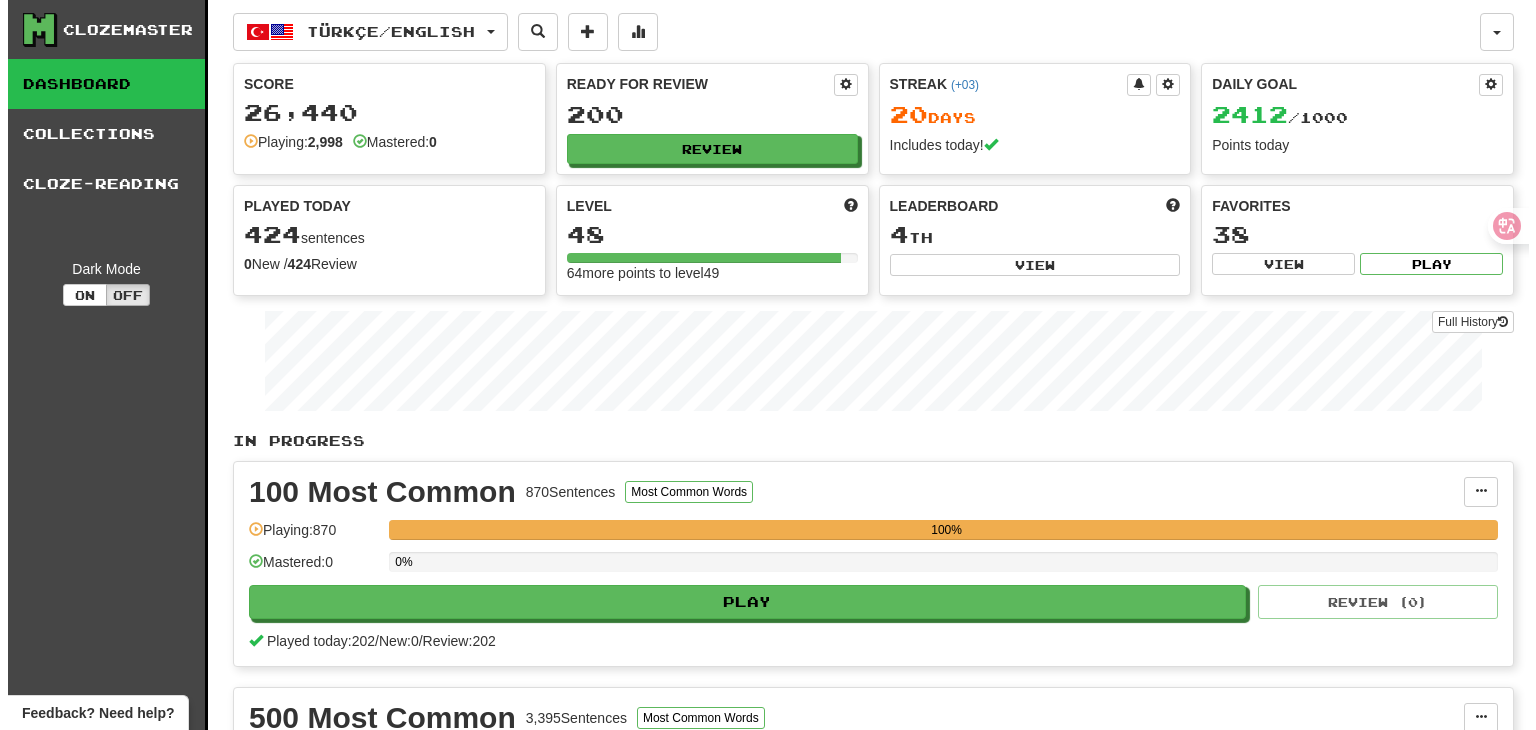 scroll, scrollTop: 0, scrollLeft: 0, axis: both 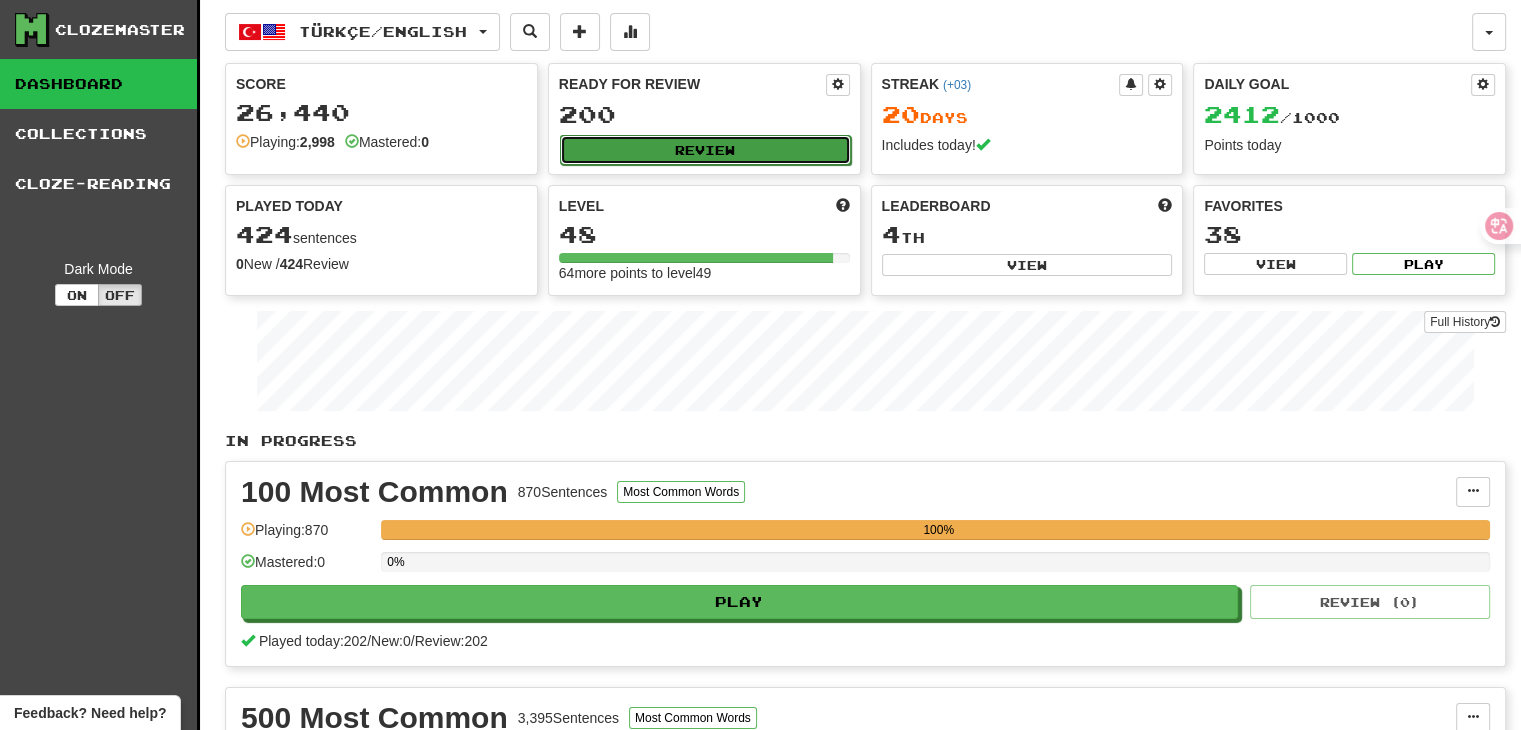click on "Review" at bounding box center (705, 150) 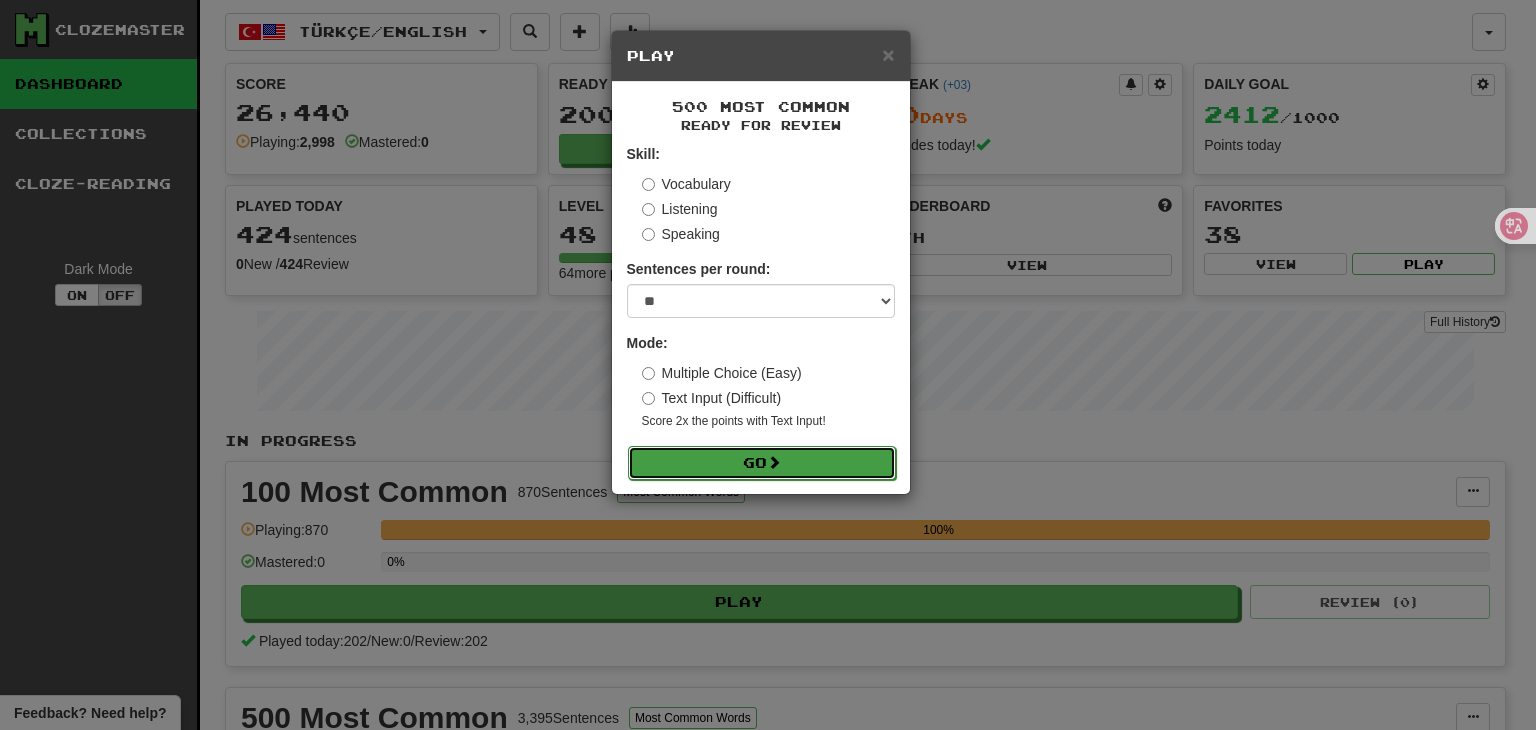 click on "Go" at bounding box center (762, 463) 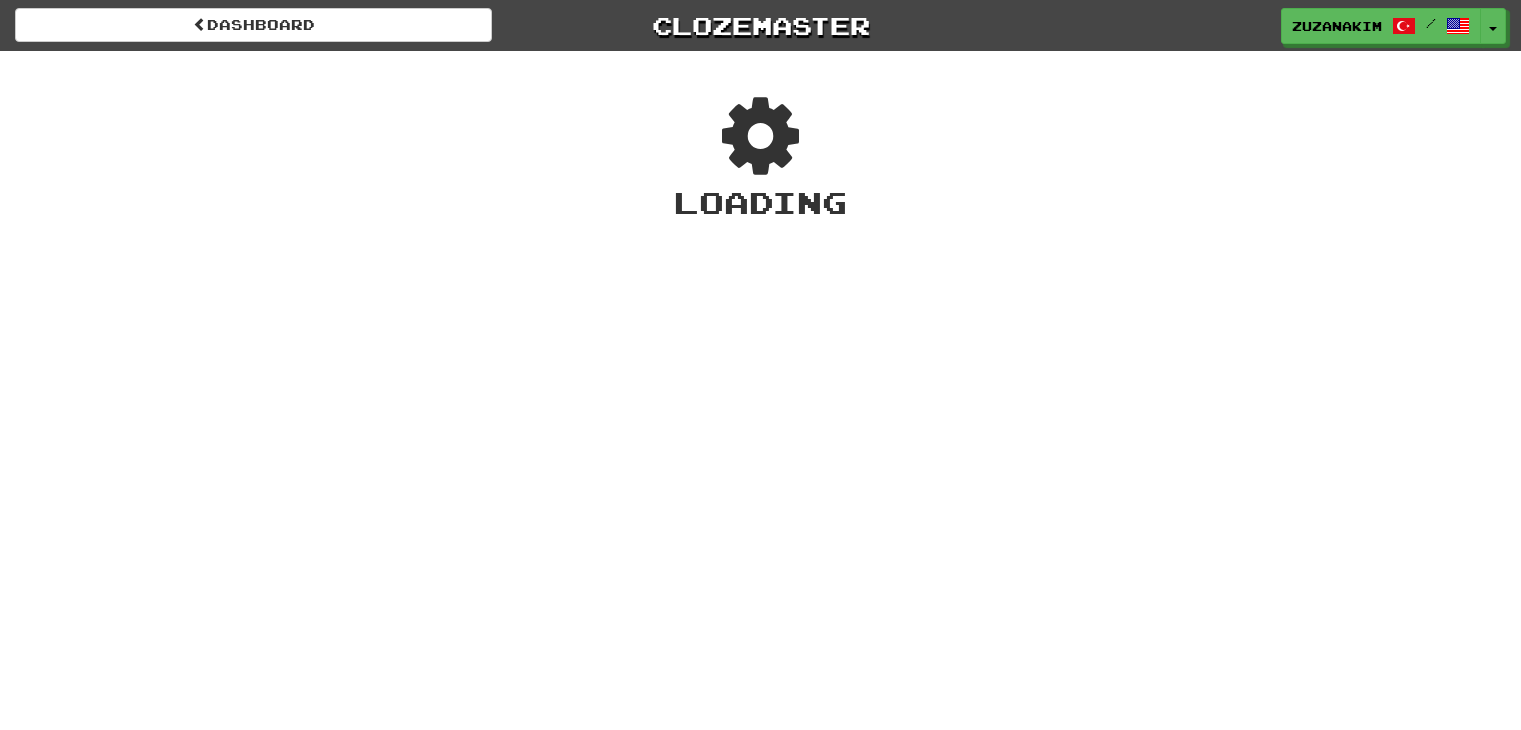 scroll, scrollTop: 0, scrollLeft: 0, axis: both 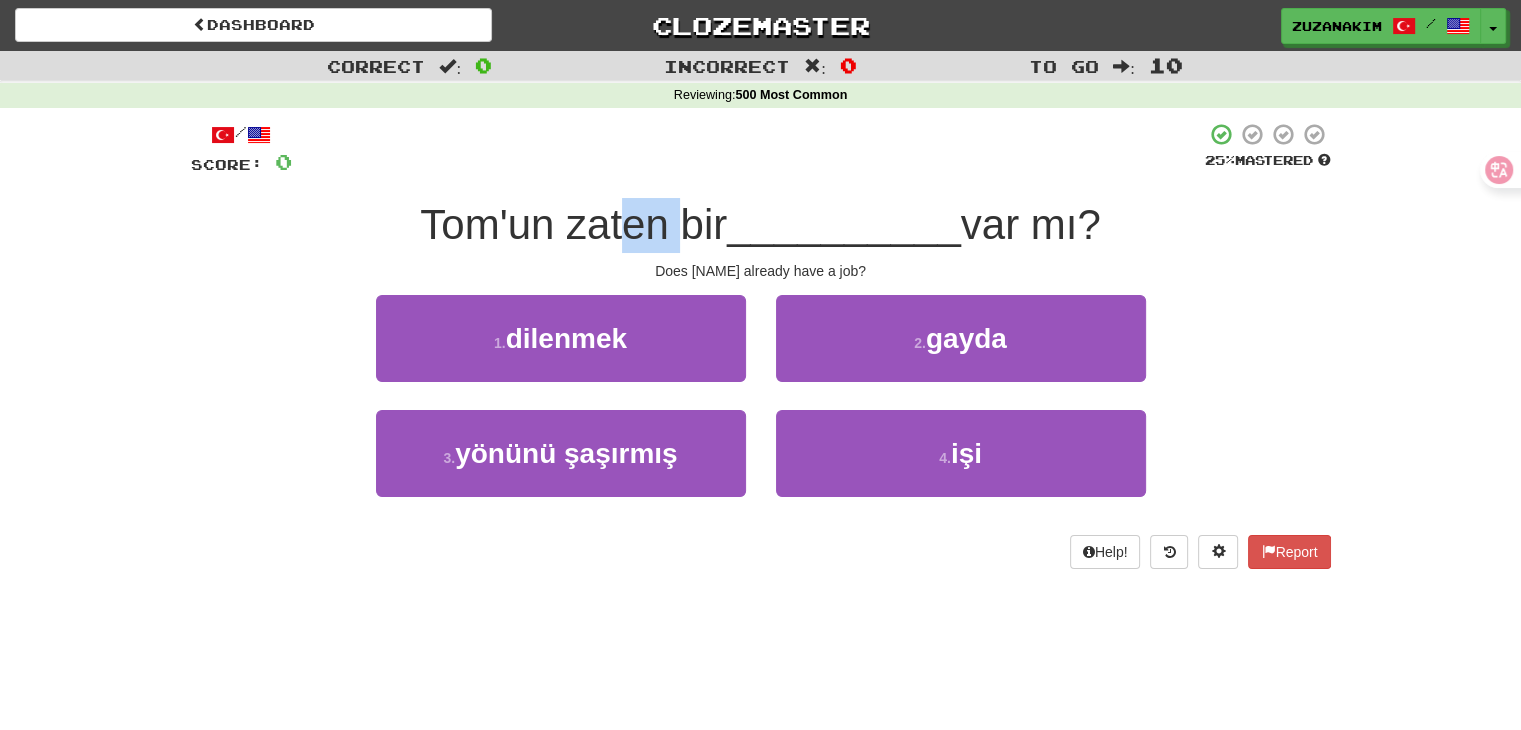 drag, startPoint x: 616, startPoint y: 235, endPoint x: 721, endPoint y: 234, distance: 105.00476 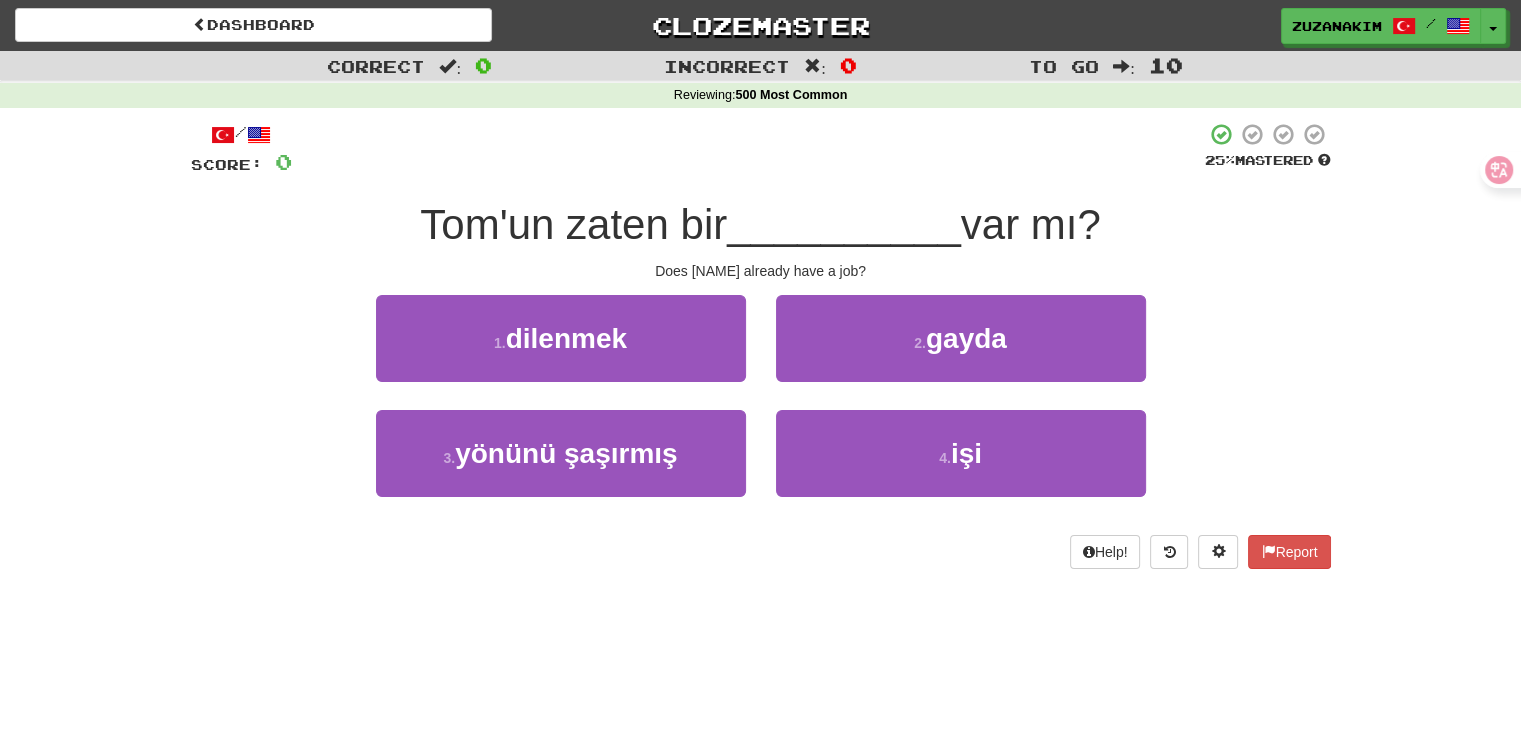 click on "Tom'un zaten bir" at bounding box center (573, 224) 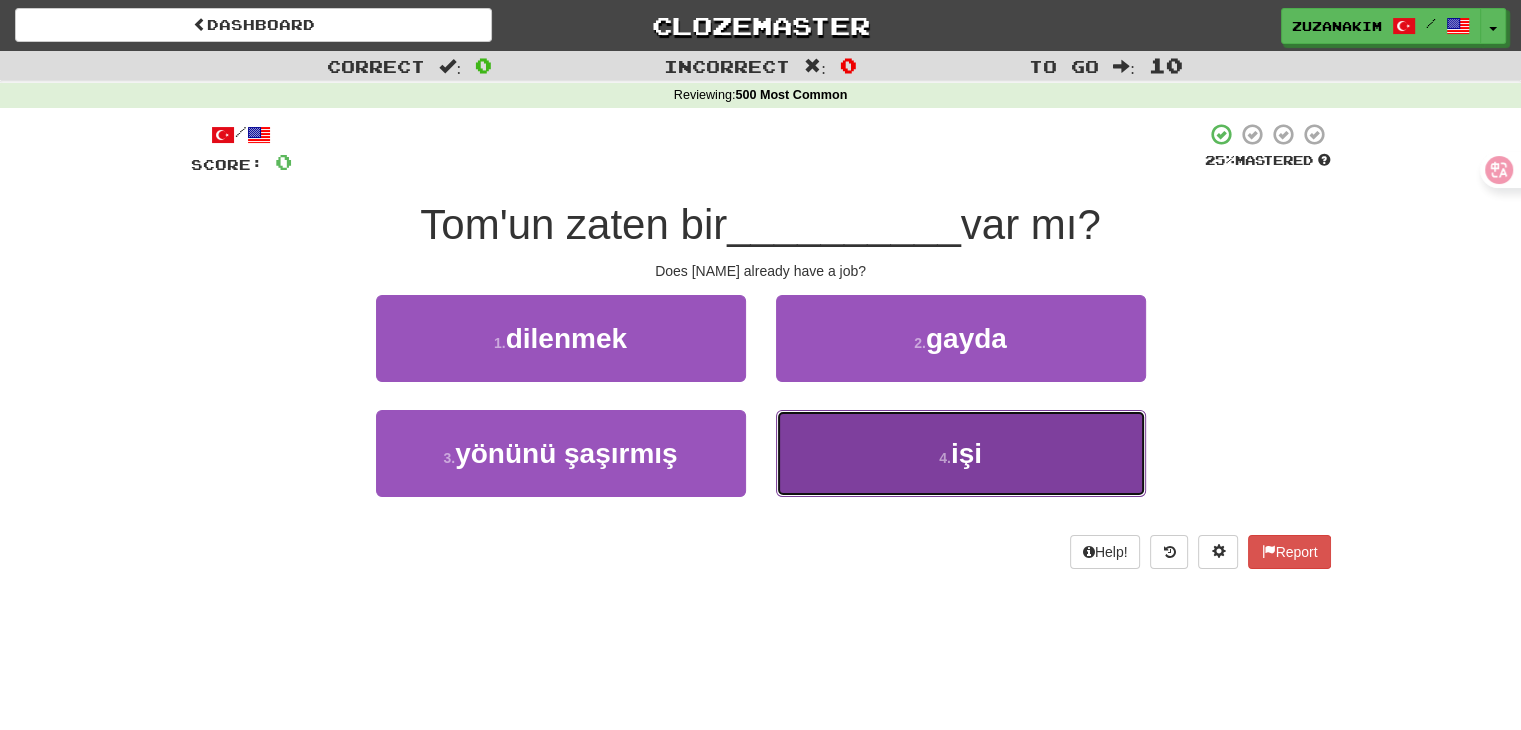 click on "4 .  işi" at bounding box center (961, 453) 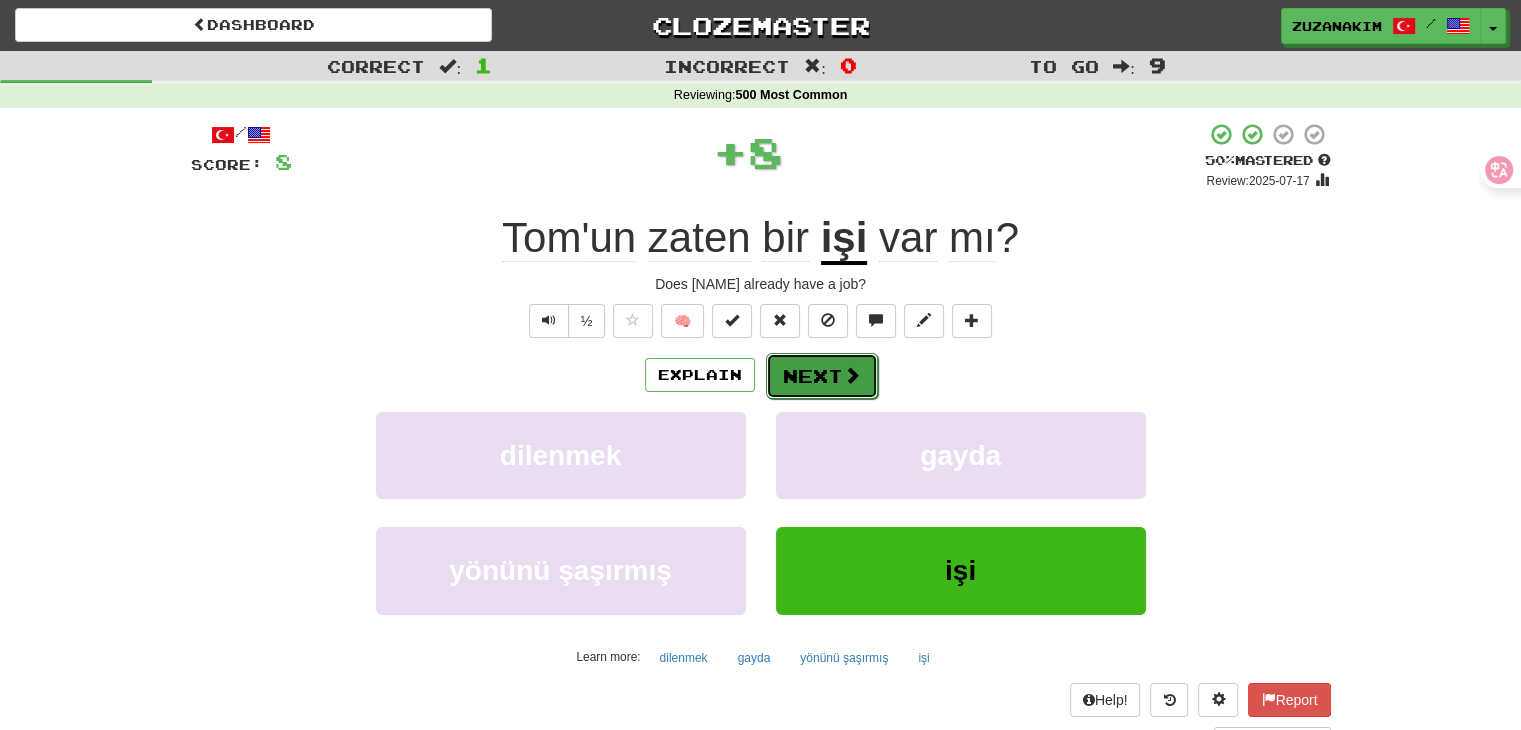 click on "Next" at bounding box center [822, 376] 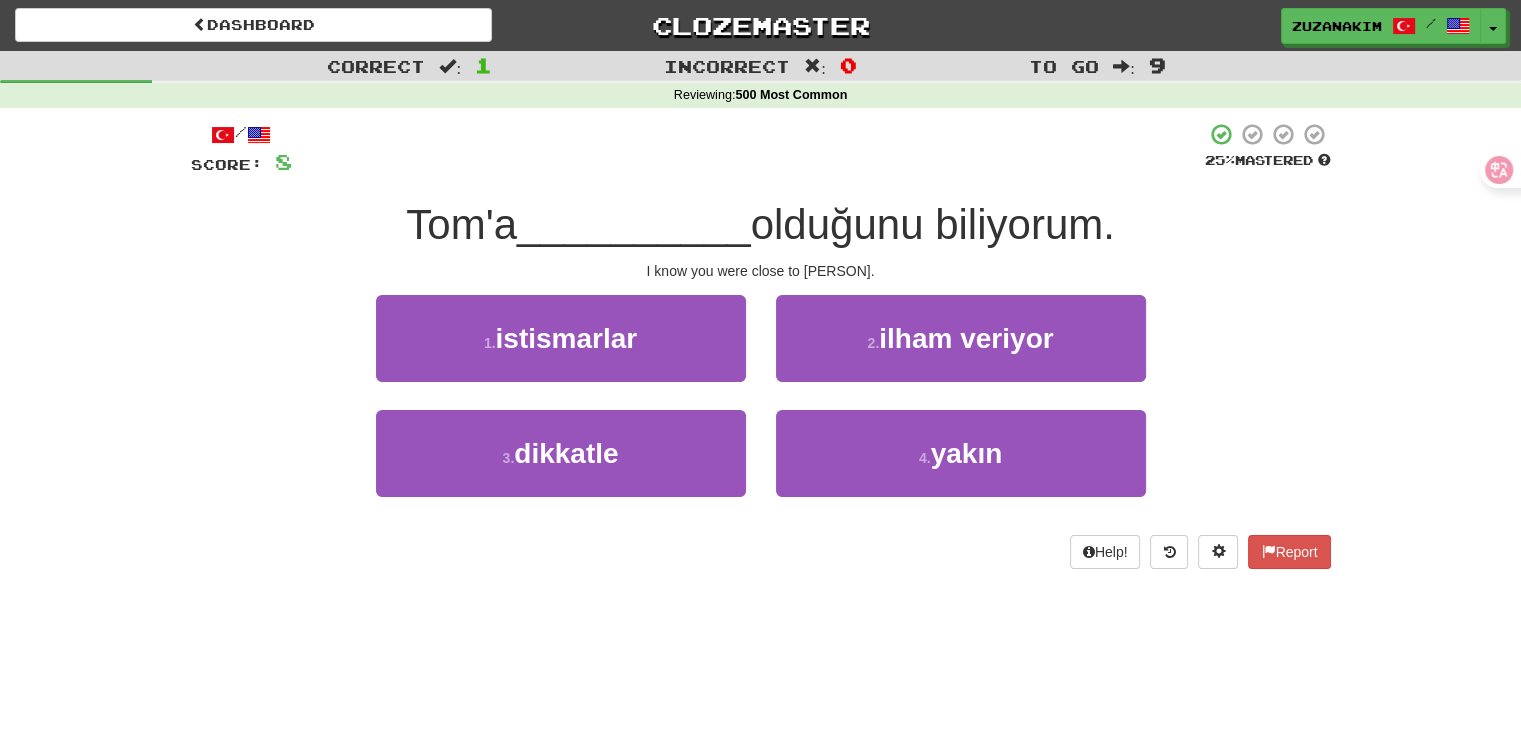 drag, startPoint x: 418, startPoint y: 225, endPoint x: 522, endPoint y: 228, distance: 104.04326 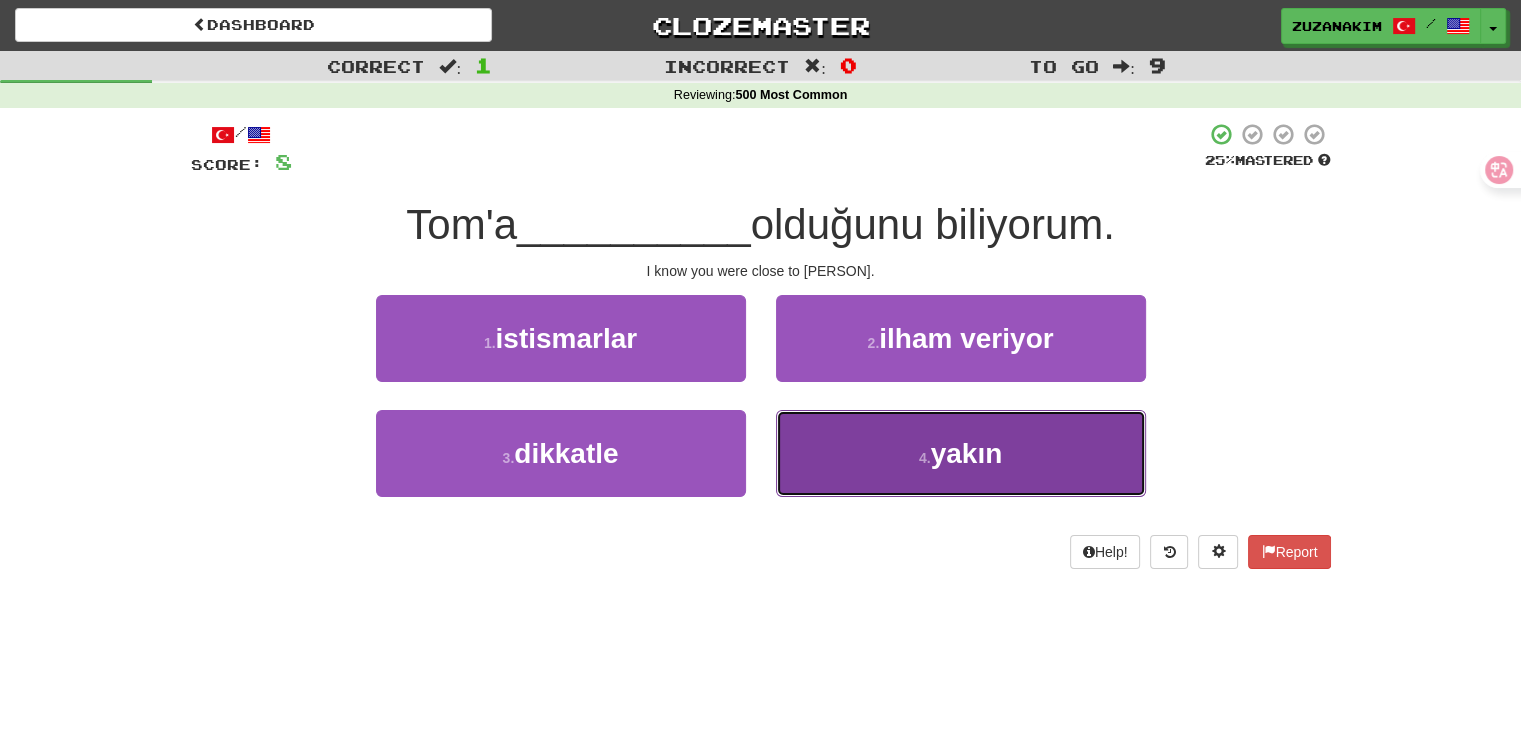 click on "4 .  yakın" at bounding box center [961, 453] 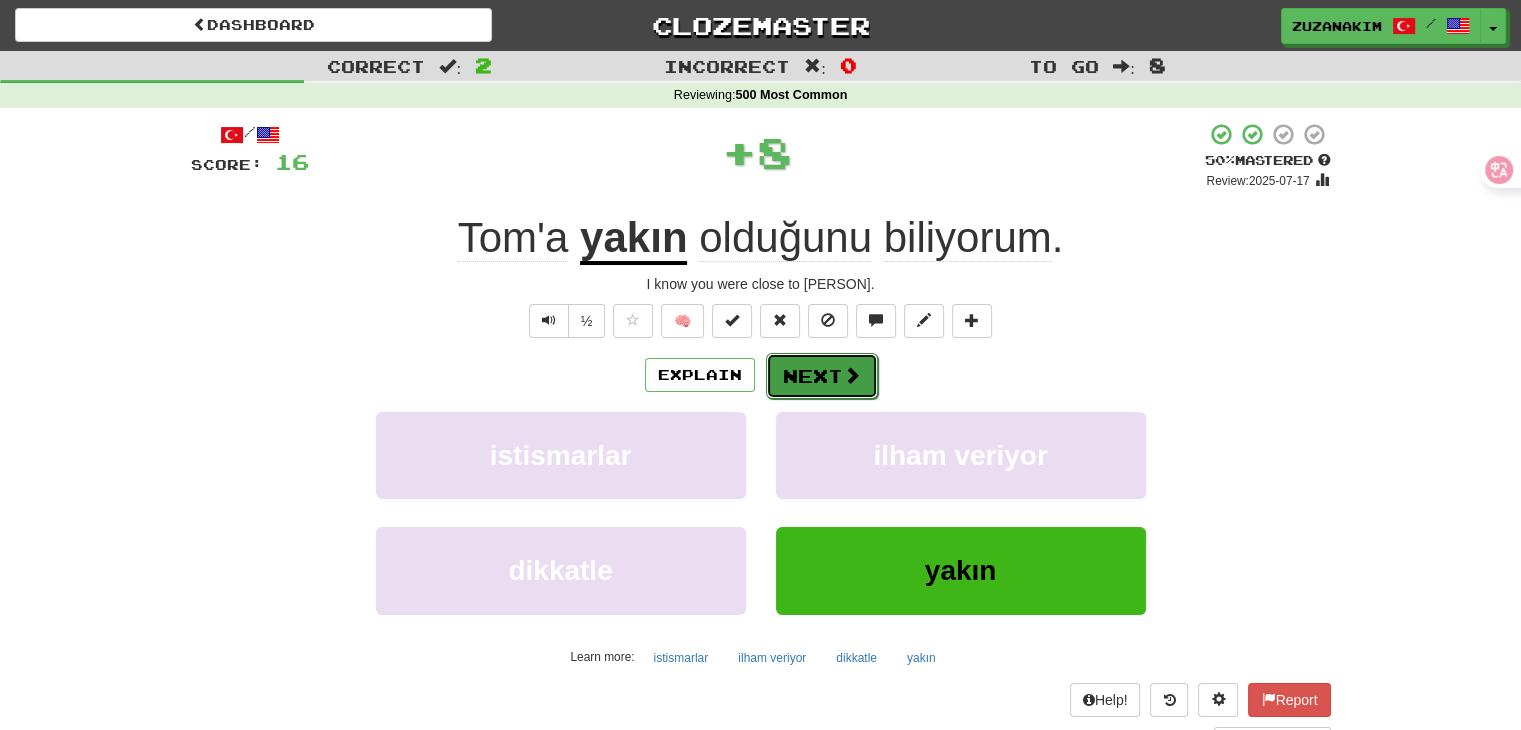 click on "Next" at bounding box center [822, 376] 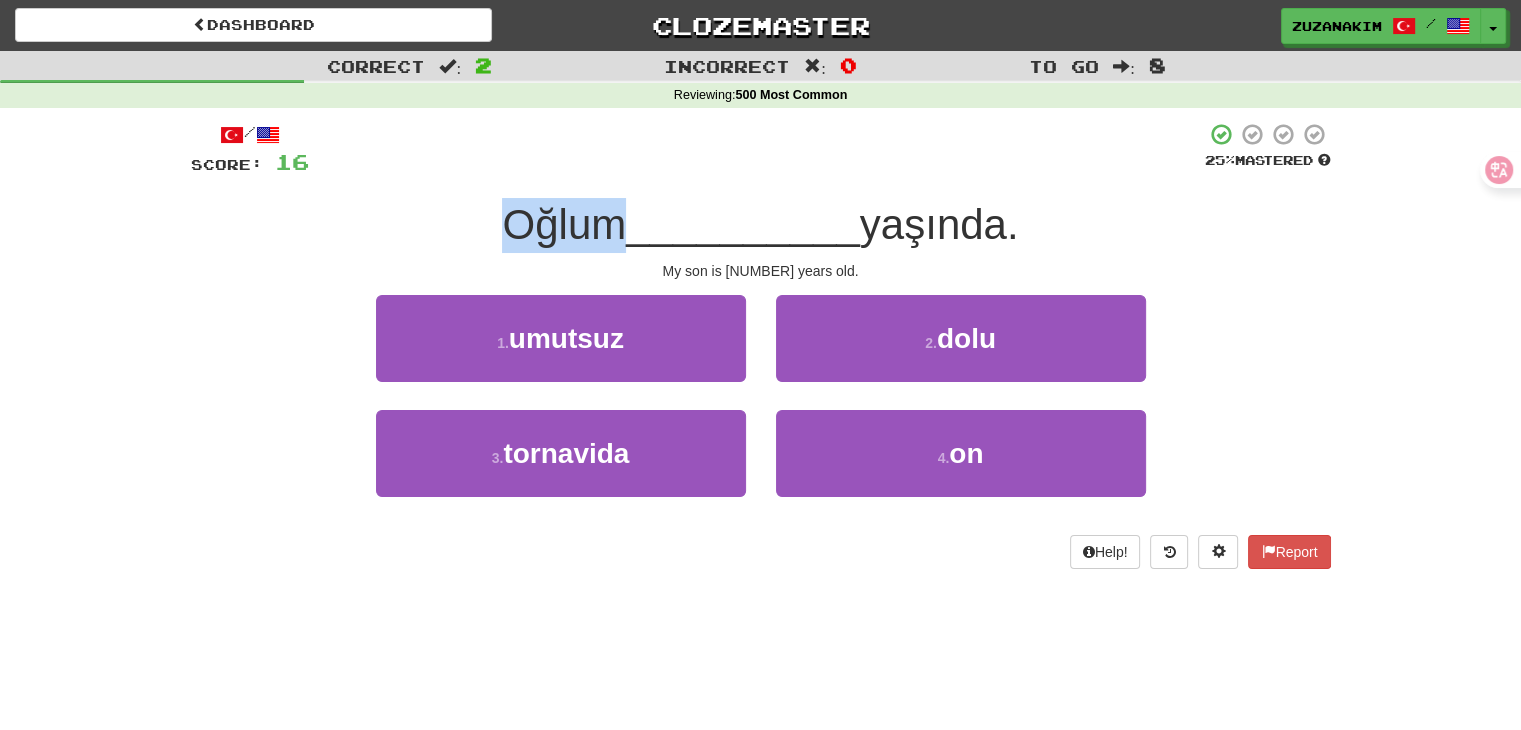 drag, startPoint x: 498, startPoint y: 223, endPoint x: 620, endPoint y: 223, distance: 122 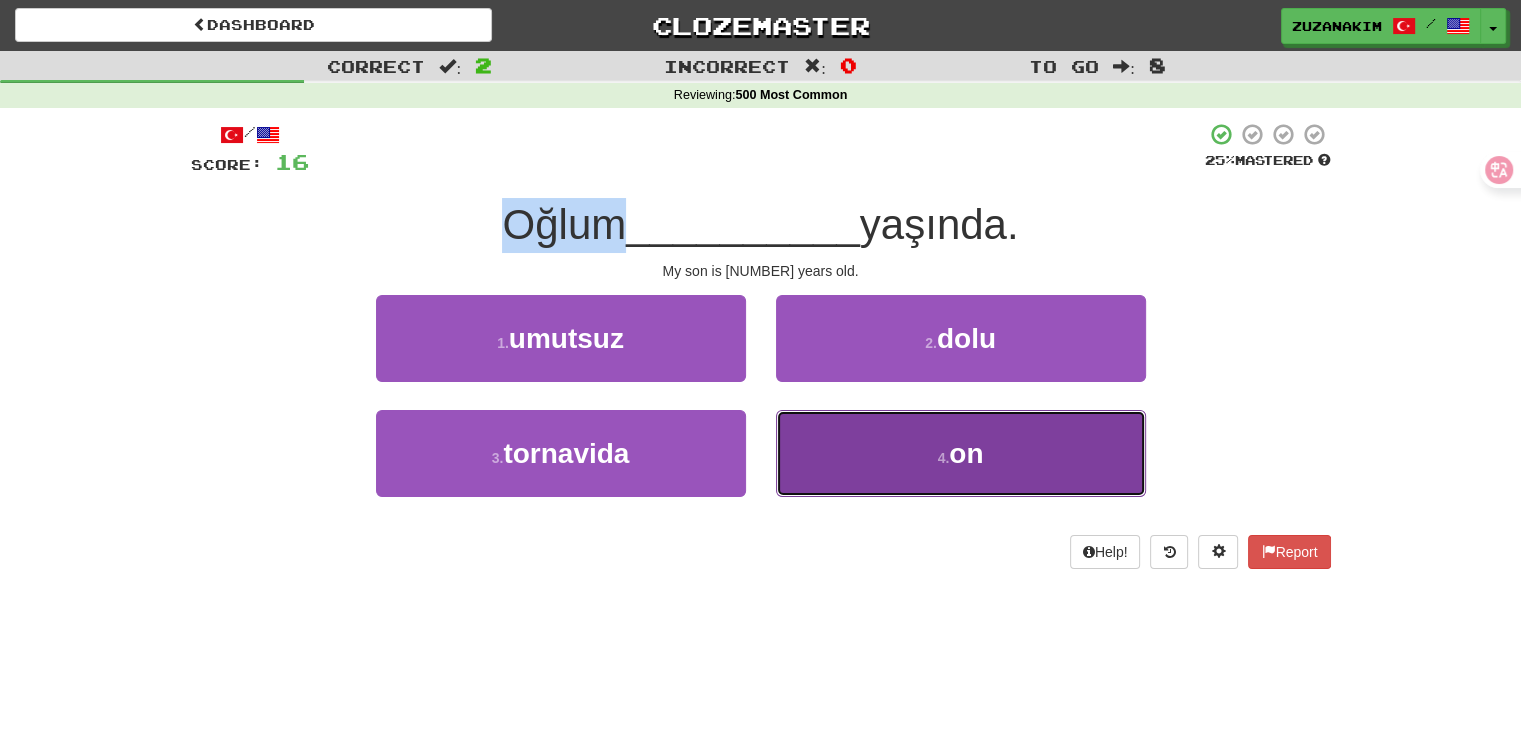 click on "4 .  on" at bounding box center [961, 453] 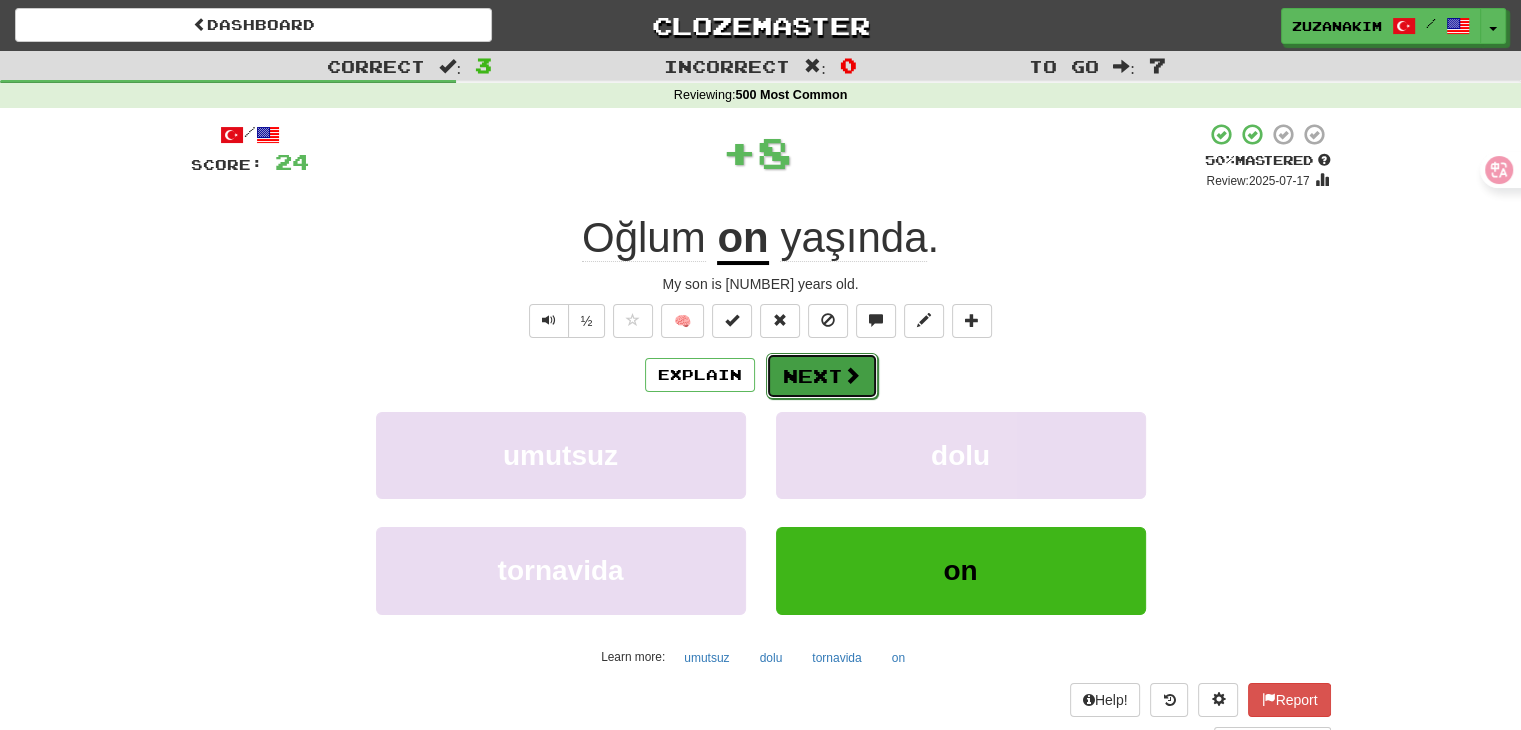 click on "Next" at bounding box center [822, 376] 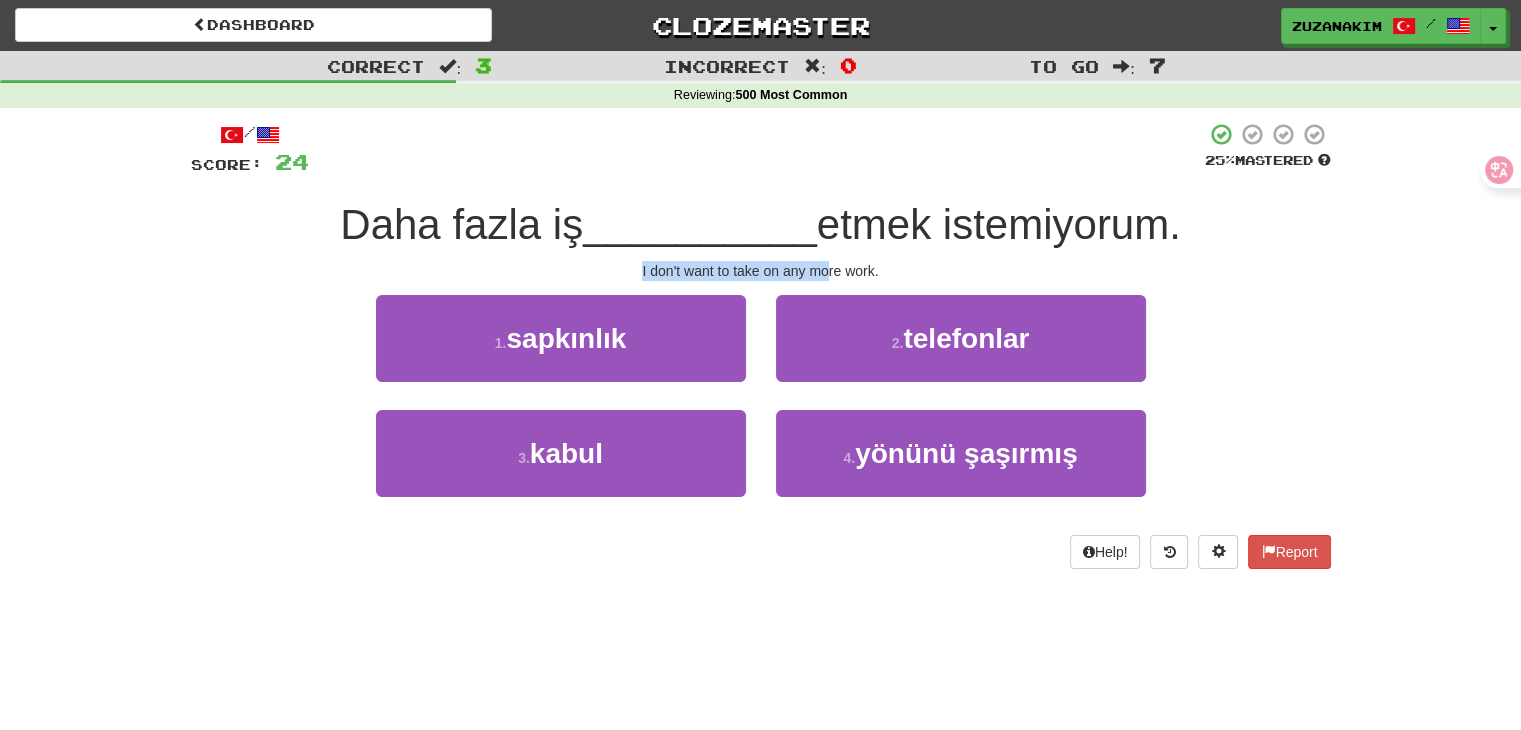 drag, startPoint x: 620, startPoint y: 263, endPoint x: 750, endPoint y: 271, distance: 130.24593 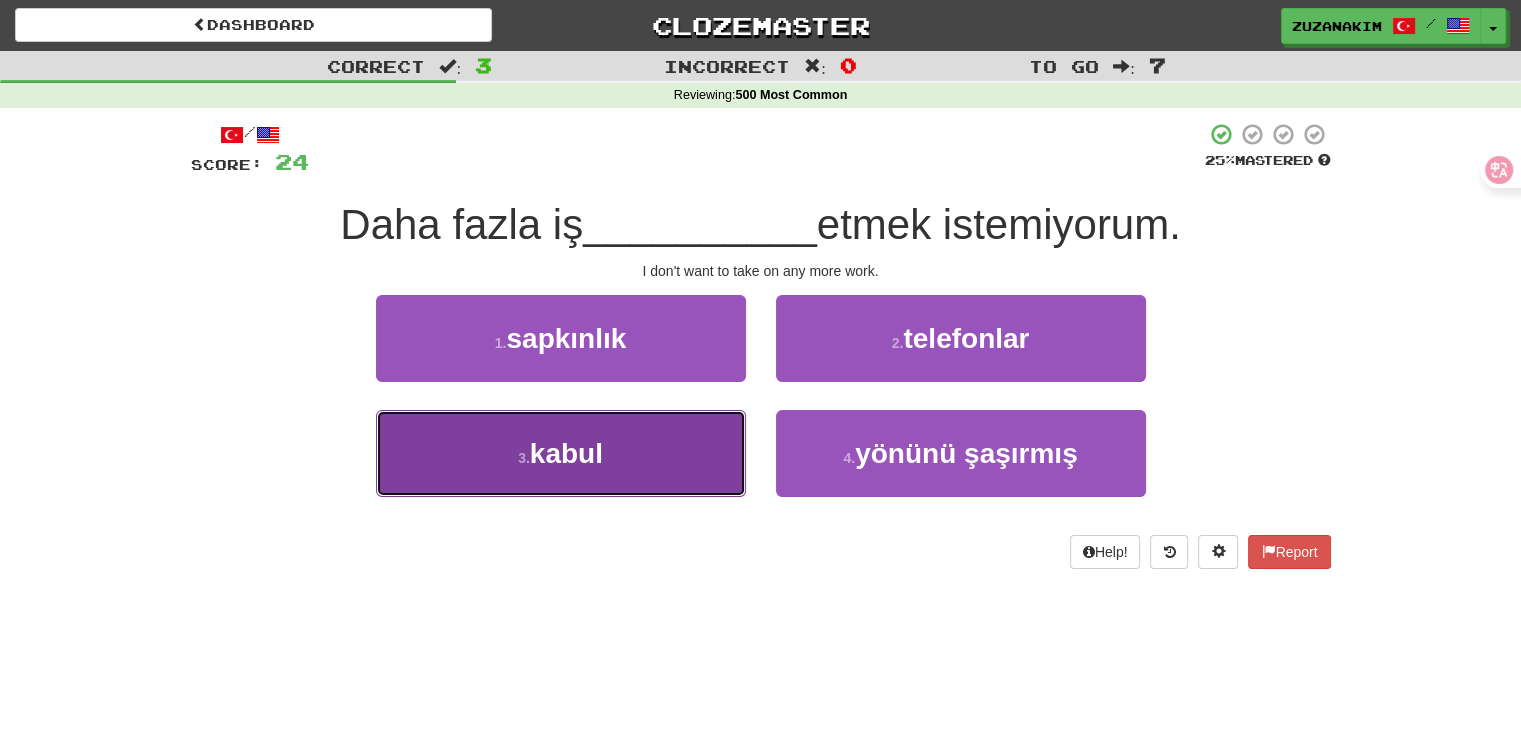 click on "3 .  kabul" at bounding box center [561, 453] 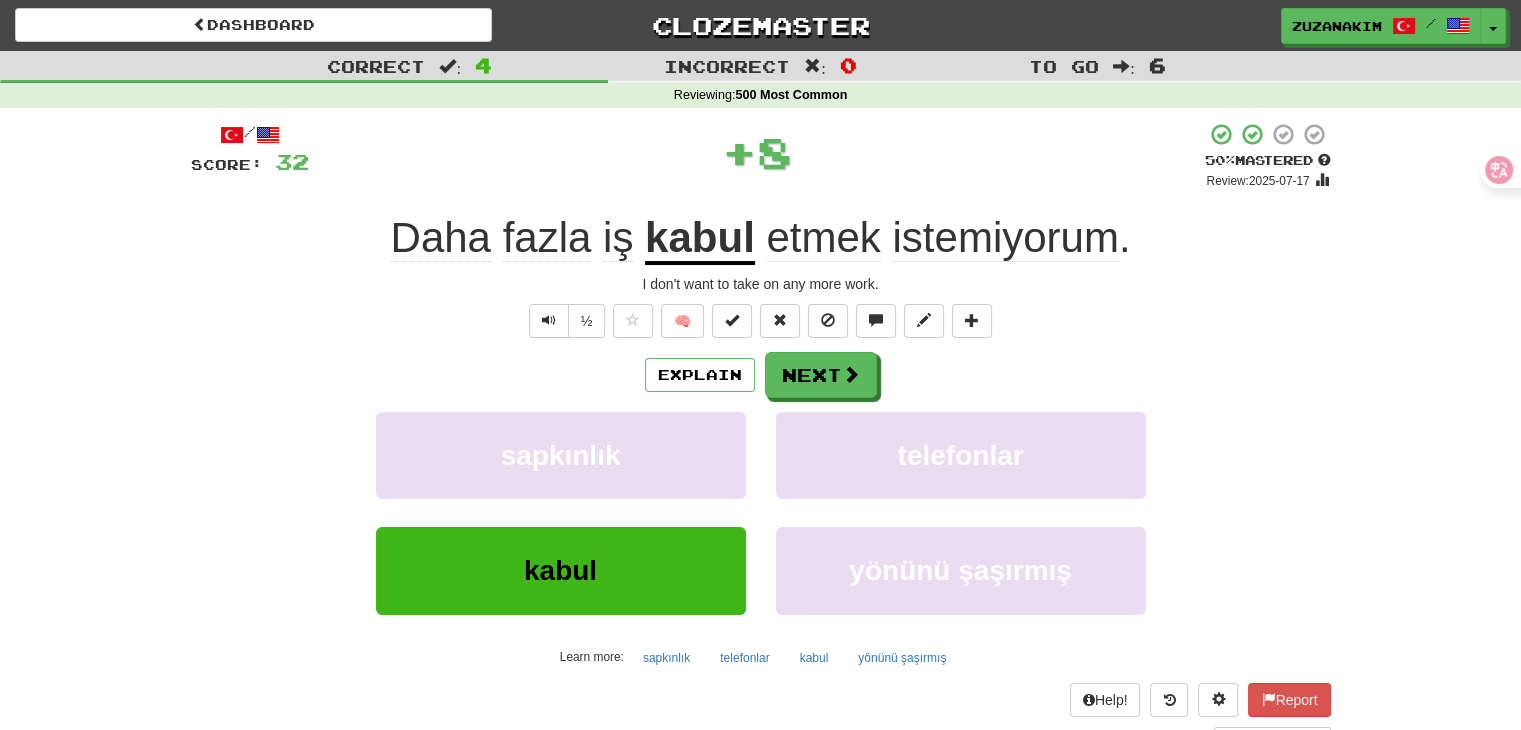 click on "kabul" at bounding box center (700, 239) 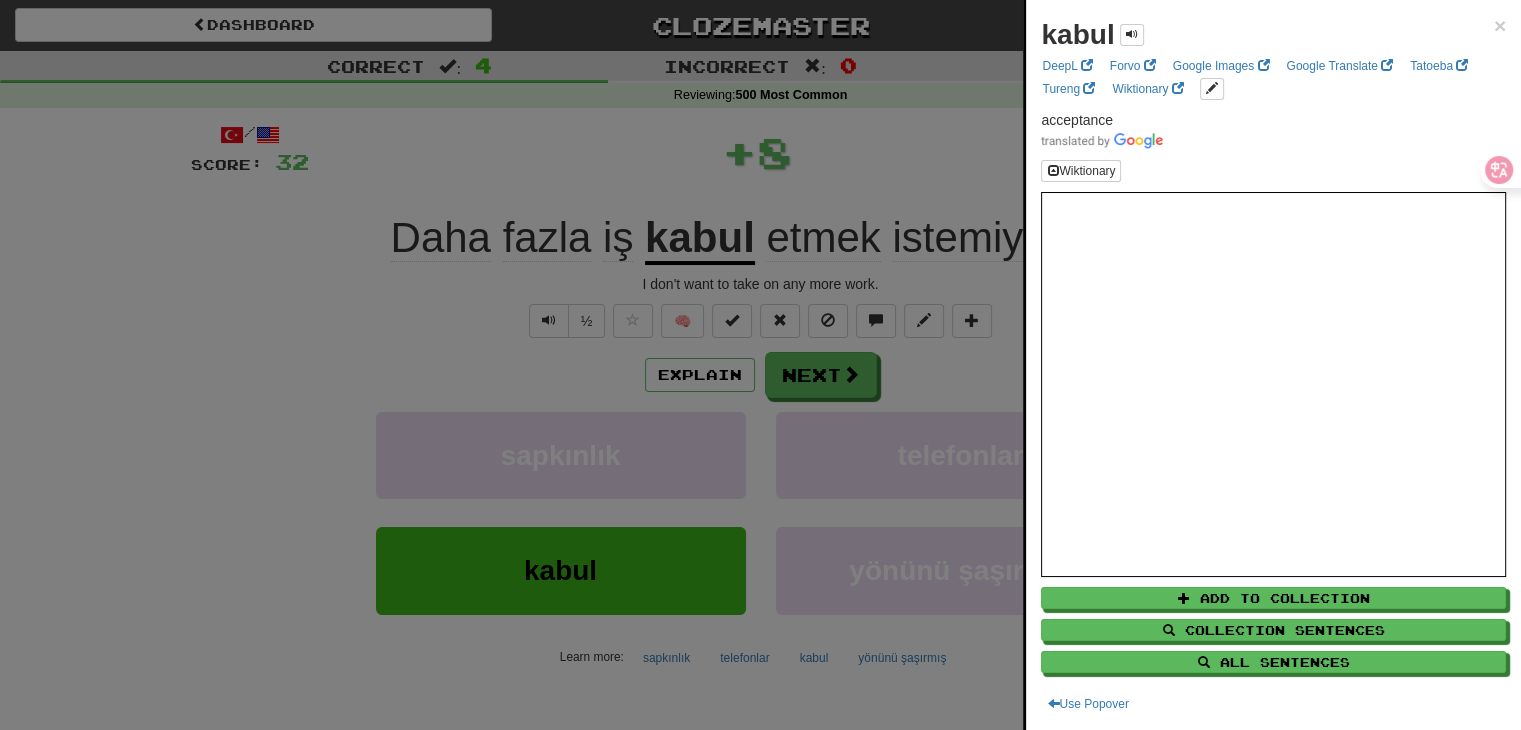 click at bounding box center [760, 365] 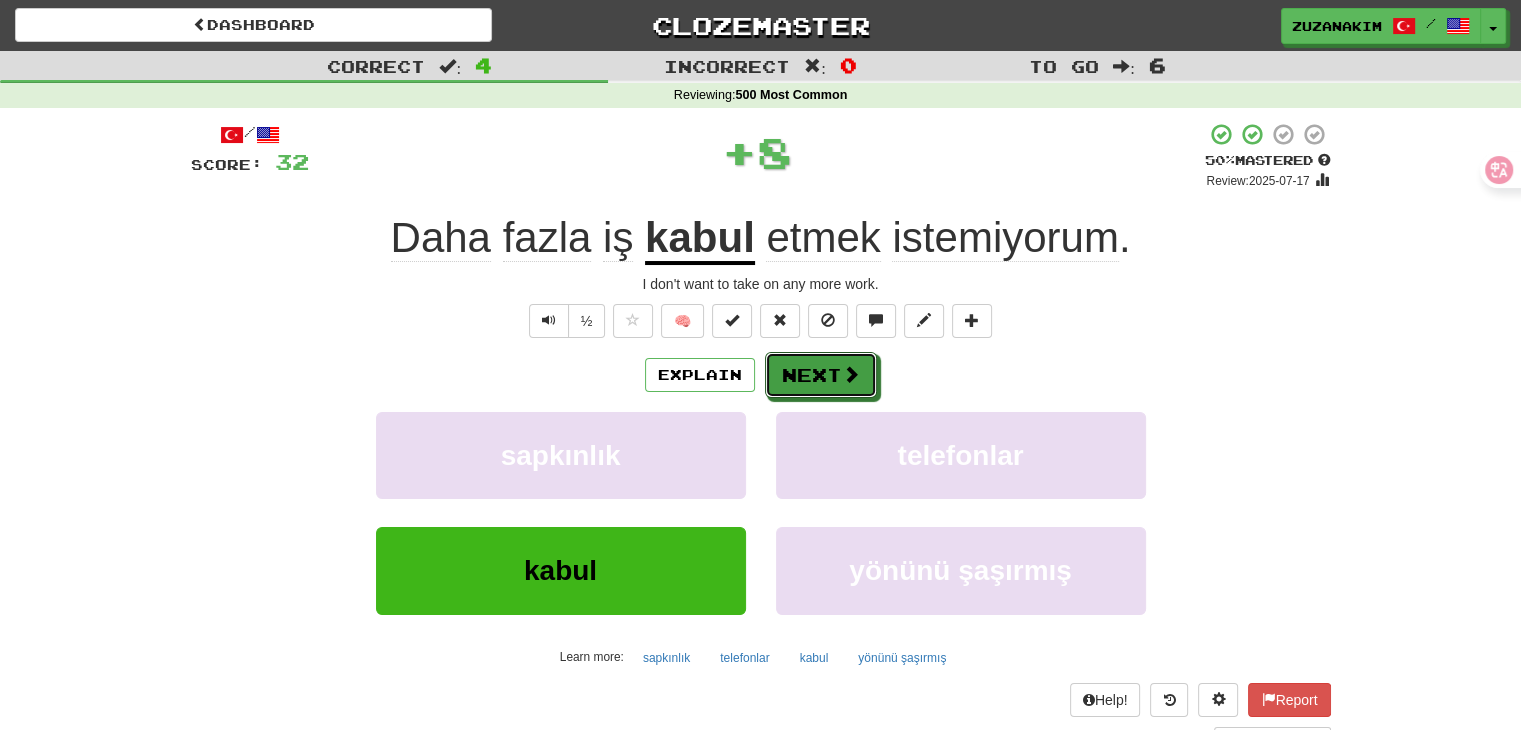 click on "Next" at bounding box center (821, 375) 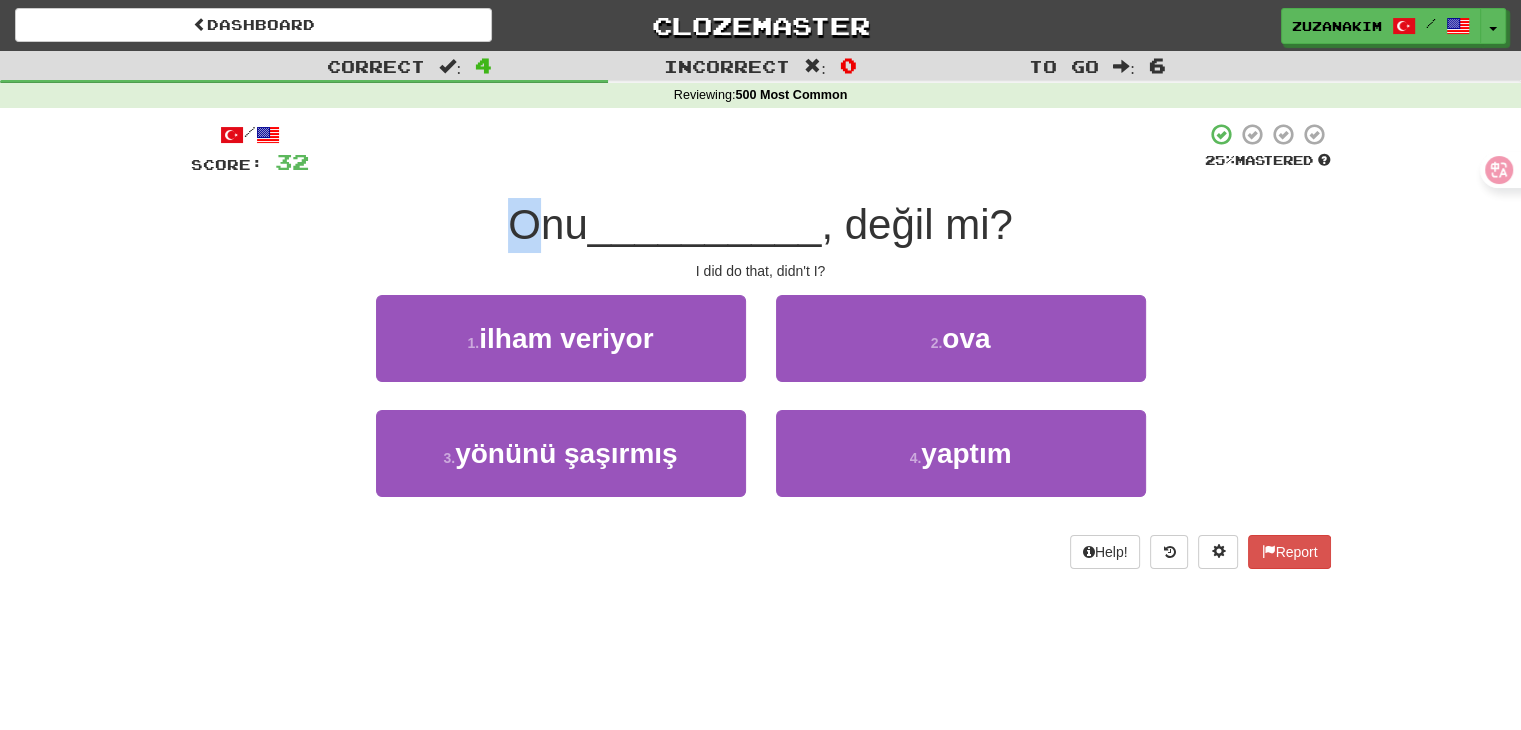 drag, startPoint x: 508, startPoint y: 224, endPoint x: 554, endPoint y: 229, distance: 46.270943 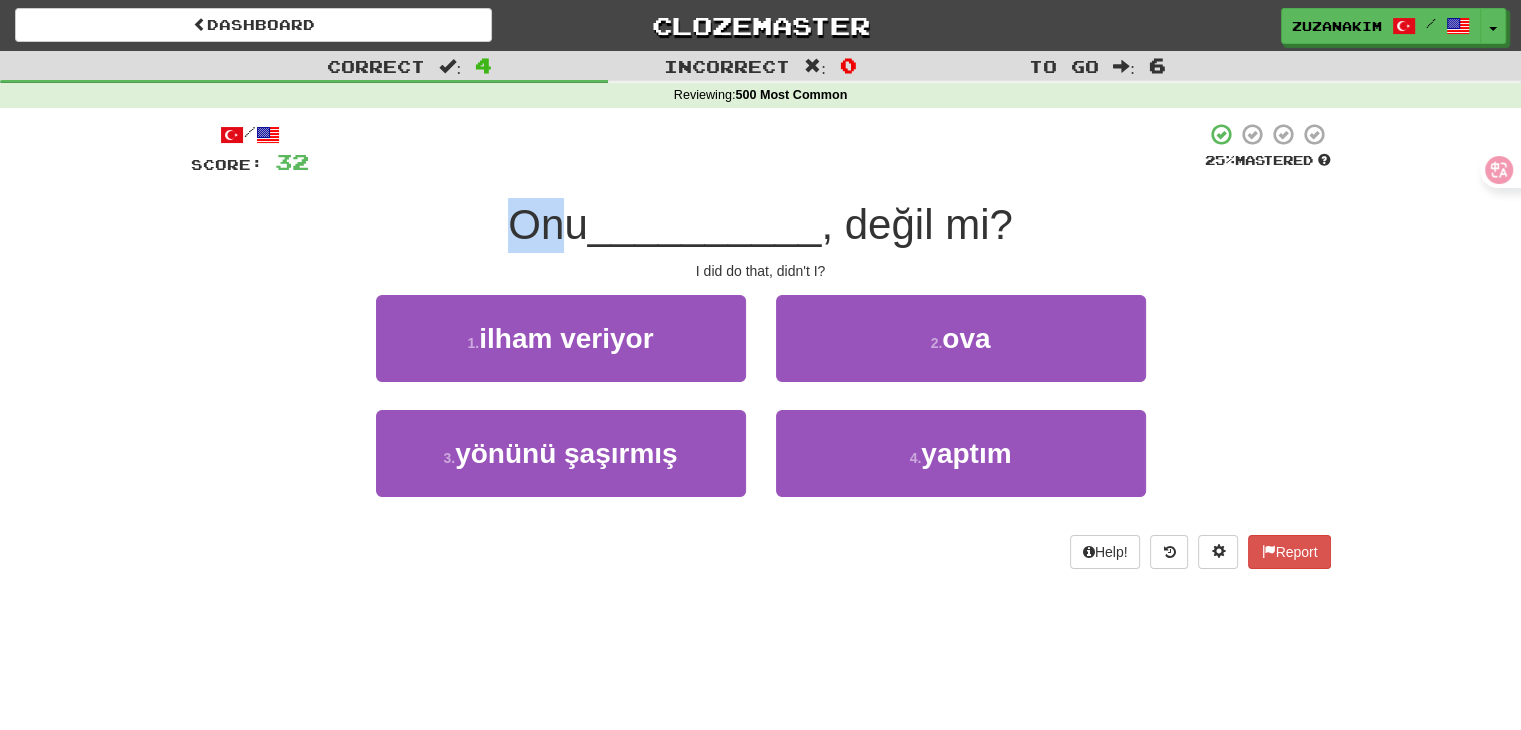 click on "Onu" at bounding box center [547, 224] 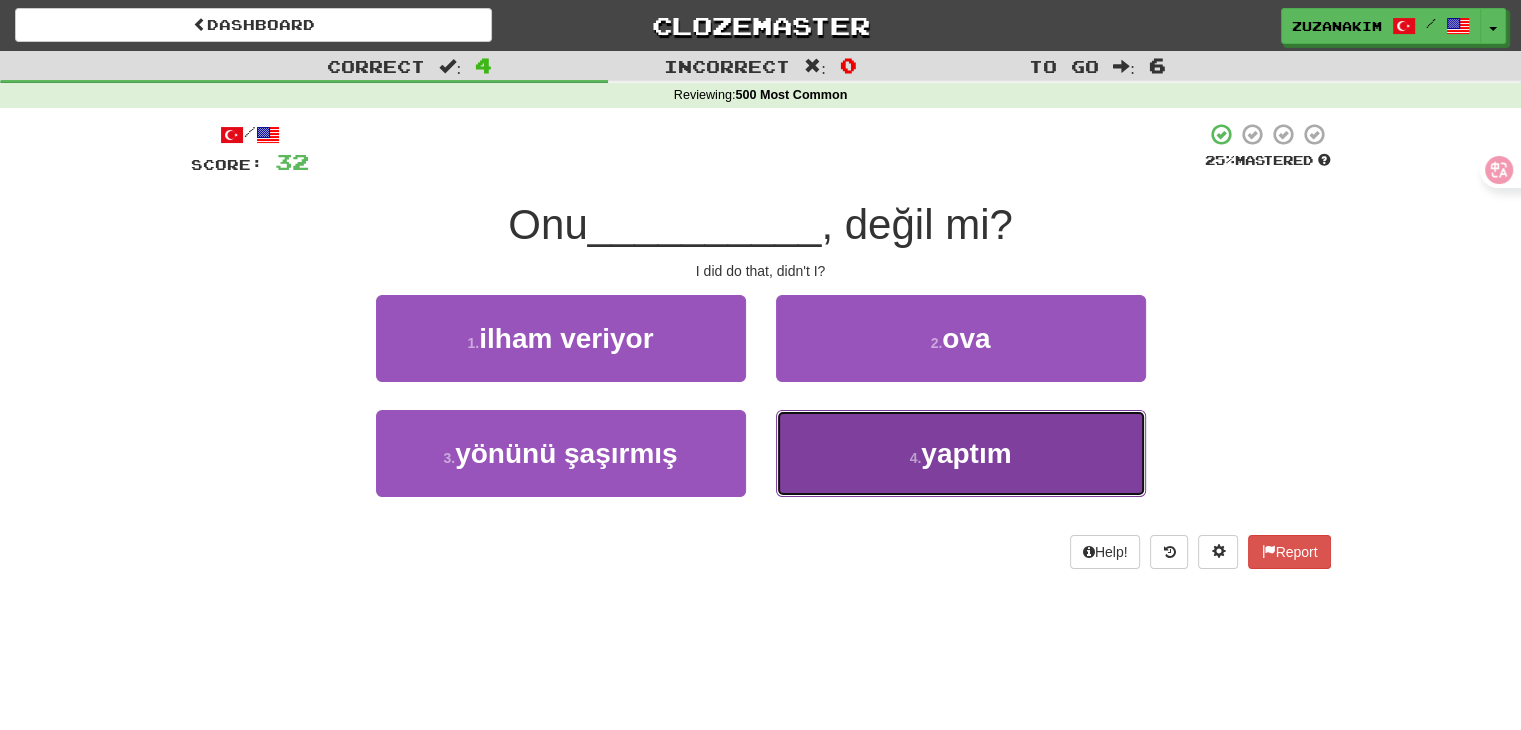 click on "yaptım" at bounding box center (966, 453) 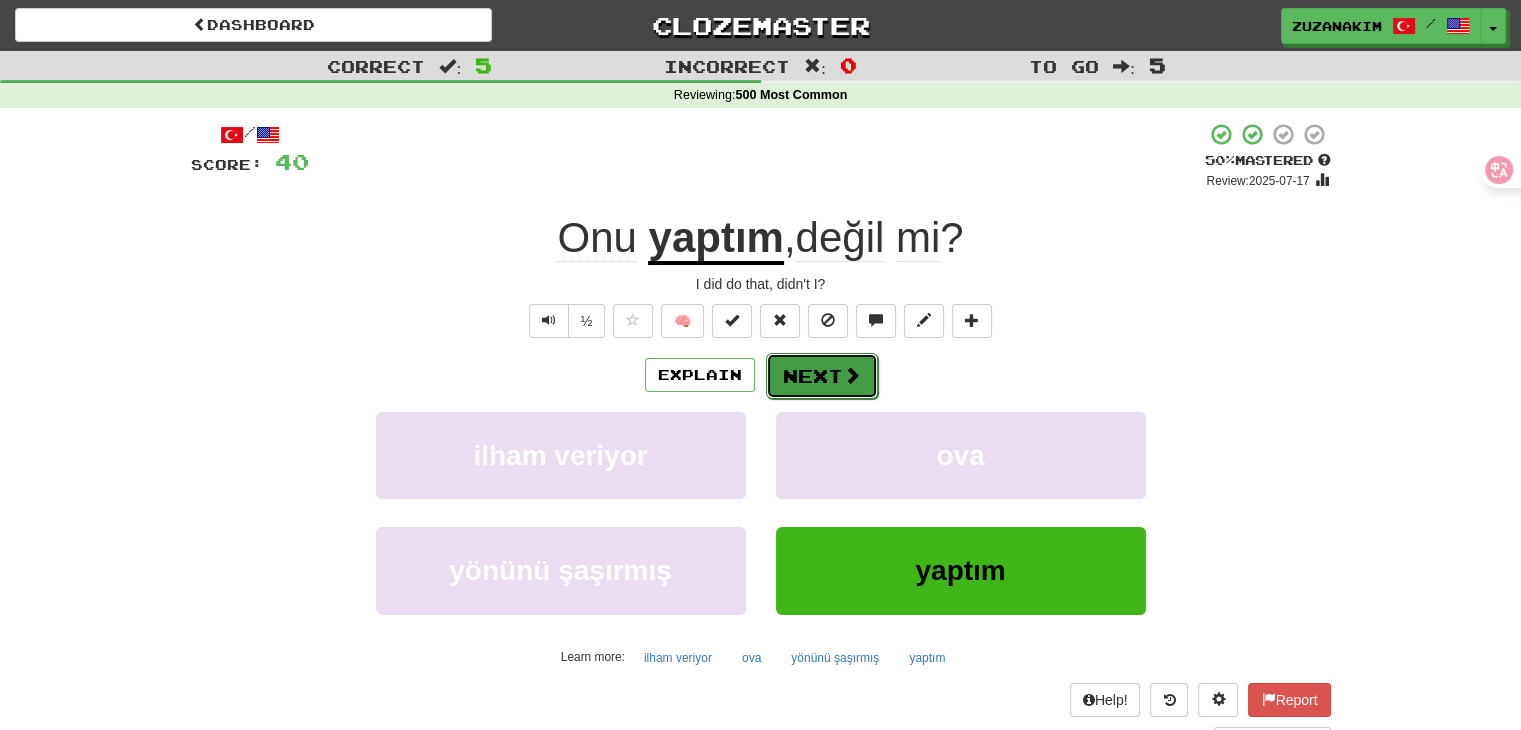 click on "Next" at bounding box center (822, 376) 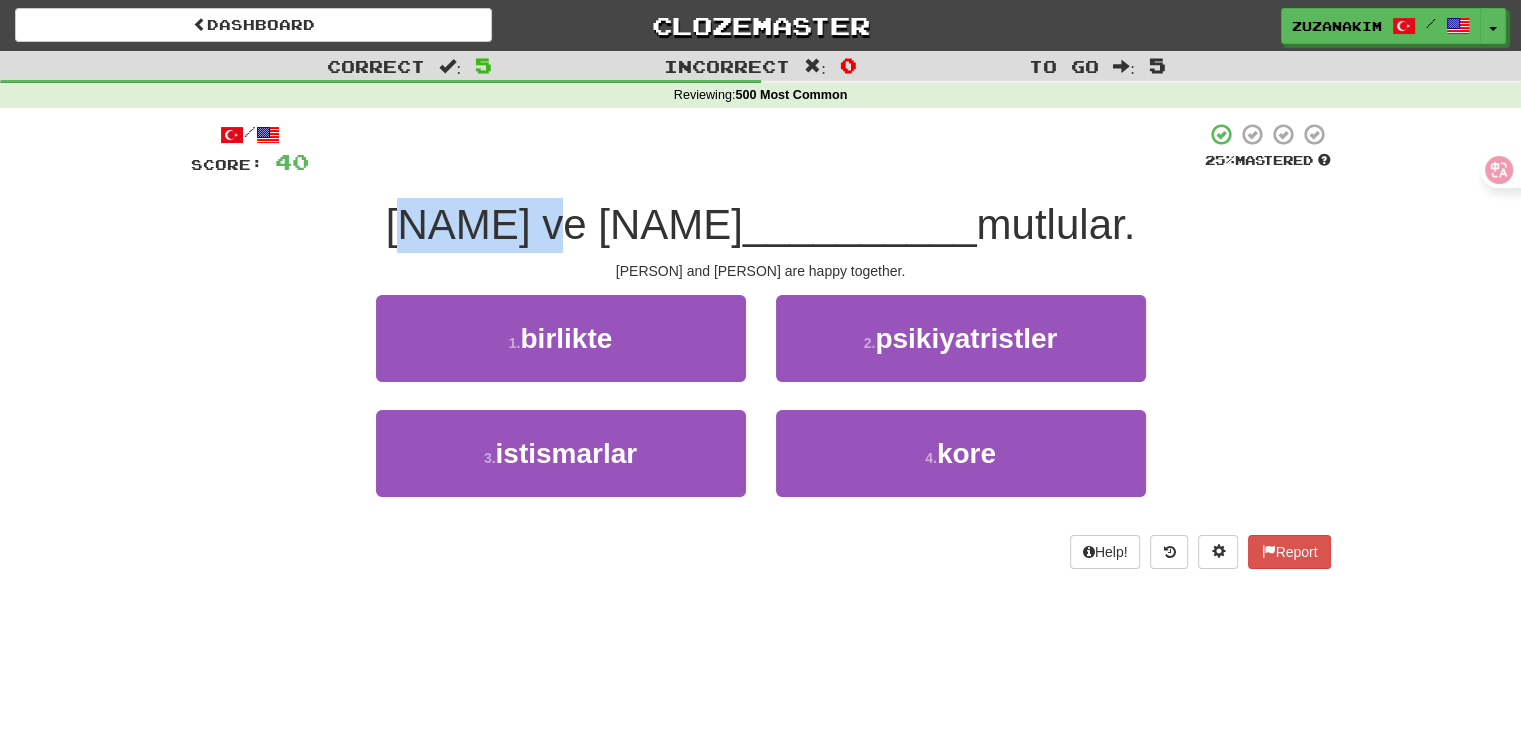 drag, startPoint x: 510, startPoint y: 213, endPoint x: 591, endPoint y: 213, distance: 81 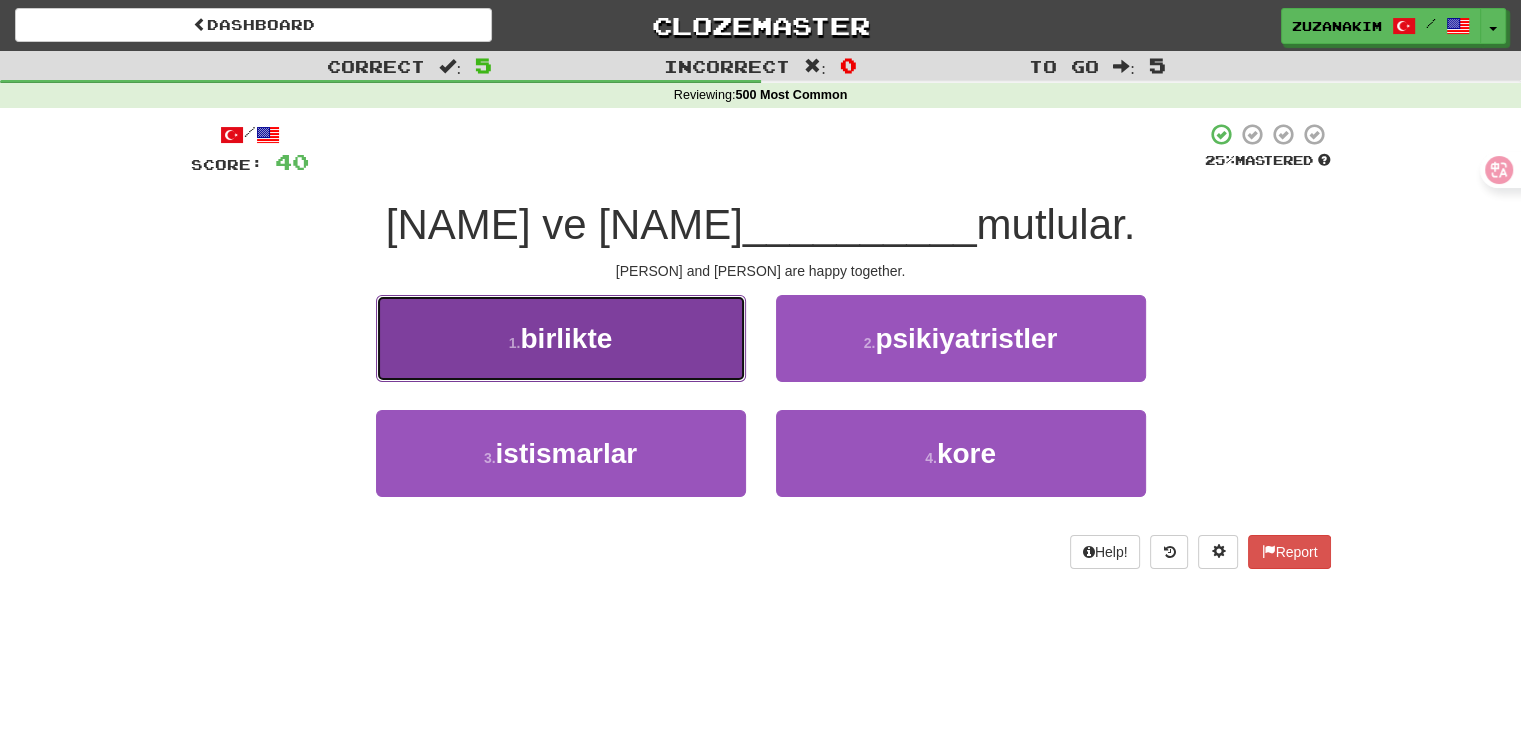 click on "1 .  birlikte" at bounding box center (561, 338) 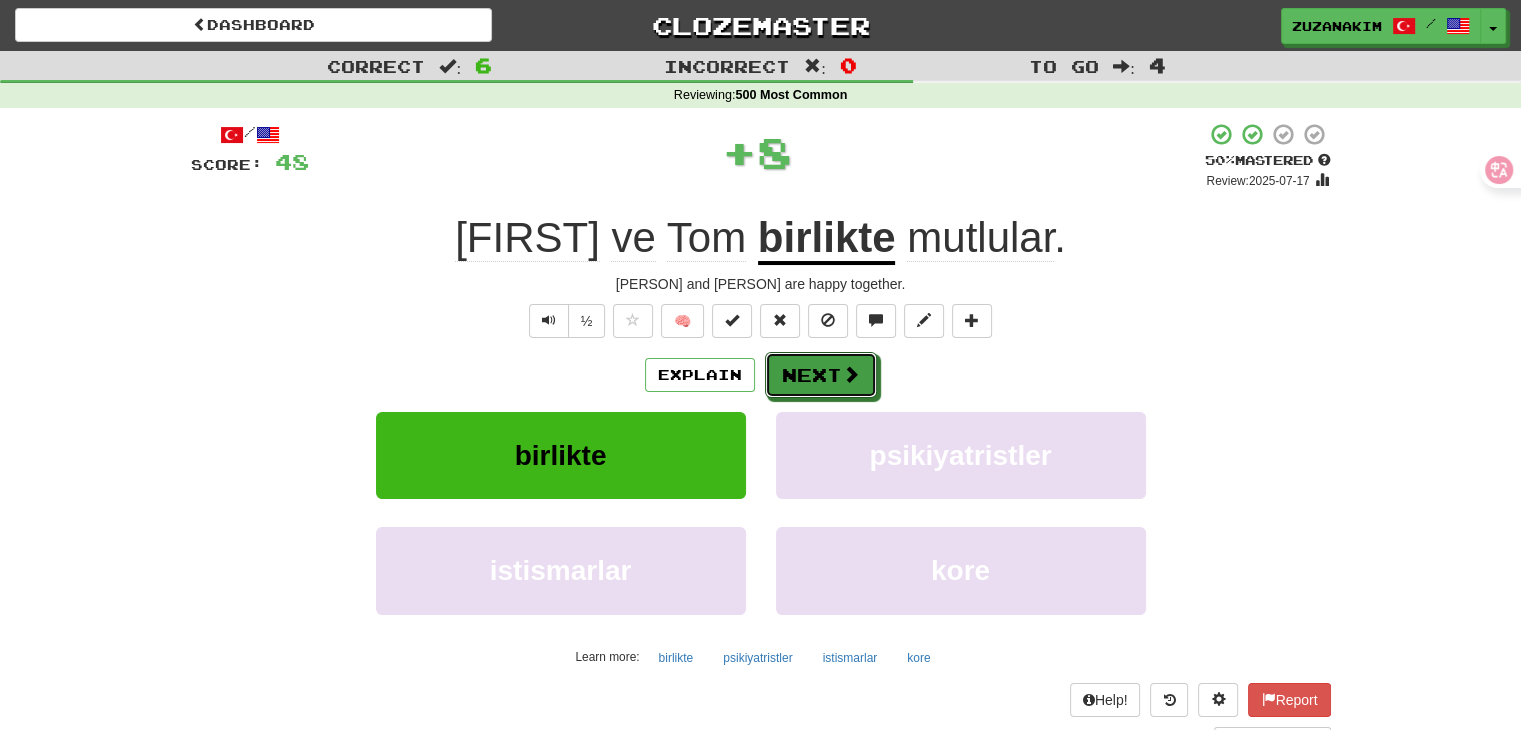 click on "Next" at bounding box center (821, 375) 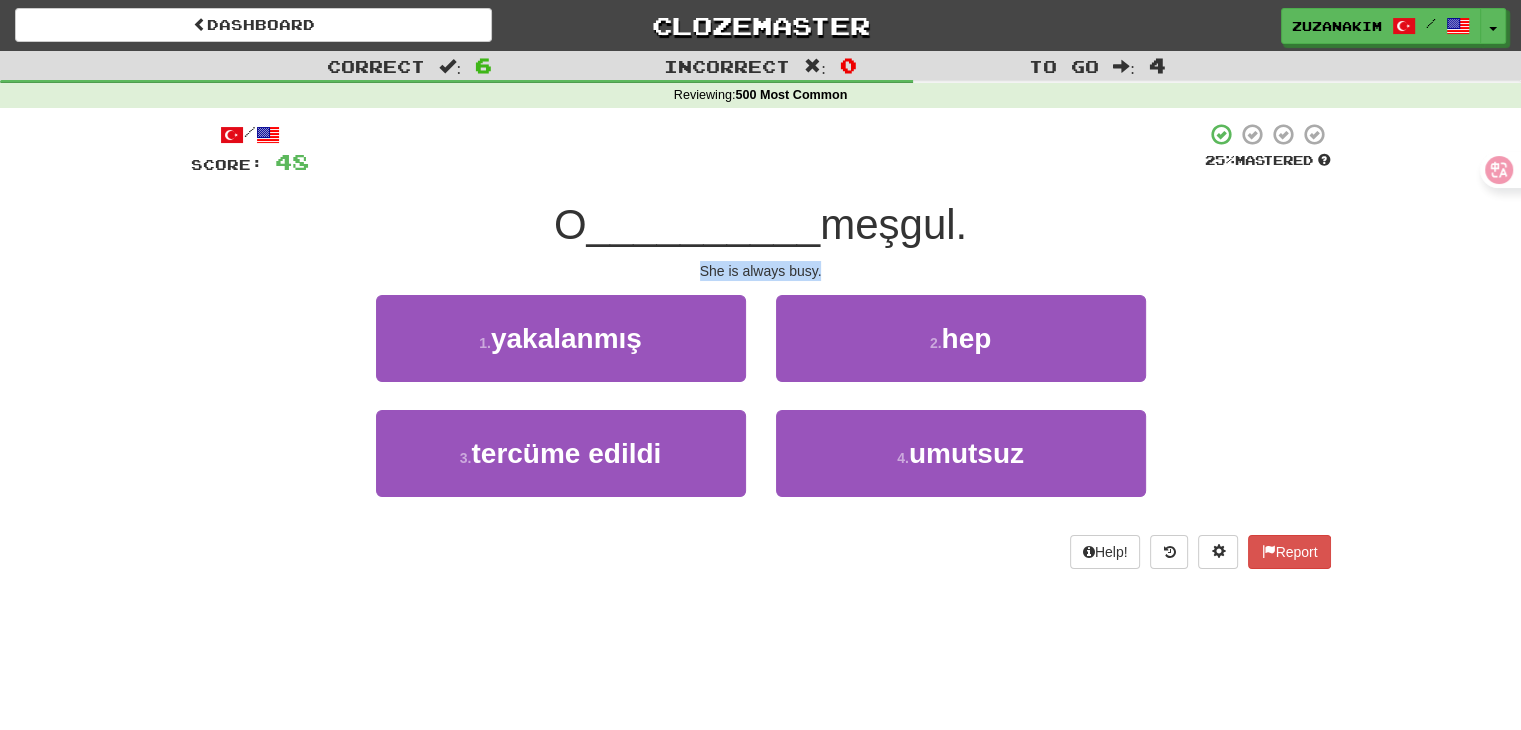 drag, startPoint x: 700, startPoint y: 275, endPoint x: 827, endPoint y: 275, distance: 127 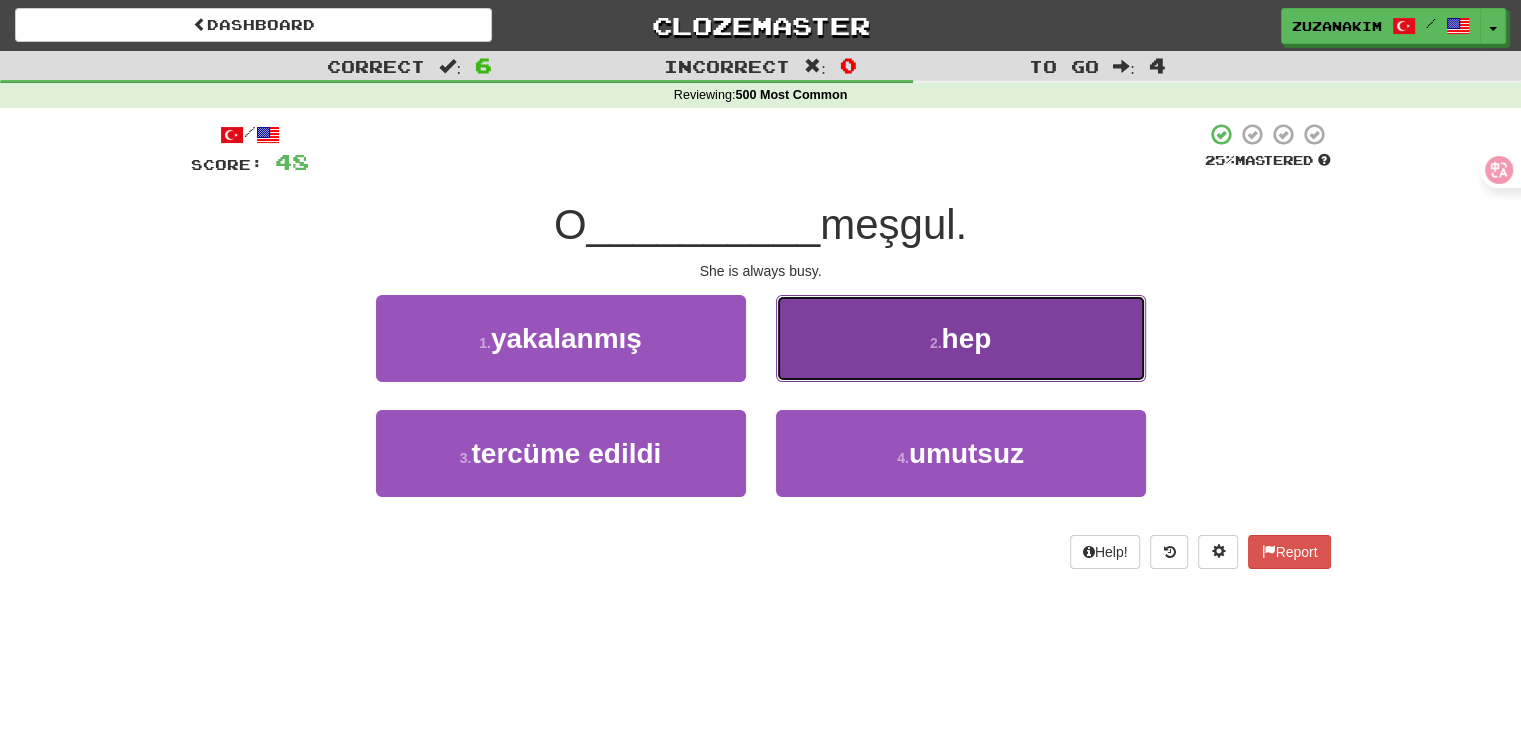 click on "2 .  hep" at bounding box center (961, 338) 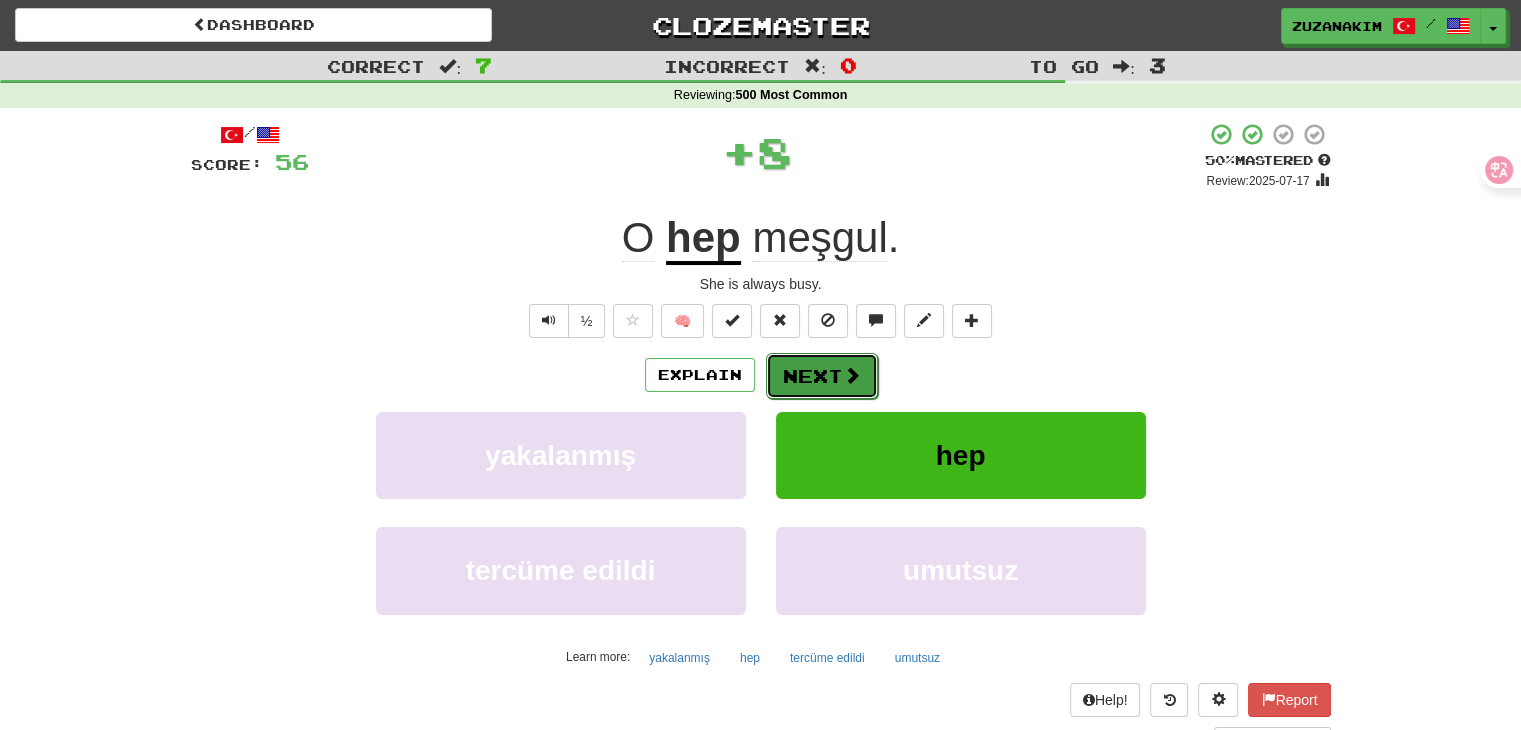 click on "Next" at bounding box center [822, 376] 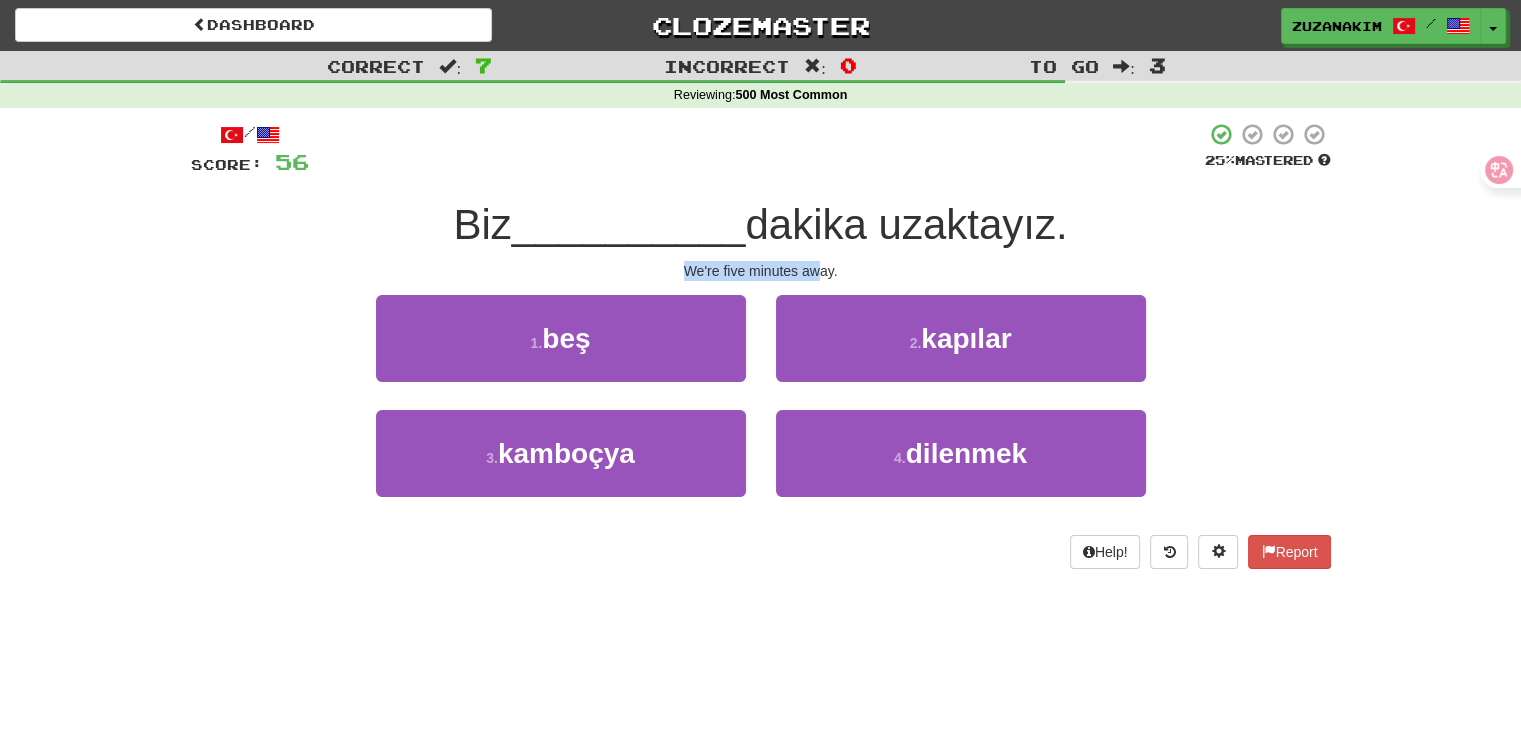 drag, startPoint x: 676, startPoint y: 268, endPoint x: 817, endPoint y: 268, distance: 141 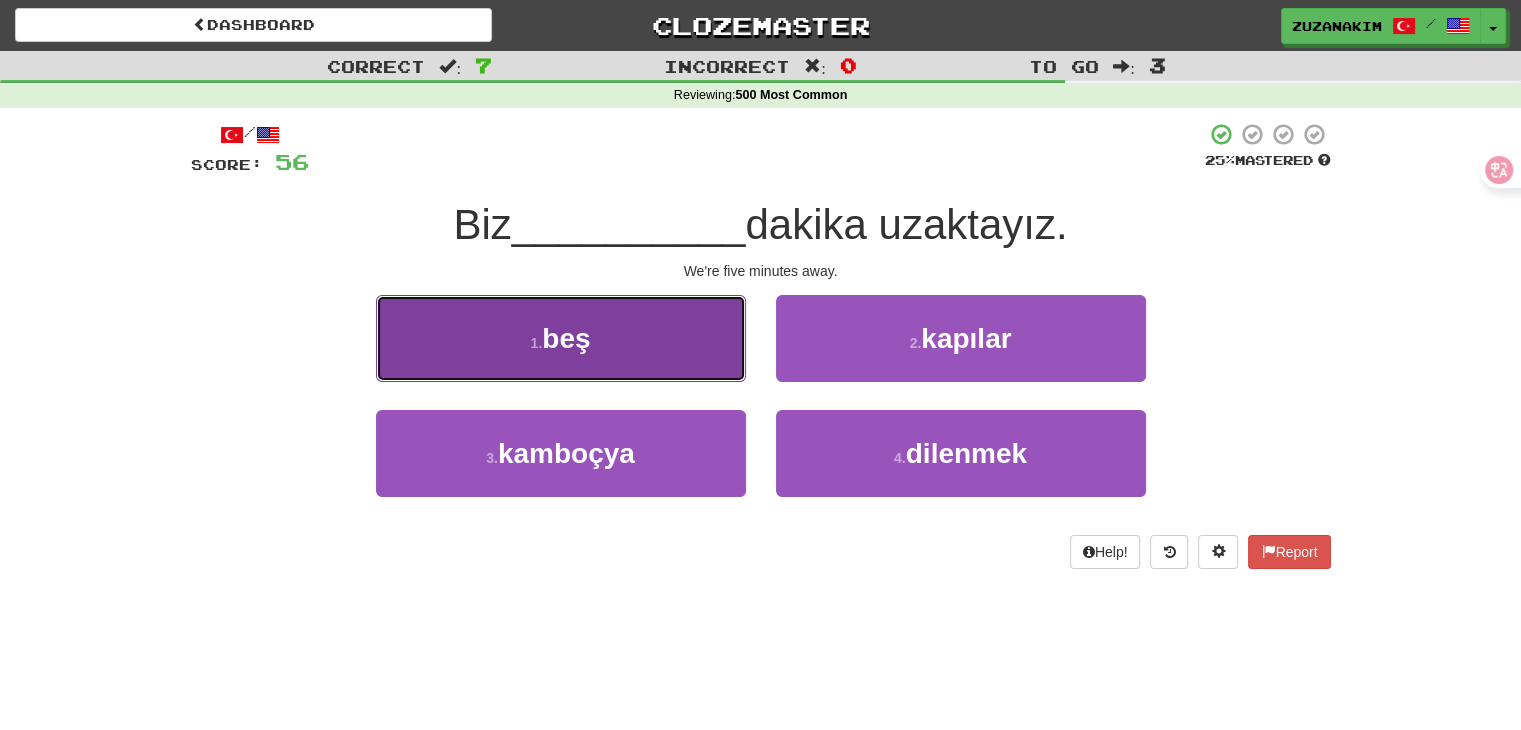 click on "[NUMBER] .  beş" at bounding box center (561, 338) 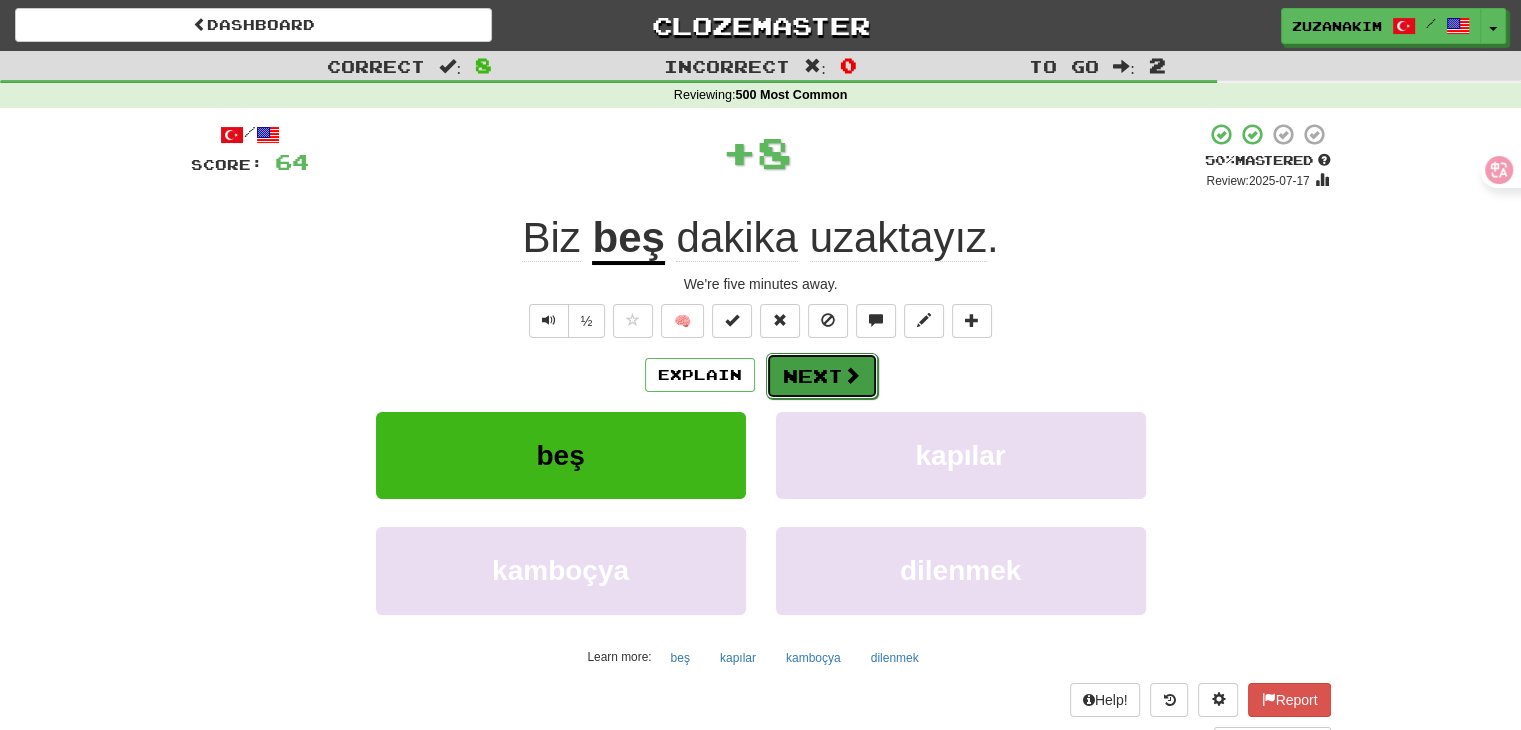 click at bounding box center (852, 375) 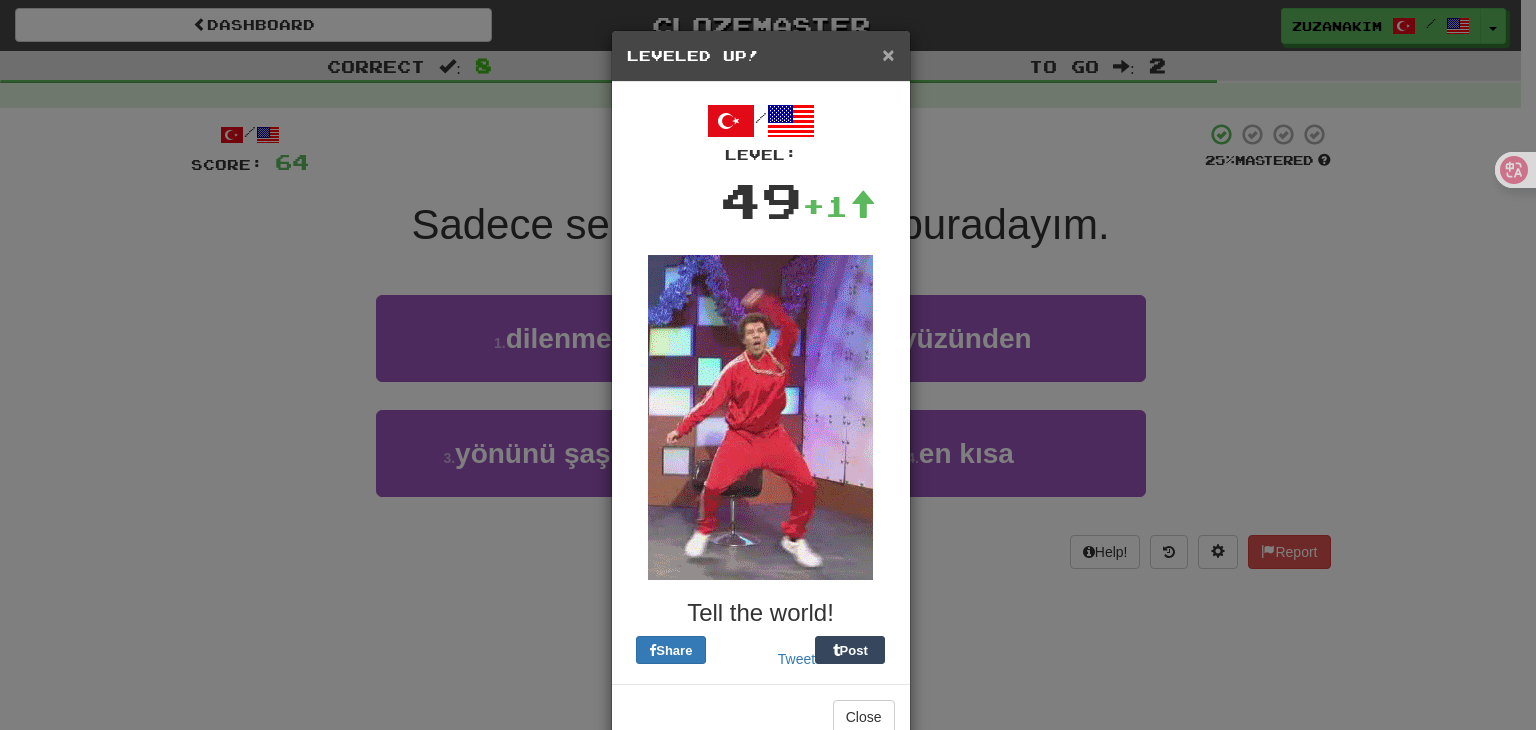 click on "×" at bounding box center (888, 54) 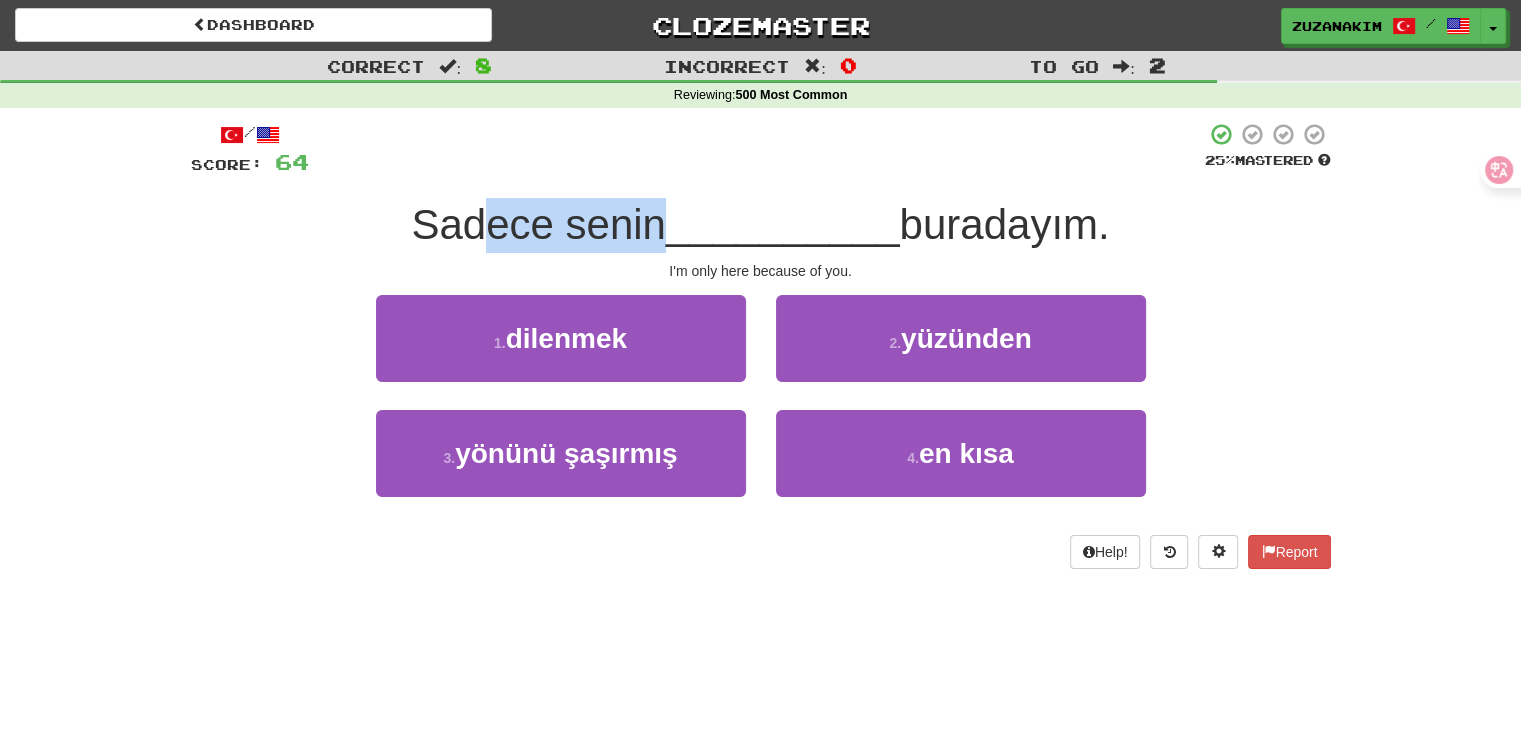drag, startPoint x: 463, startPoint y: 215, endPoint x: 649, endPoint y: 216, distance: 186.00269 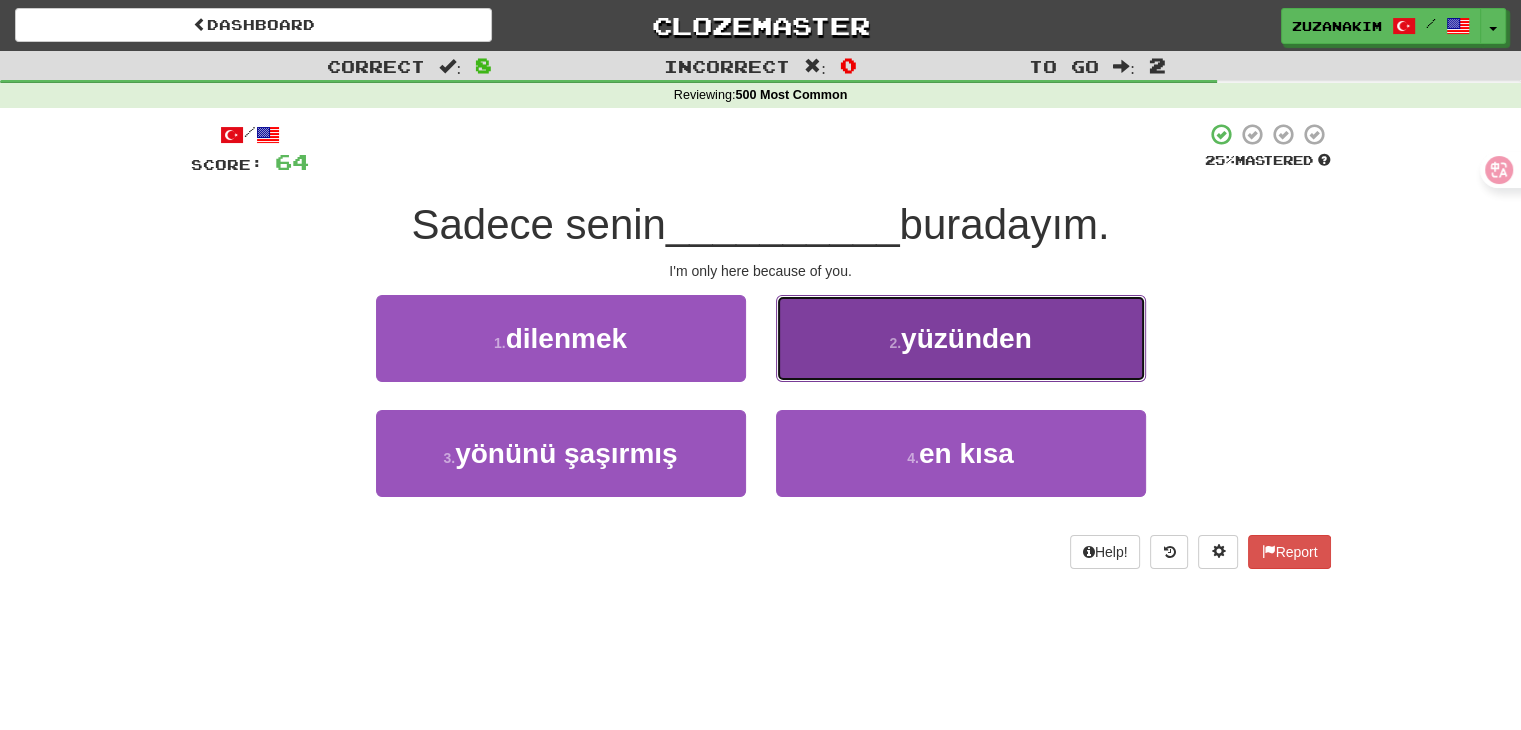 click on "2 .  yüzünden" at bounding box center [961, 338] 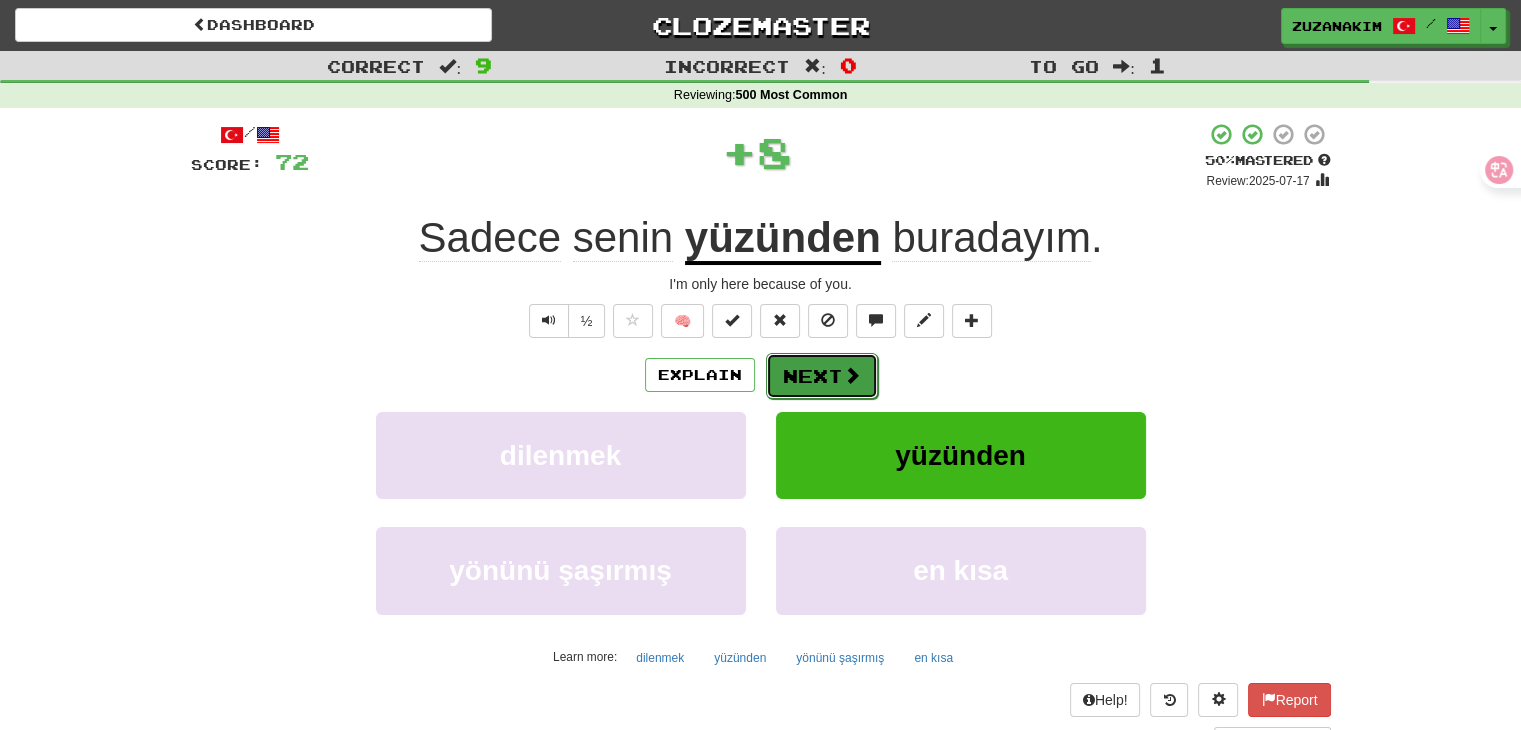 click on "Next" at bounding box center [822, 376] 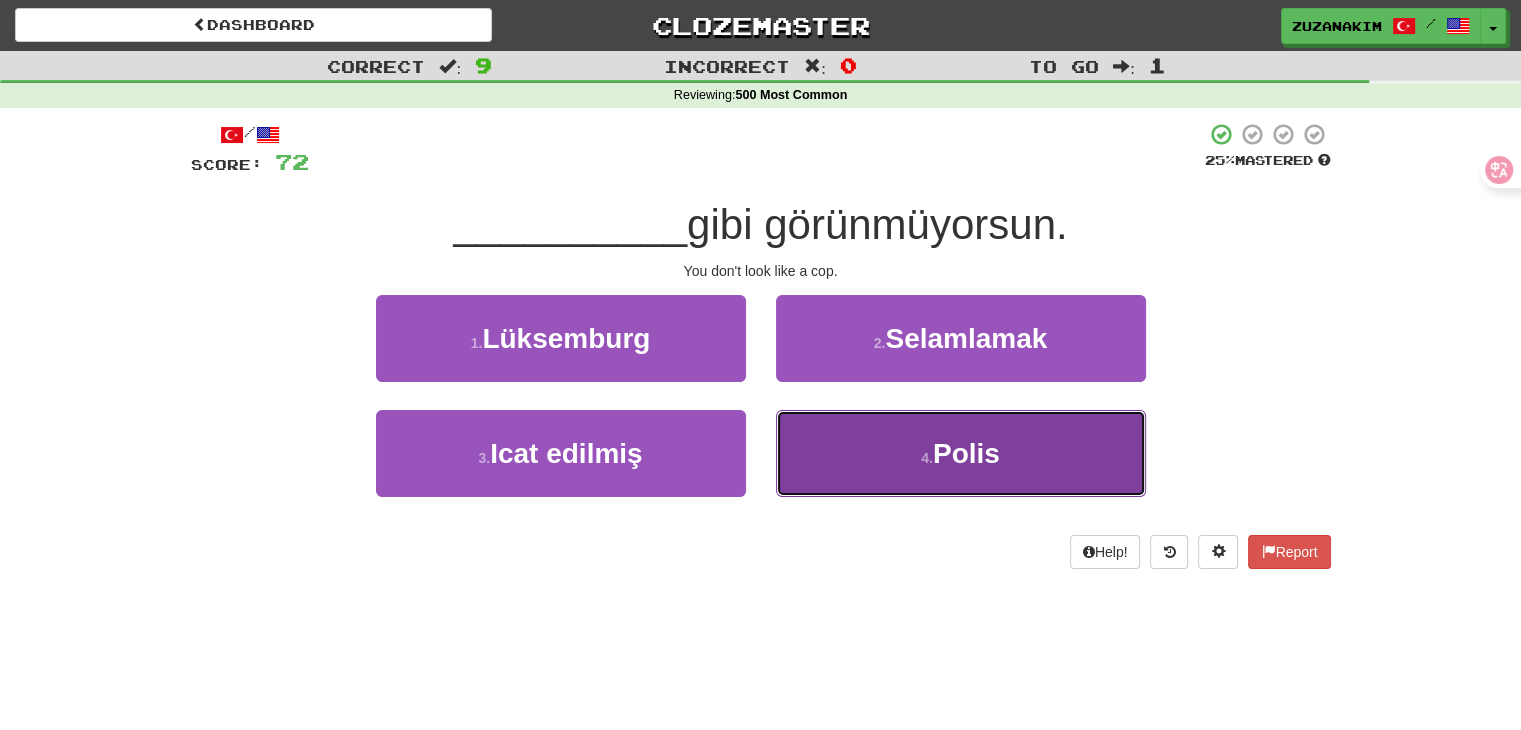 click on "4 .  Polis" at bounding box center (961, 453) 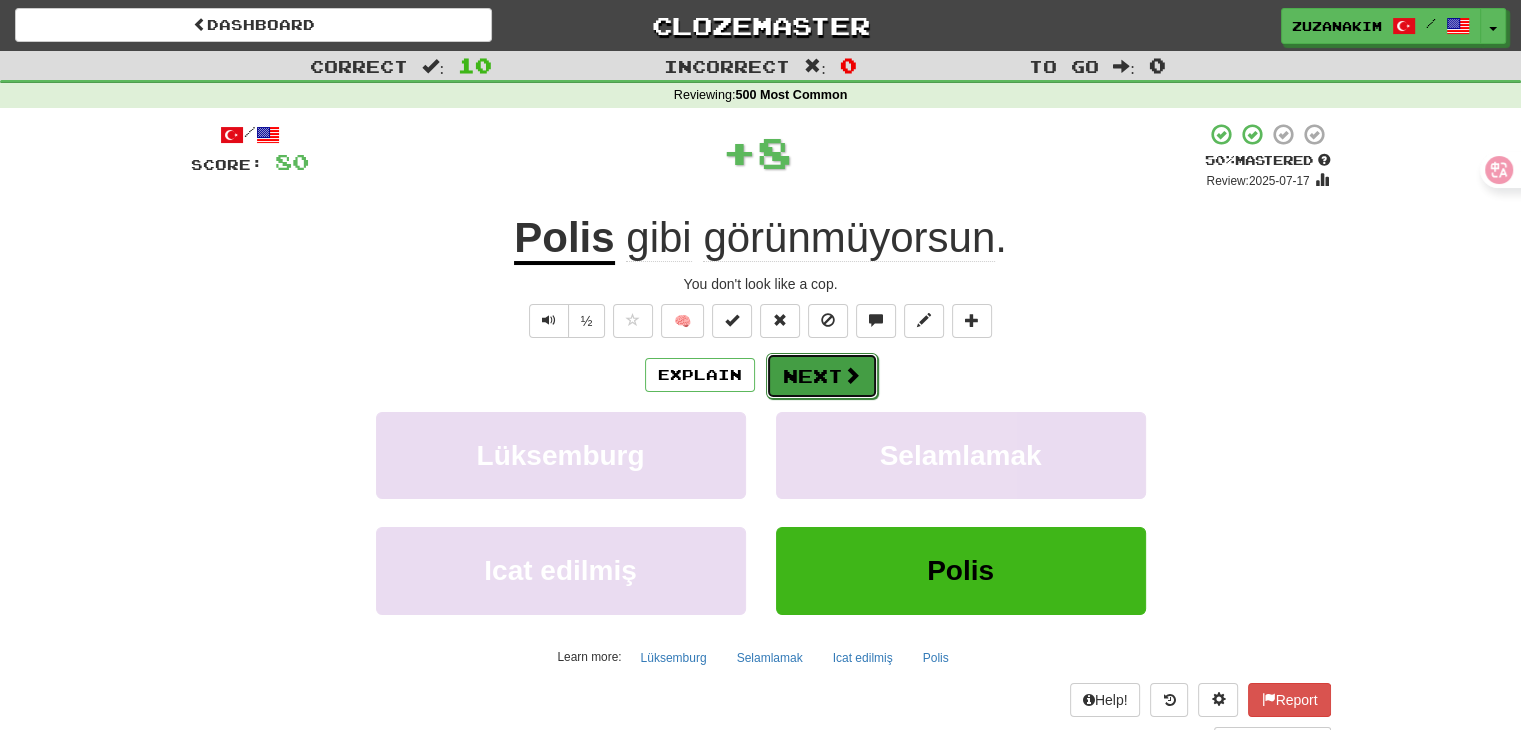 click at bounding box center [852, 375] 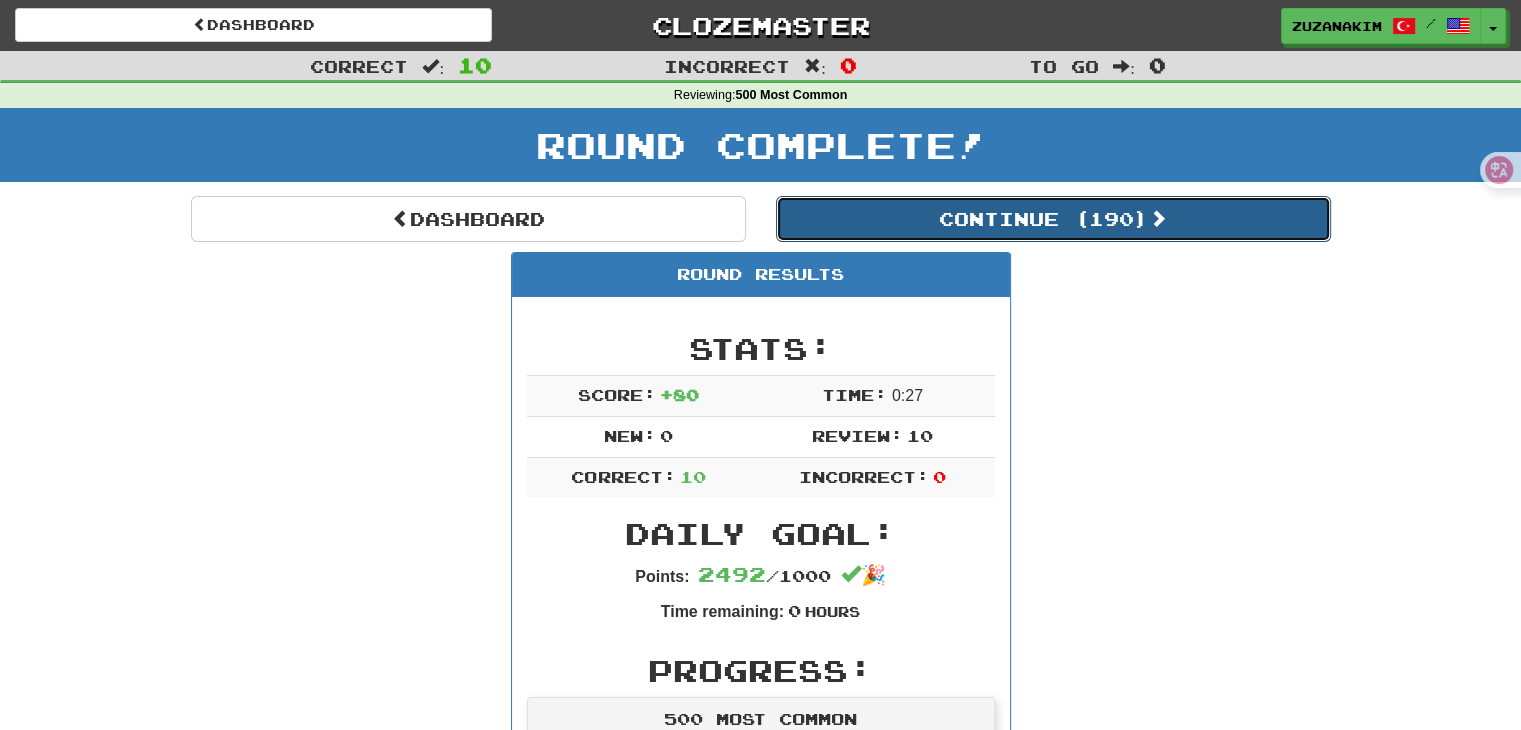 click on "Continue ( 190 )" at bounding box center [1053, 219] 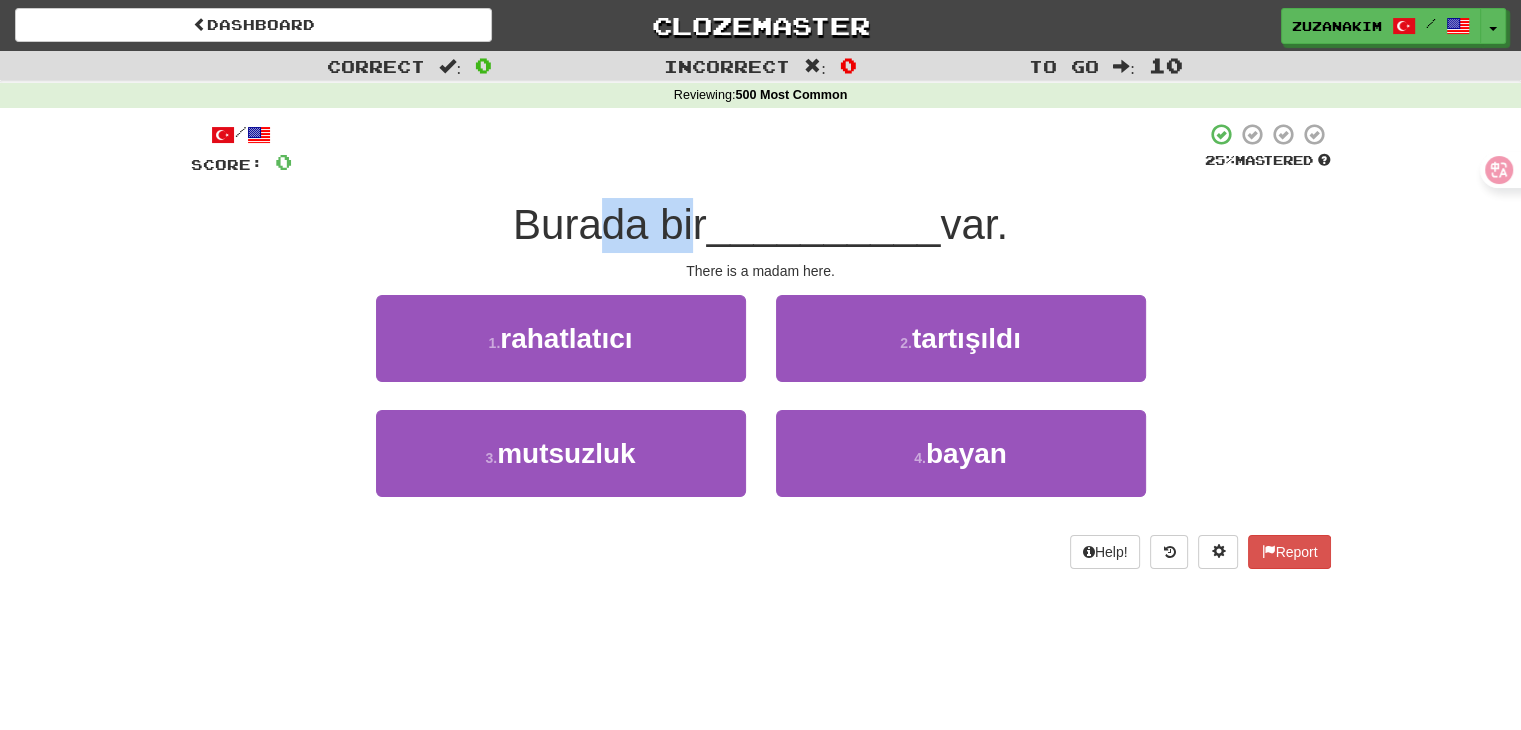 drag, startPoint x: 578, startPoint y: 248, endPoint x: 712, endPoint y: 240, distance: 134.23859 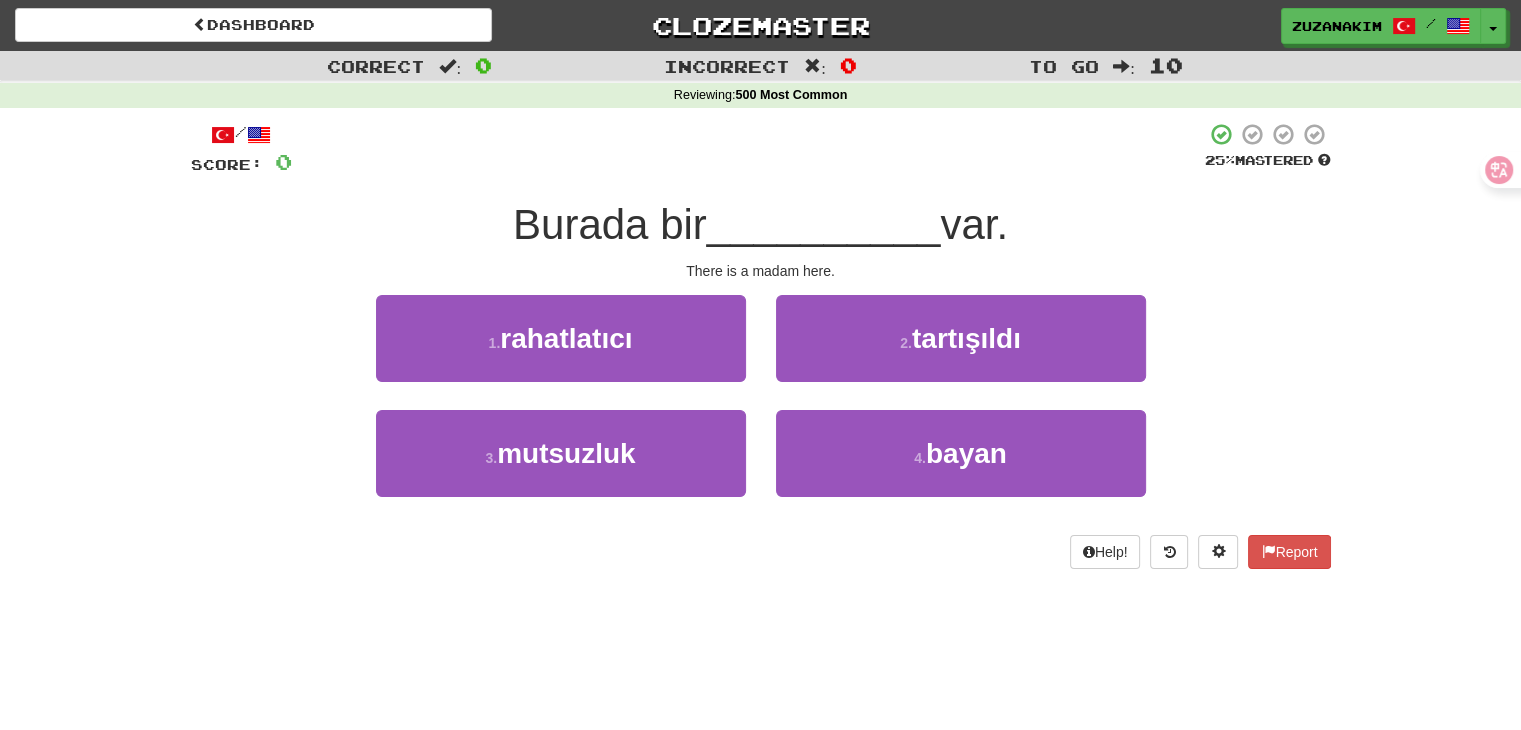 click on "__________" at bounding box center (824, 224) 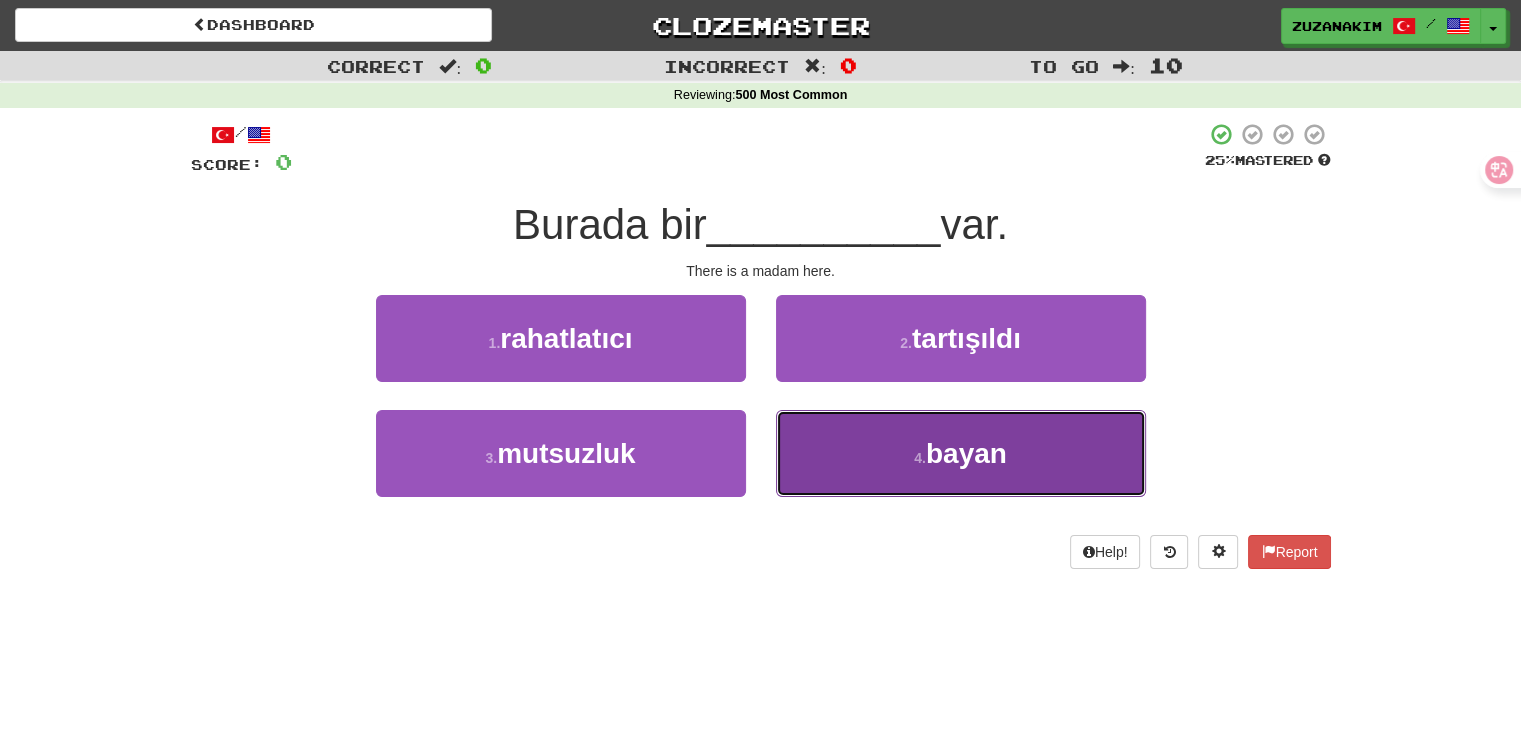click on "4 .  bayan" at bounding box center (961, 453) 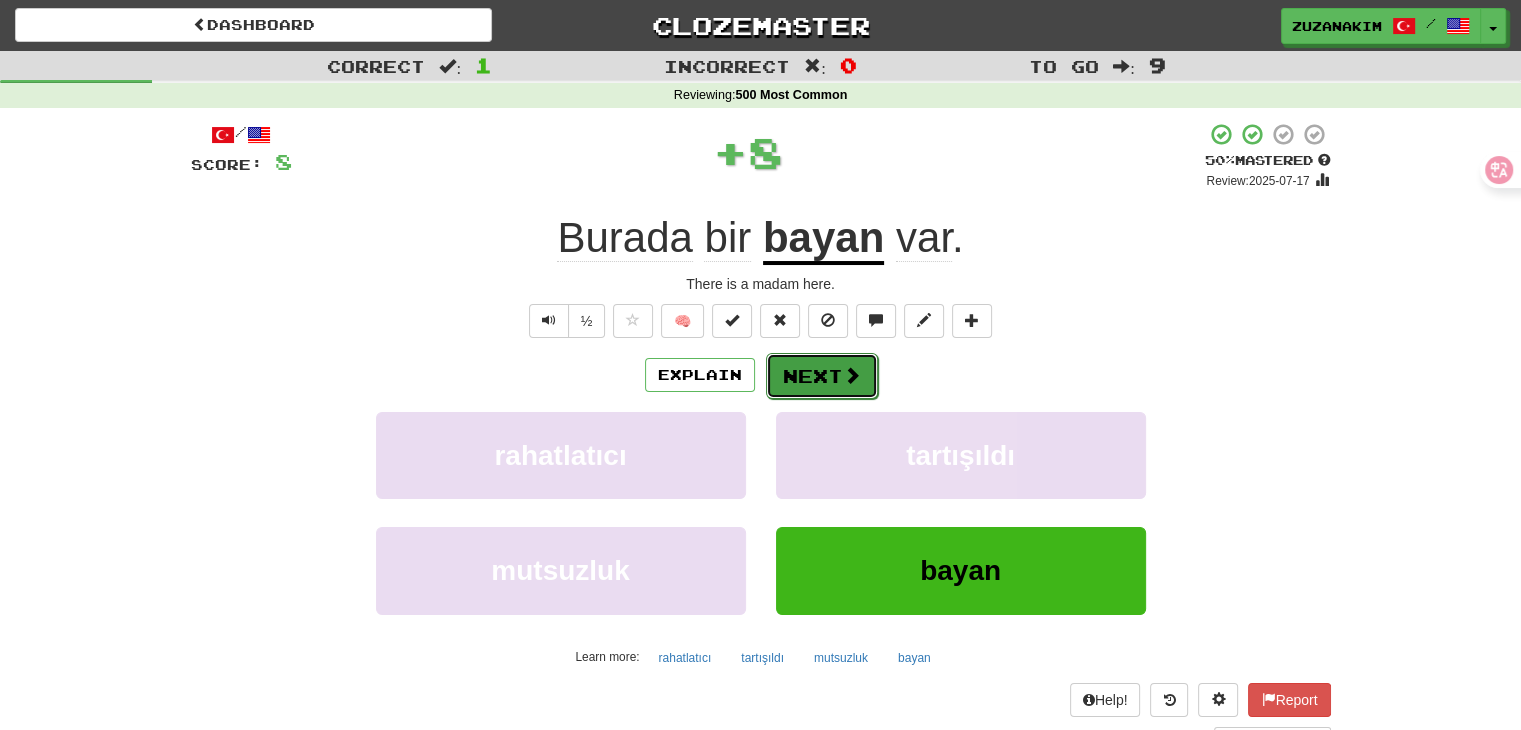 click on "Next" at bounding box center [822, 376] 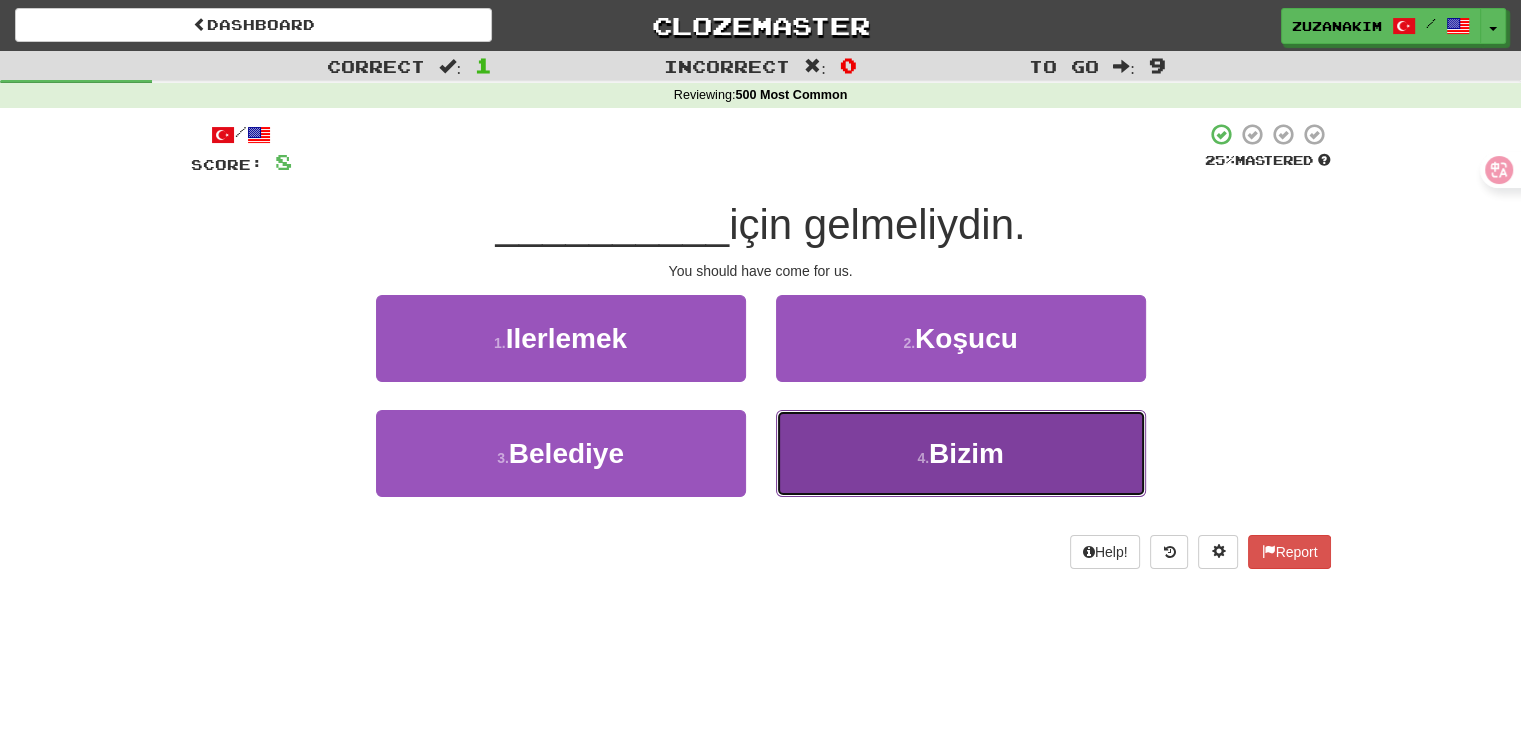 click on "Bizim" at bounding box center [966, 453] 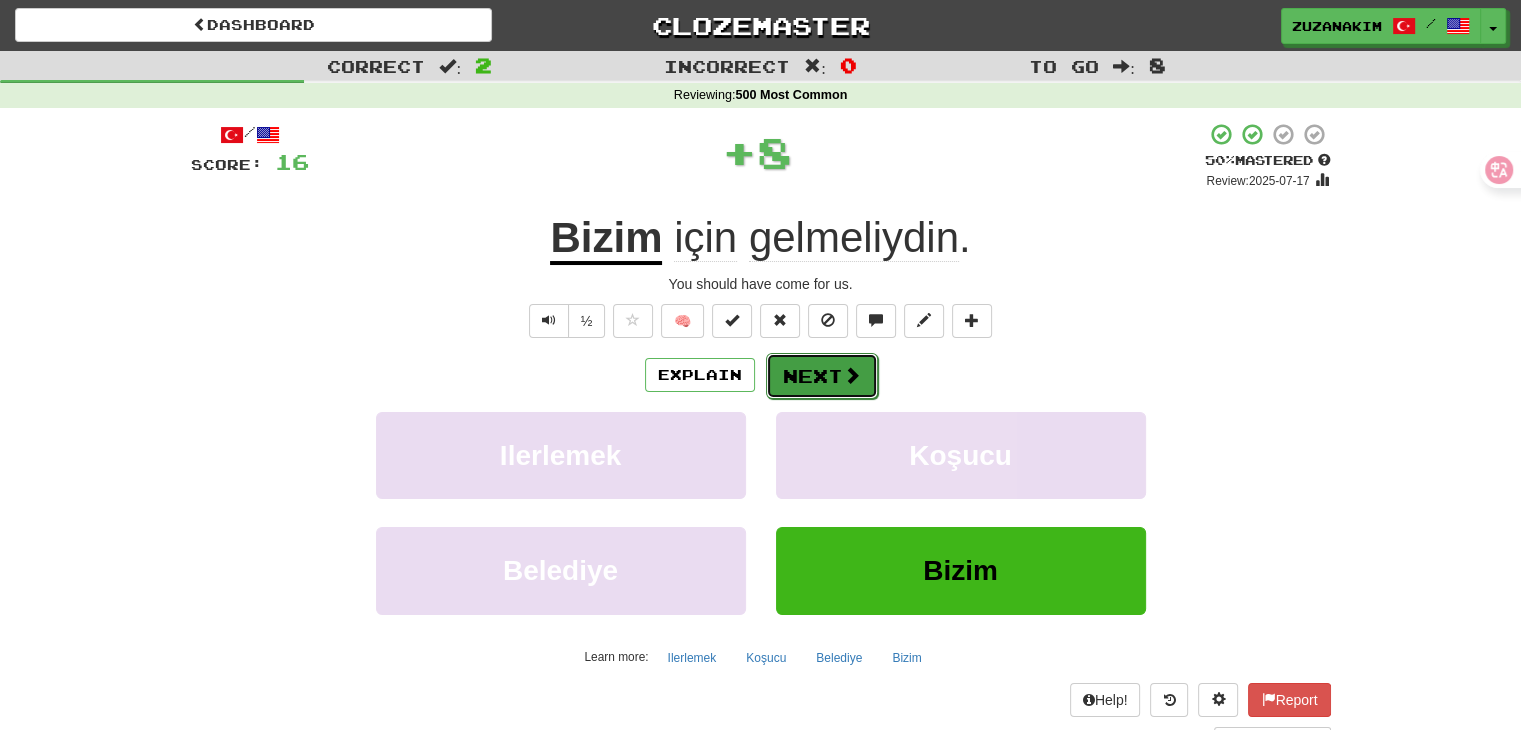 click on "Next" at bounding box center (822, 376) 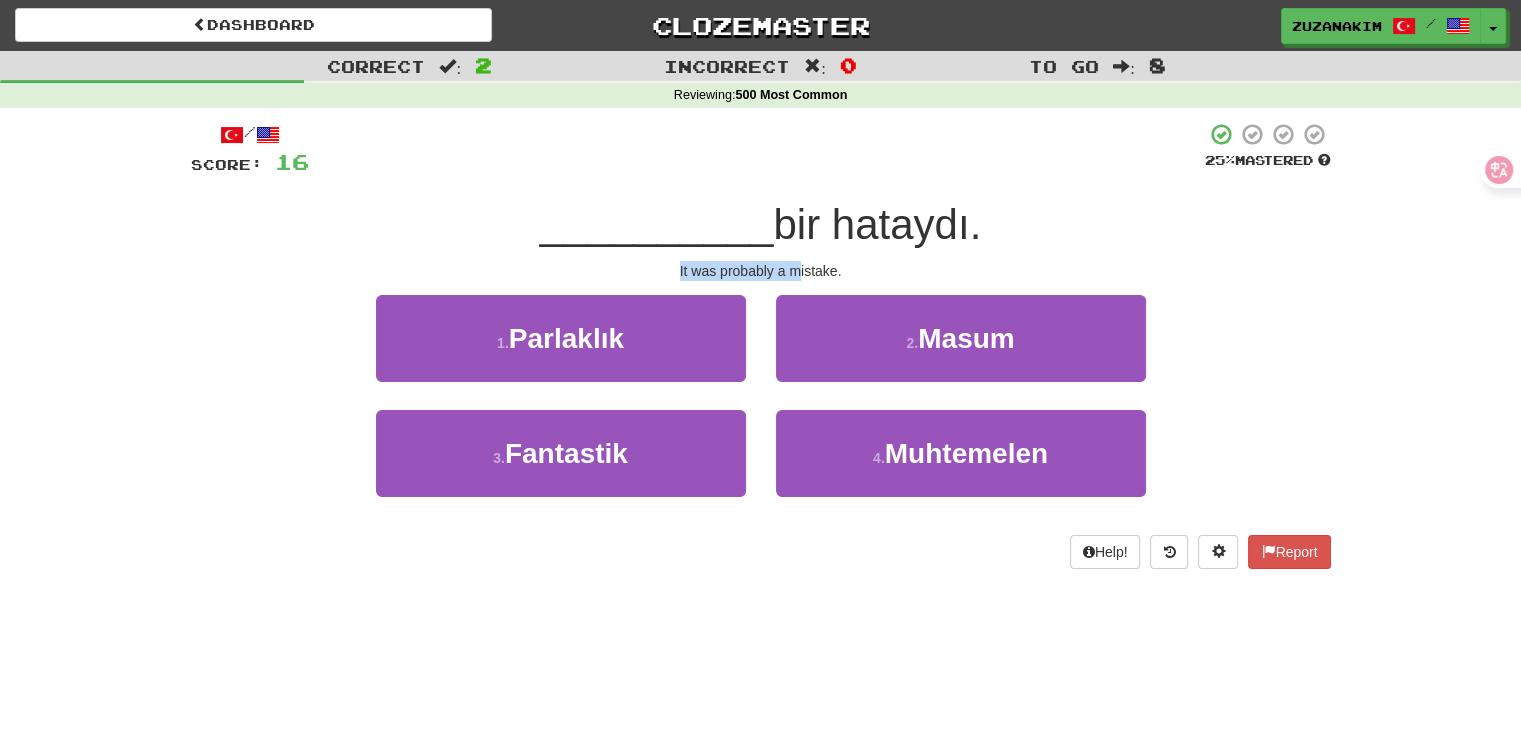 drag, startPoint x: 647, startPoint y: 275, endPoint x: 825, endPoint y: 275, distance: 178 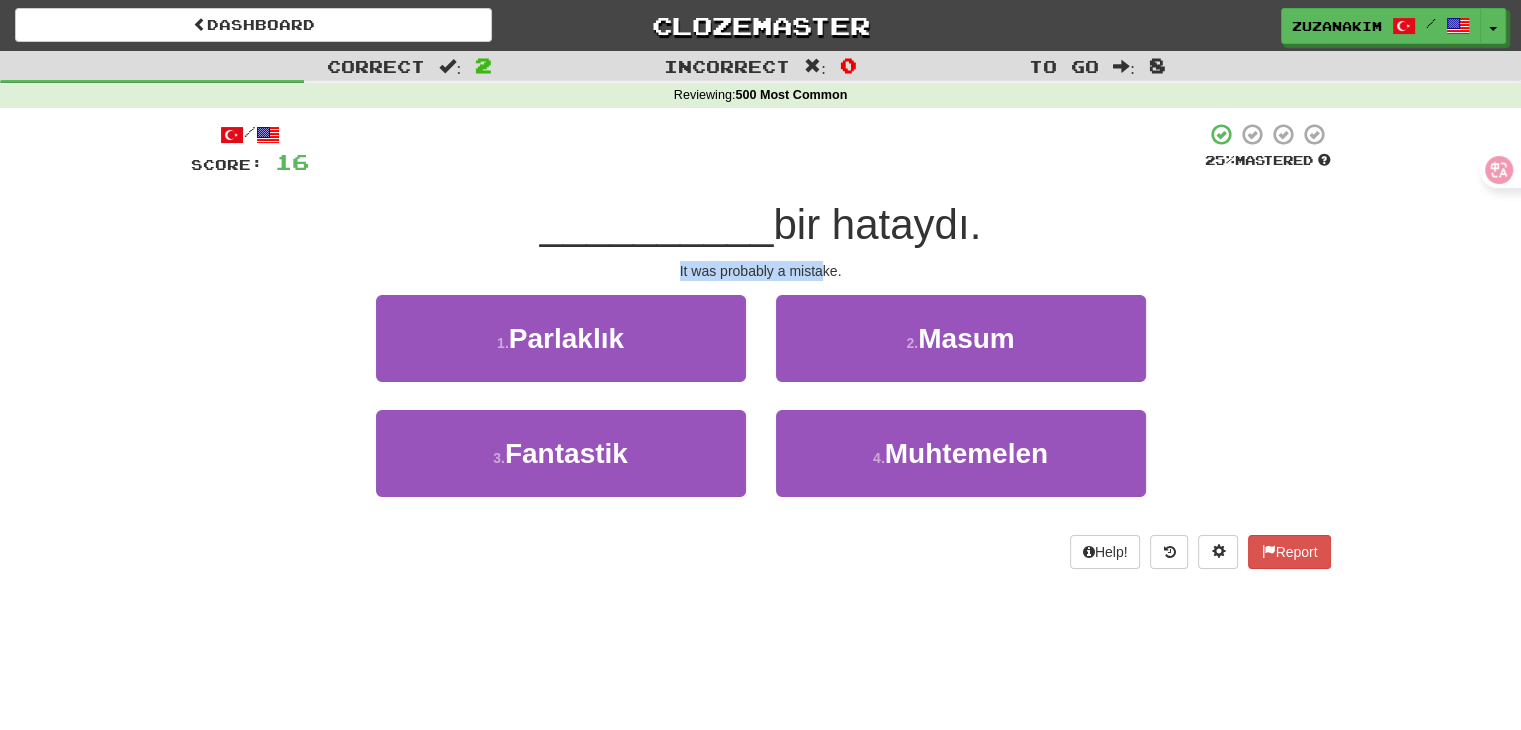 click on "It was probably a mistake." at bounding box center [761, 271] 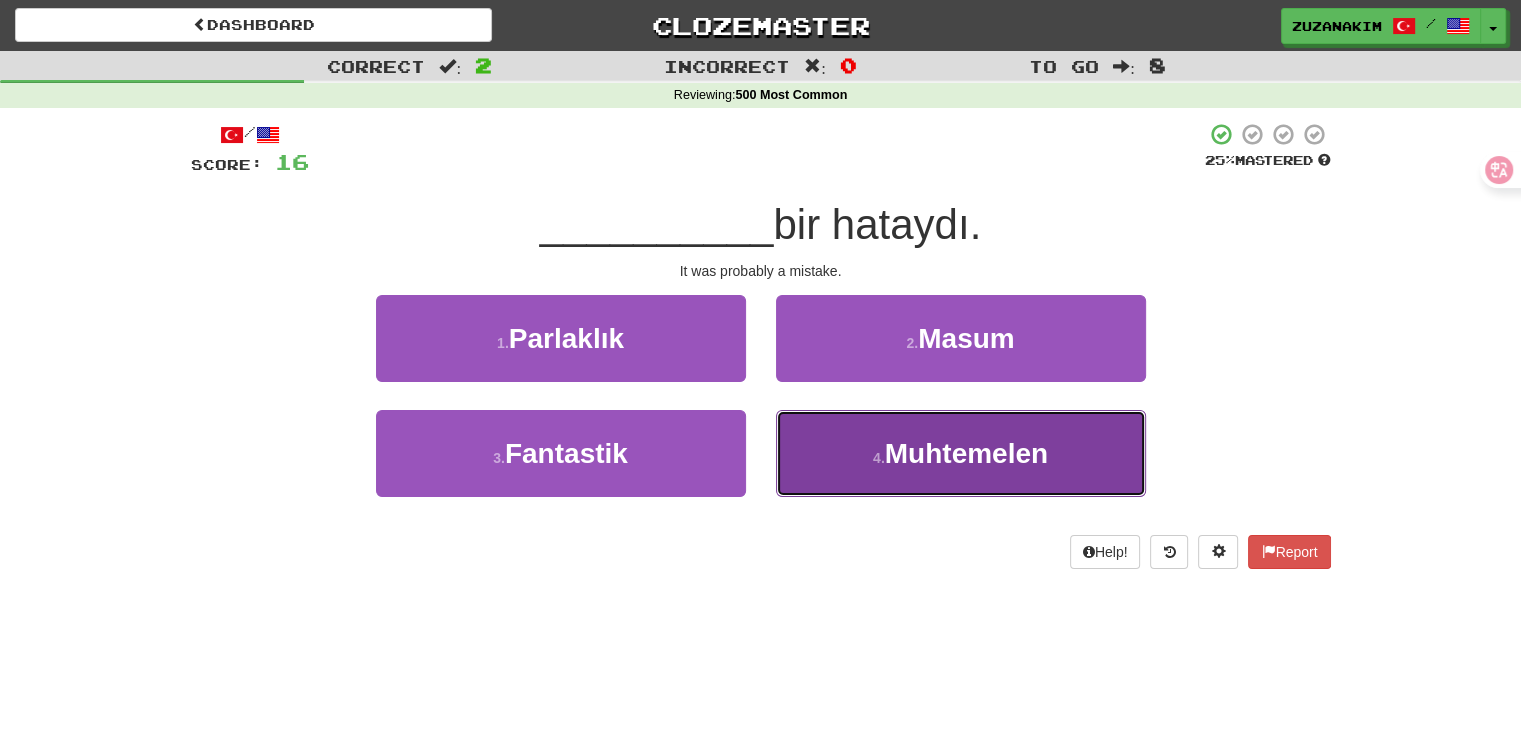 click on "4 .  Muhtemelen" at bounding box center (961, 453) 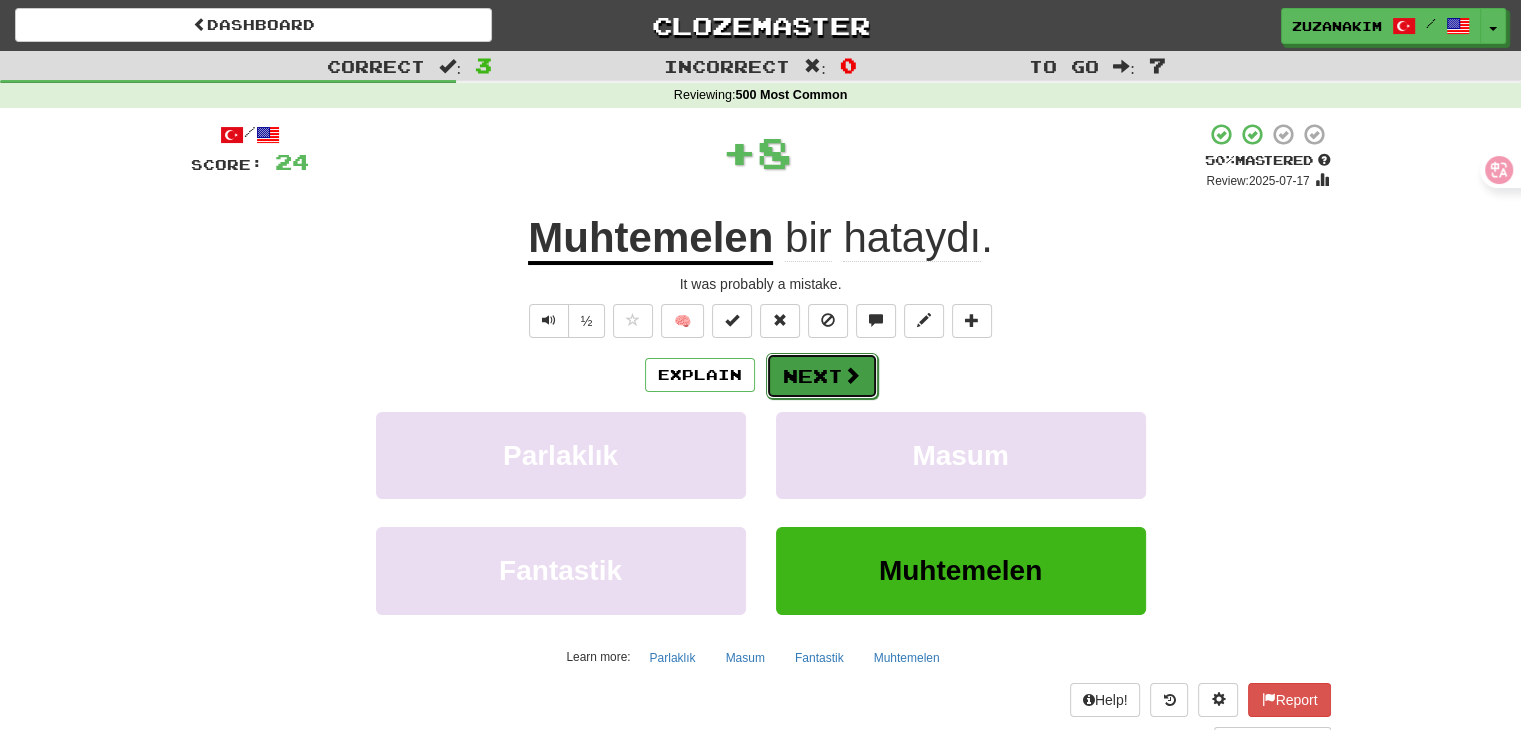 click on "Next" at bounding box center (822, 376) 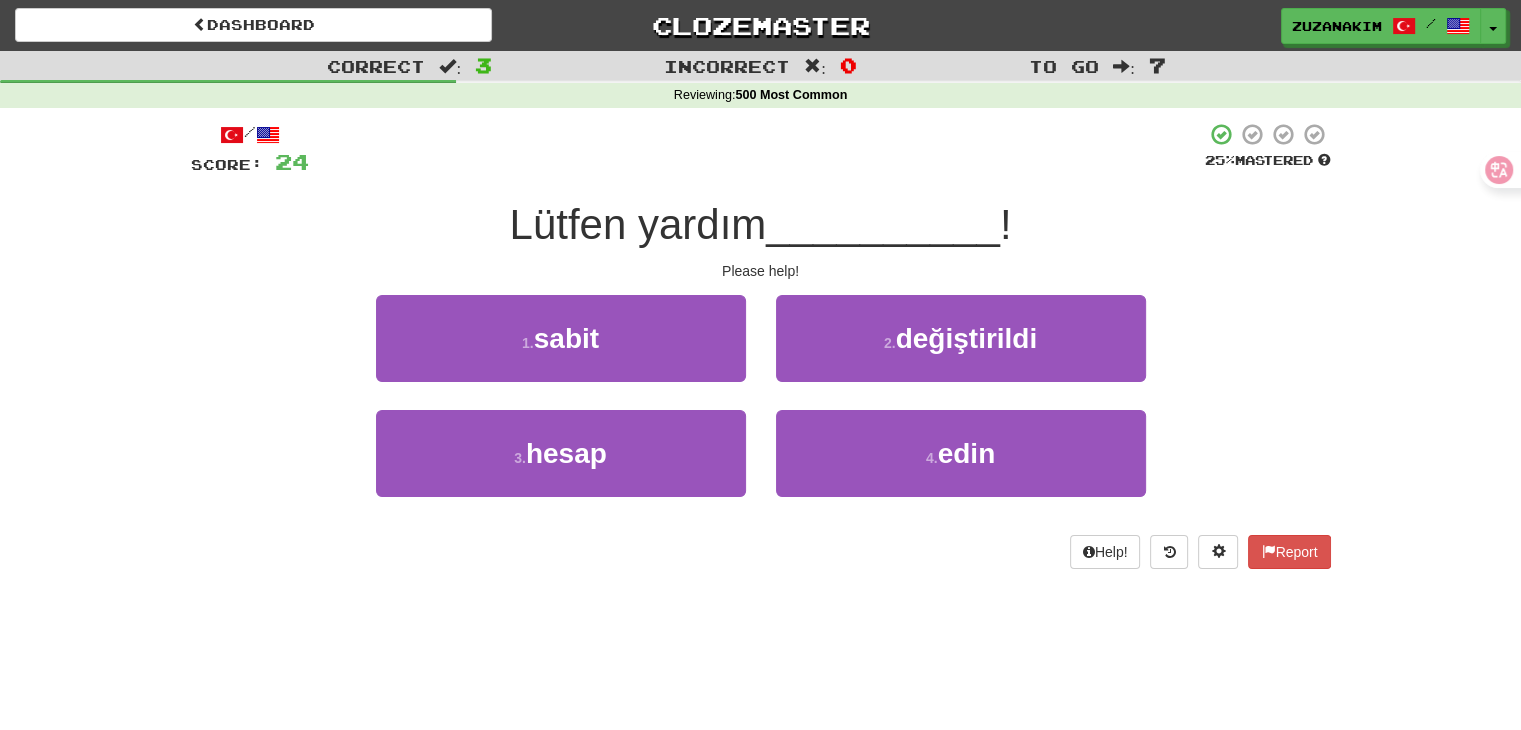 drag, startPoint x: 496, startPoint y: 220, endPoint x: 778, endPoint y: 220, distance: 282 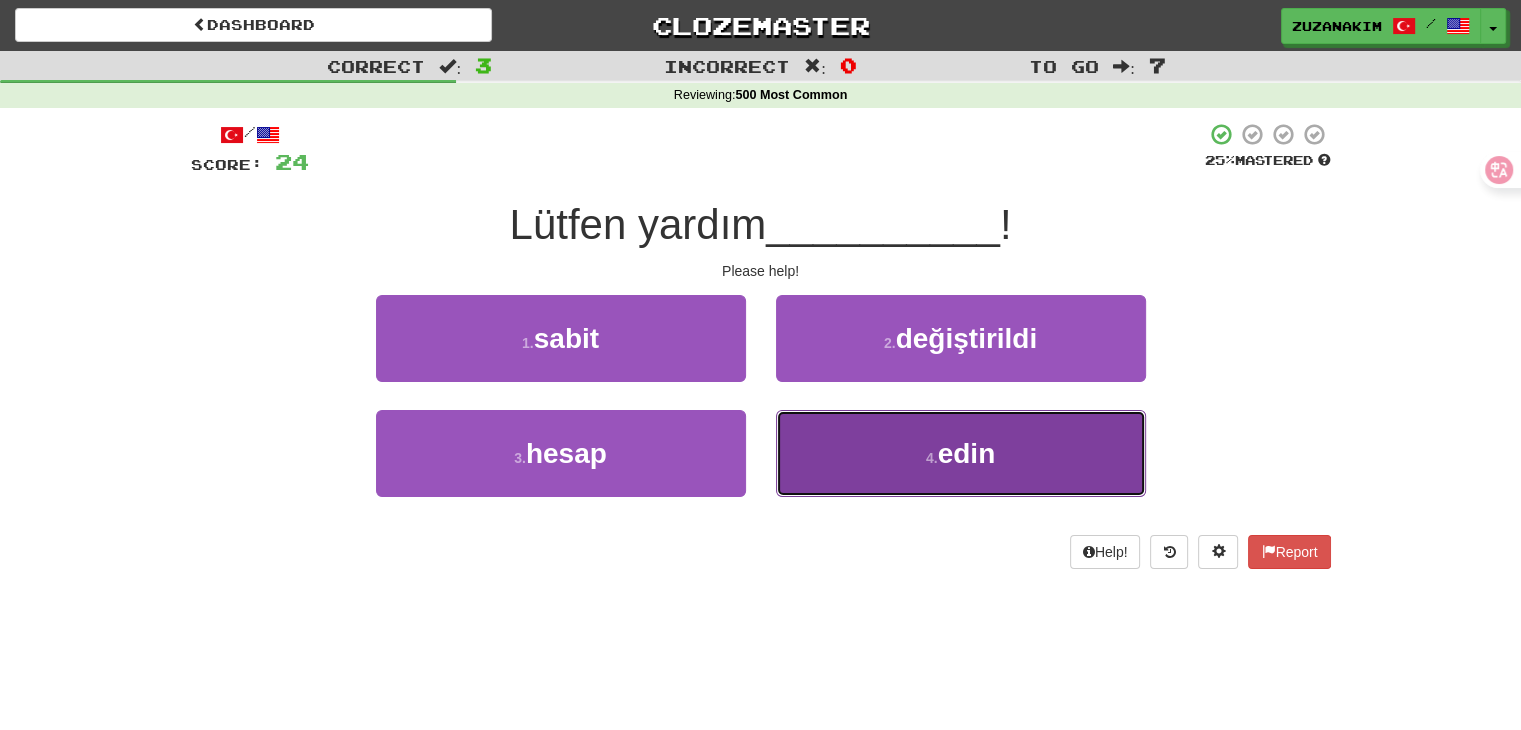 click on "4 .  edin" at bounding box center [961, 453] 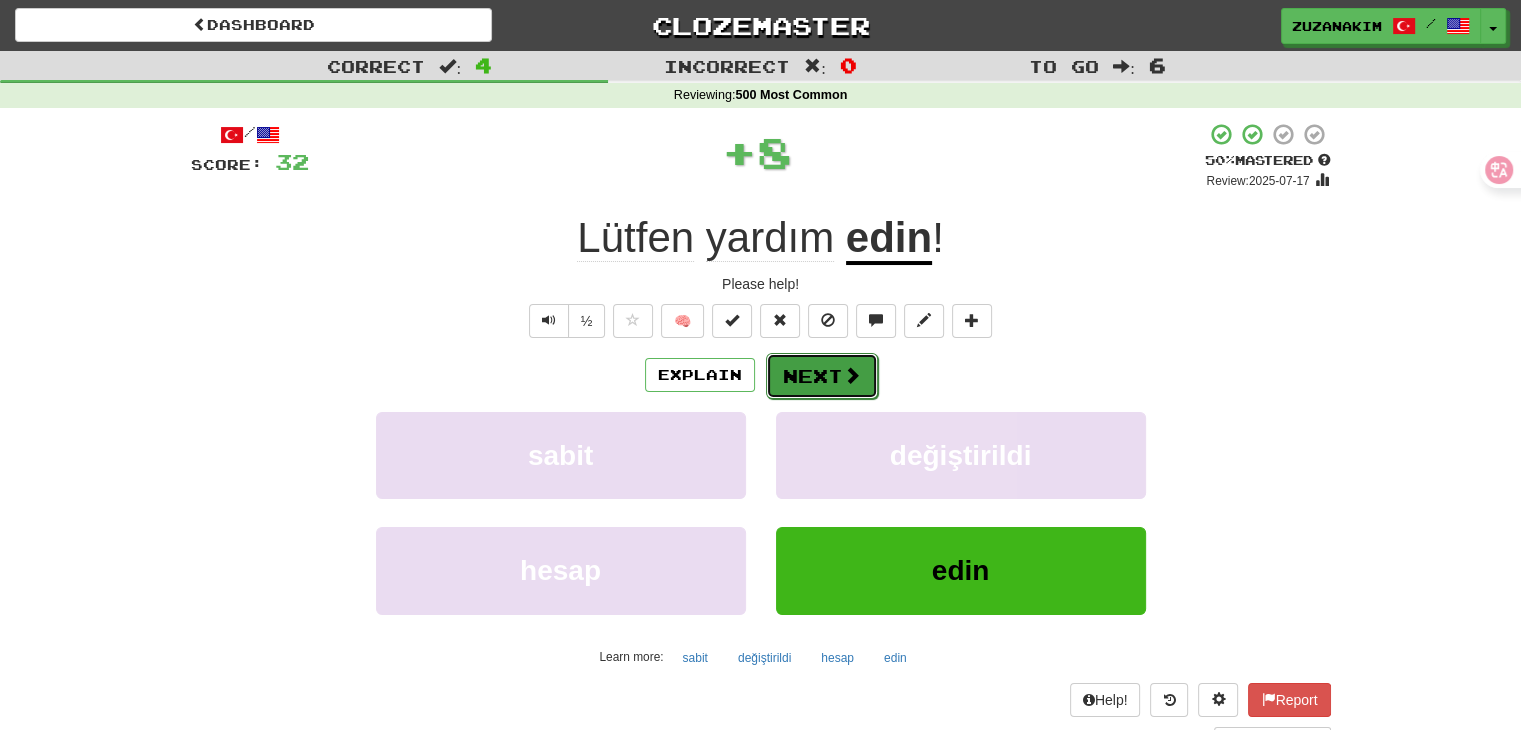 click on "Next" at bounding box center (822, 376) 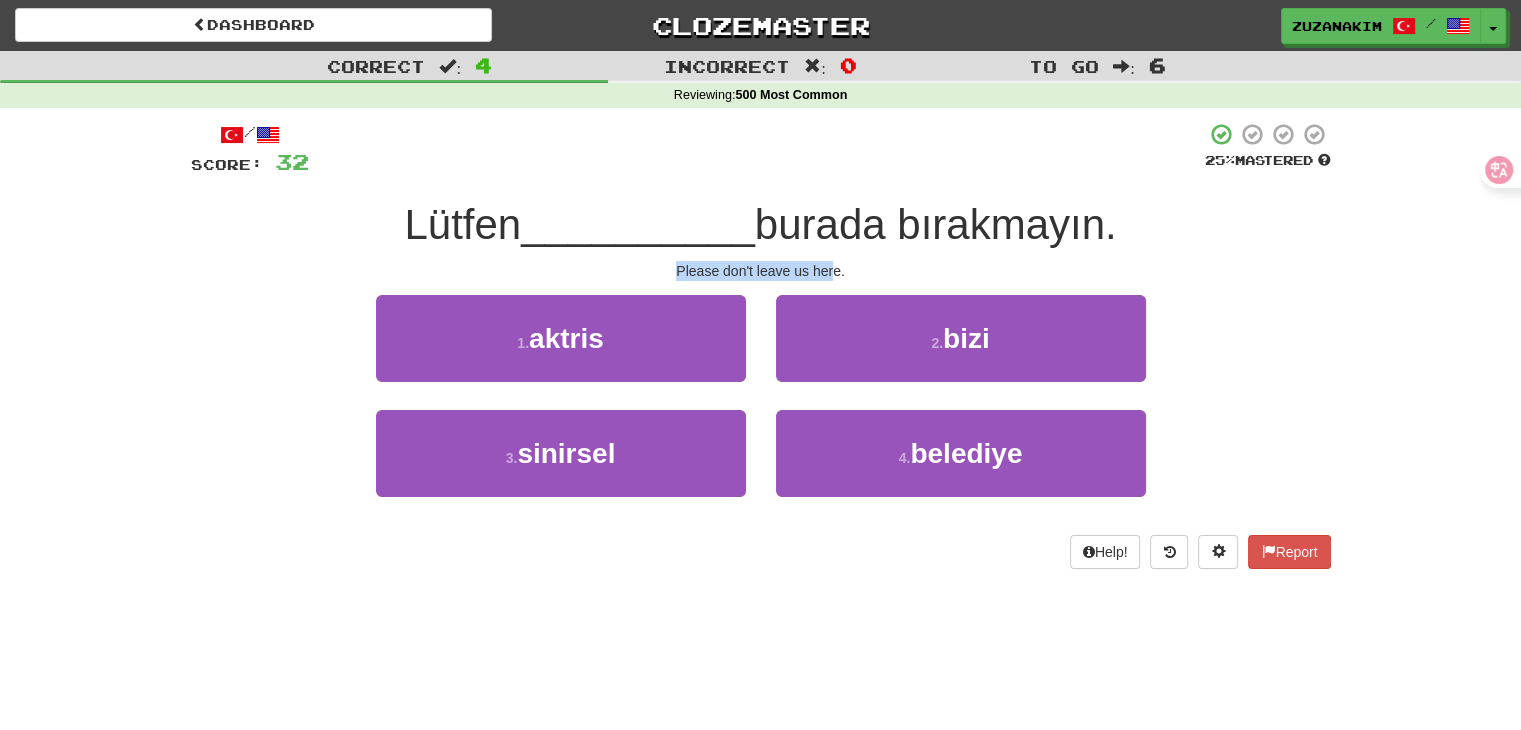 drag, startPoint x: 676, startPoint y: 272, endPoint x: 836, endPoint y: 272, distance: 160 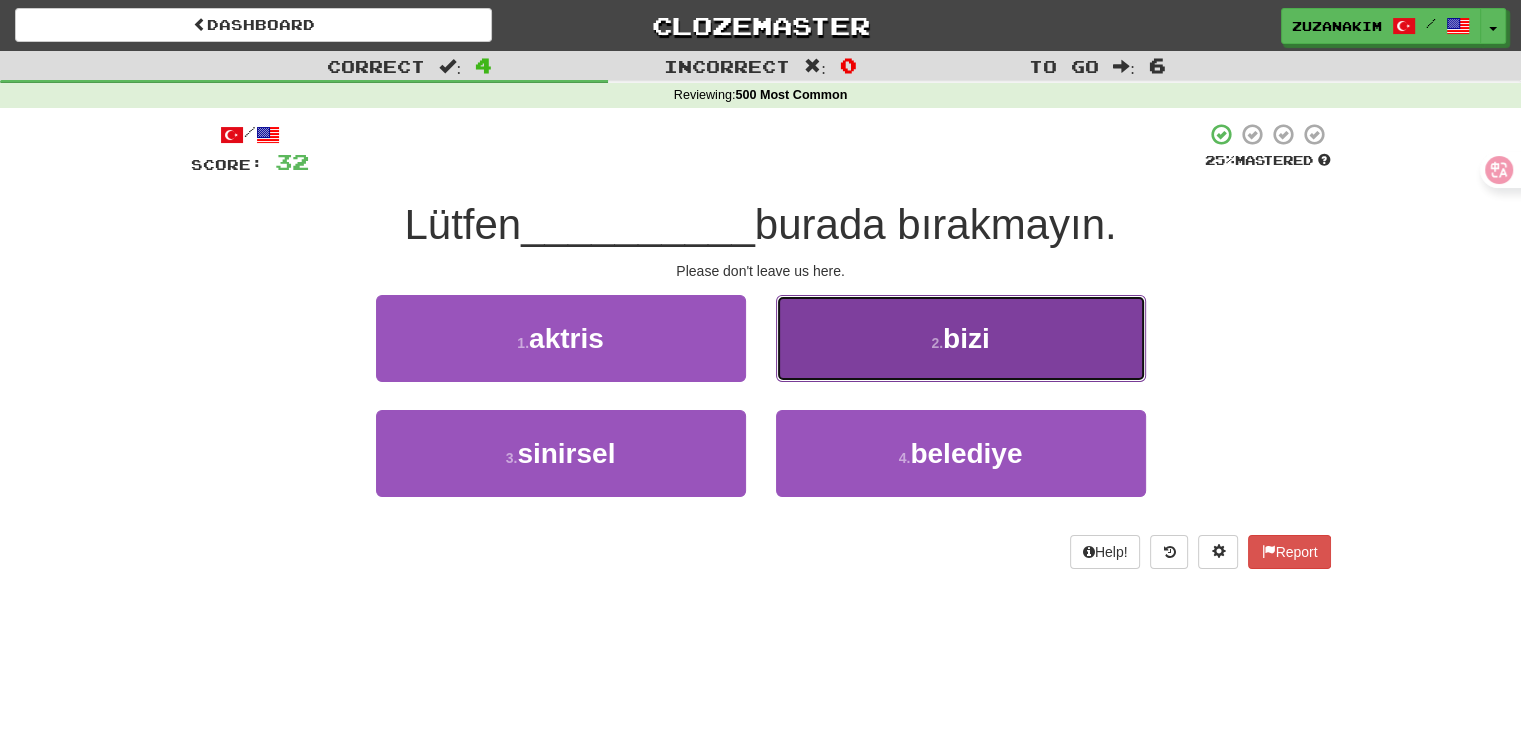 click on "2 .  bizi" at bounding box center [961, 338] 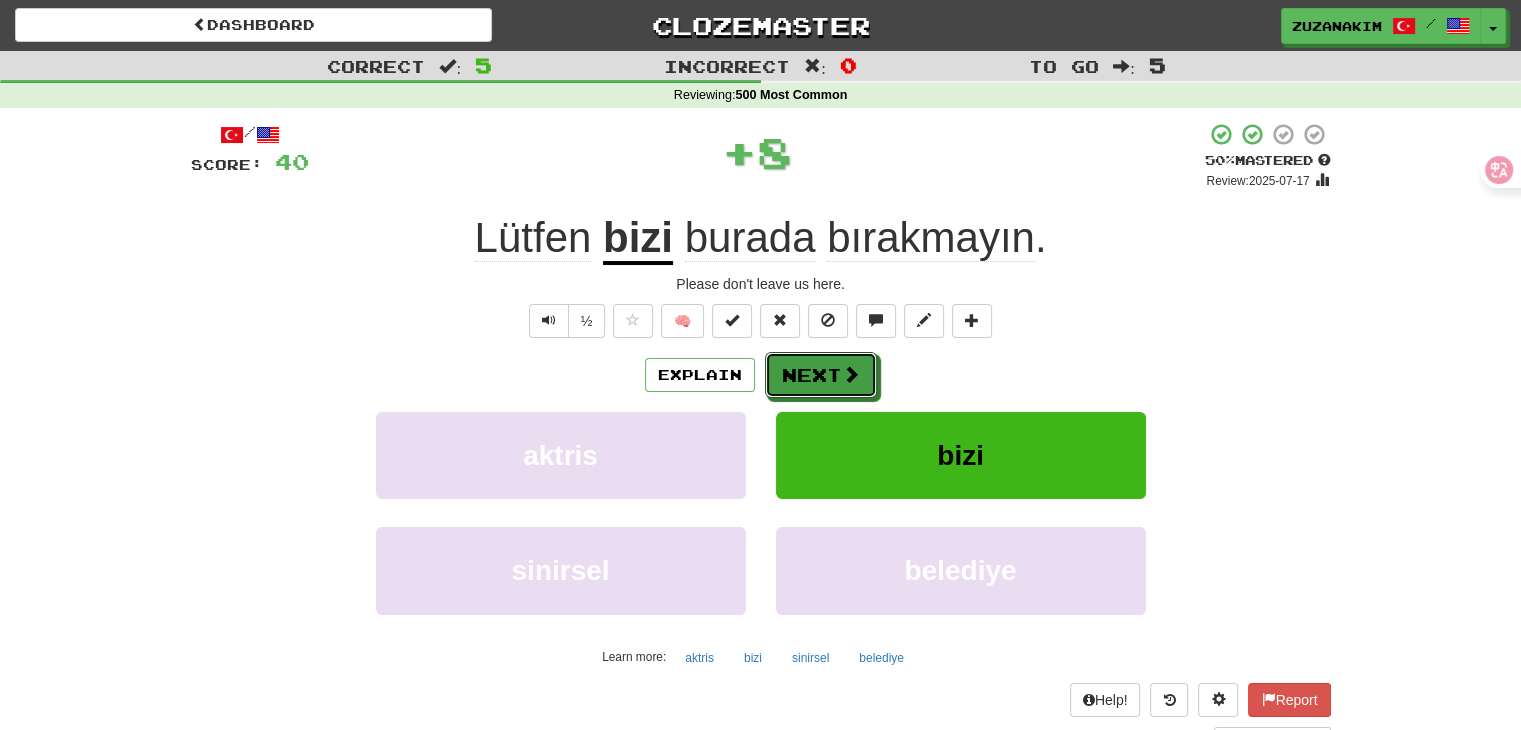 click on "Next" at bounding box center (821, 375) 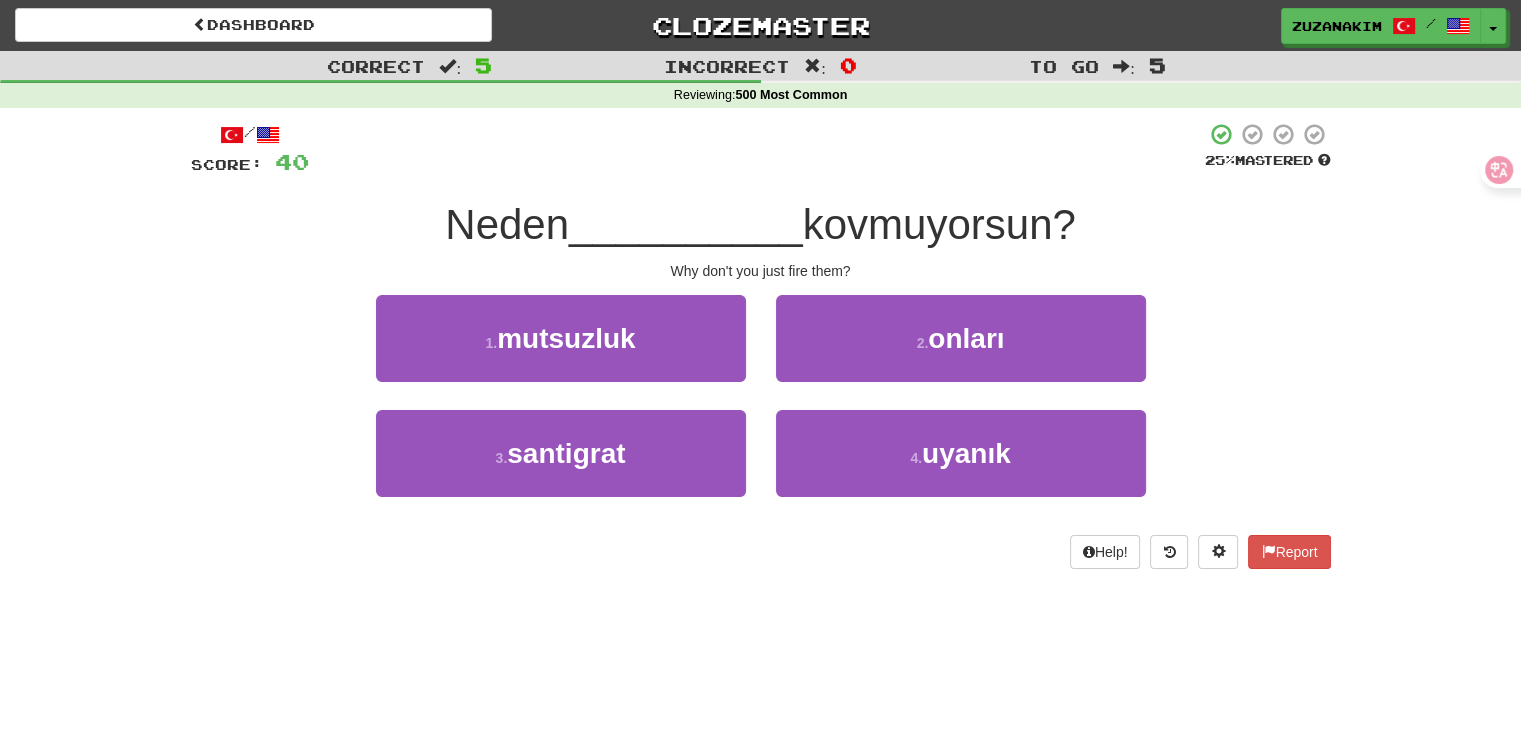 drag, startPoint x: 616, startPoint y: 291, endPoint x: 848, endPoint y: 290, distance: 232.00215 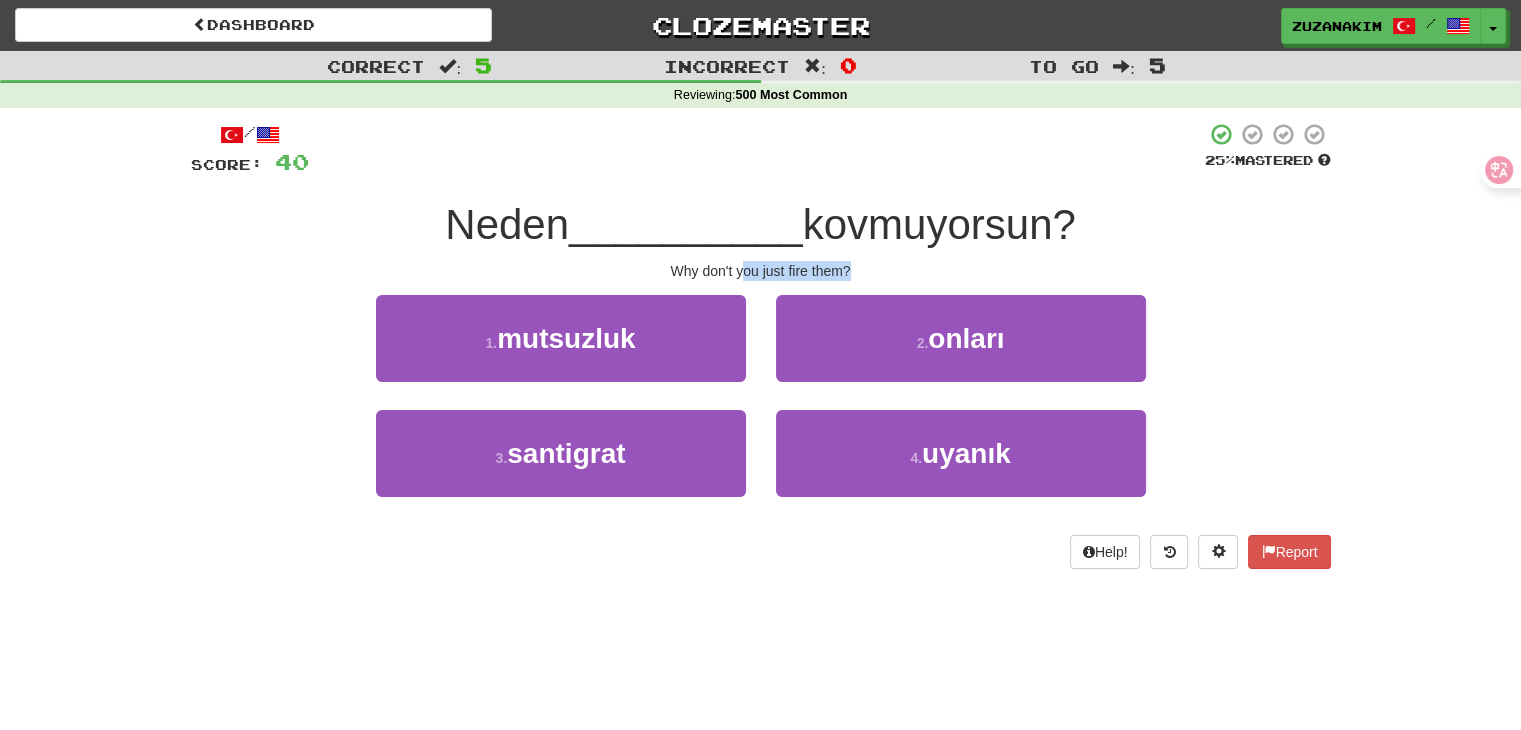 drag, startPoint x: 744, startPoint y: 277, endPoint x: 862, endPoint y: 277, distance: 118 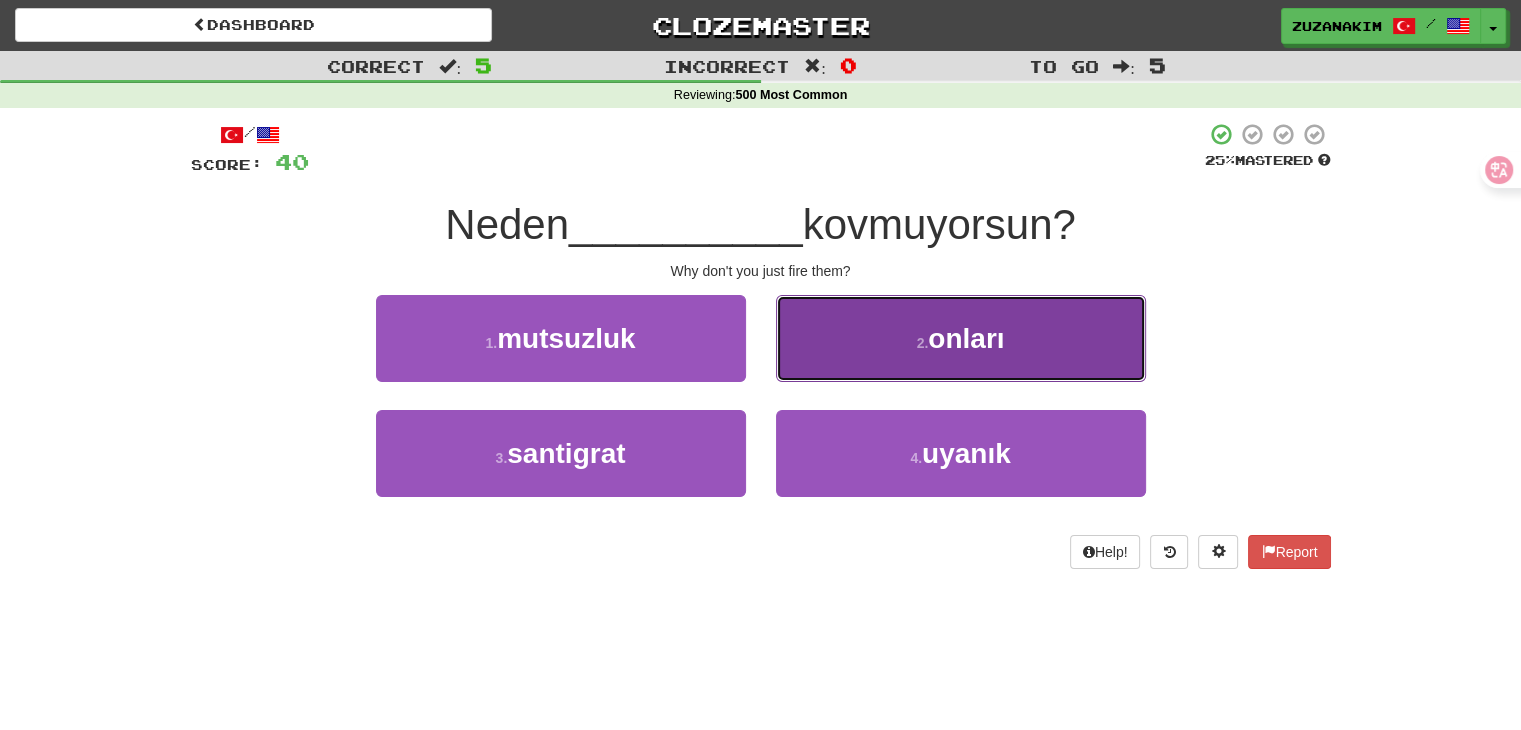 click on "onları" at bounding box center (966, 338) 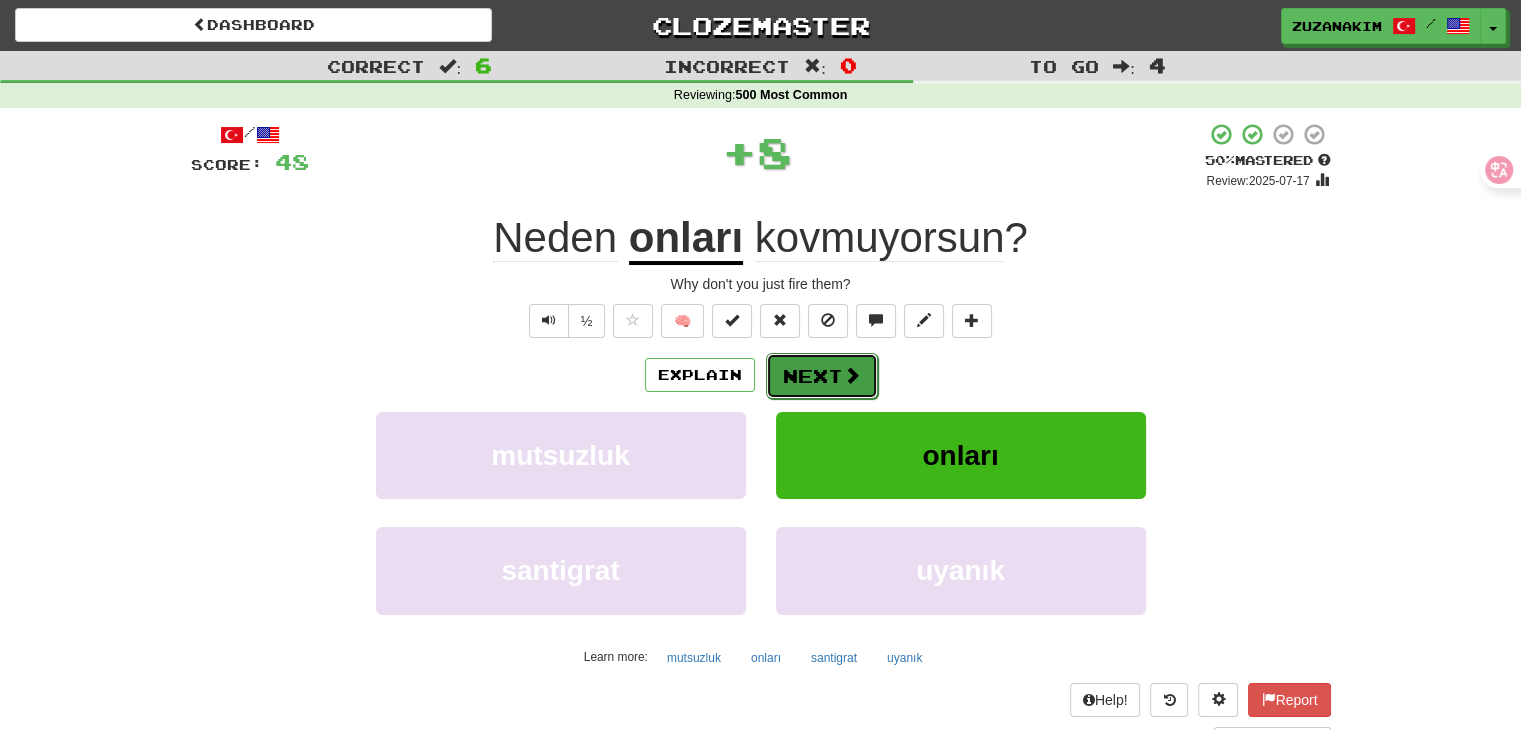 click on "Next" at bounding box center (822, 376) 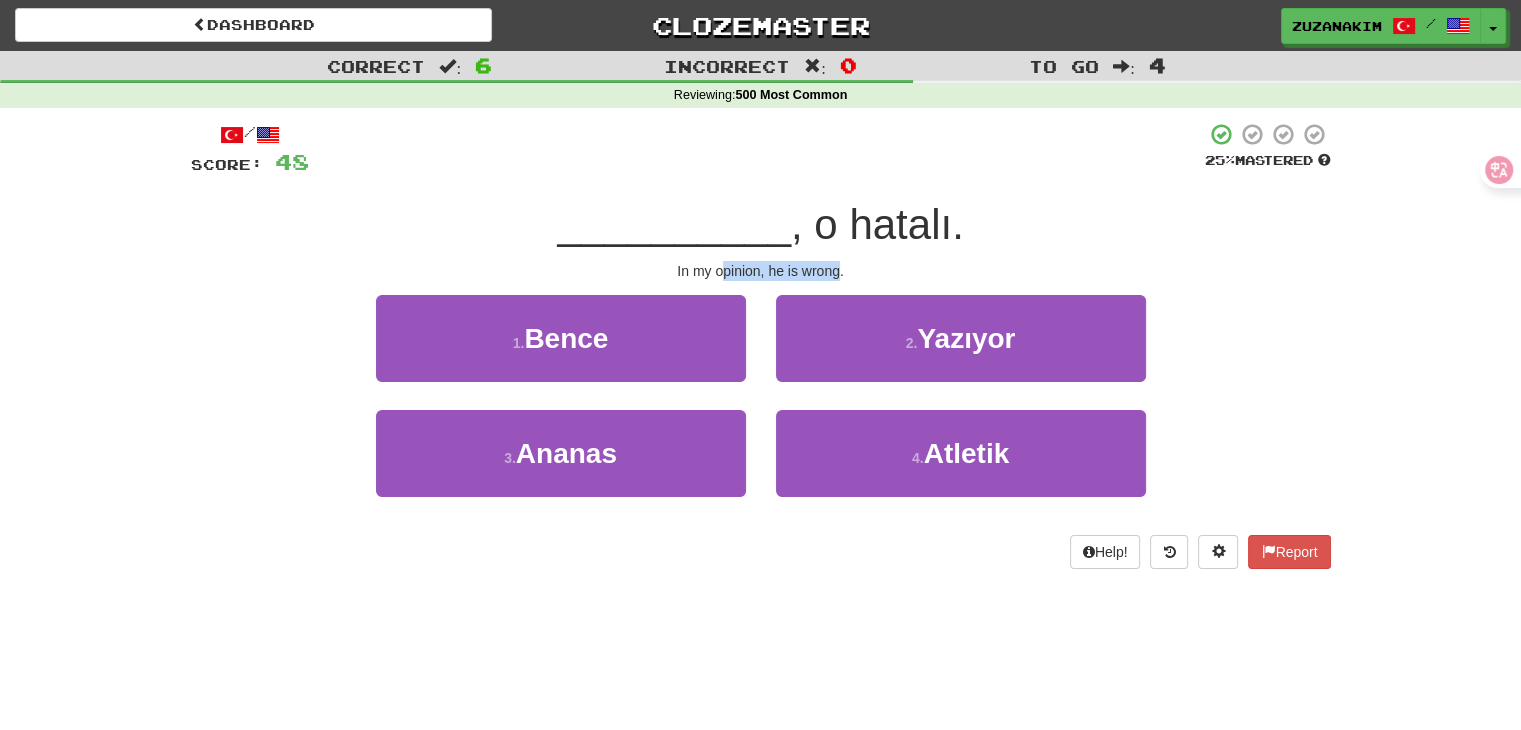drag, startPoint x: 720, startPoint y: 278, endPoint x: 838, endPoint y: 273, distance: 118.10589 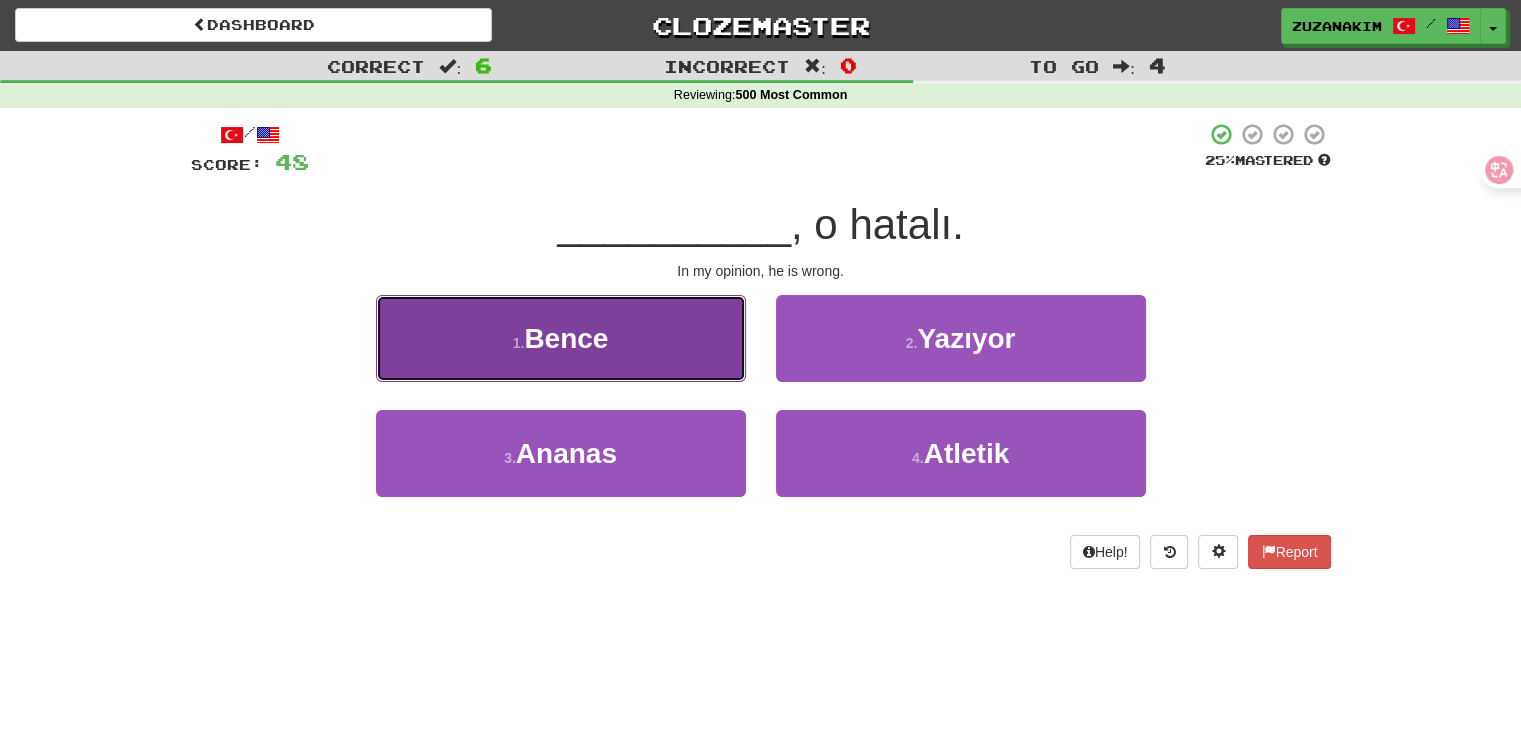 click on "[NUMBER] .  Bence" at bounding box center [561, 338] 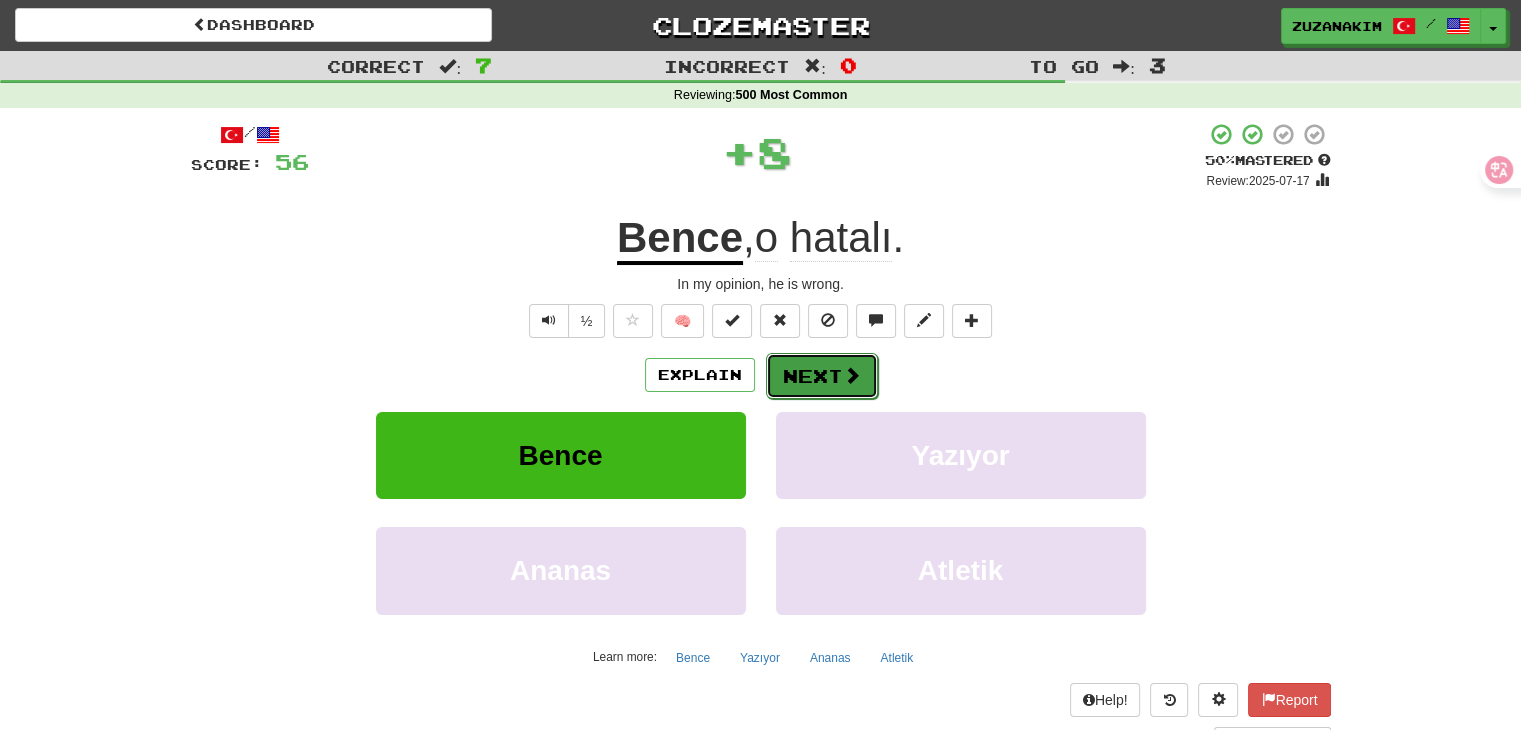 click at bounding box center (852, 375) 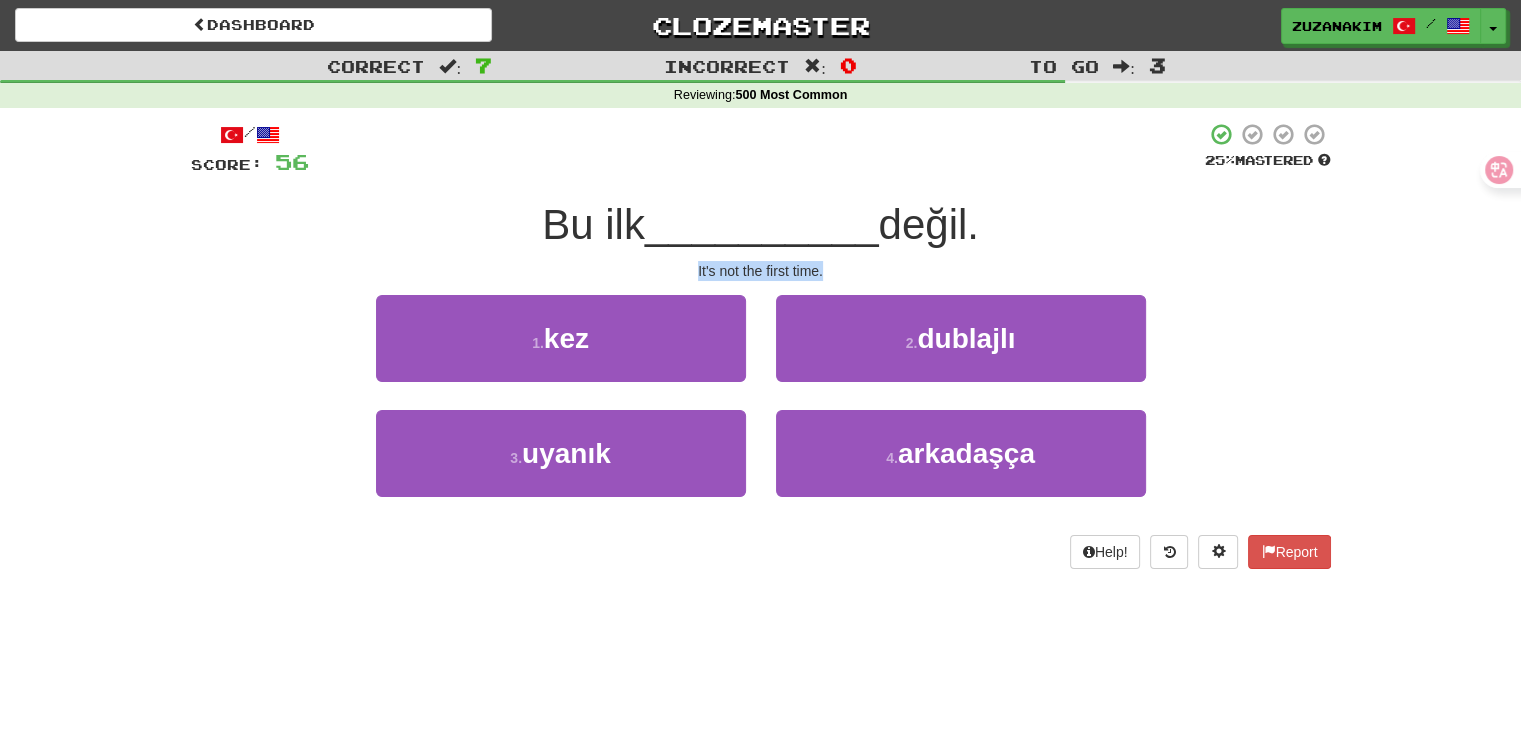 drag, startPoint x: 692, startPoint y: 276, endPoint x: 850, endPoint y: 270, distance: 158.11388 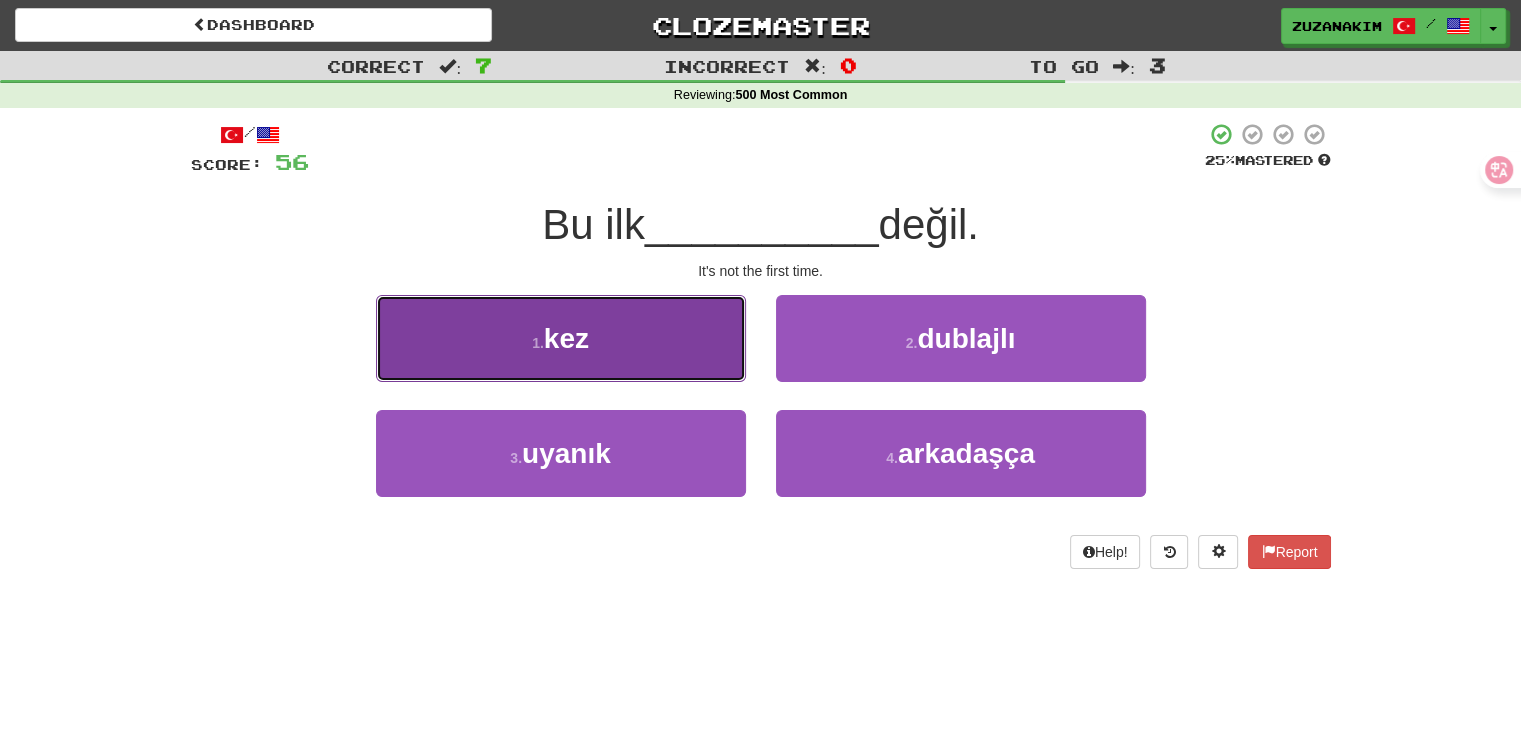 click on "1 .  kez" at bounding box center (561, 338) 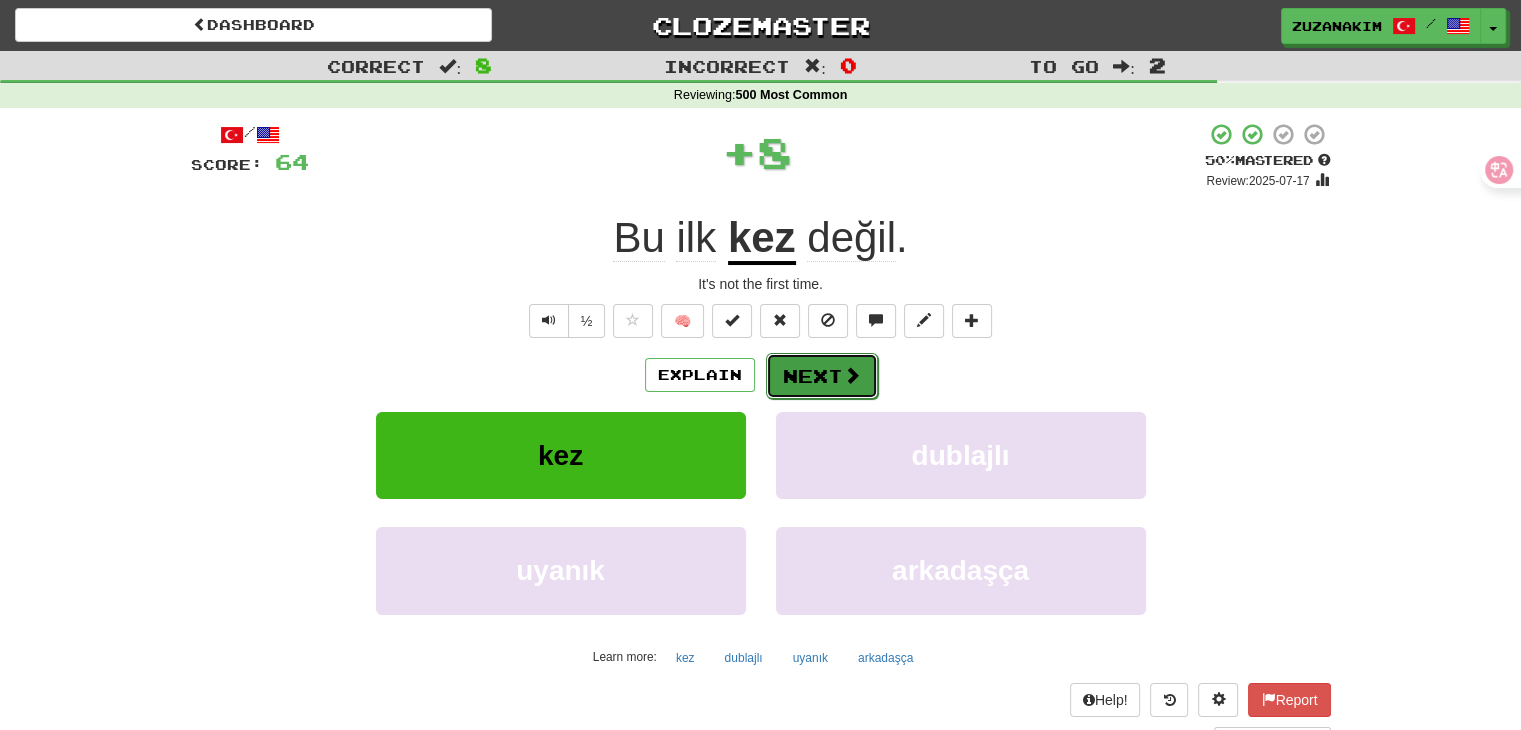 click on "Next" at bounding box center (822, 376) 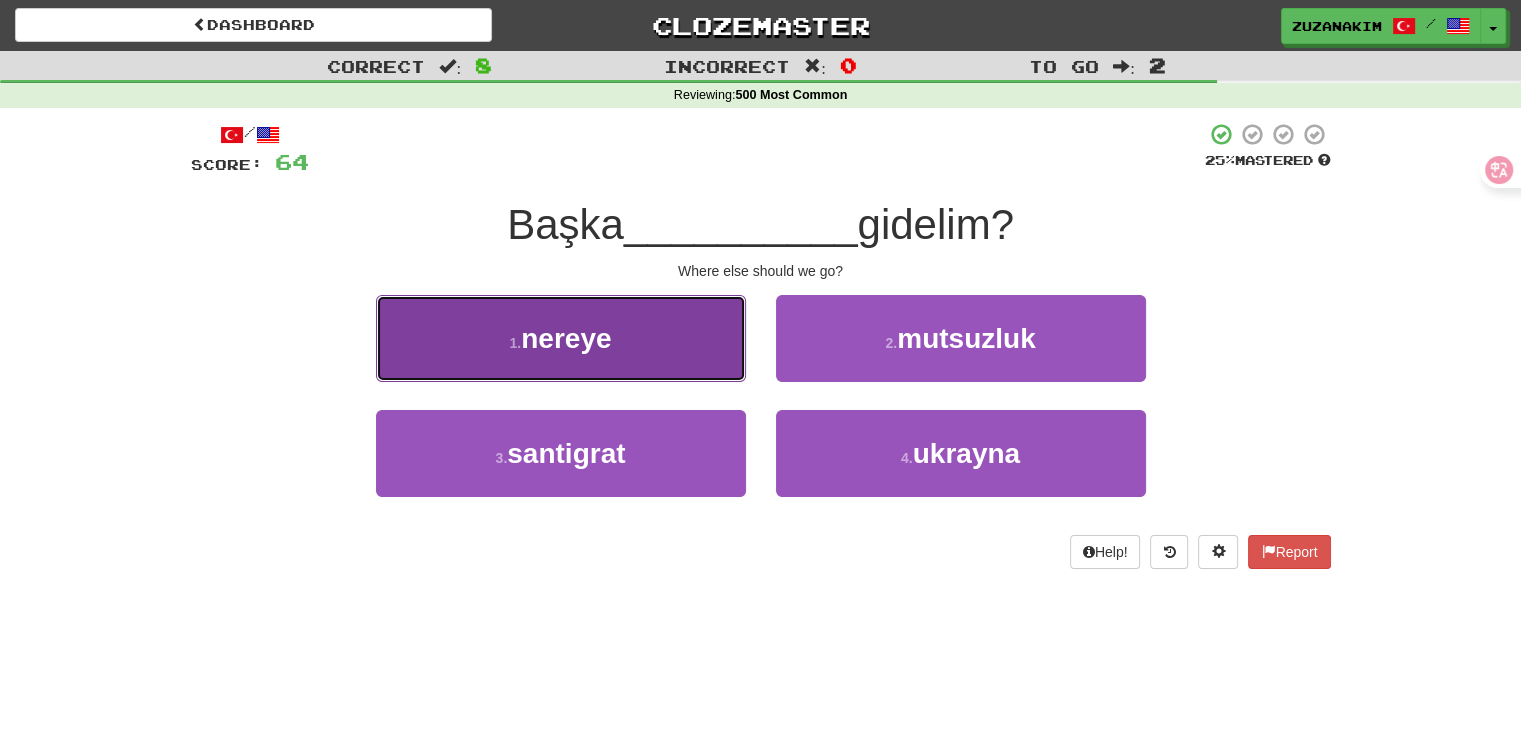 click on "nereye" at bounding box center [566, 338] 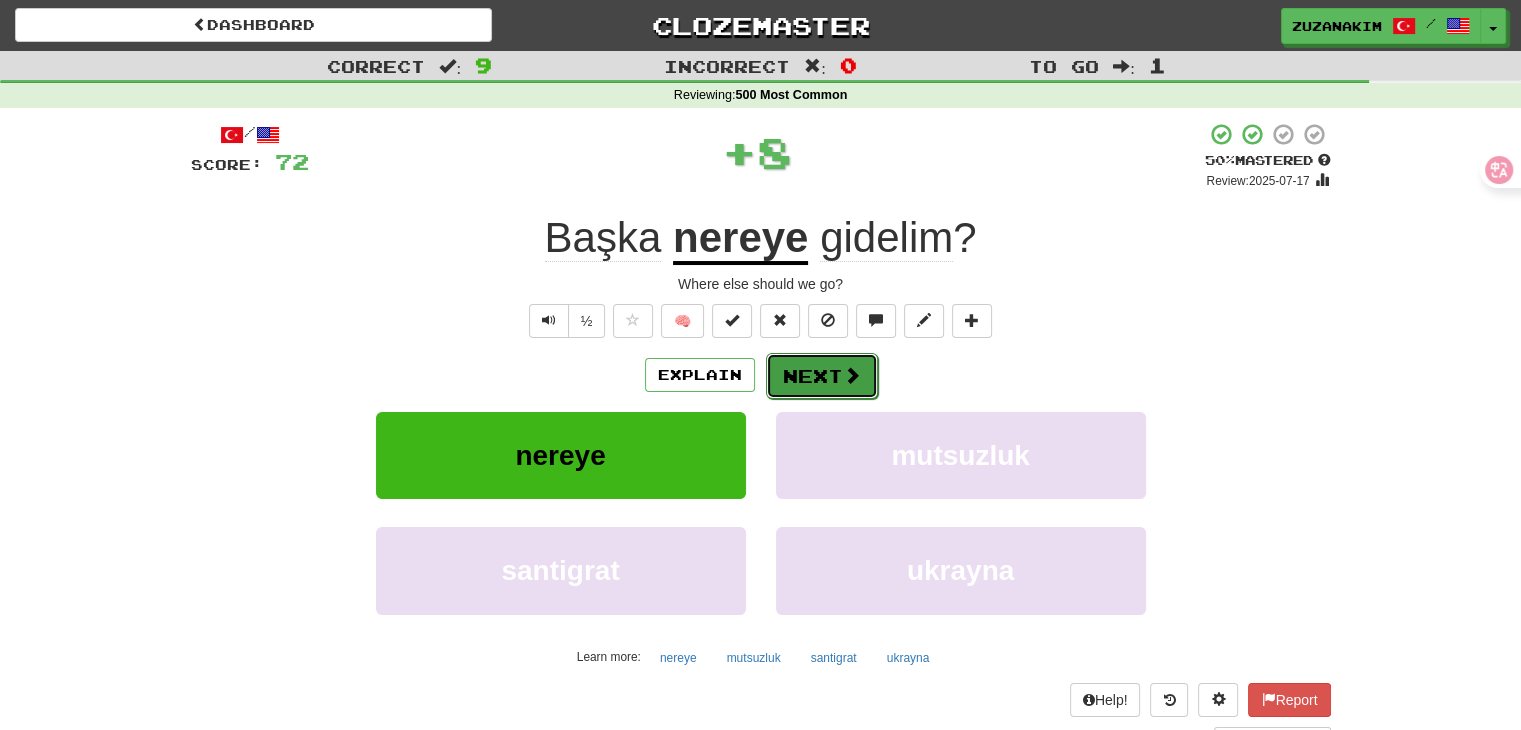 click on "Next" at bounding box center [822, 376] 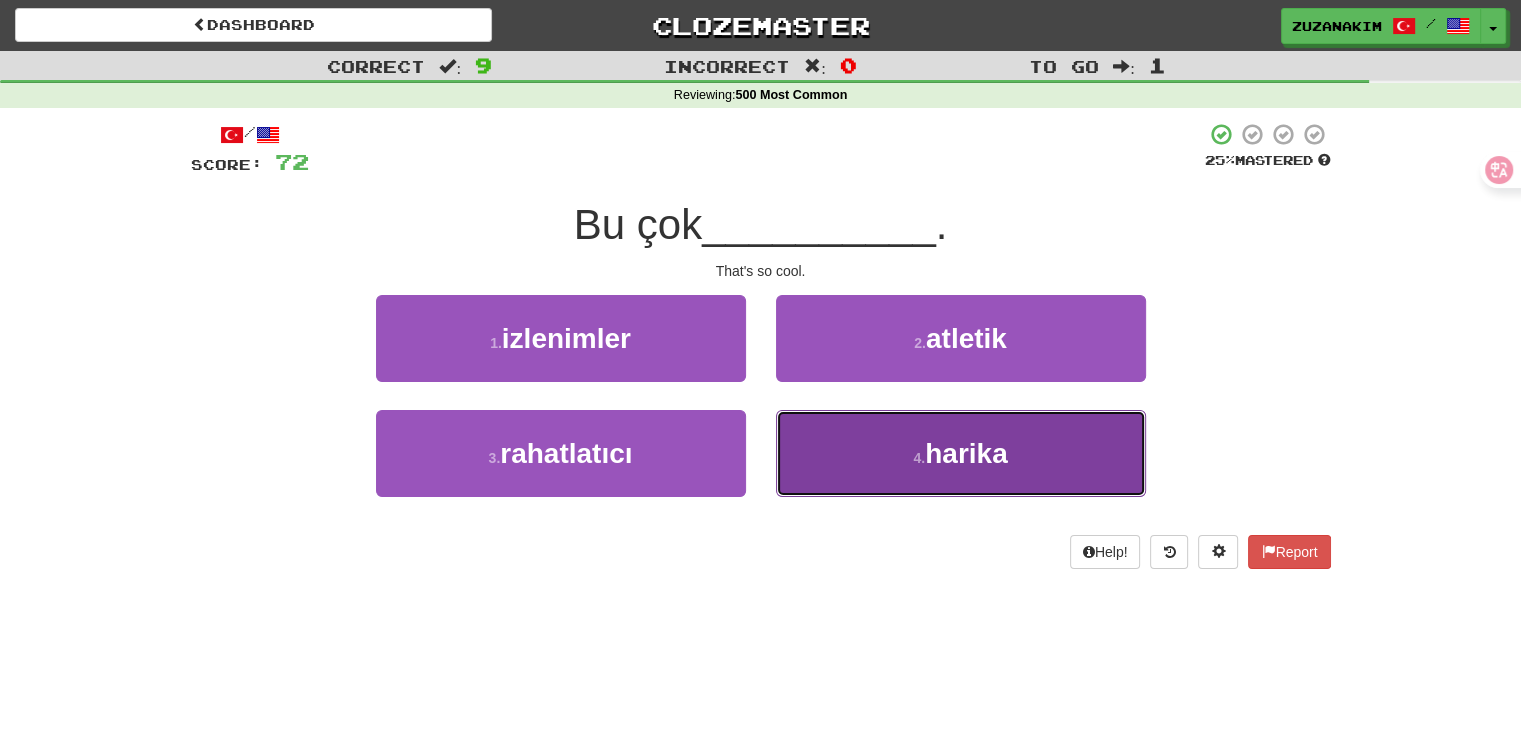 click on "4 .  harika" at bounding box center (961, 453) 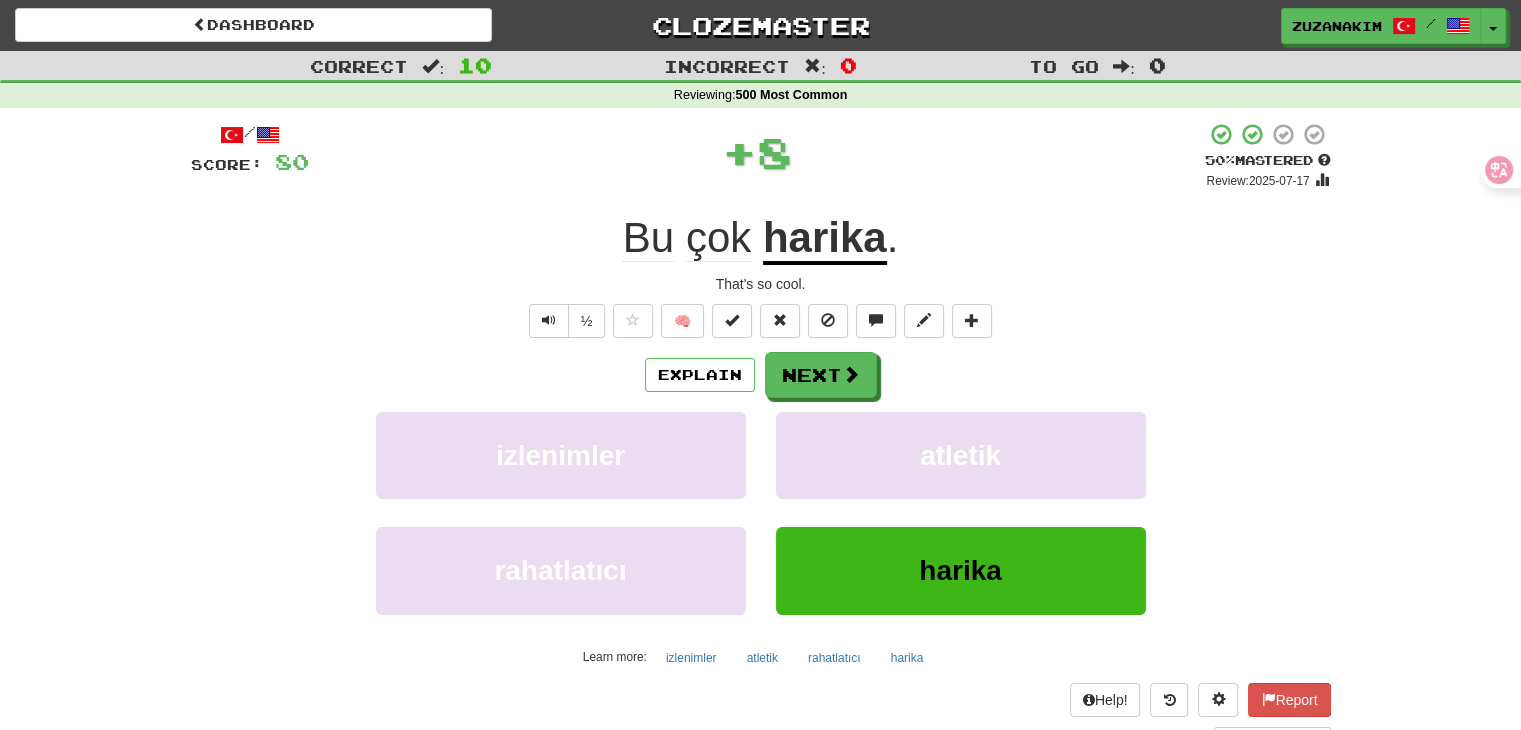 click on "/  Score:   [NUMBER] + [NUMBER] [PERCENTAGE]%  Mastered Review:  2025-07-17 Bu   çok   harika . That's so cool. ½ 🧠 Explain Next izlenimler atletik rahatlatıcı harika Learn more: izlenimler atletik rahatlatıcı harika  Help!  Report Sentence Source" at bounding box center (761, 435) 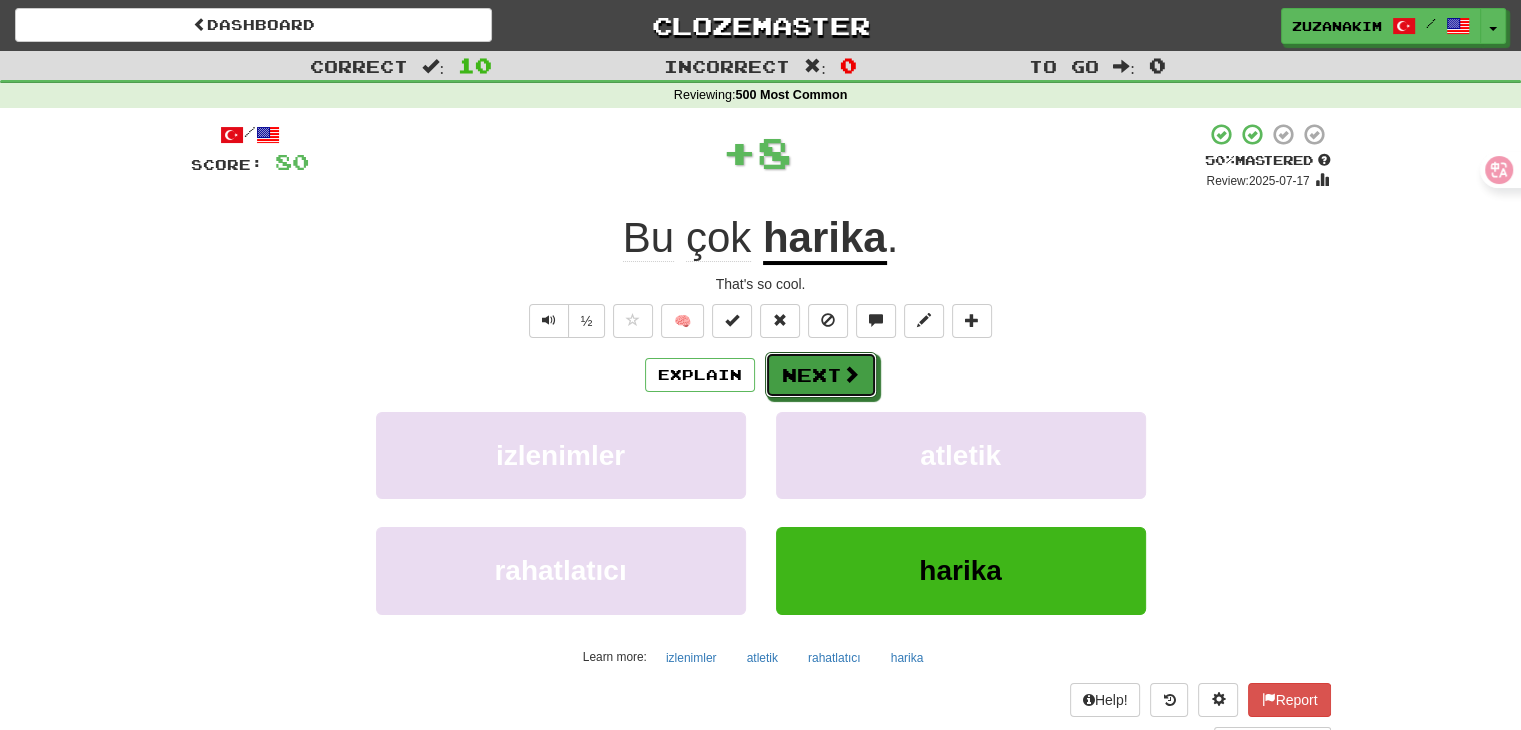 click on "Next" at bounding box center [821, 375] 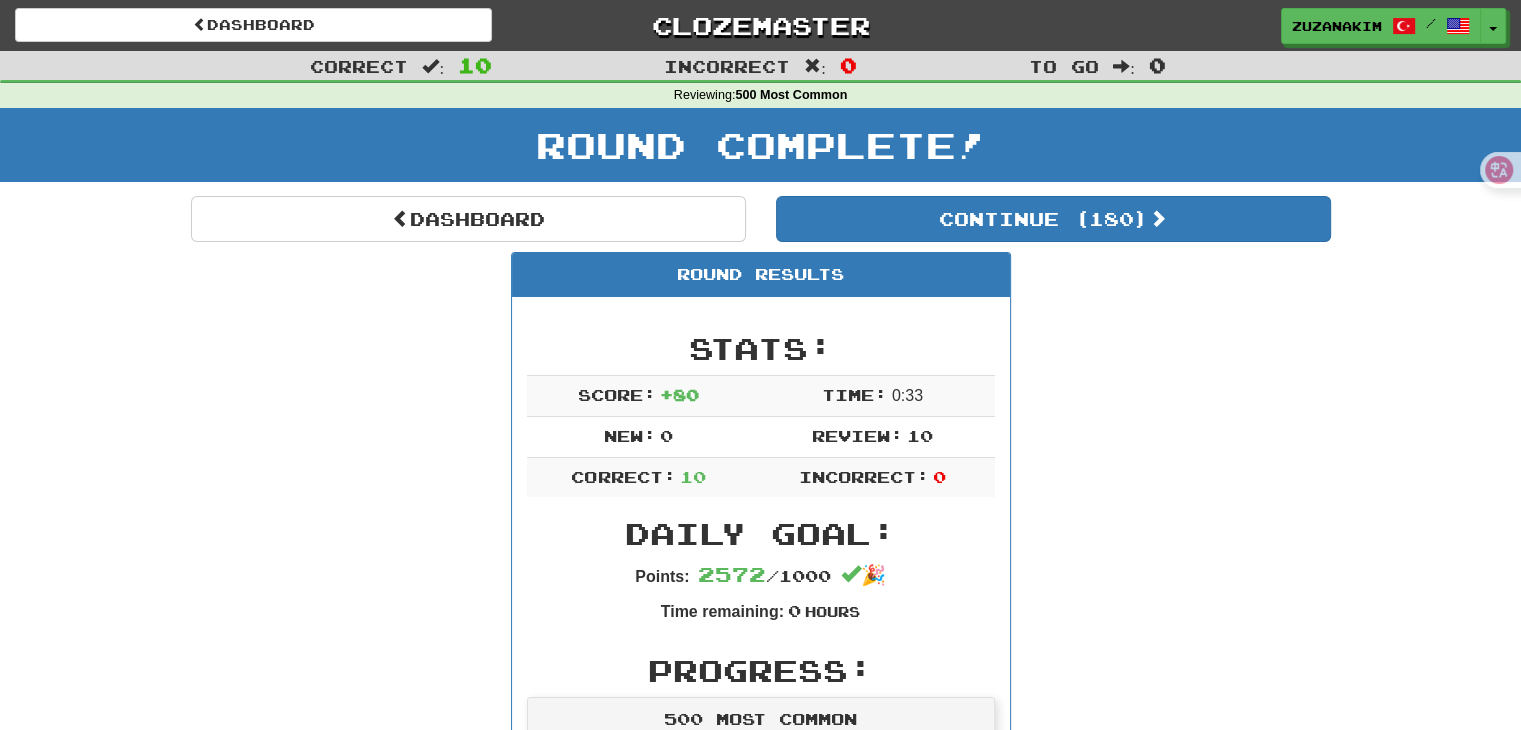 click on "Dashboard Continue ( [NUMBER] )  Round Results Stats: Score:   + [NUMBER] Time:   0 : [NUMBER] New:   0 Review:   10 Correct:   10 Incorrect:   0 Daily Goal: Points:   [NUMBER]  /  [NUMBER]  🎉 Time remaining: 0   Hours Progress: [NUMBER] Most Common Playing:  [NUMBER]  /  [NUMBER] [PERCENTAGE]% Mastered:  0  /  [NUMBER] [PERCENTAGE]% Ready for Review:  [NUMBER]  /  Level:  49 ⬆🎉🙌 [NUMBER]  points to level  50  - keep going! Ranked:  5 th  this week ( [NUMBER]  points to  4 th ) Sentences:  Report Burada bir  bayan  var. There is a madam here.  Report Bizim  için gelmeliydin. You should have come for us.  Report Muhtemelen  bir hataydı. It was probably a mistake.  Report Lütfen yardım  edin ! Please help!  Report Lütfen  bizi  burada bırakmayın. Please don't leave us here.  Report Neden  onları  kovmuyorsun? Why don't you just fire them?  Report Bence , o hatalı. In my opinion, he is wrong.  Report Bu ilk  kez  değil. It's not the first time.  Report Başka  nereye  gidelim? Where else should we go?  Report Bu çok  harika . That's so cool.  Dashboard )" at bounding box center [761, 1177] 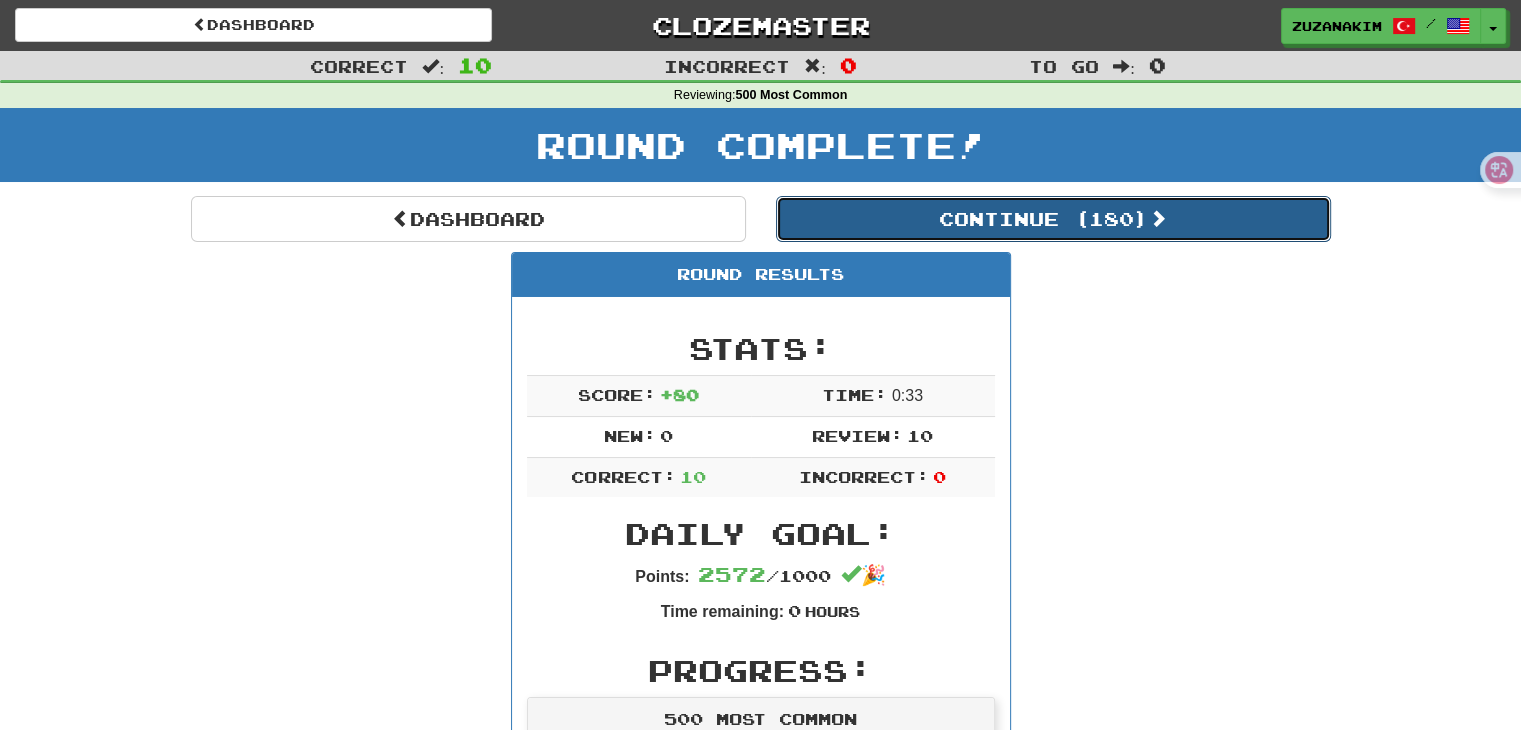 click on "Continue ( [NUMBER] )" at bounding box center (1053, 219) 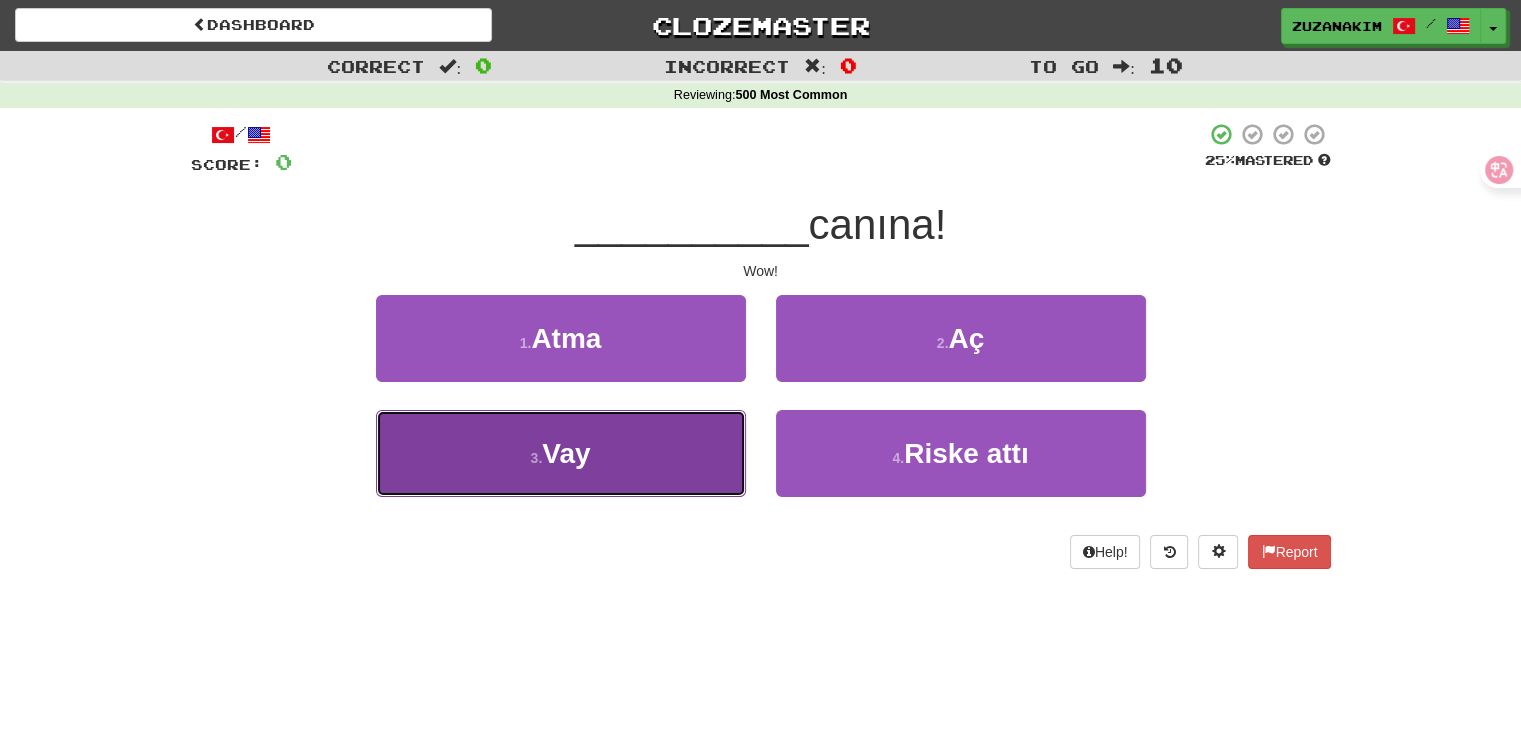 click on "[NUMBER] .  Vay" at bounding box center [561, 453] 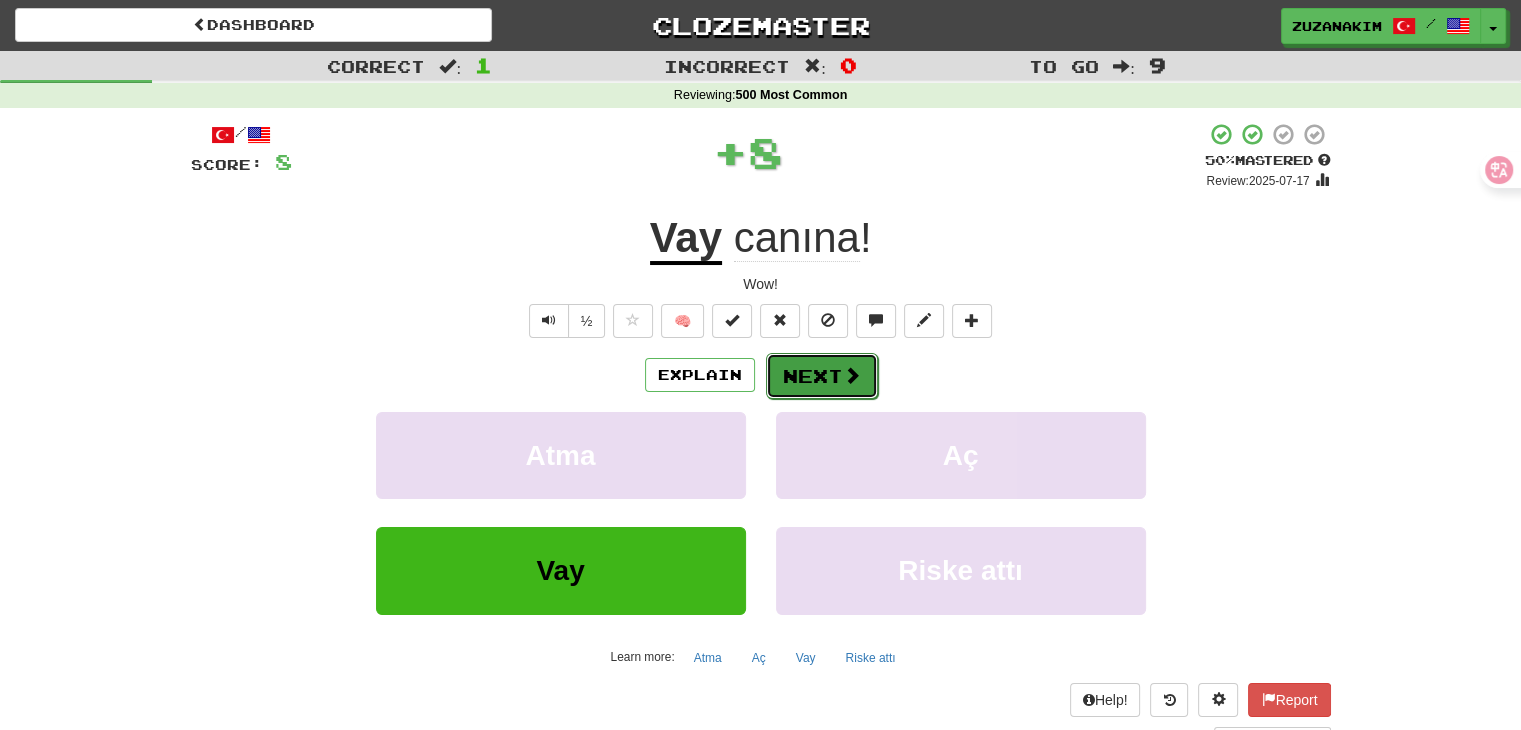 click on "Next" at bounding box center [822, 376] 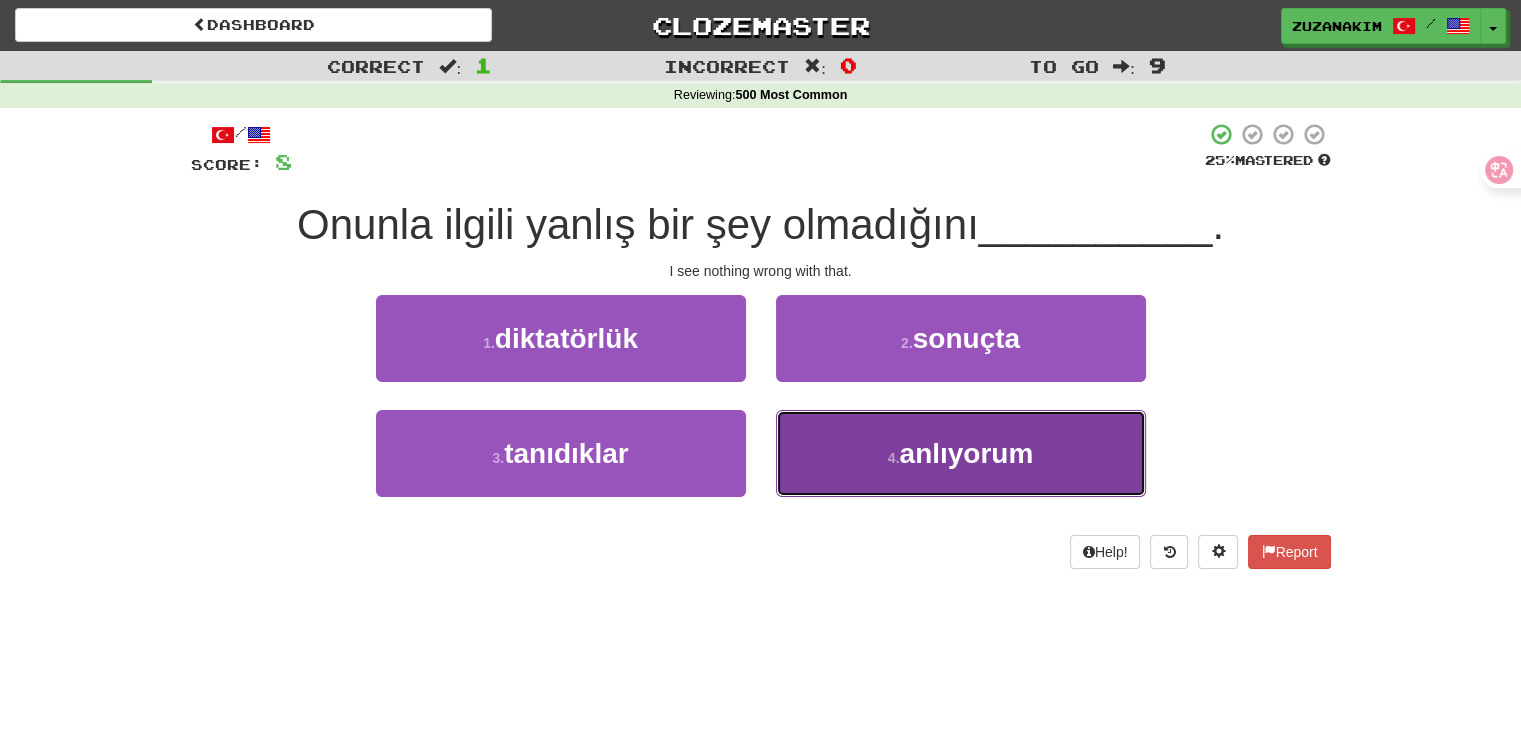 click on "4 .  anlıyorum" at bounding box center [961, 453] 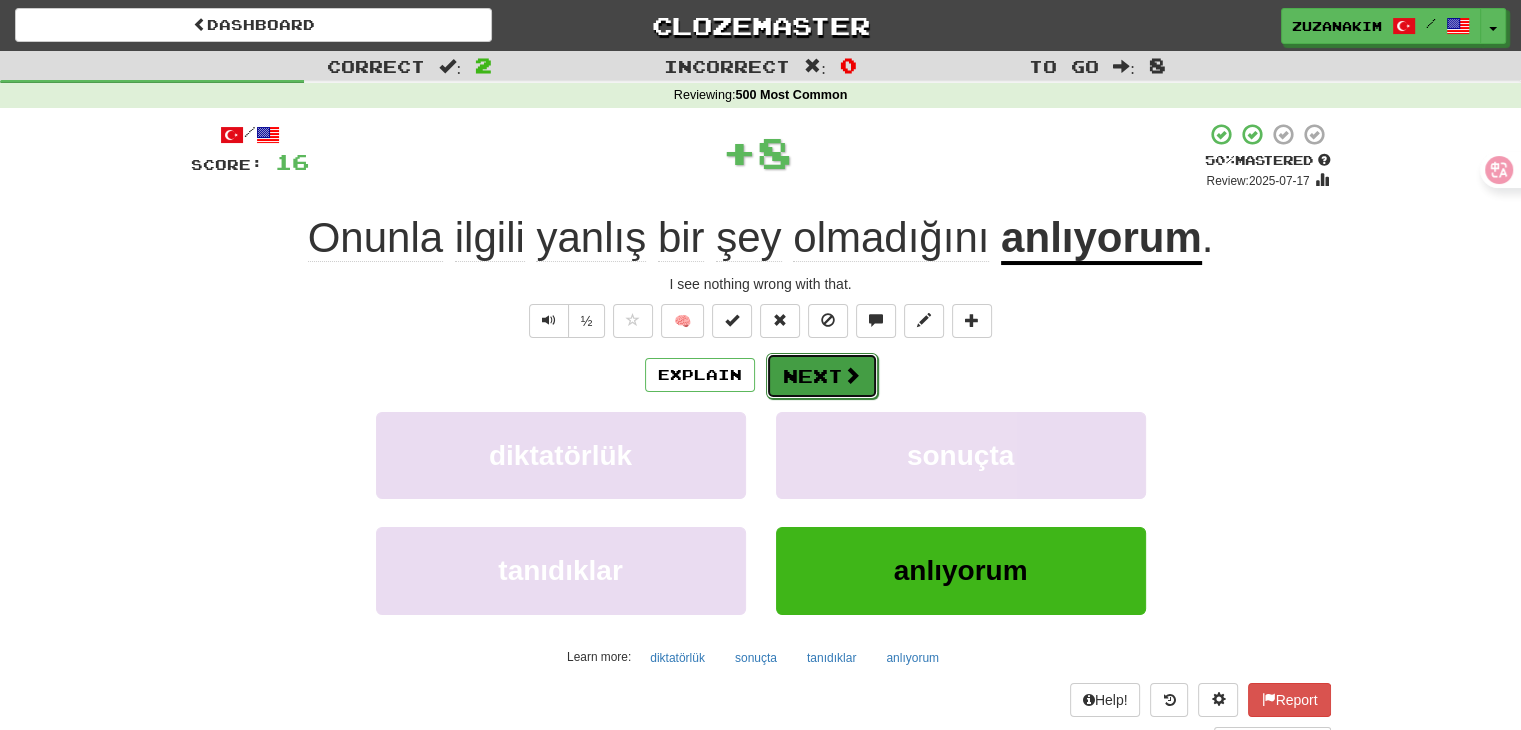 click on "Next" at bounding box center (822, 376) 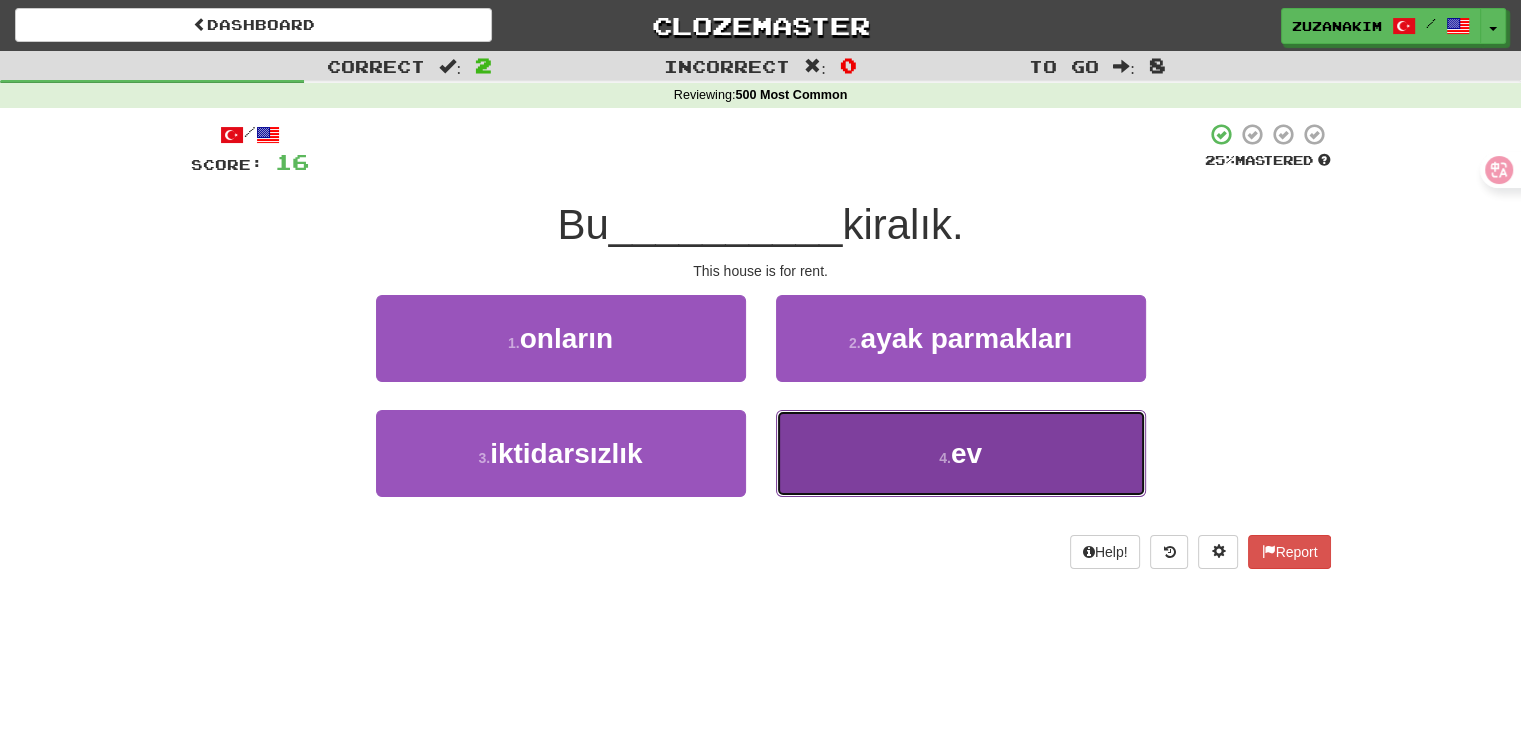 click on "4 .  ev" at bounding box center (961, 453) 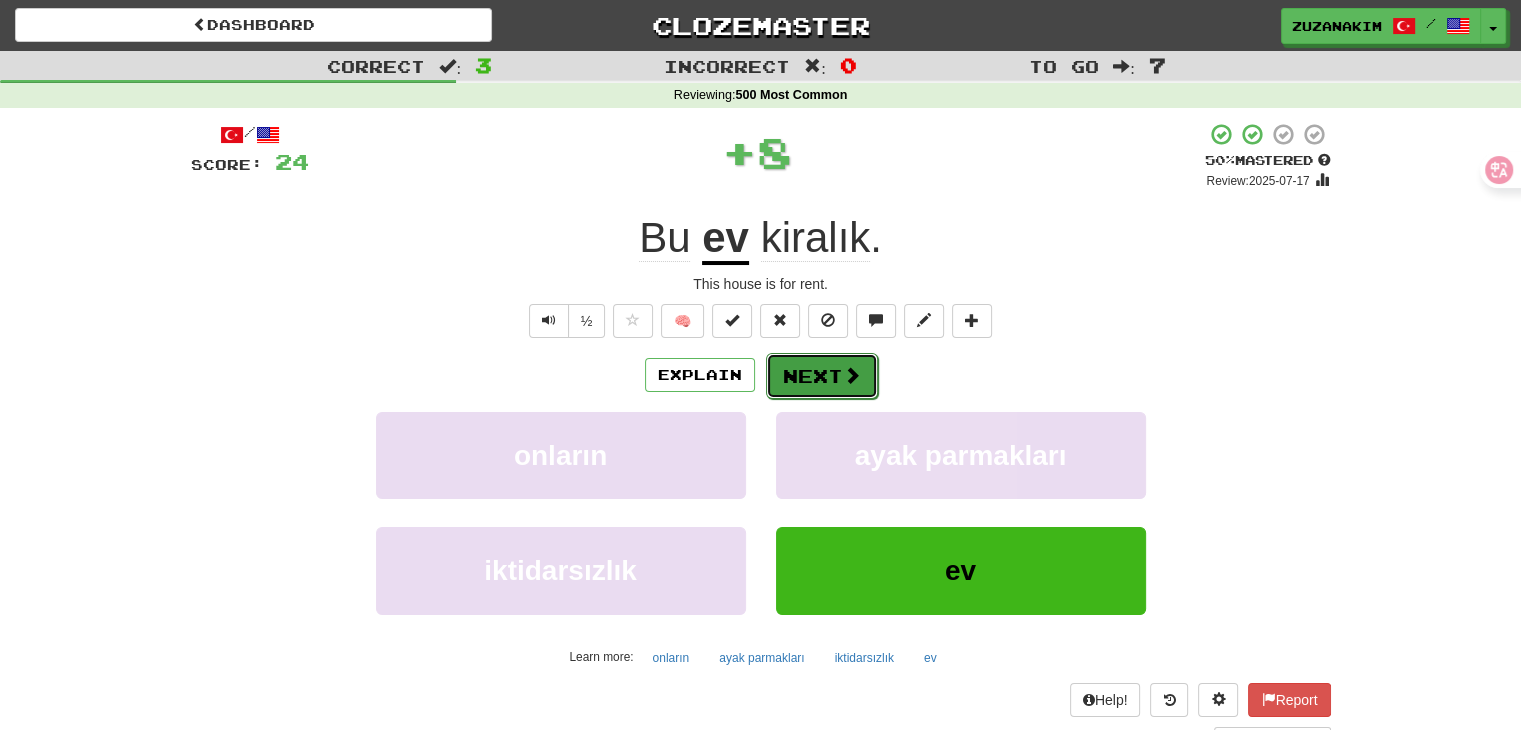 click on "Next" at bounding box center (822, 376) 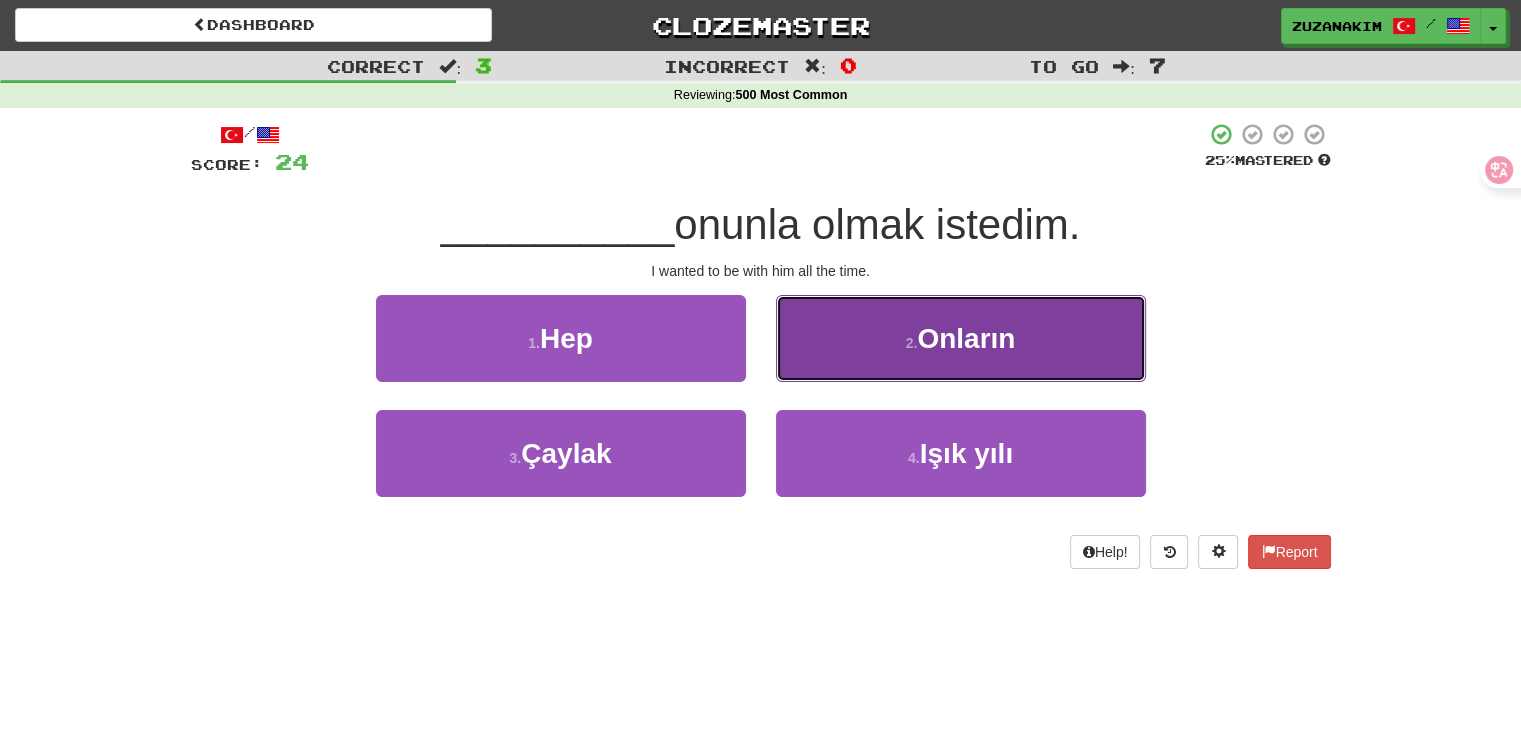 click on "Onların" at bounding box center [966, 338] 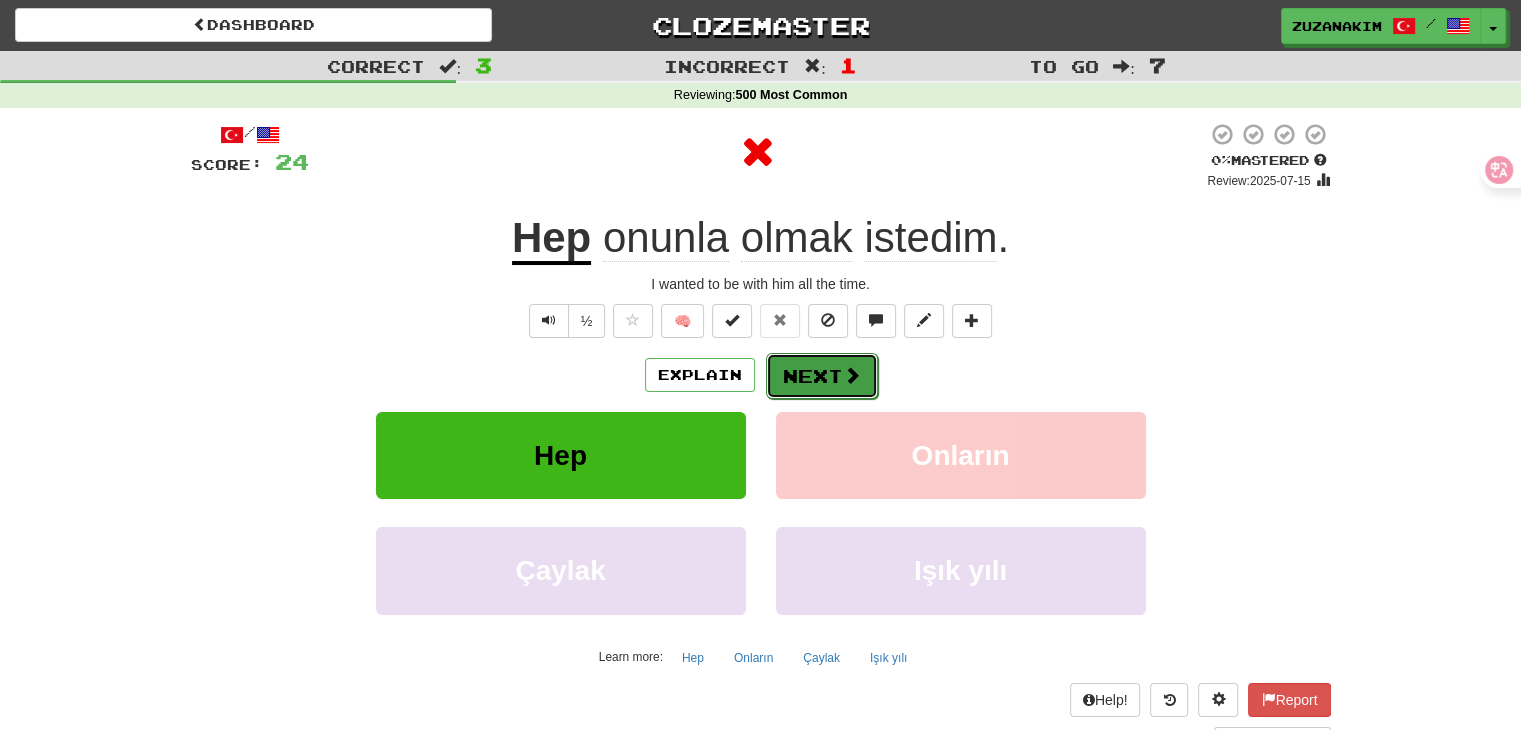 click on "Next" at bounding box center [822, 376] 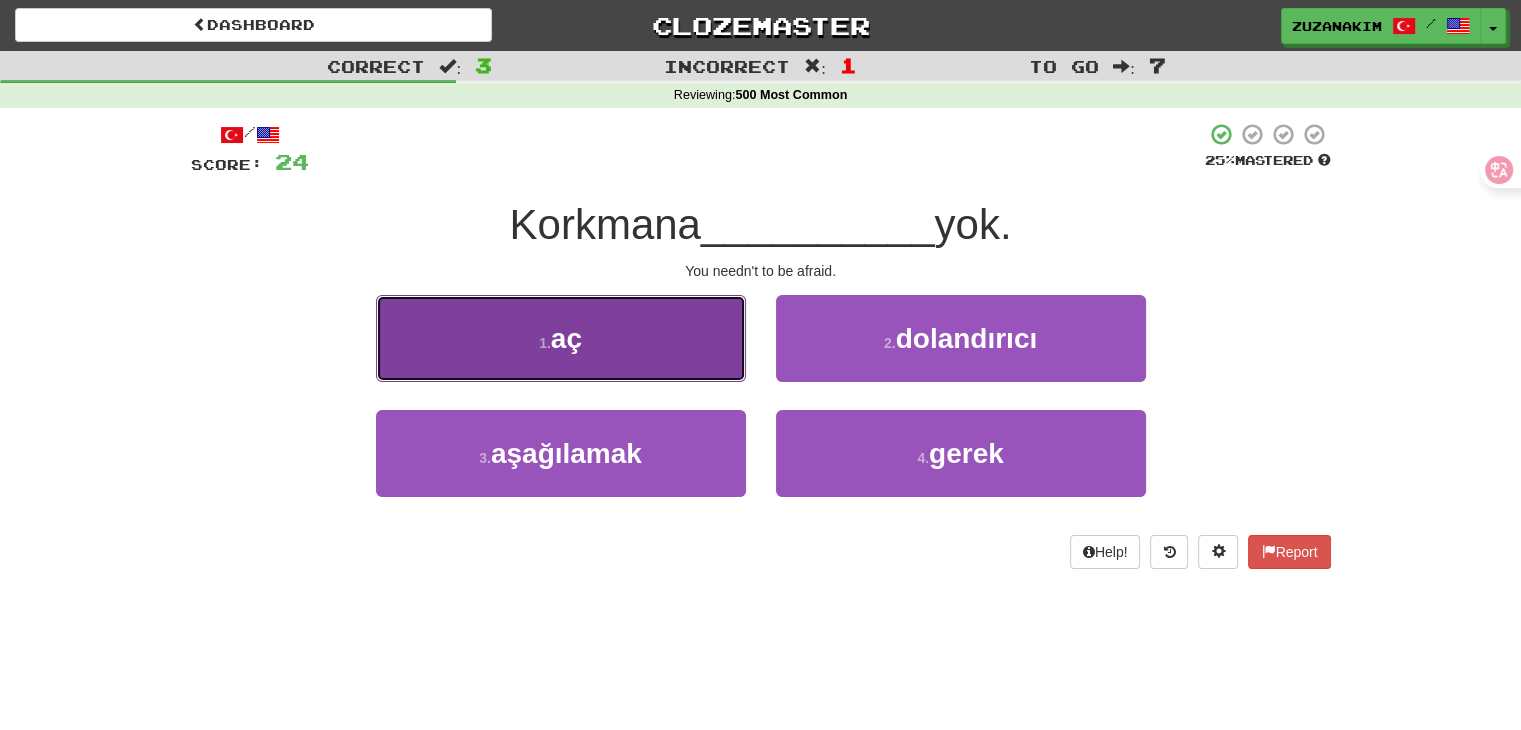 click on "[NUMBER] .  aç" at bounding box center [561, 338] 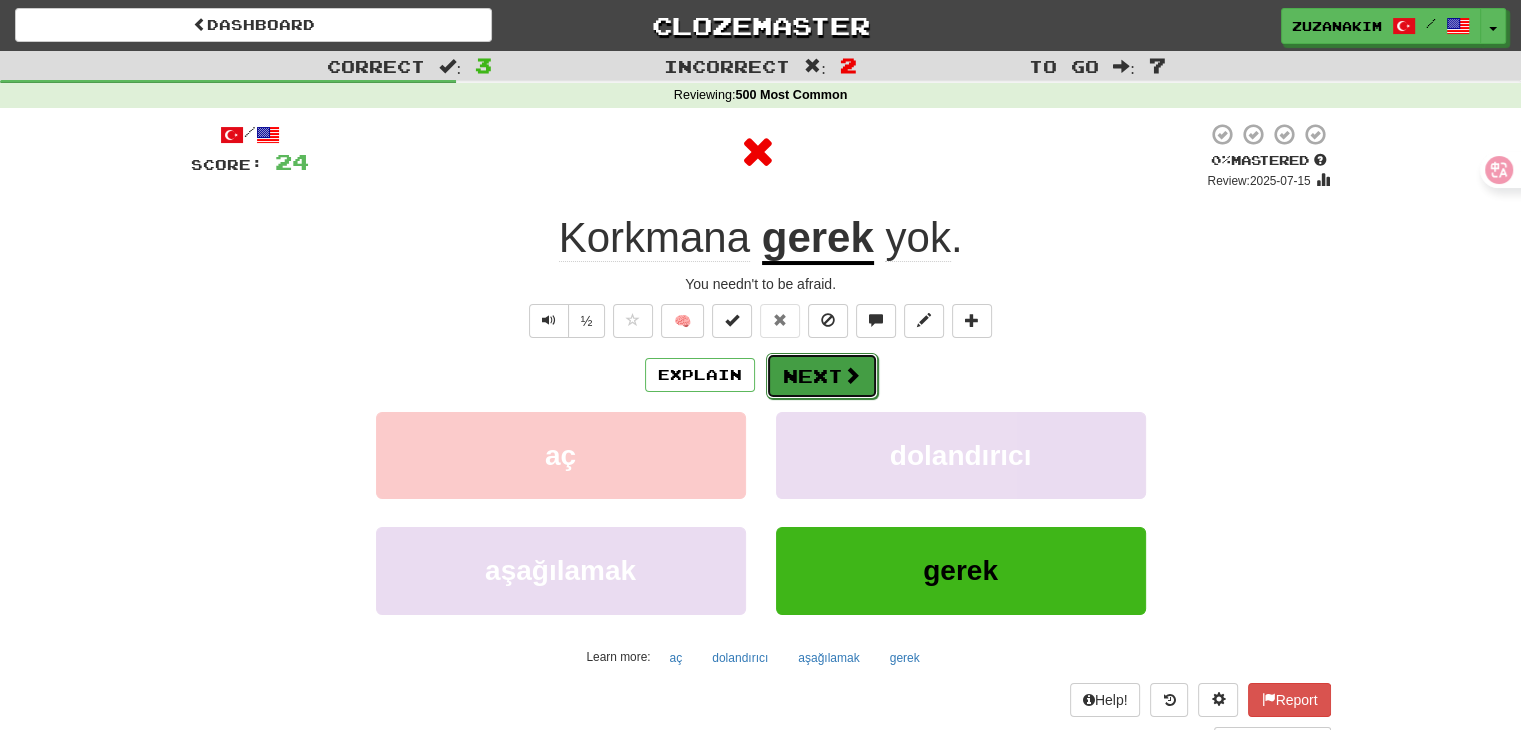 click at bounding box center [852, 375] 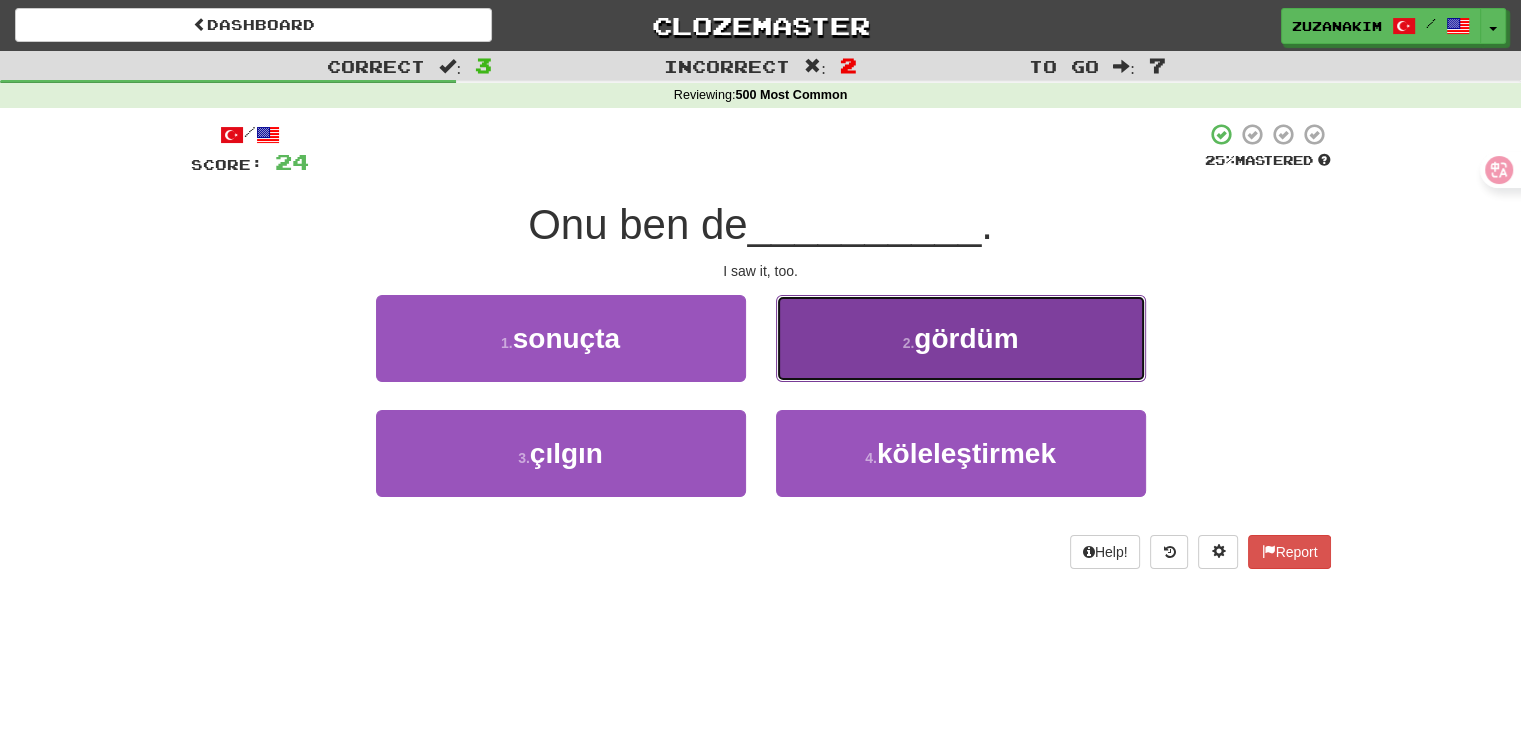 click on "2 .  gördüm" at bounding box center [961, 338] 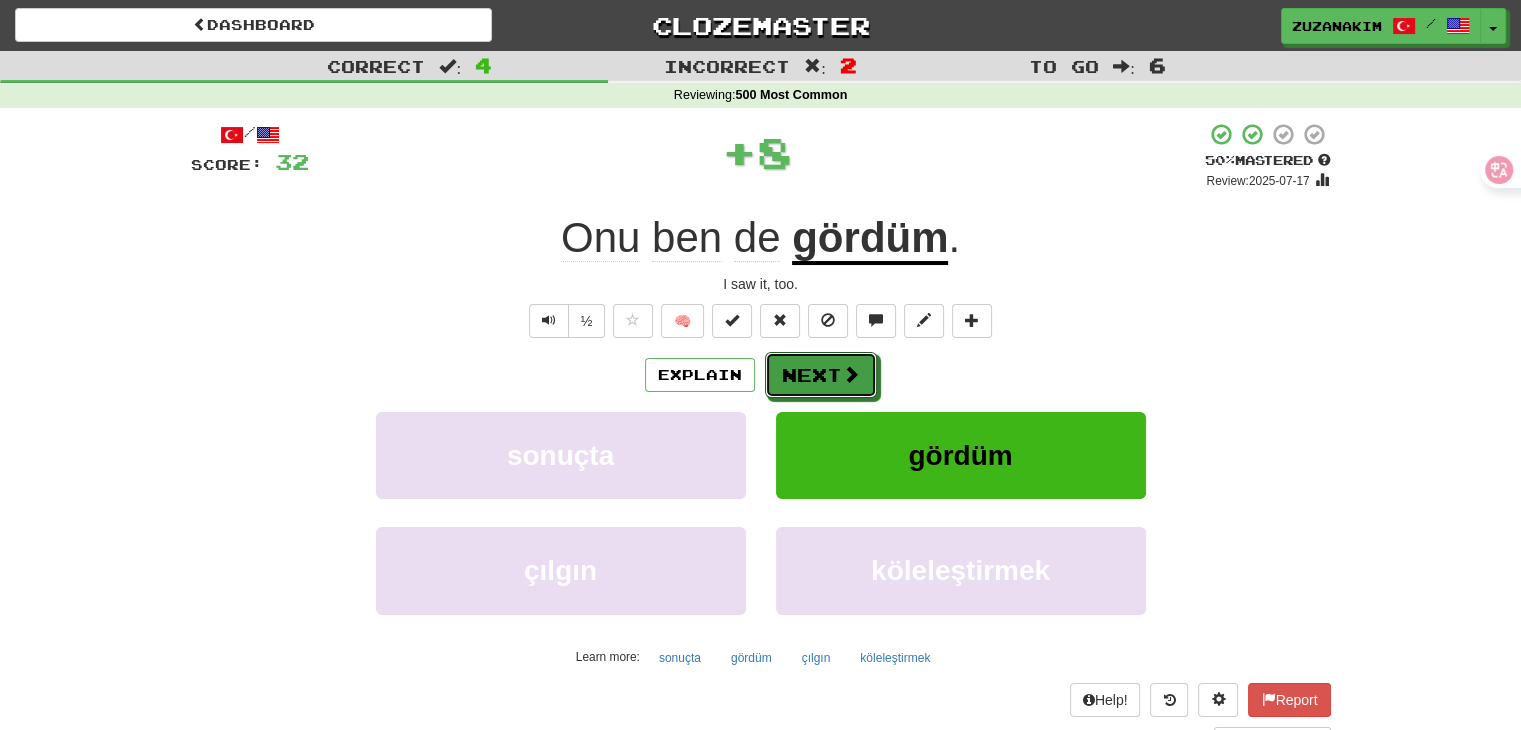 click on "Next" at bounding box center (821, 375) 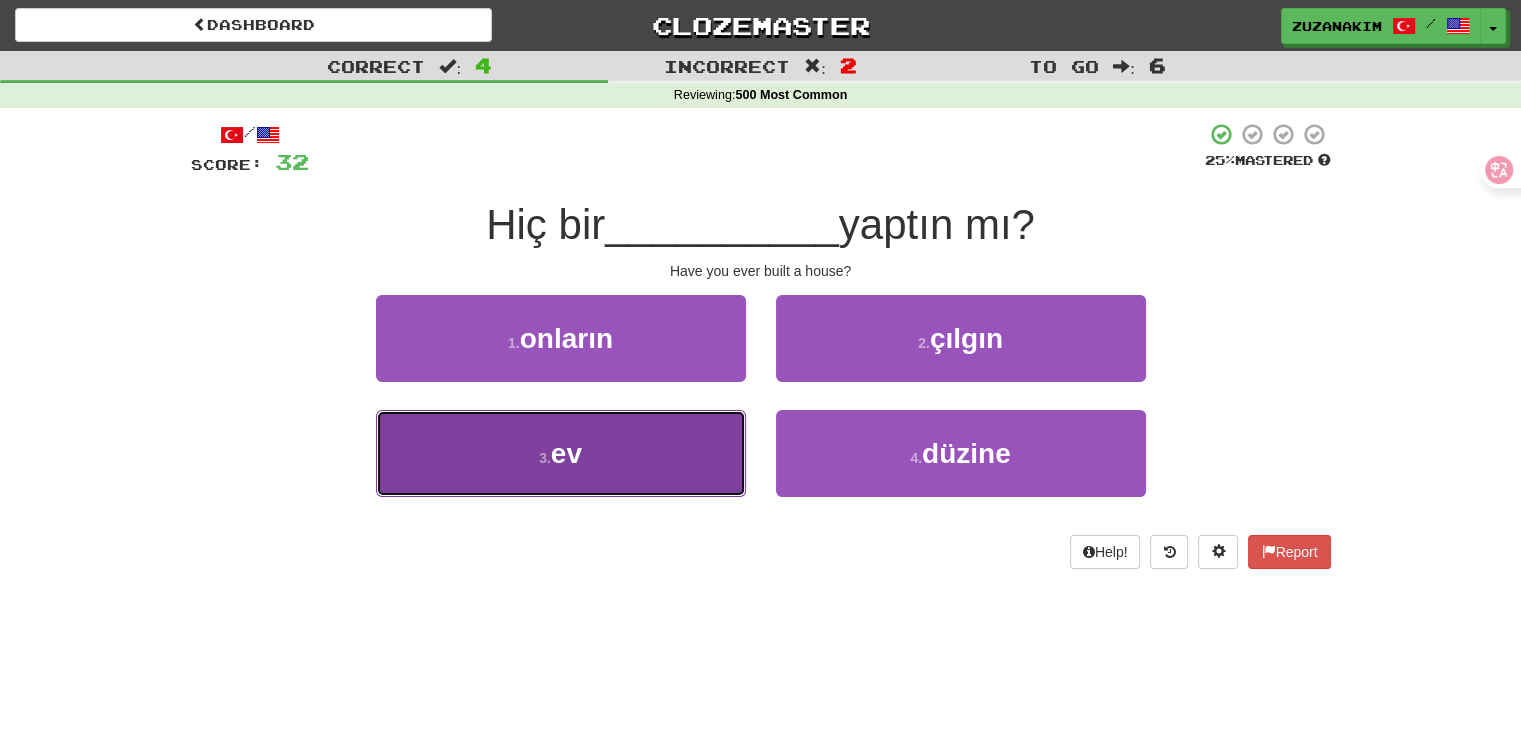 click on "3 .  ev" at bounding box center (561, 453) 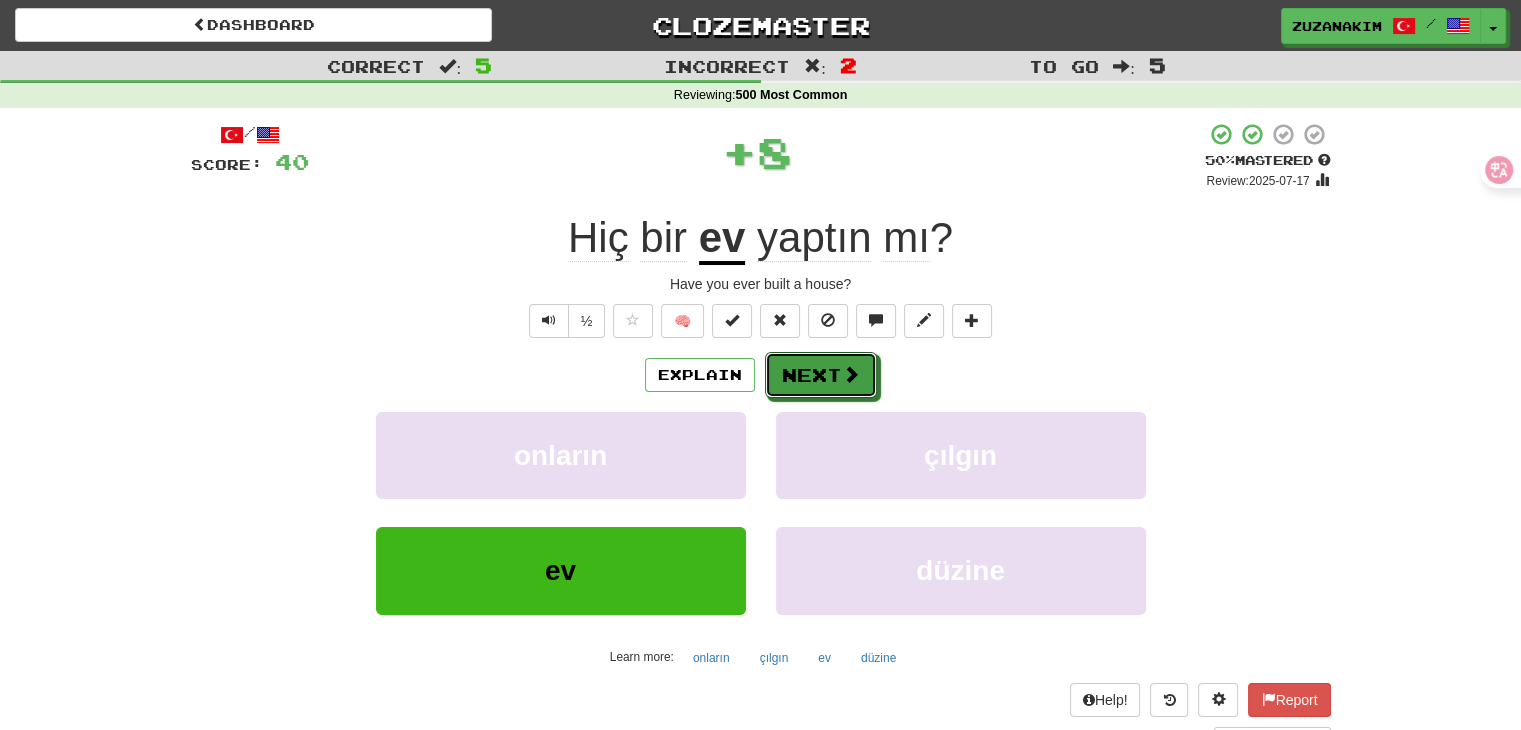 click at bounding box center (851, 374) 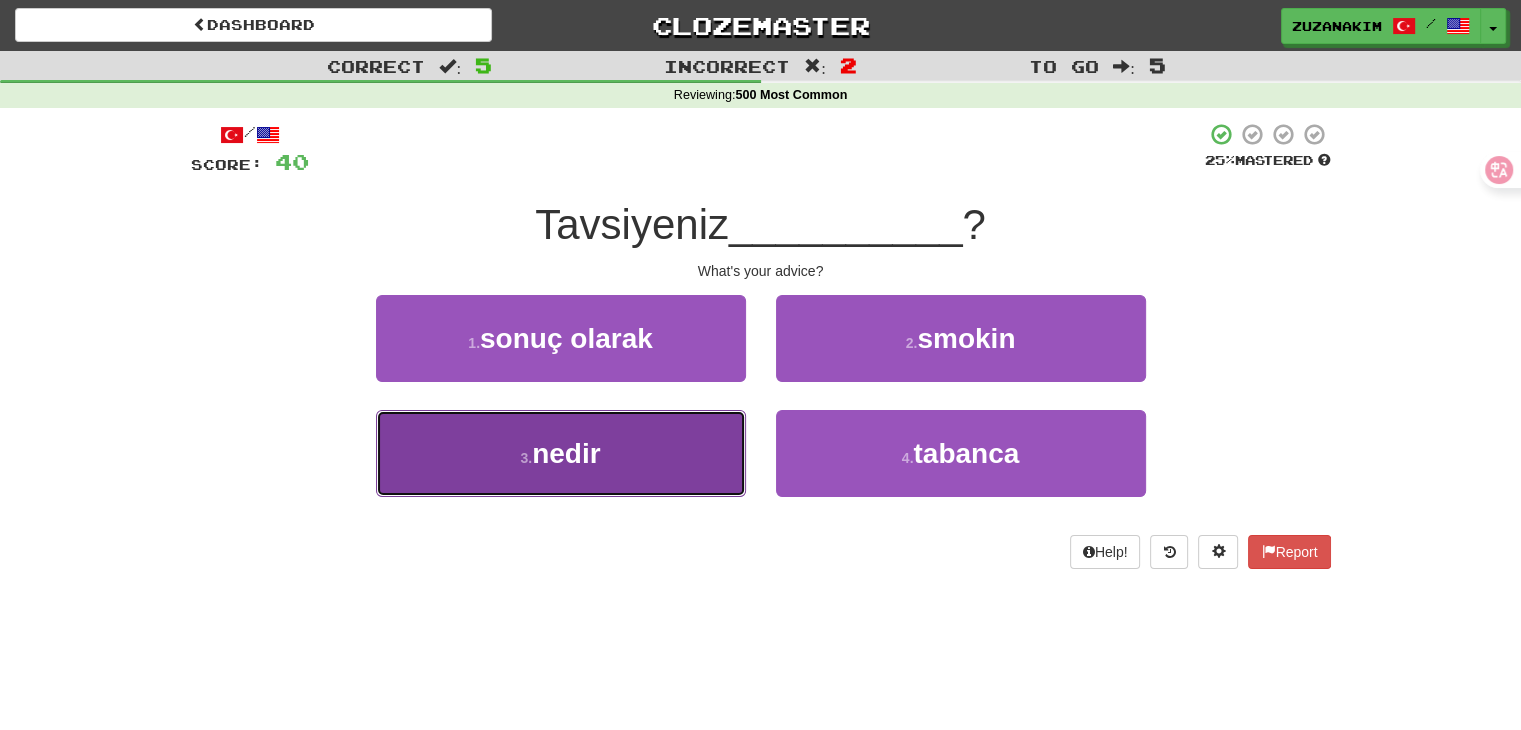 click on "[NUMBER] .  nedir" at bounding box center (561, 453) 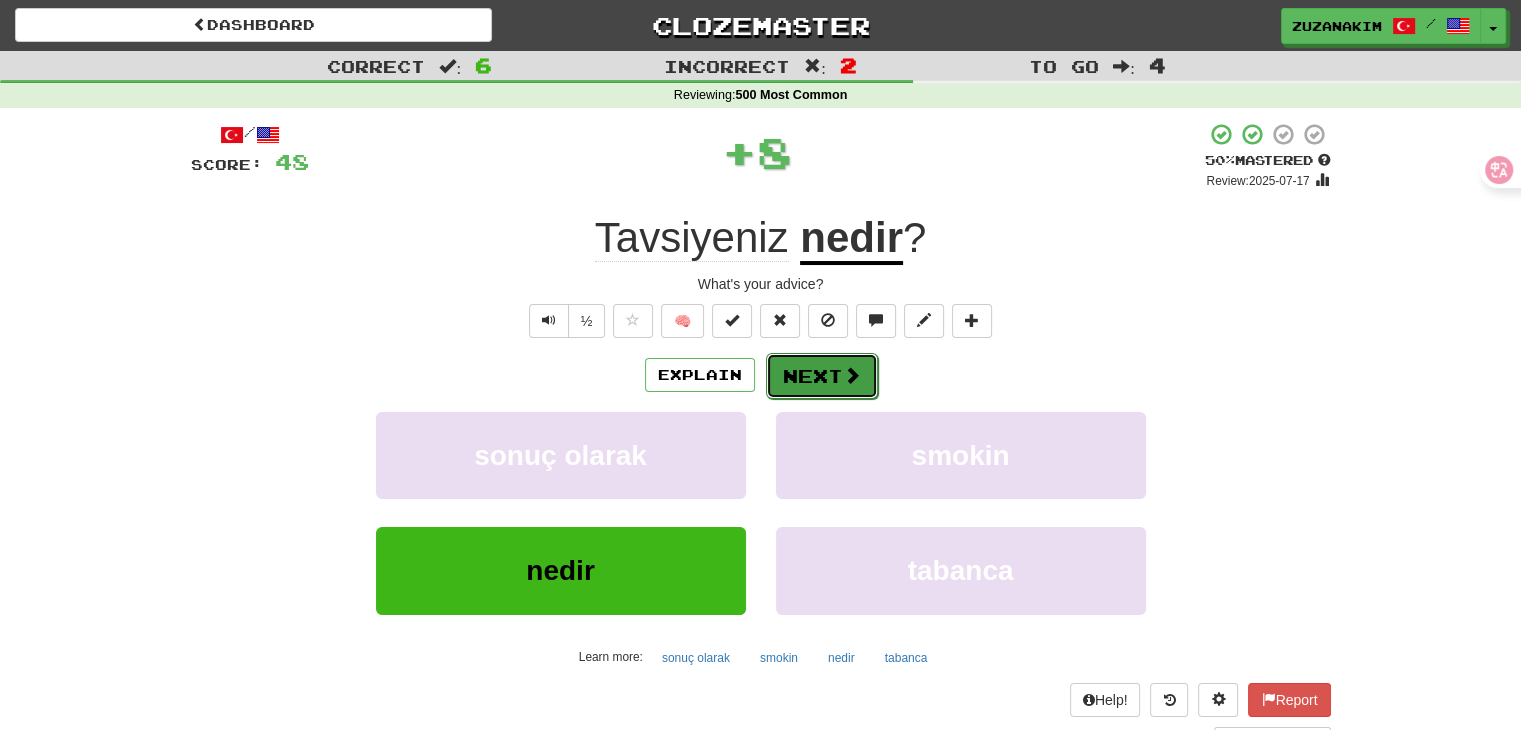 click at bounding box center [852, 375] 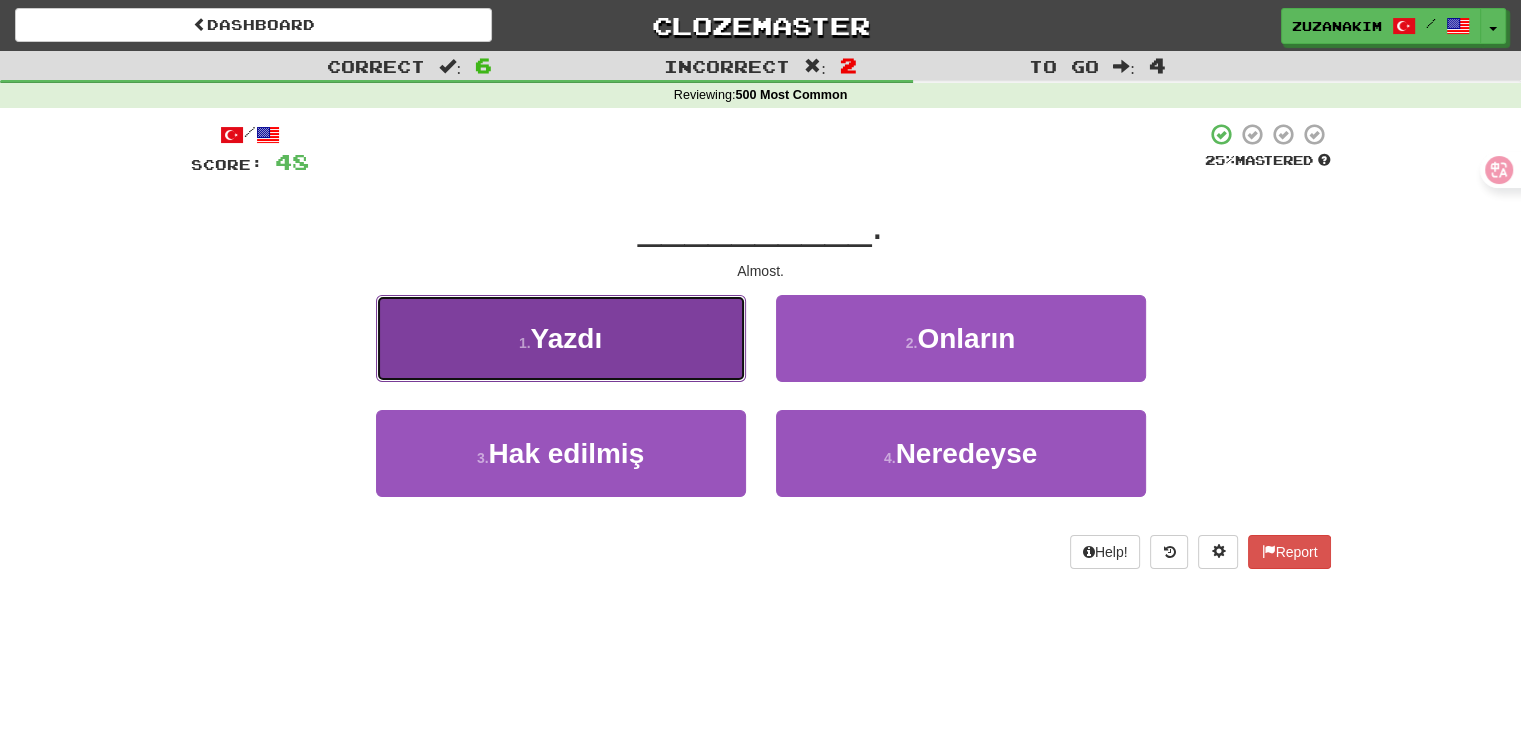 click on "Yazdı" at bounding box center [567, 338] 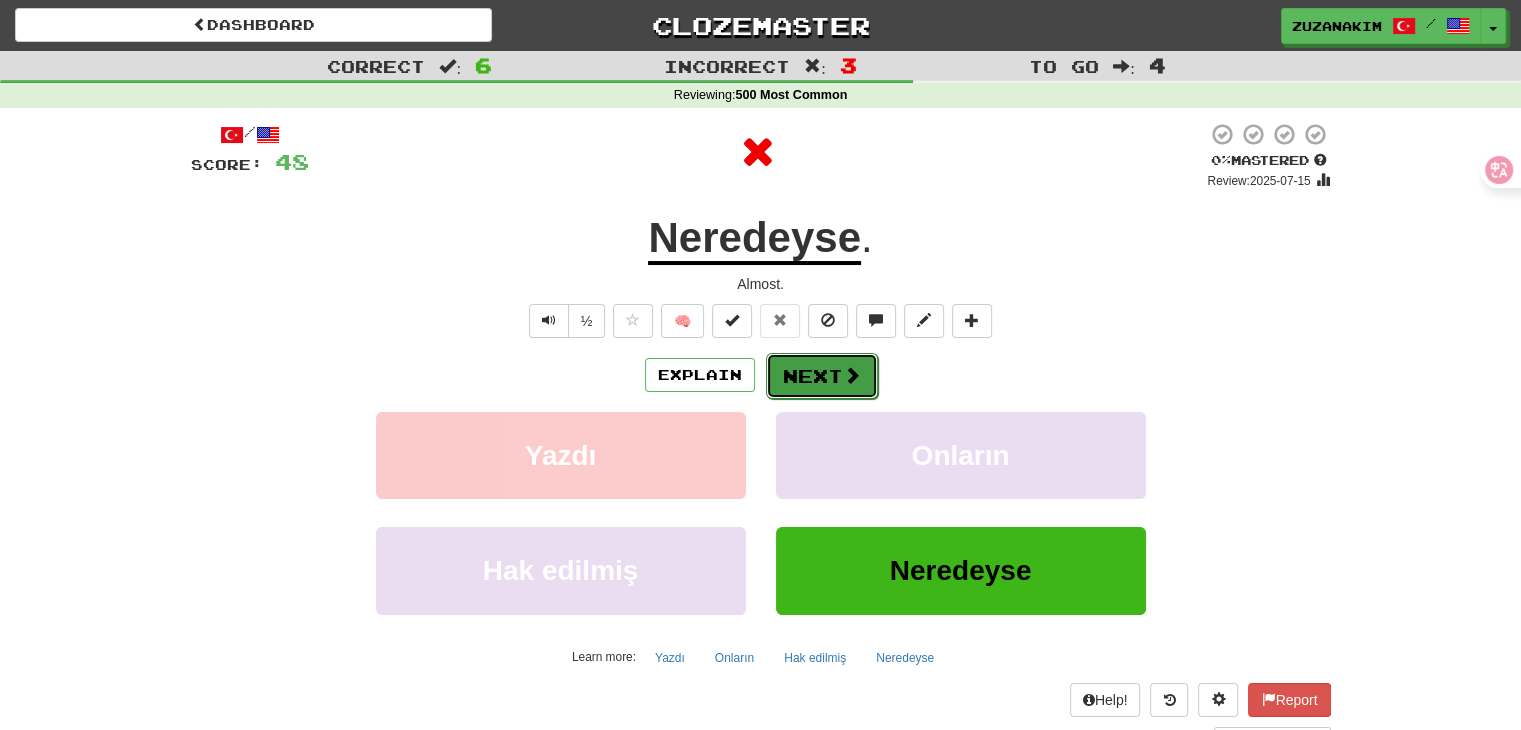 click on "Next" at bounding box center (822, 376) 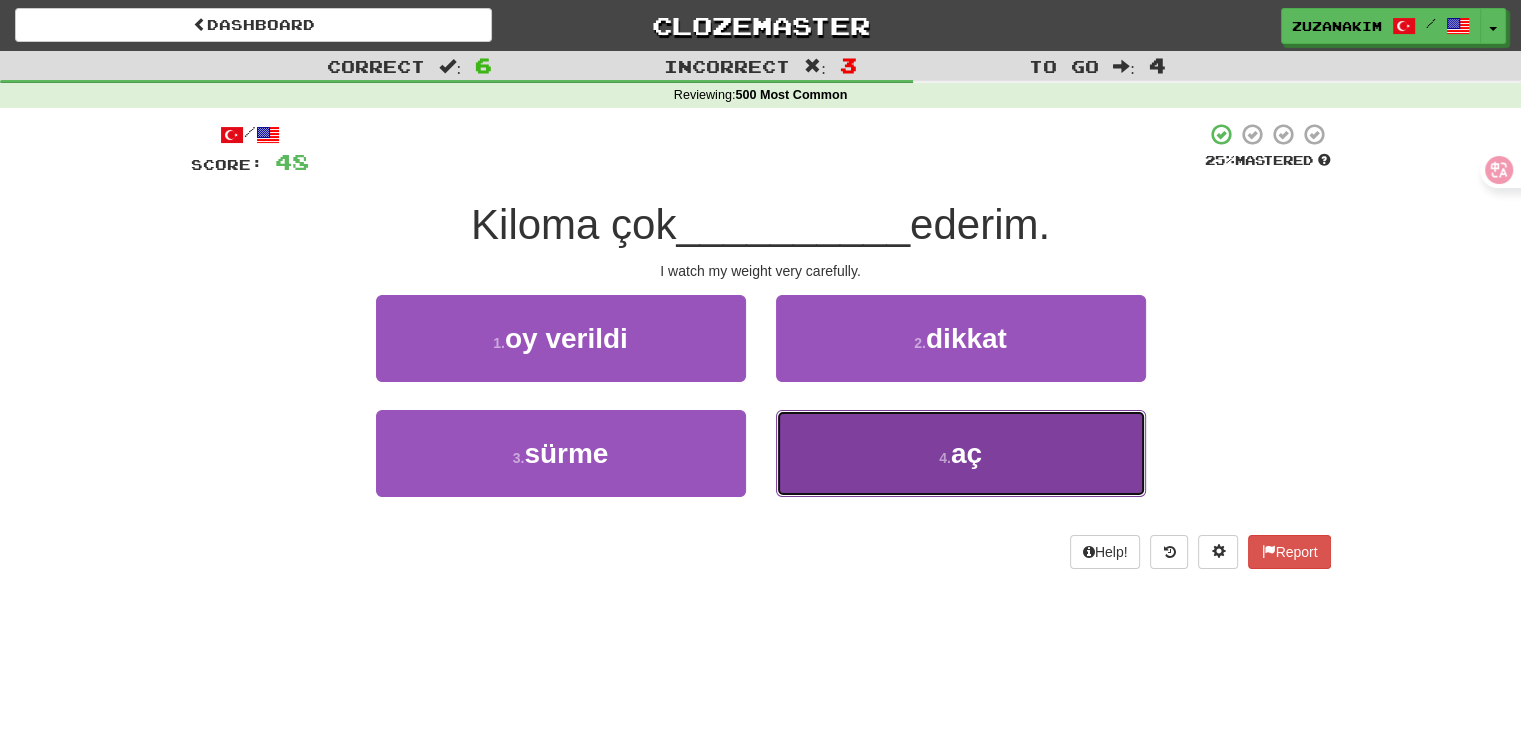 click on "4 .  aç" at bounding box center [961, 453] 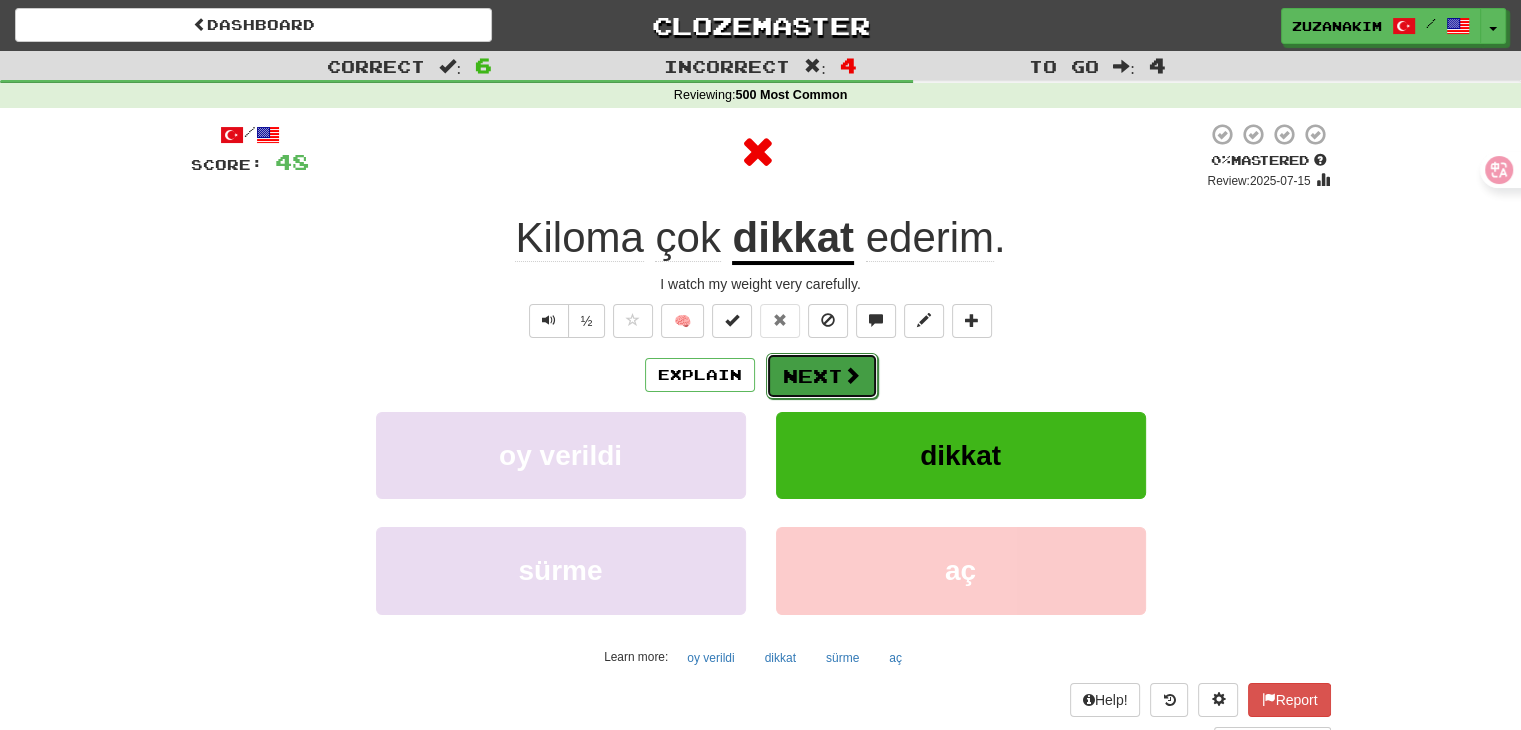 click on "Next" at bounding box center [822, 376] 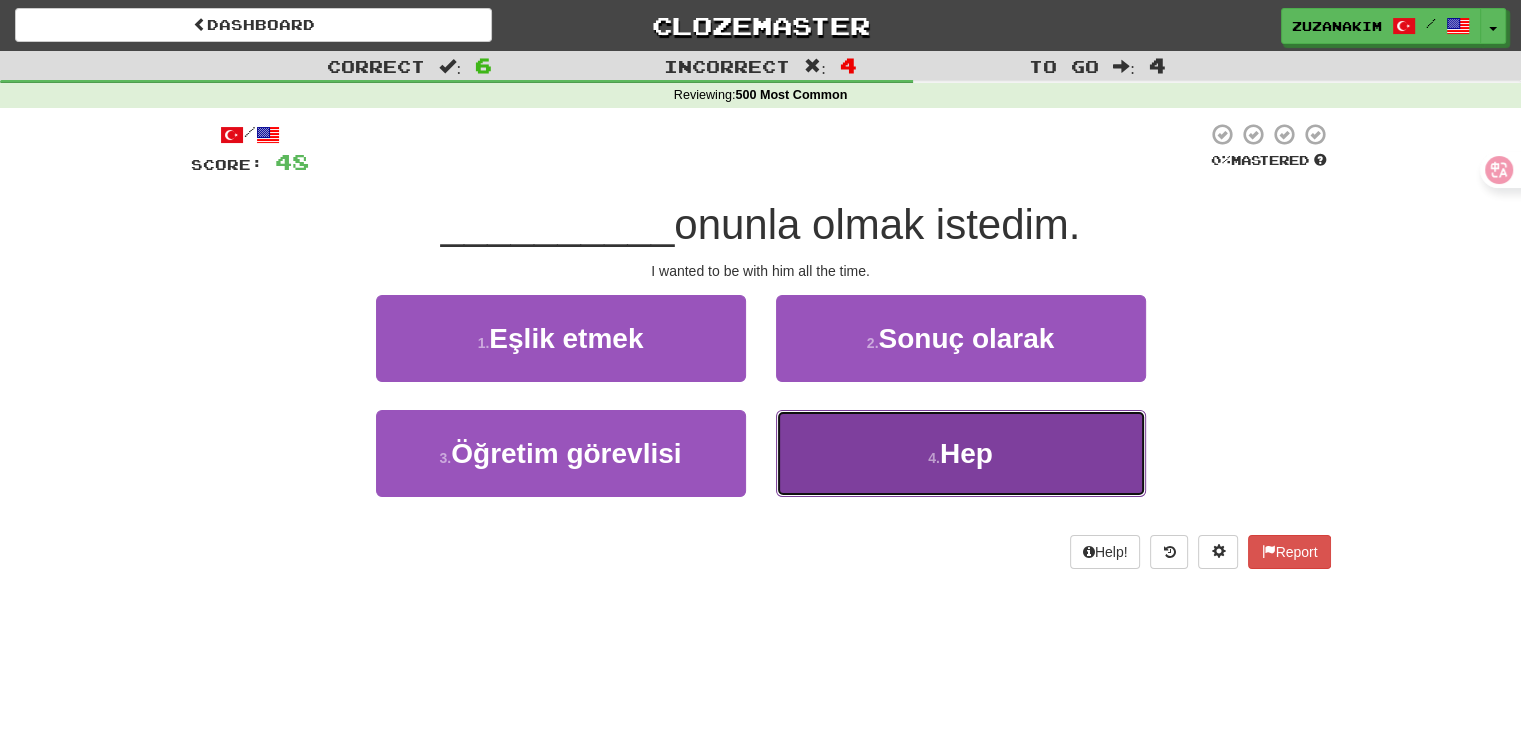 click on "4 .  Hep" at bounding box center (961, 453) 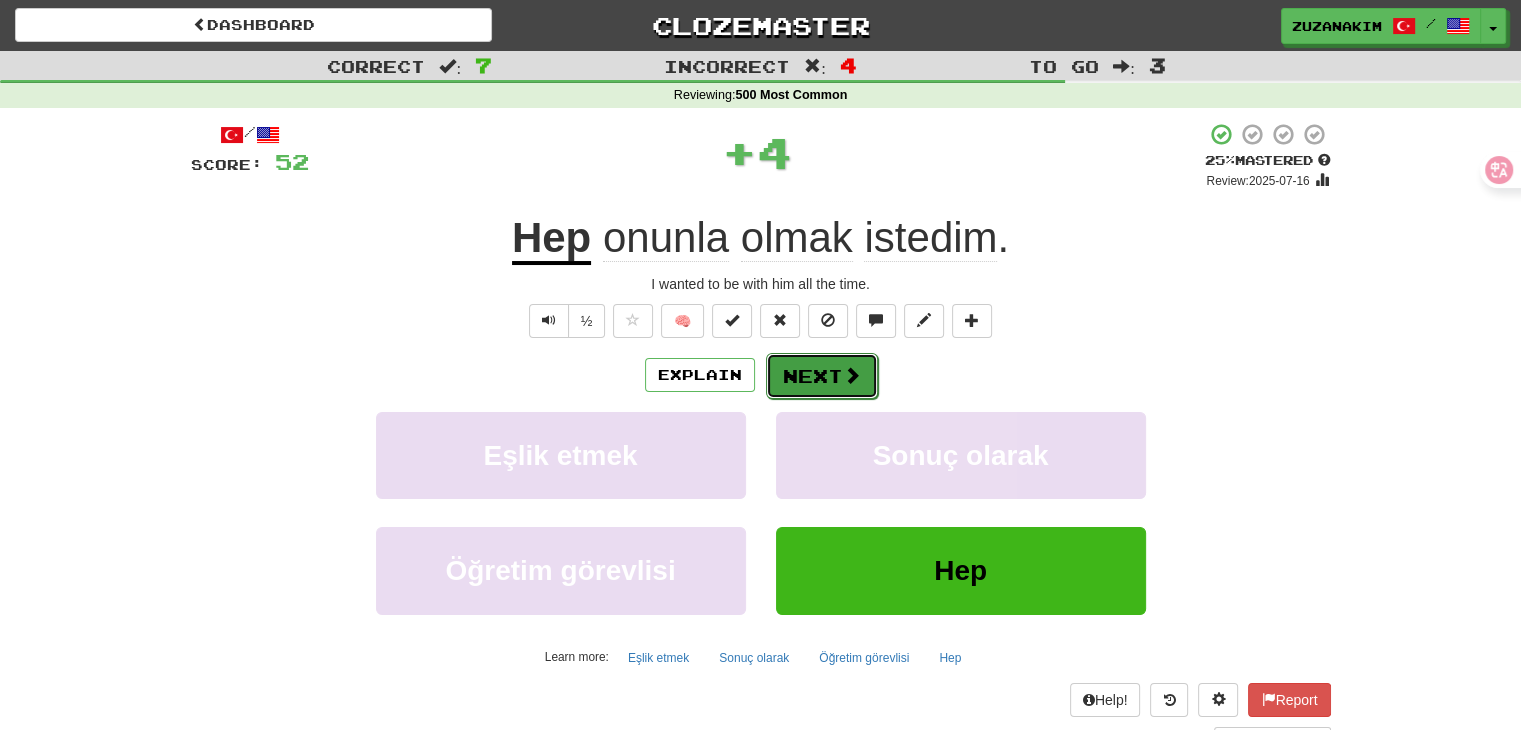 click on "Next" at bounding box center (822, 376) 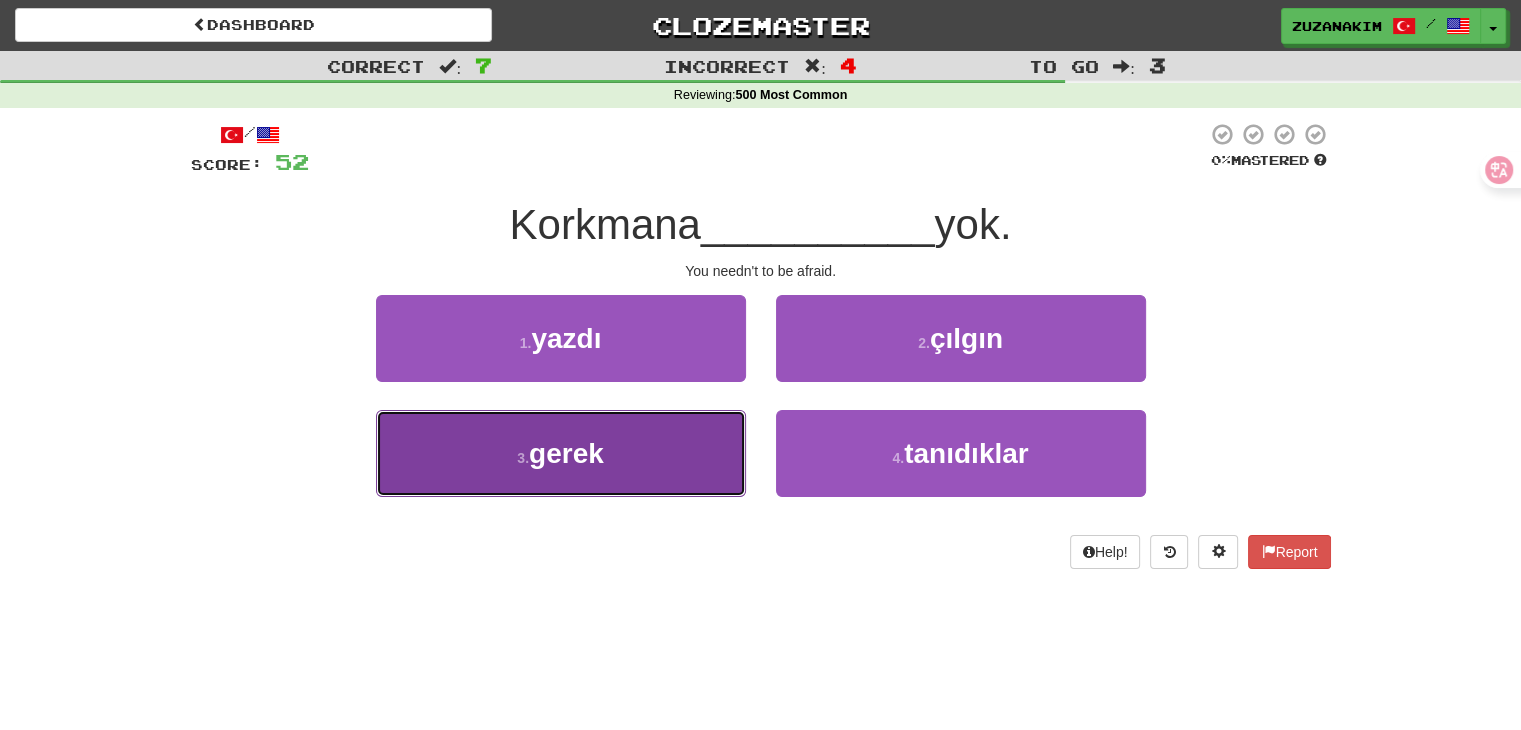 click on "3 .  gerek" at bounding box center [561, 453] 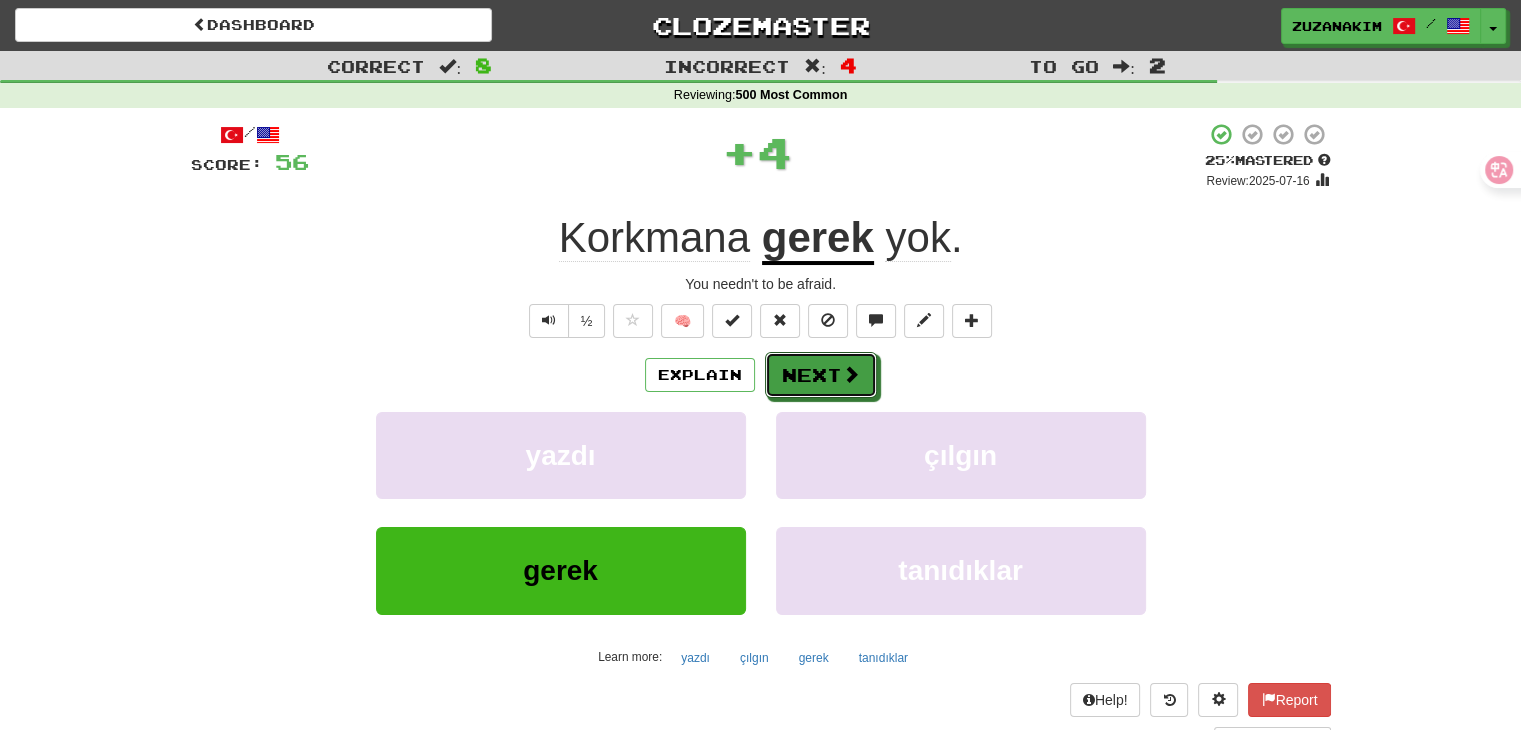 click on "Next" at bounding box center [821, 375] 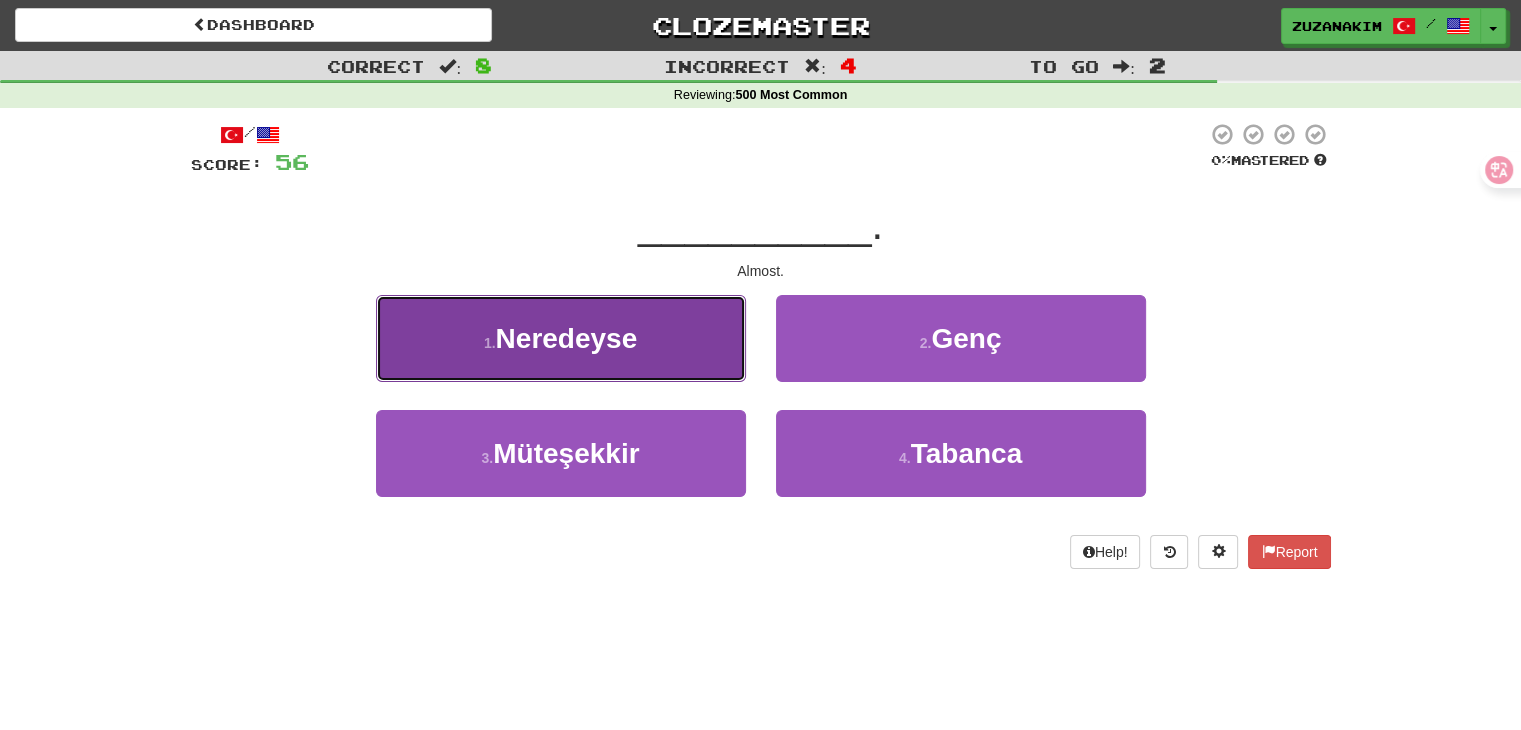 click on "Neredeyse" at bounding box center [567, 338] 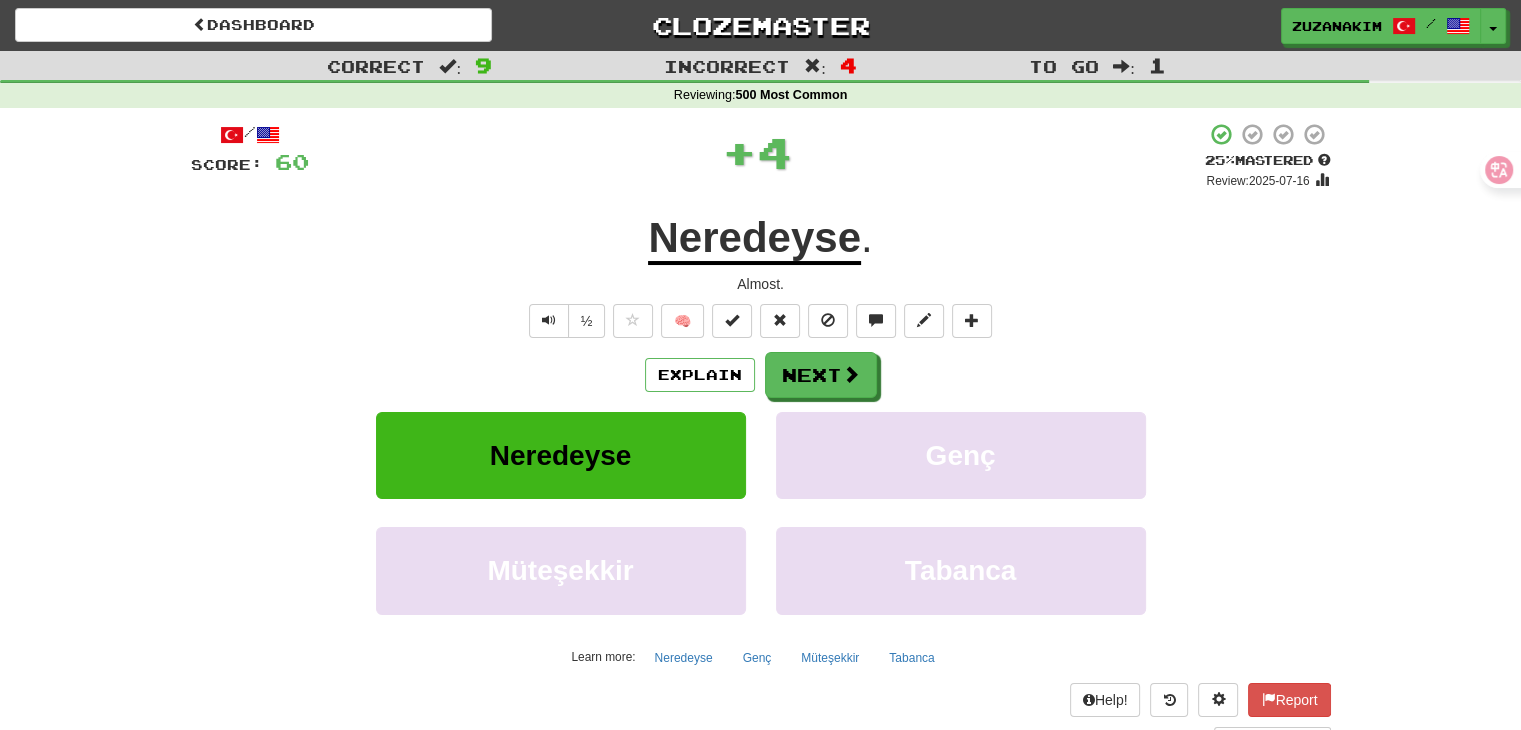 click on "Explain Next" at bounding box center [761, 375] 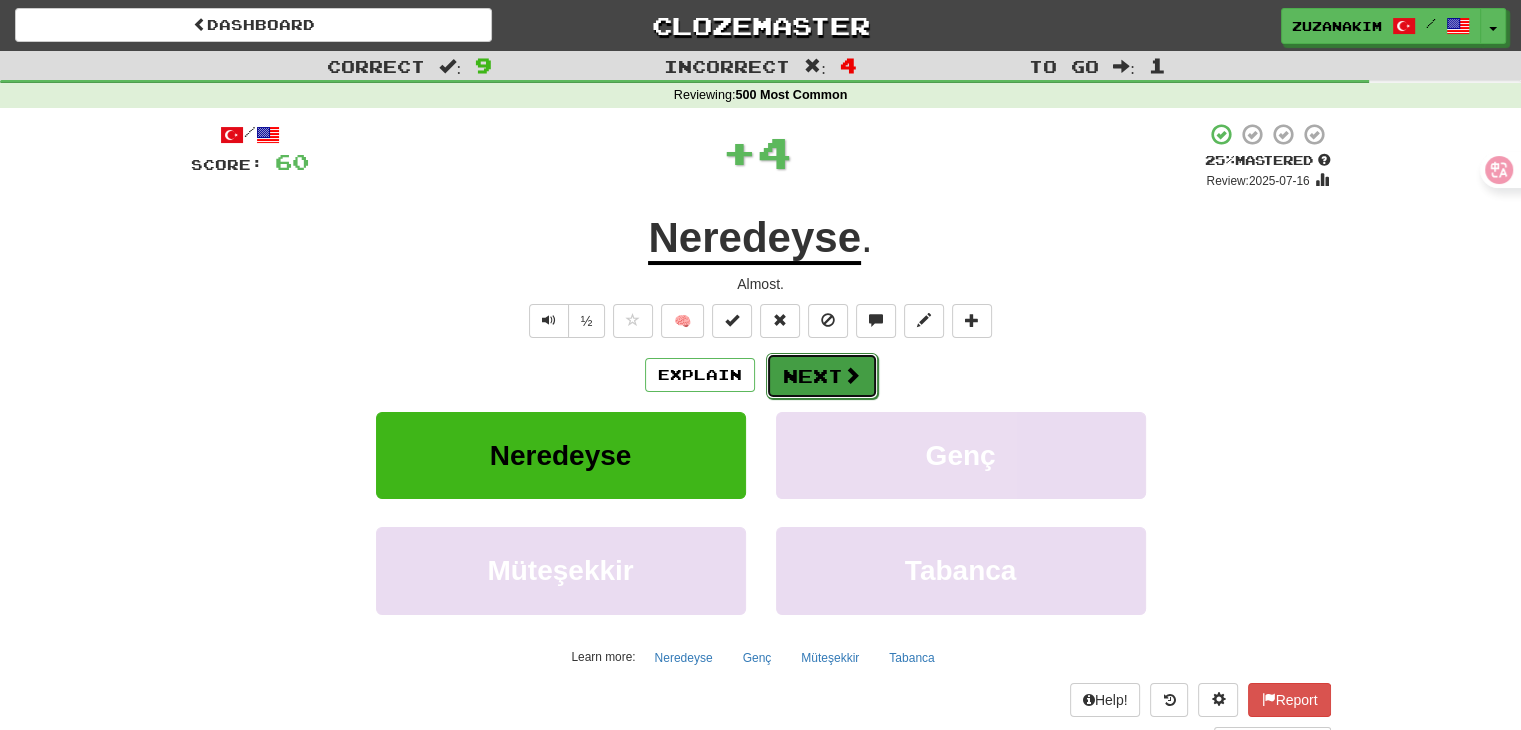 click on "Next" at bounding box center (822, 376) 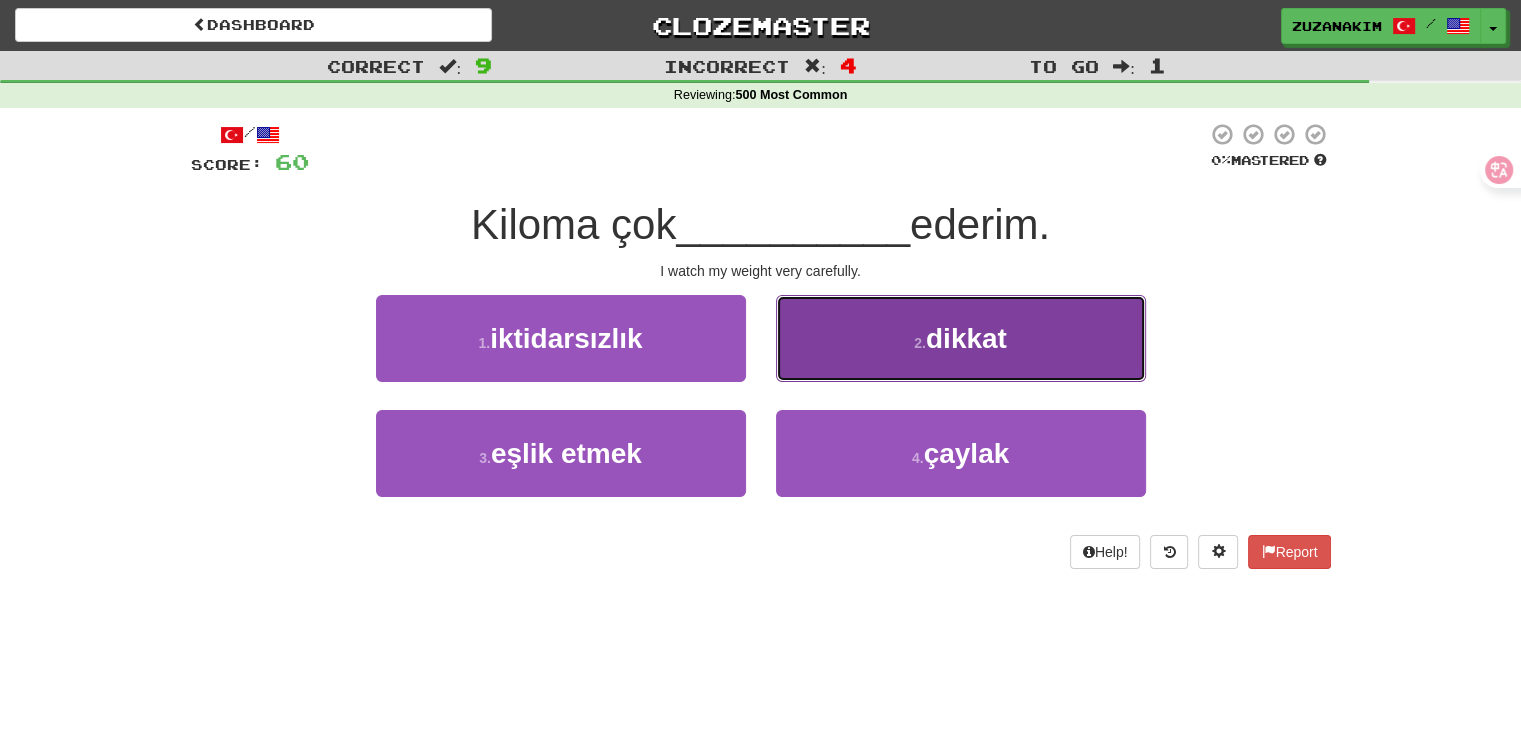 click on "2 .  dikkat" at bounding box center [961, 338] 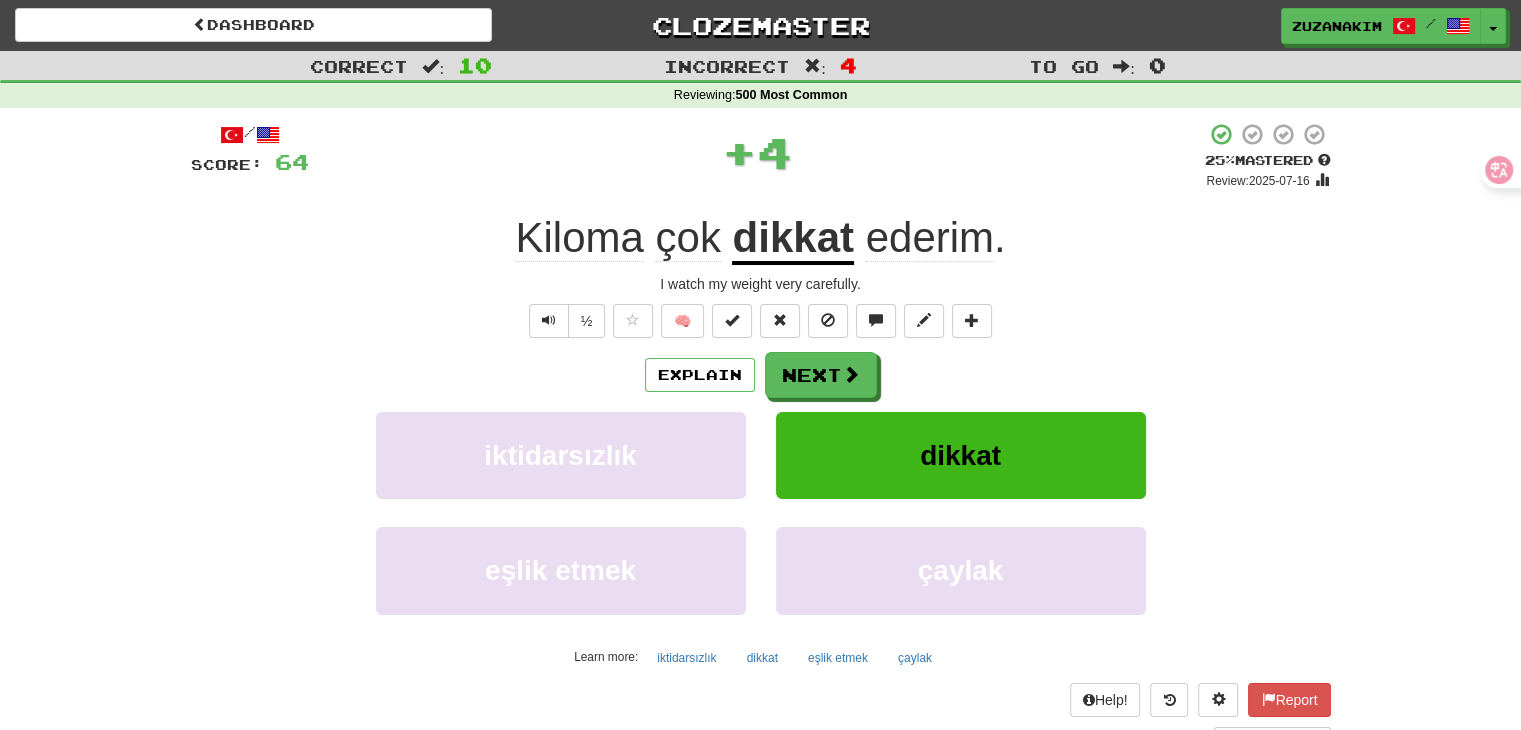 click on "Explain Next iktidarsızlık dikkat eşlik etmek çaylak Learn more: iktidarsızlık dikkat eşlik etmek çaylak" at bounding box center [761, 512] 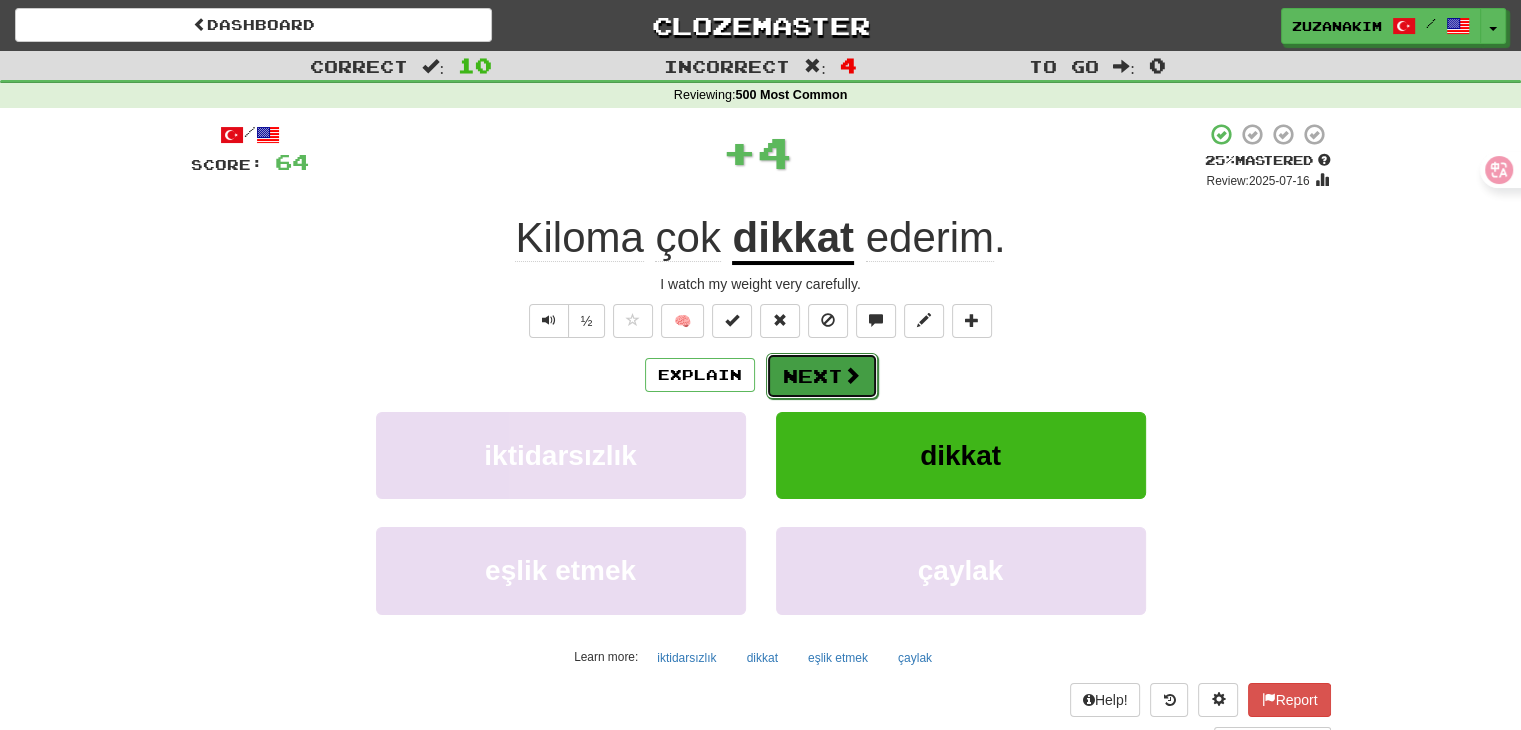 click on "Next" at bounding box center (822, 376) 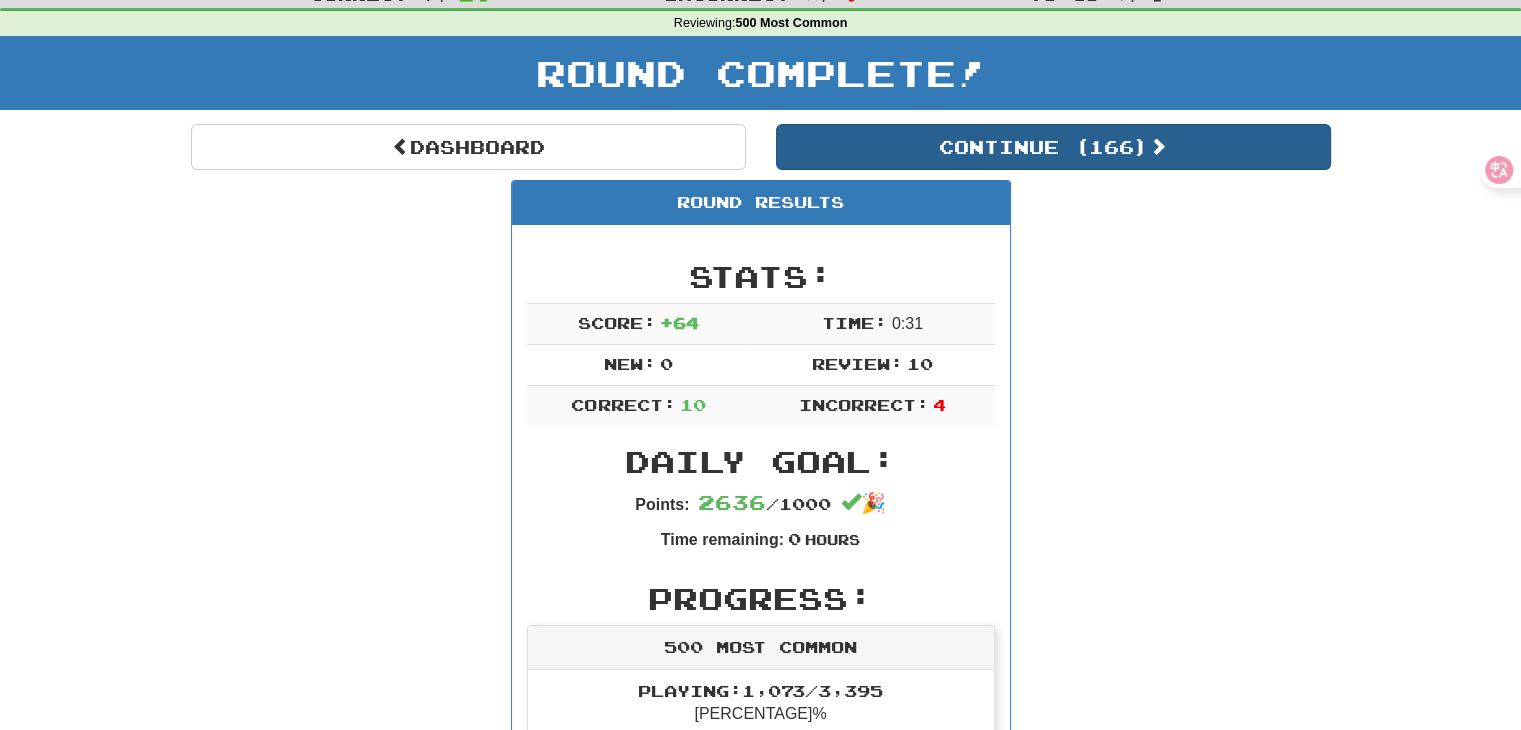 scroll, scrollTop: 0, scrollLeft: 0, axis: both 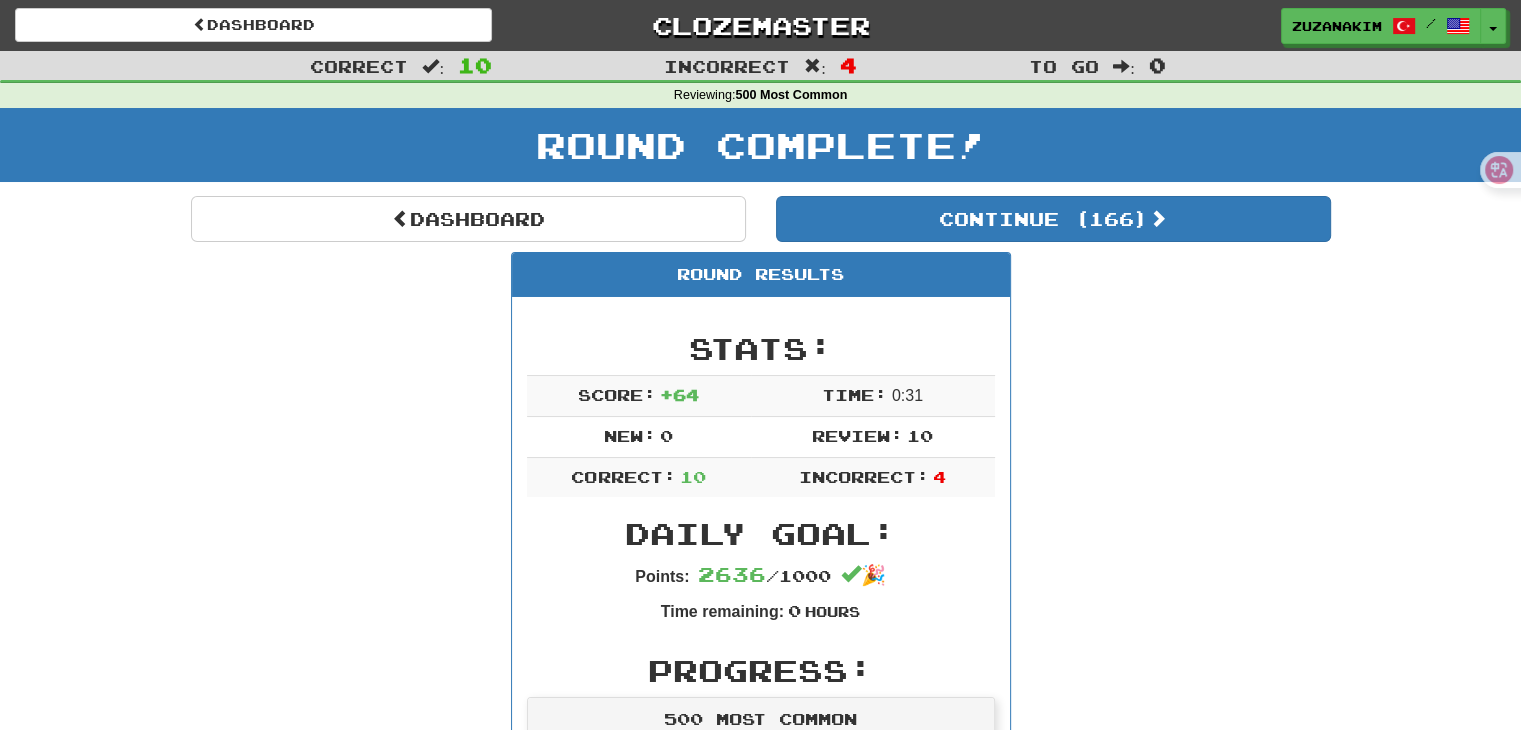 click on "Dashboard Continue ( 166 ) Round Results Stats: Score: + 64 Time: 0 : 31 New: 0 Review: 10 Correct: 10 Incorrect: 4 Daily Goal: Points: 2636 / 1000 🎉 Time remaining: 0 Hours Progress: 500 Most Common Playing: 1,073 / 3,395 31.605% Mastered: 0 / 3,395 0% Ready for Review: 166 / Level: 49 ⬆🎉🙌 1,022 points to level 50 - keep going! Ranked: 5 th this week ( 1,240 points to 4 th ) Sentences: Report Vay canına! Wow! Report Onunla ilgili yanlış bir şey olmadığını anlıyorum. I see nothing wrong with that. Report Bu ev kiralık. This house is for rent. Report Hep onunla olmak istedim. I wanted to be with him all the time. Report Korkmana gerek yok. You needn't to be afraid. Report Onu ben de gördüm. I saw it, too. Report Hiç bir ev yaptın mı? Have you ever built a house? Report Tavsiyeniz nedir? What's your advice? Report Neredeyse. Almost. Report Kiloma çok dikkat ederim. I watch my weight very carefully. Dashboard Continue (" at bounding box center (761, 1182) 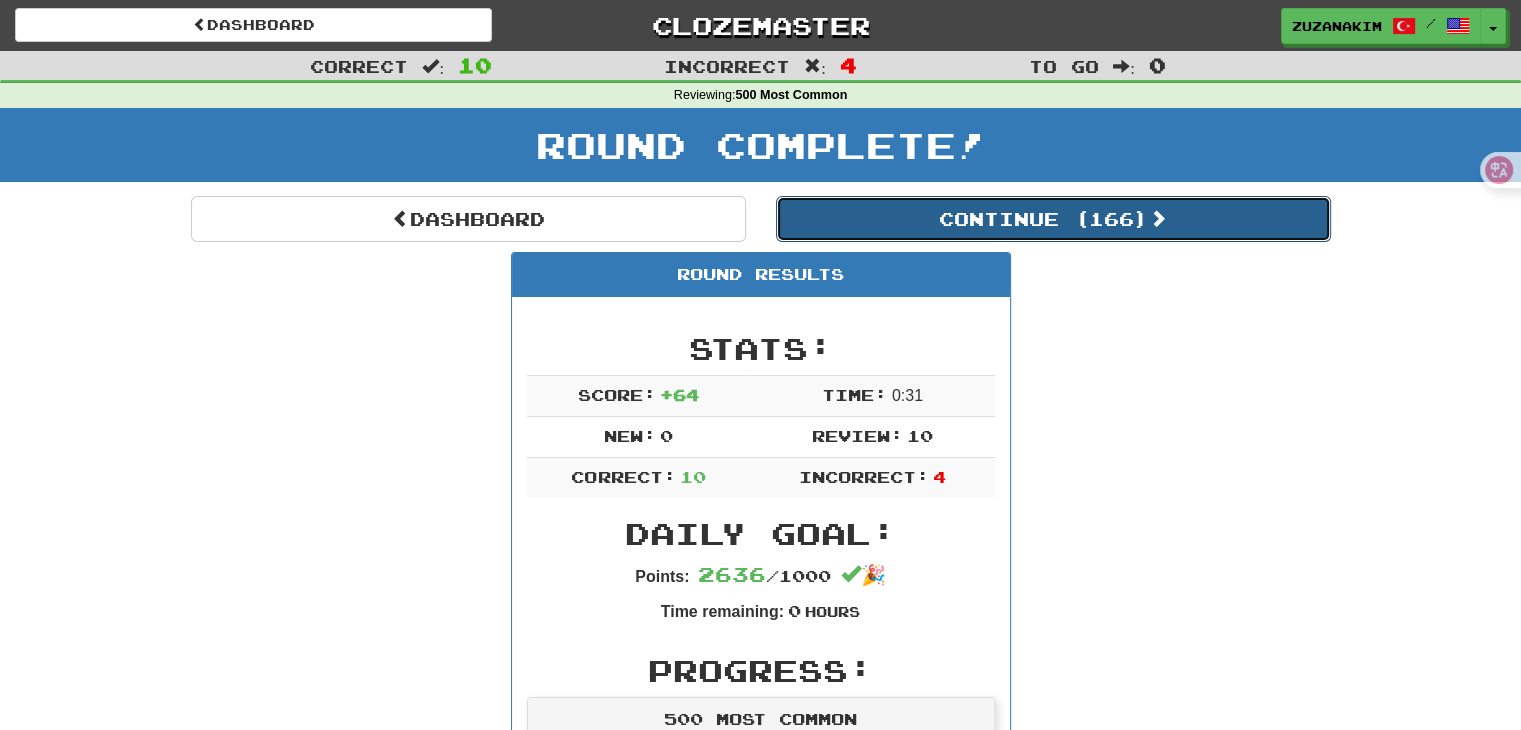 click on "Continue ( 166 )" at bounding box center (1053, 219) 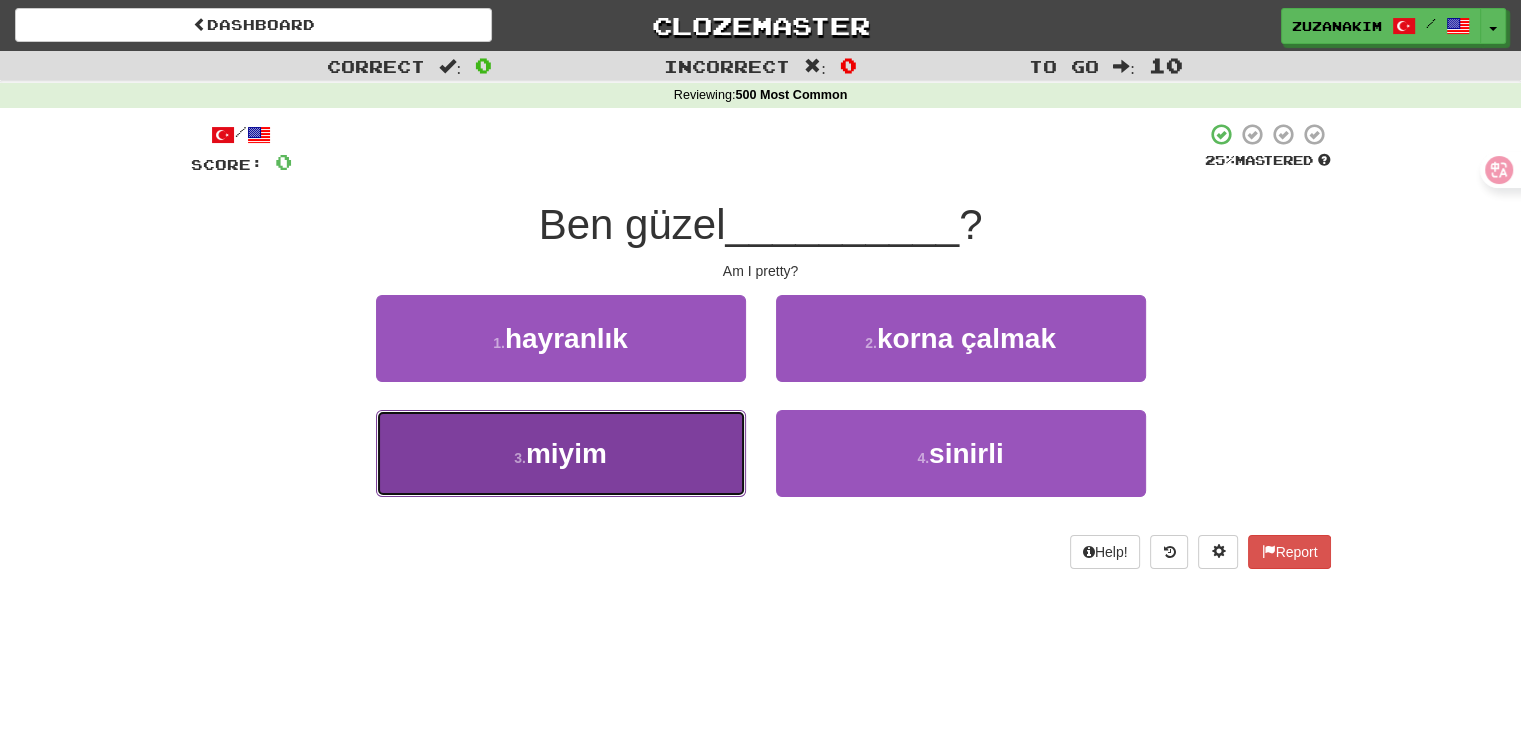 click on "3 .  miyim" at bounding box center (561, 453) 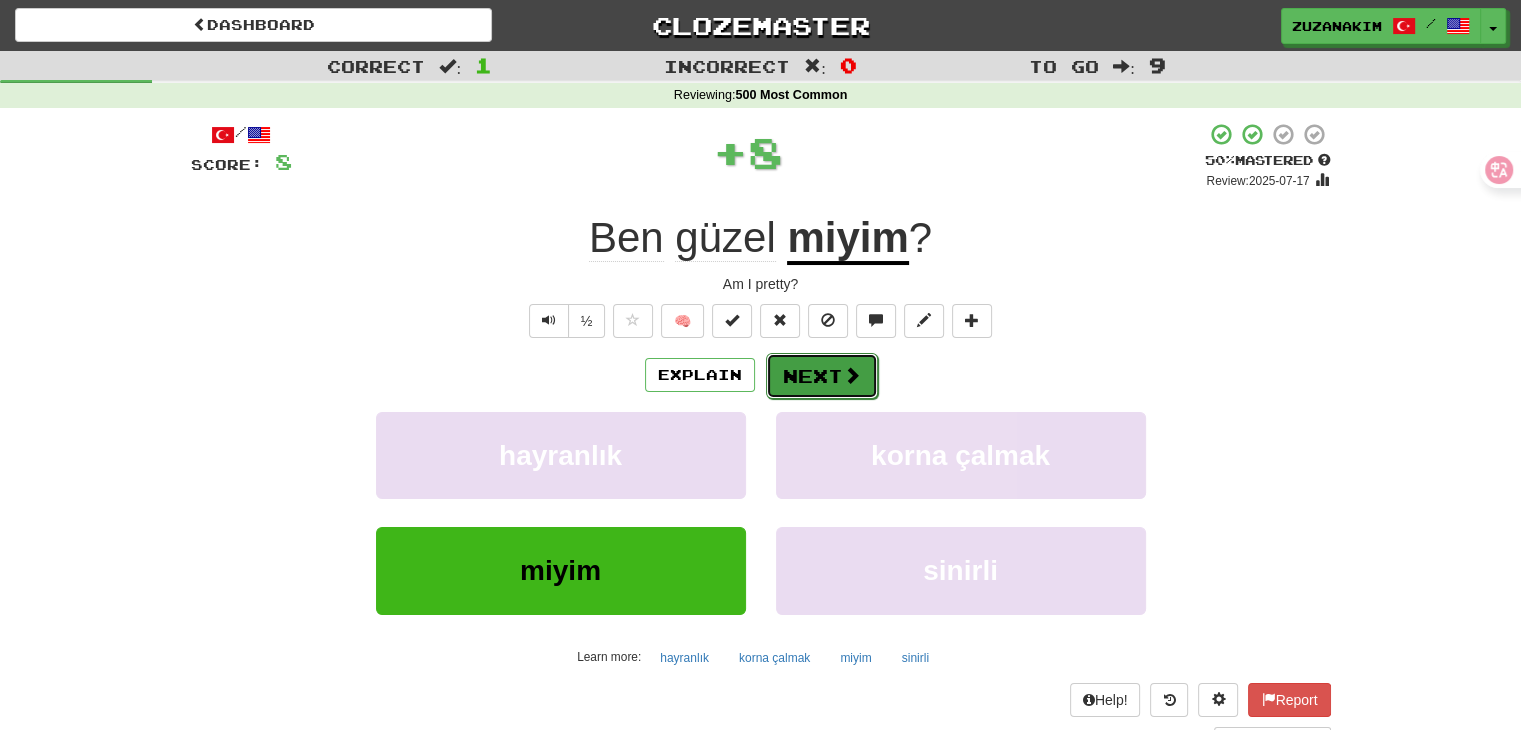 click on "Next" at bounding box center (822, 376) 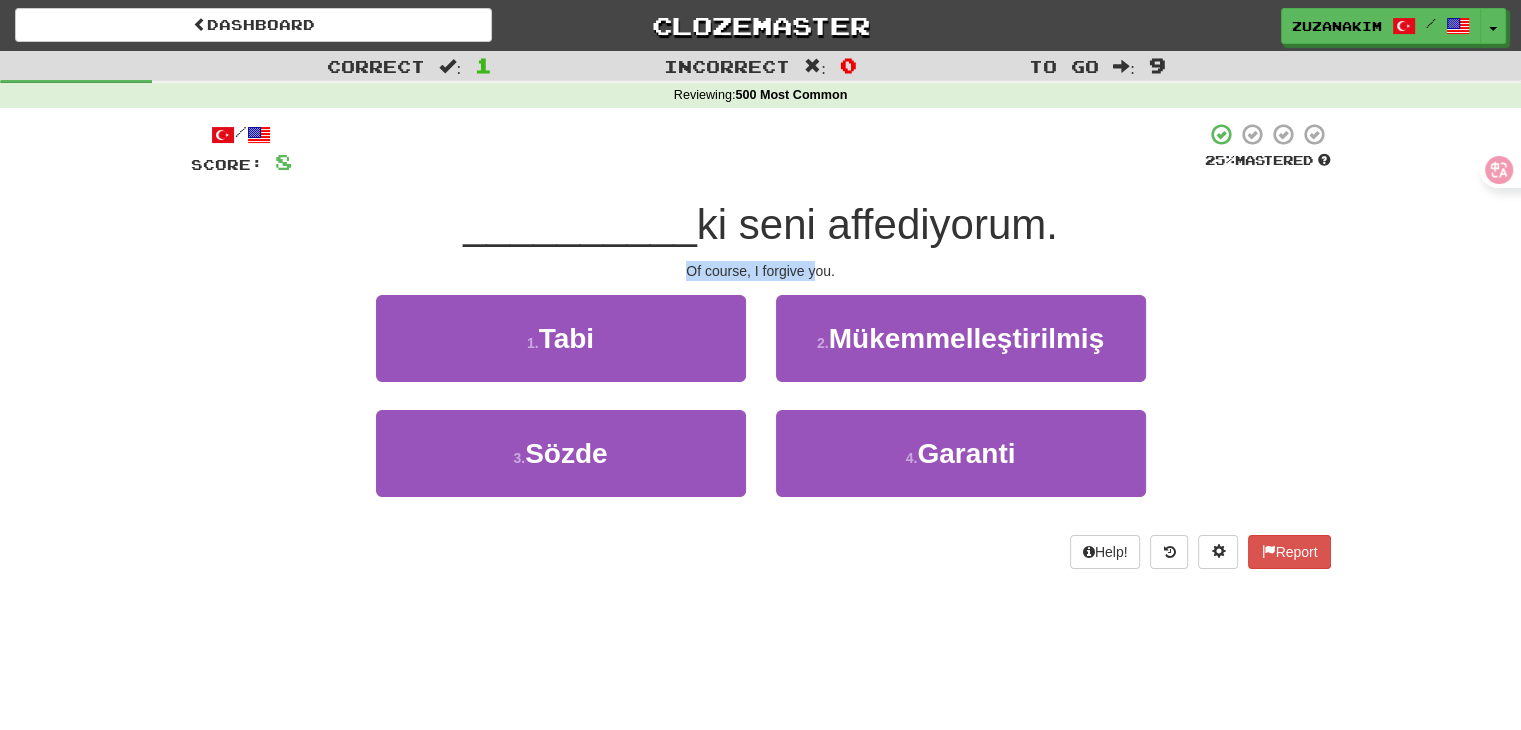 drag, startPoint x: 656, startPoint y: 278, endPoint x: 772, endPoint y: 273, distance: 116.10771 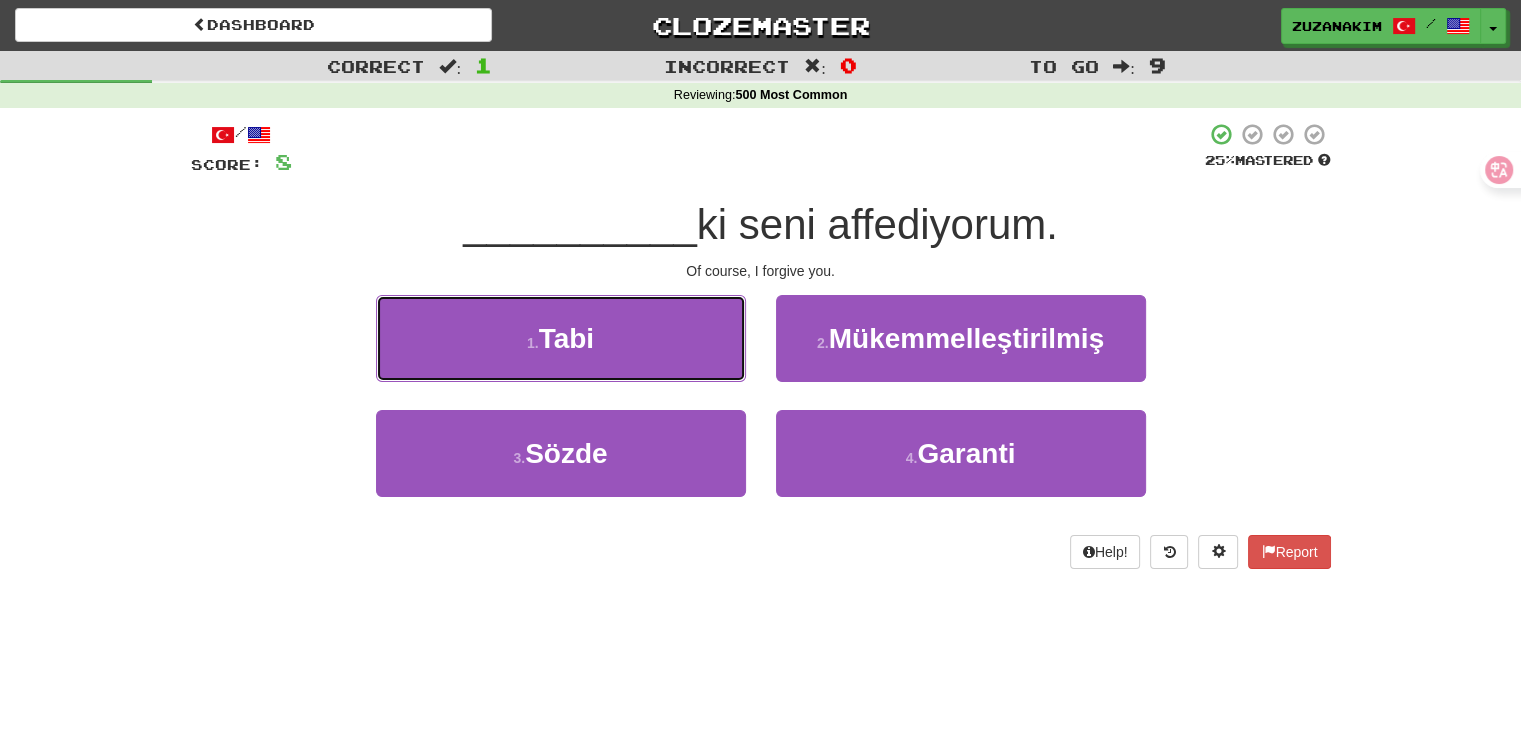 click on "Tabi" at bounding box center [566, 338] 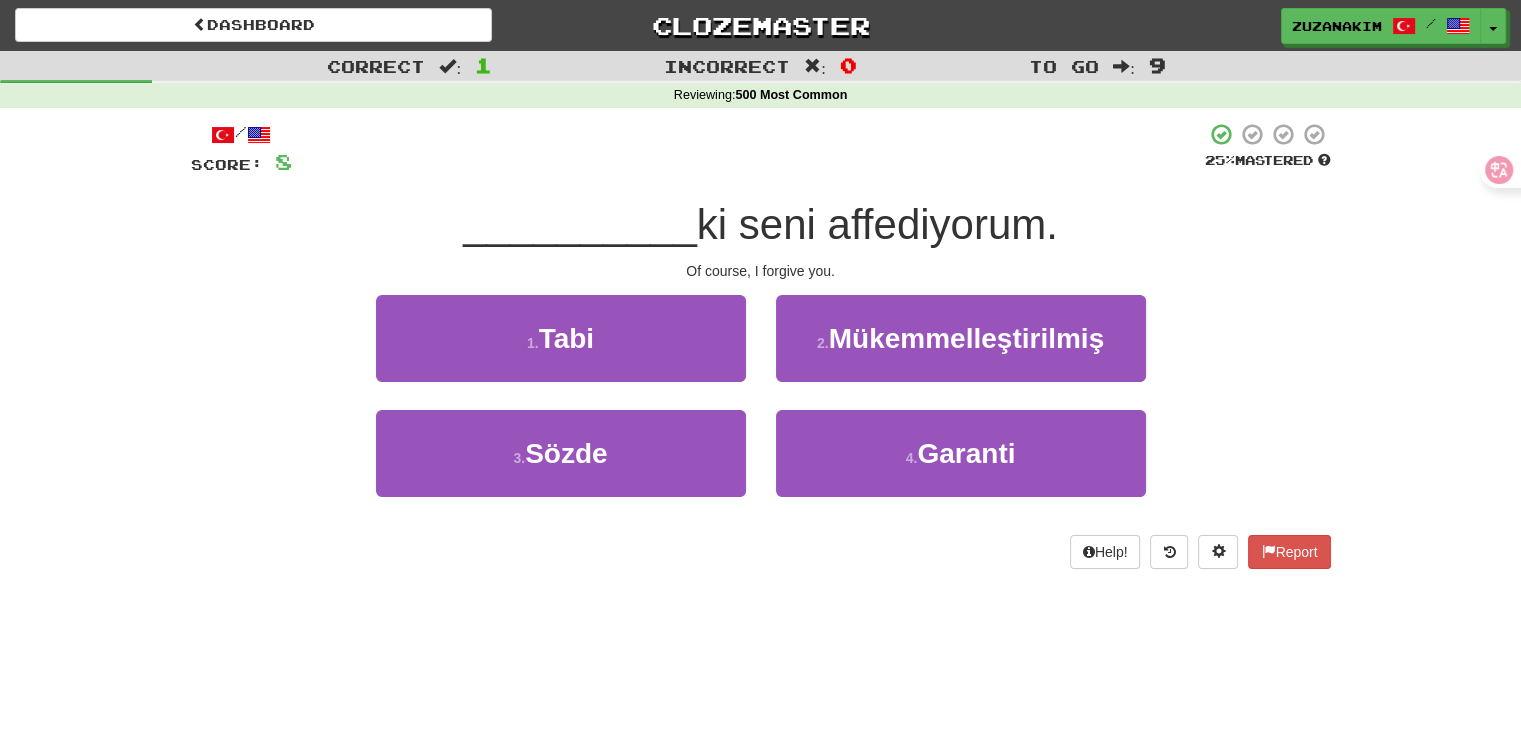 click on "Of course, I forgive you." at bounding box center [761, 271] 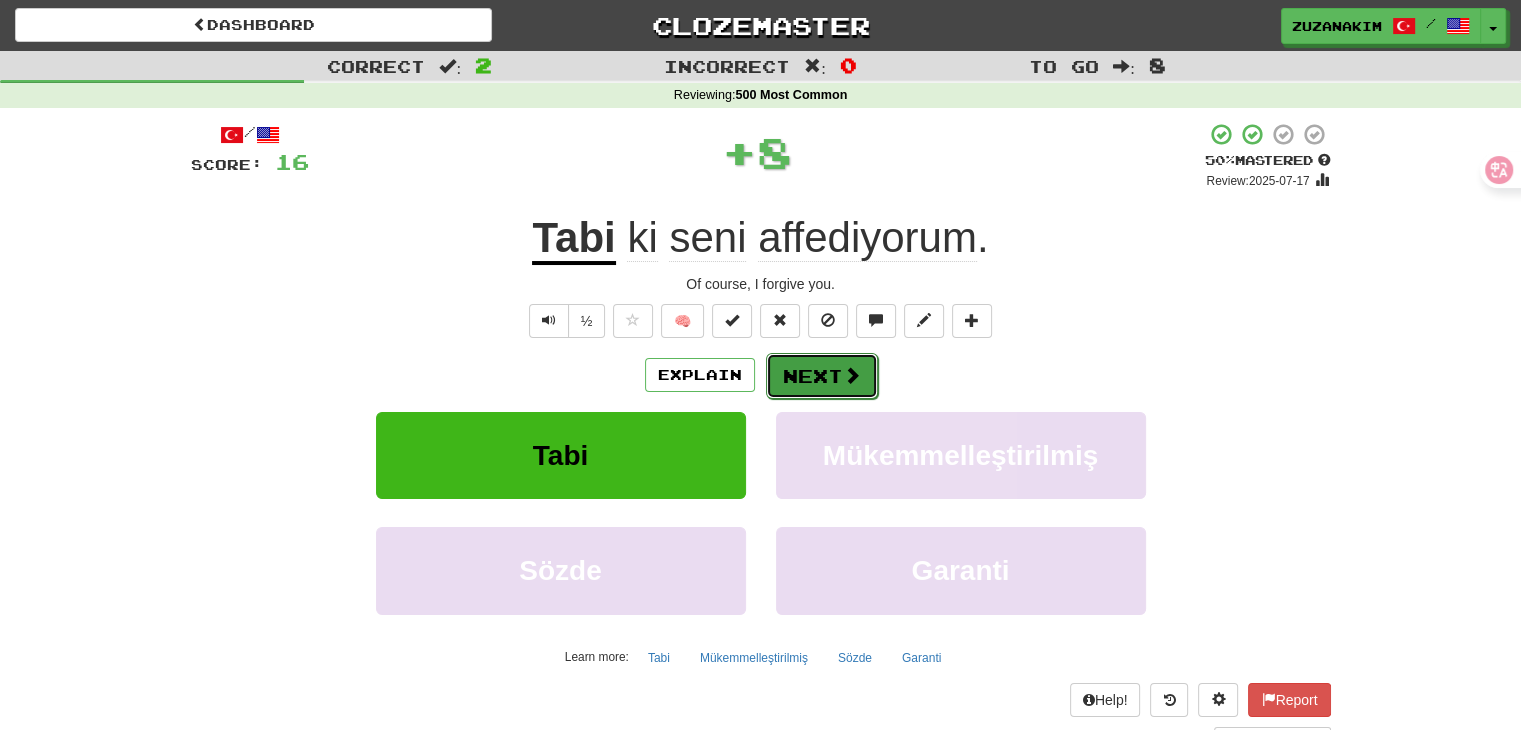 click at bounding box center [852, 375] 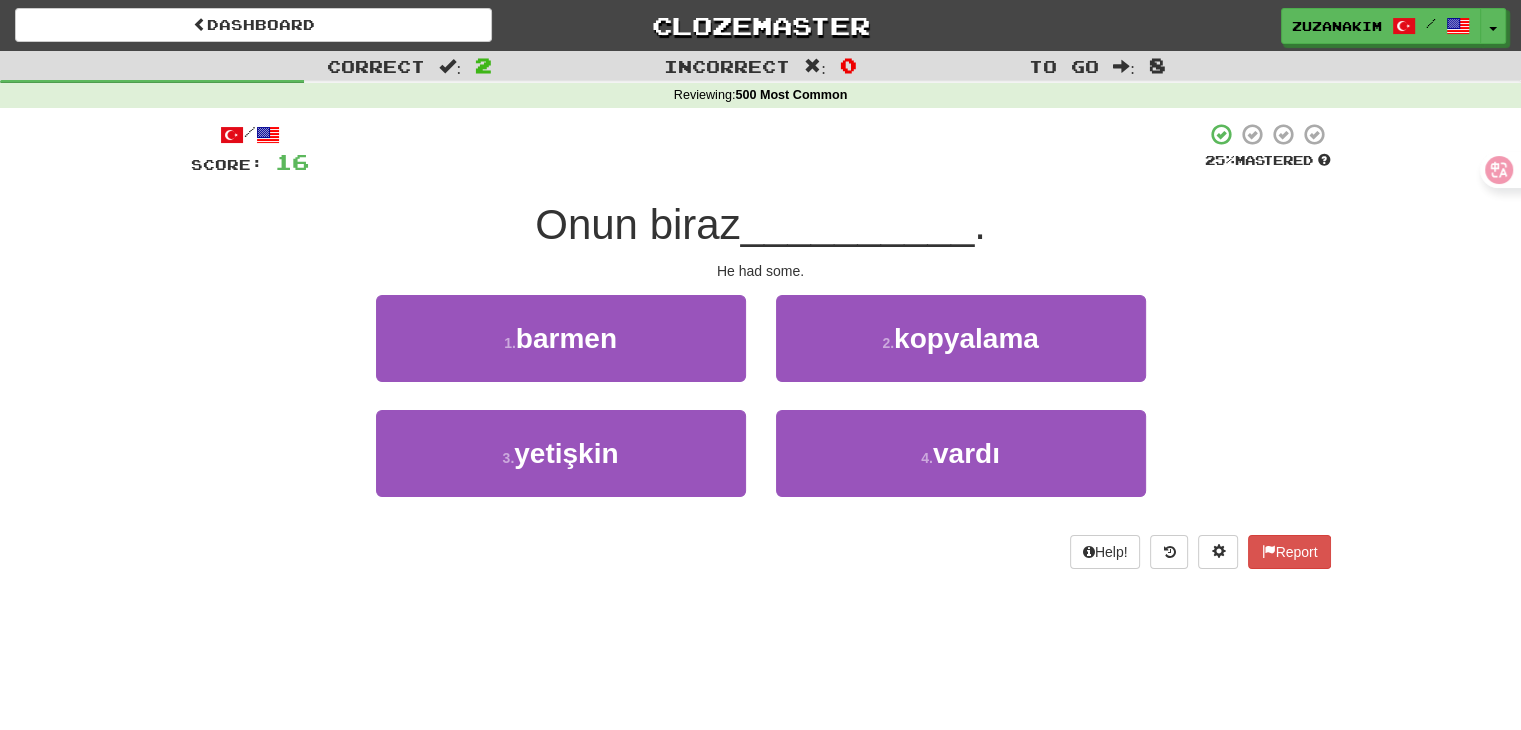 drag, startPoint x: 584, startPoint y: 225, endPoint x: 756, endPoint y: 224, distance: 172.00291 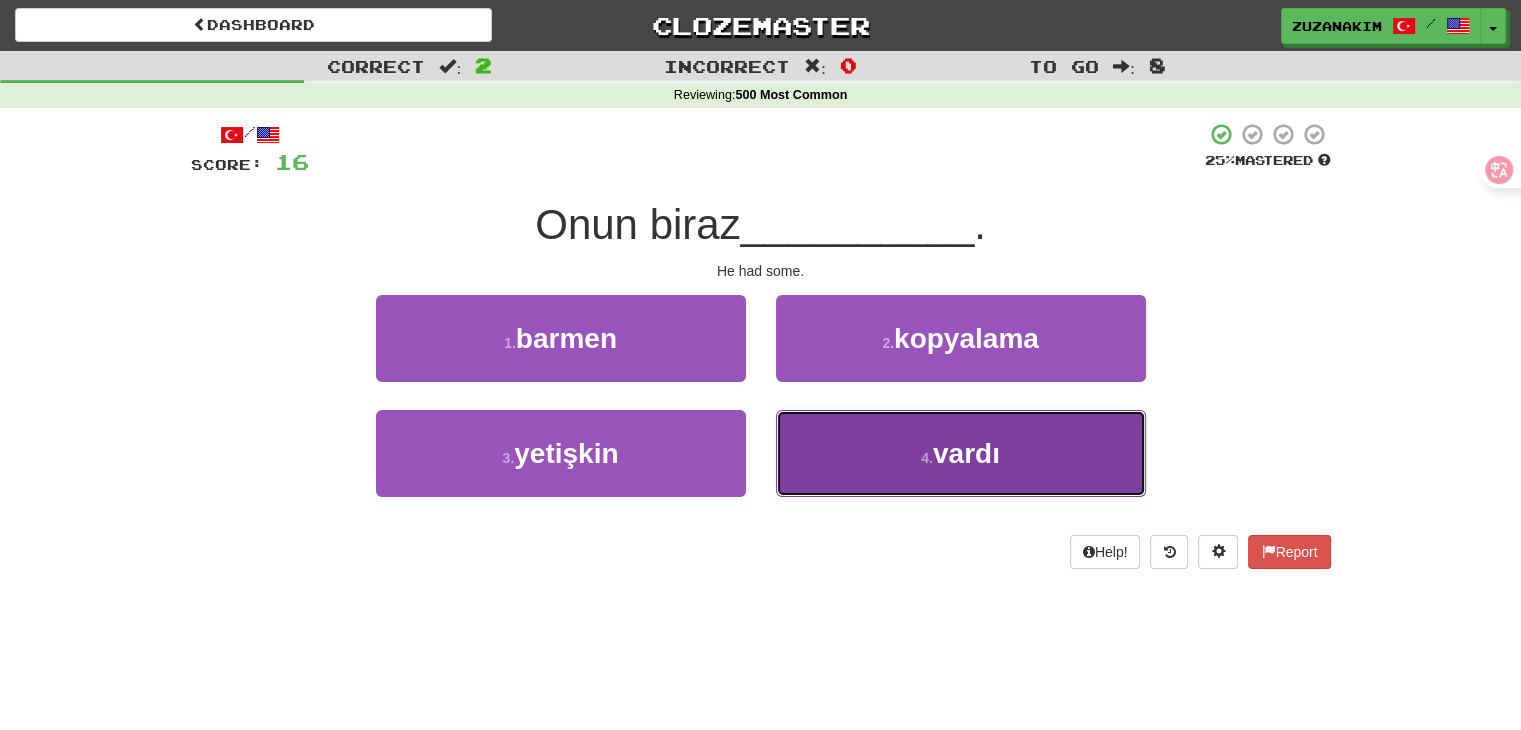 click on "[NUMBER] .  vardı" at bounding box center (961, 453) 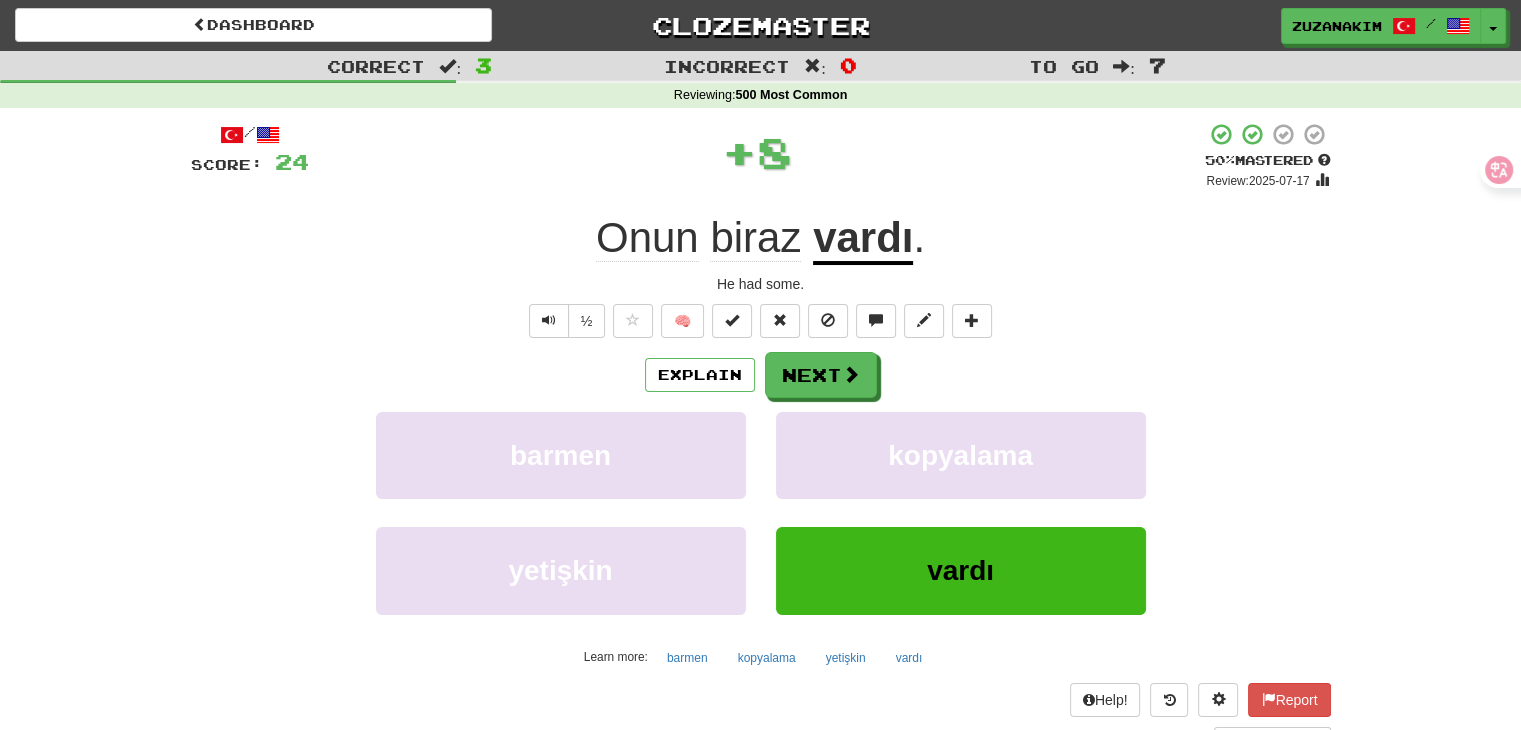 click on "/  Score:   24 + 8 50 %  Mastered Review:  2025-07-17 Onun   biraz   vardı . He had some. ½ 🧠 Explain Next barmen kopyalama yetişkin vardı Learn more: barmen kopyalama yetişkin vardı  Help!  Report Sentence Source" at bounding box center [761, 435] 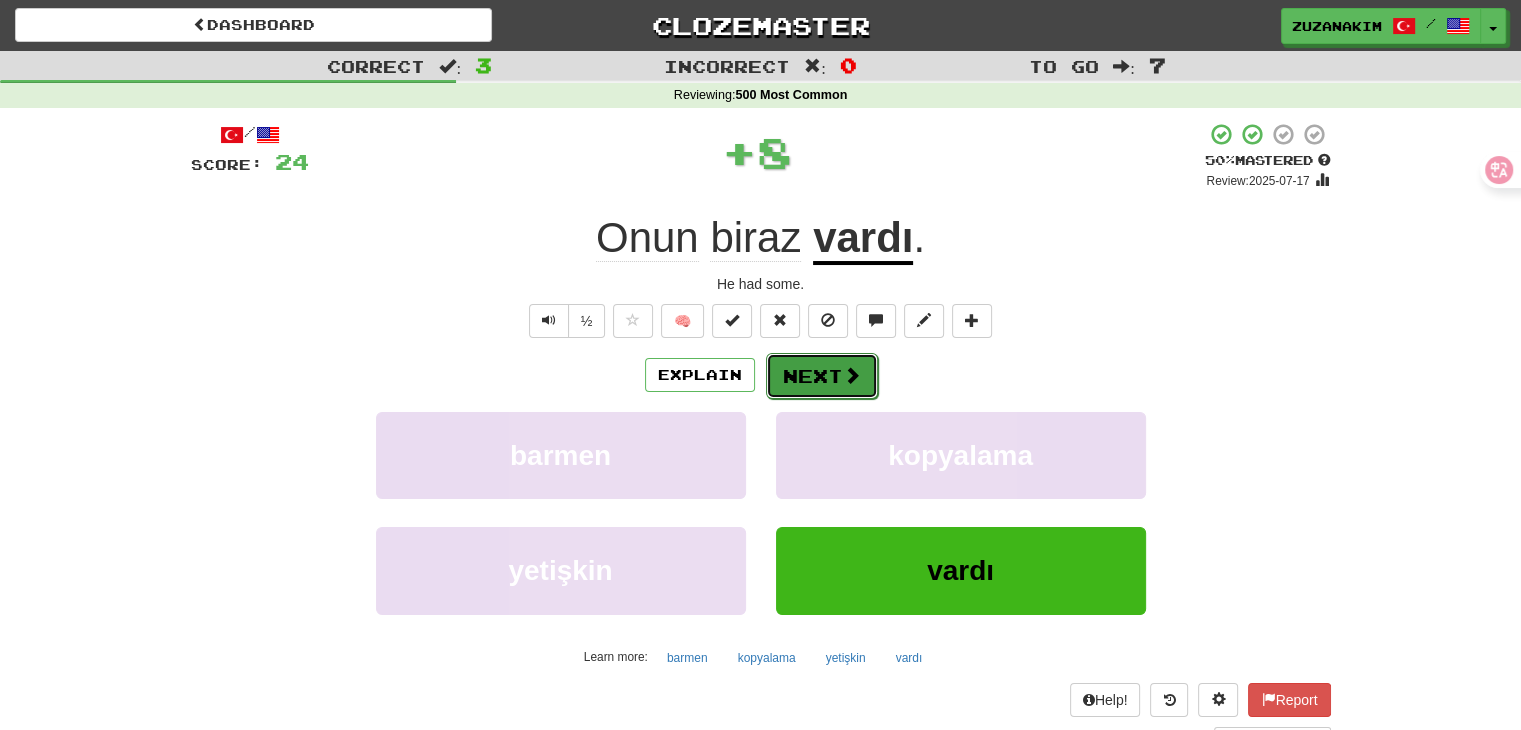 click at bounding box center (852, 375) 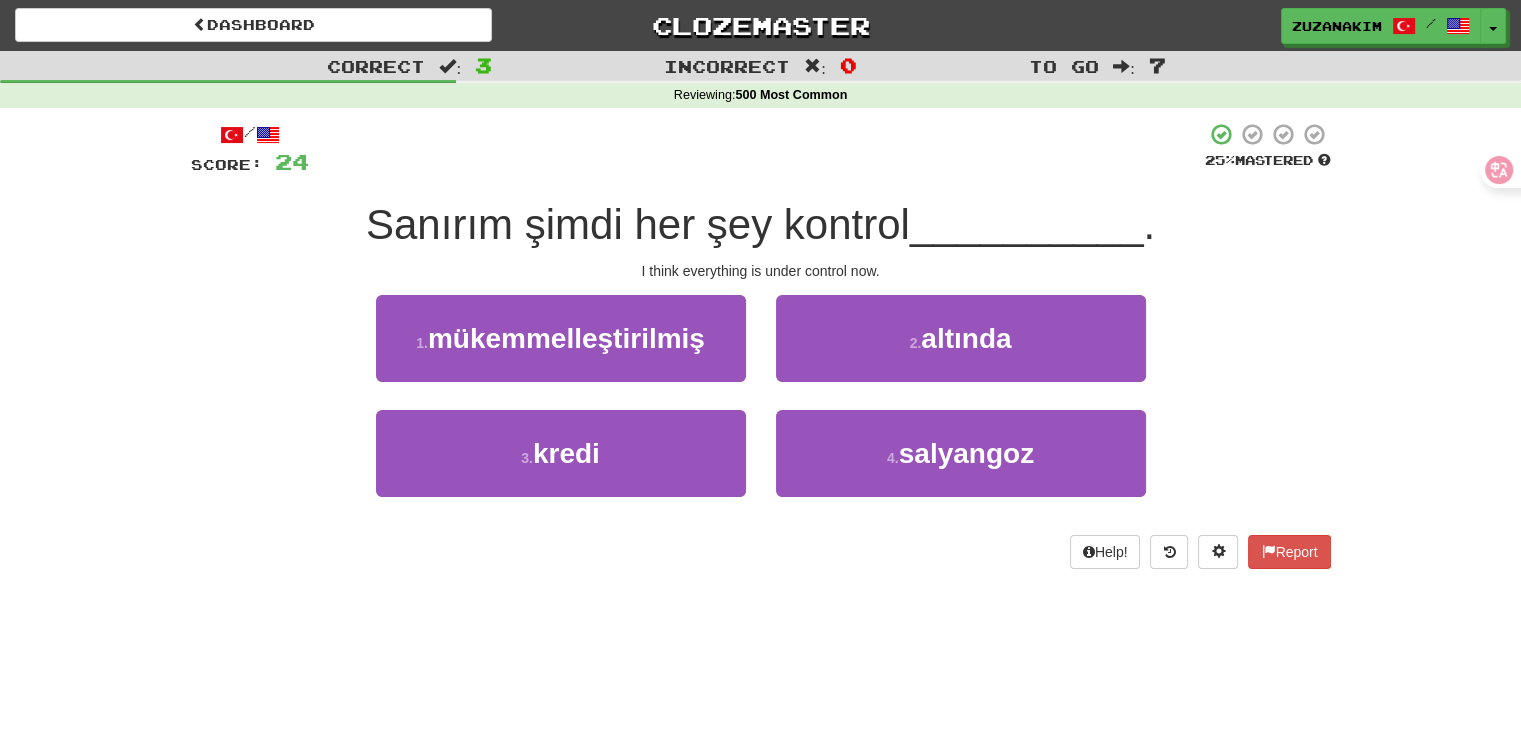 click on "Sanırım şimdi her şey kontrol" at bounding box center (638, 224) 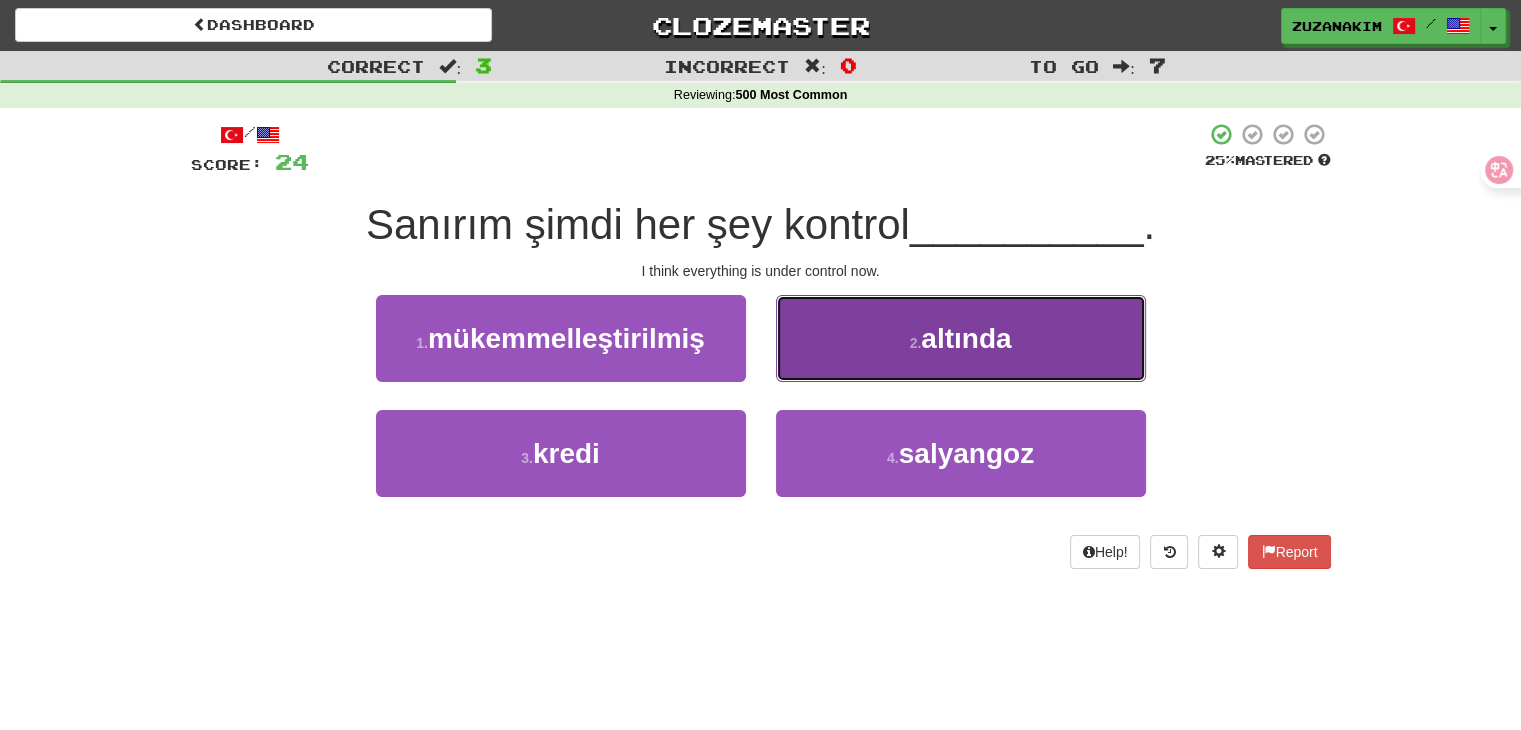 click on "2 .  altında" at bounding box center [961, 338] 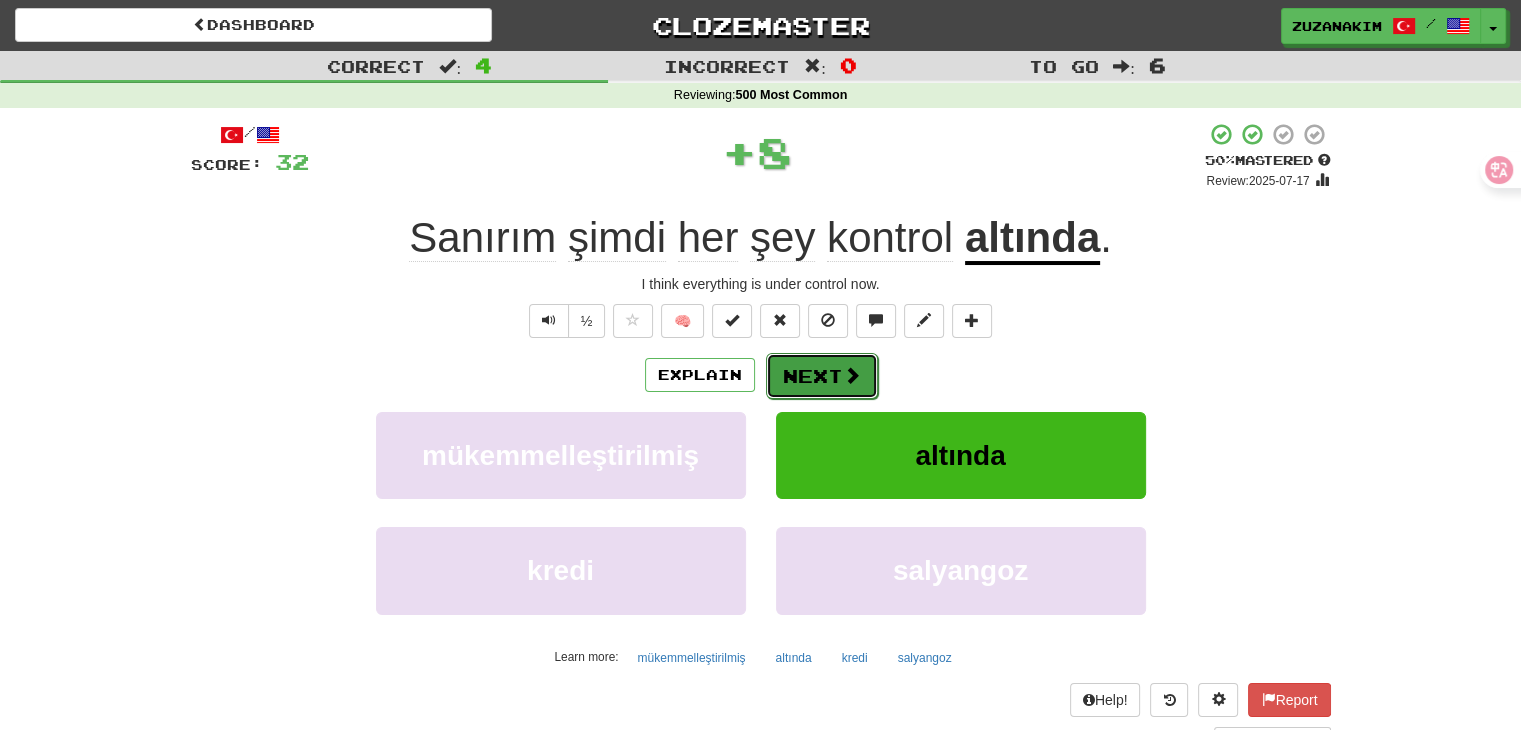 click on "Next" at bounding box center (822, 376) 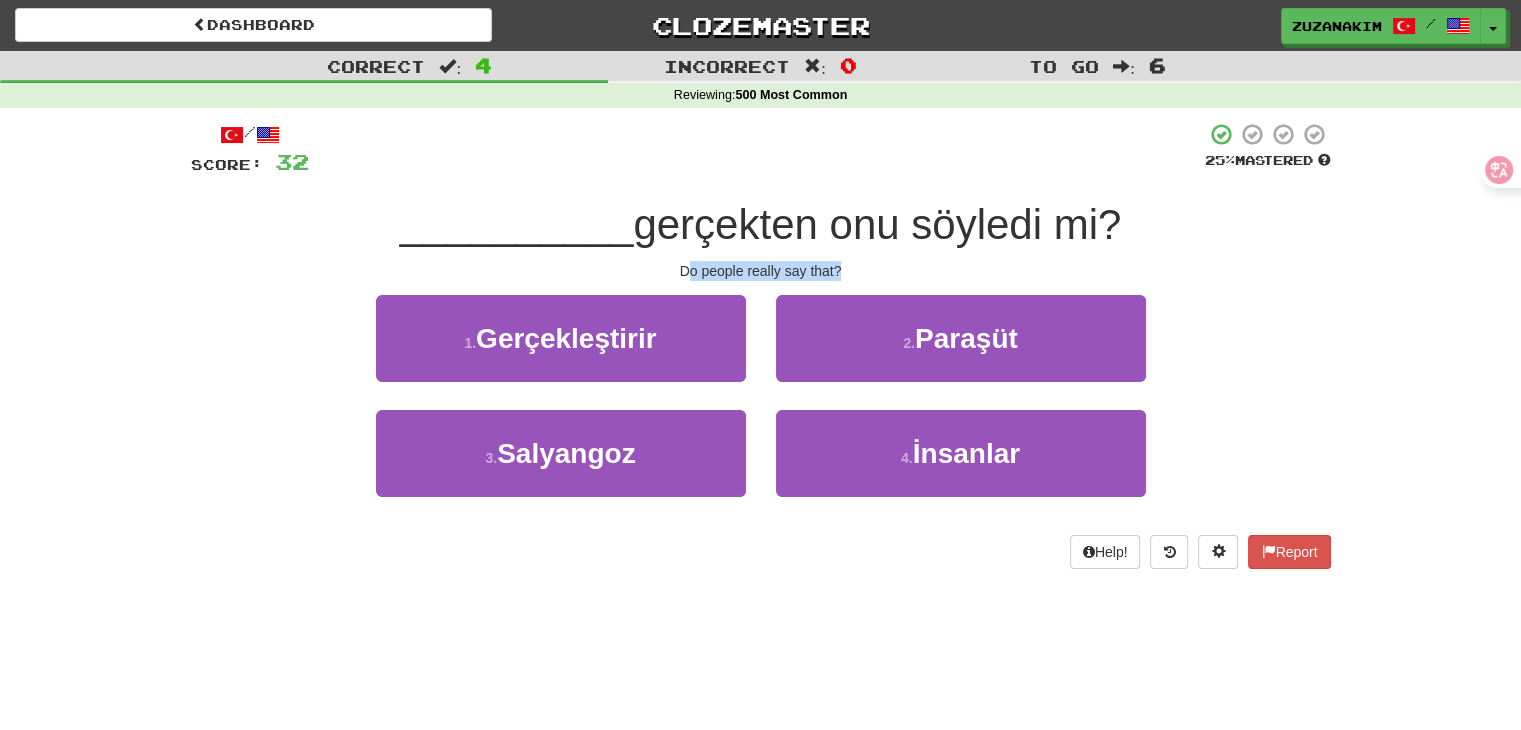 drag, startPoint x: 684, startPoint y: 277, endPoint x: 880, endPoint y: 276, distance: 196.00255 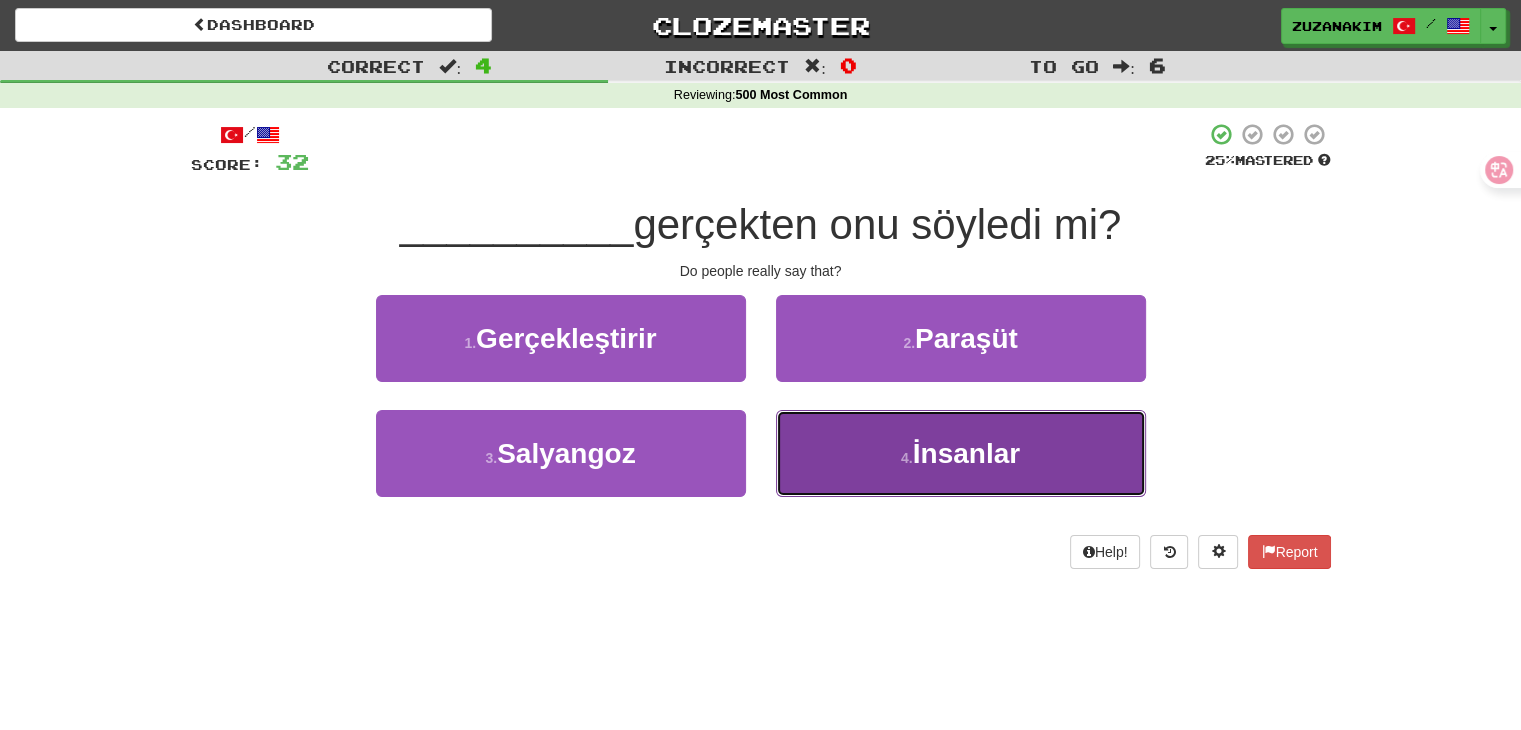 click on "4 .  İnsanlar" at bounding box center [961, 453] 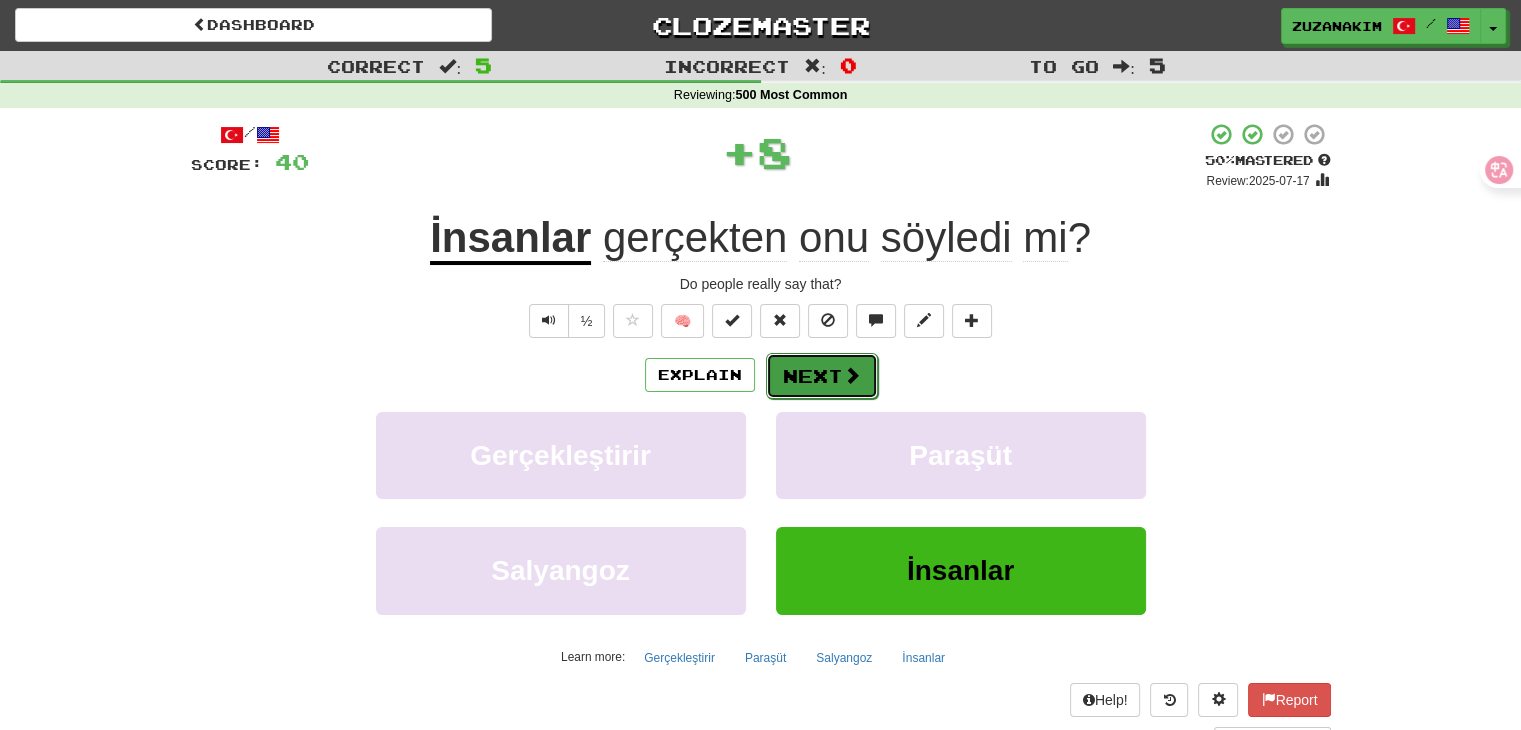 click on "Next" at bounding box center [822, 376] 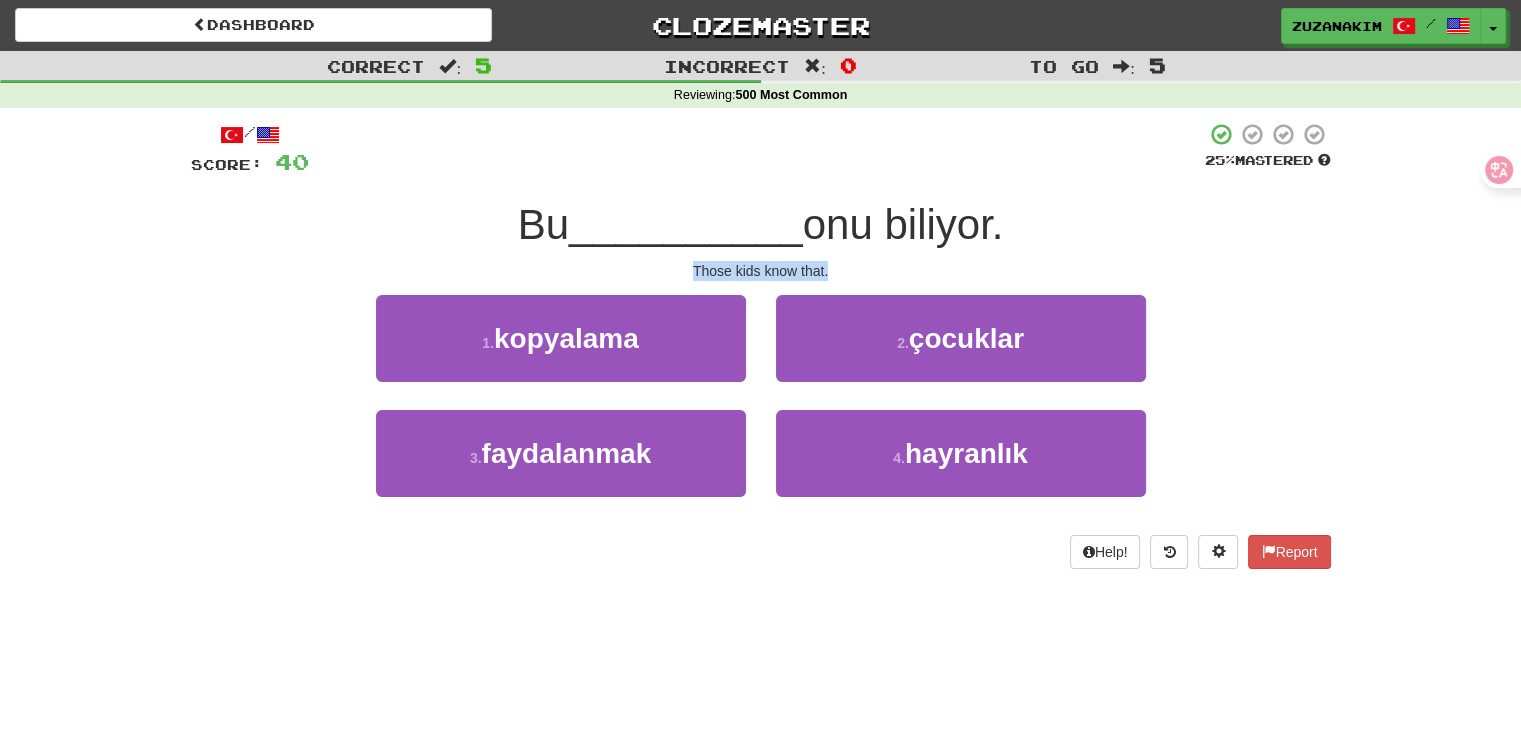 drag, startPoint x: 664, startPoint y: 265, endPoint x: 871, endPoint y: 265, distance: 207 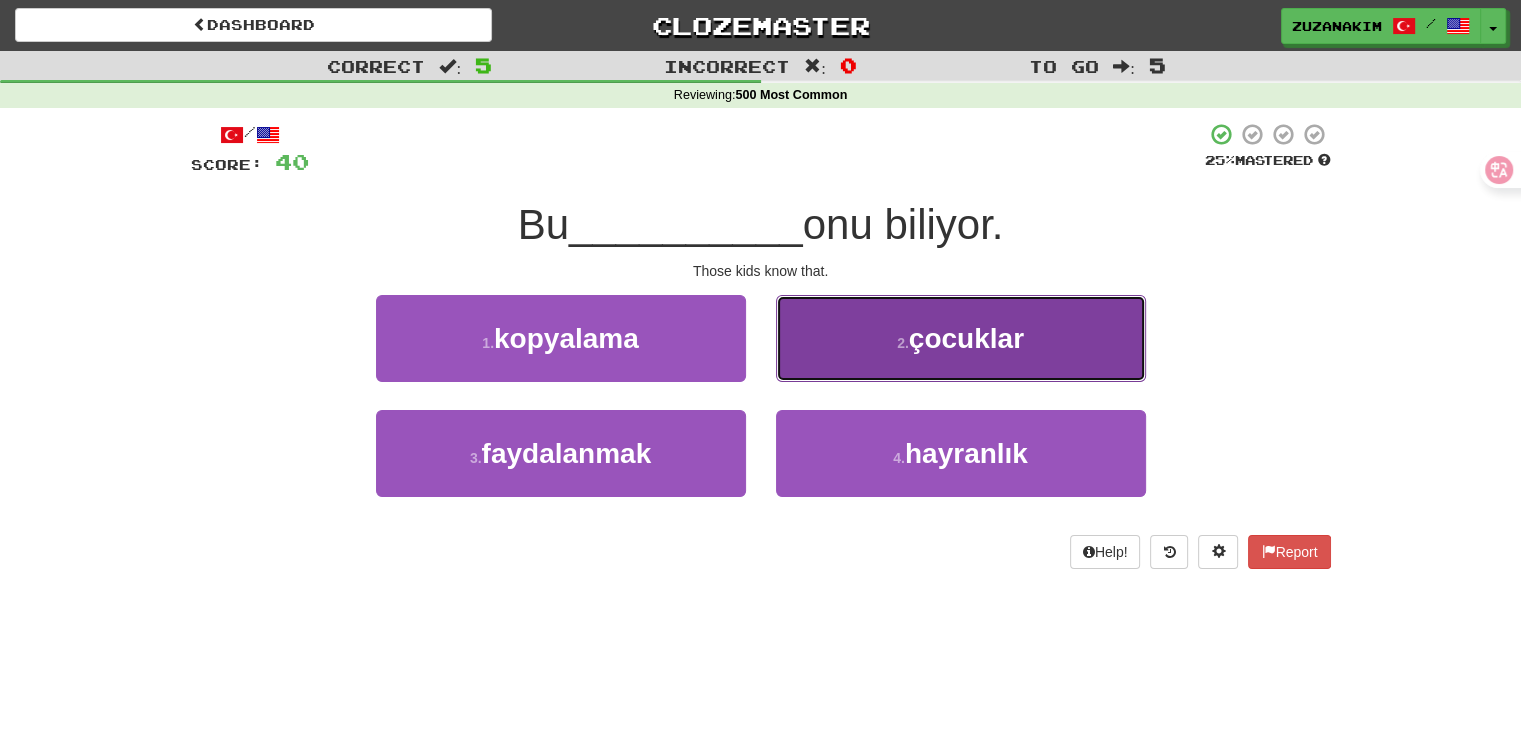 click on "2 .  çocuklar" at bounding box center [961, 338] 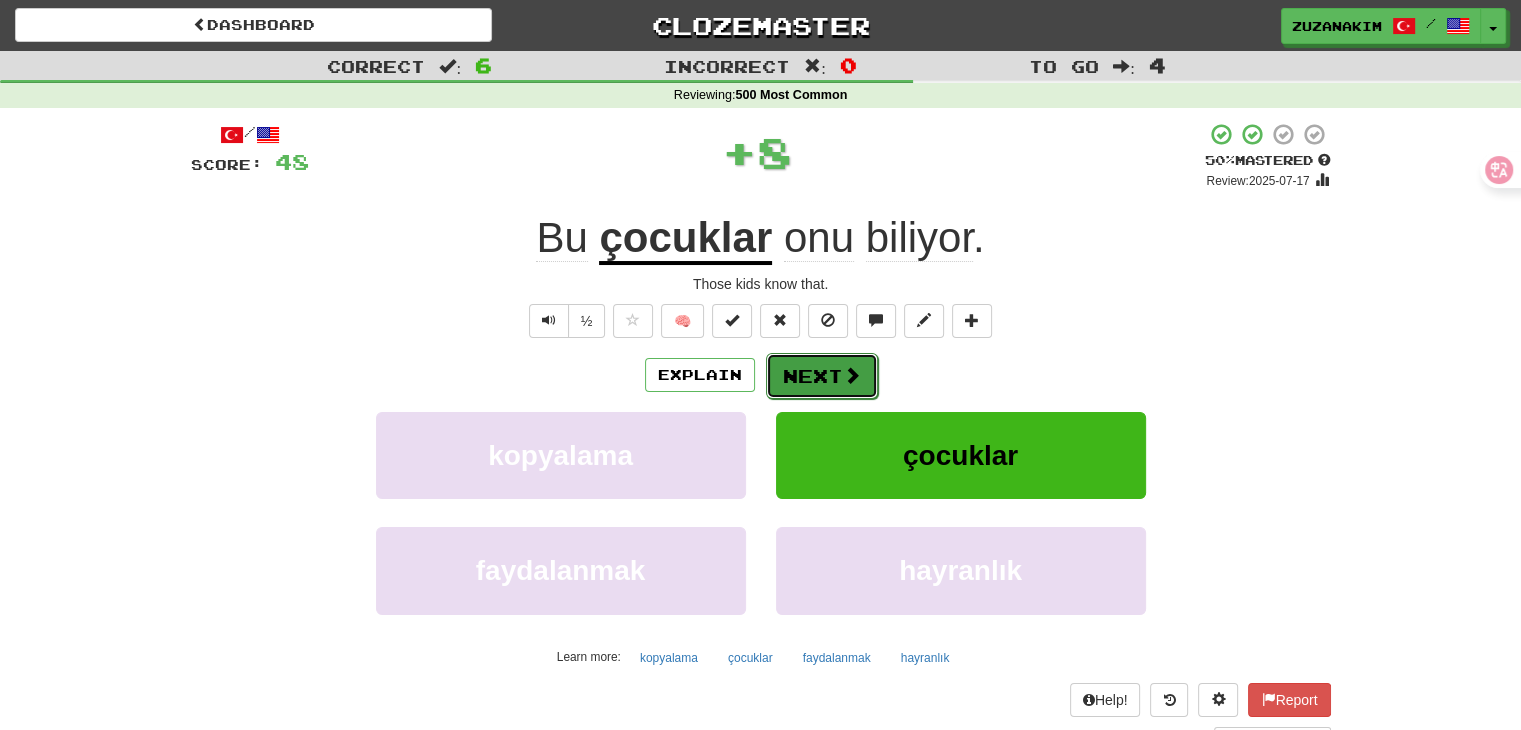 click on "Next" at bounding box center (822, 376) 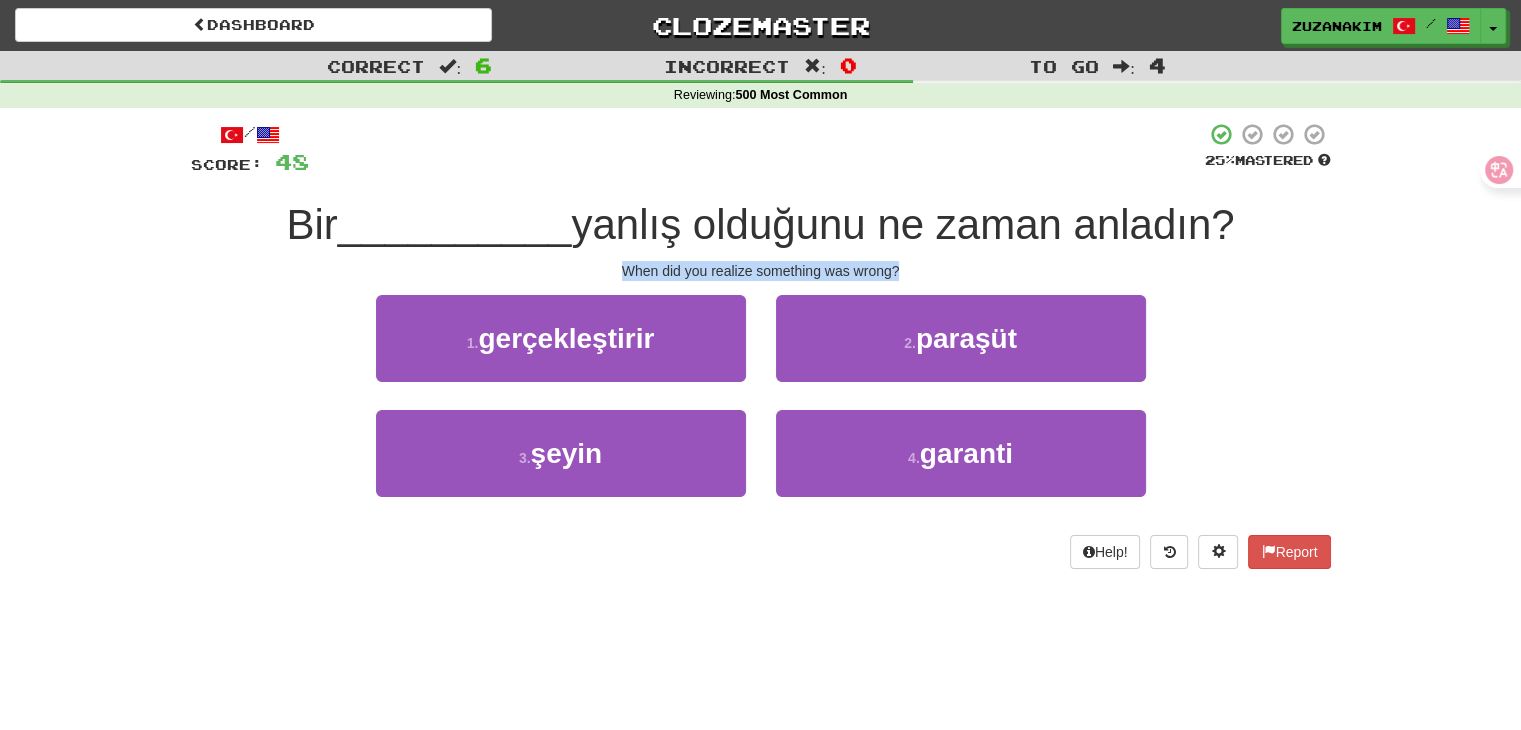 drag, startPoint x: 596, startPoint y: 262, endPoint x: 866, endPoint y: 269, distance: 270.09073 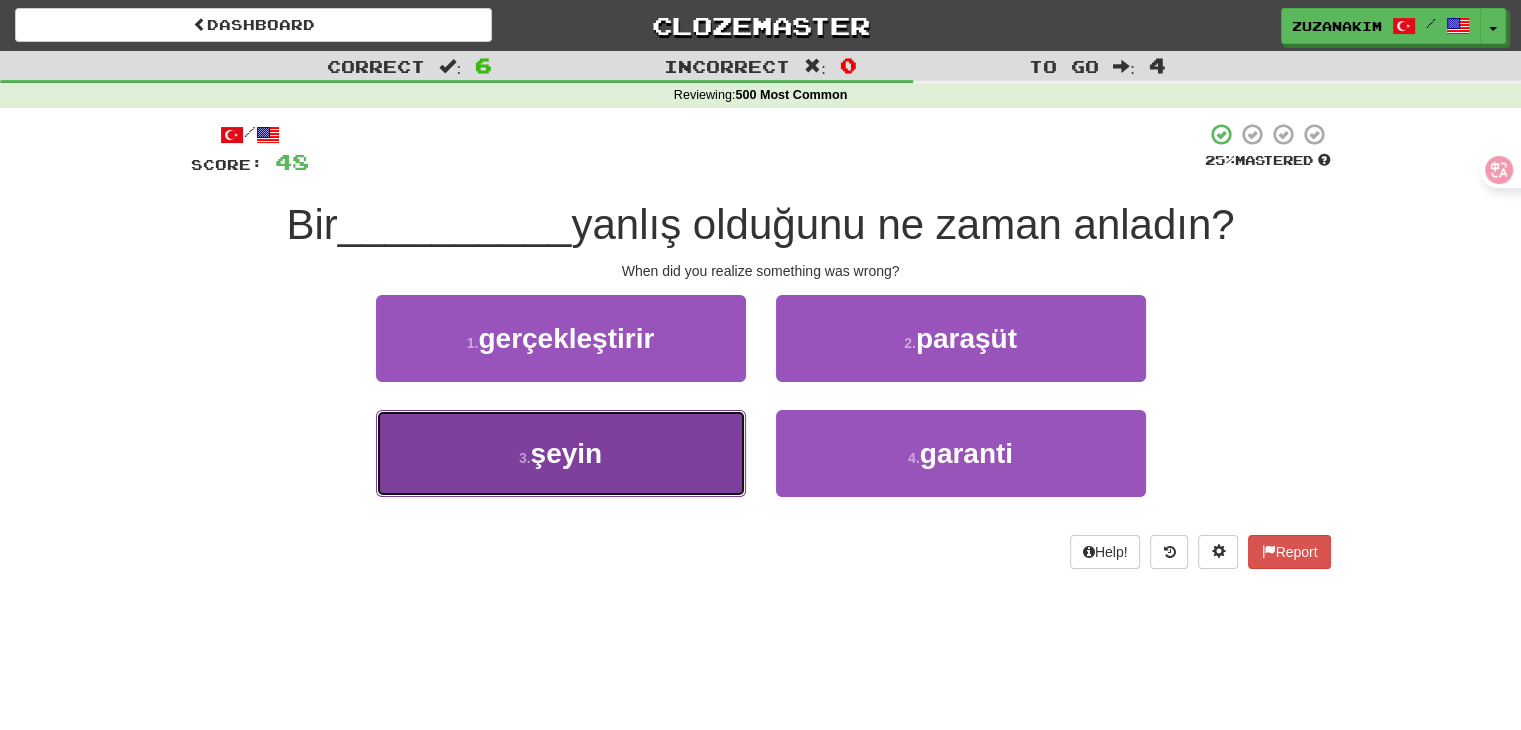 click on "[NUMBER] .  şeyin" at bounding box center [561, 453] 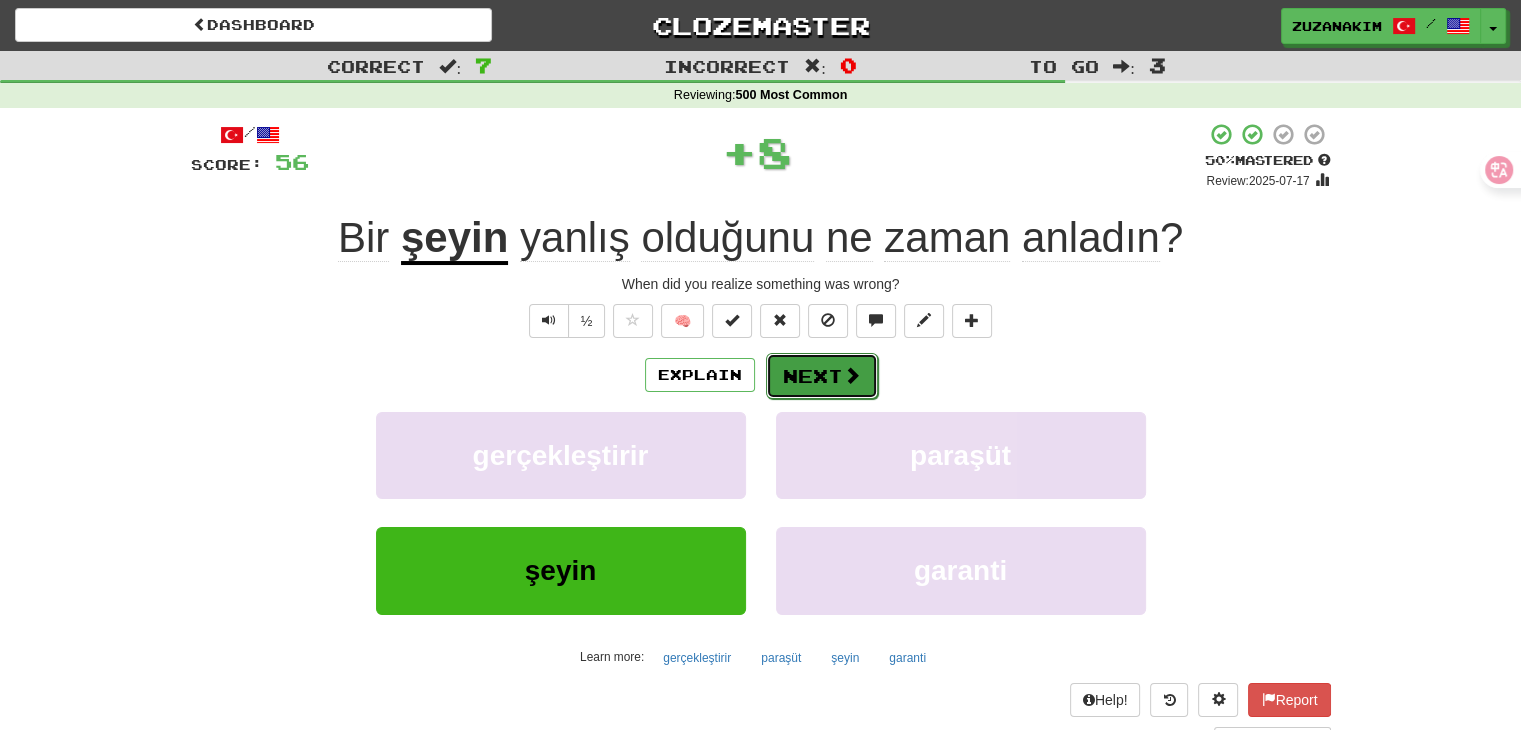 click at bounding box center (852, 375) 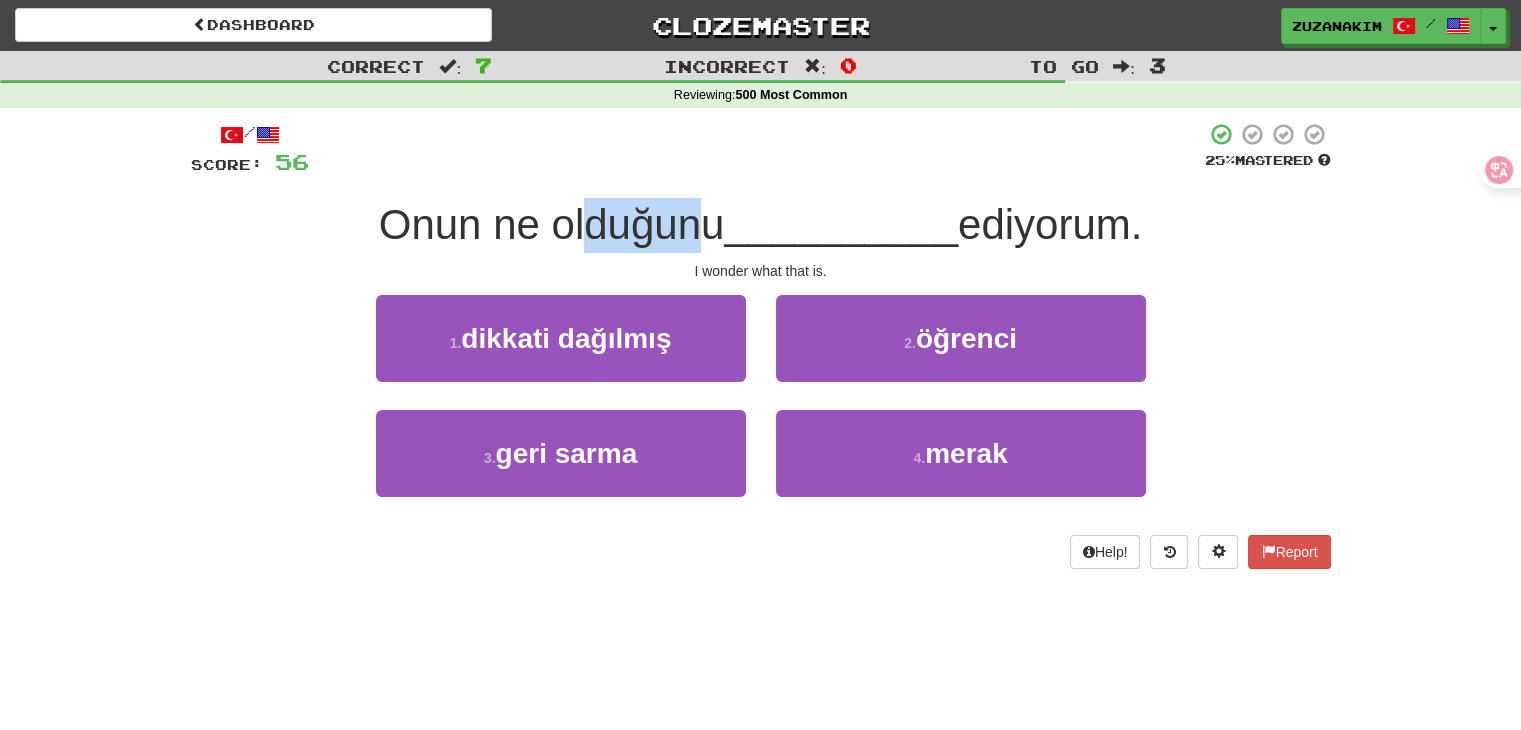 drag, startPoint x: 575, startPoint y: 228, endPoint x: 719, endPoint y: 228, distance: 144 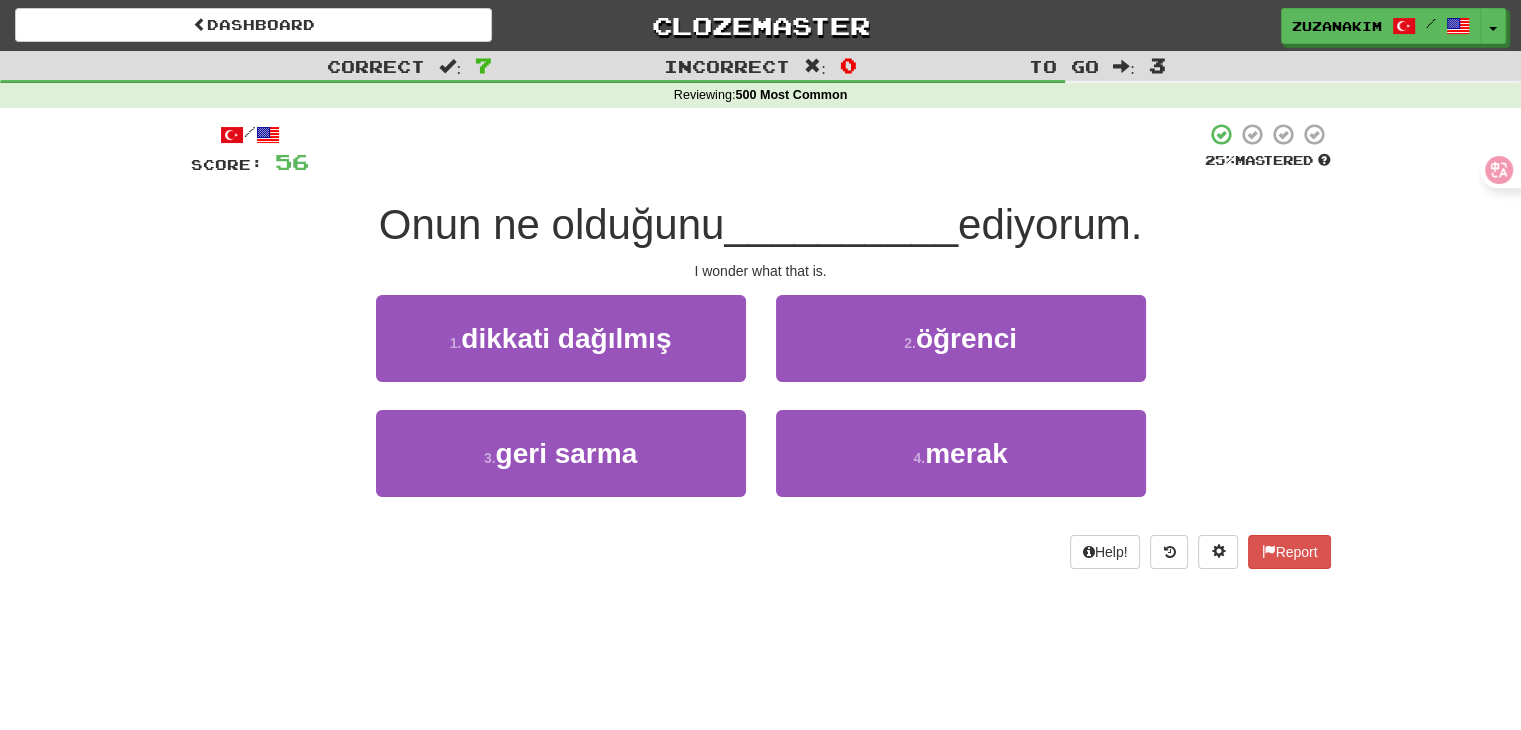 click on "Onun ne olduğunu" at bounding box center [552, 224] 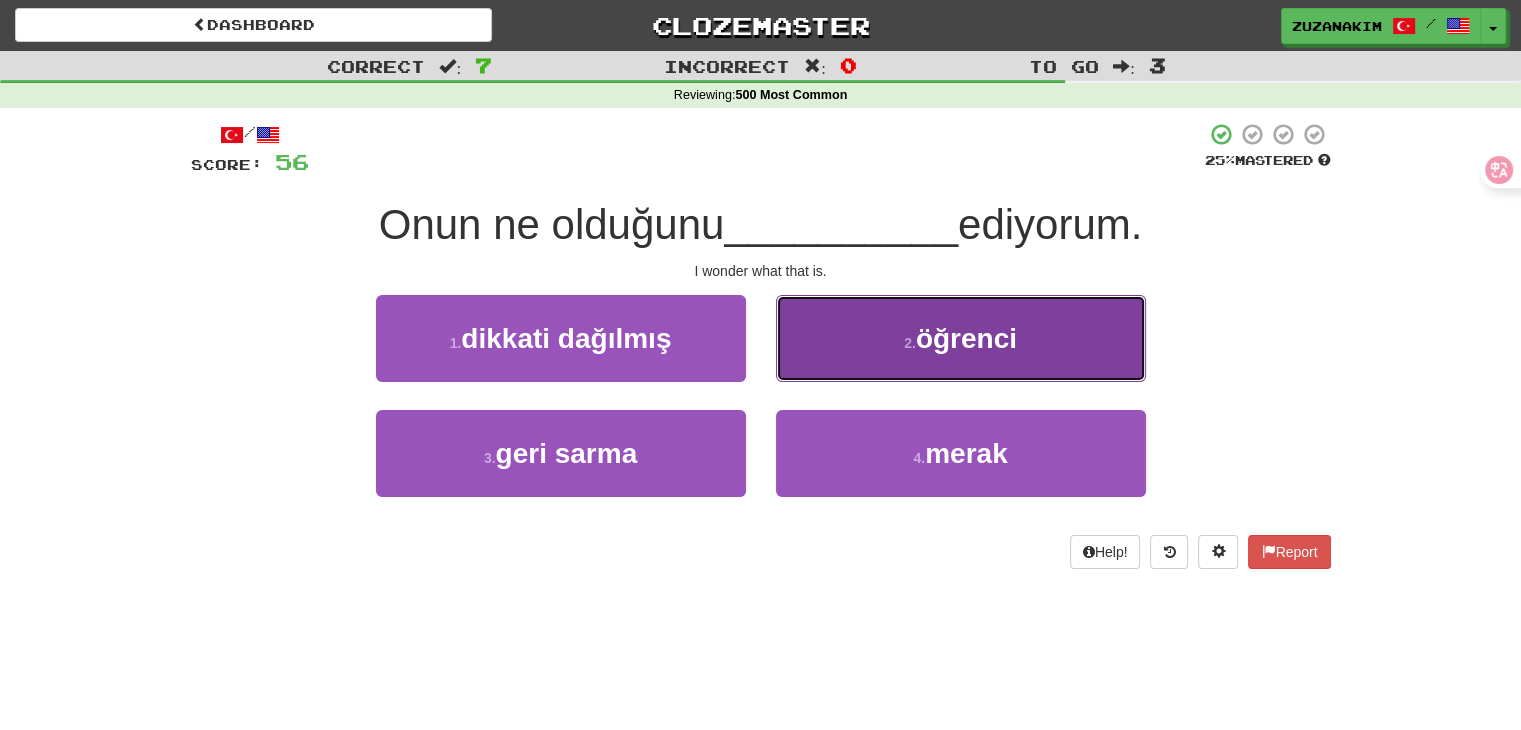 click on "2 .  öğrenci" at bounding box center (961, 338) 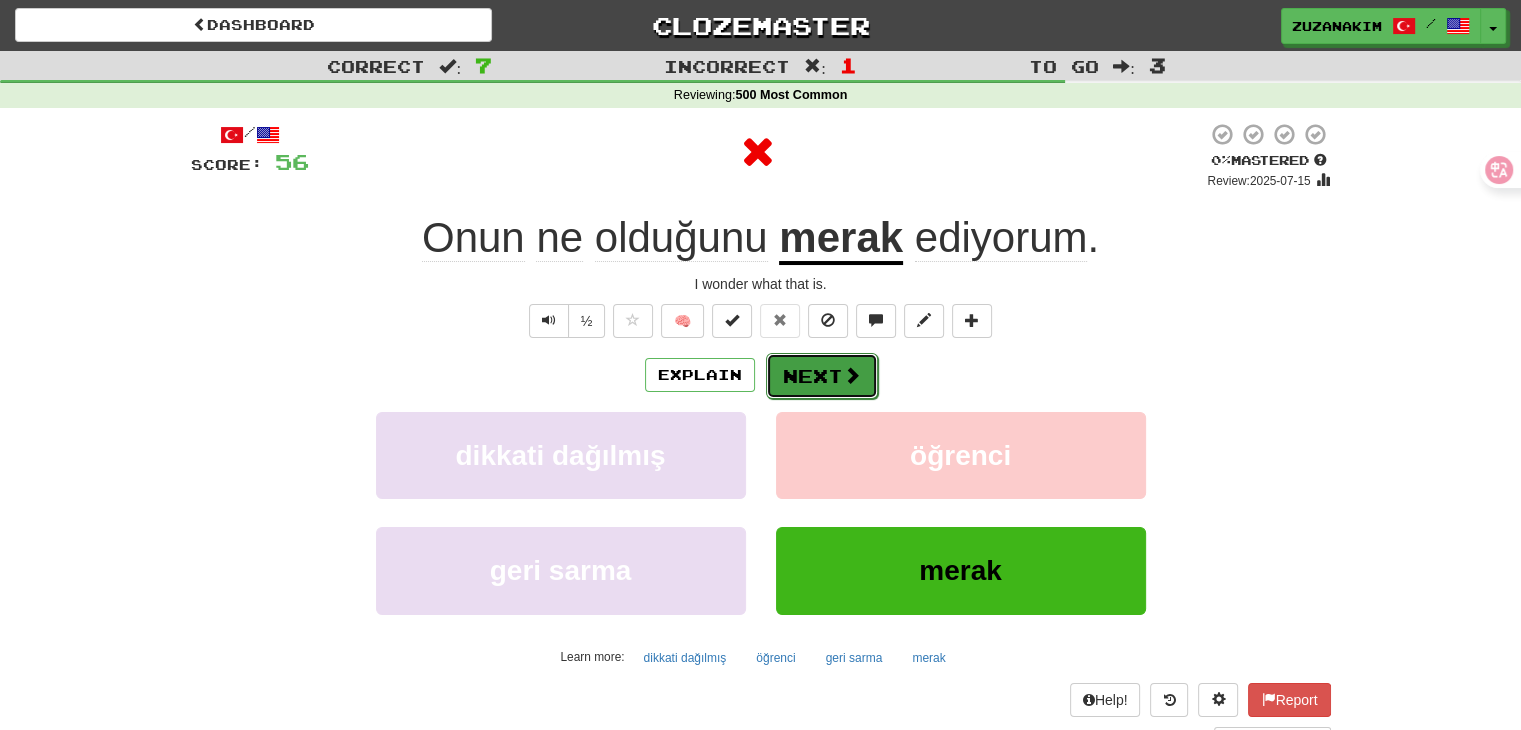 click on "Next" at bounding box center [822, 376] 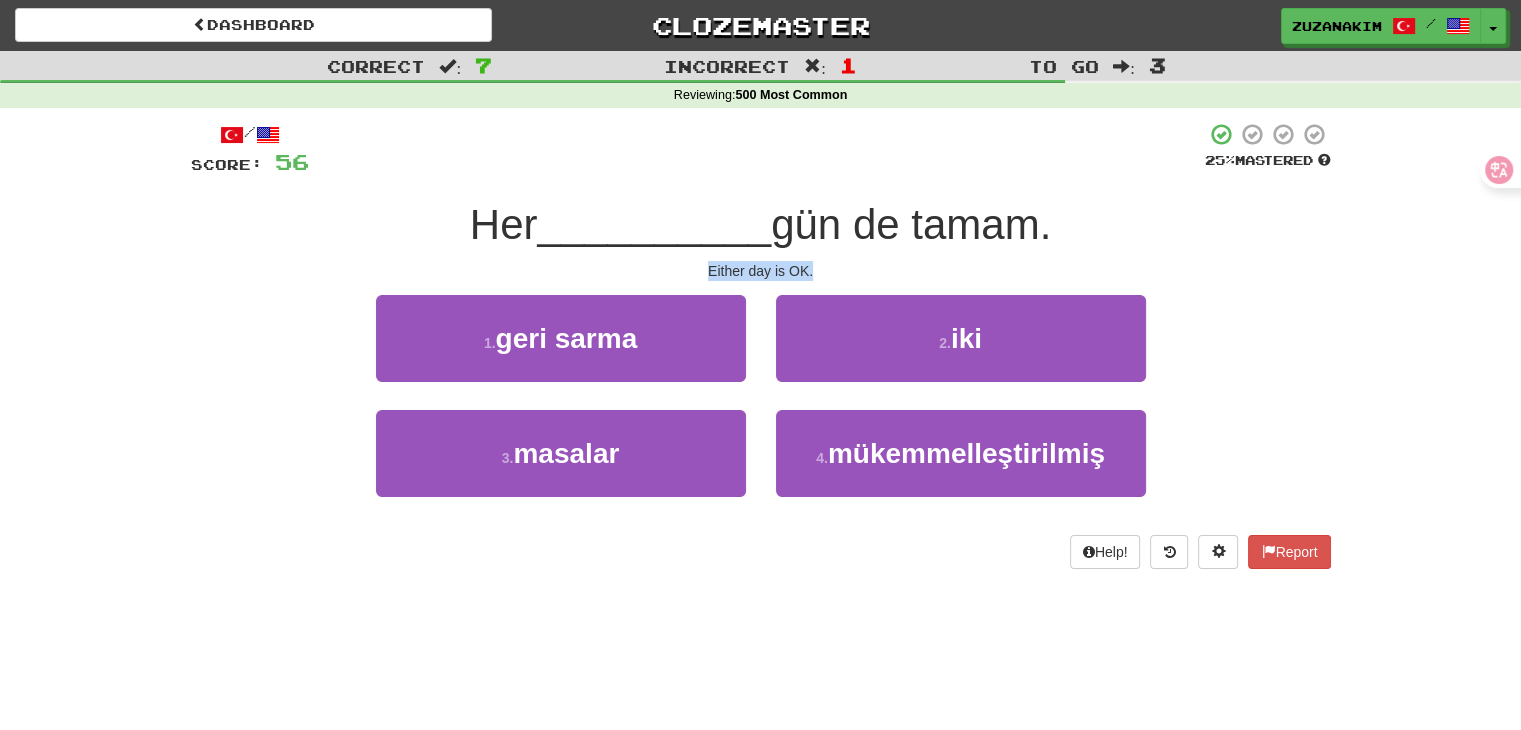 drag, startPoint x: 705, startPoint y: 258, endPoint x: 838, endPoint y: 258, distance: 133 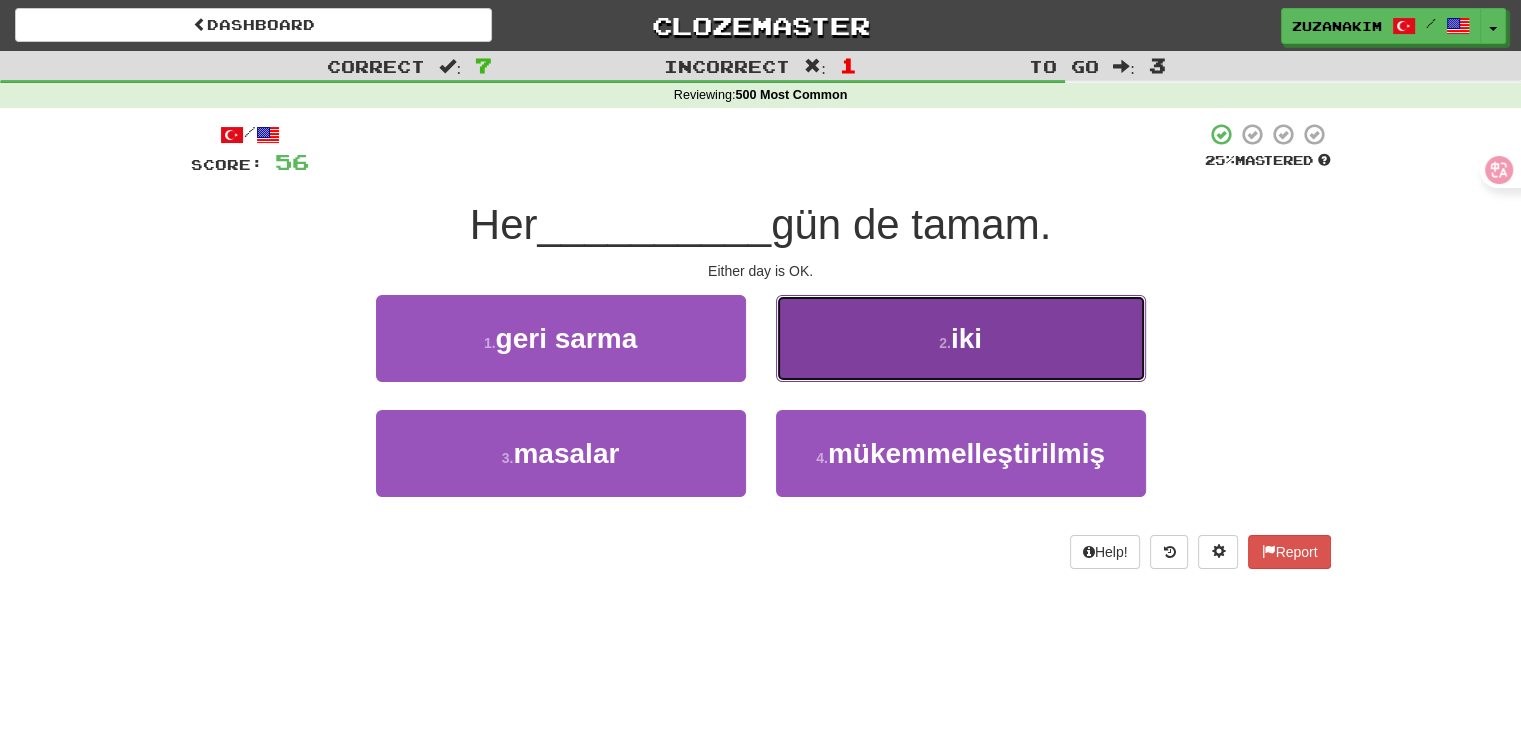 click on "2 .  iki" at bounding box center (961, 338) 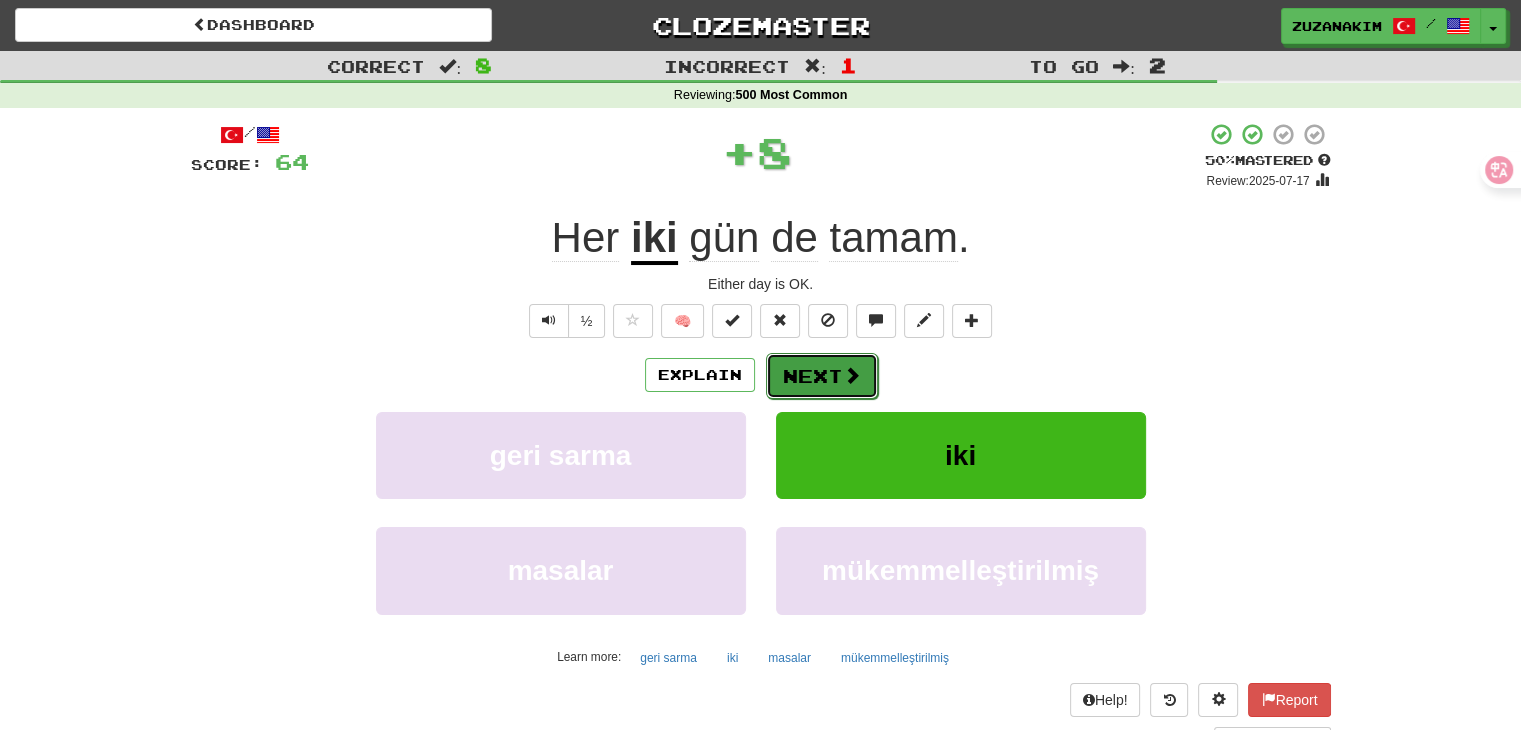 click on "Next" at bounding box center [822, 376] 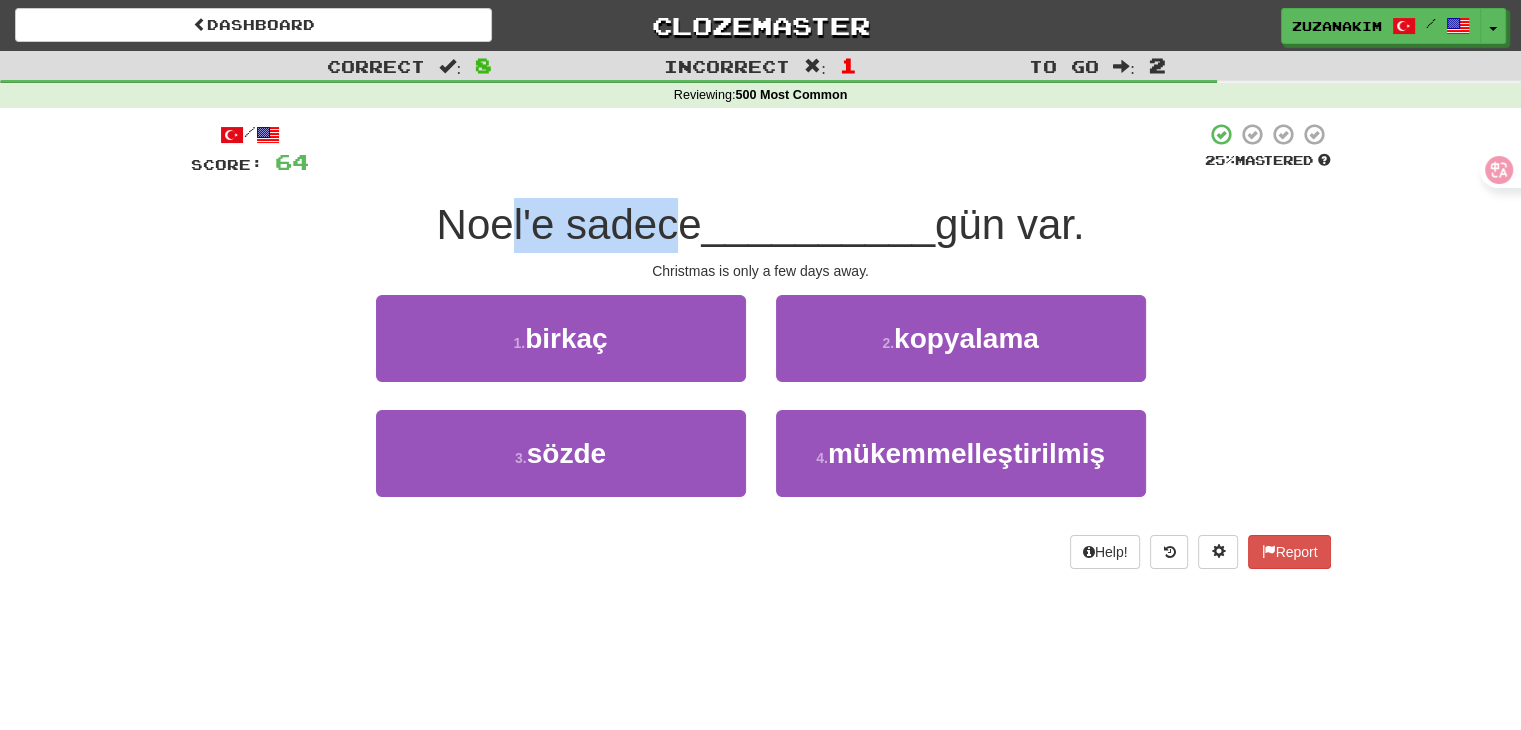 drag, startPoint x: 498, startPoint y: 234, endPoint x: 671, endPoint y: 230, distance: 173.04623 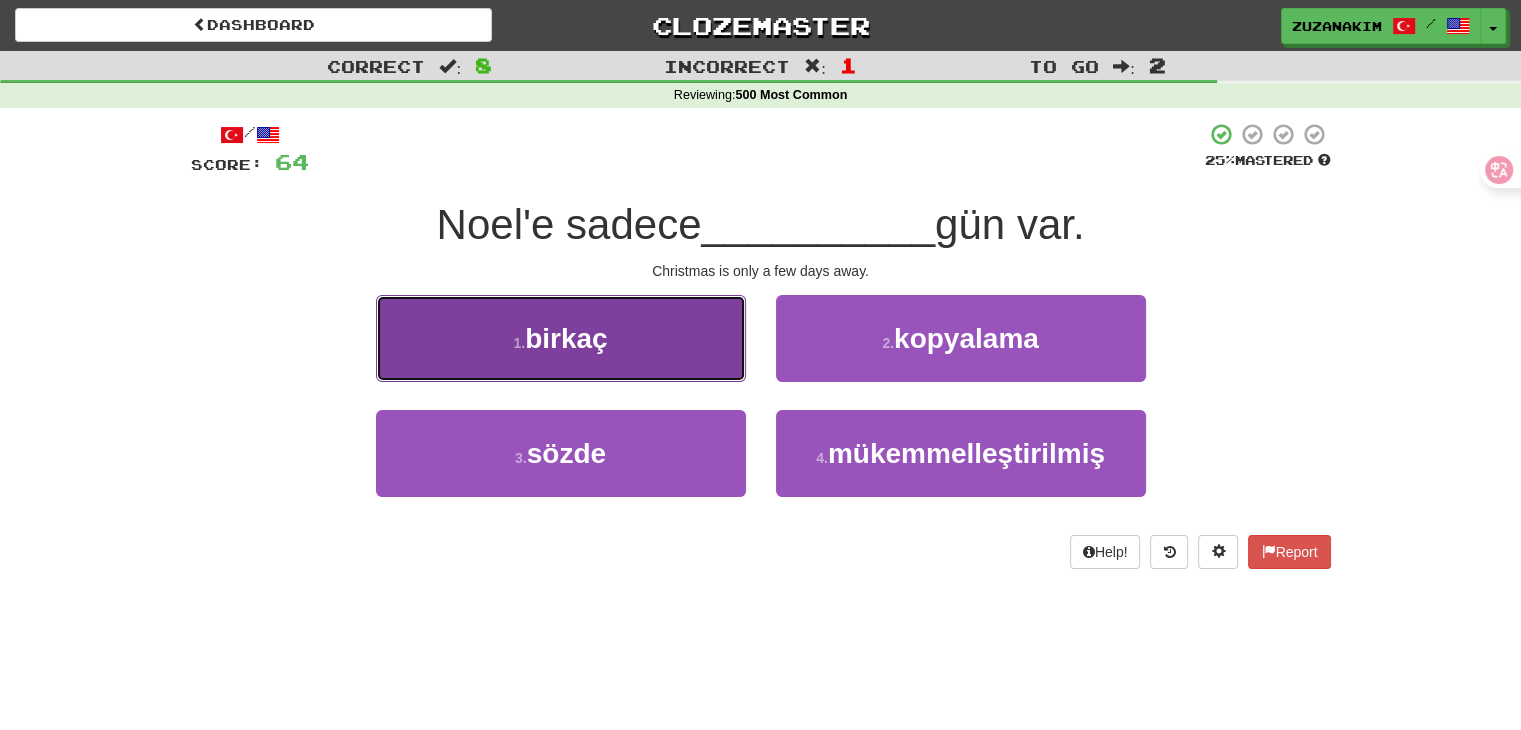 click on "[NUMBER] .  birkaç" at bounding box center (561, 338) 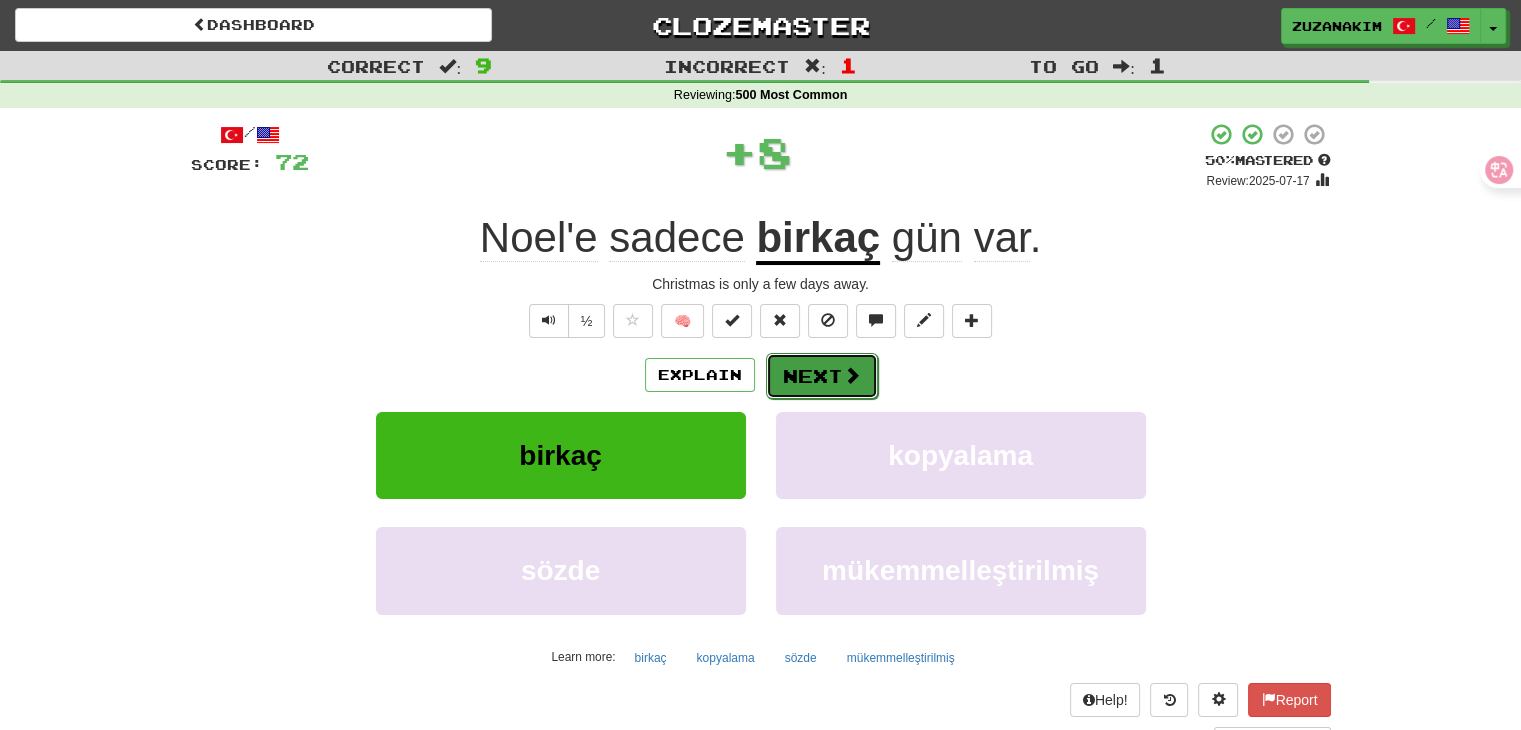 click on "Next" at bounding box center (822, 376) 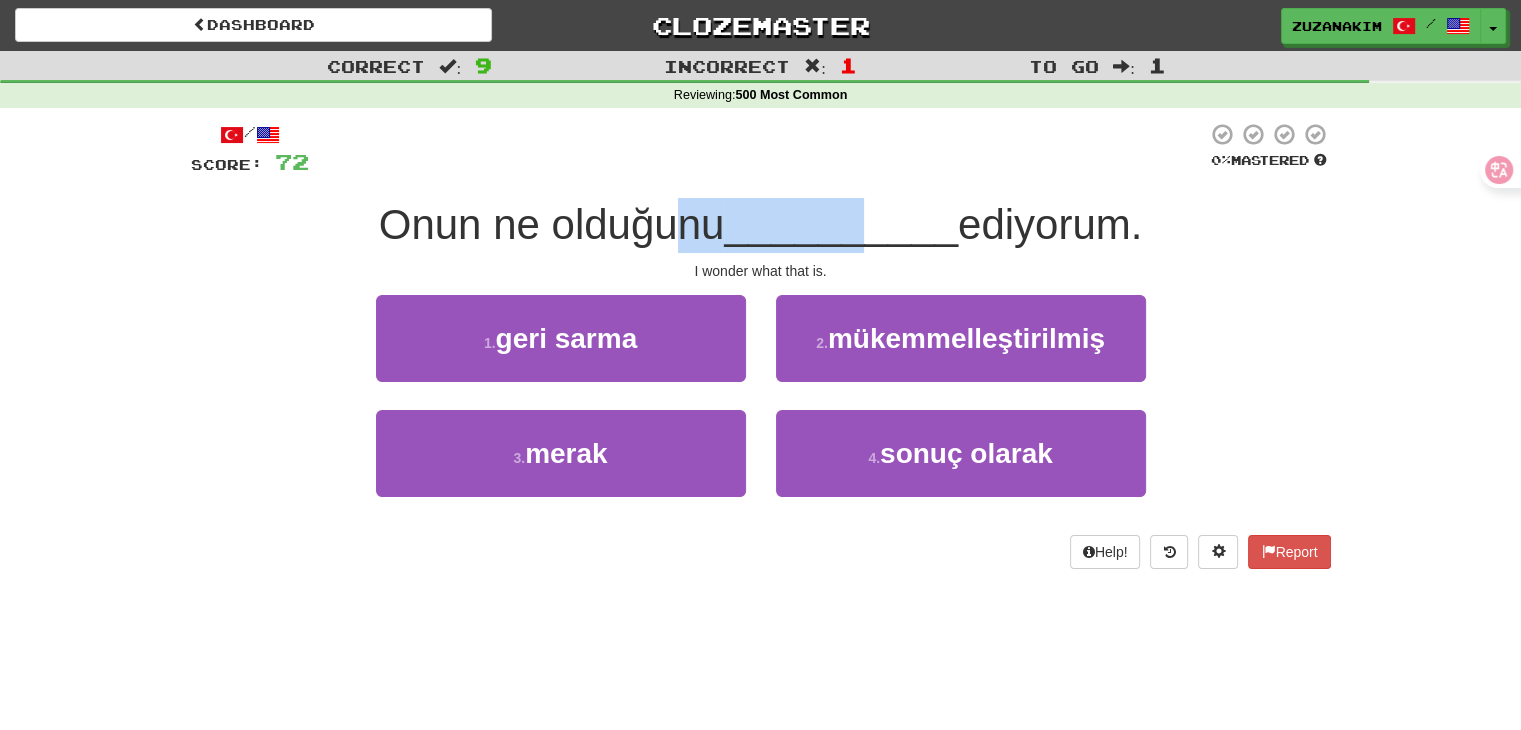 drag, startPoint x: 666, startPoint y: 250, endPoint x: 862, endPoint y: 253, distance: 196.02296 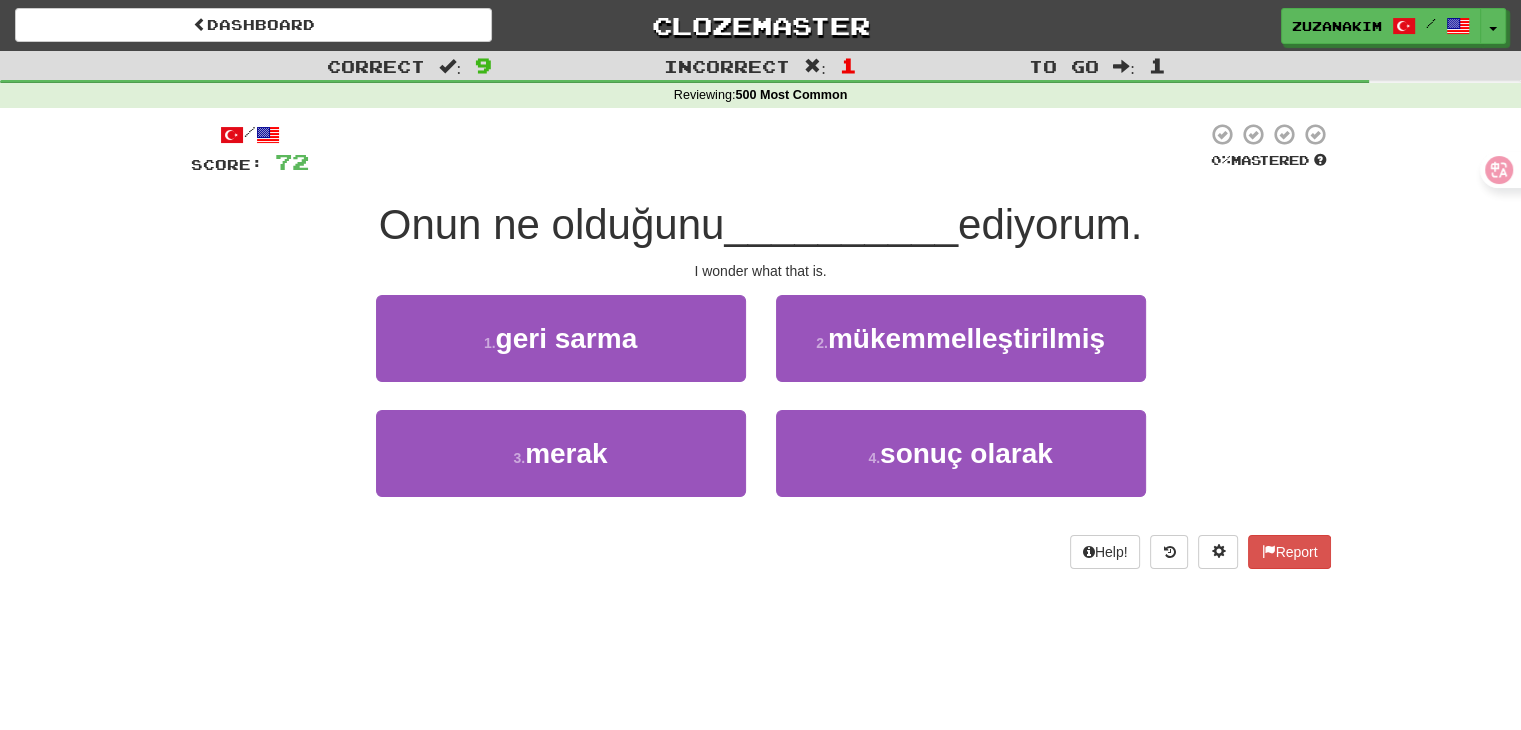click on "I wonder what that is." at bounding box center (761, 271) 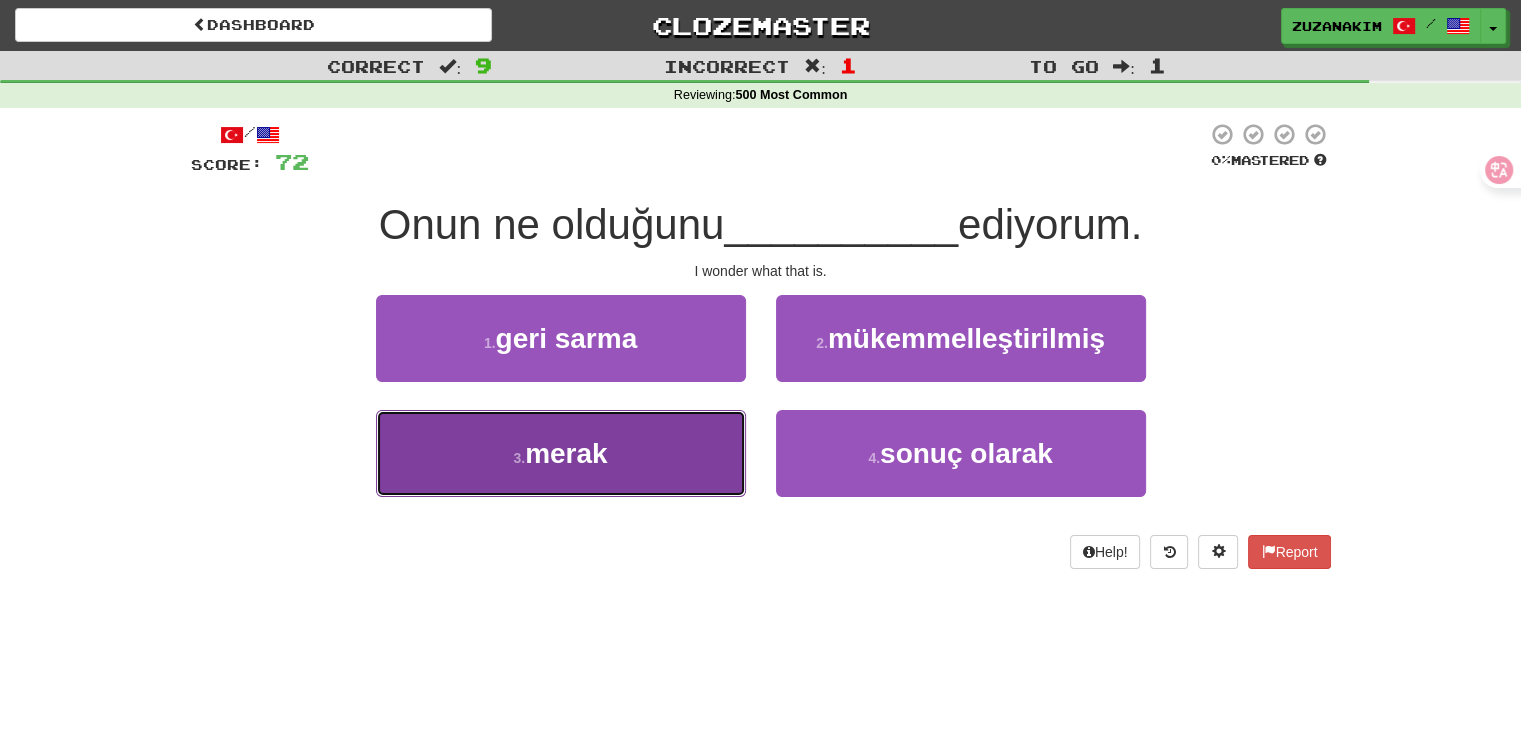 click on "3 .  merak" at bounding box center [561, 453] 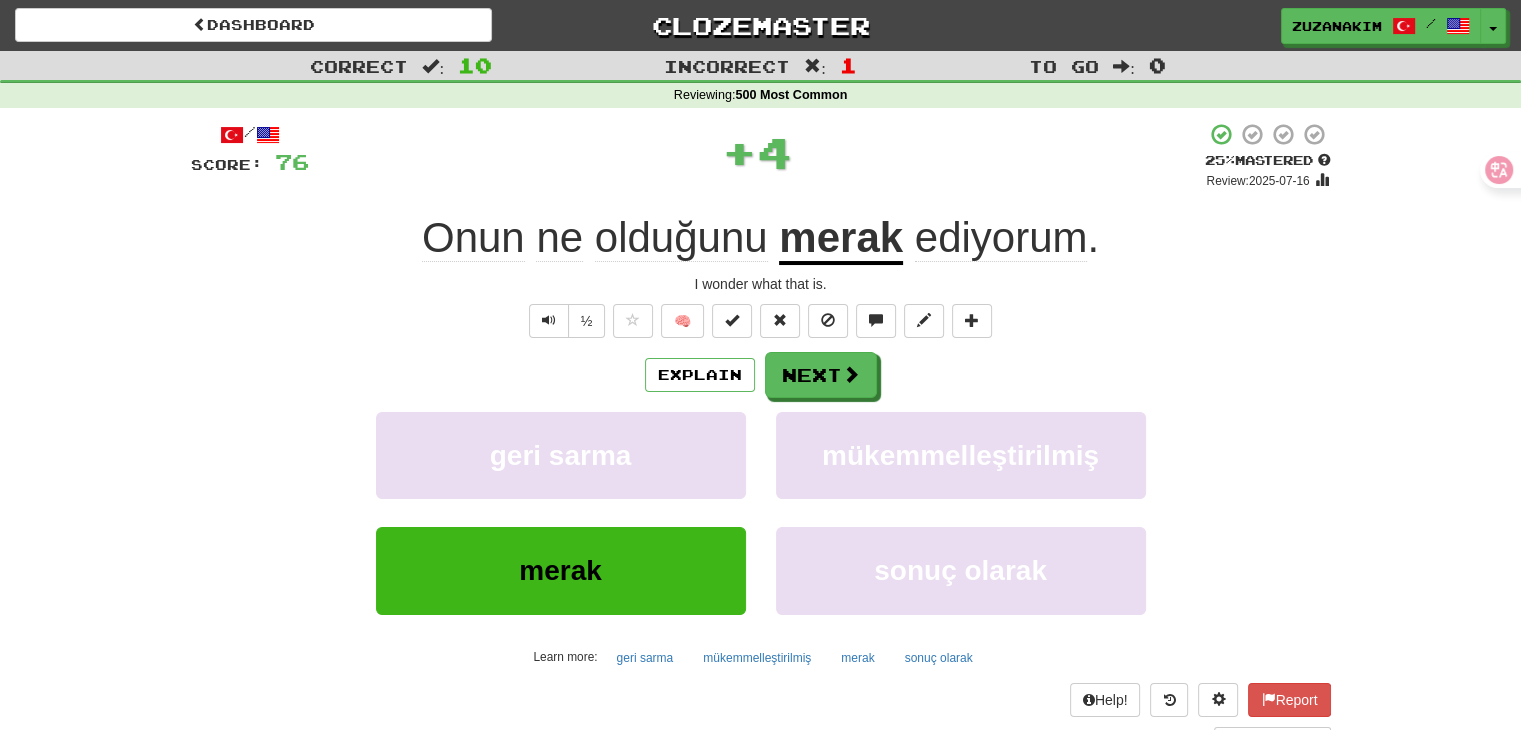 click on "Explain Next geri sarma mükemmelleştirilmiş merak sonuç olarak Learn more: geri sarma mükemmelleştirilmiş merak sonuç olarak" at bounding box center (761, 512) 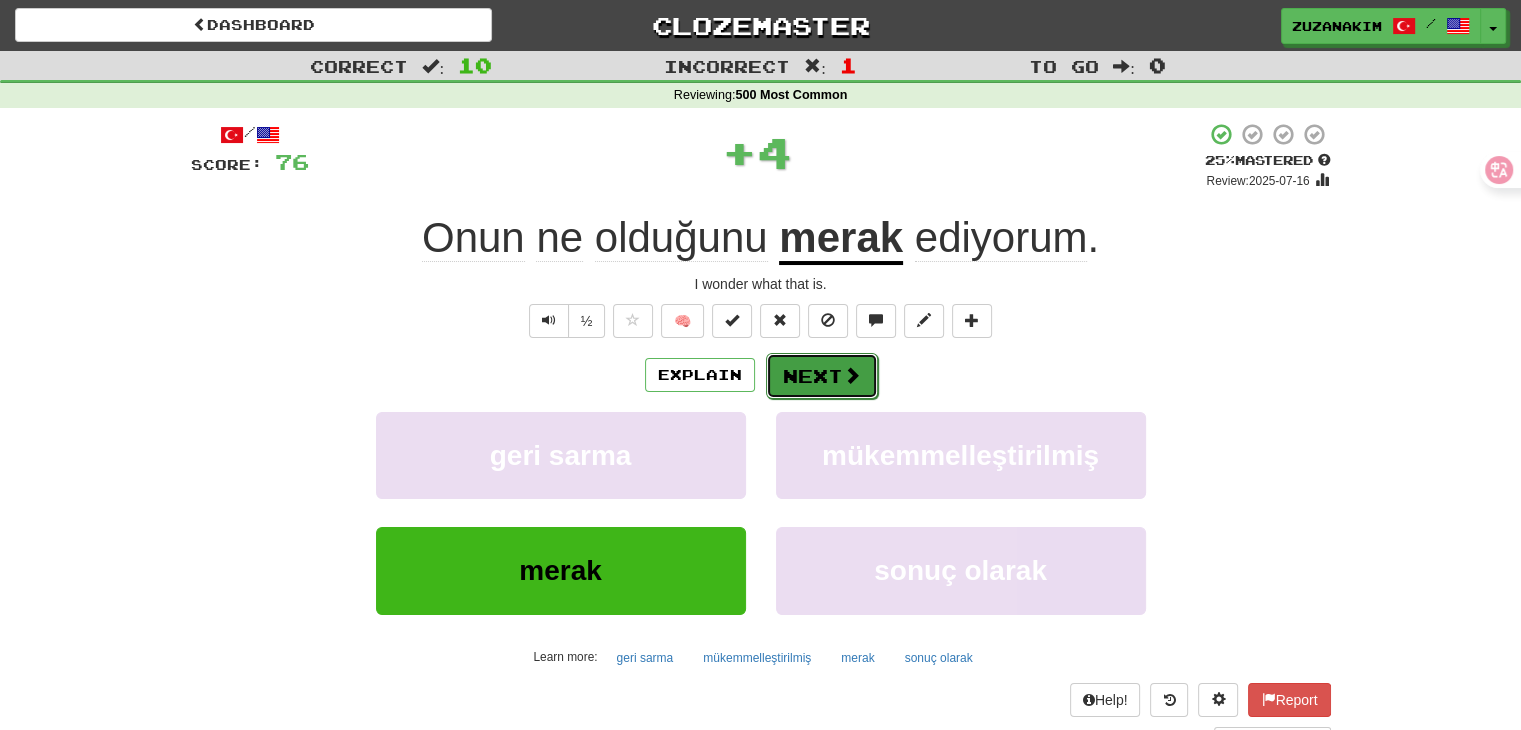 click on "Next" at bounding box center [822, 376] 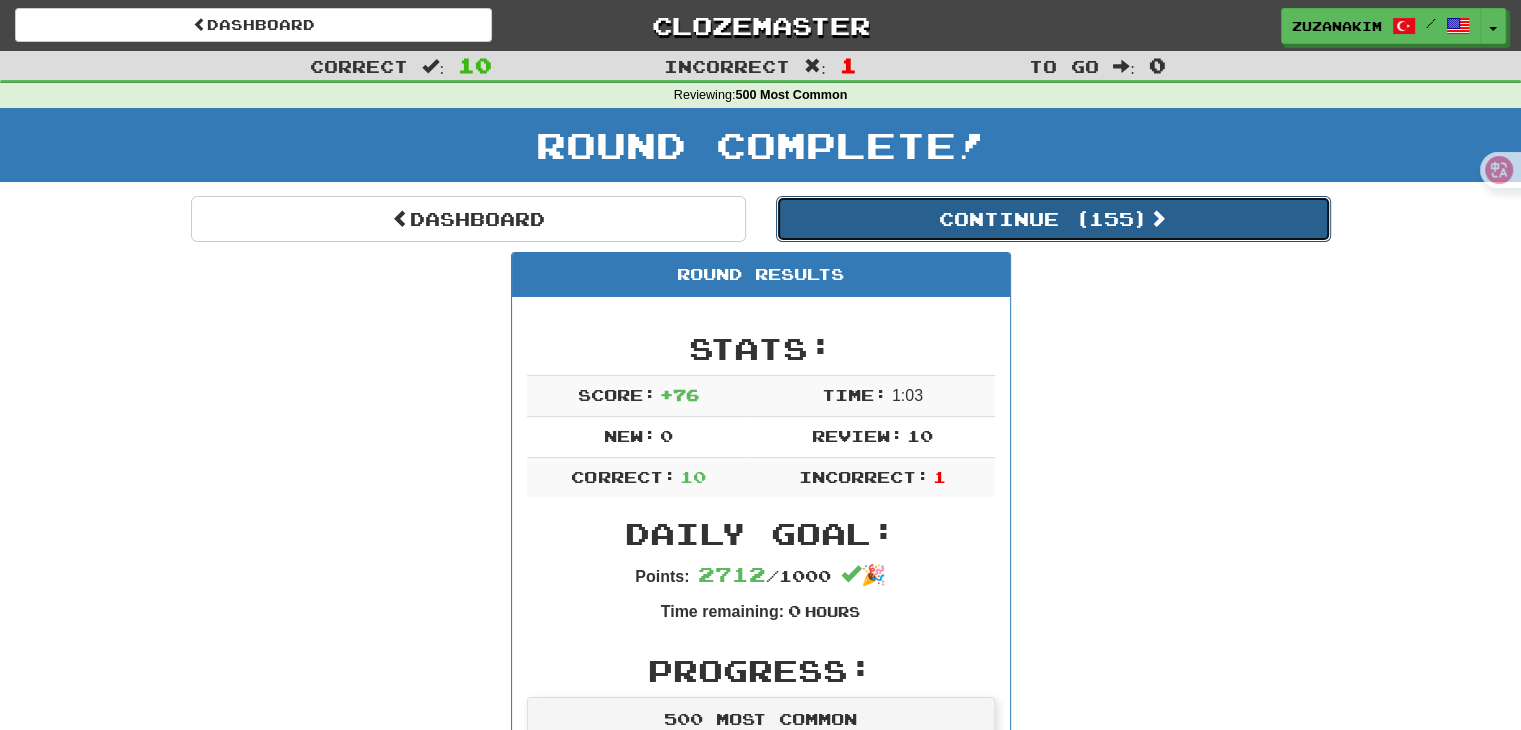 click on "Continue ( [NUMBER] )" at bounding box center (1053, 219) 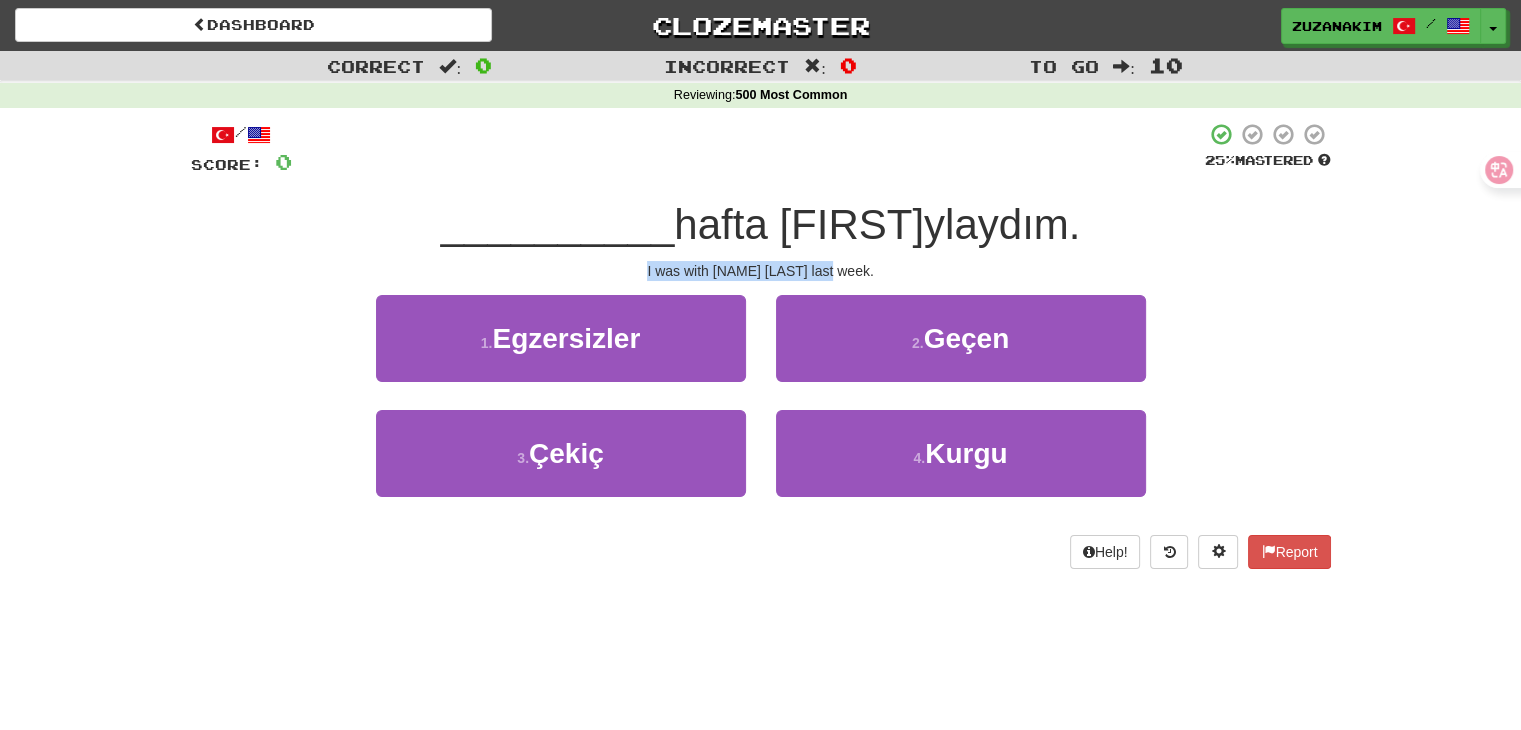 drag, startPoint x: 672, startPoint y: 258, endPoint x: 857, endPoint y: 259, distance: 185.0027 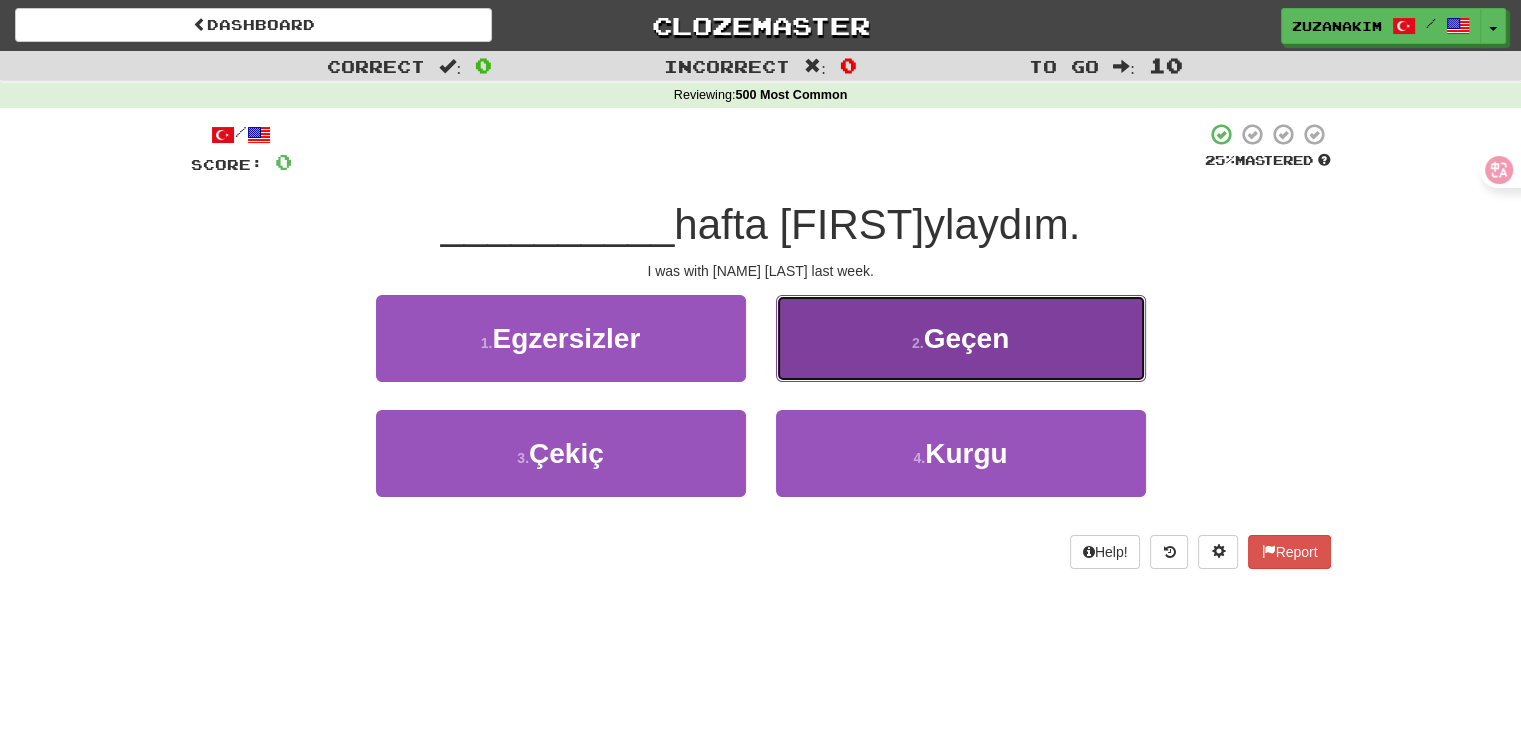 click on "2 .  Geçen" at bounding box center (961, 338) 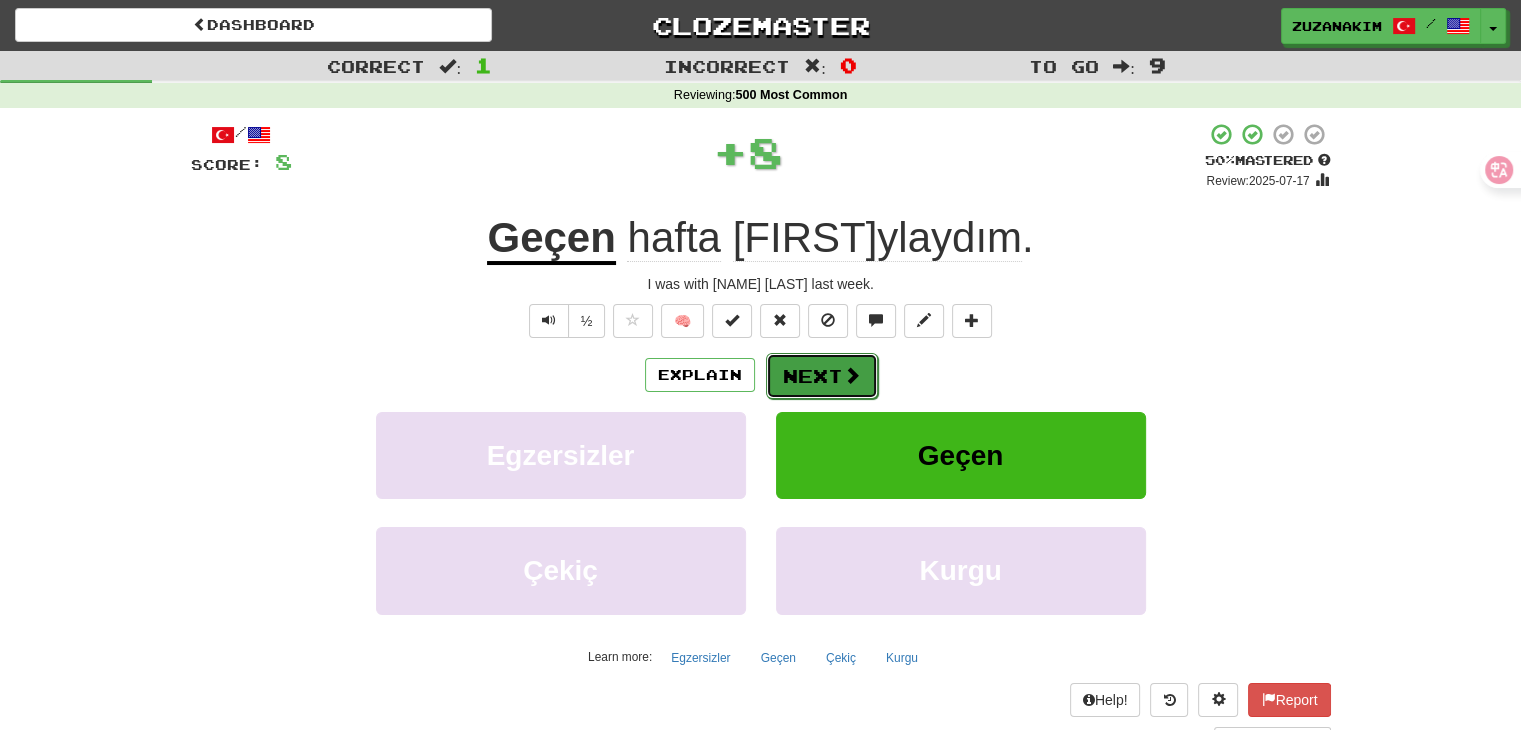 click on "Next" at bounding box center (822, 376) 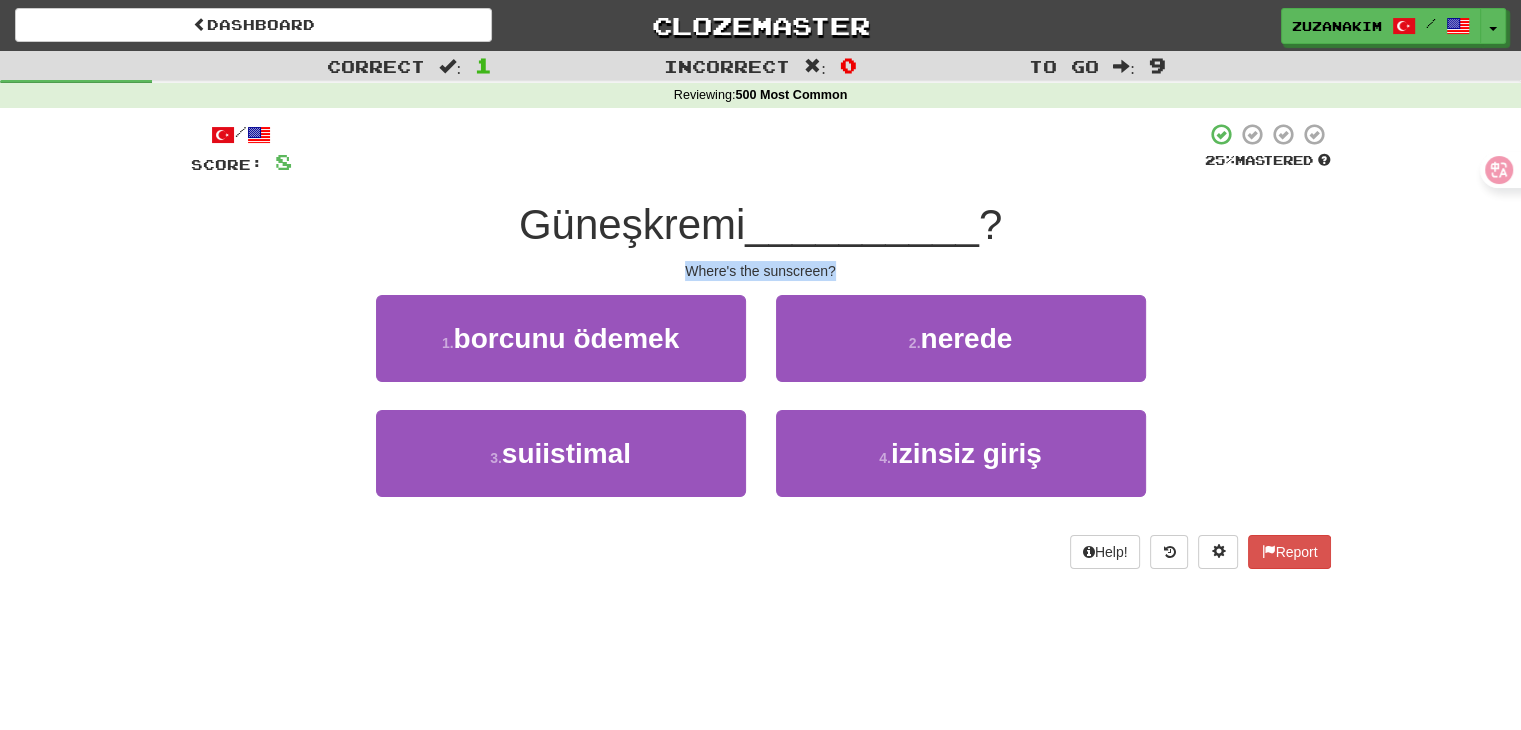 drag, startPoint x: 628, startPoint y: 264, endPoint x: 848, endPoint y: 264, distance: 220 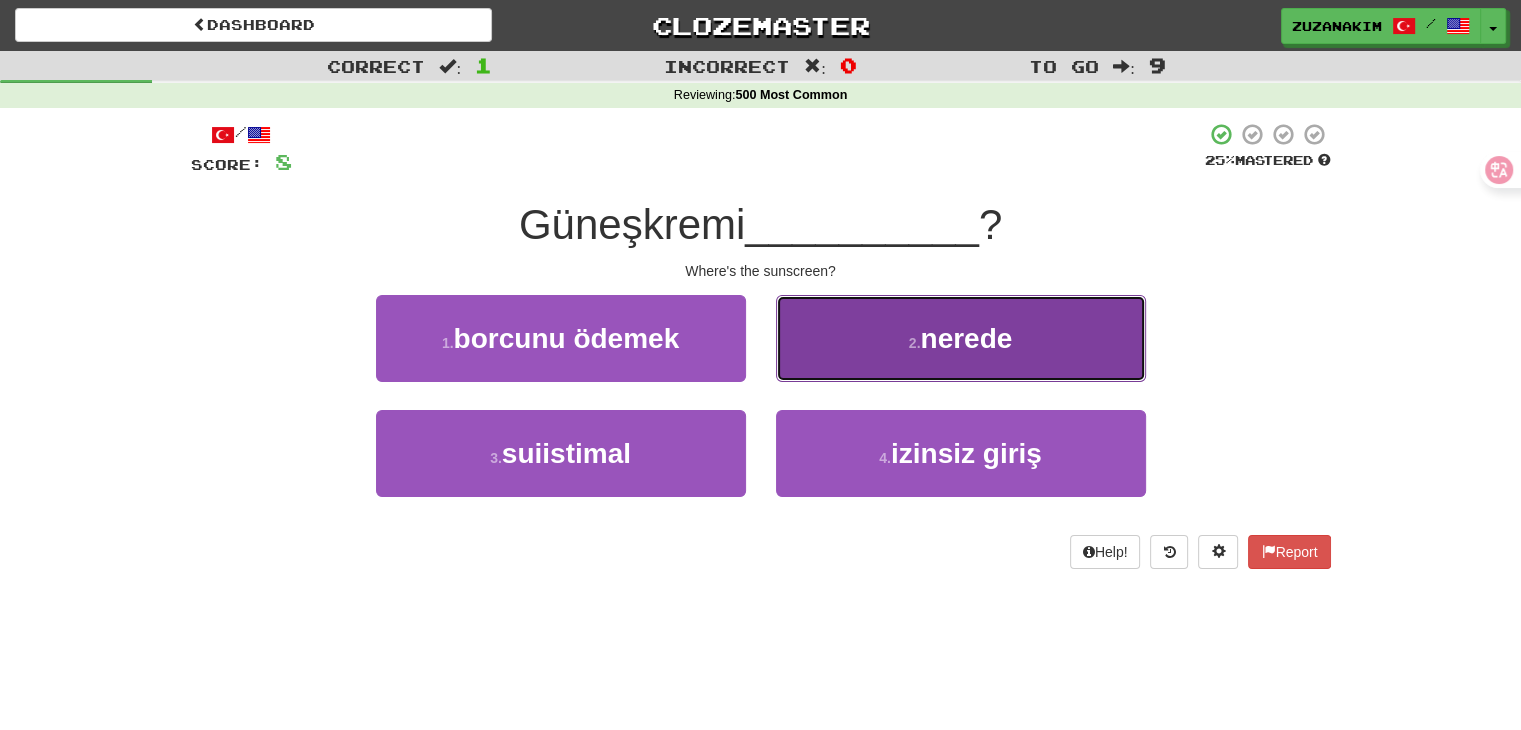 click on "2 .  nerede" at bounding box center [961, 338] 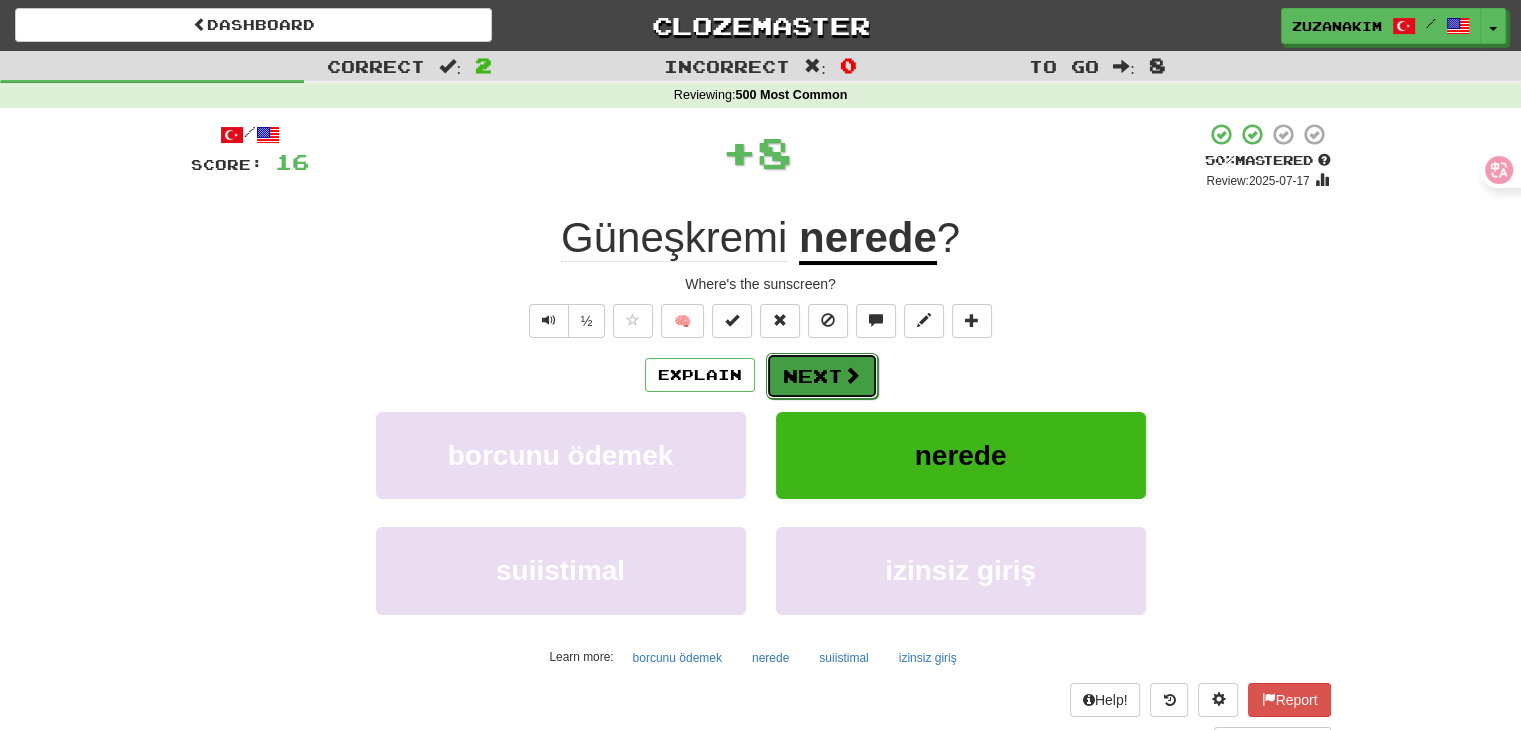 click on "Next" at bounding box center (822, 376) 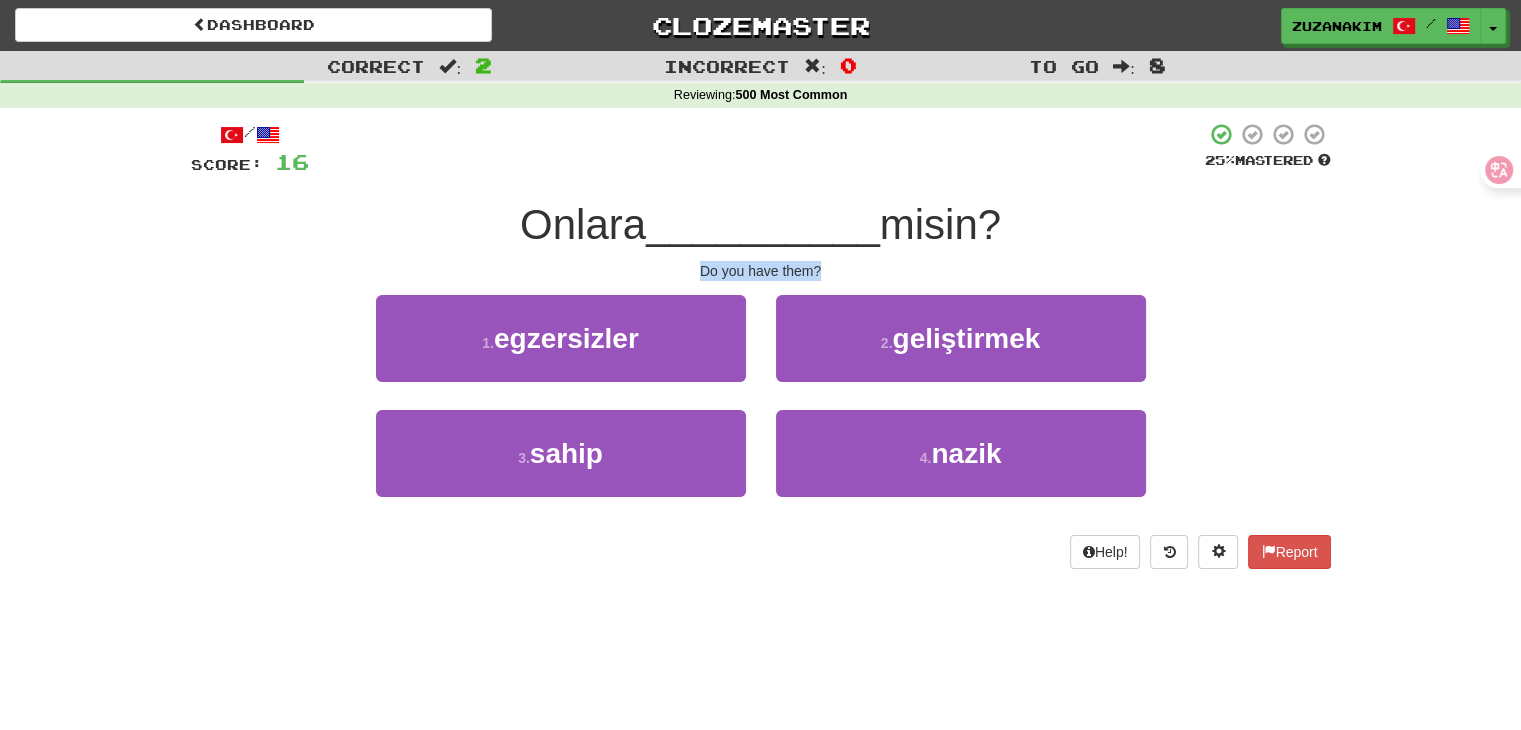 drag, startPoint x: 659, startPoint y: 273, endPoint x: 869, endPoint y: 273, distance: 210 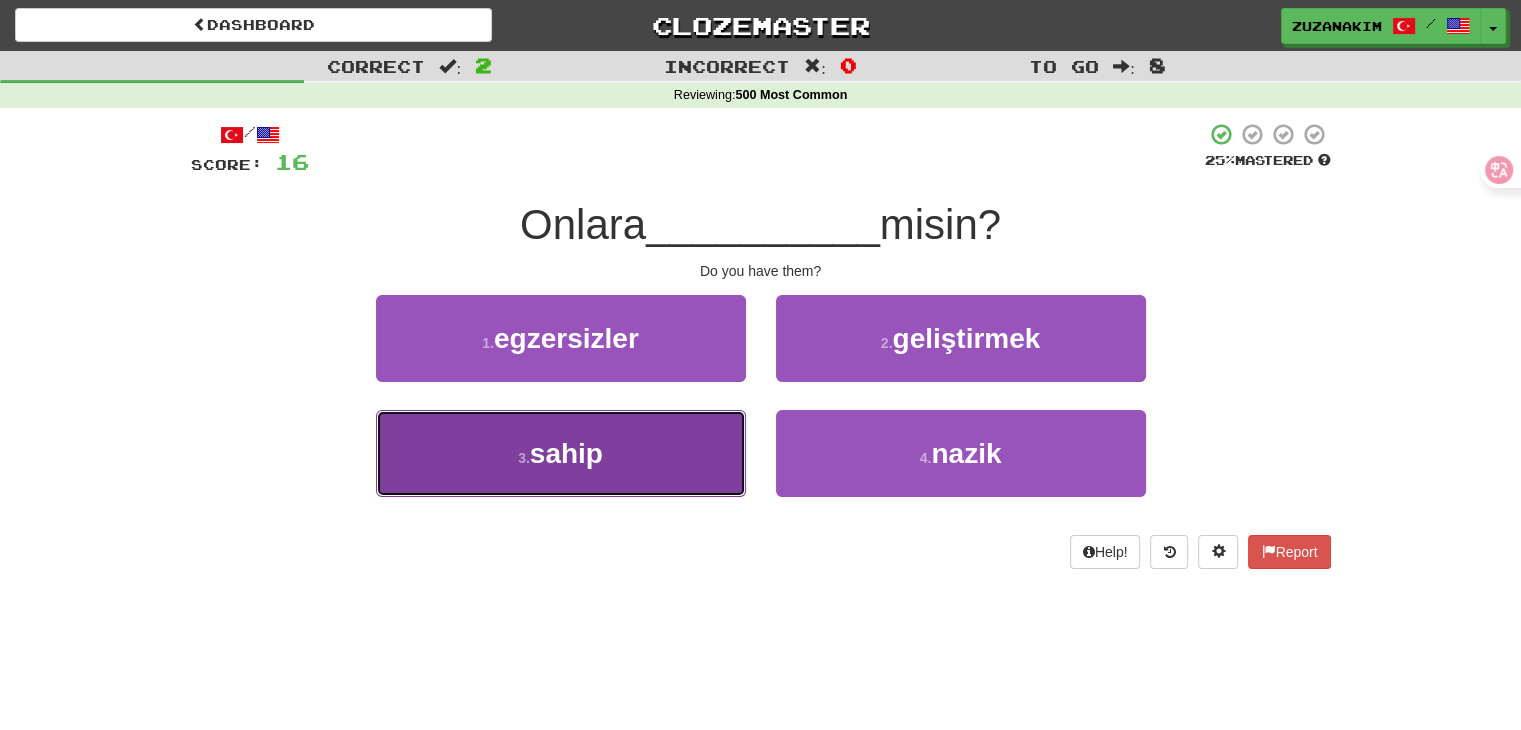 click on "3 .  sahip" at bounding box center (561, 453) 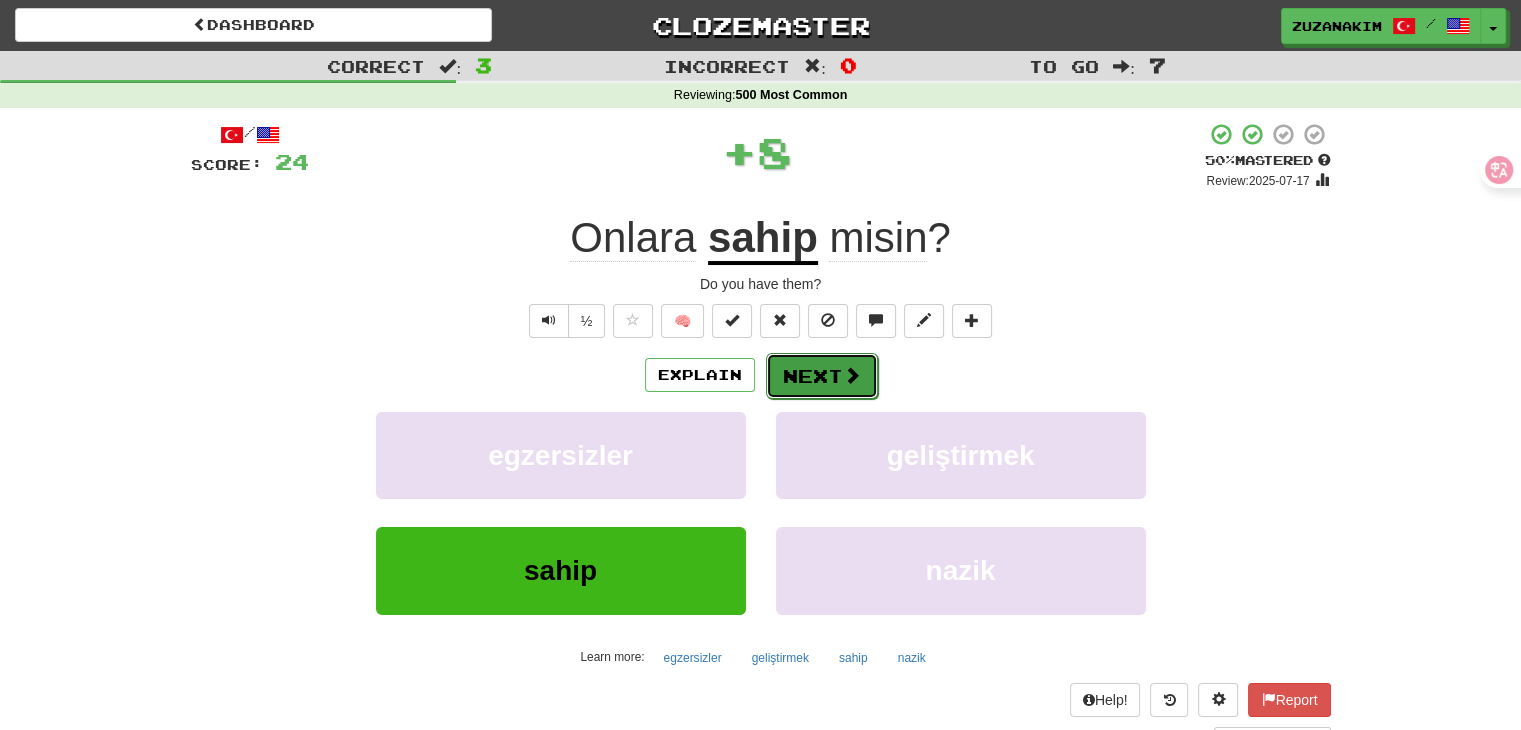 click on "Next" at bounding box center (822, 376) 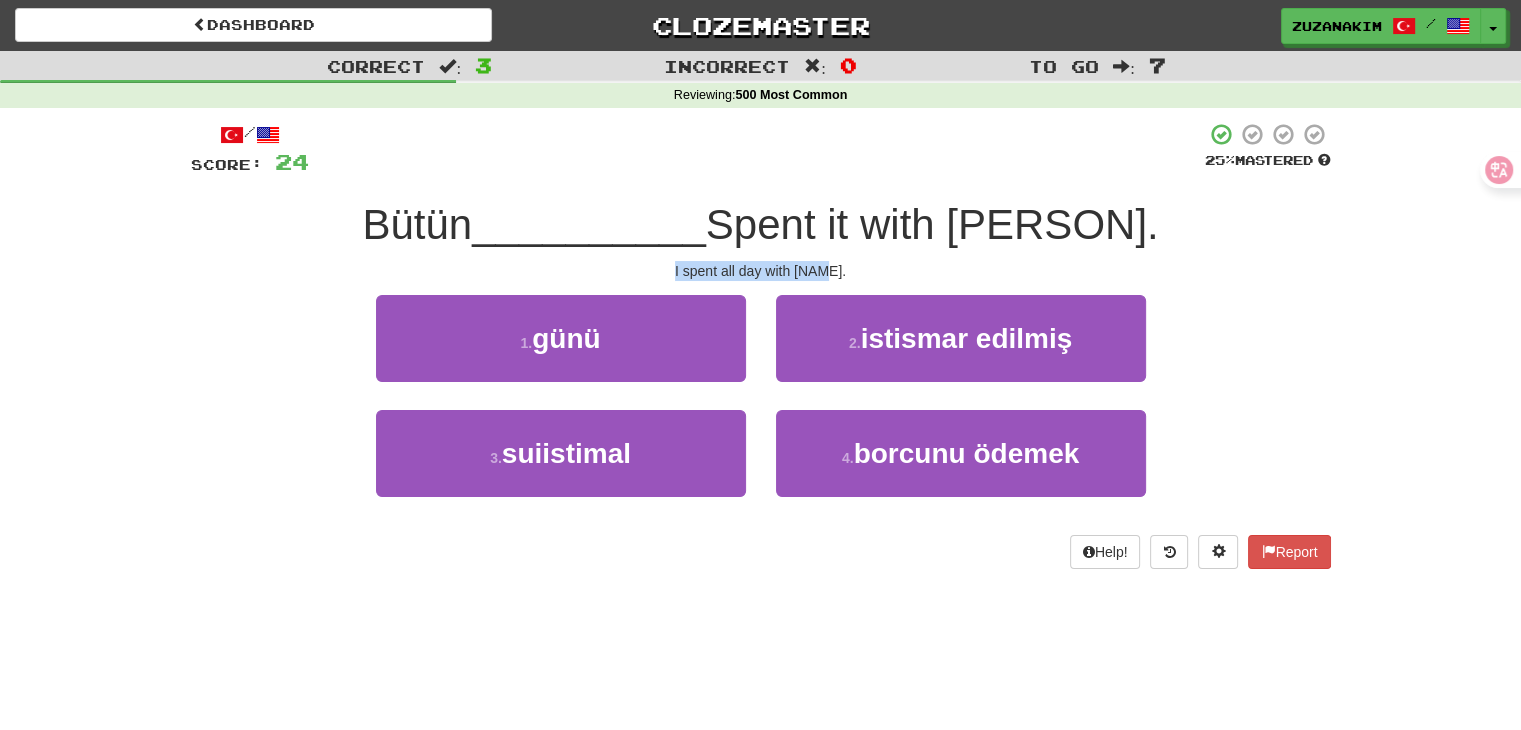 drag, startPoint x: 684, startPoint y: 265, endPoint x: 848, endPoint y: 265, distance: 164 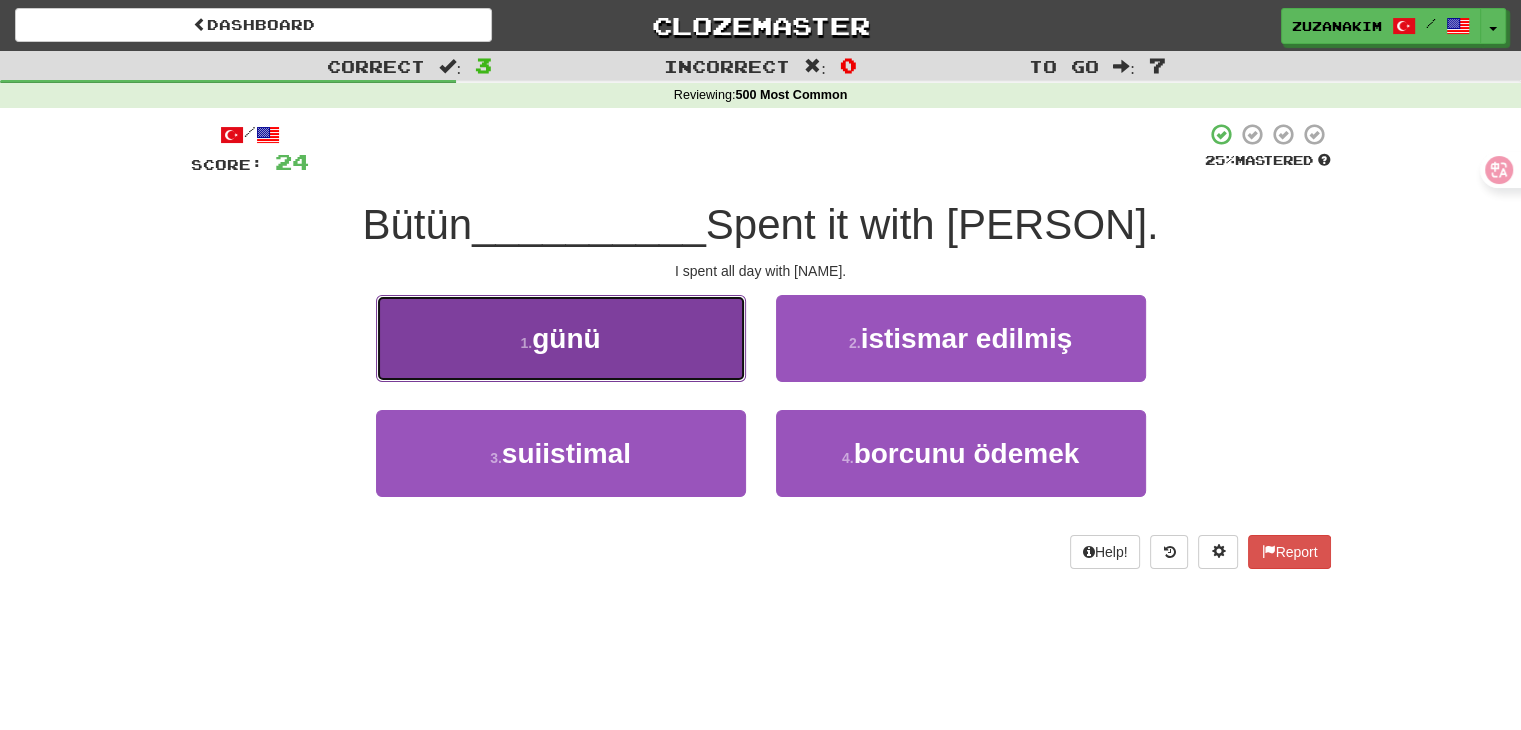 click on "[NUMBER] .  günü" at bounding box center (561, 338) 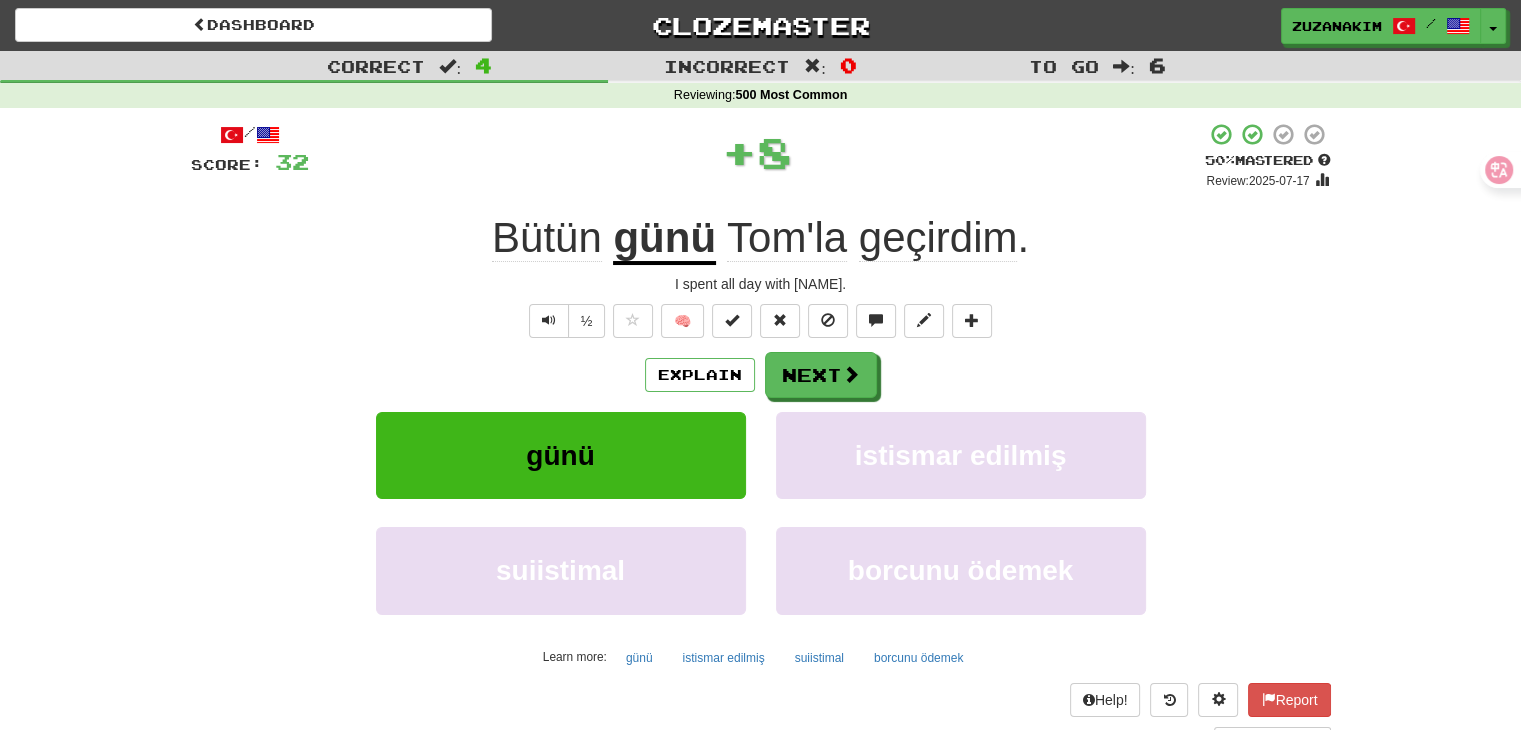 click on "/ Score: 32 + 8 50 % Mastered Review: 2025-07-17 Bütün günü [NAME]la geçirdim. I spent all day with [NAME]. ½ 🧠 Explain Next günü istismar edilmiş suiistimal borcunu ödemek Learn more: günü istismar edilmiş suiistimal borcunu ödemek Help! Report Sentence Source" at bounding box center (761, 435) 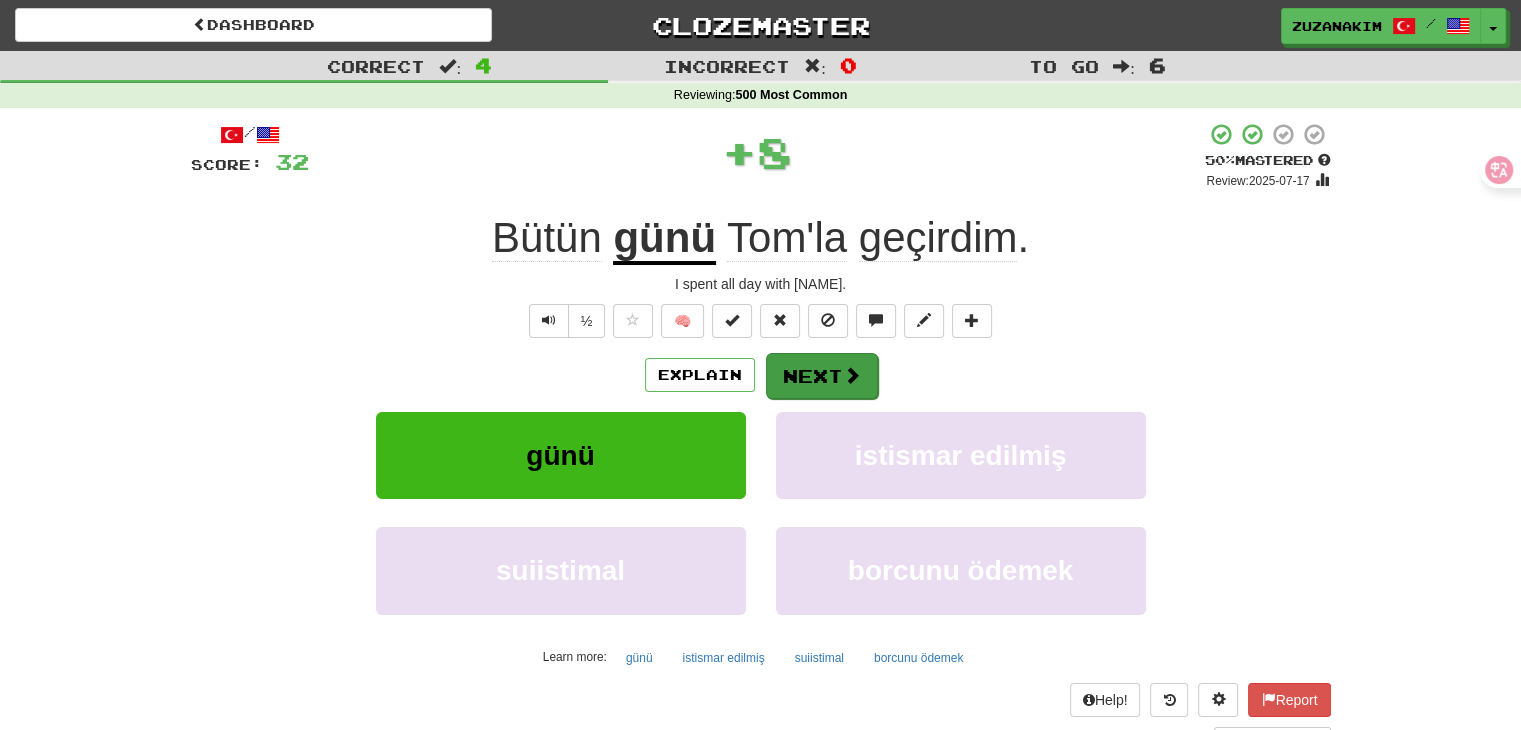 click on "Explain Next" at bounding box center [761, 375] 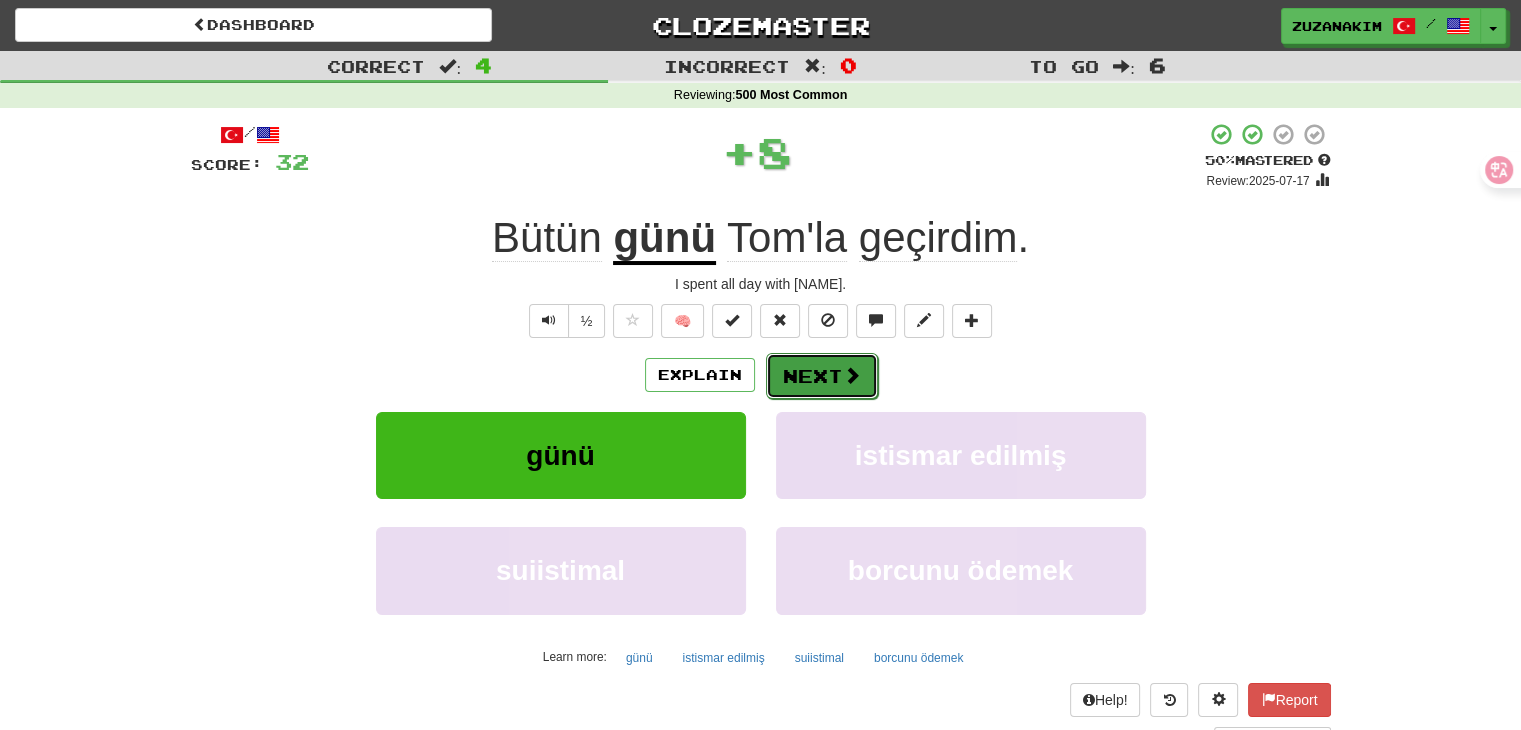 click on "Next" at bounding box center (822, 376) 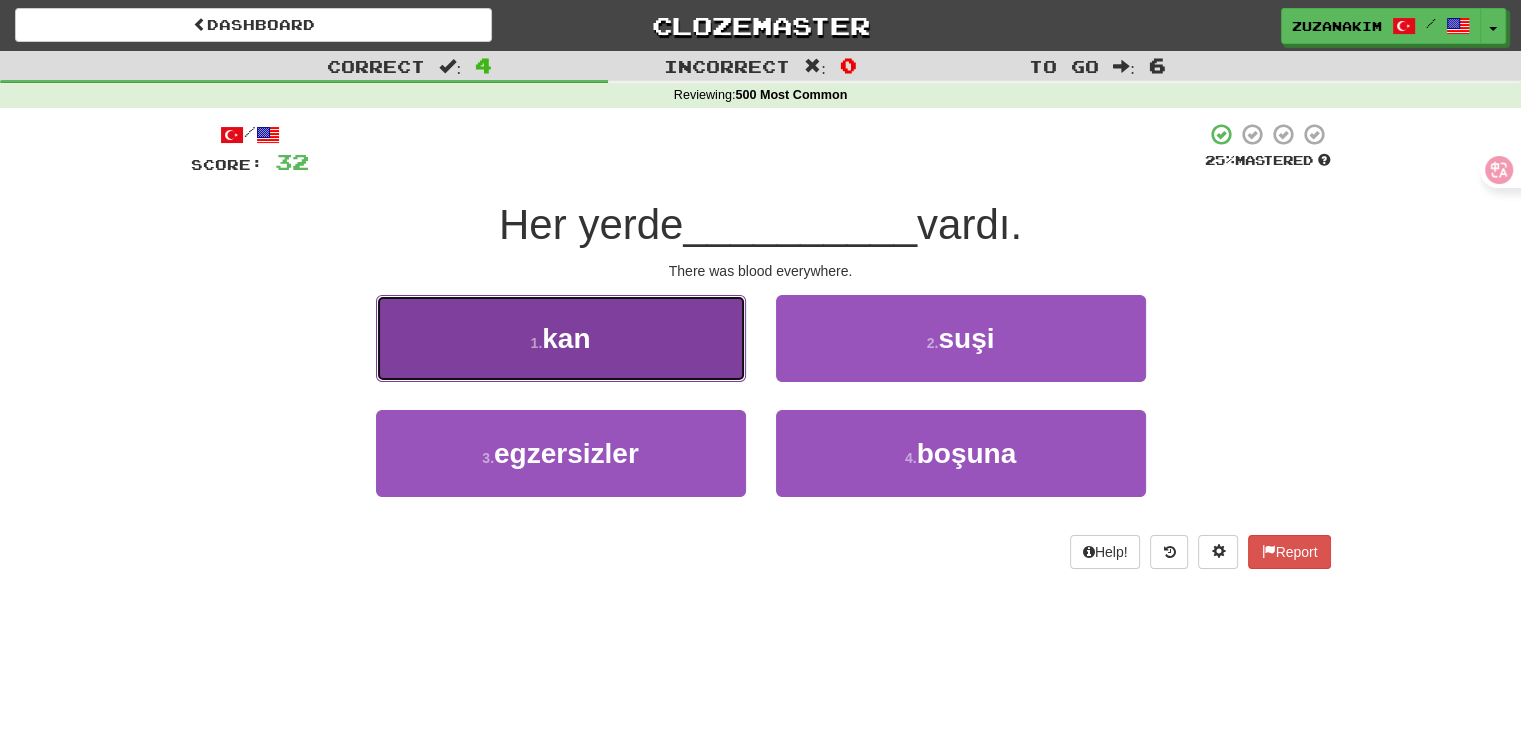 click on "1 .  kan" at bounding box center [561, 338] 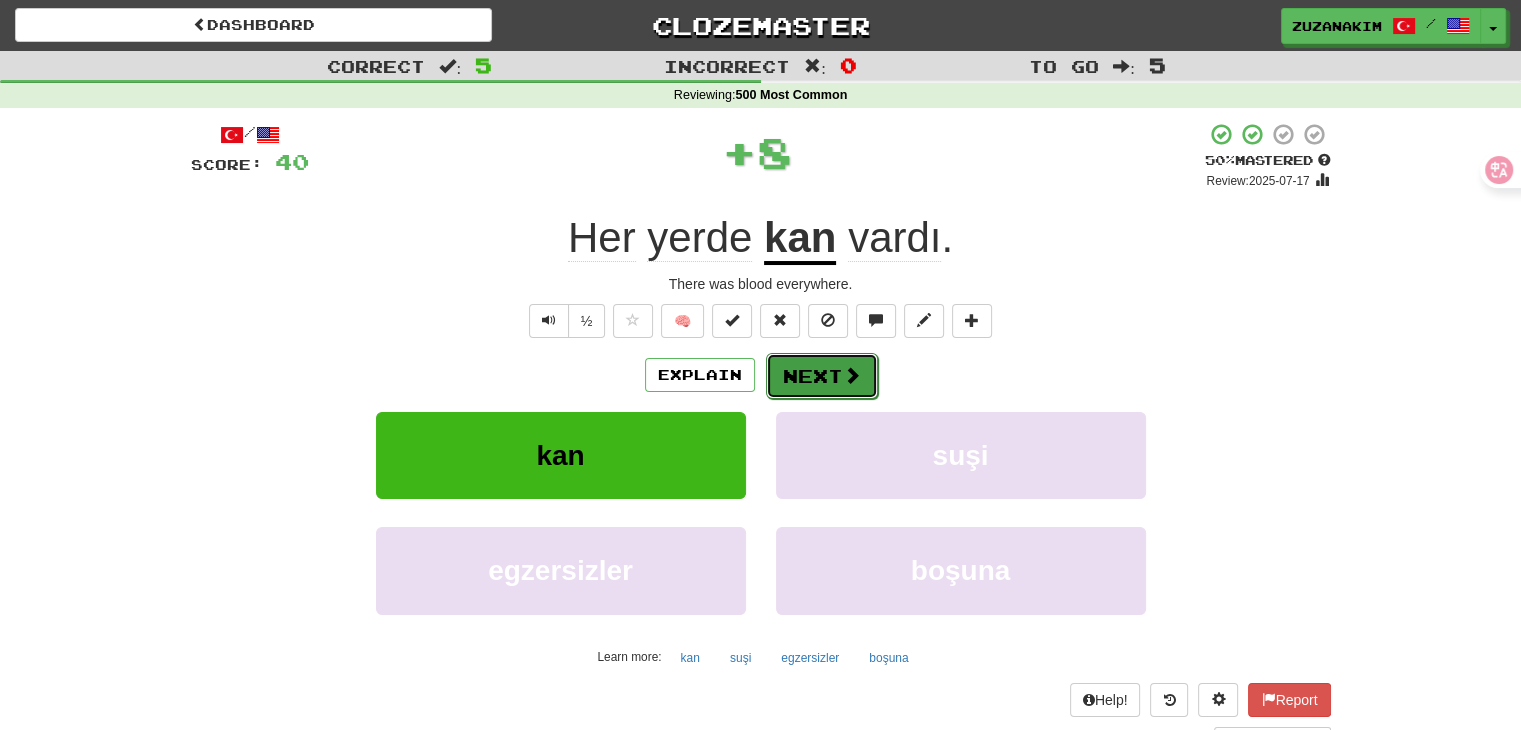 click on "Next" at bounding box center [822, 376] 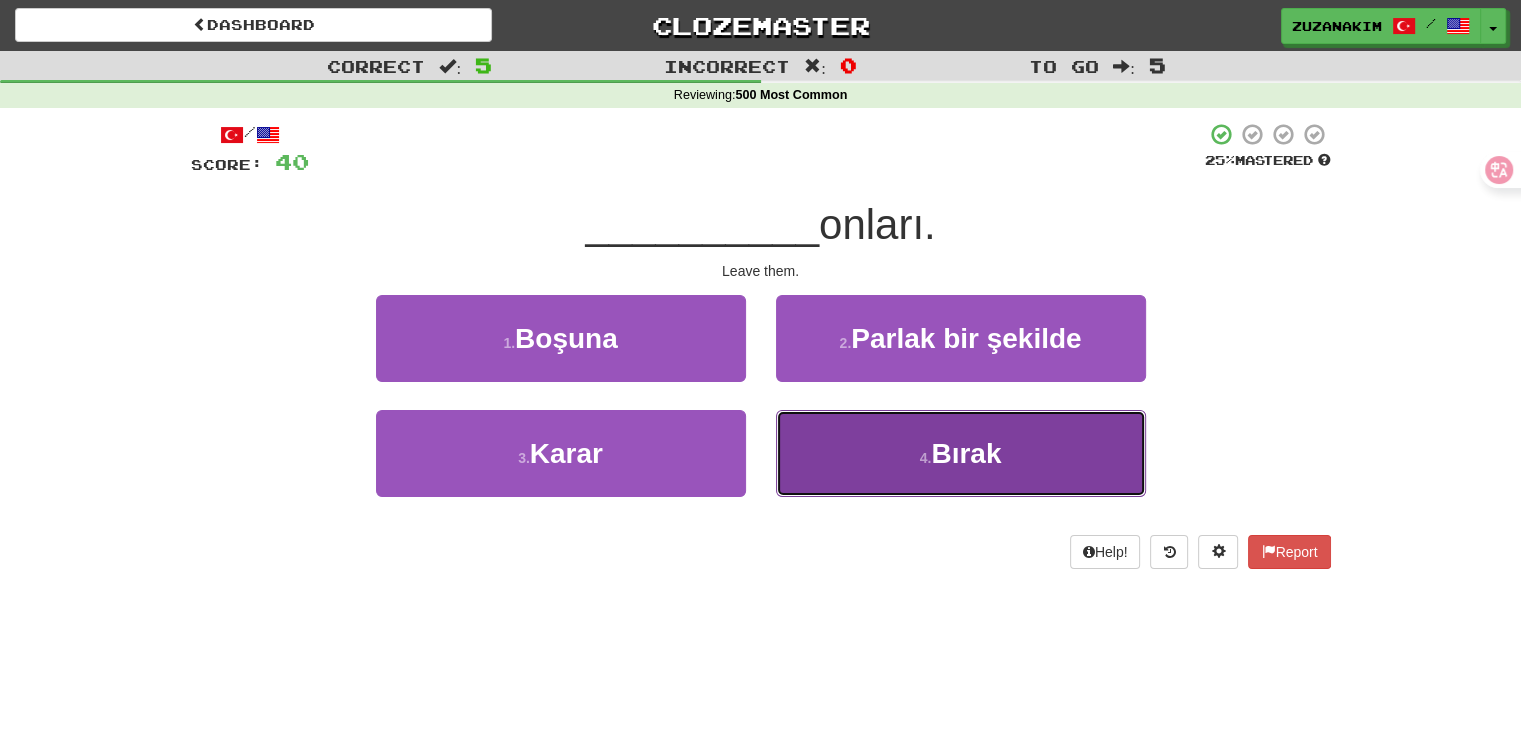click on "4 .  Bırak" at bounding box center (961, 453) 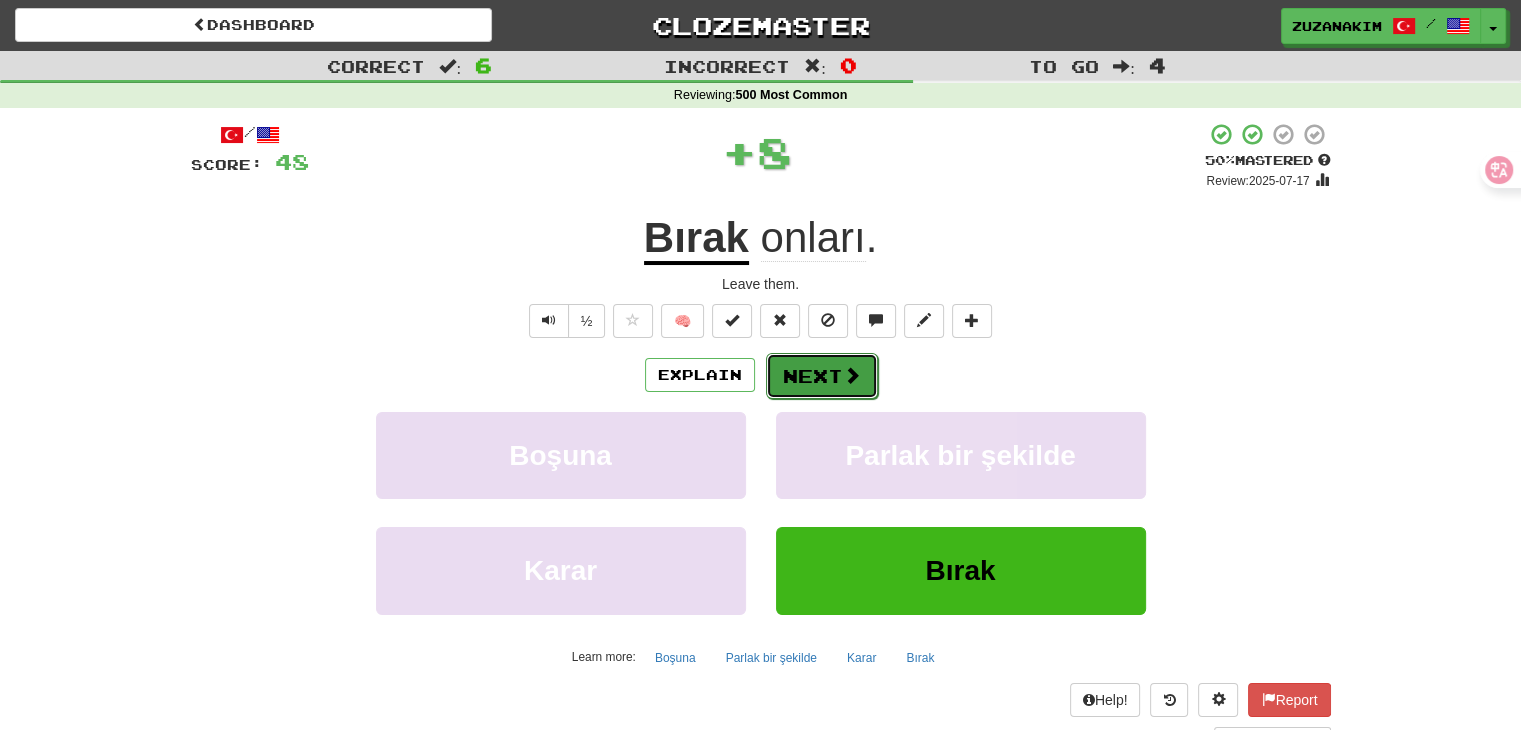 click on "Next" at bounding box center [822, 376] 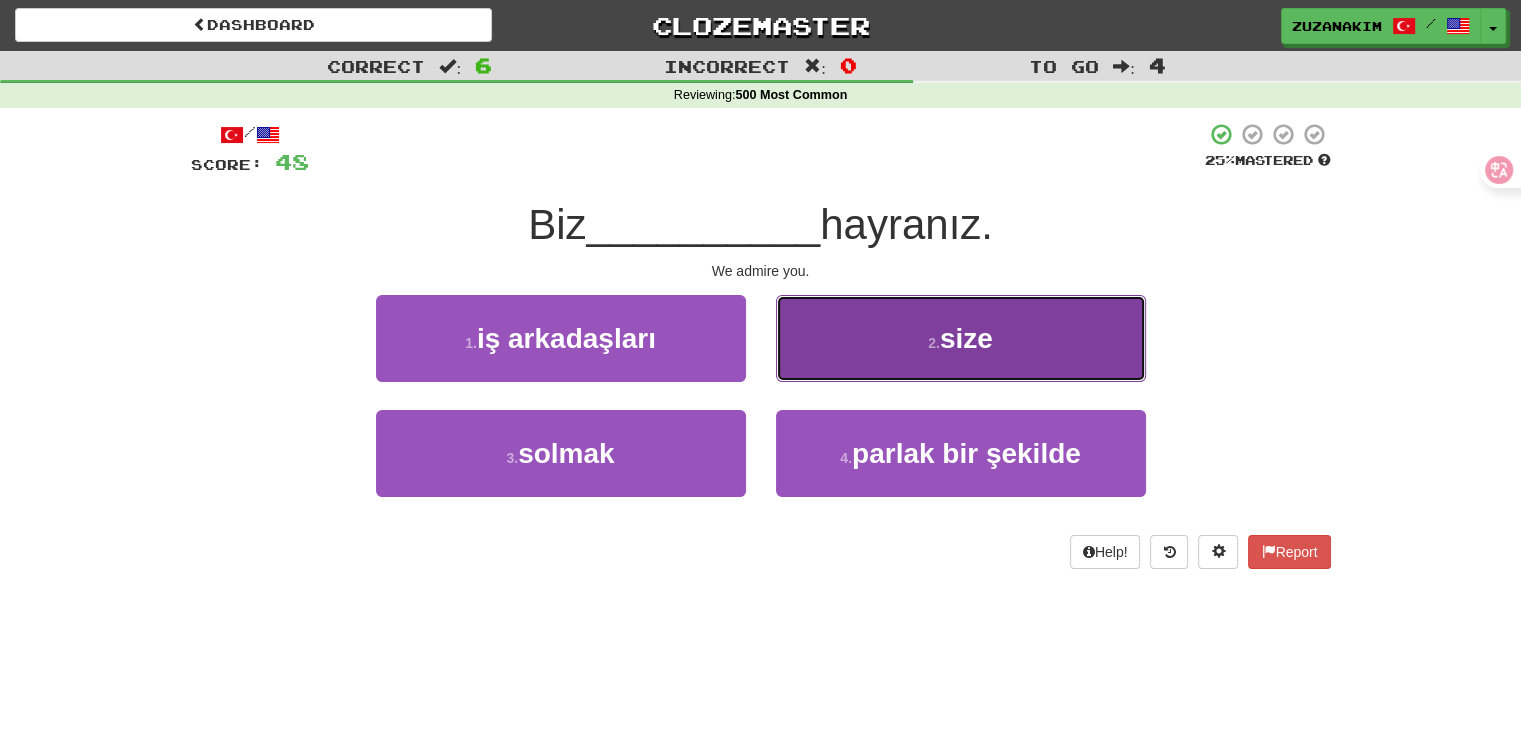 click on "2 .  size" at bounding box center [961, 338] 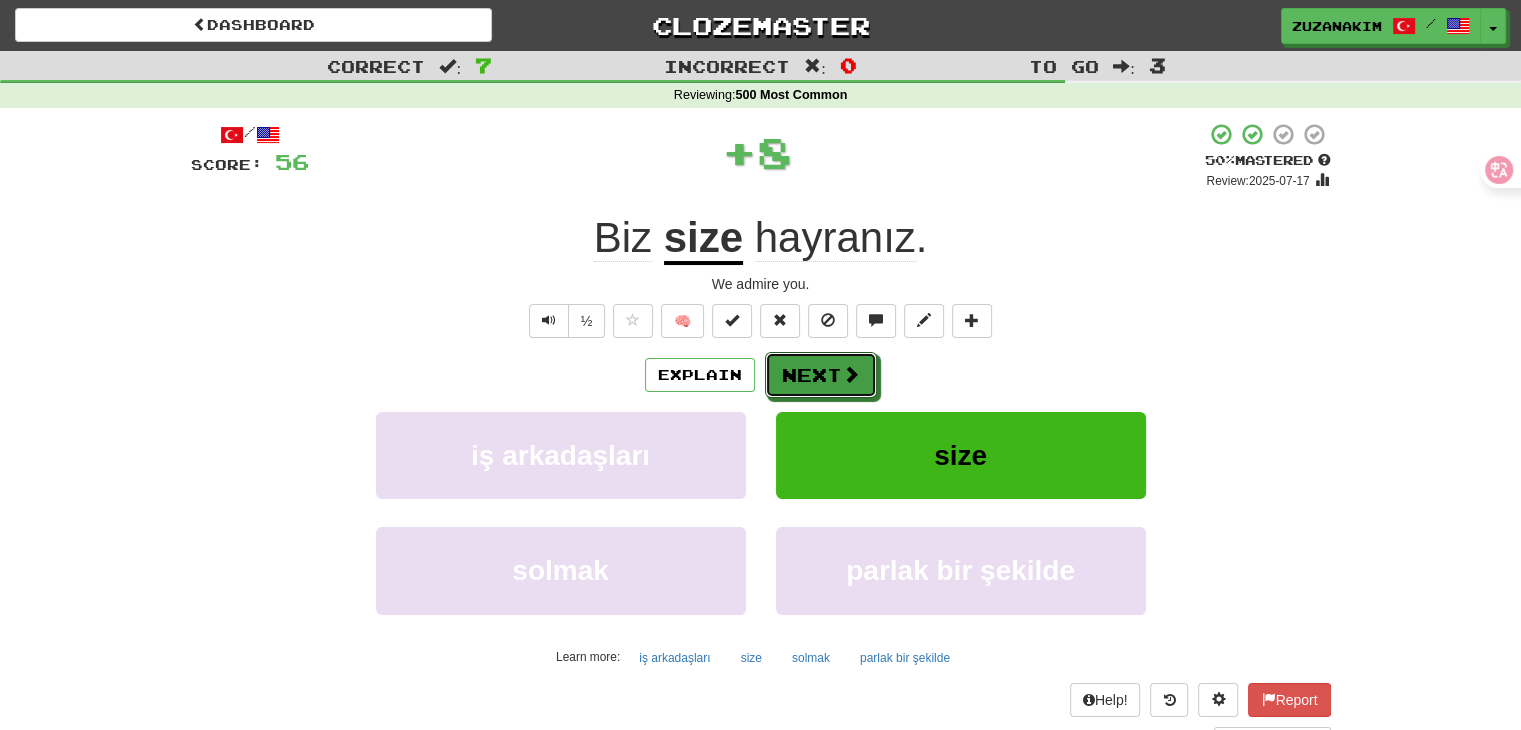 click on "Next" at bounding box center [821, 375] 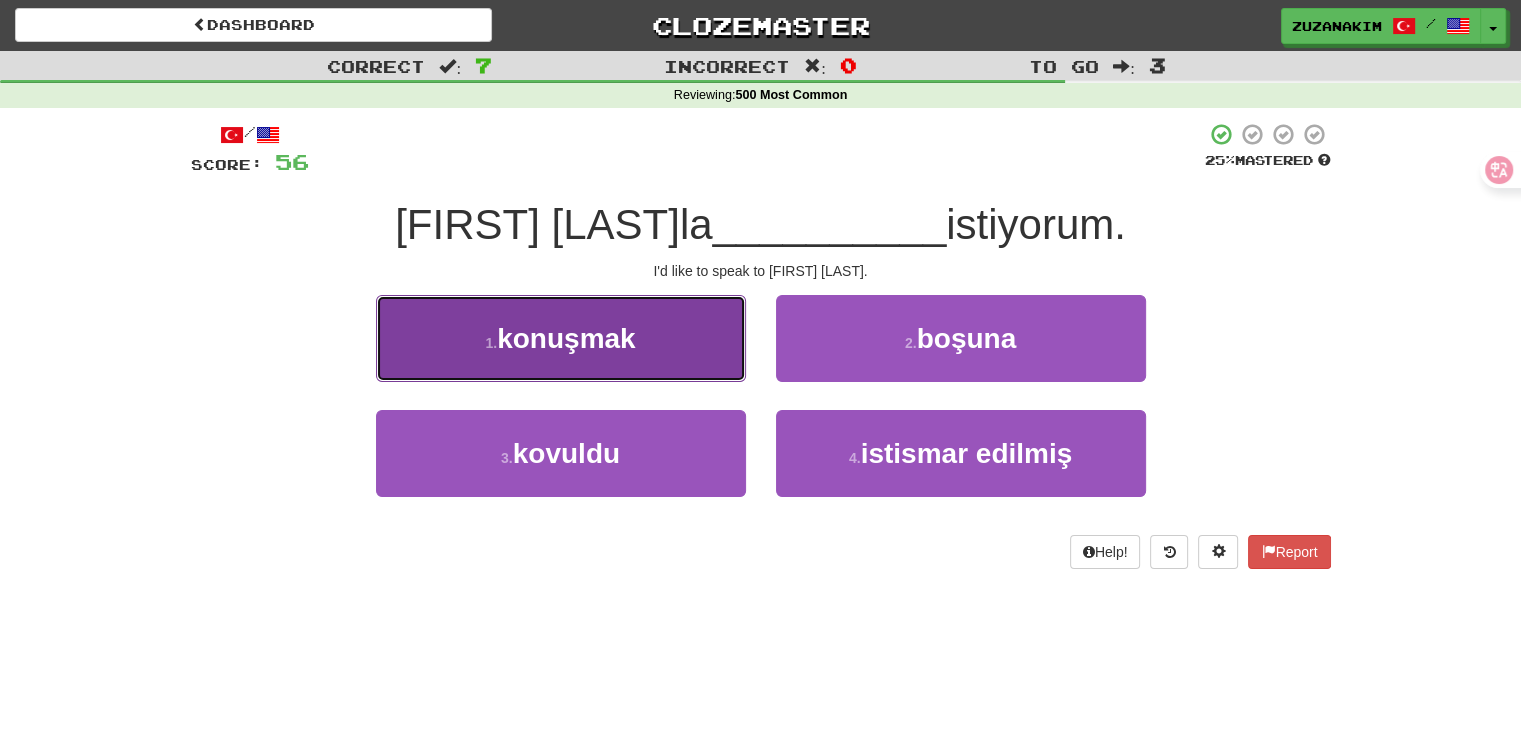 click on "konuşmak" at bounding box center (566, 338) 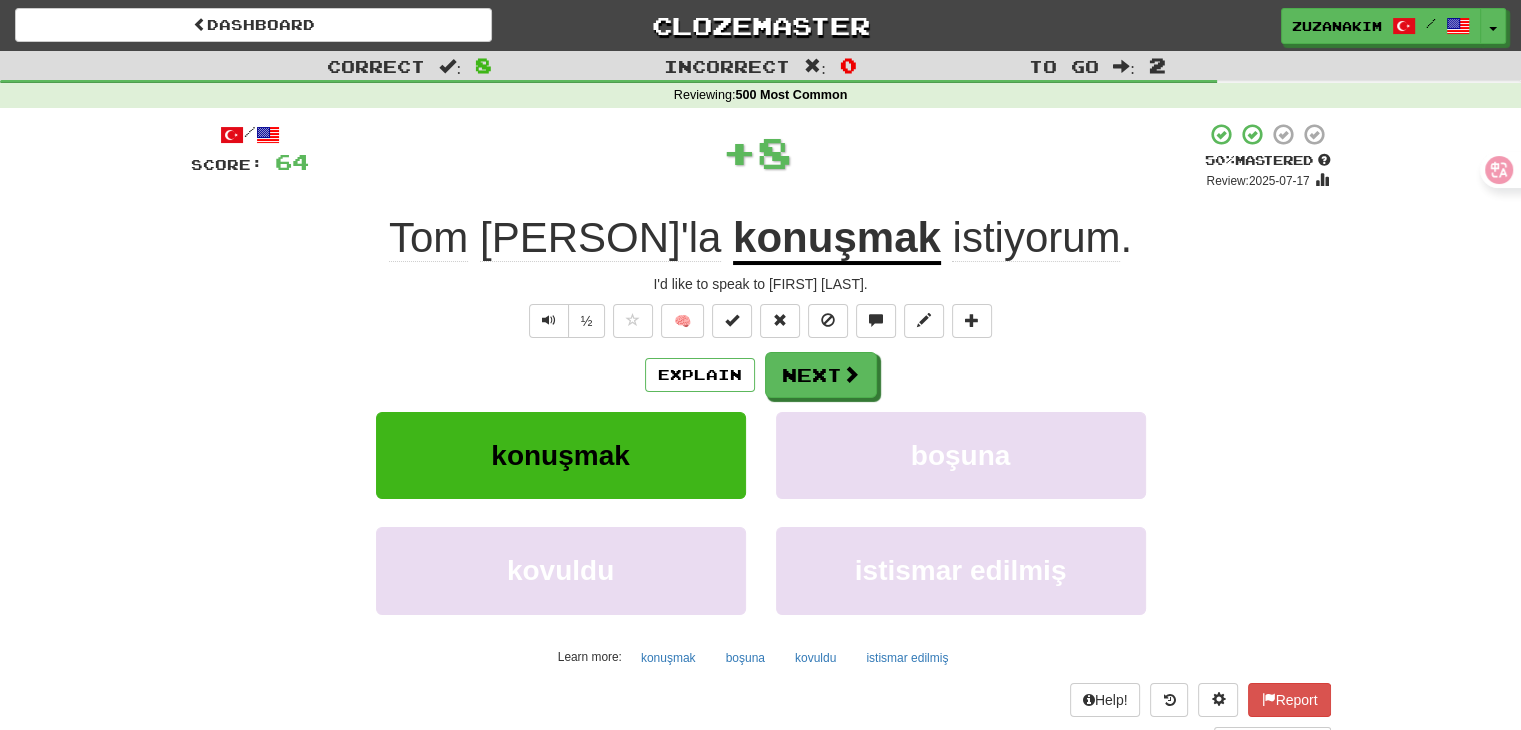 click on "Explain Next" at bounding box center [761, 375] 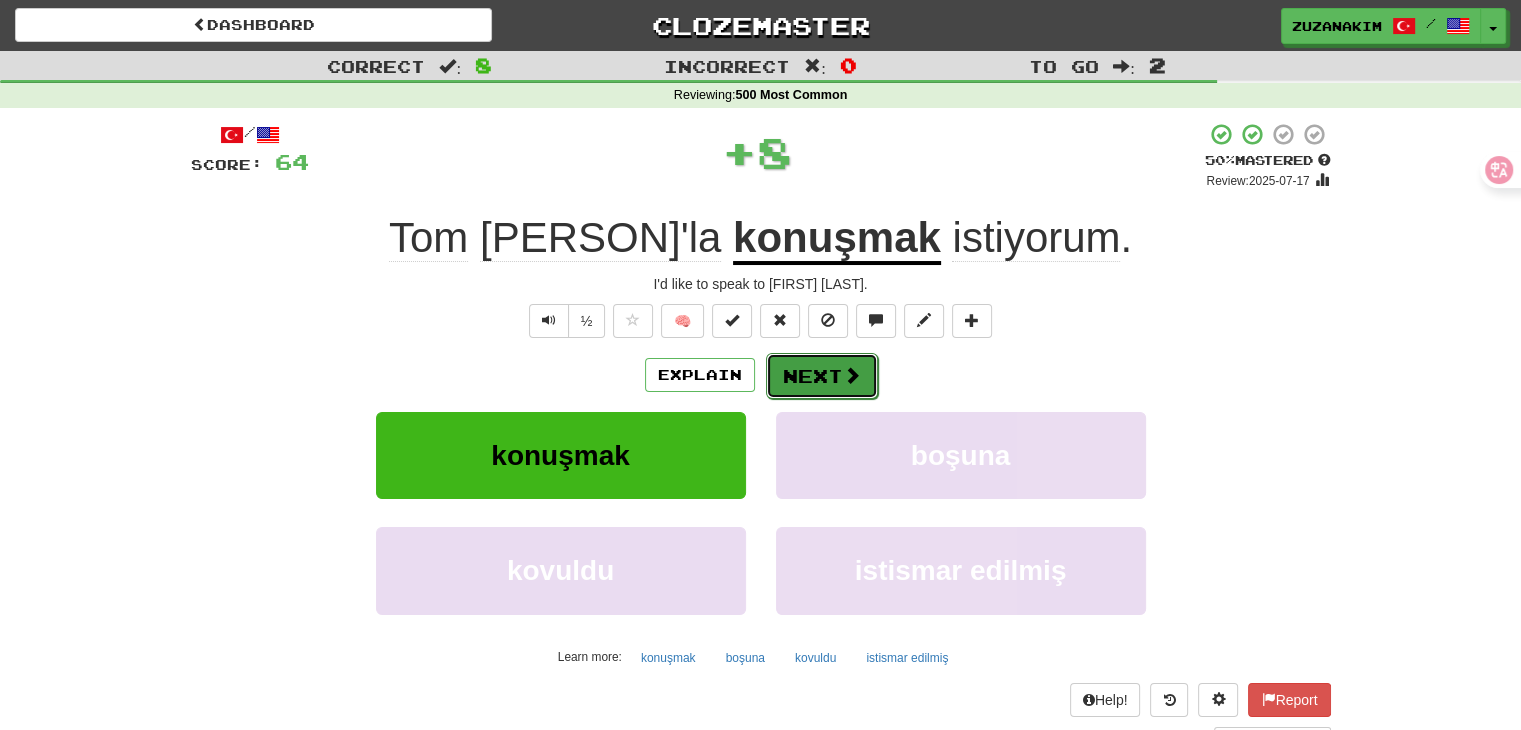 click on "Next" at bounding box center (822, 376) 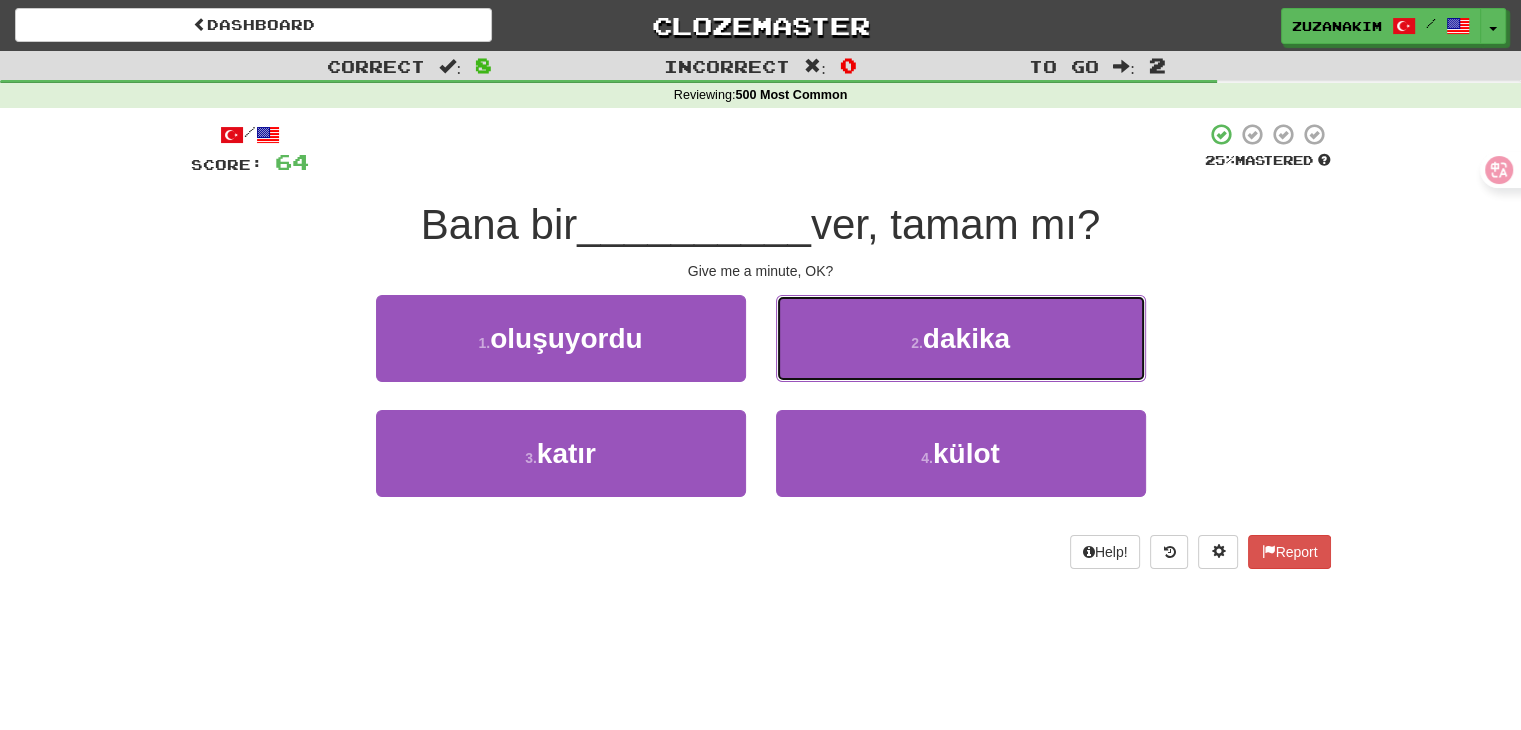 click on "dakika" at bounding box center (966, 338) 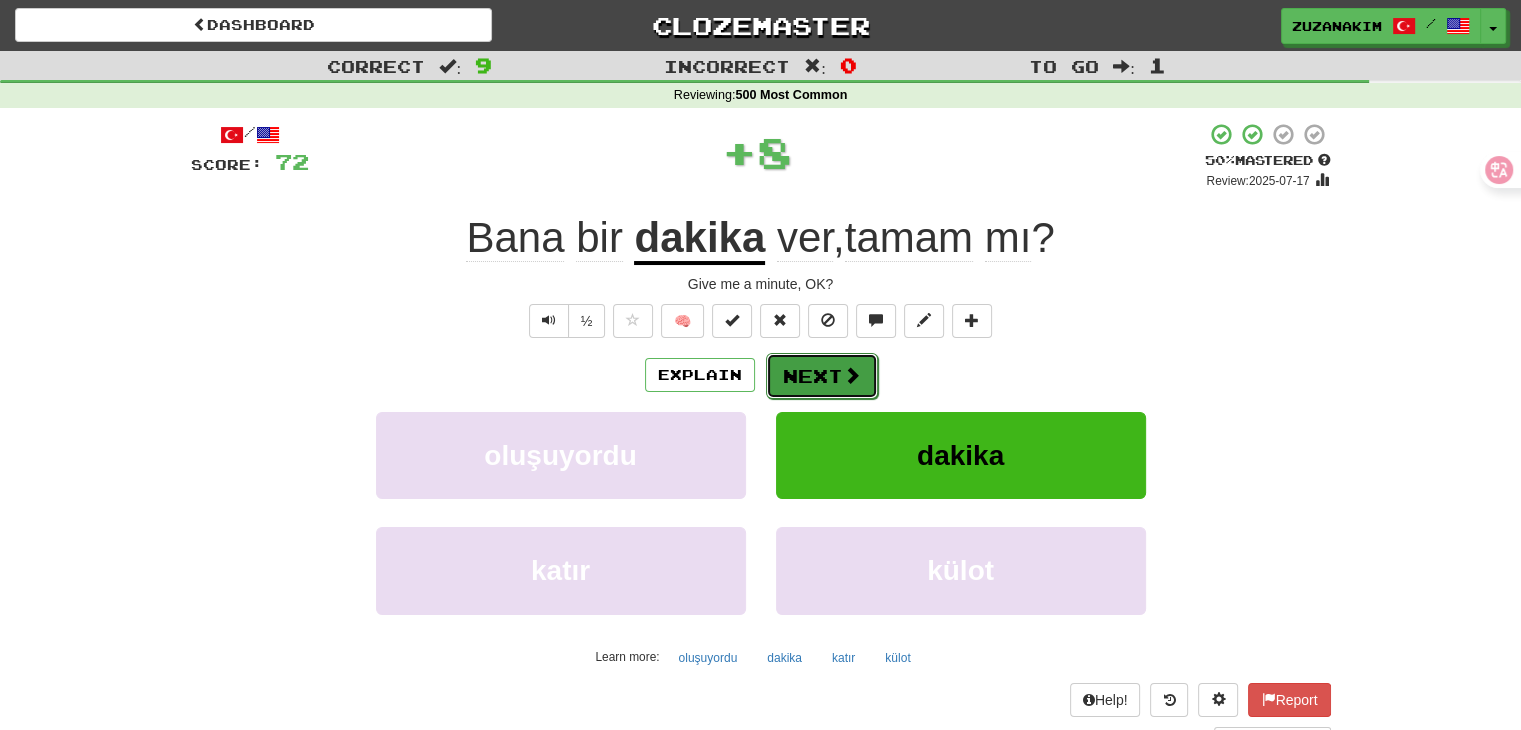 click on "Next" at bounding box center [822, 376] 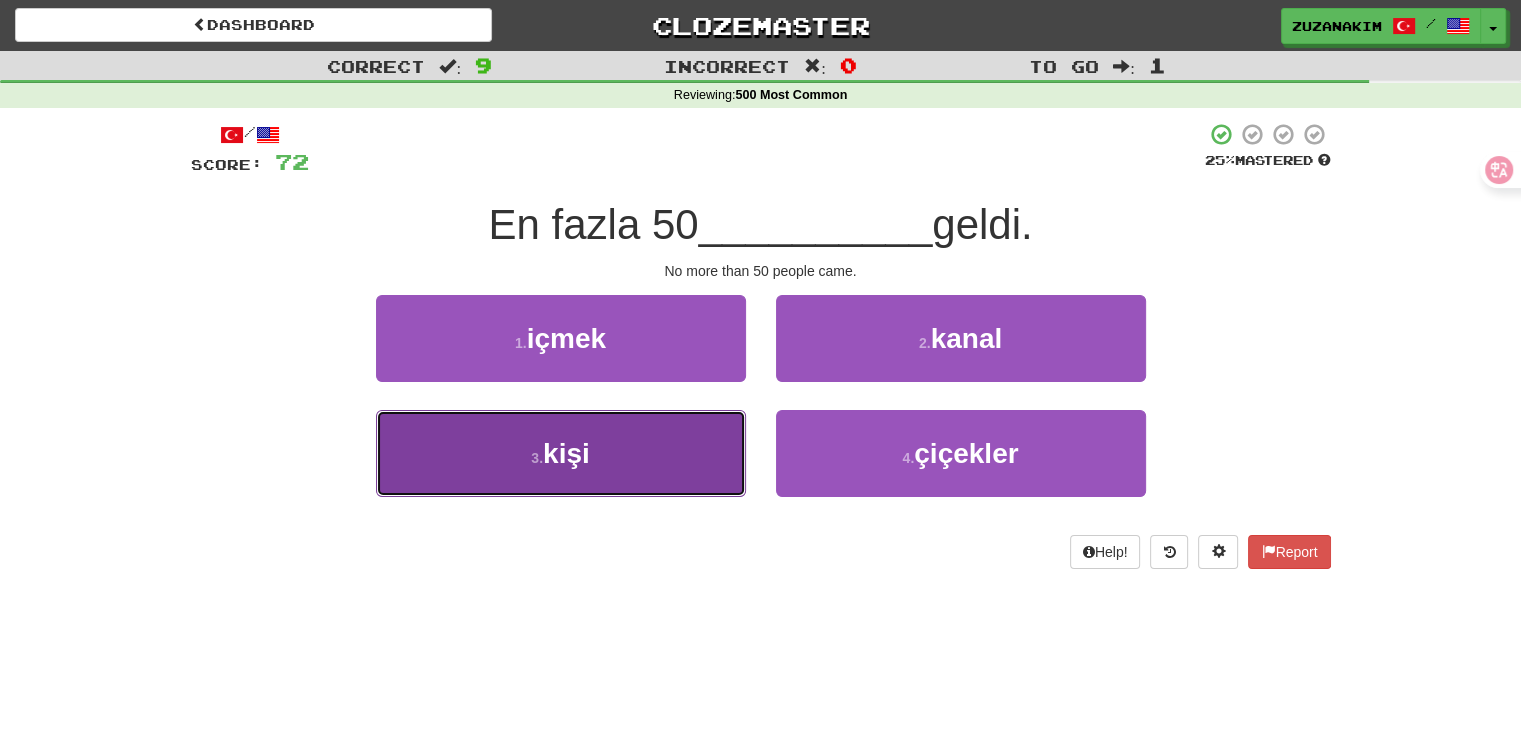 click on "3 .  kişi" at bounding box center [561, 453] 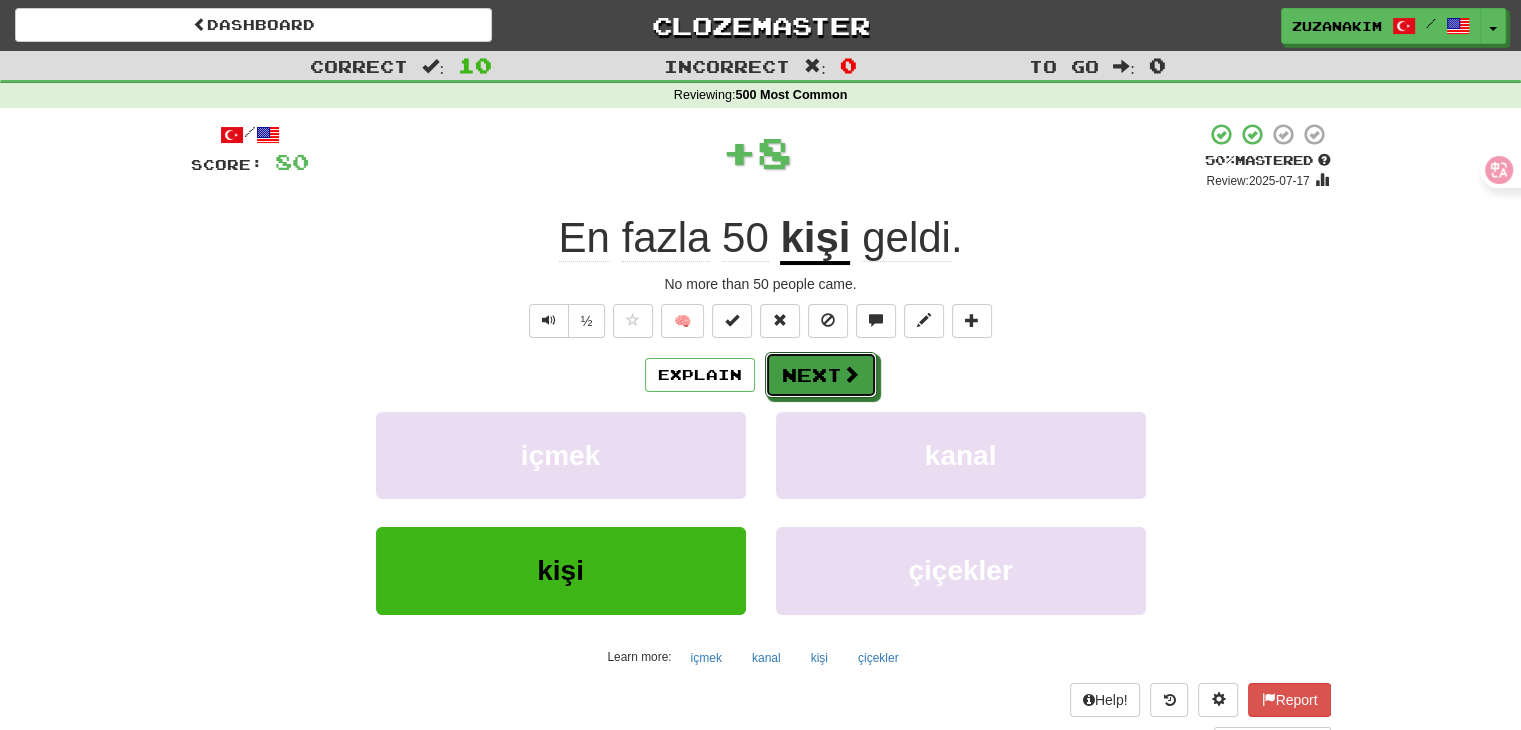 click on "Next" at bounding box center [821, 375] 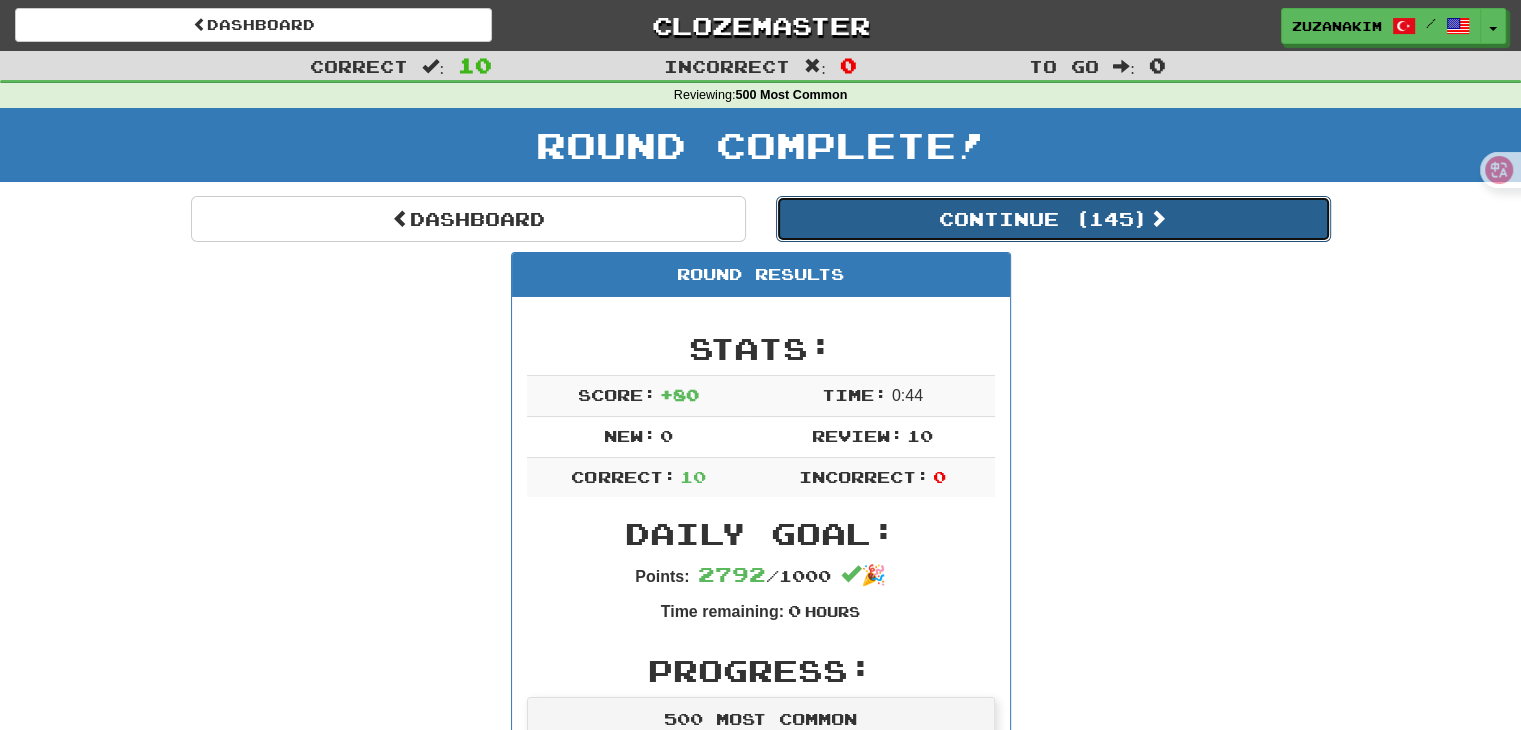 click on "Continue ( 145 )" at bounding box center [1053, 219] 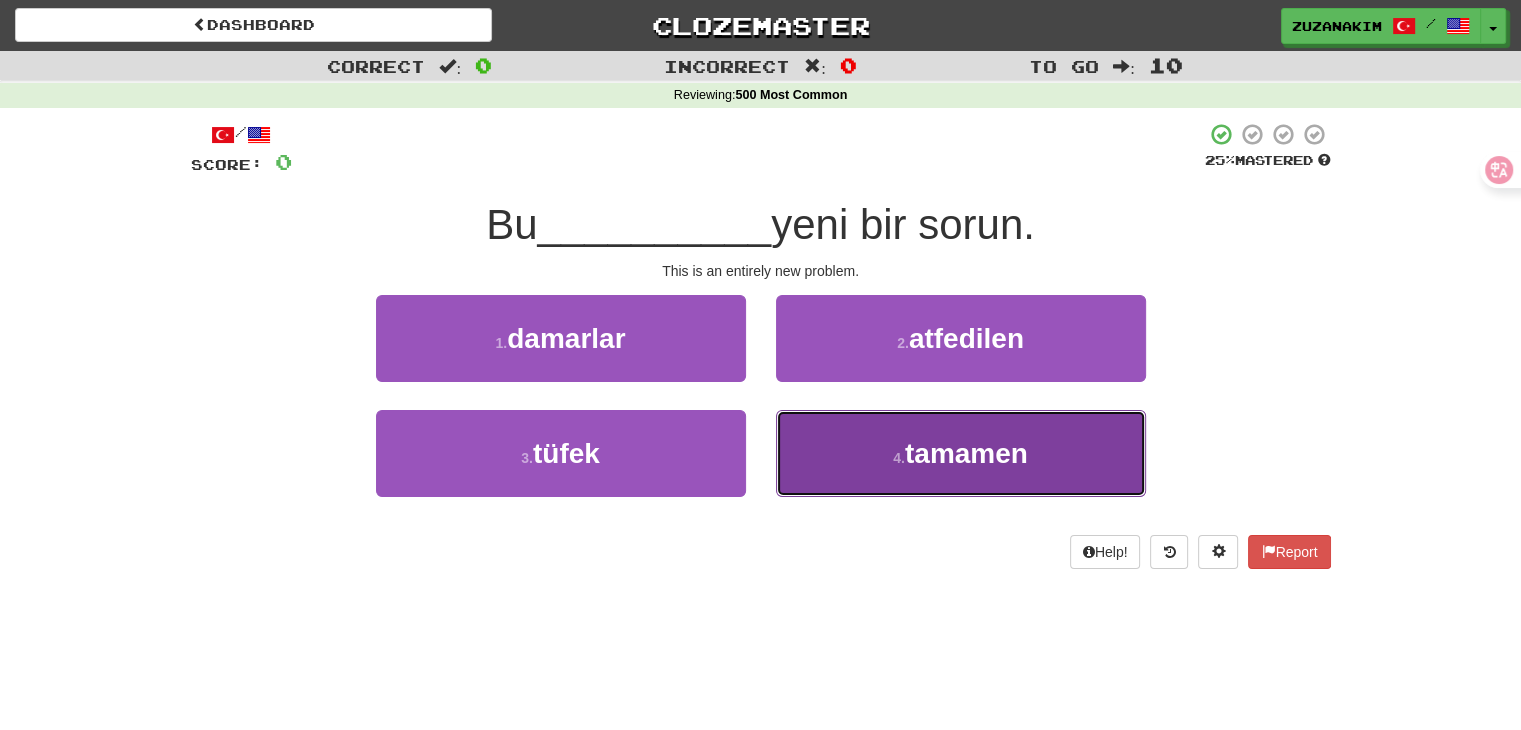 click on "4 .  tamamen" at bounding box center [961, 453] 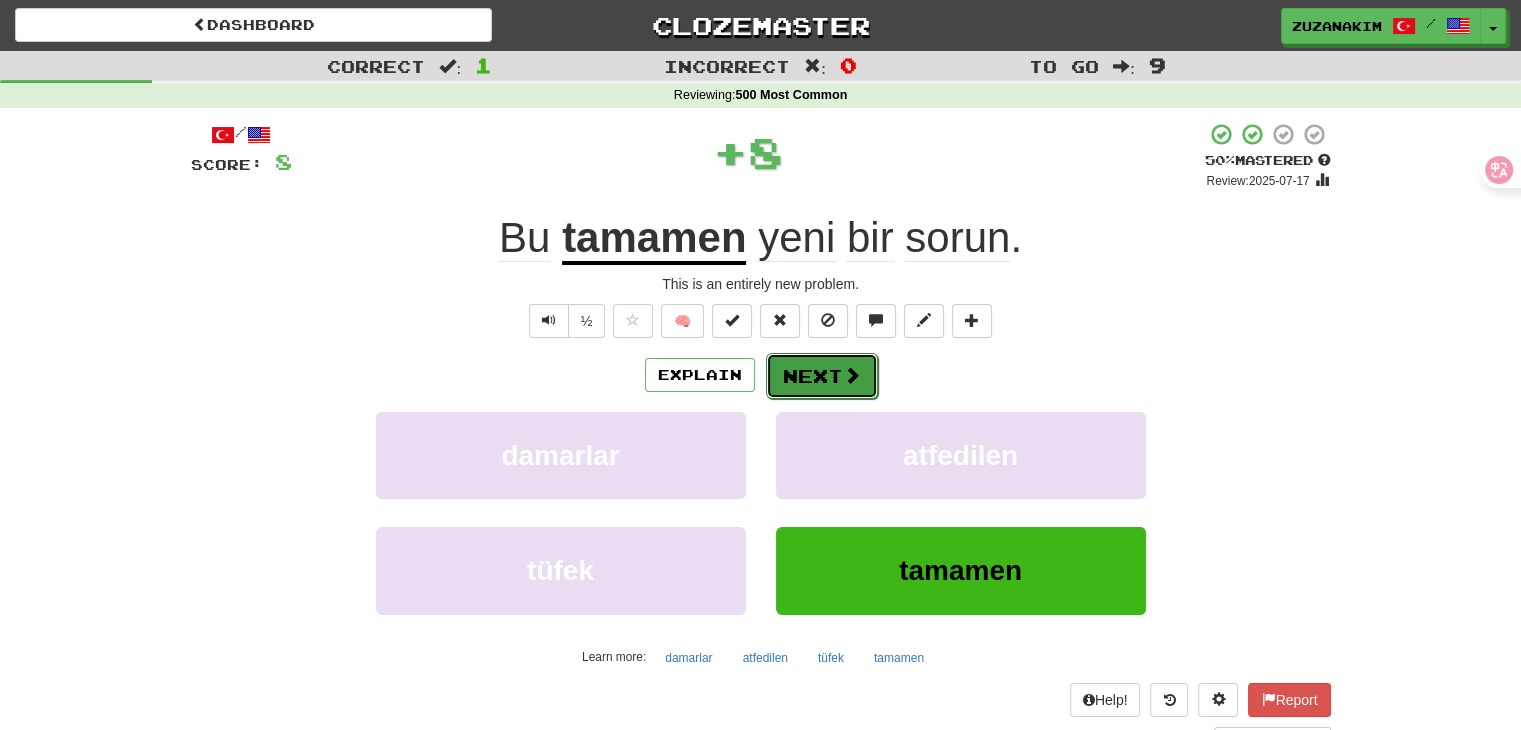 click on "Next" at bounding box center (822, 376) 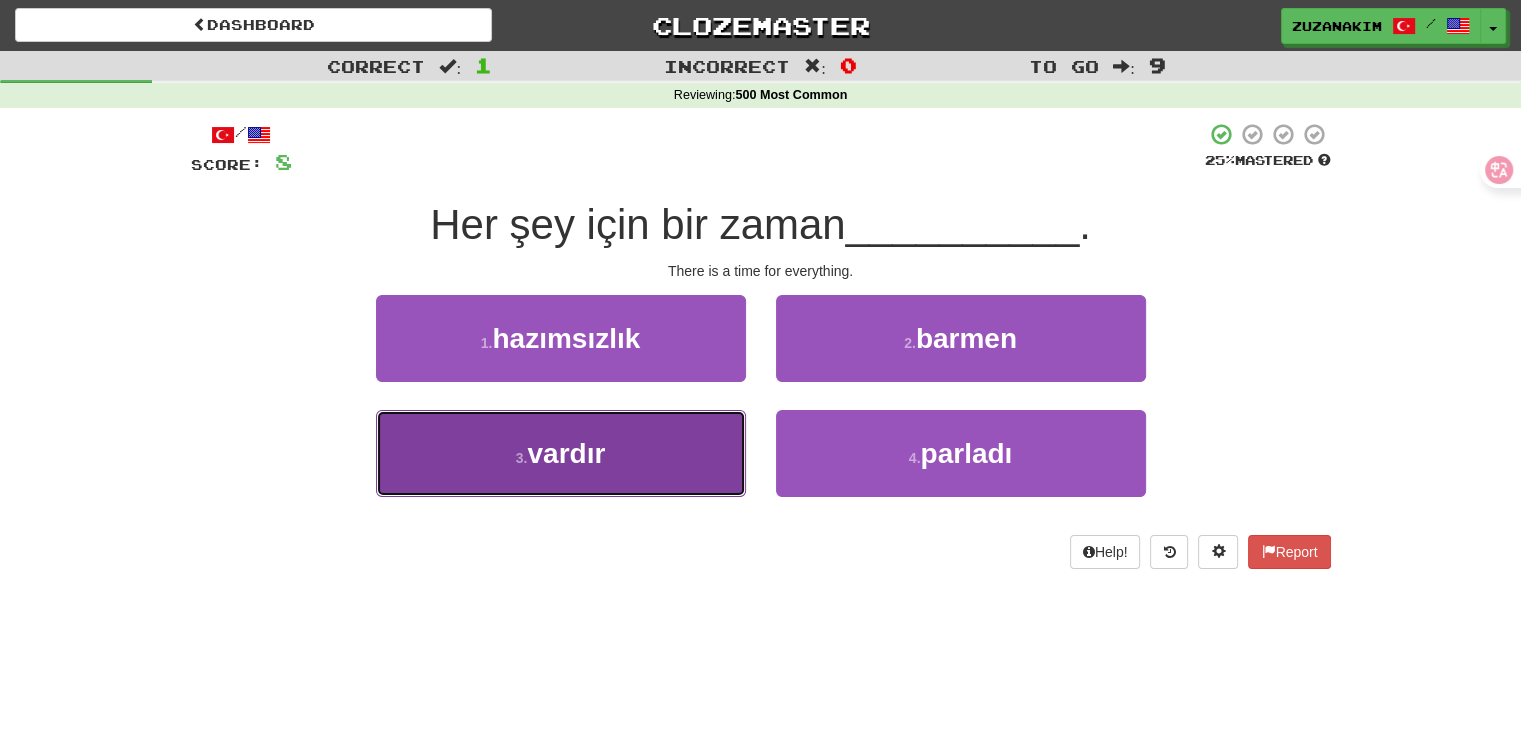 click on "3 .  vardır" at bounding box center (561, 453) 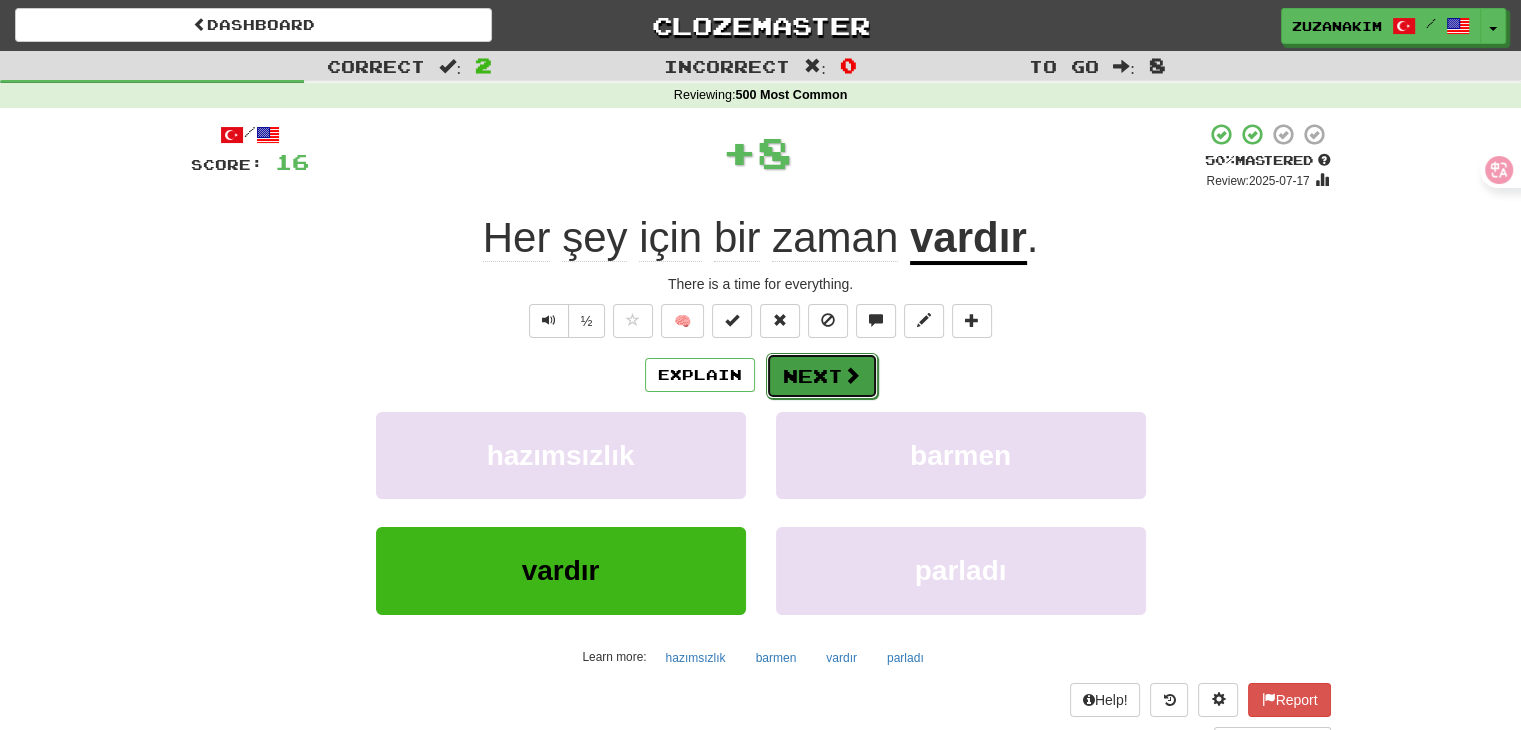 click on "Next" at bounding box center (822, 376) 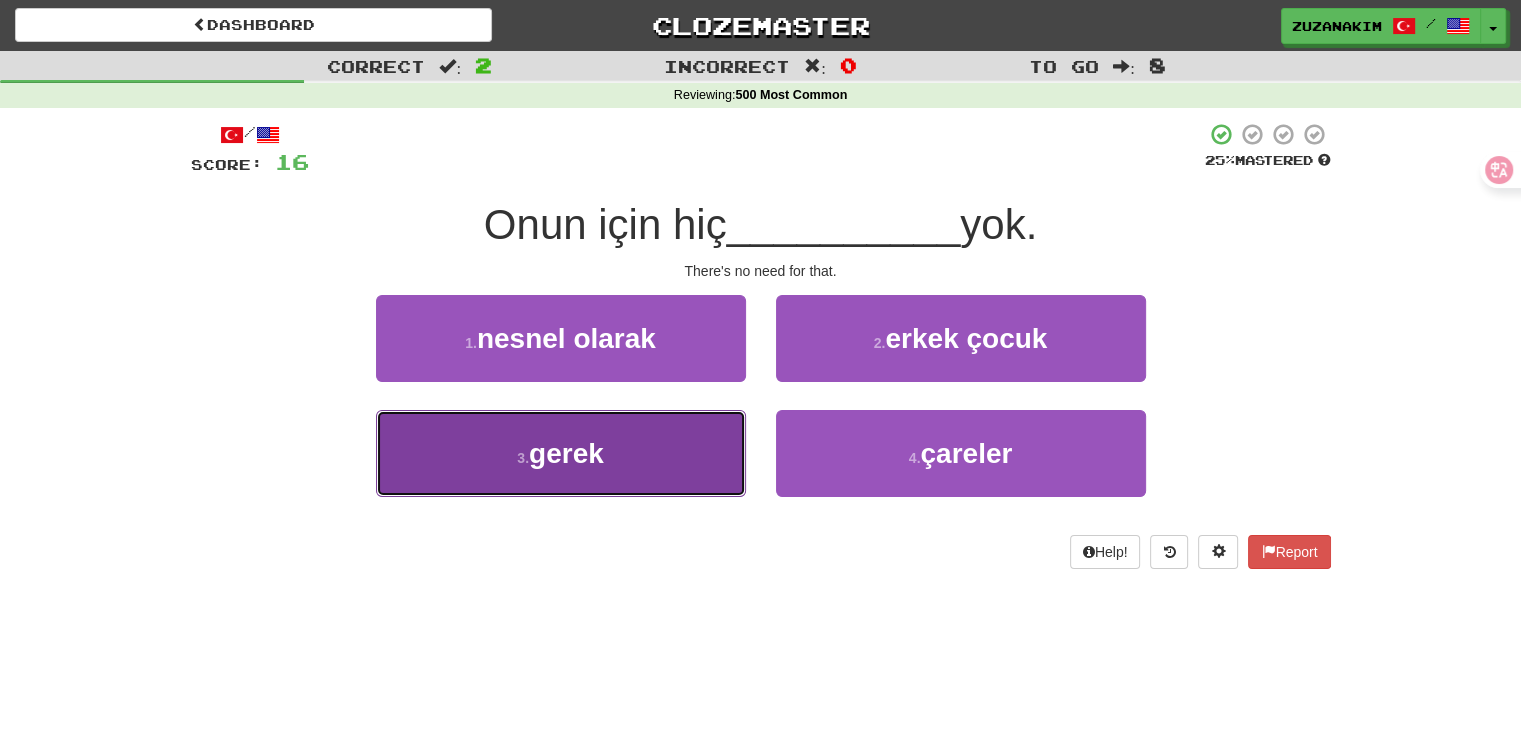 click on "3 .  gerek" at bounding box center [561, 453] 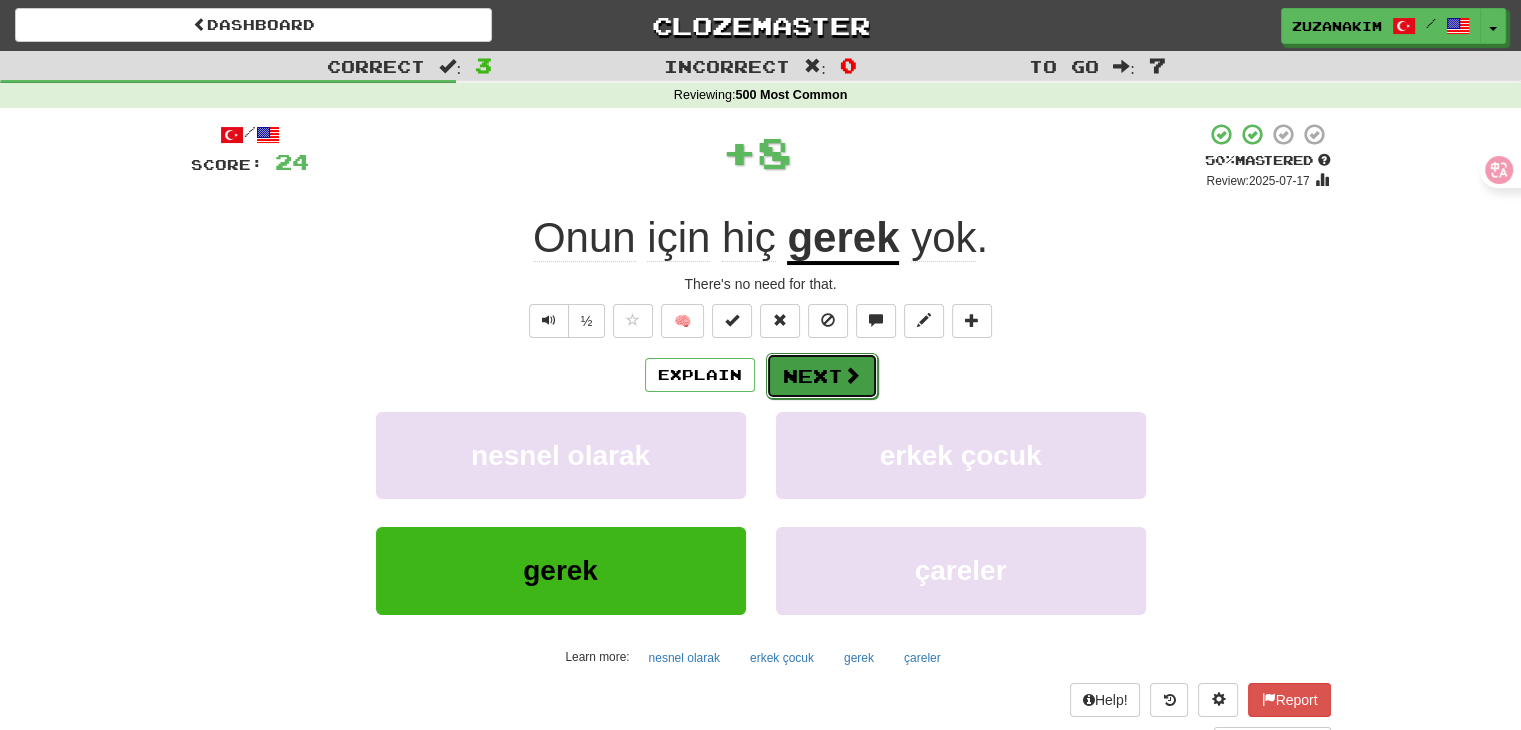 click on "Next" at bounding box center [822, 376] 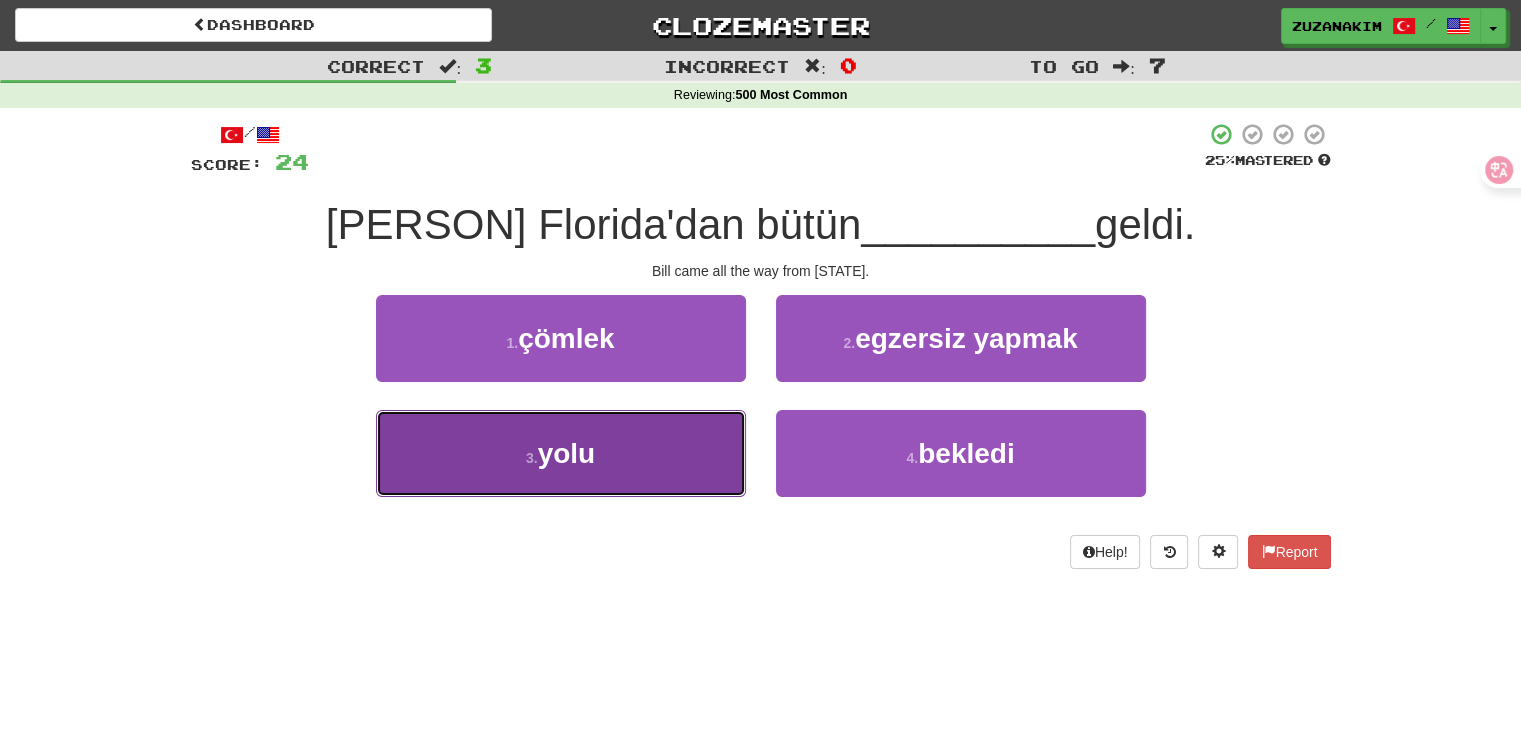 click on "[NUMBER] .  yolu" at bounding box center [561, 453] 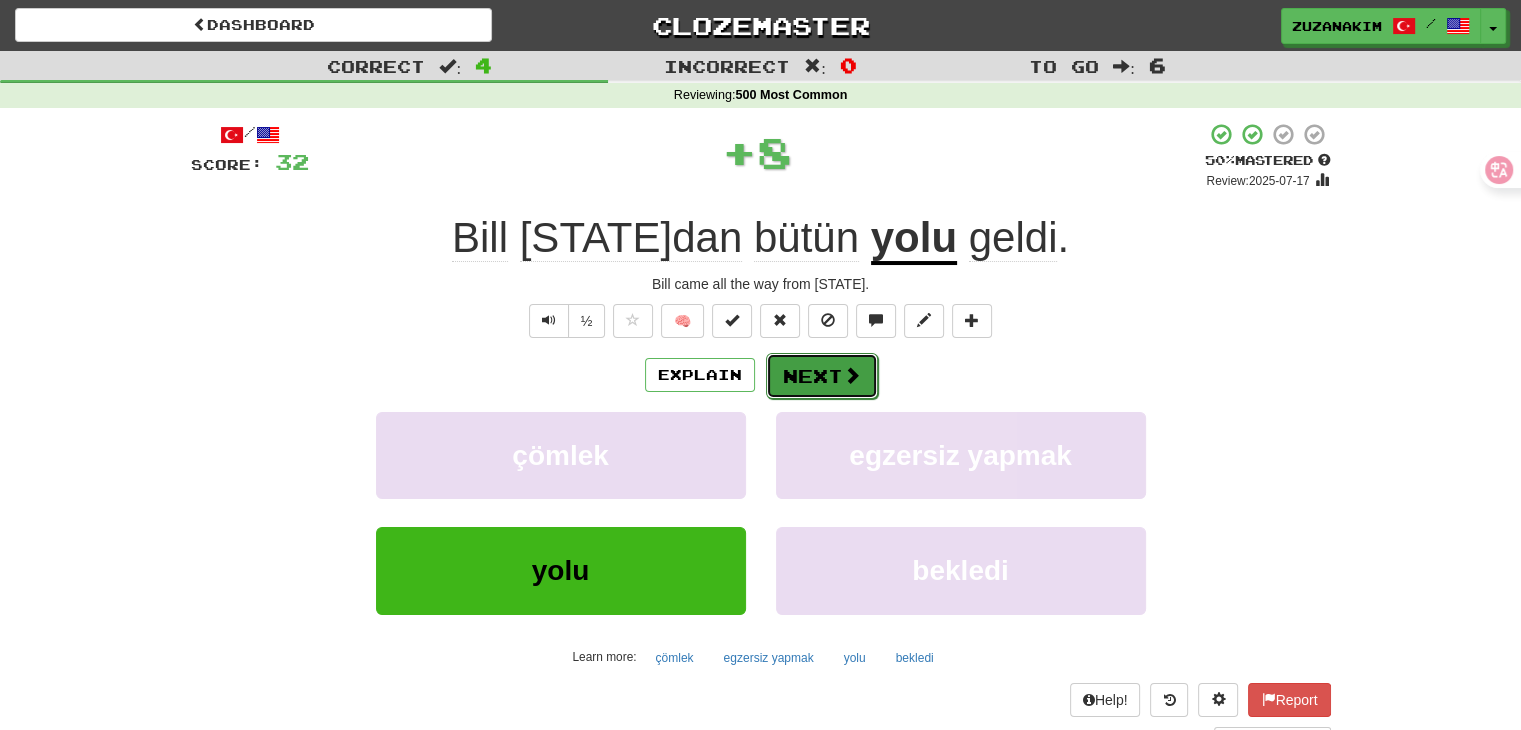 click at bounding box center [852, 375] 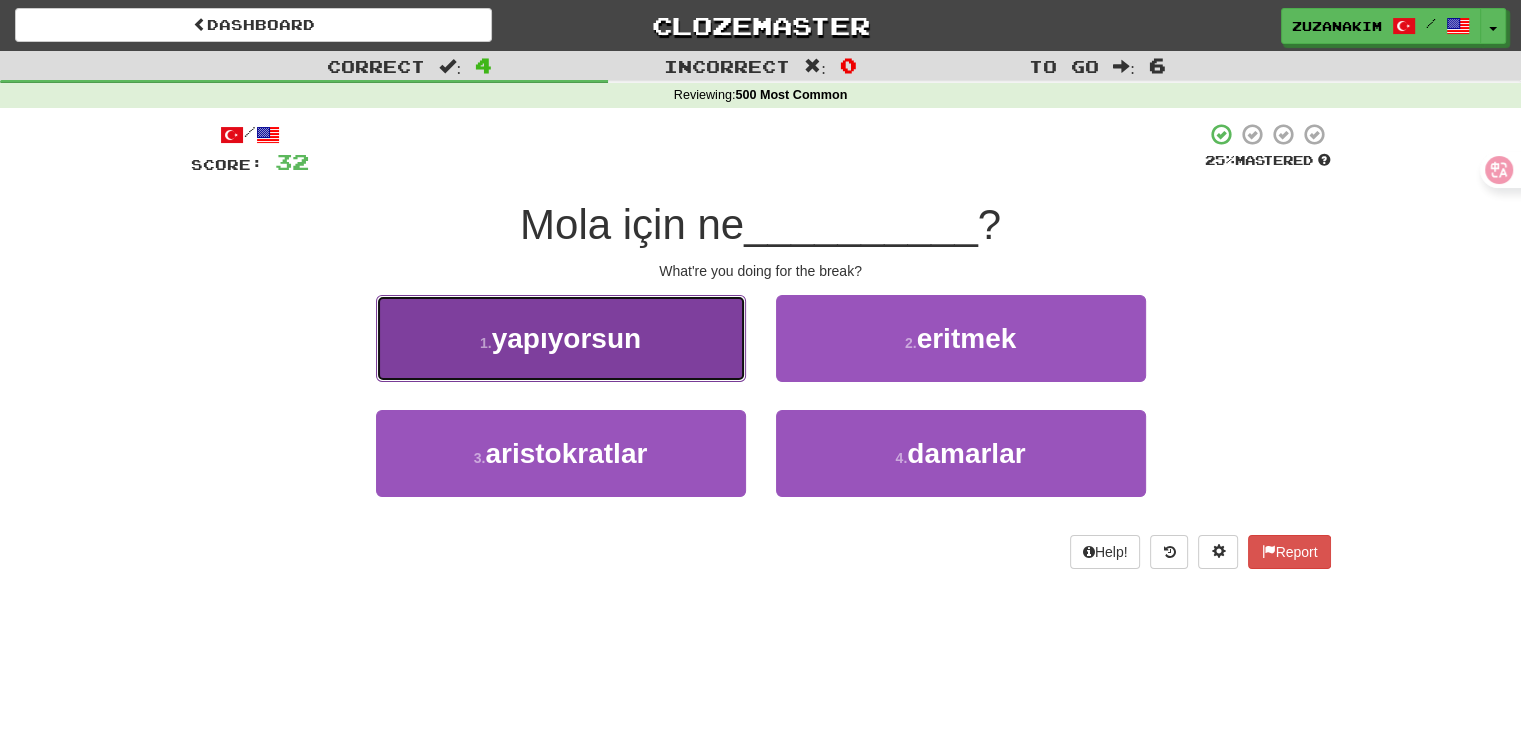 click on "[NUMBER] .  yapıyorsun" at bounding box center (561, 338) 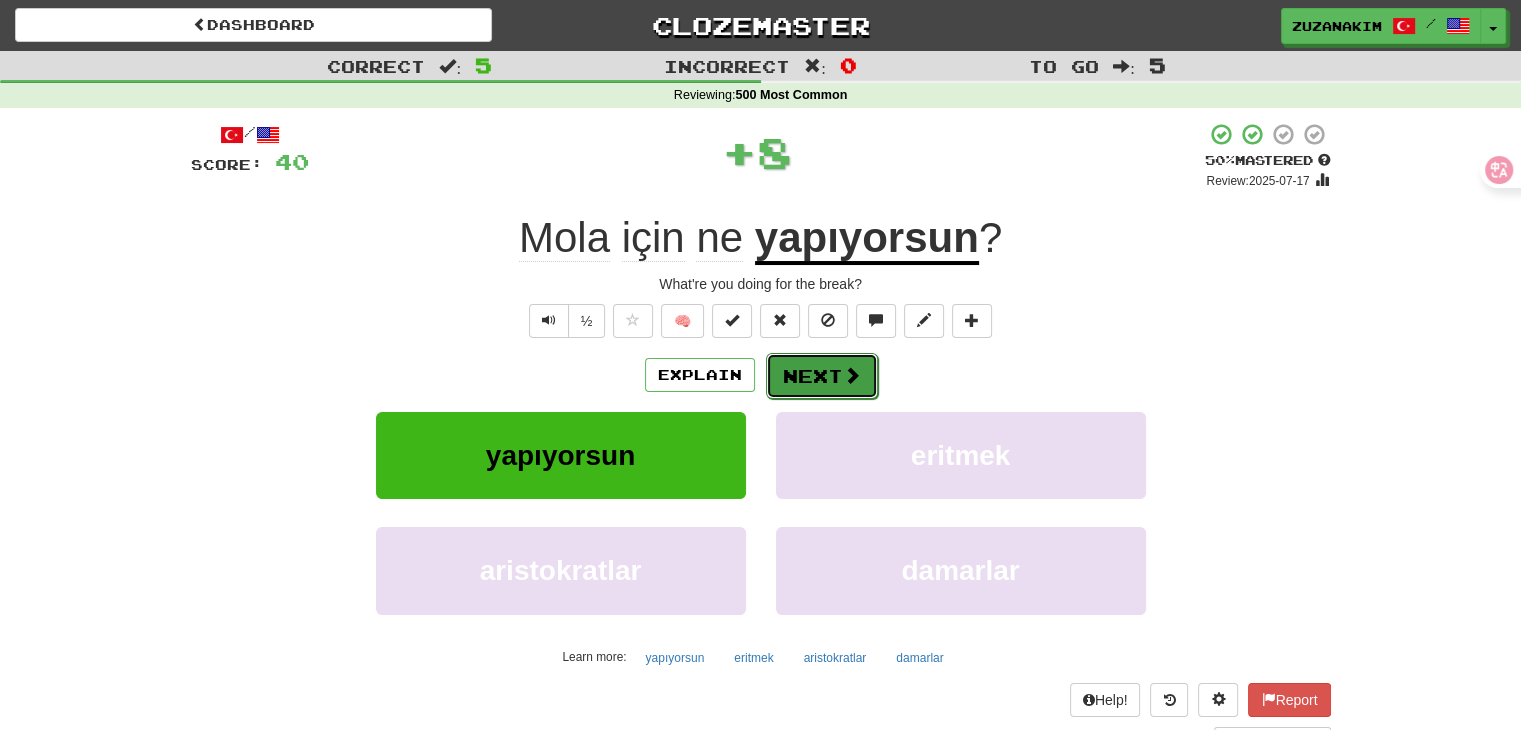 click on "Next" at bounding box center (822, 376) 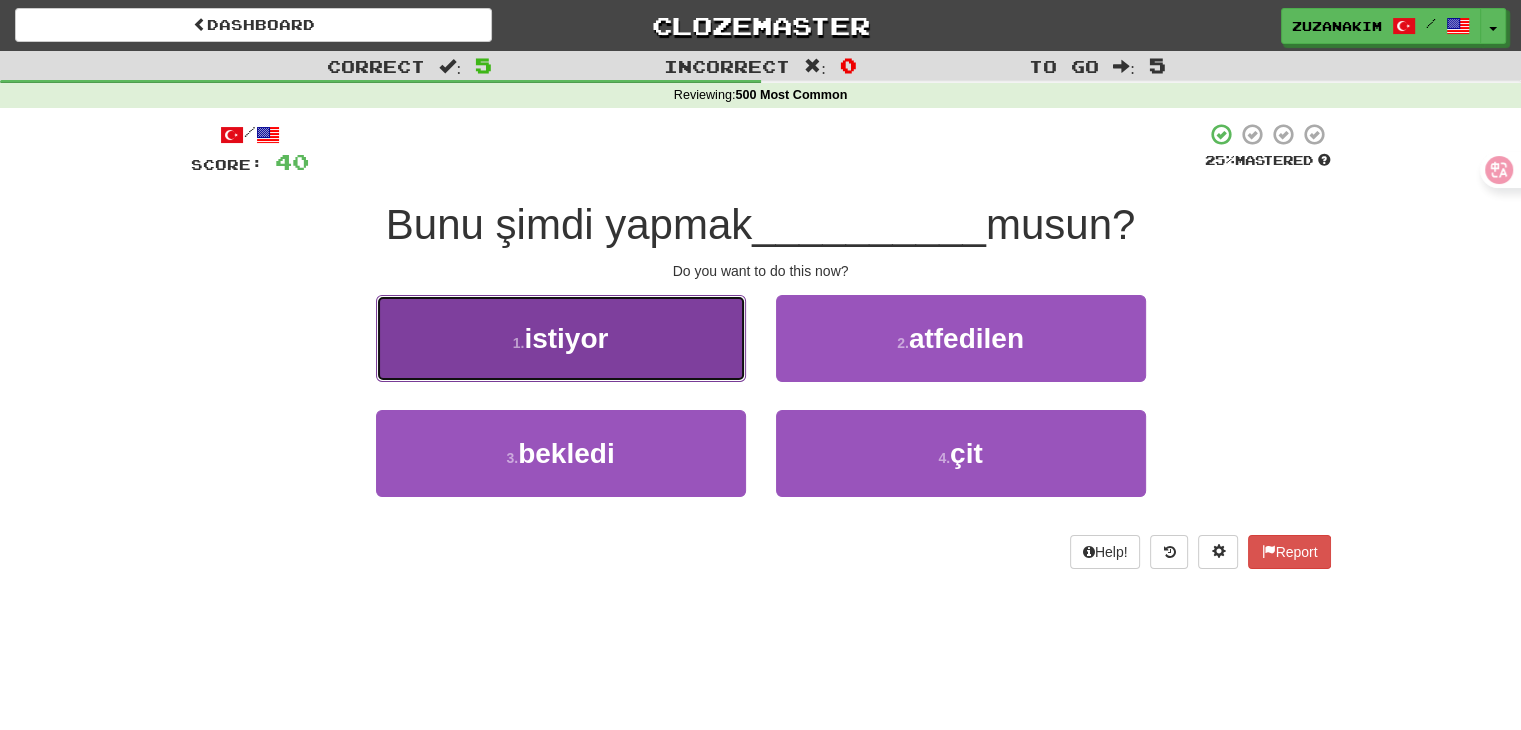 click on "[NUMBER] .  istiyor" at bounding box center [561, 338] 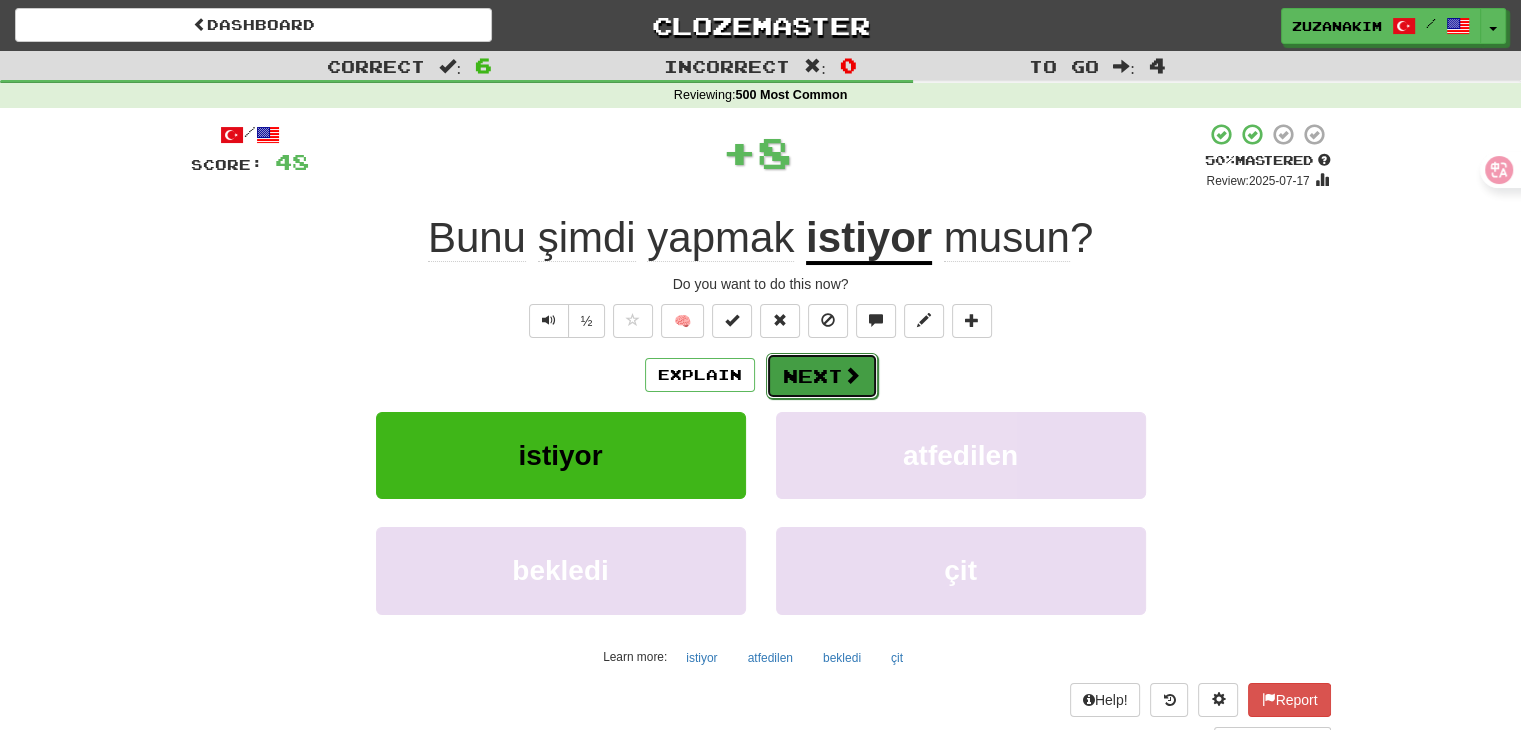 click on "Next" at bounding box center [822, 376] 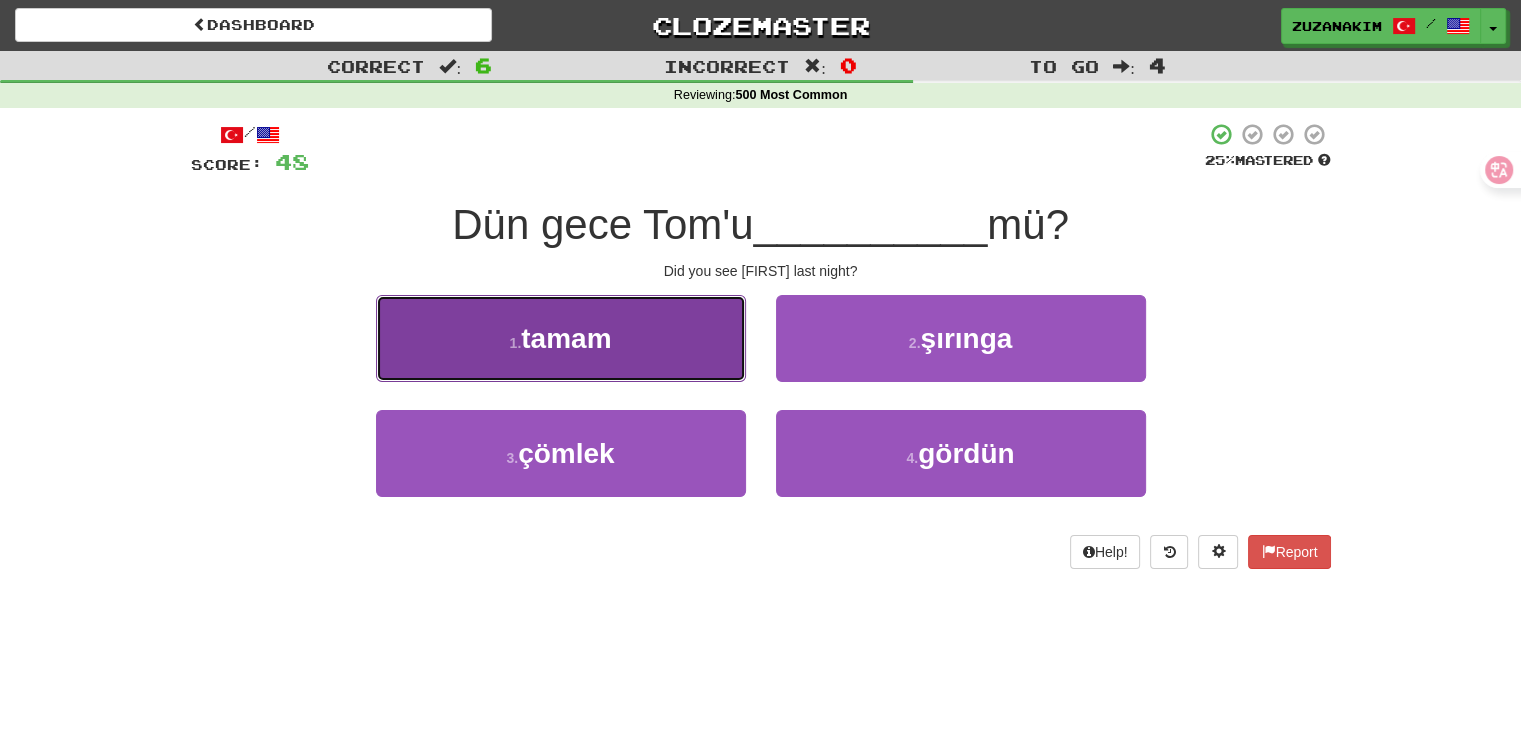 click on "[NUMBER] .  tamam" at bounding box center [561, 338] 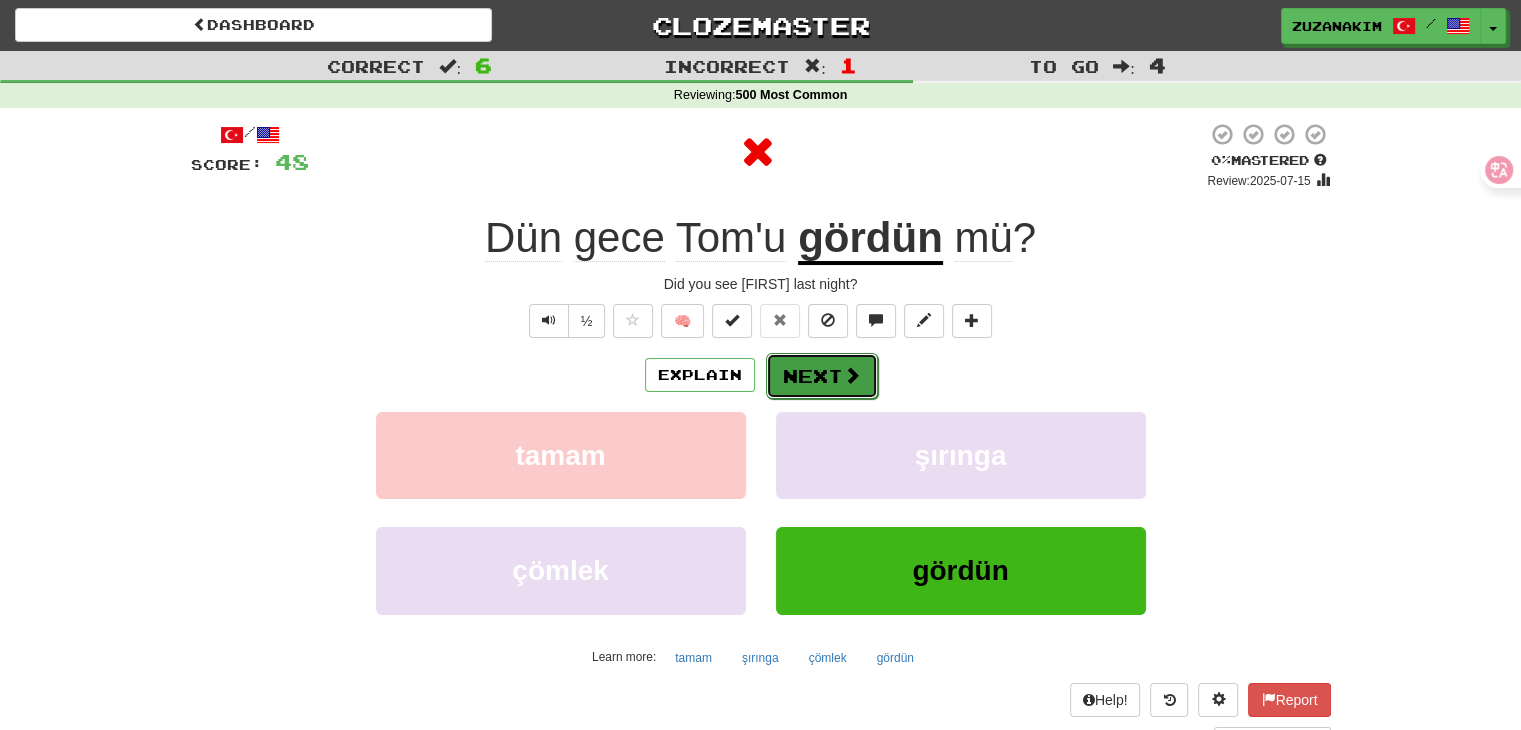 click on "Next" at bounding box center [822, 376] 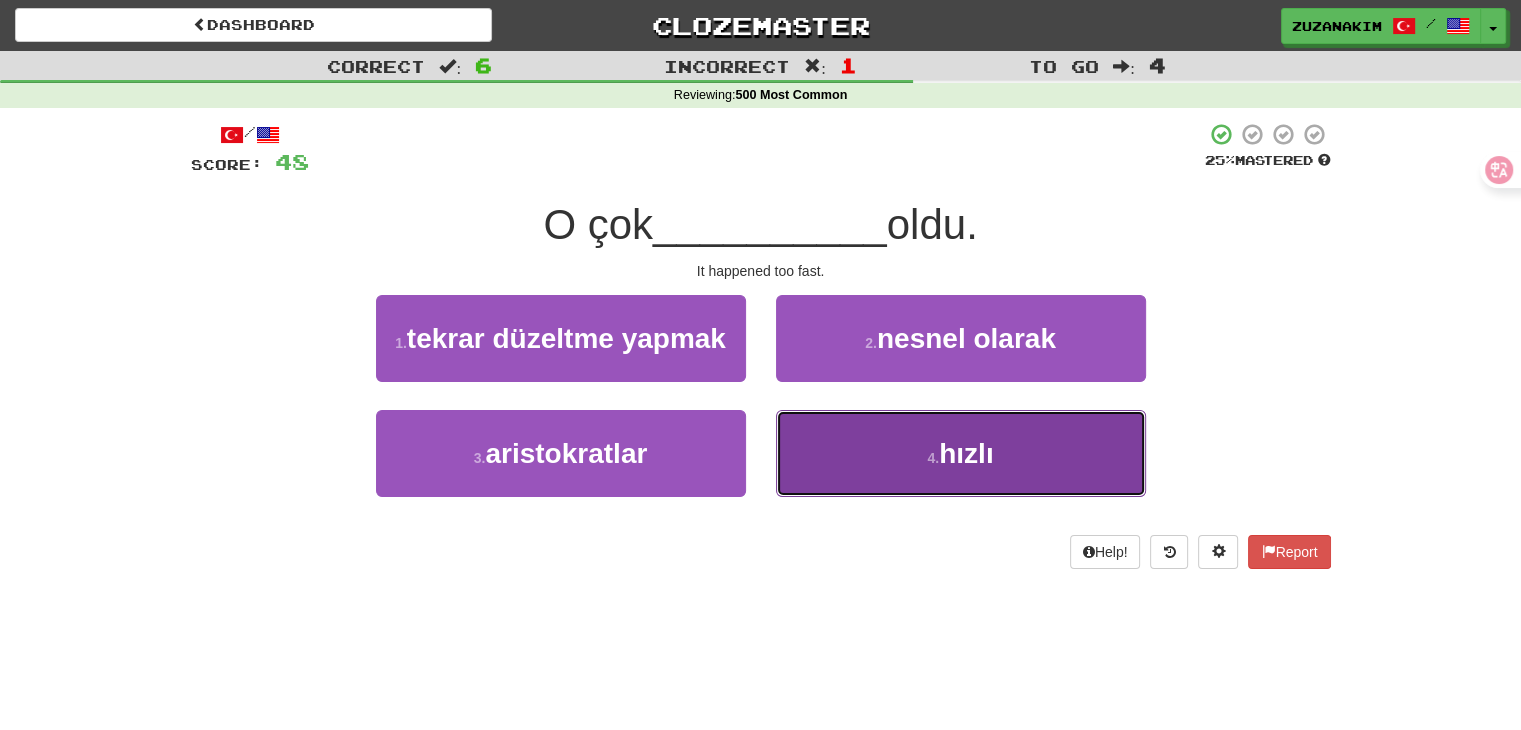 click on "4 .  hızlı" at bounding box center [961, 453] 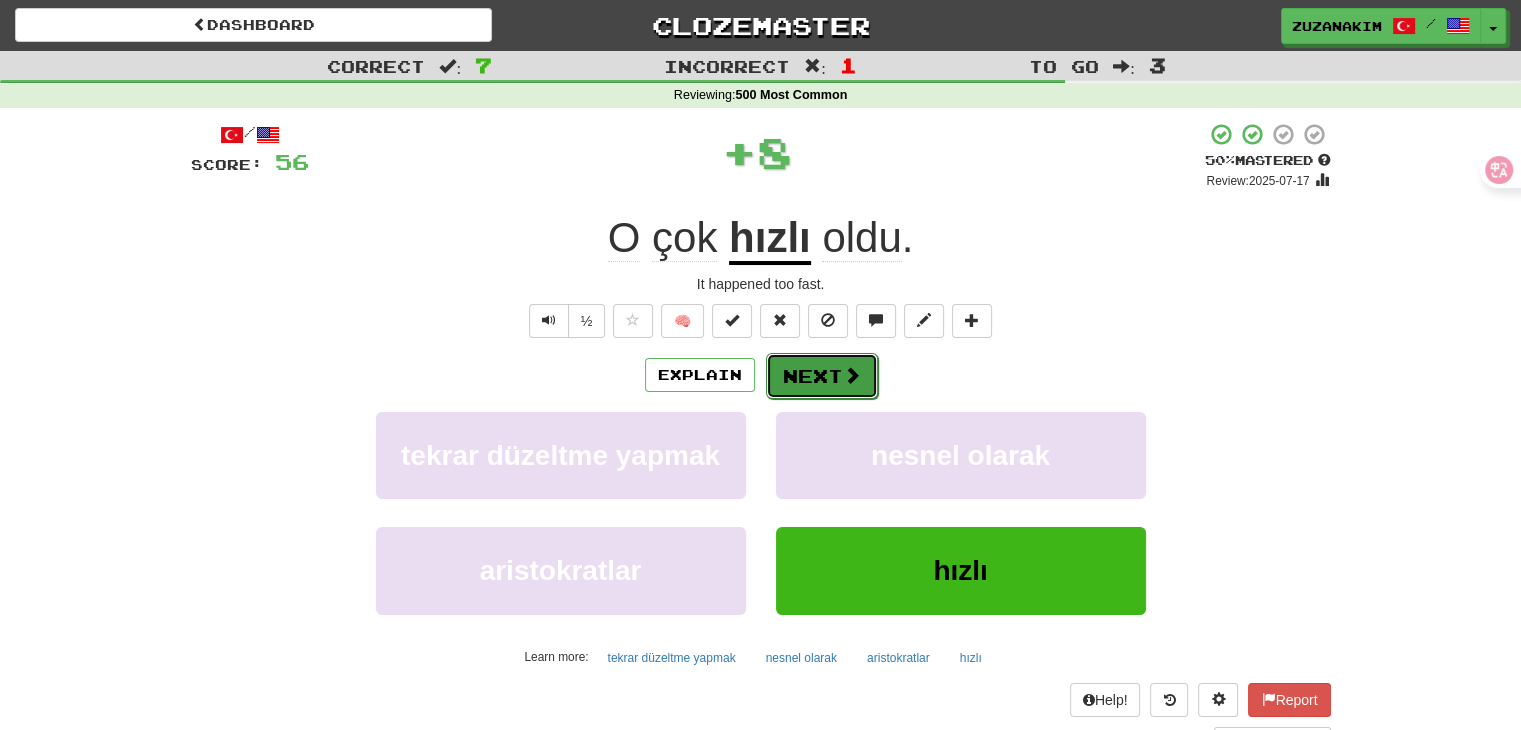 click on "Next" at bounding box center [822, 376] 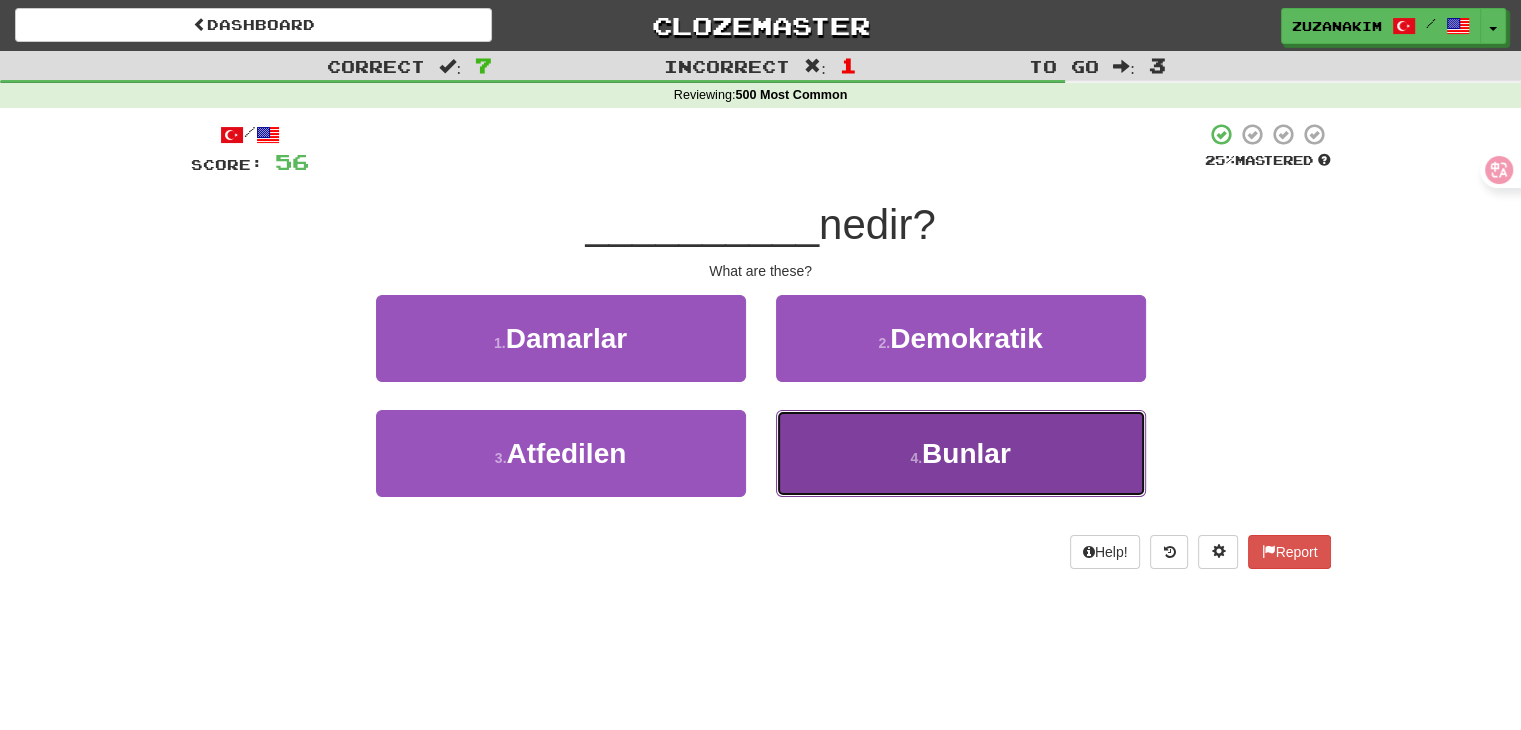 click on "4 ." at bounding box center [916, 458] 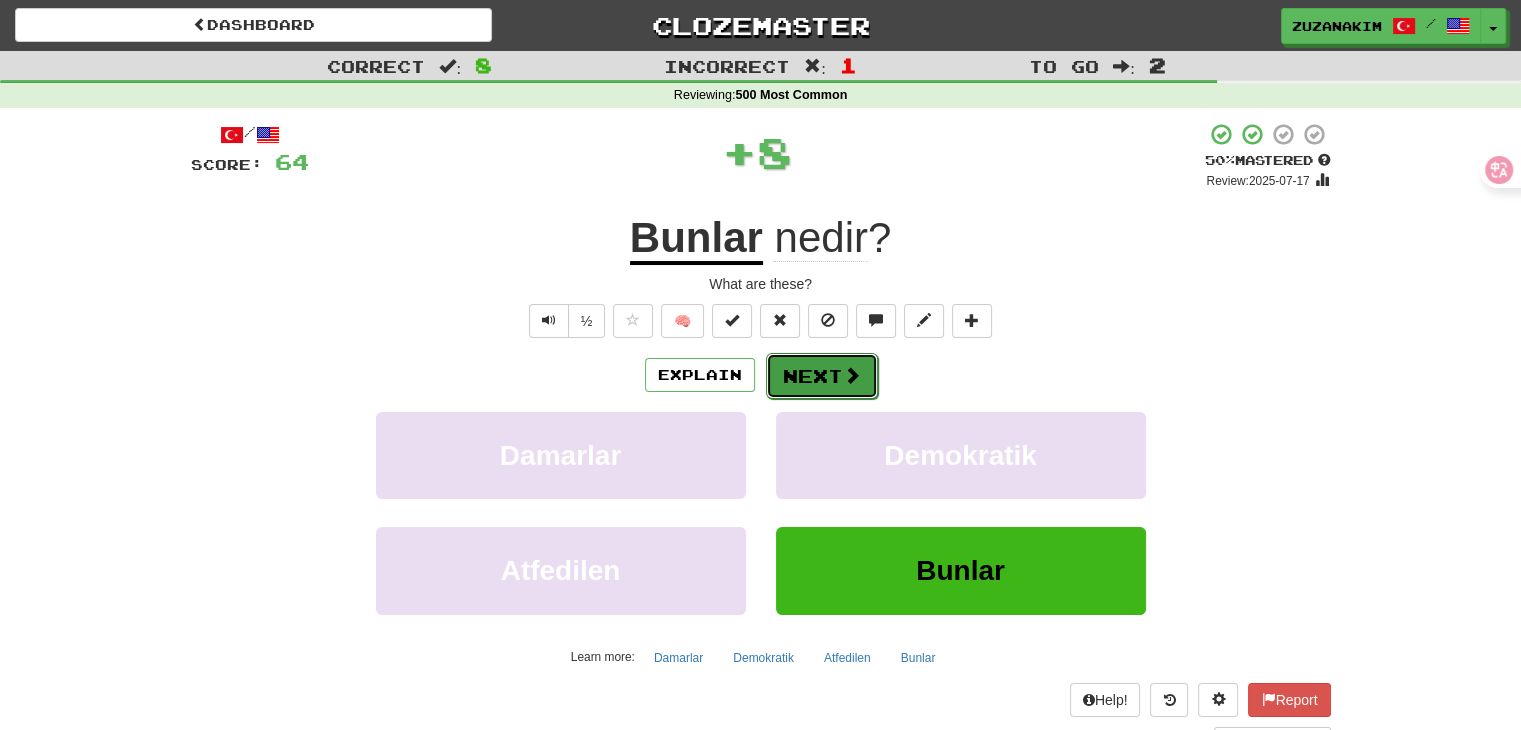 click on "Next" at bounding box center [822, 376] 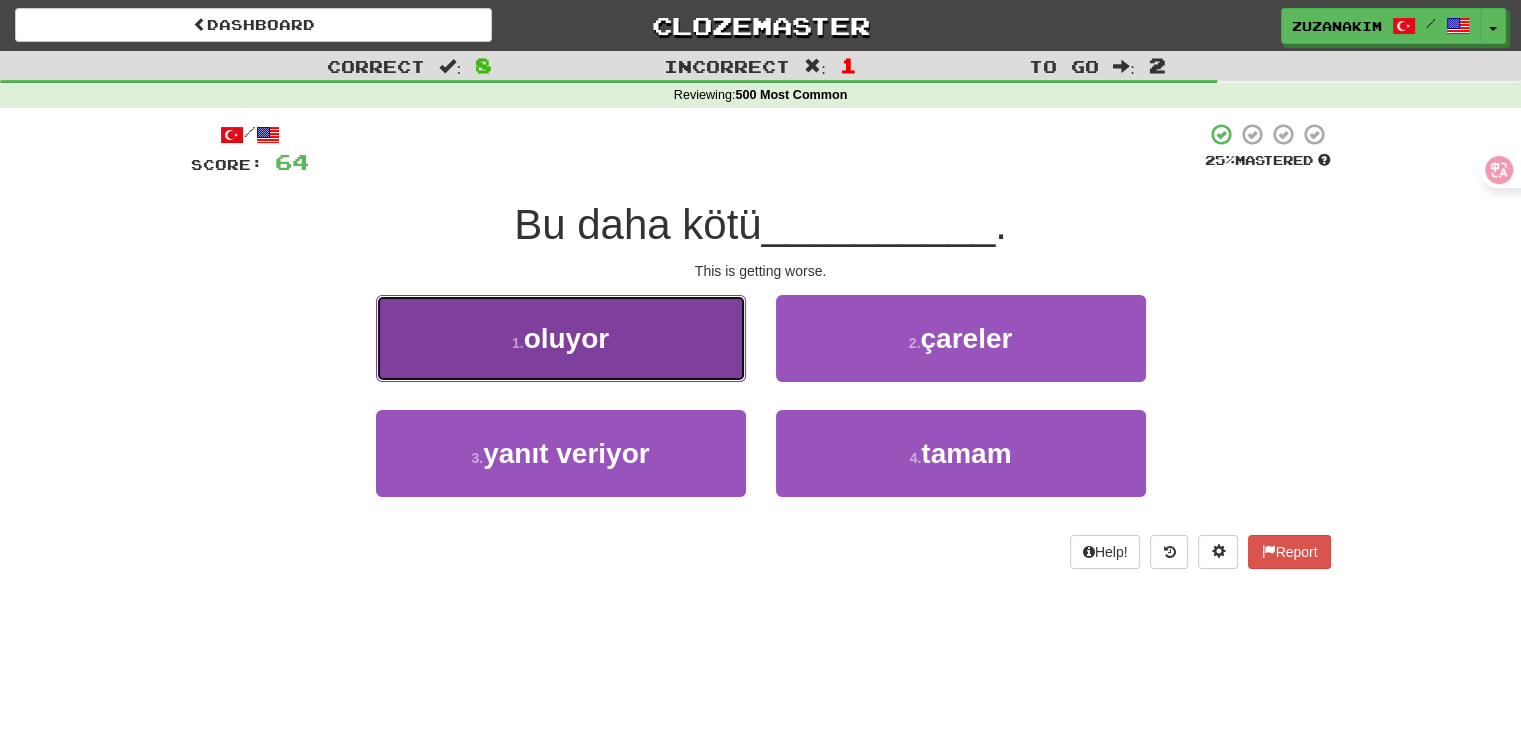 click on "oluyor" at bounding box center (567, 338) 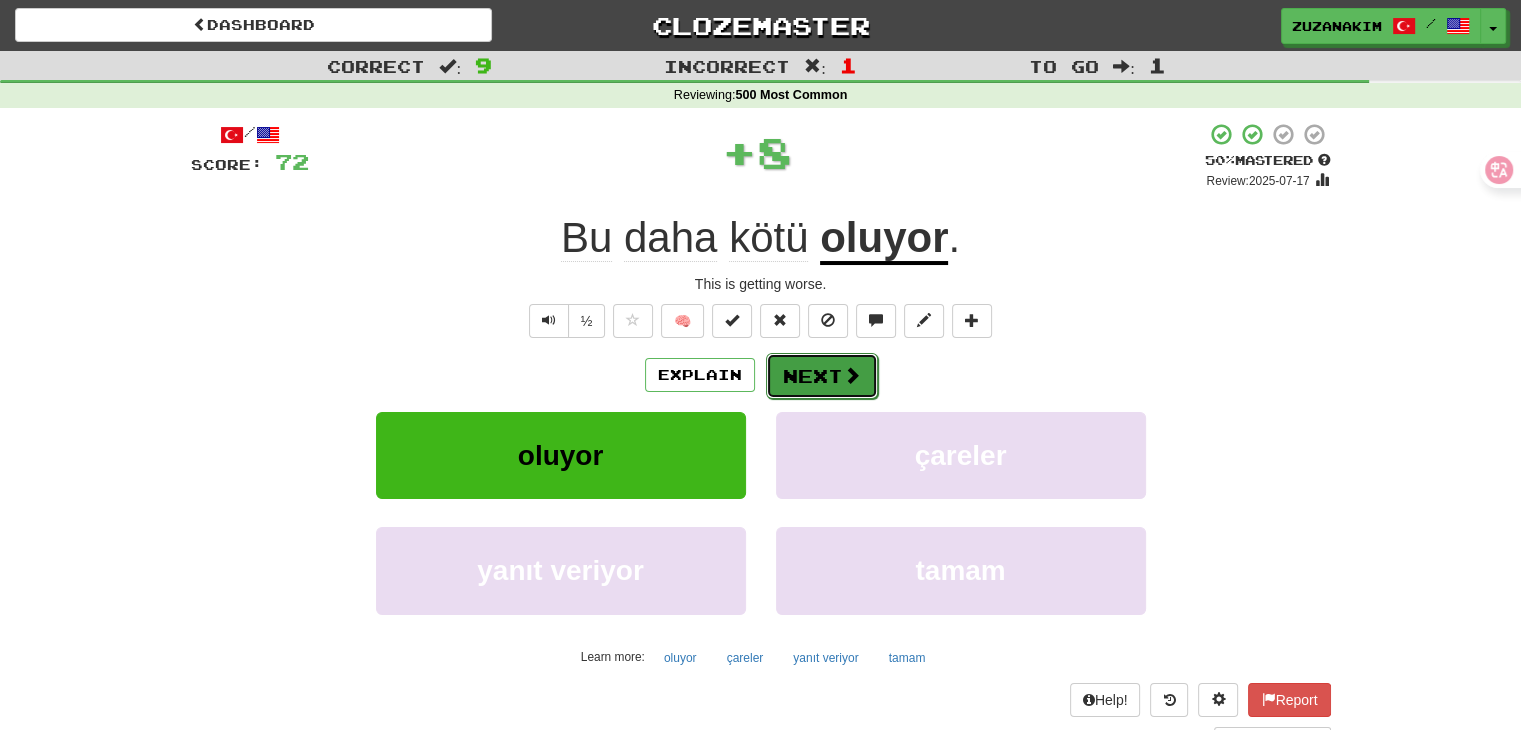 click on "Next" at bounding box center (822, 376) 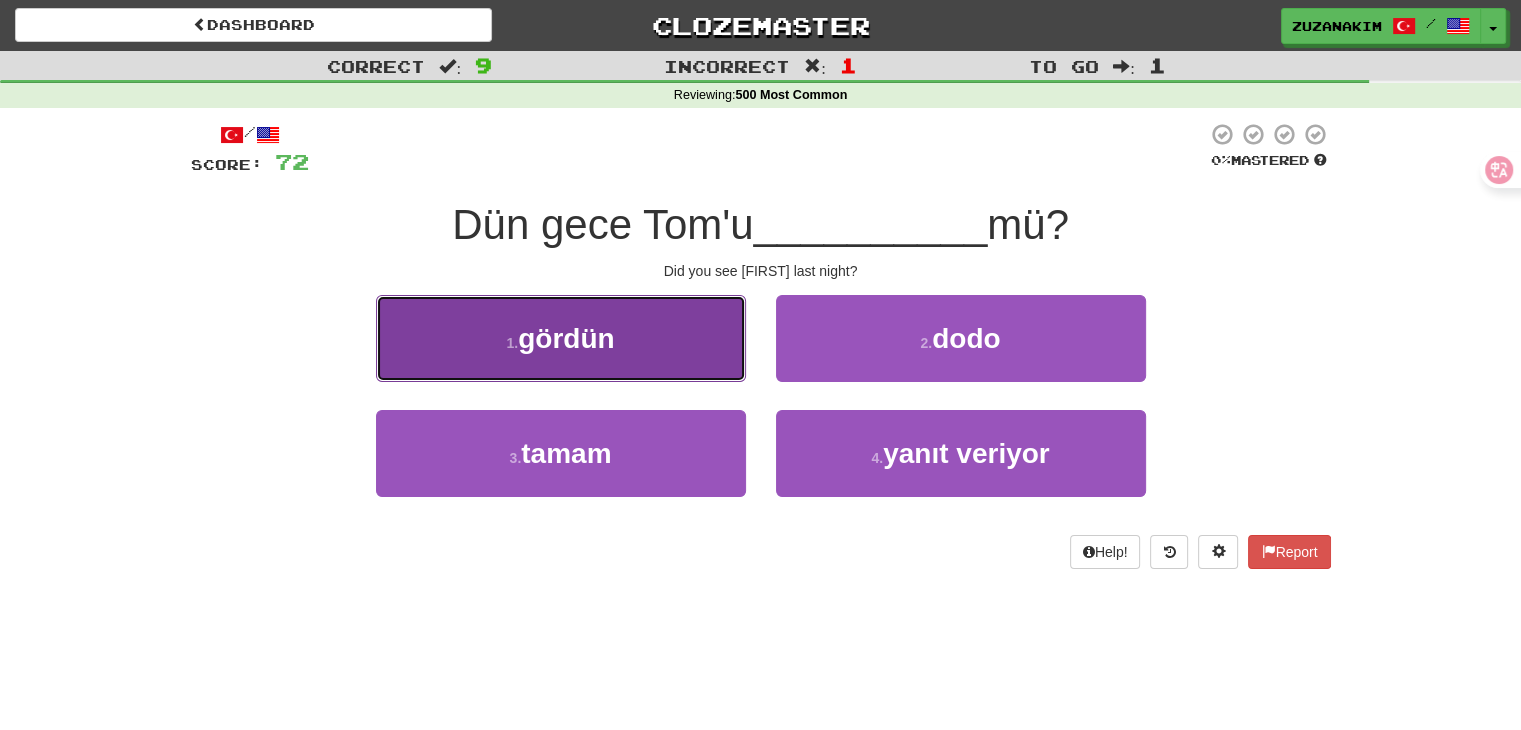 click on "[NUMBER] .  gördün" at bounding box center [561, 338] 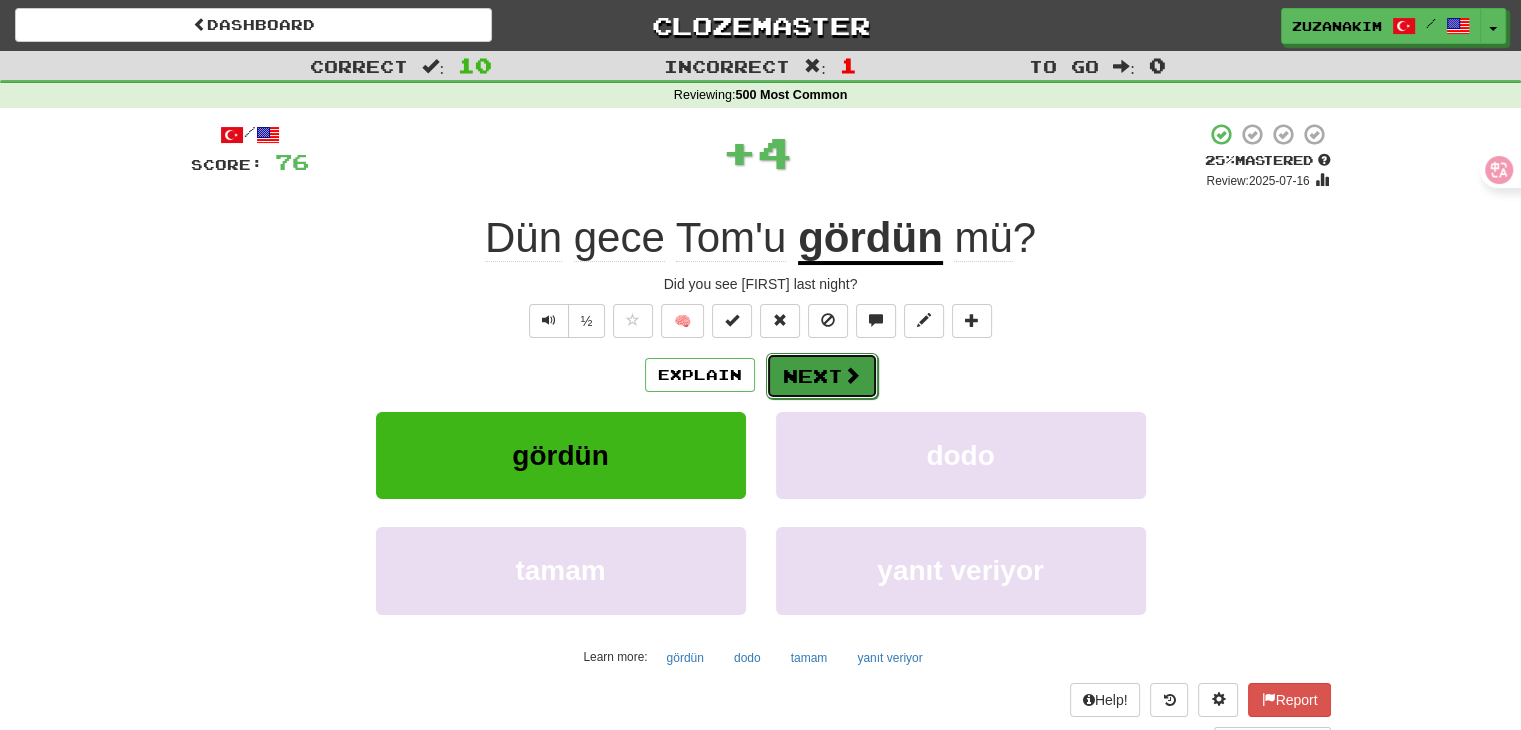 click on "Next" at bounding box center (822, 376) 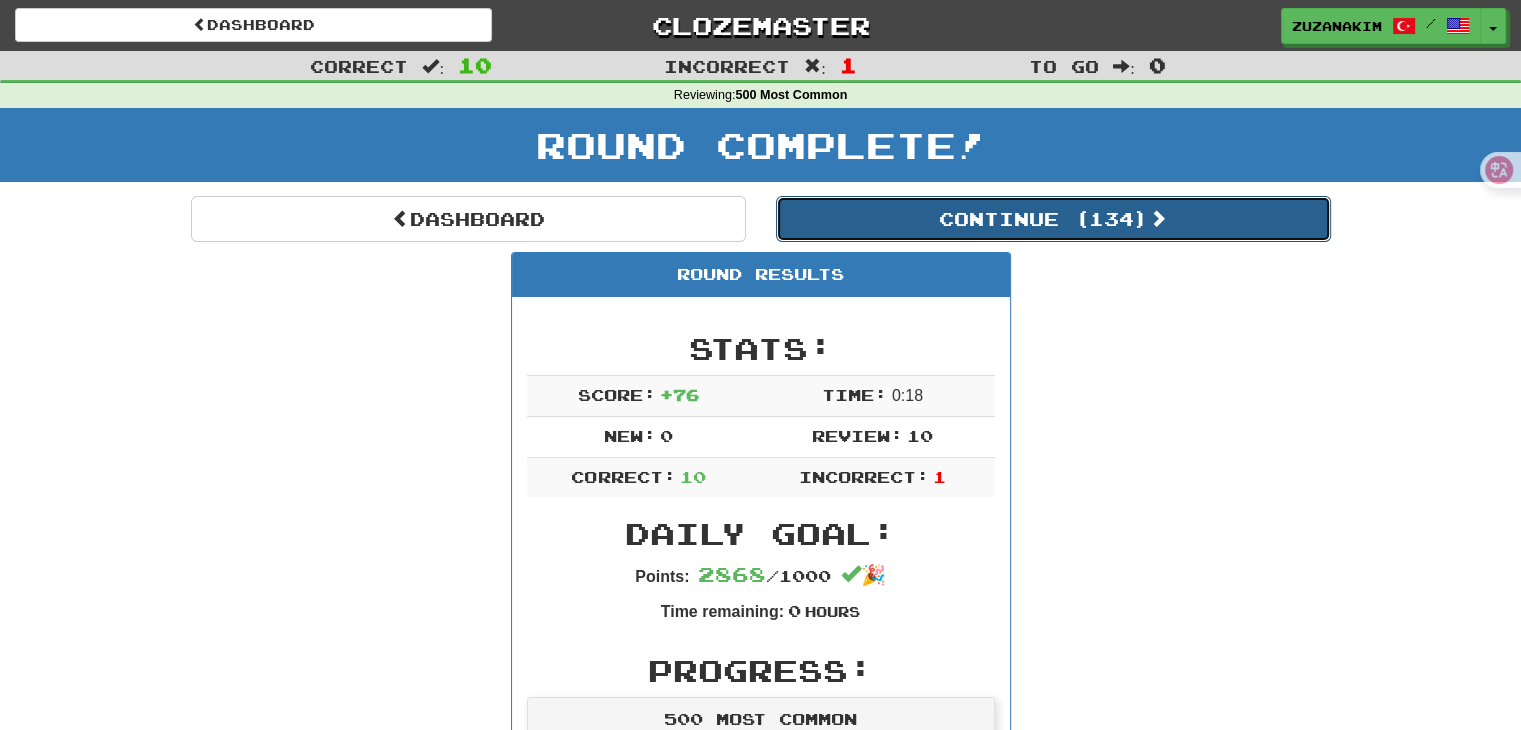 click on "Continue ( 134 )" at bounding box center [1053, 219] 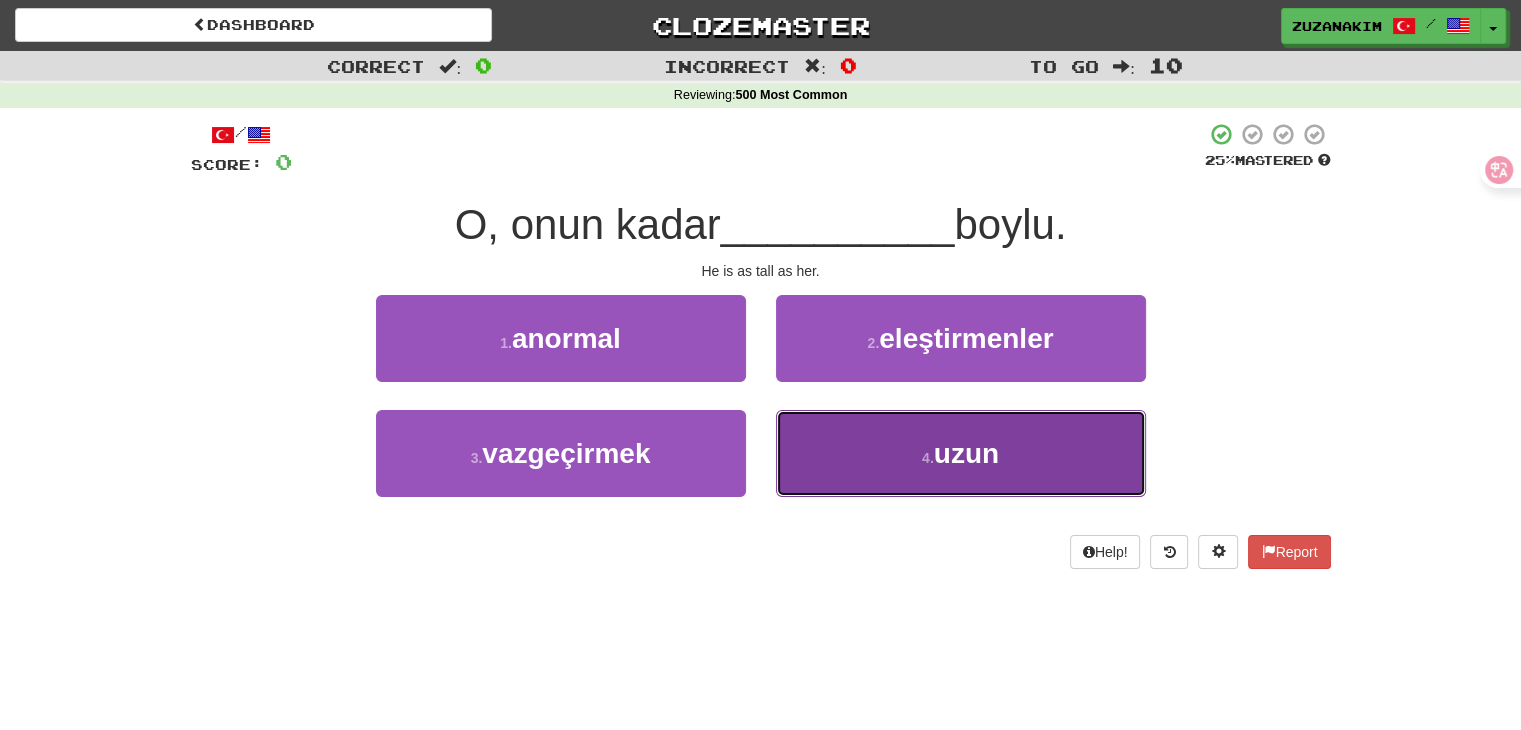 click on "[NUMBER] .  uzun" at bounding box center [961, 453] 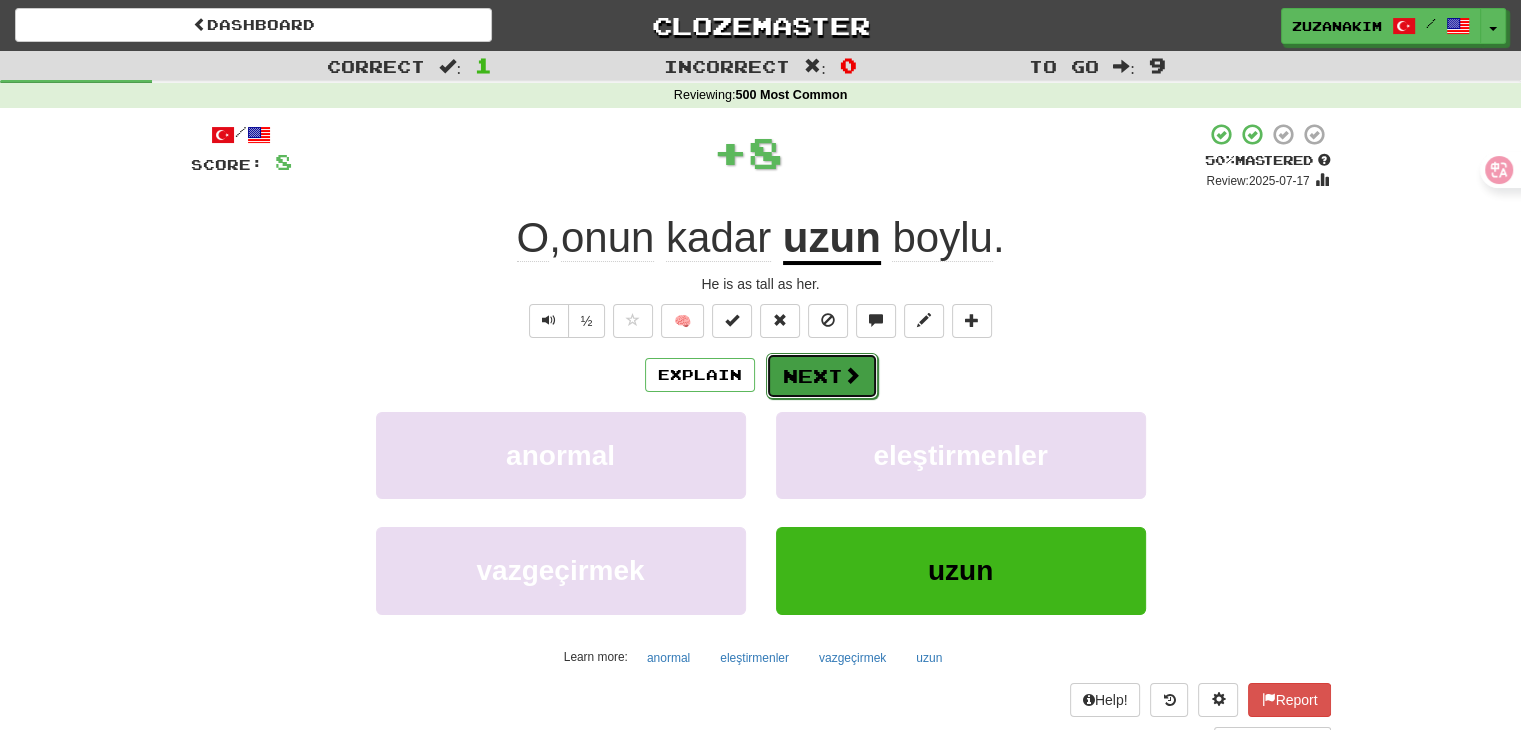 click on "Next" at bounding box center (822, 376) 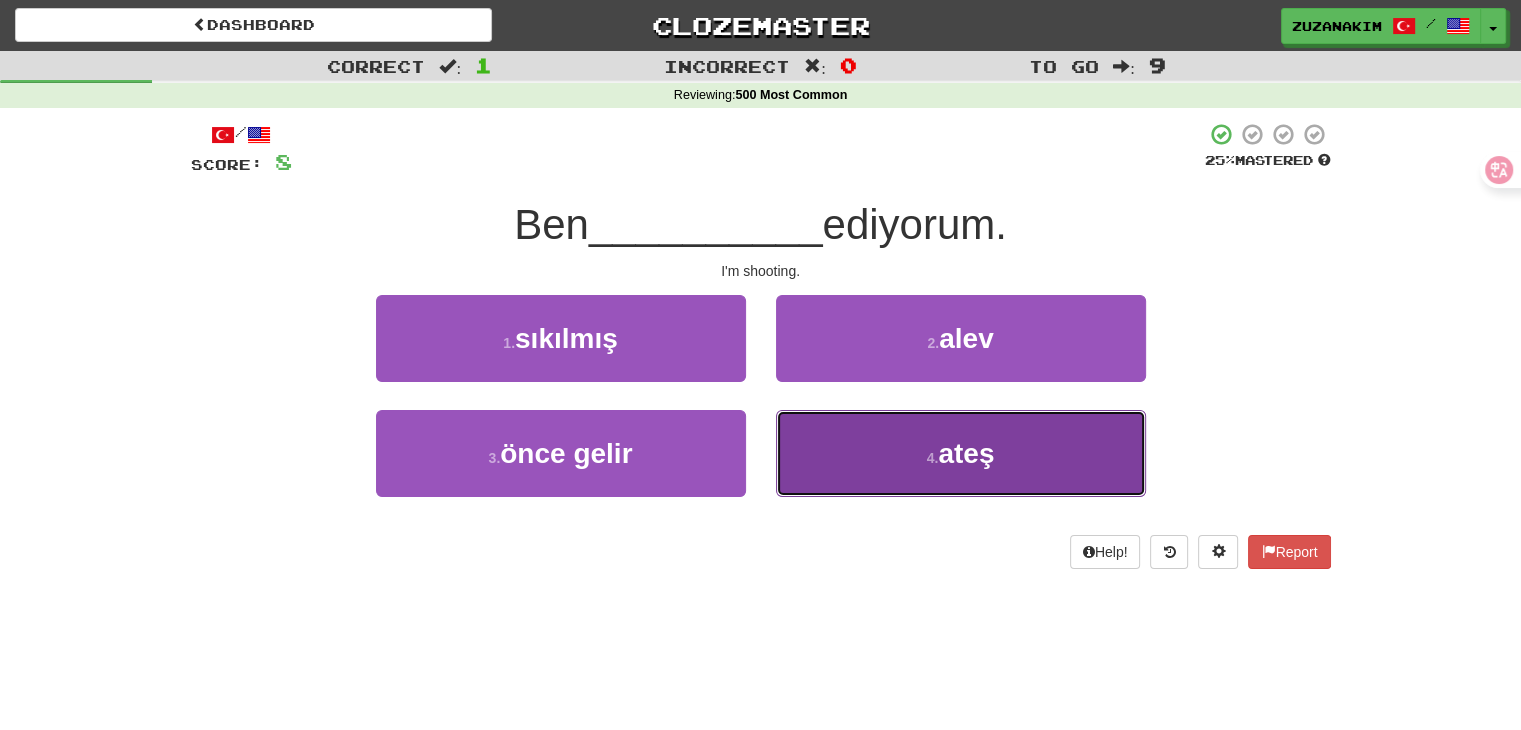click on "4 .  ateş" at bounding box center (961, 453) 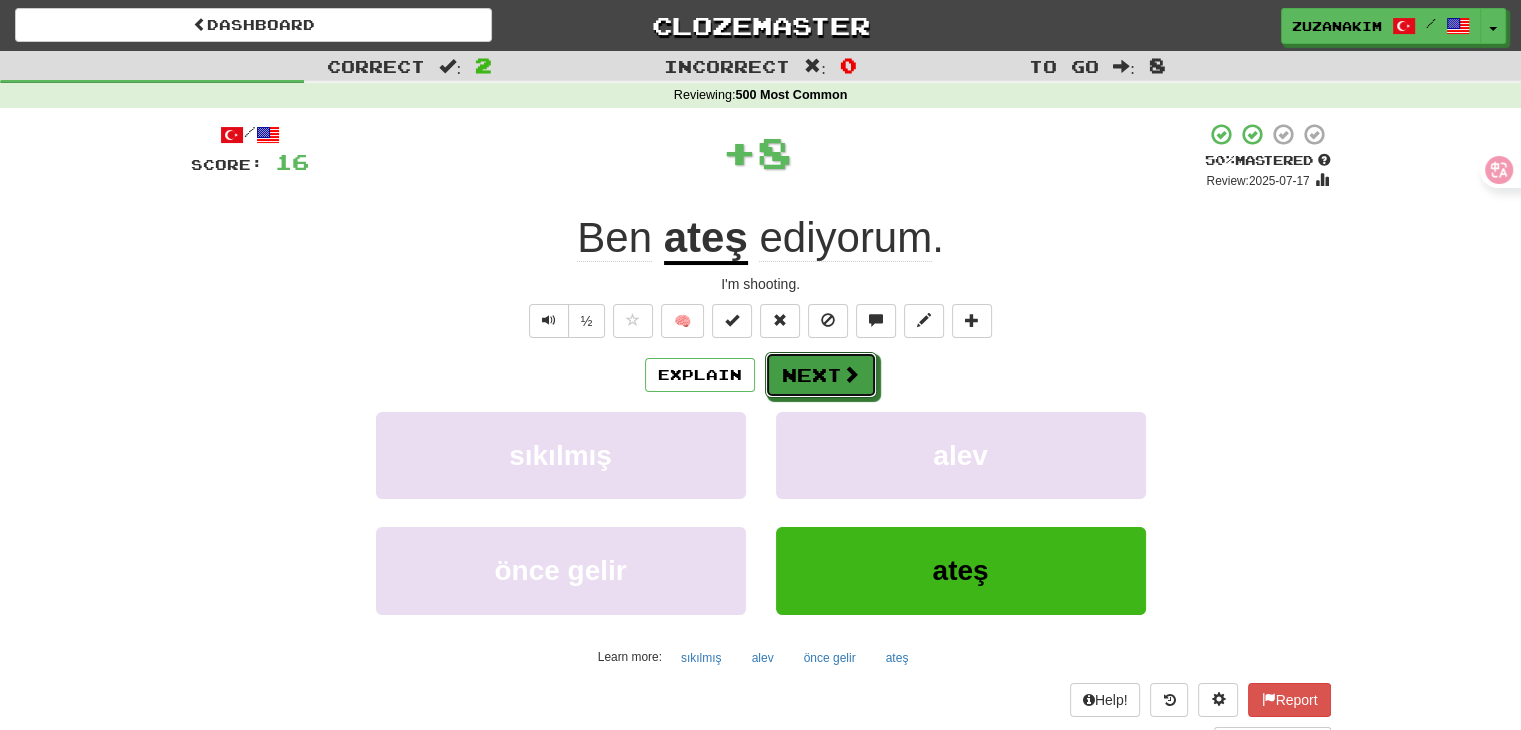 click on "Next" at bounding box center [821, 375] 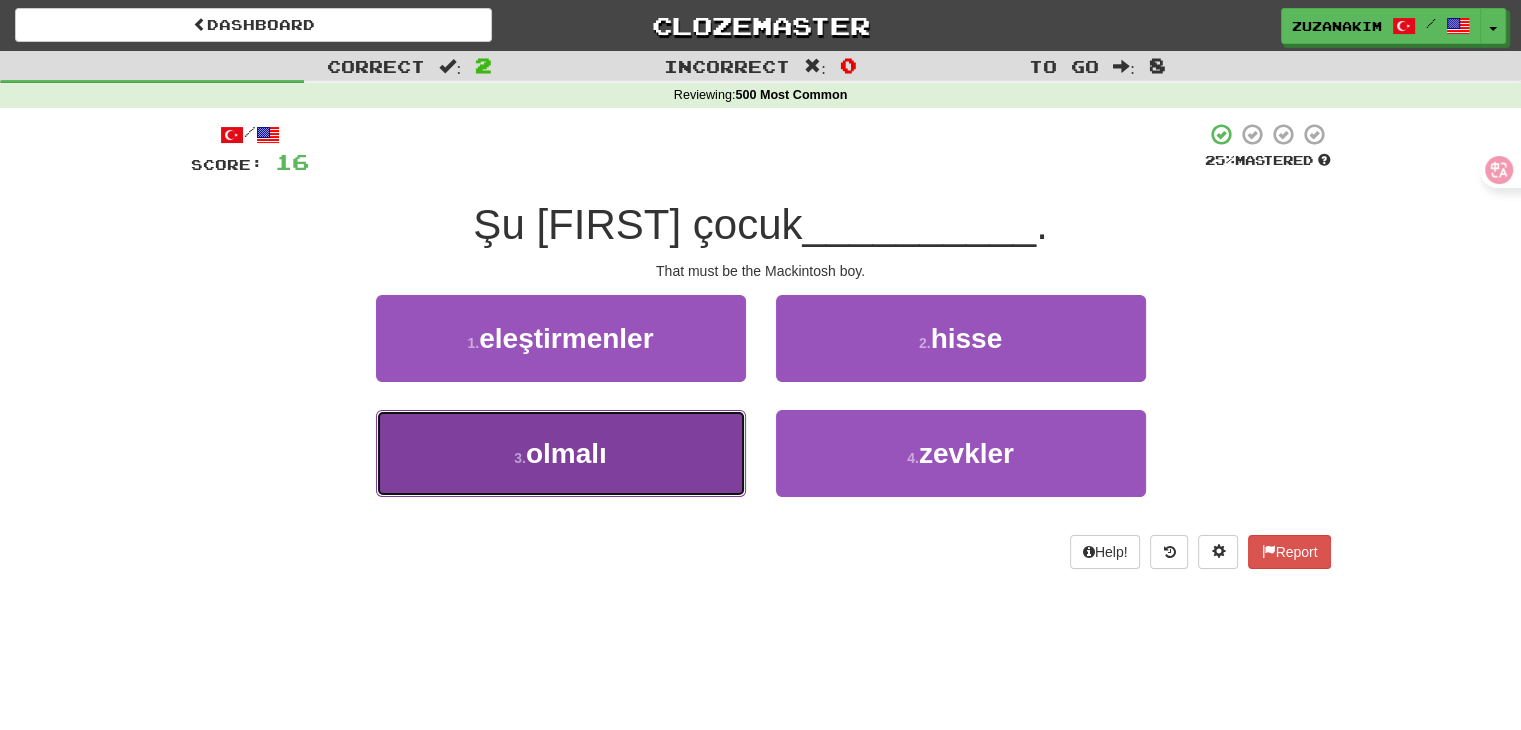 click on "3 .  olmalı" at bounding box center (561, 453) 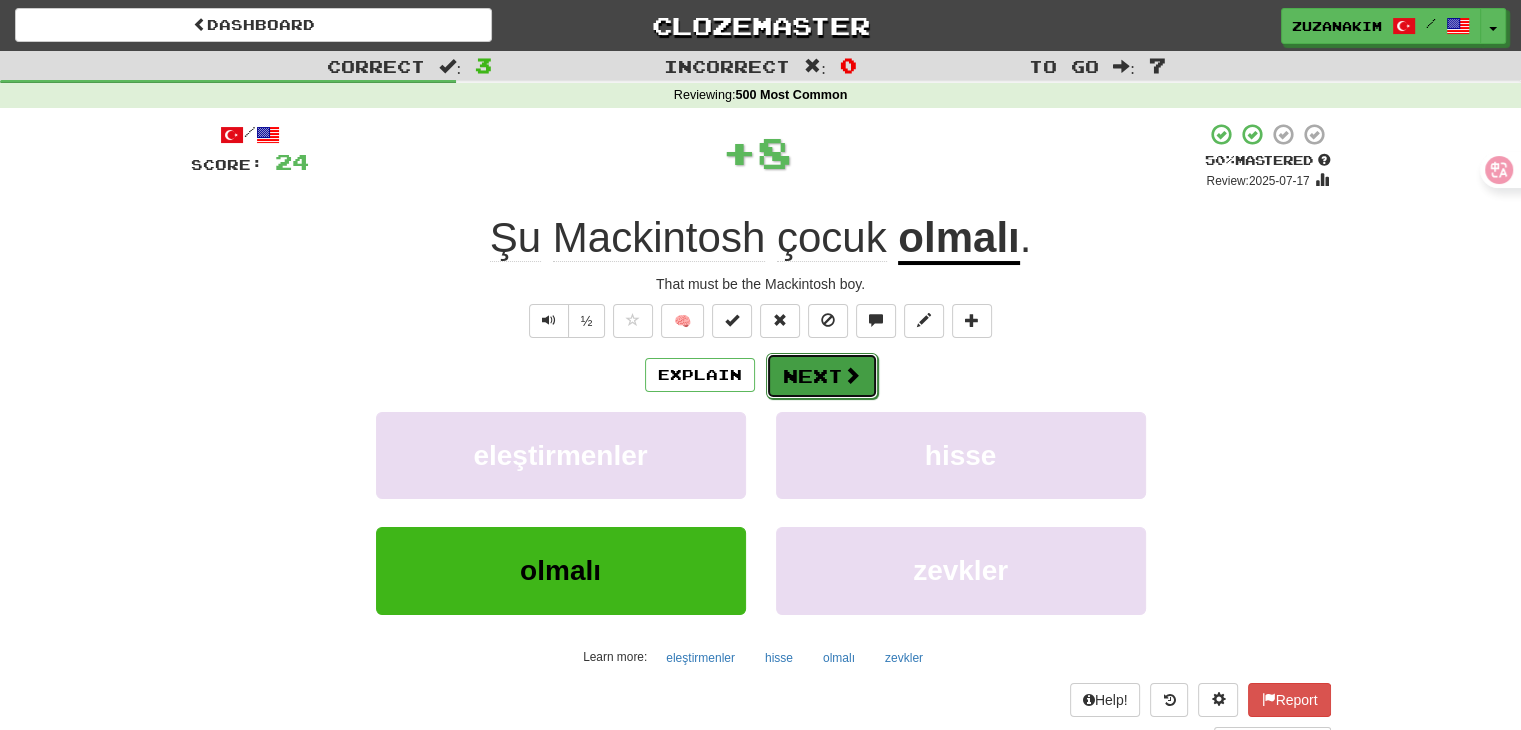 click on "Next" at bounding box center [822, 376] 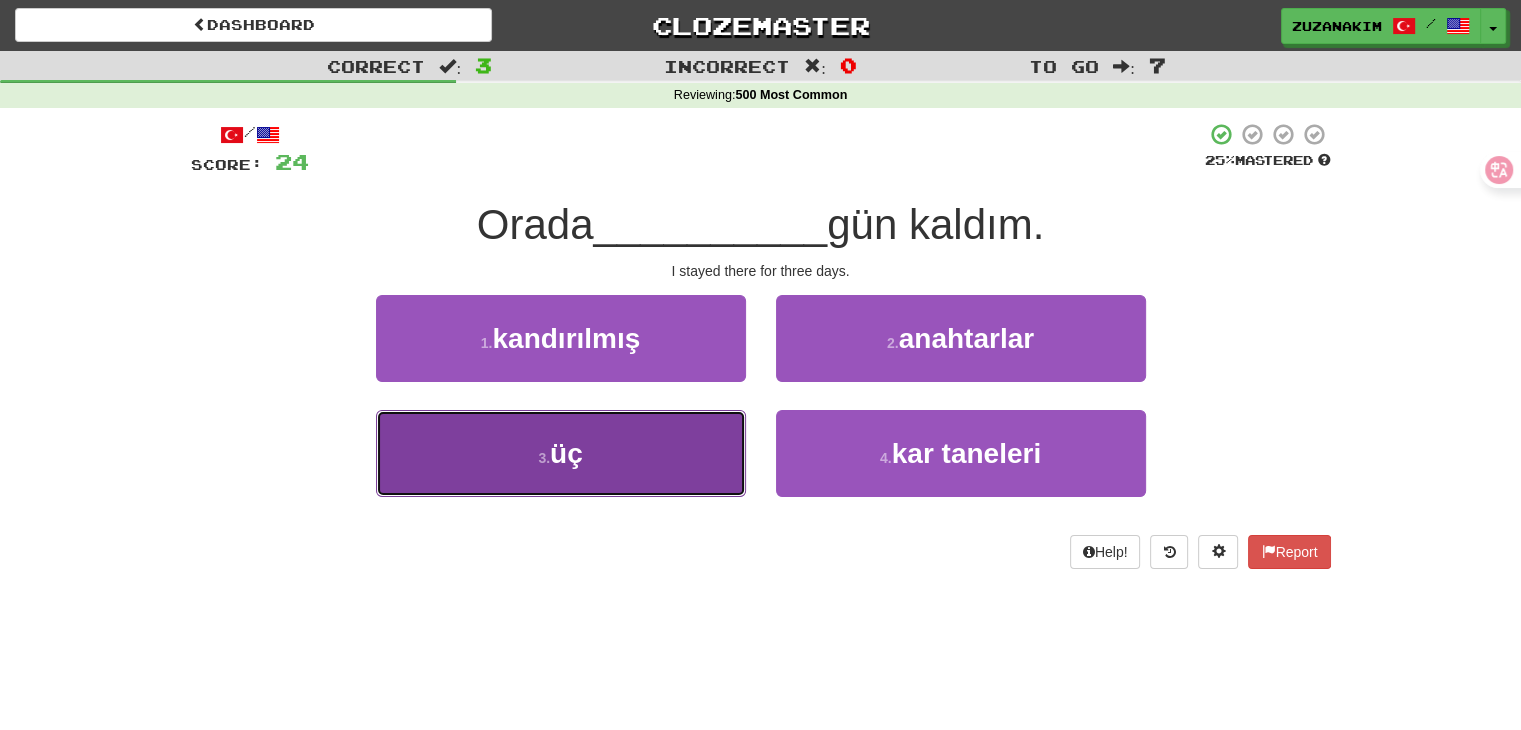 click on "[NUMBER] .  üç" at bounding box center [561, 453] 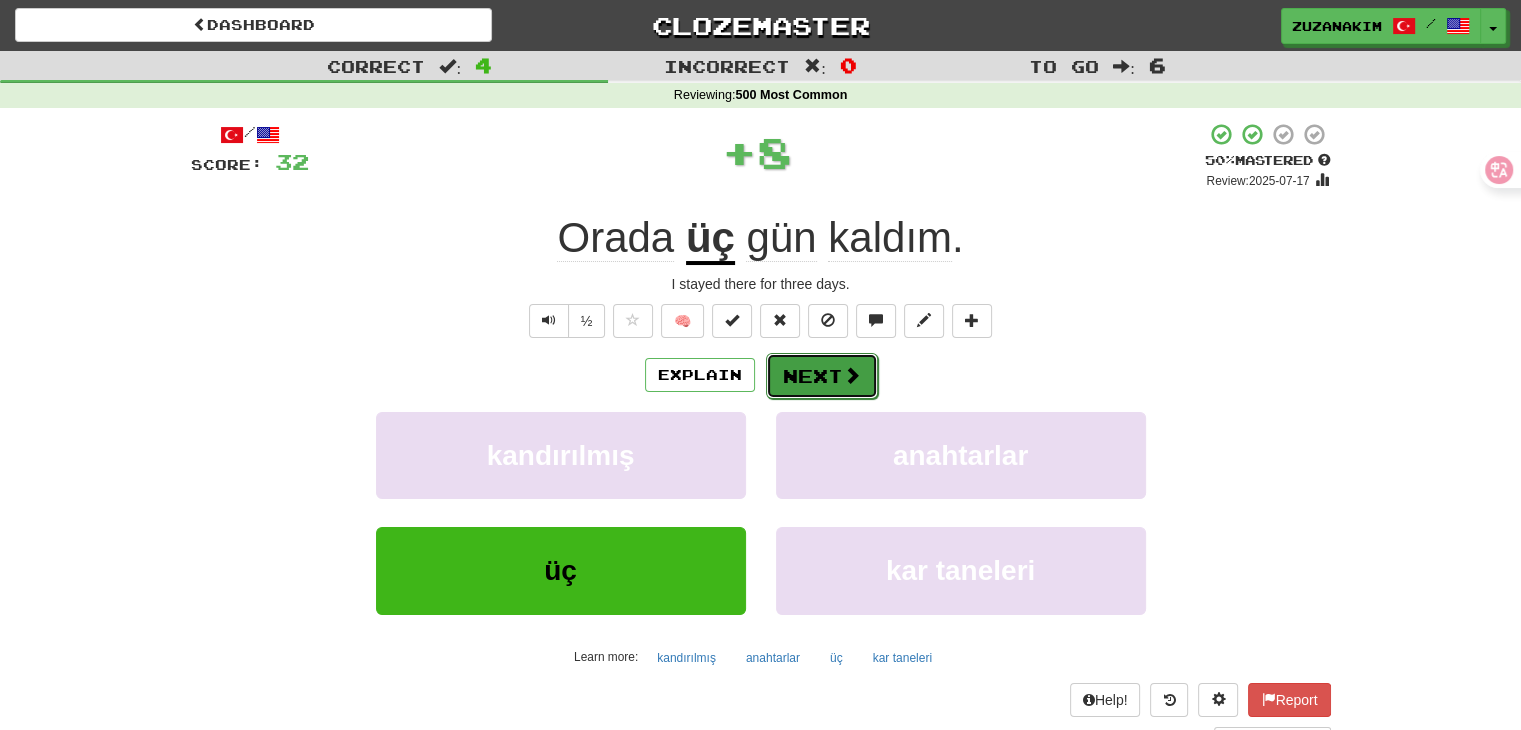 click on "Next" at bounding box center (822, 376) 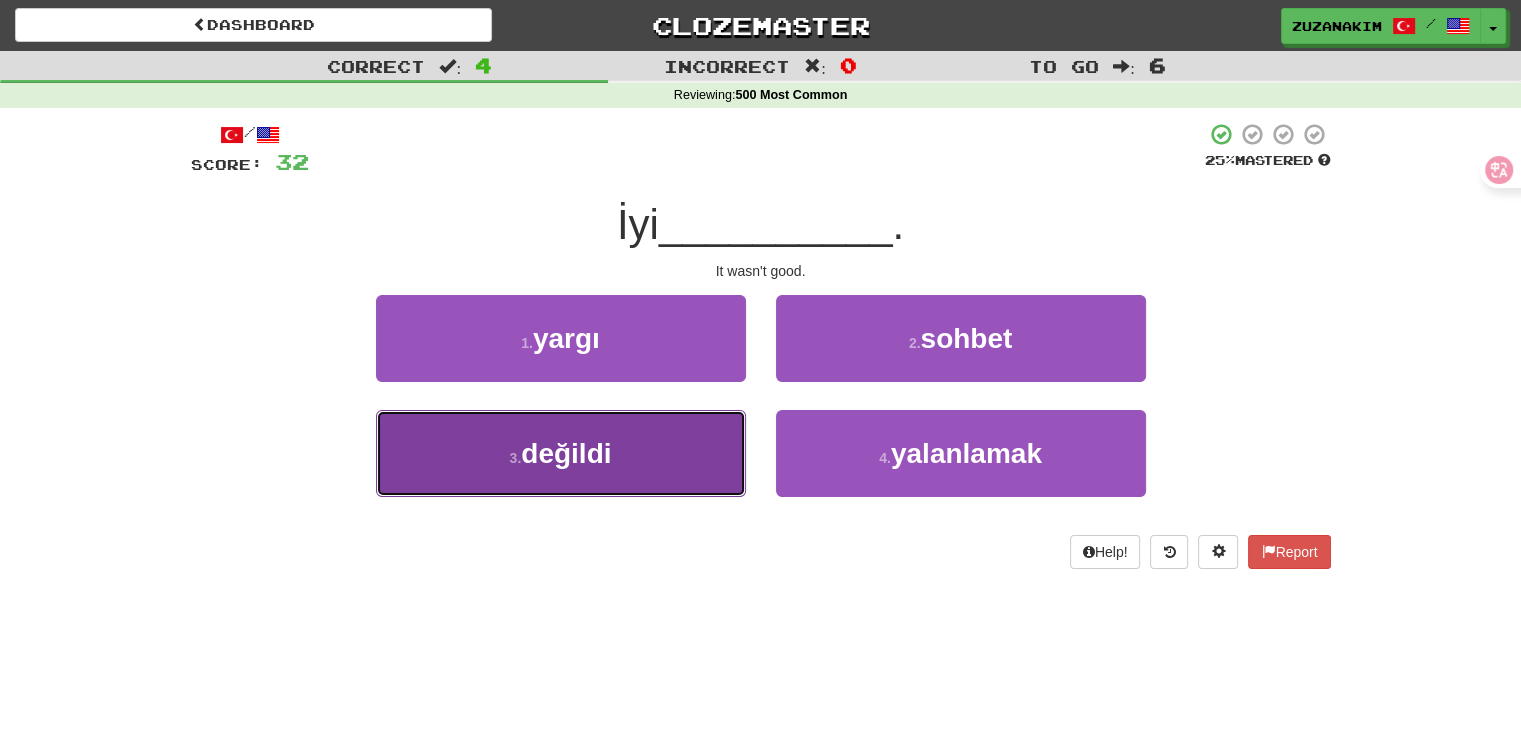 click on "3 .  değildi" at bounding box center [561, 453] 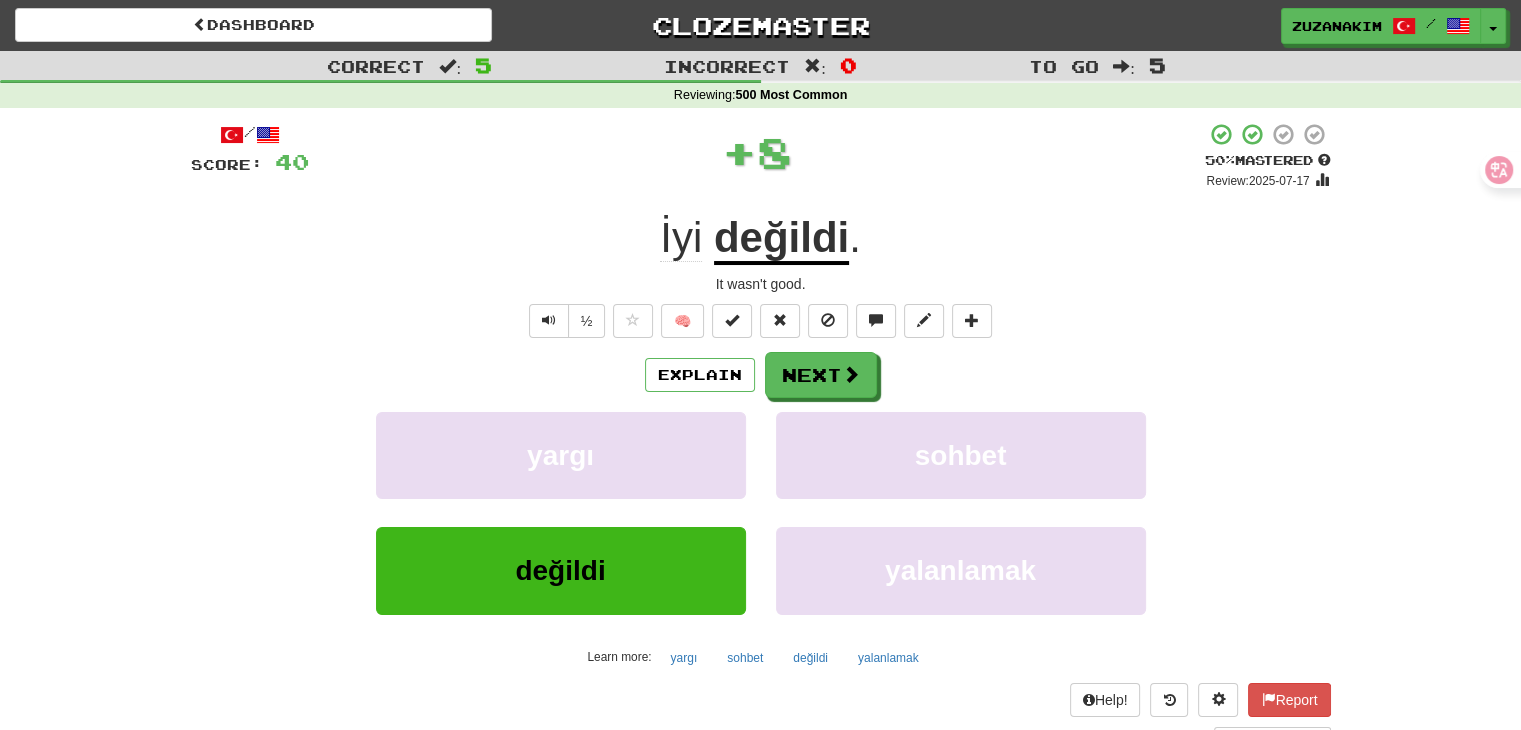 click on "/  Score:   40 + 8 50 %  Mastered Review:  2025-07-17 İyi   değildi . It wasn't good. ½ 🧠 Explain Next yargı sohbet değildi yalanlamak Learn more: yargı sohbet değildi yalanlamak  Help!  Report Sentence Source" at bounding box center [761, 435] 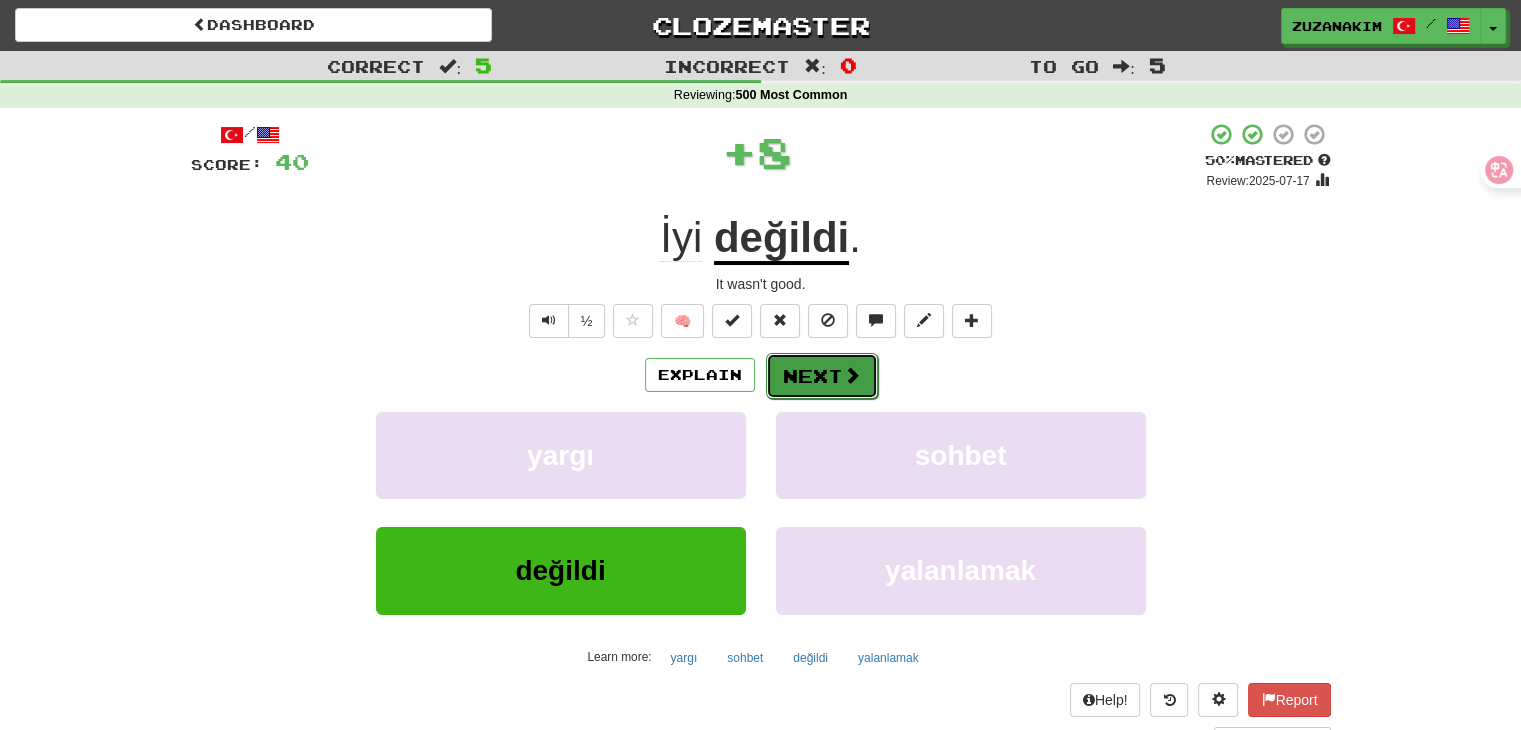 click on "Next" at bounding box center (822, 376) 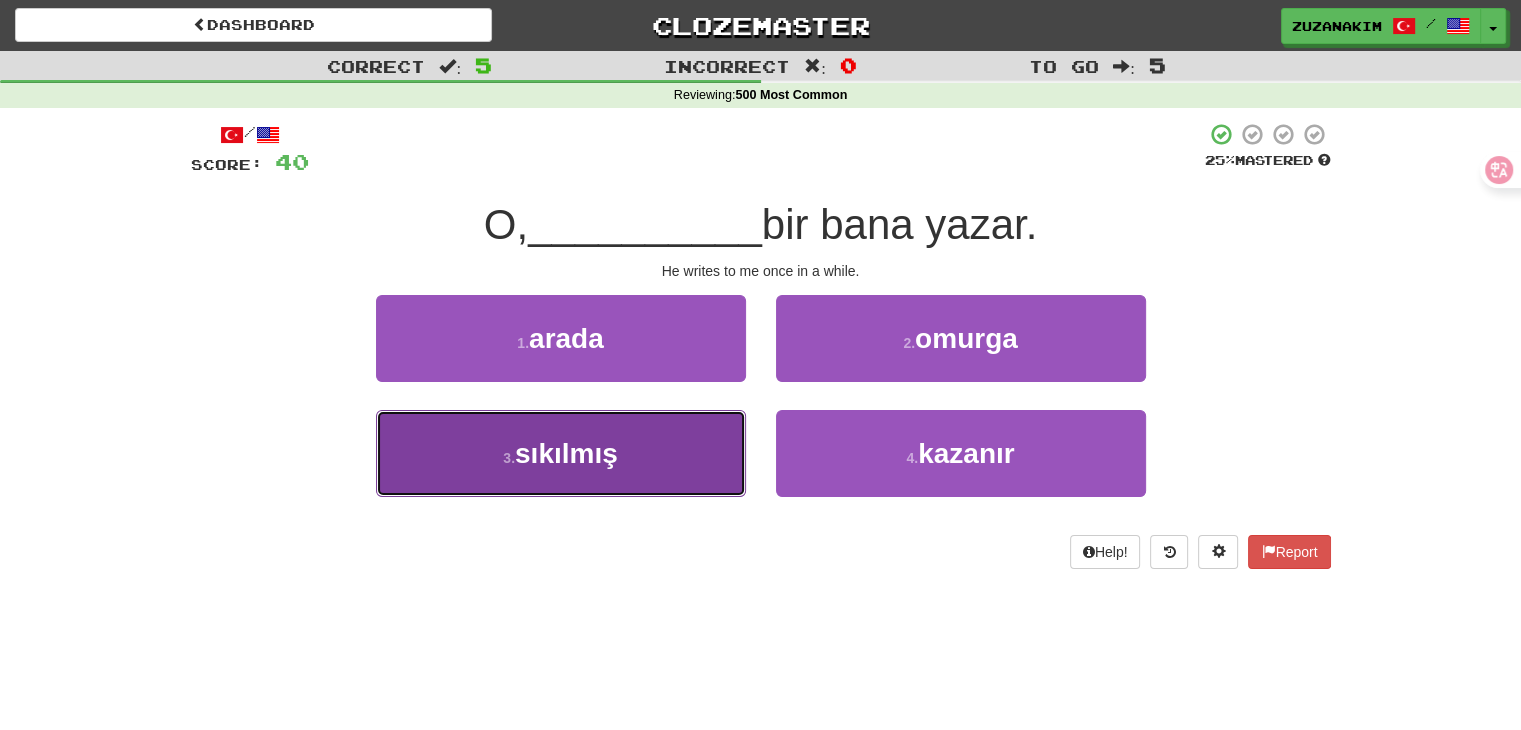 click on "[NUMBER] .  sıkılmış" at bounding box center (561, 453) 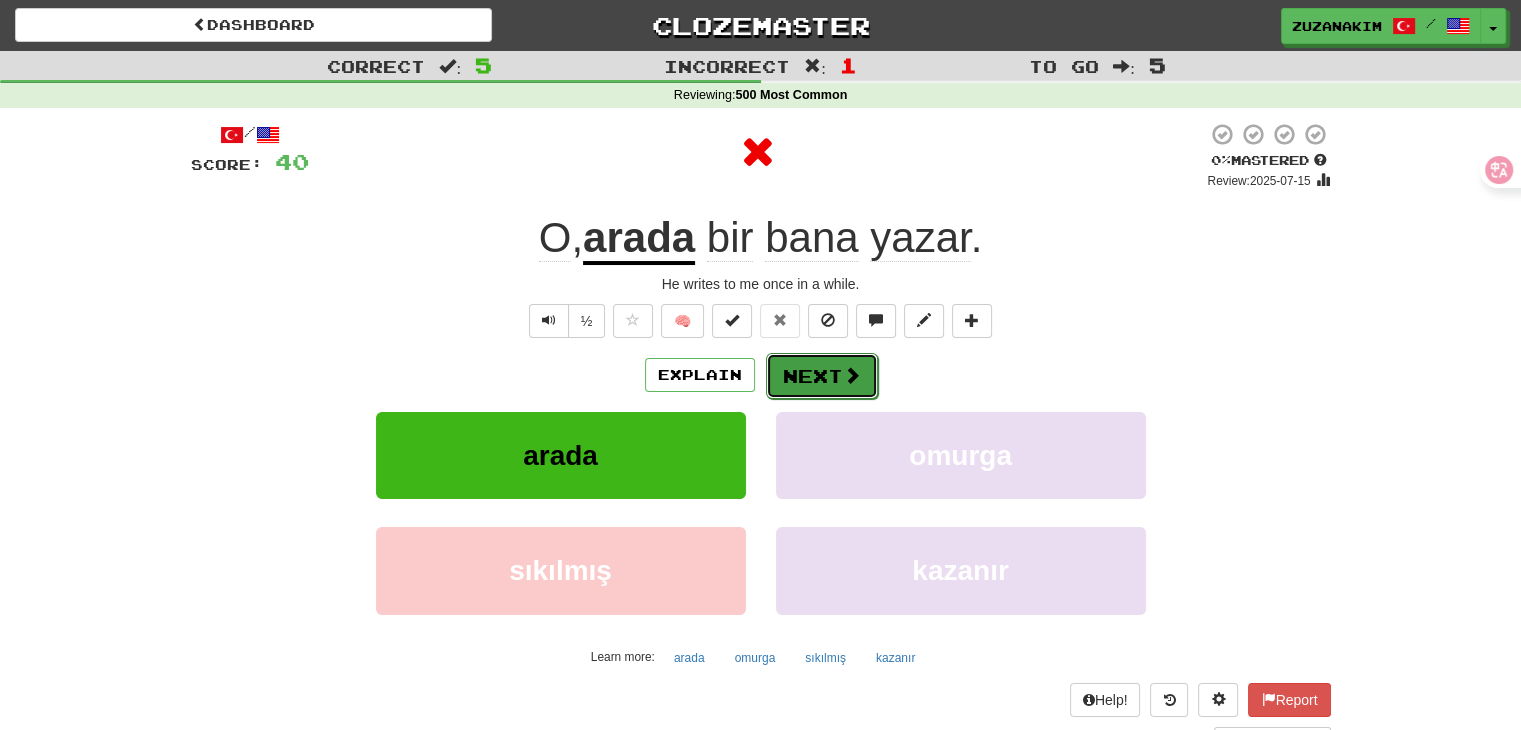 click on "Next" at bounding box center (822, 376) 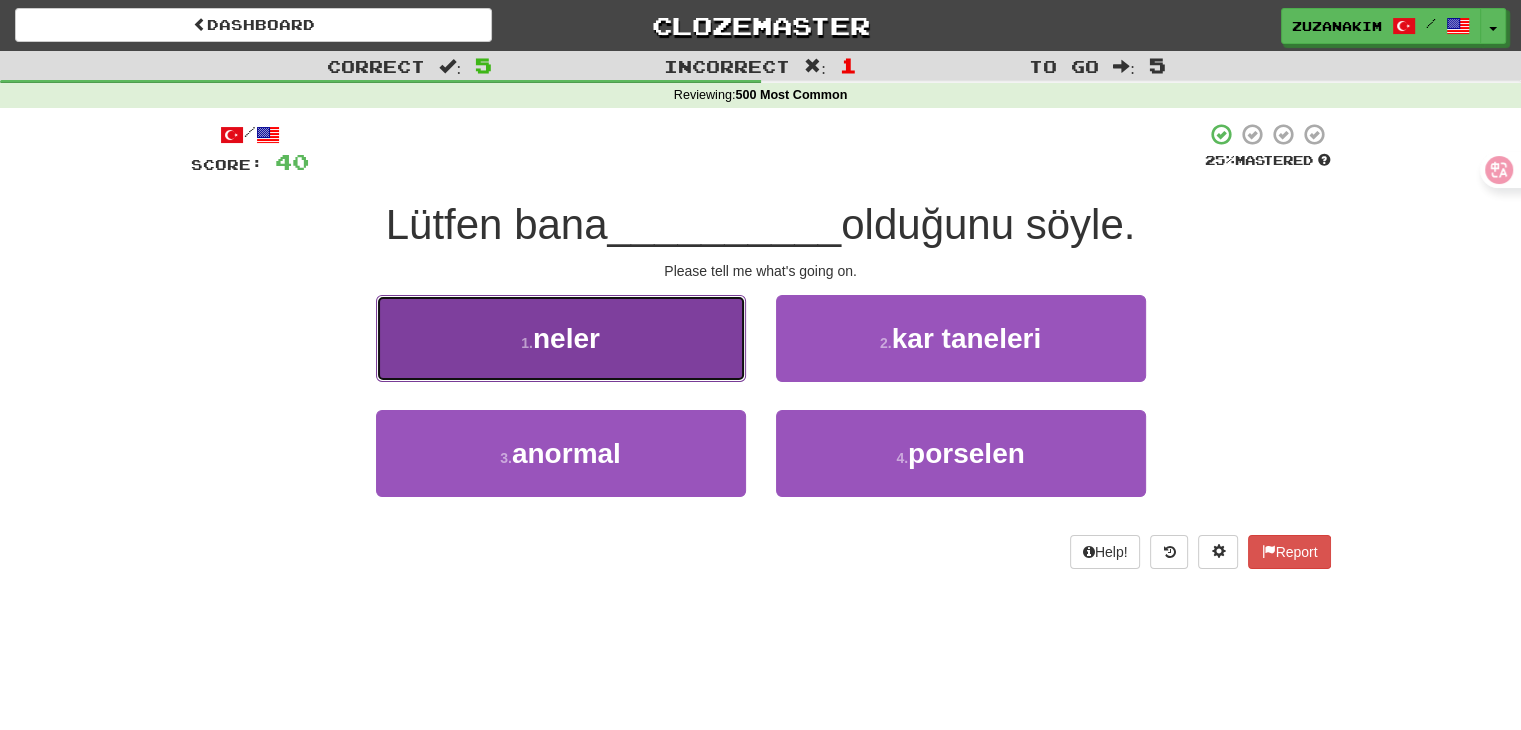 click on "[NUMBER] .  neler" at bounding box center [561, 338] 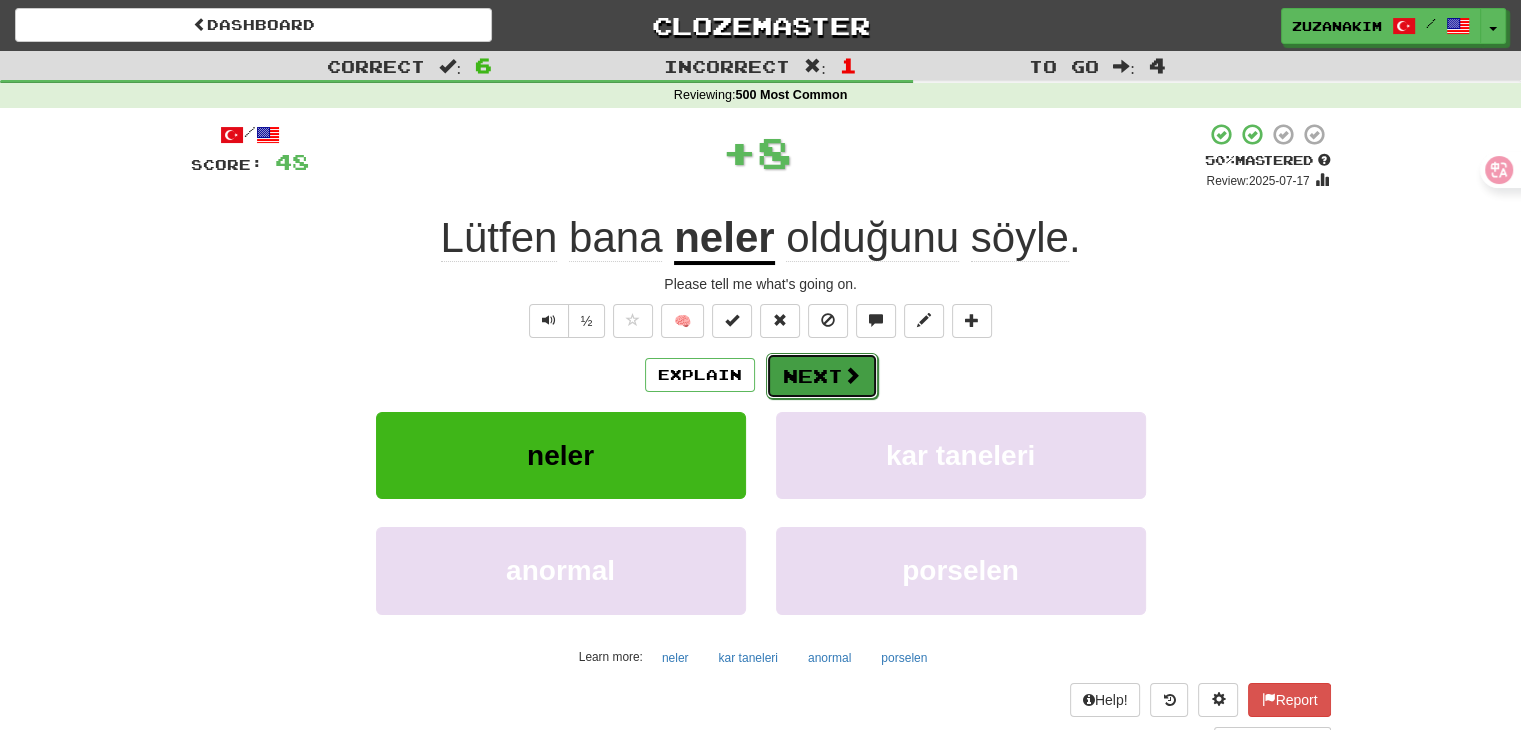 click on "Next" at bounding box center (822, 376) 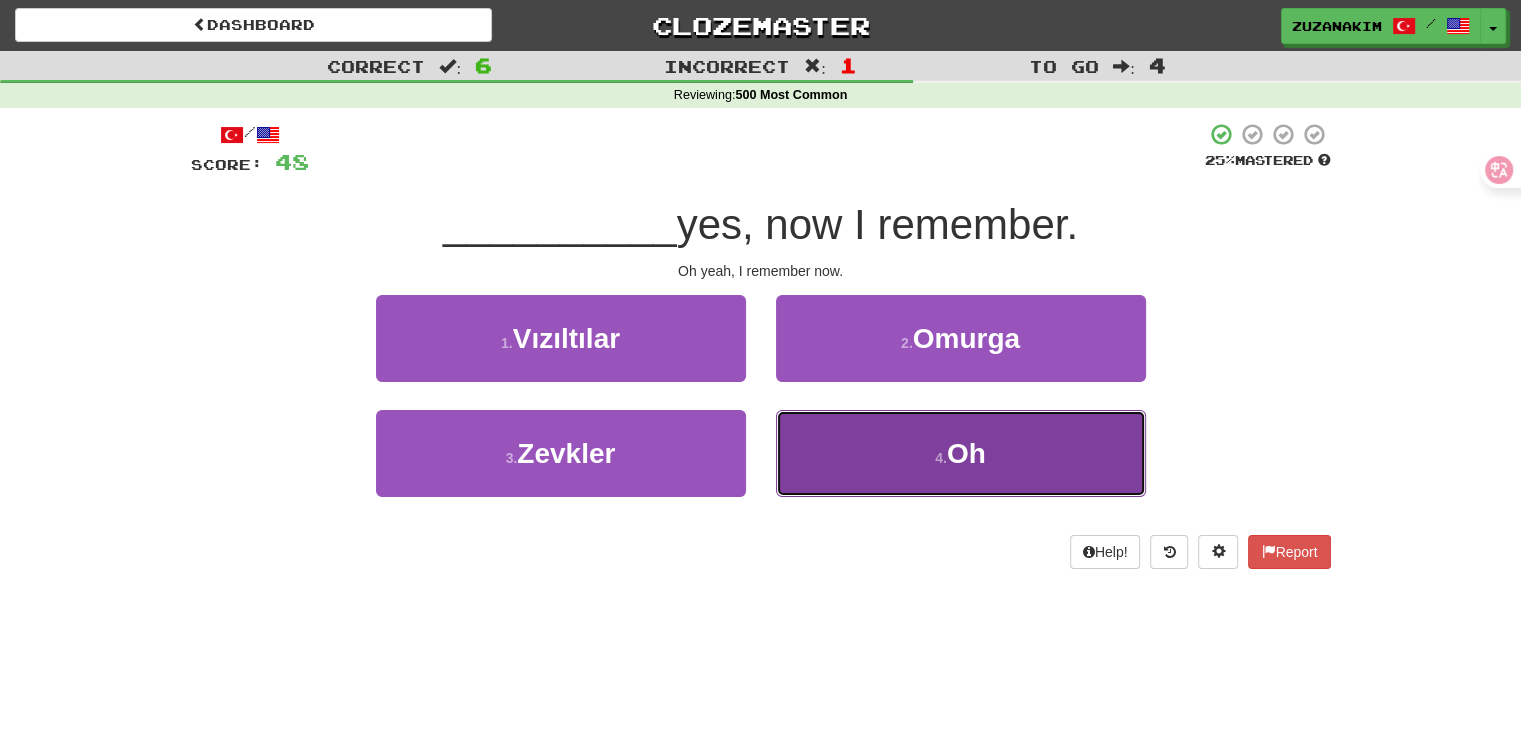 click on "4 .  Oh" at bounding box center (961, 453) 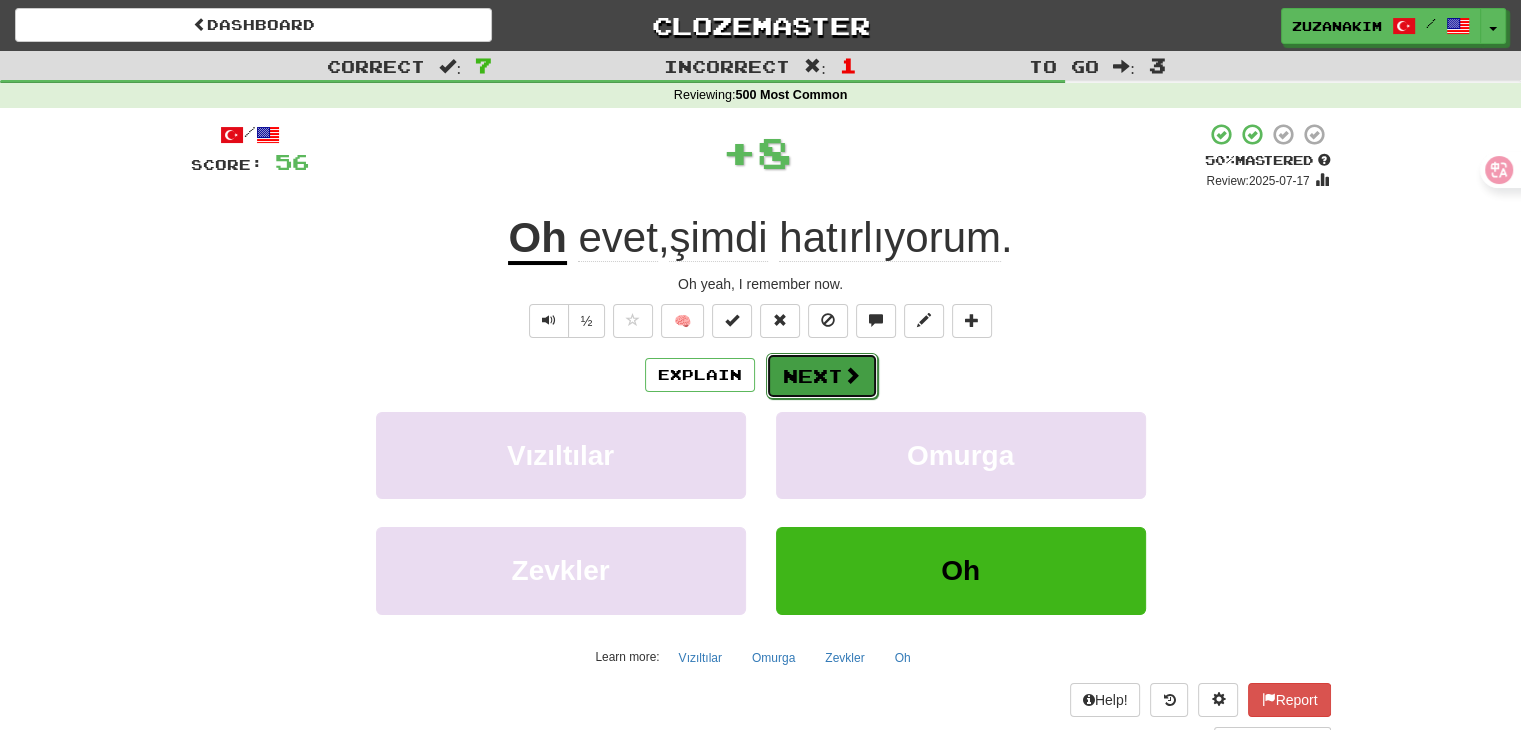 click on "Next" at bounding box center (822, 376) 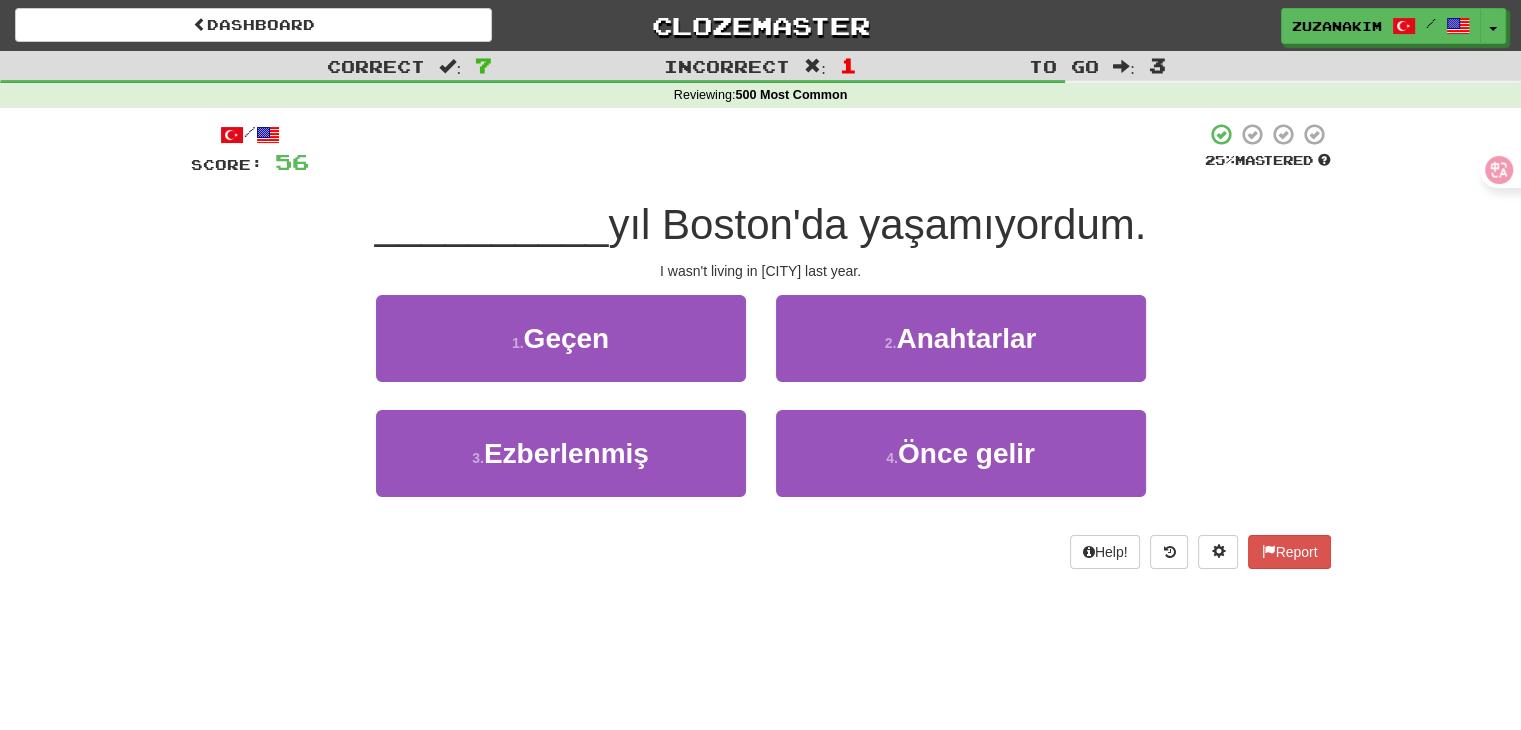 click on "[NUMBER] .  Geçen" at bounding box center (561, 352) 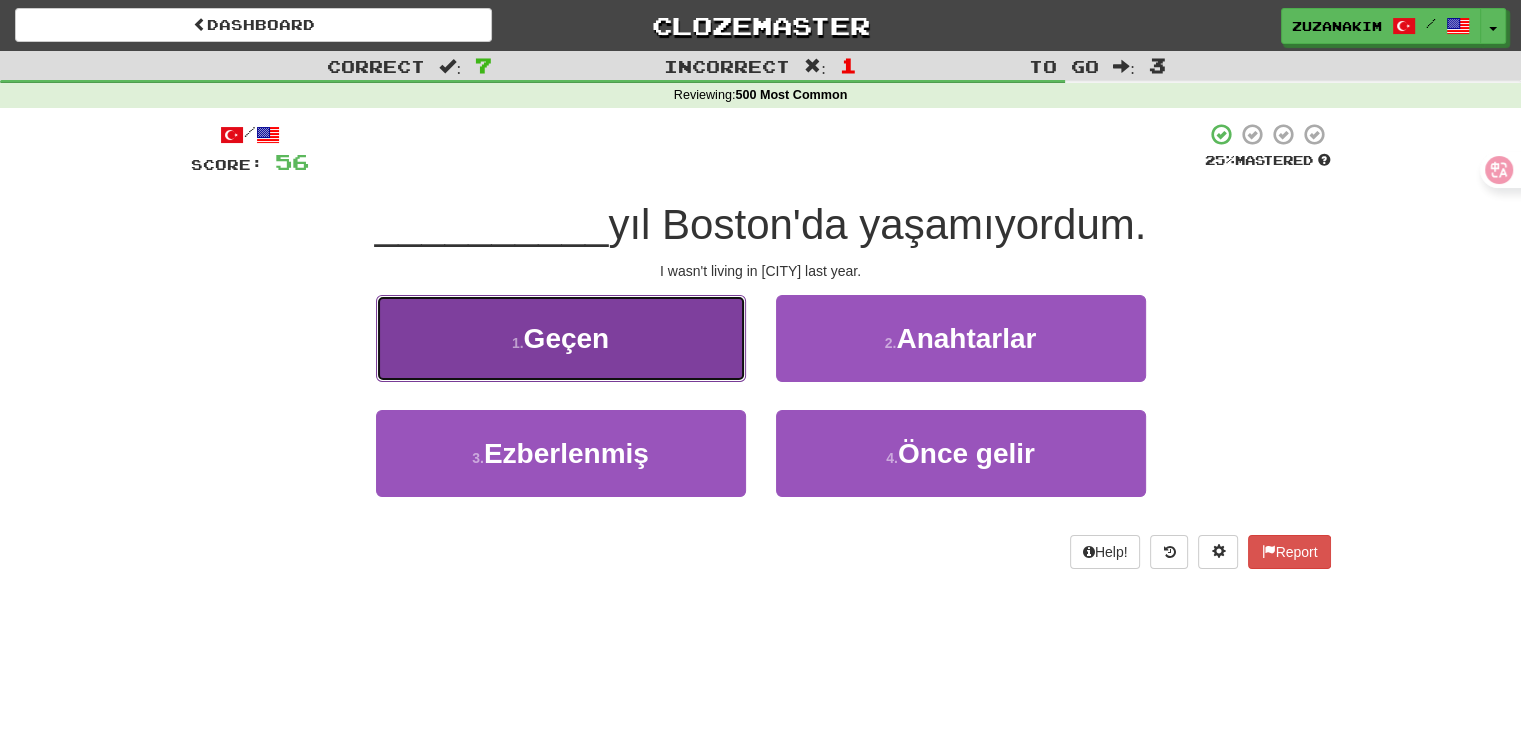 click on "[NUMBER] .  Geçen" at bounding box center (561, 338) 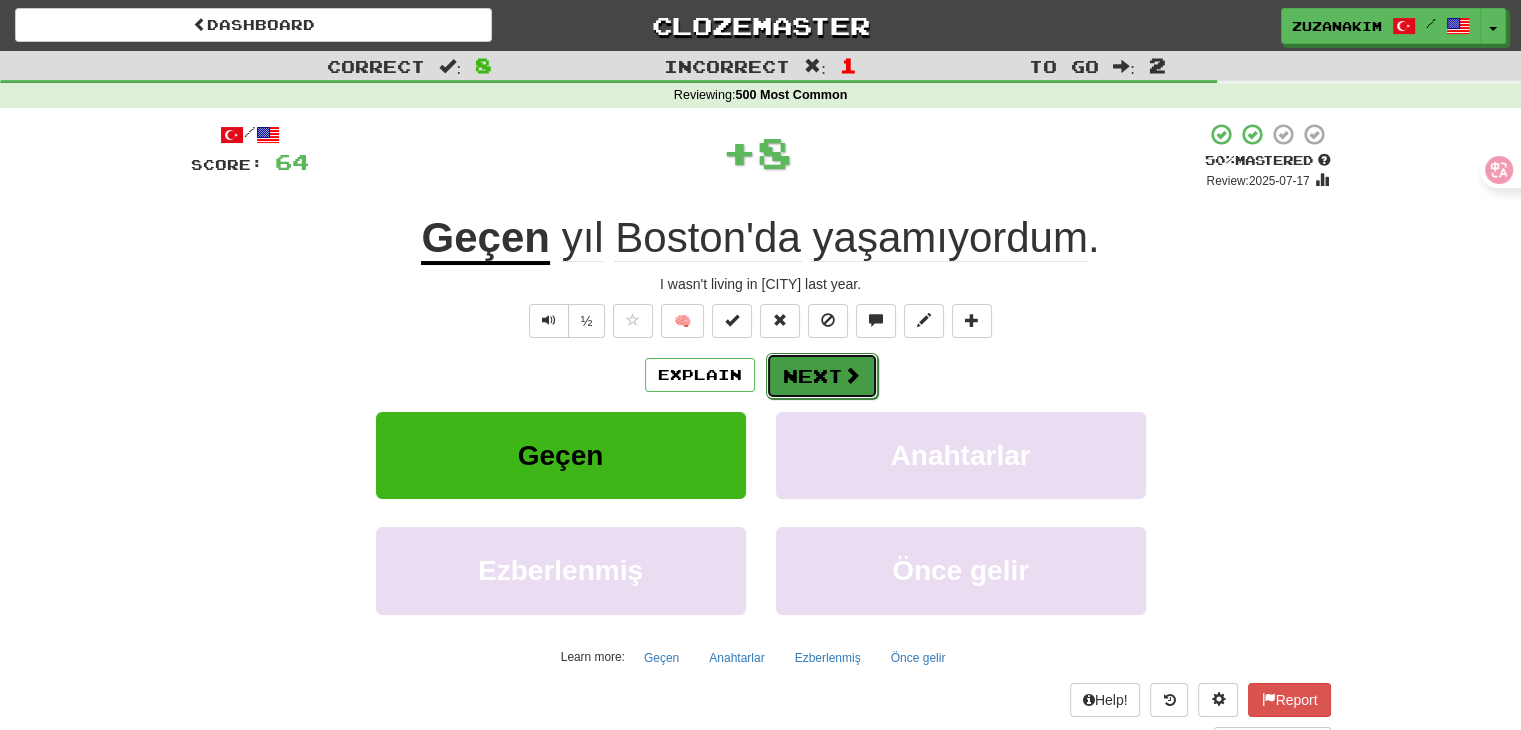 click on "Next" at bounding box center [822, 376] 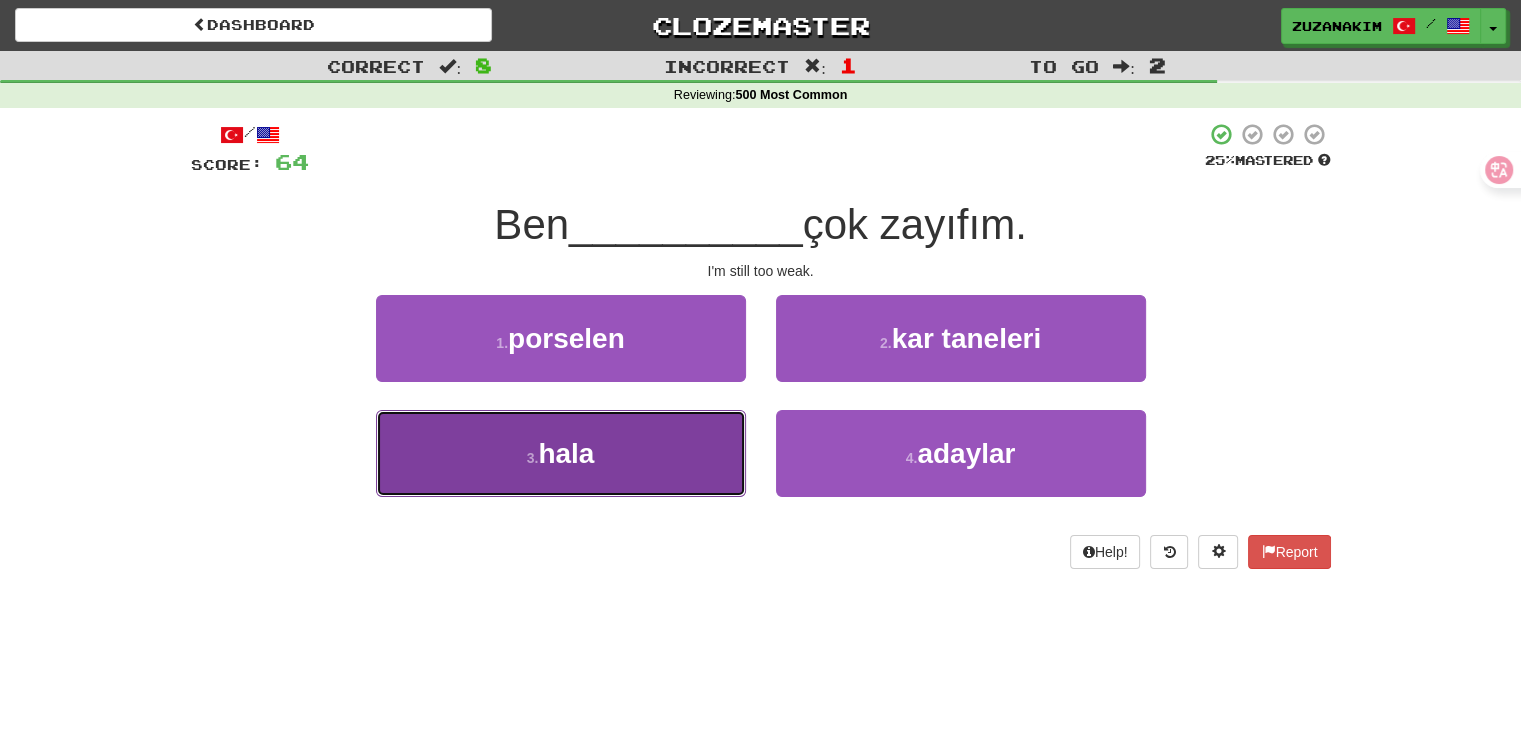 click on "3 .  hala" at bounding box center (561, 453) 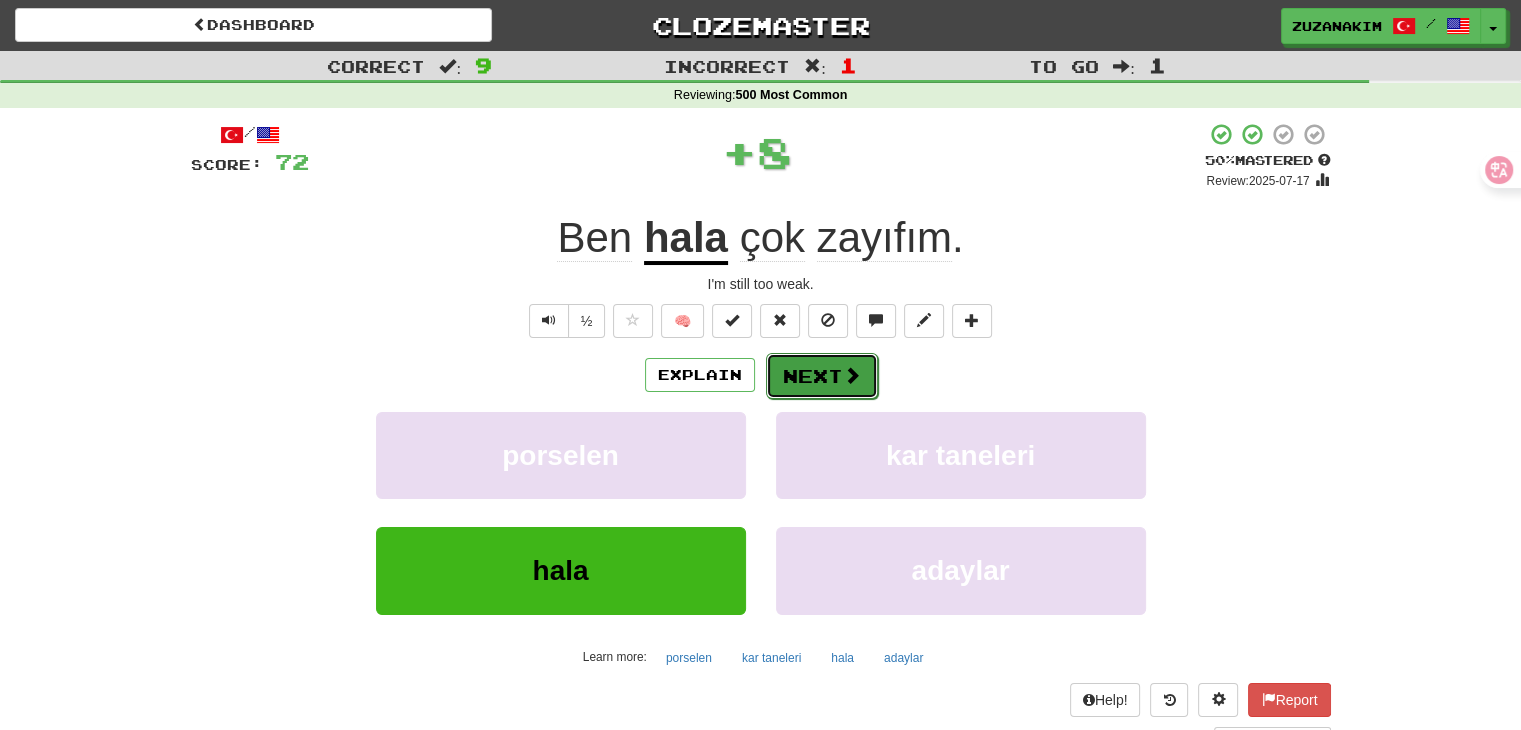 click at bounding box center [852, 375] 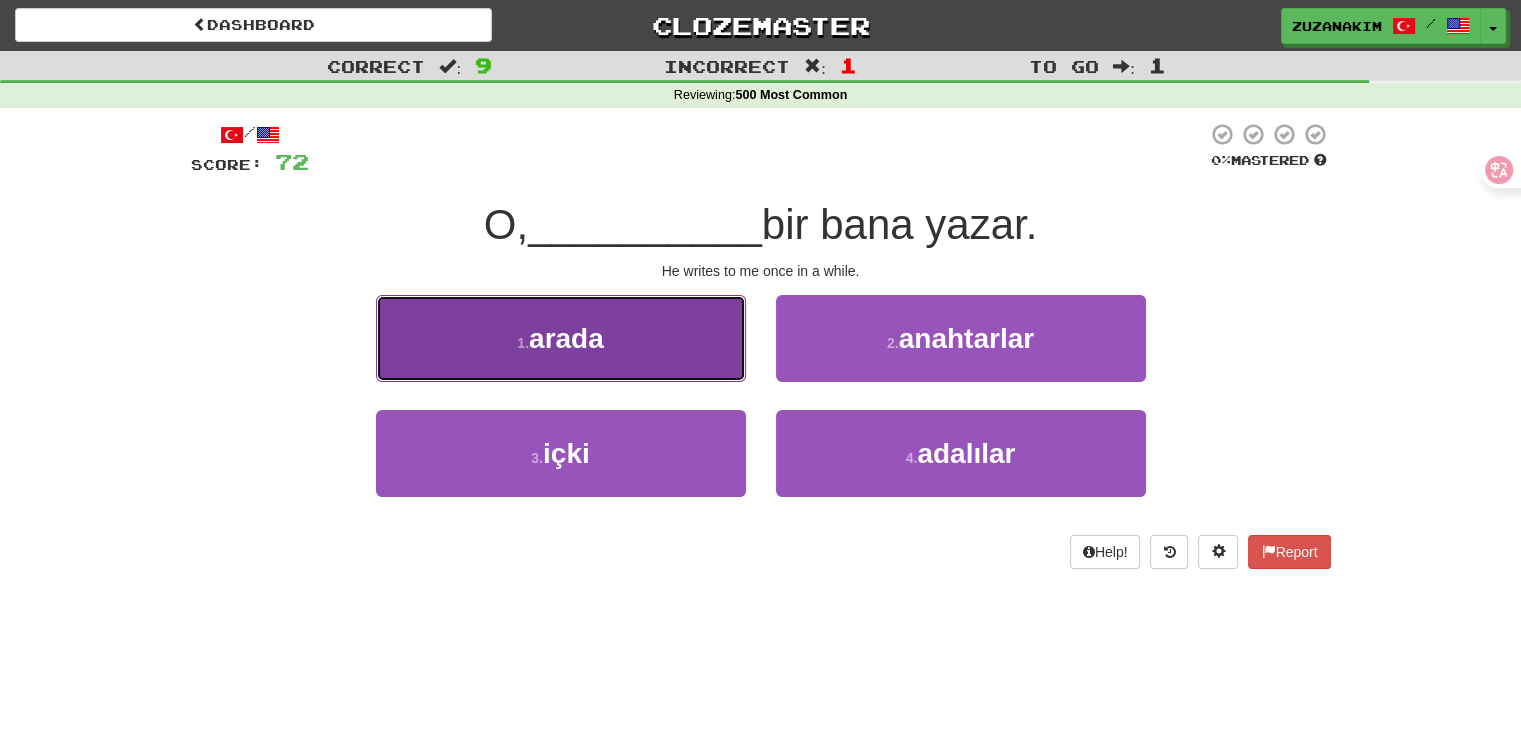 click on "1 .  arada" at bounding box center [561, 338] 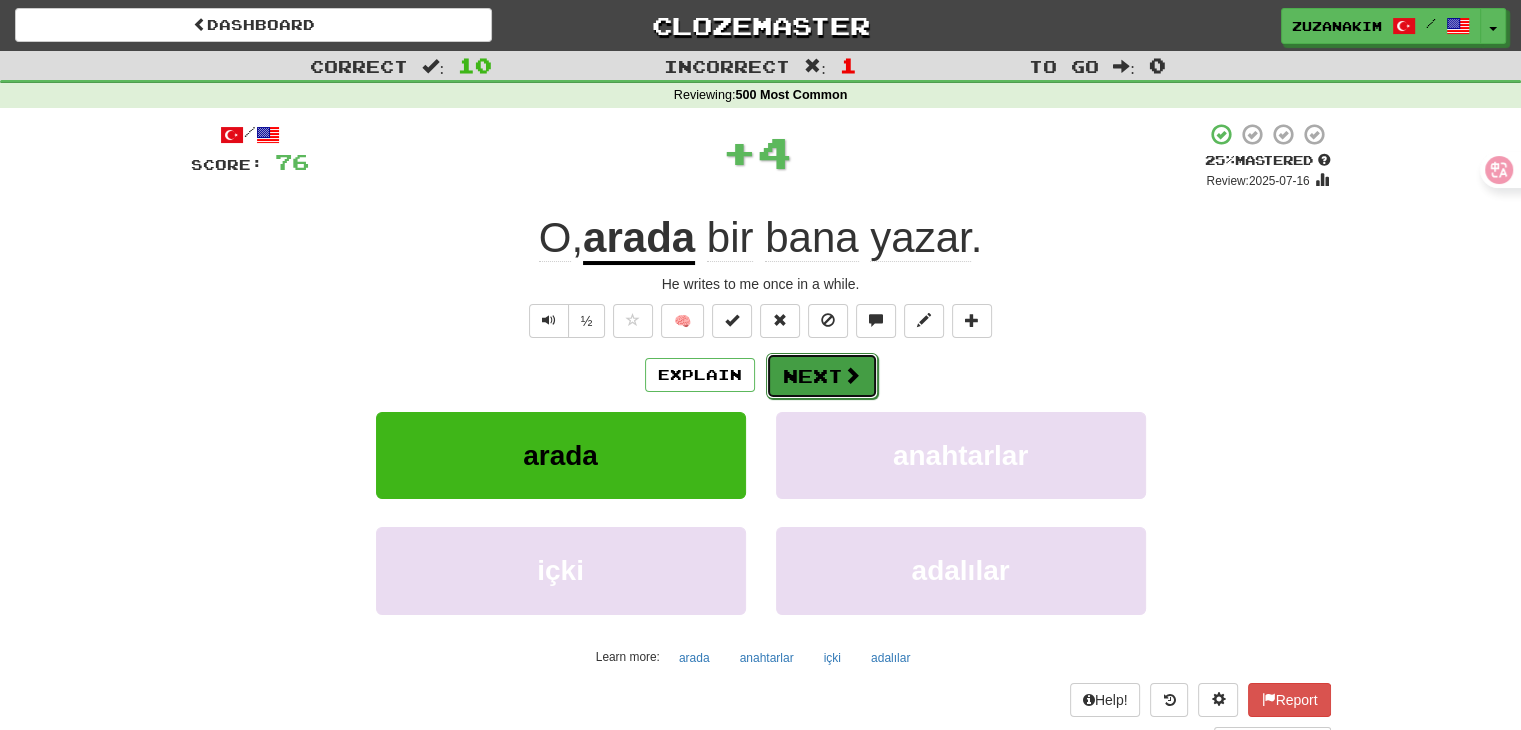 click on "Next" at bounding box center [822, 376] 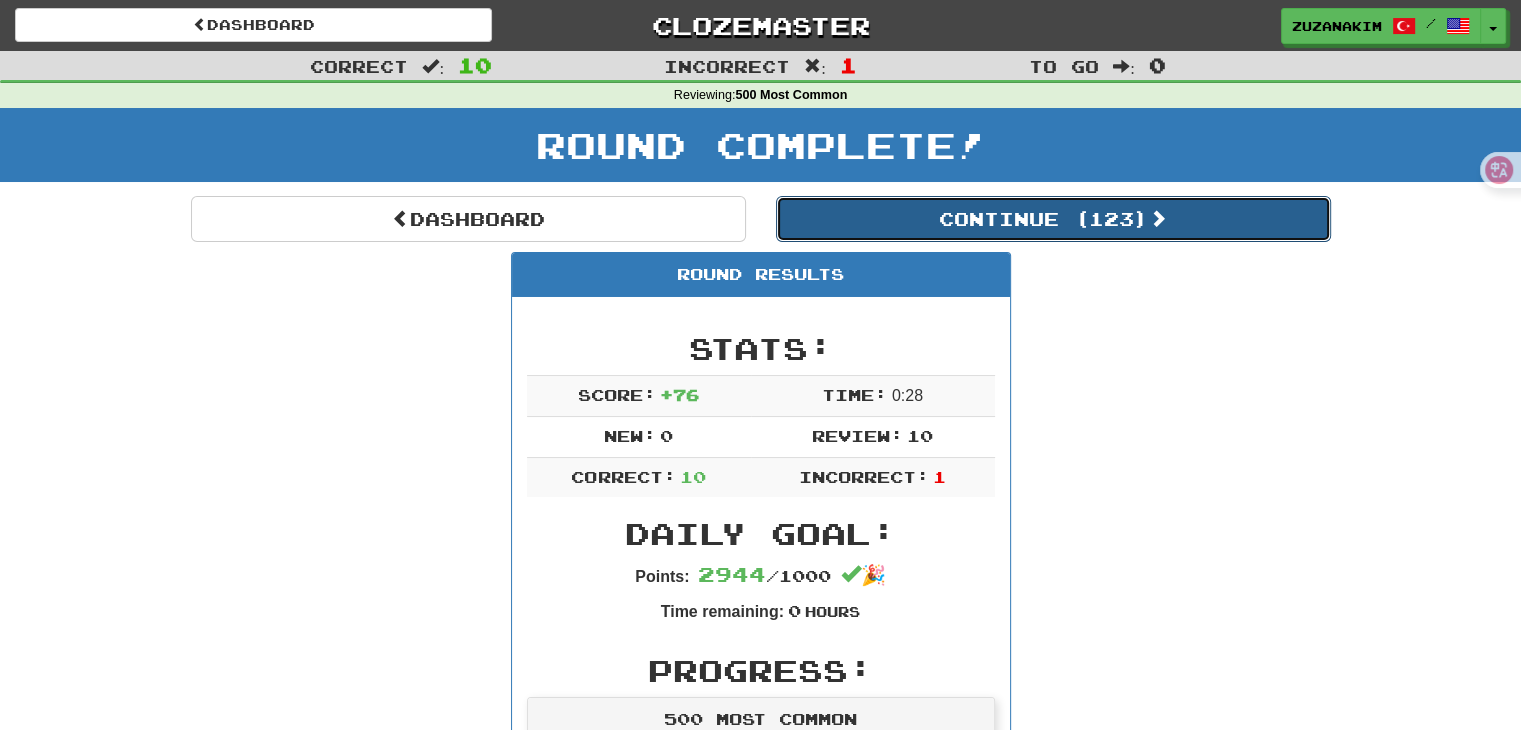 click on "Continue ( [NUMBER] )" at bounding box center (1053, 219) 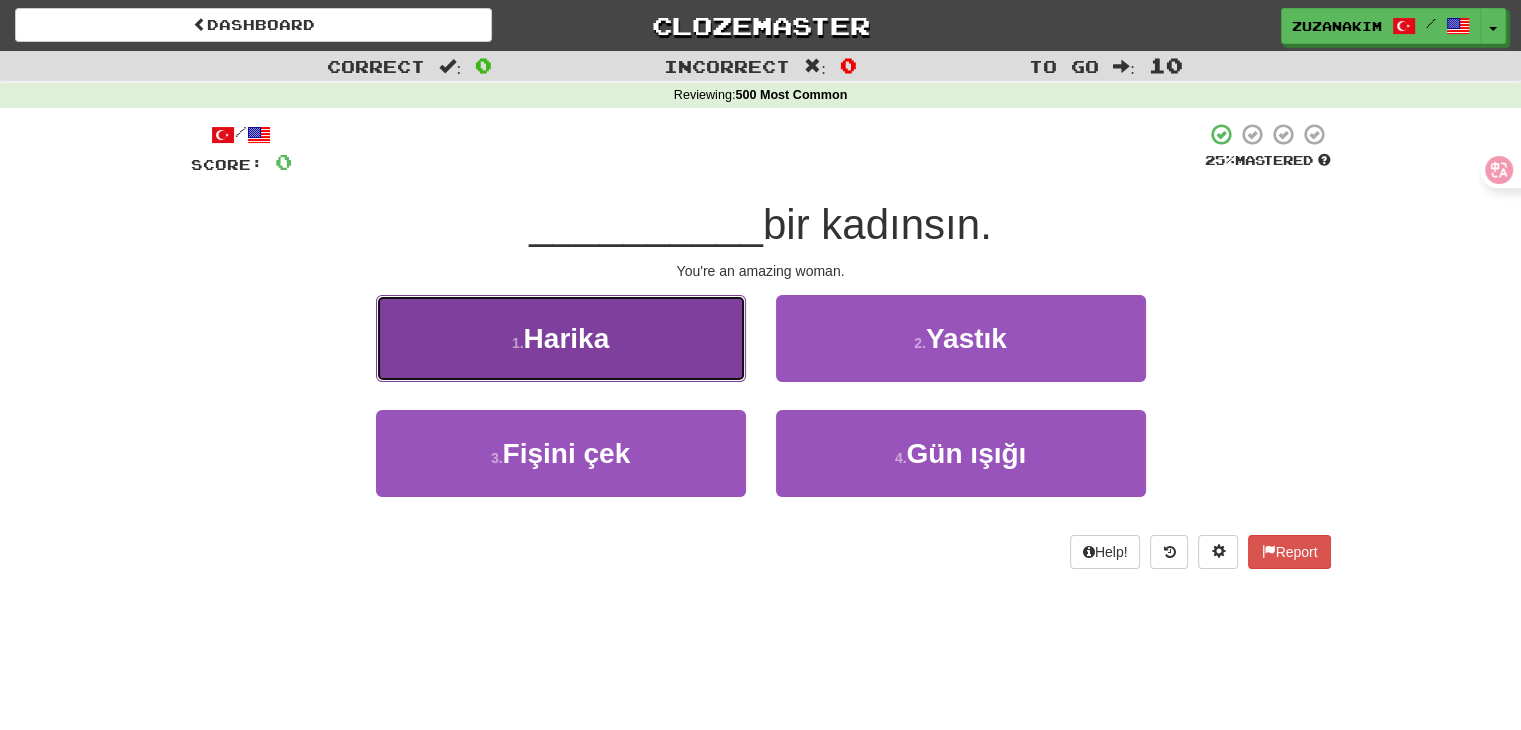 click on "1 .  Harika" at bounding box center [561, 338] 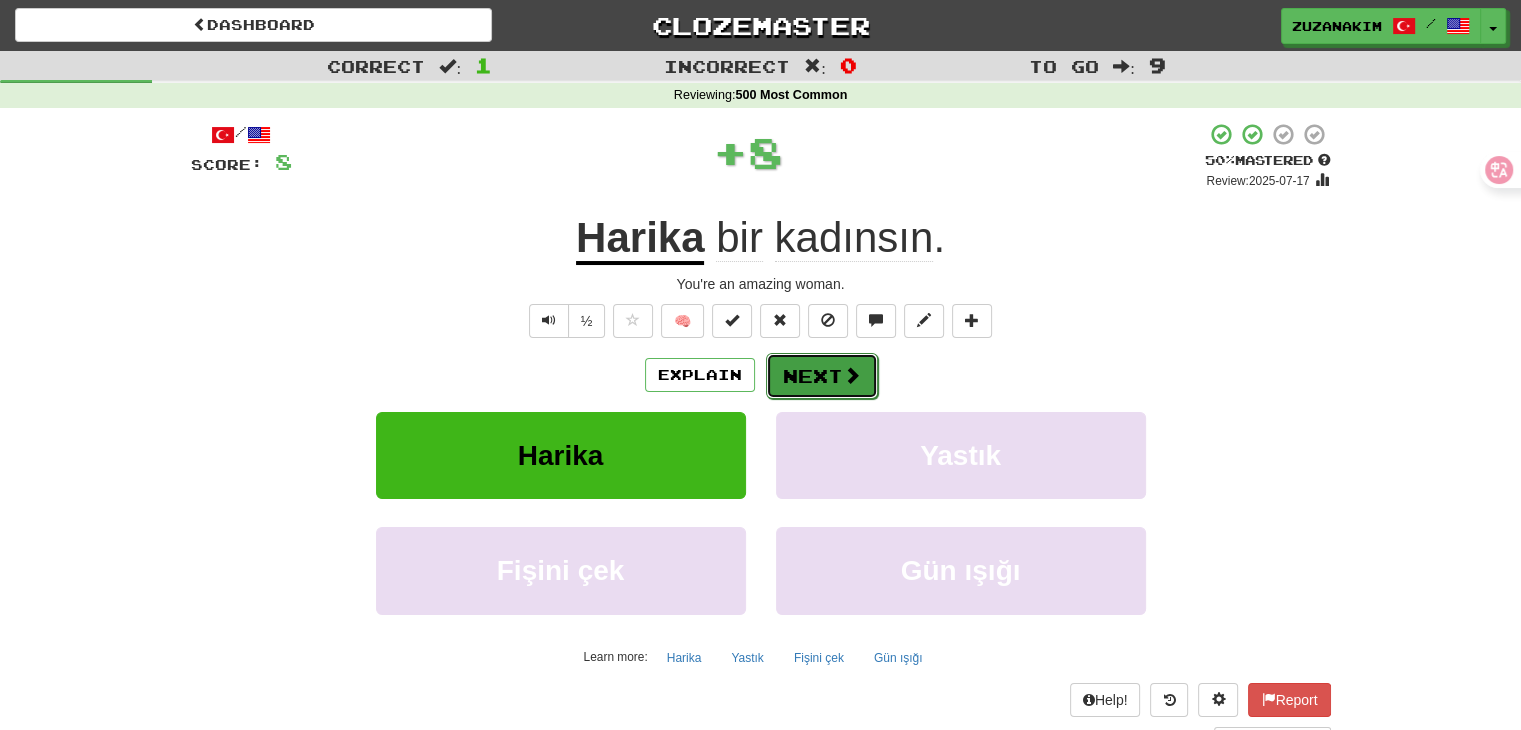 click on "Next" at bounding box center [822, 376] 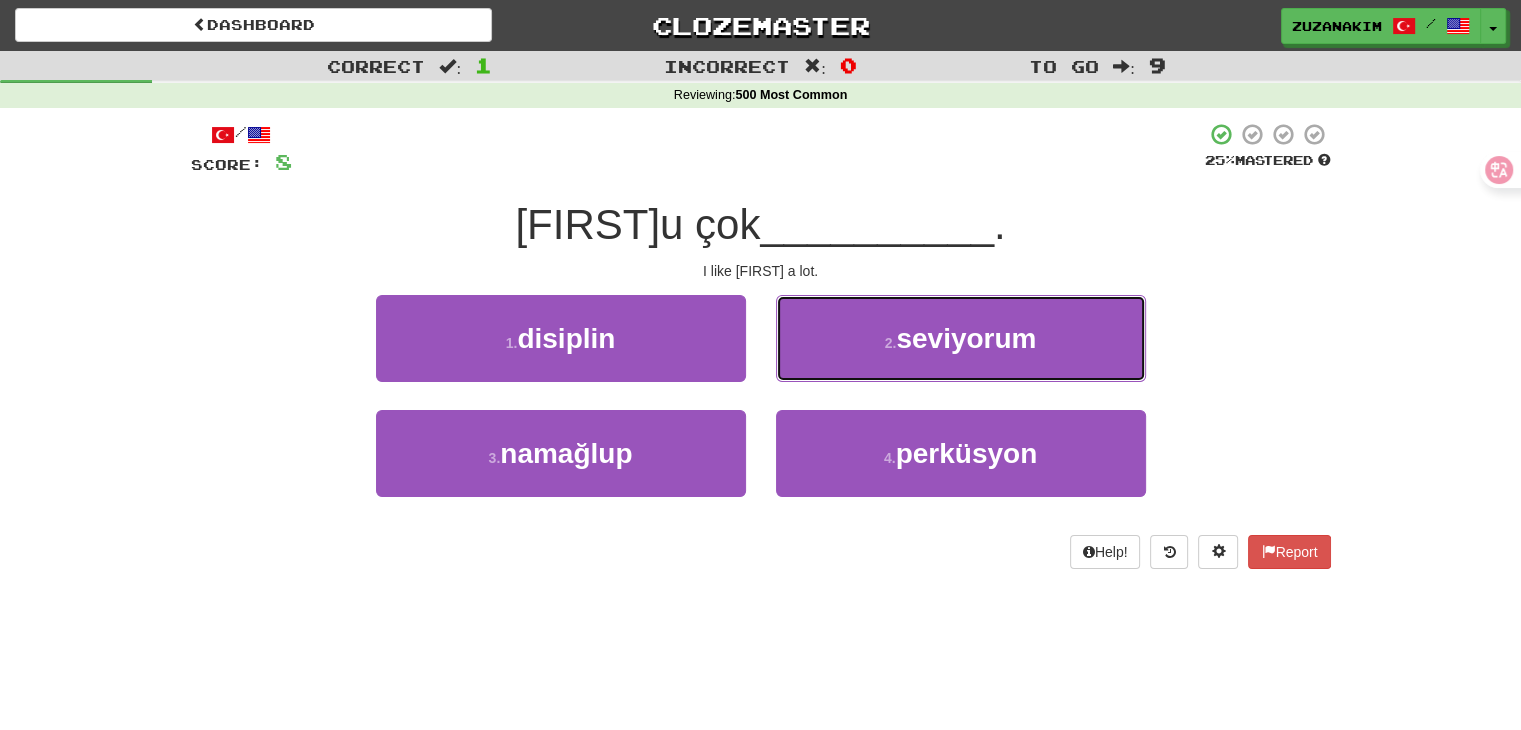 click on "2 ." at bounding box center [891, 343] 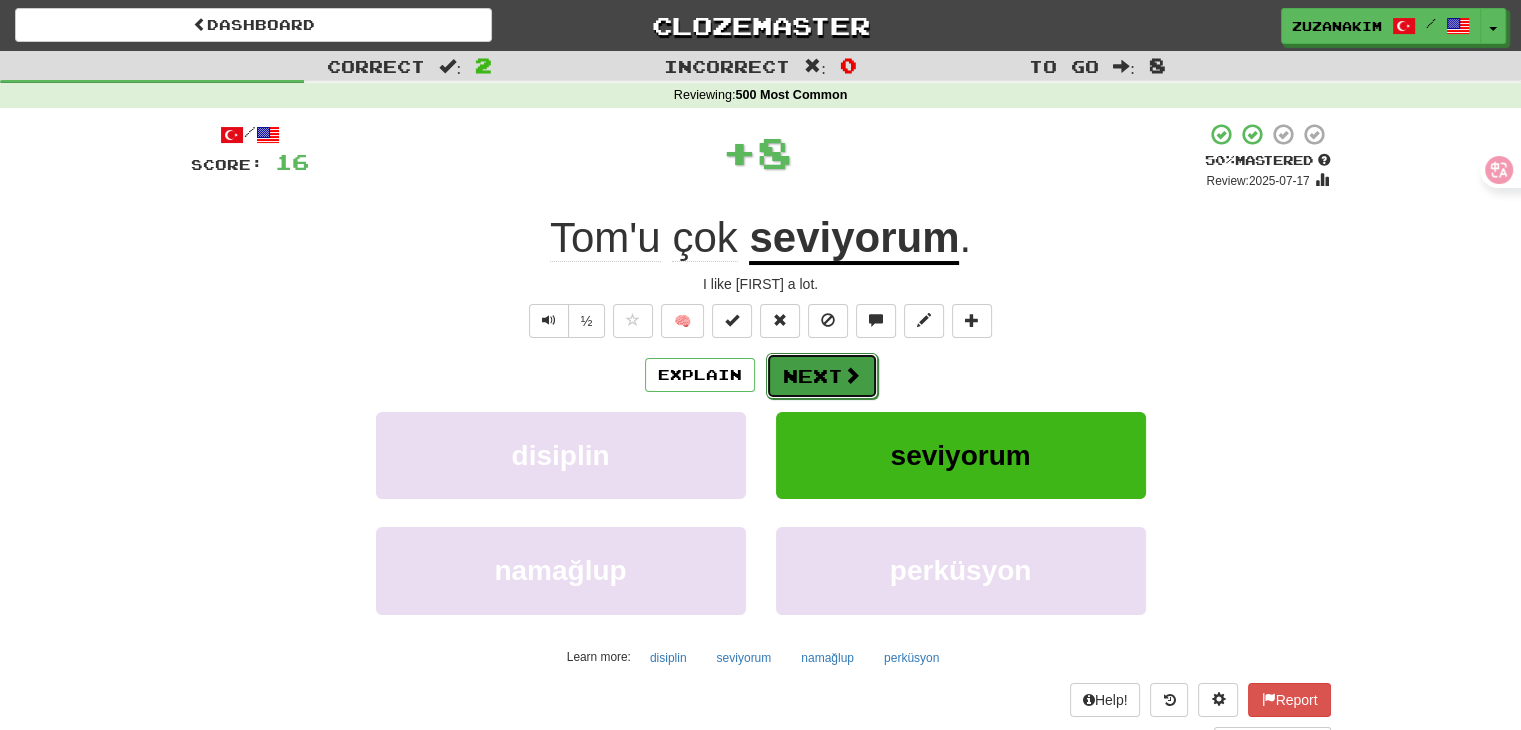click on "Next" at bounding box center (822, 376) 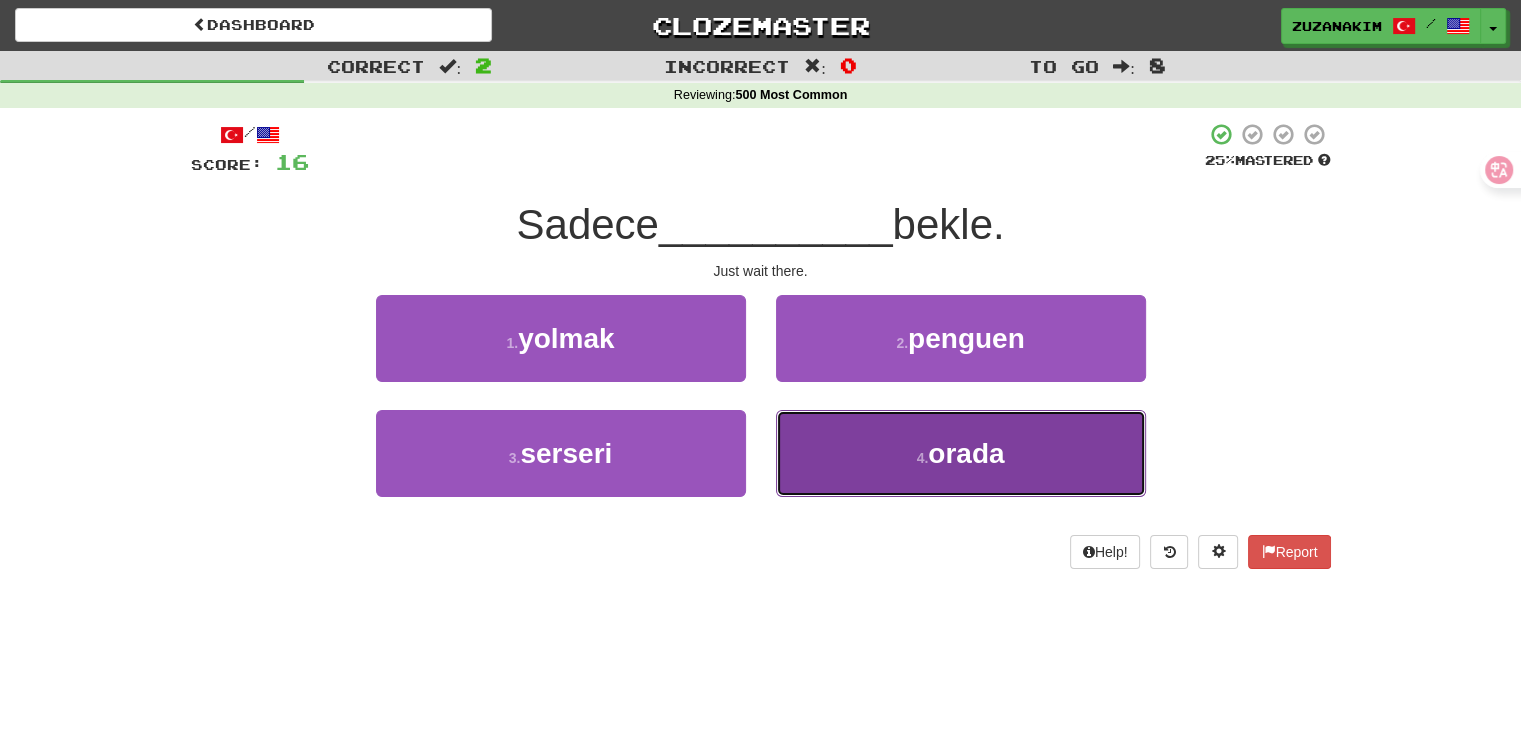 click on "4 .  orada" at bounding box center [961, 453] 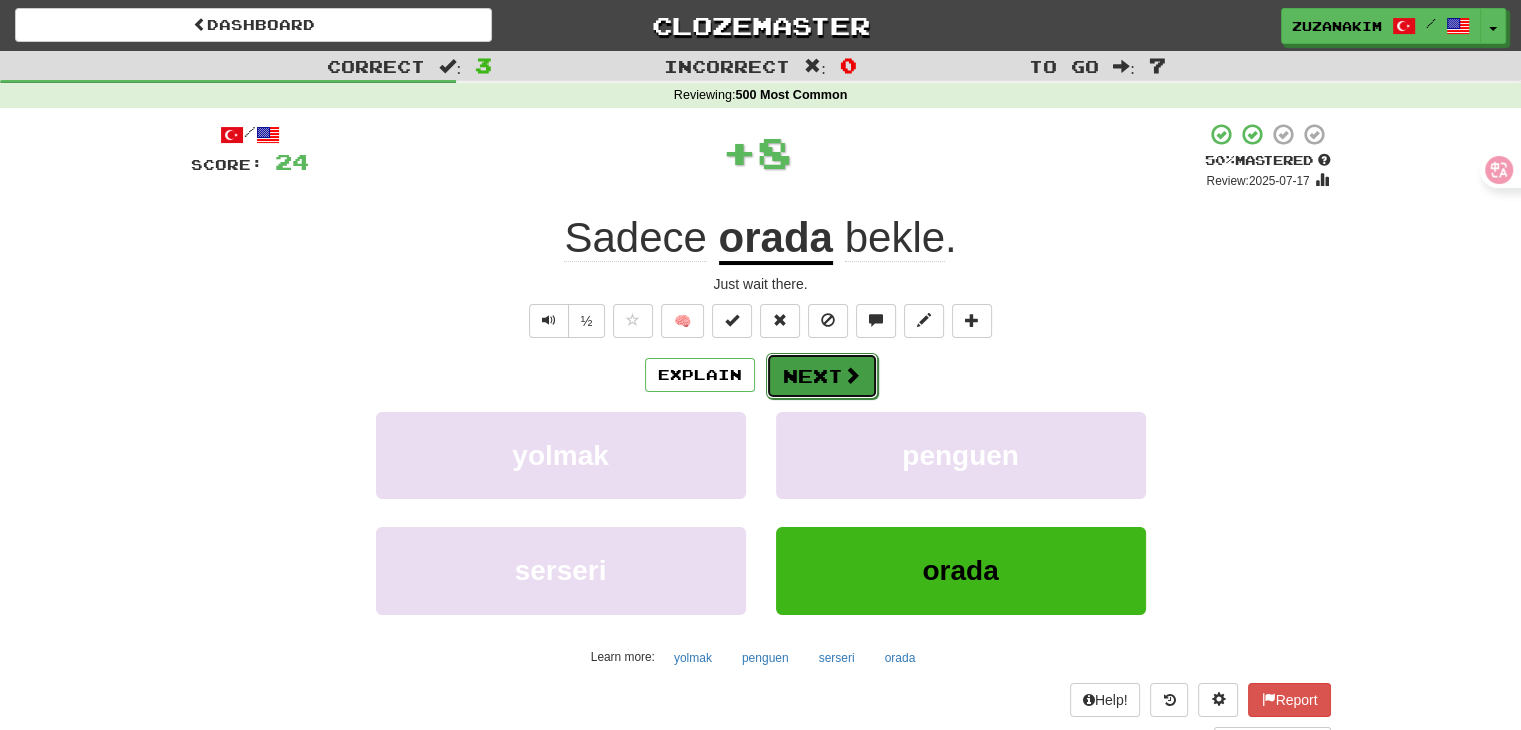 click on "Next" at bounding box center (822, 376) 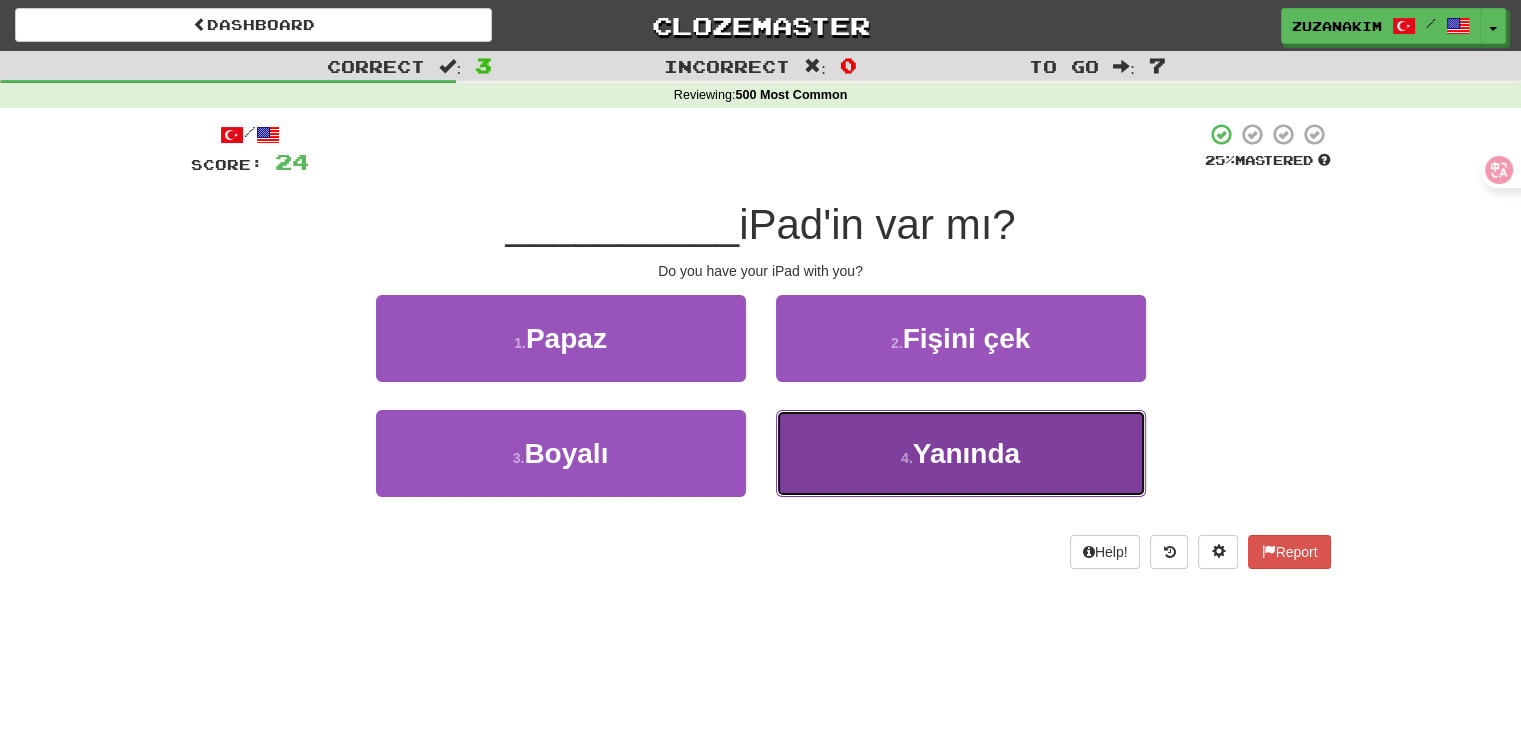 click on "4 ." at bounding box center [907, 458] 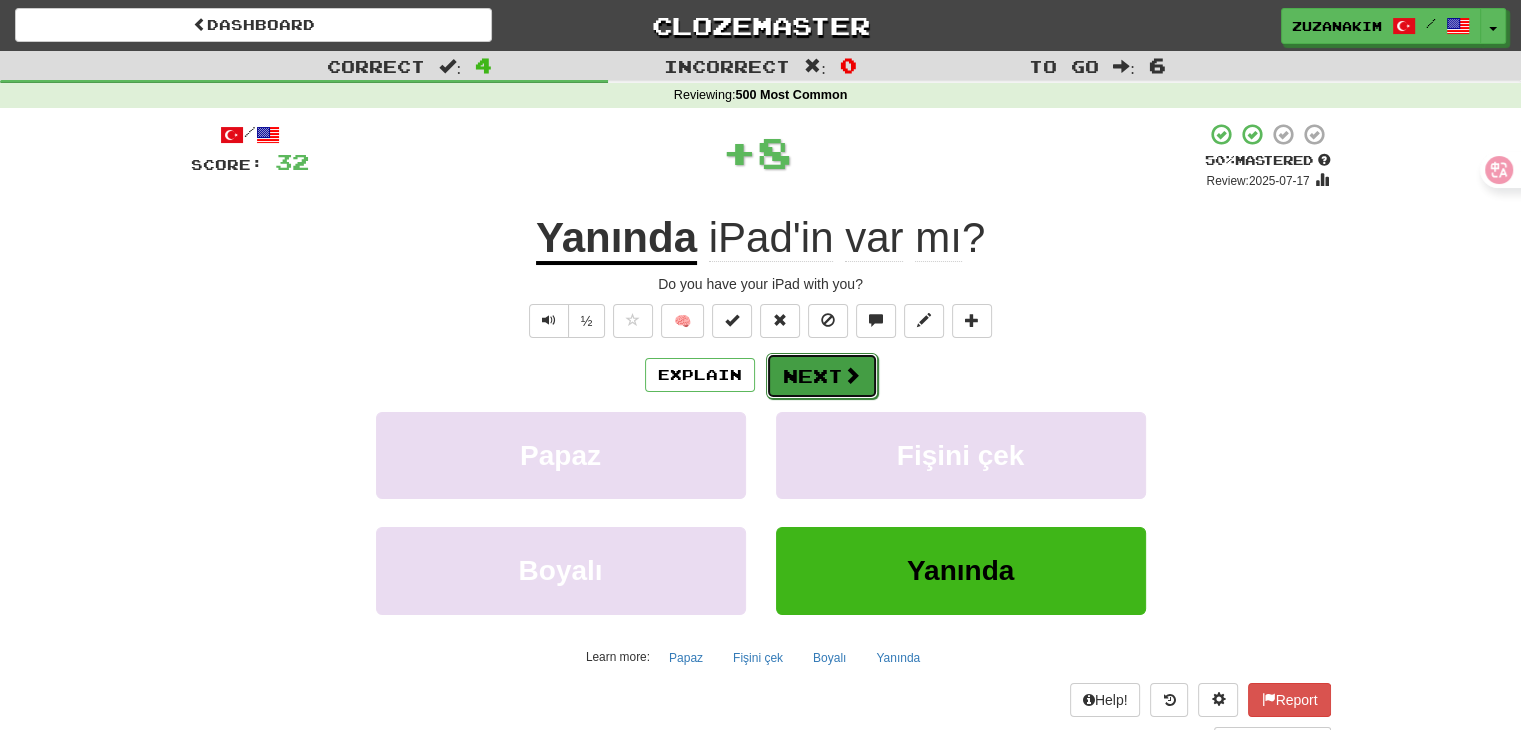 click on "Next" at bounding box center [822, 376] 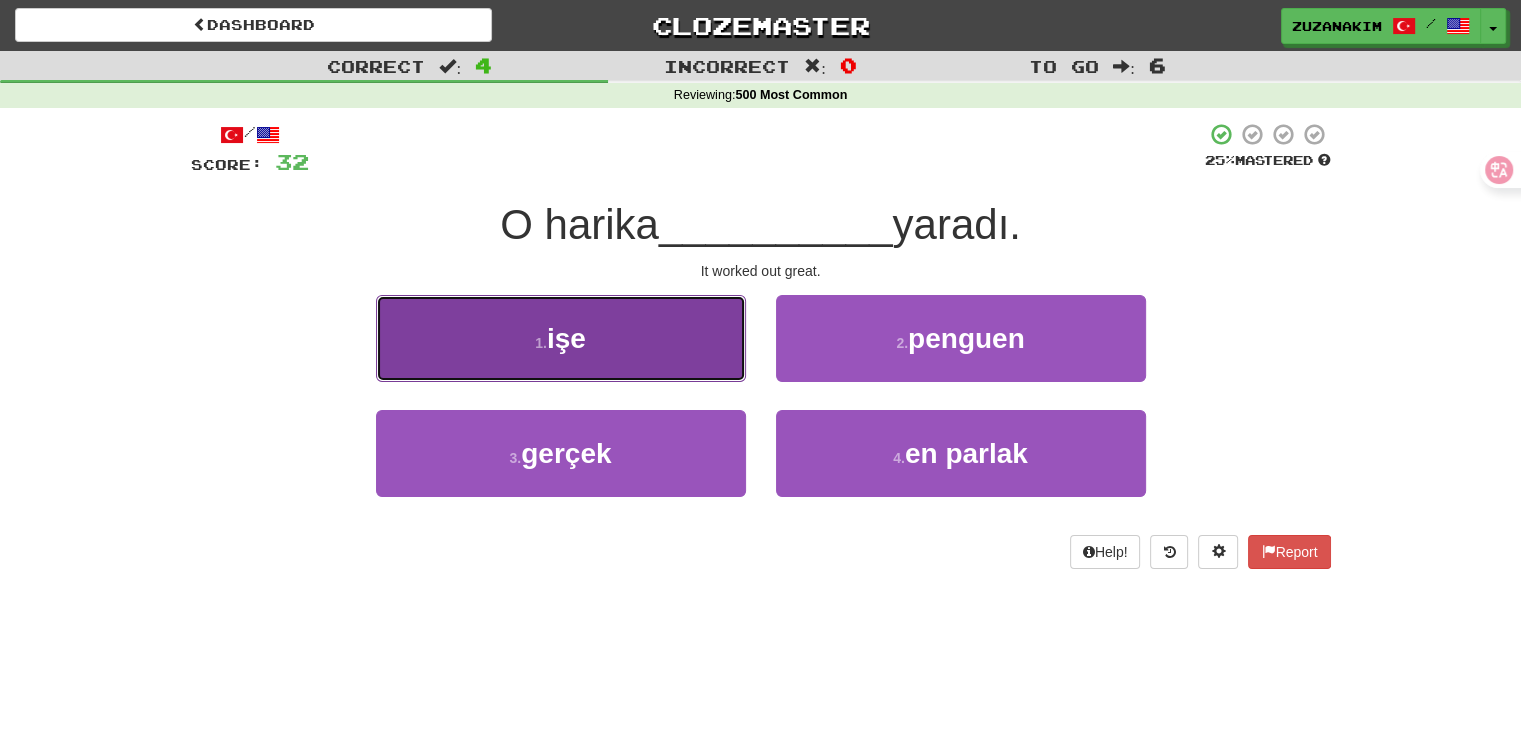 click on "[NUMBER] .  işe" at bounding box center [561, 338] 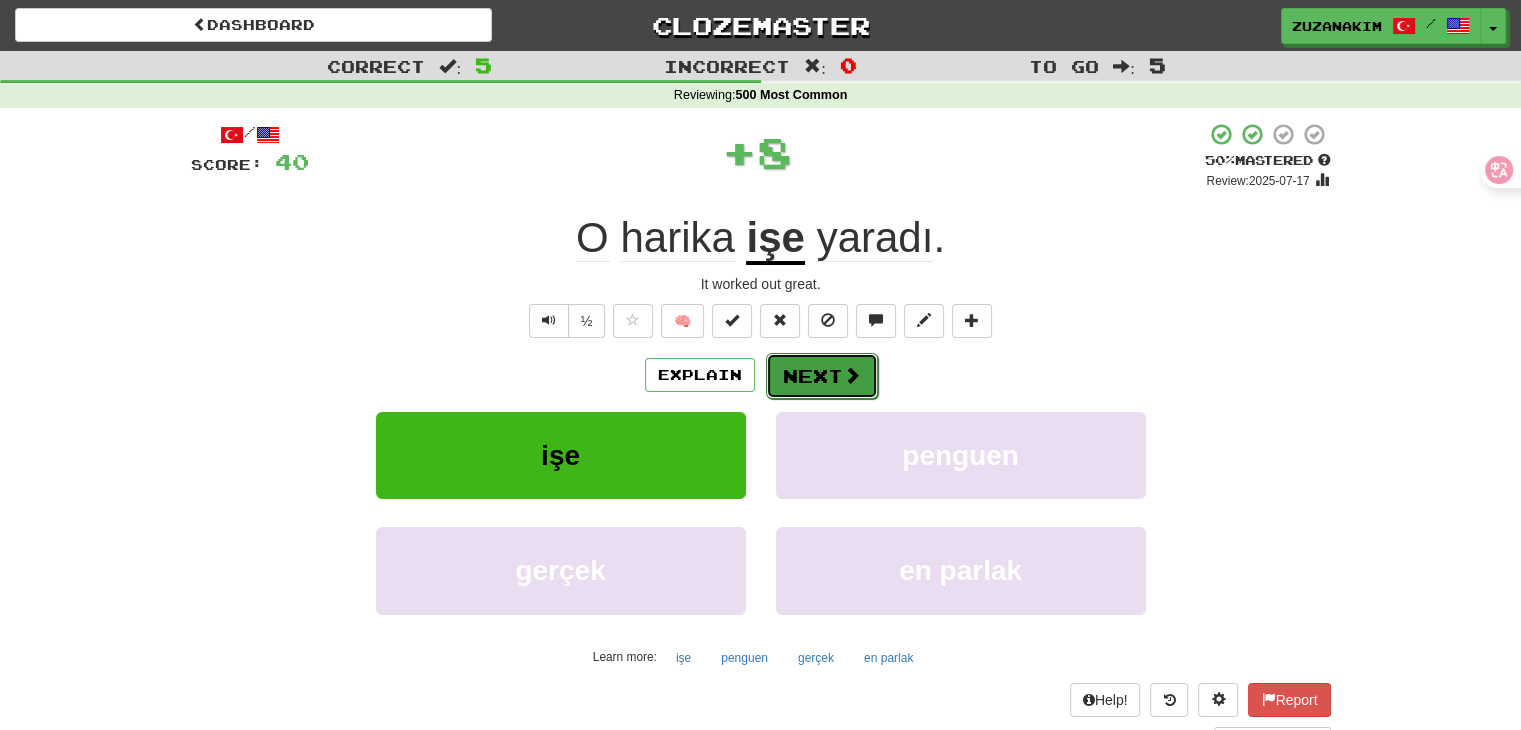 click on "Next" at bounding box center (822, 376) 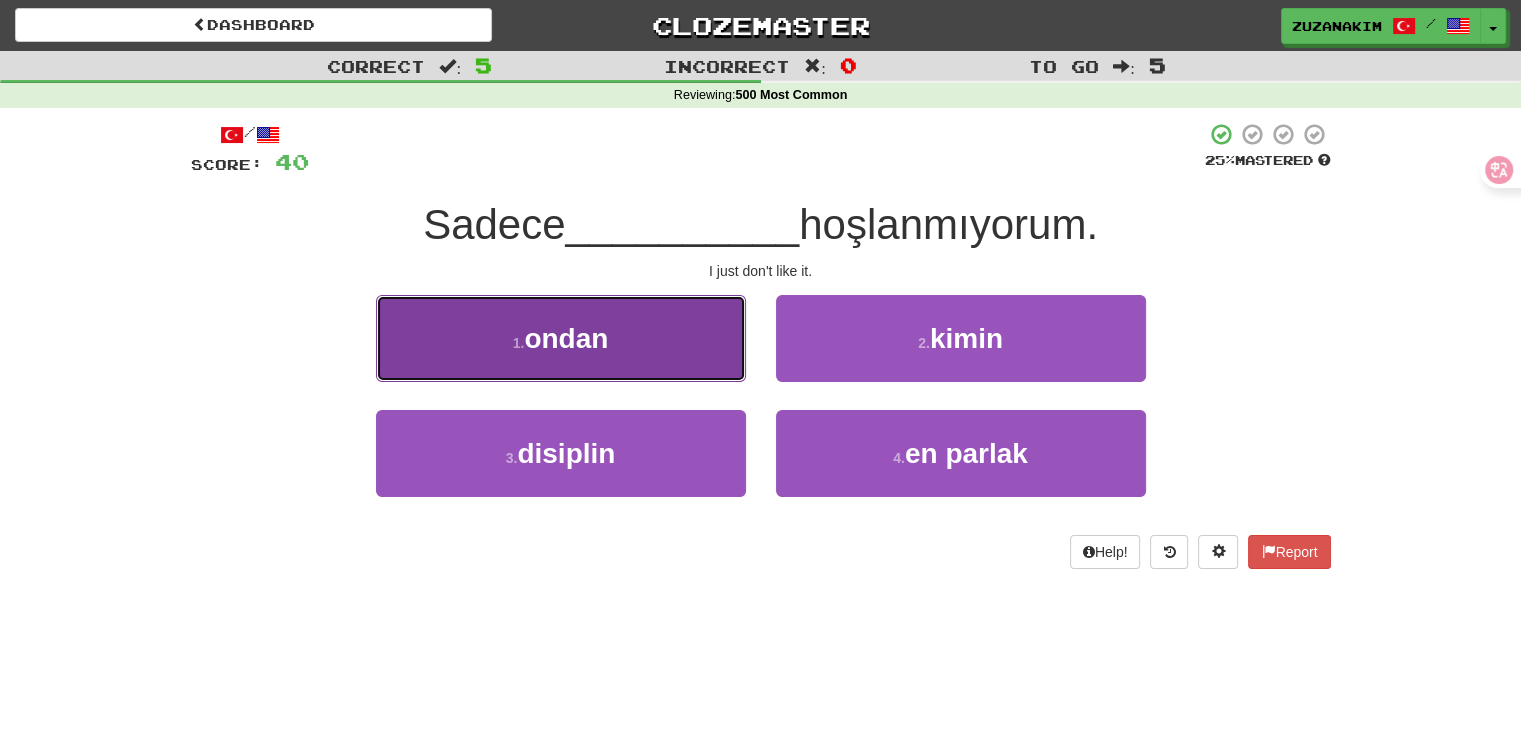 click on "1 .  ondan" at bounding box center (561, 338) 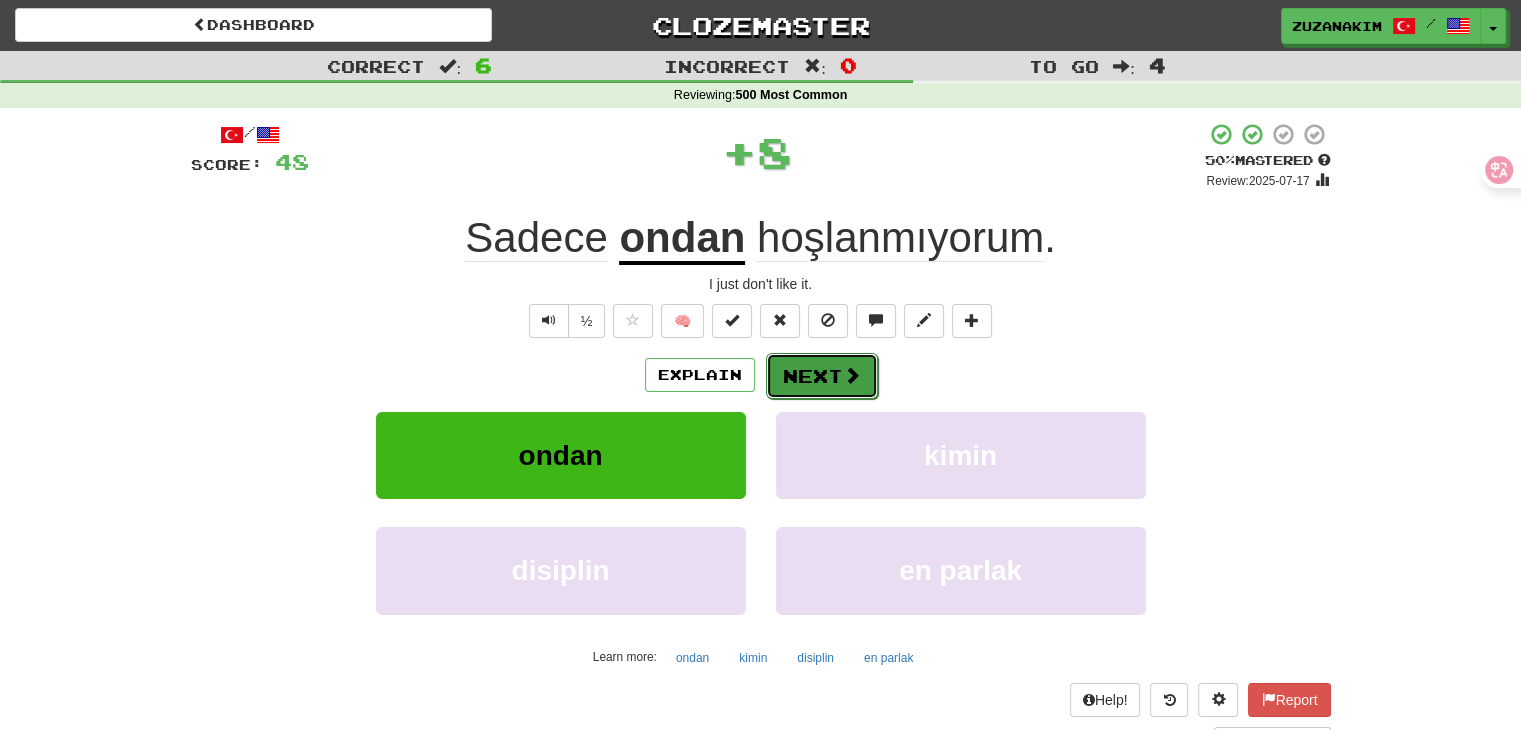 click on "Next" at bounding box center [822, 376] 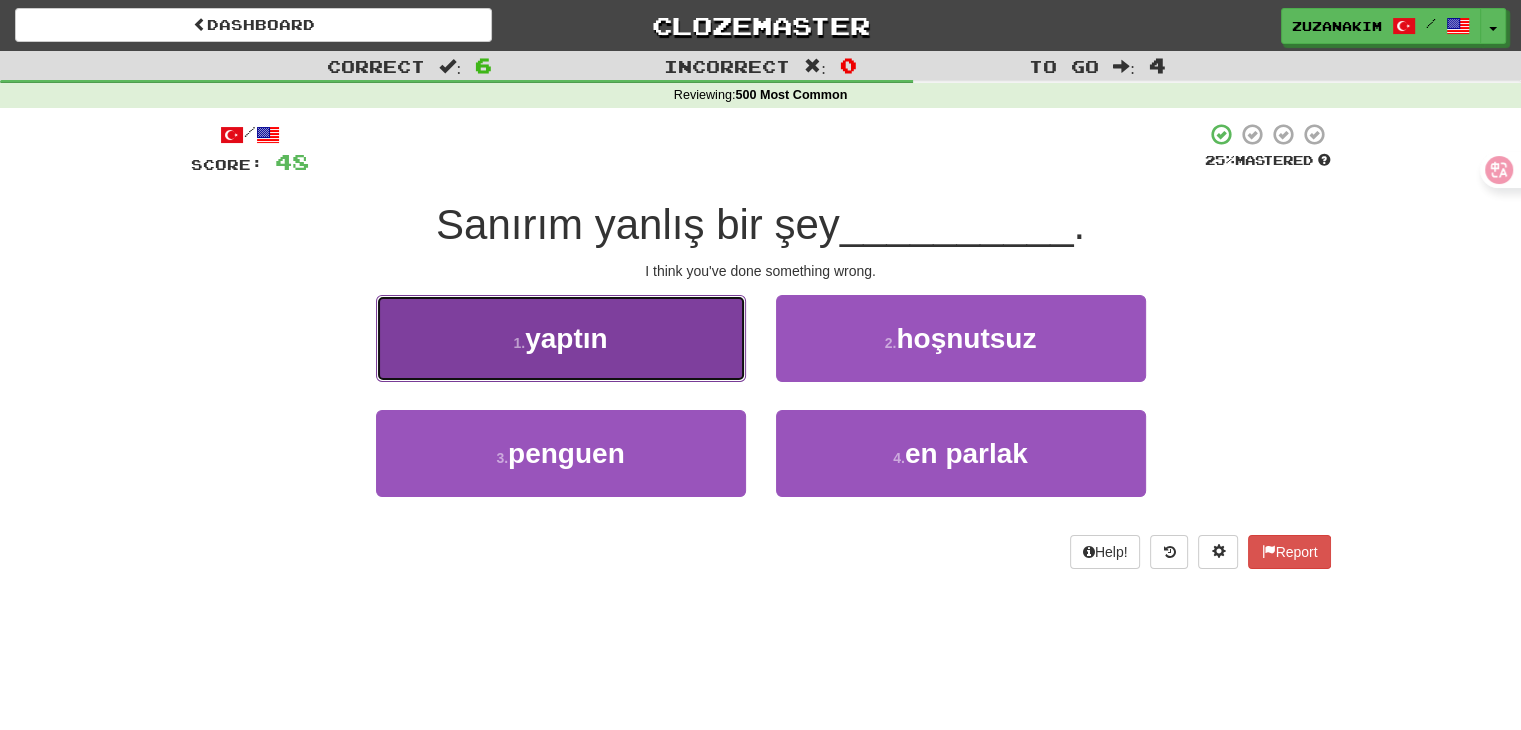 click on "1 .  yaptın" at bounding box center (561, 338) 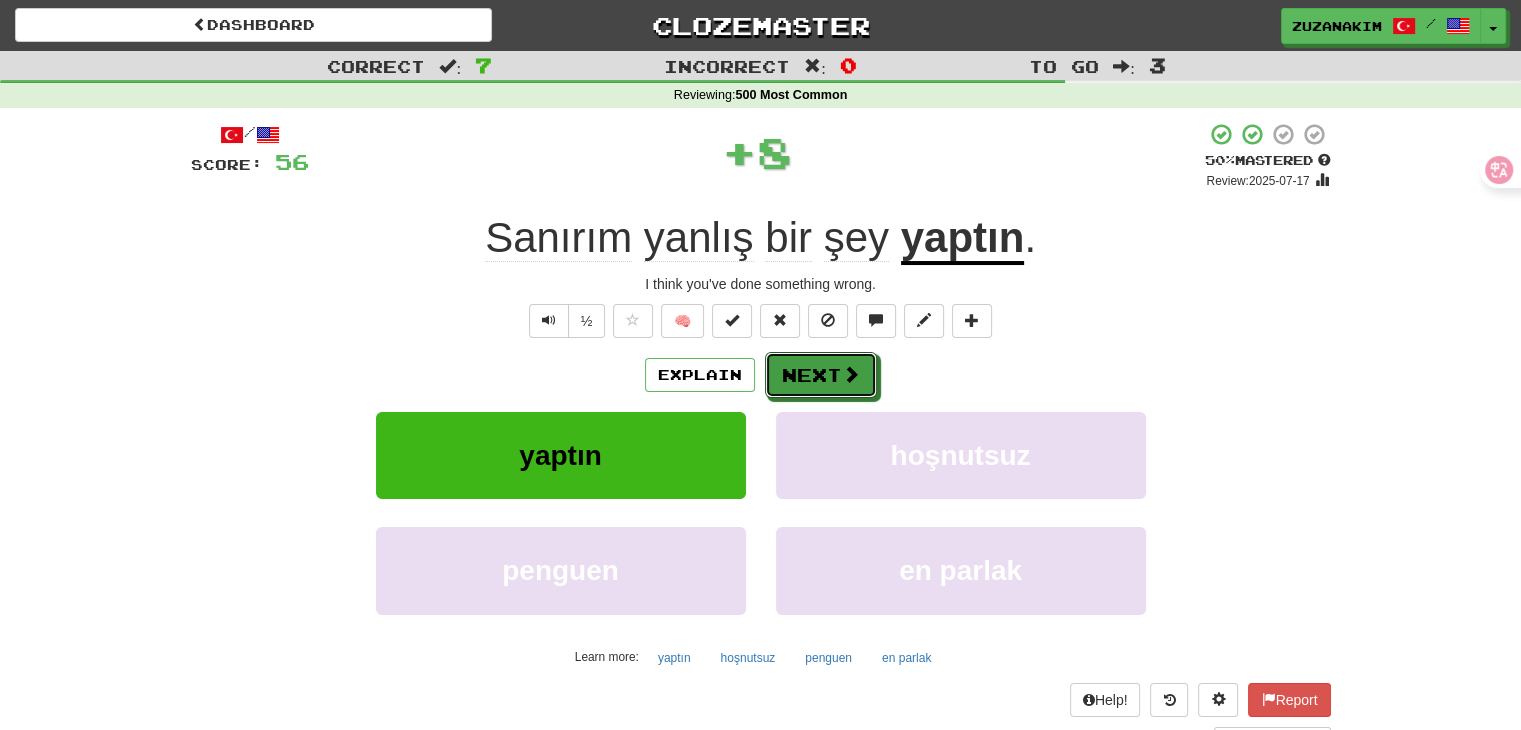 click on "Next" at bounding box center [821, 375] 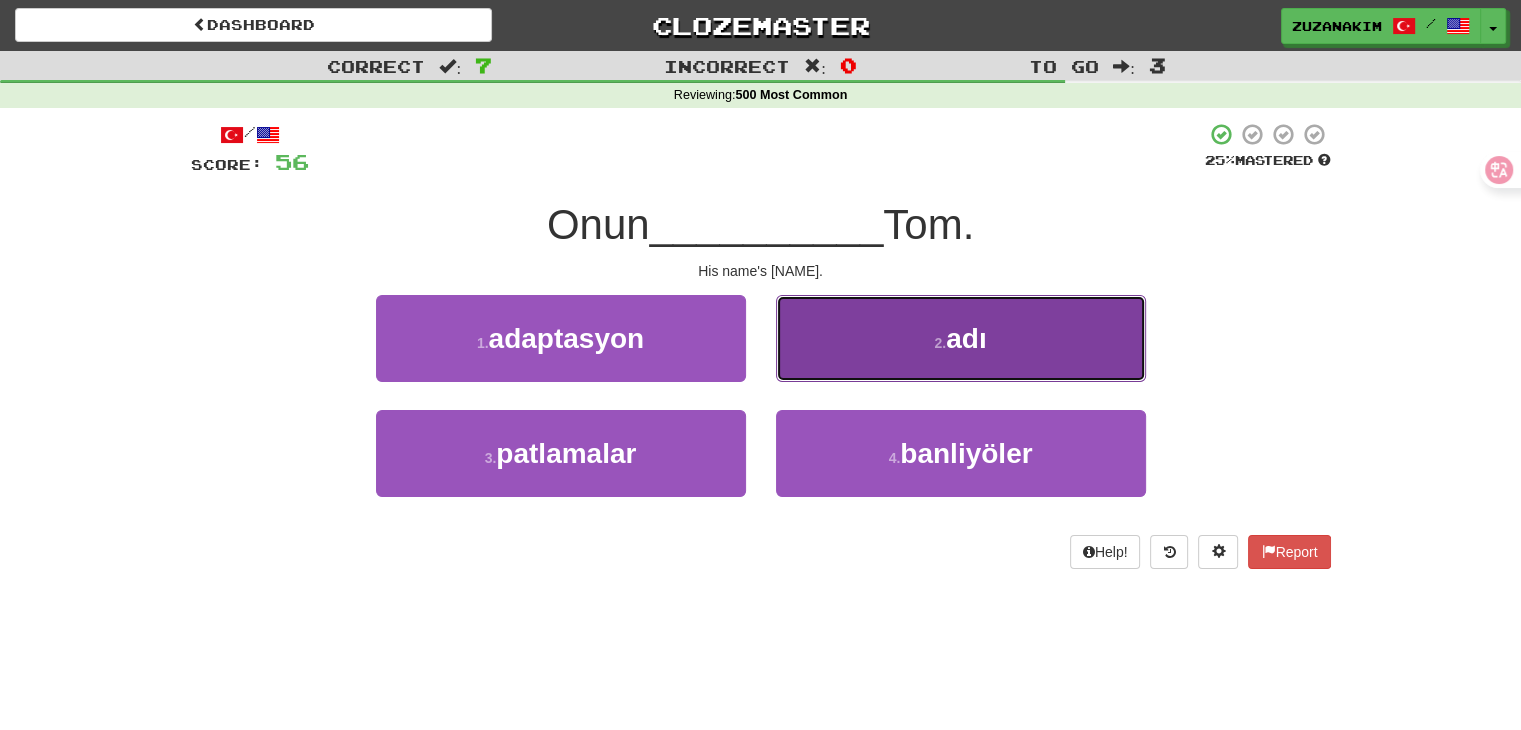 click on "2 .  adı" at bounding box center (961, 338) 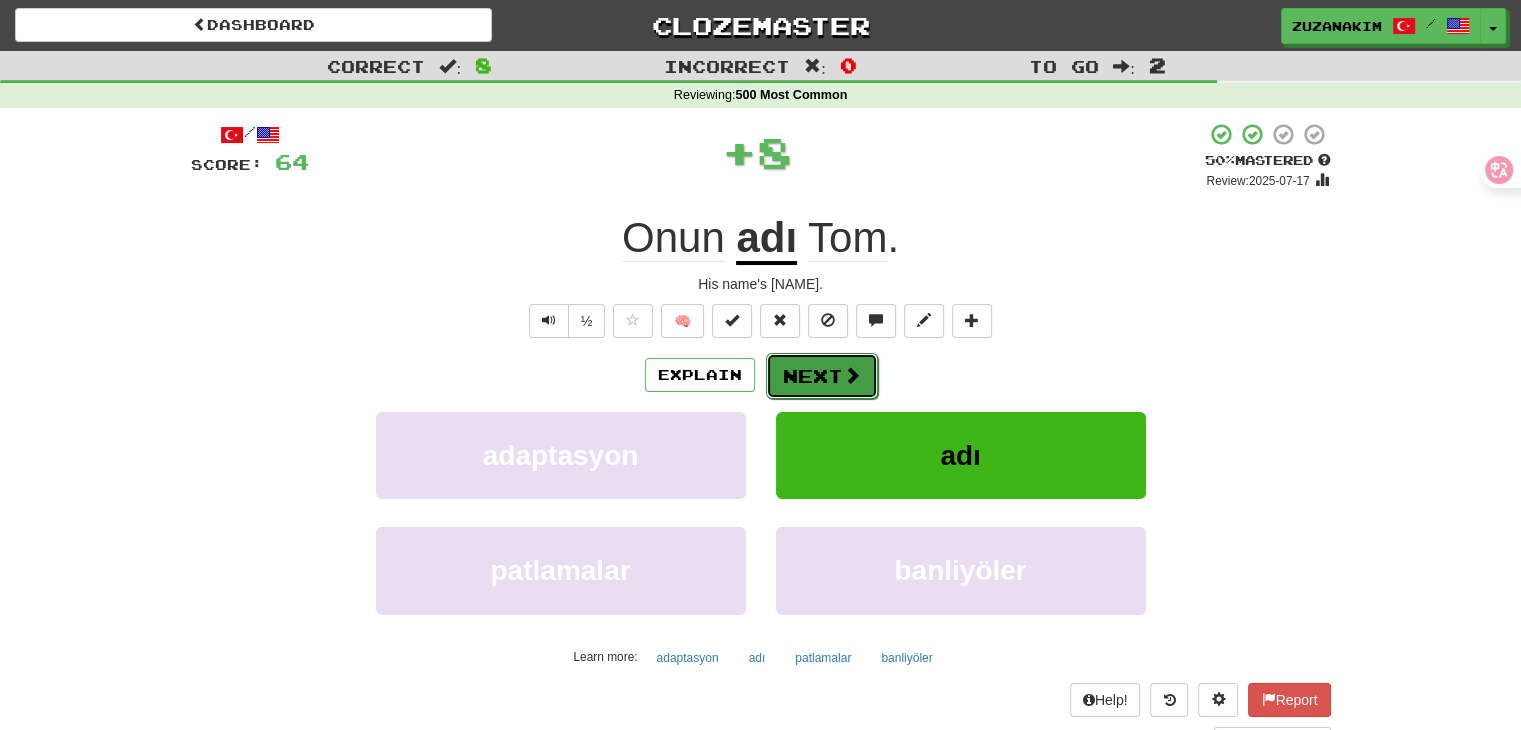 click on "Next" at bounding box center (822, 376) 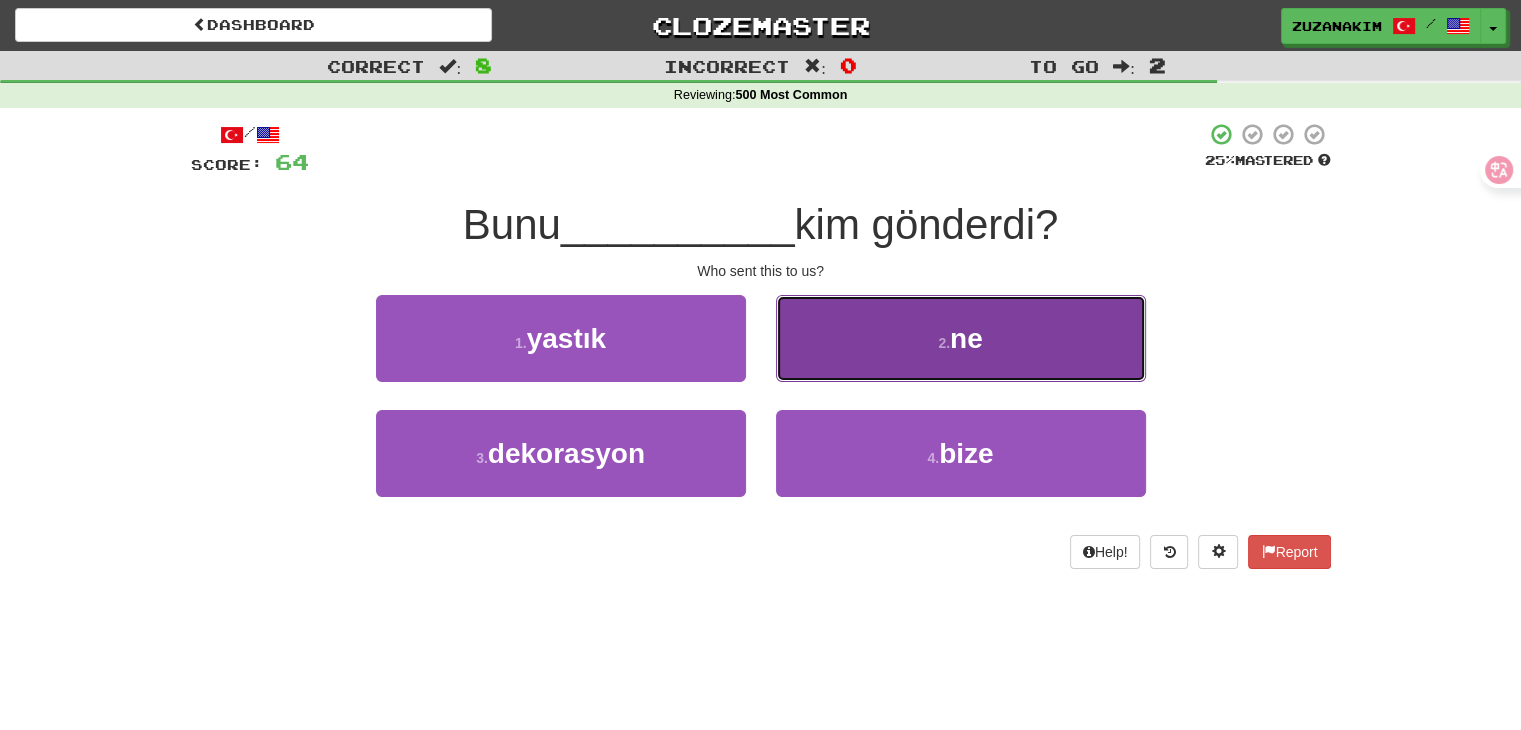 click on "2 .  ne" at bounding box center [961, 338] 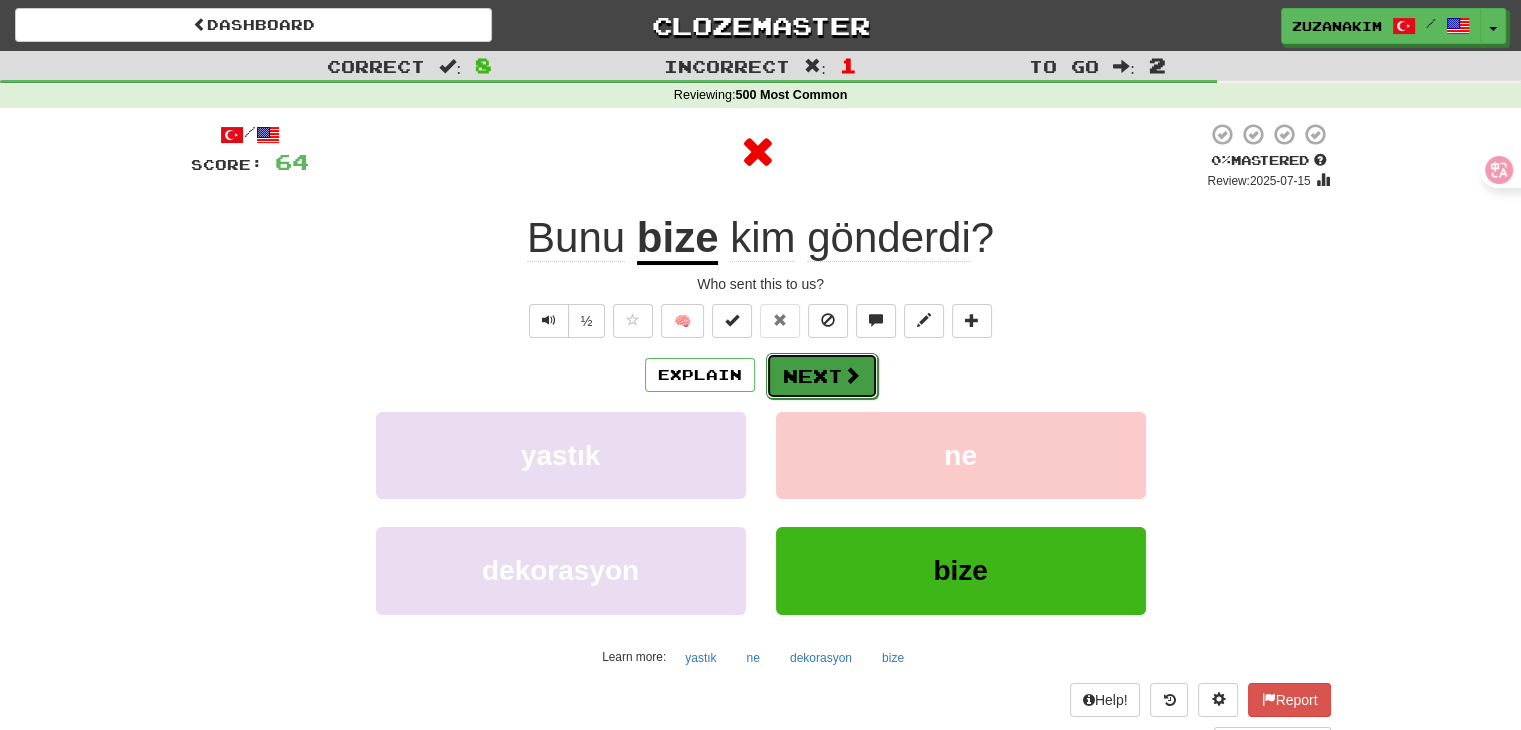 click on "Next" at bounding box center [822, 376] 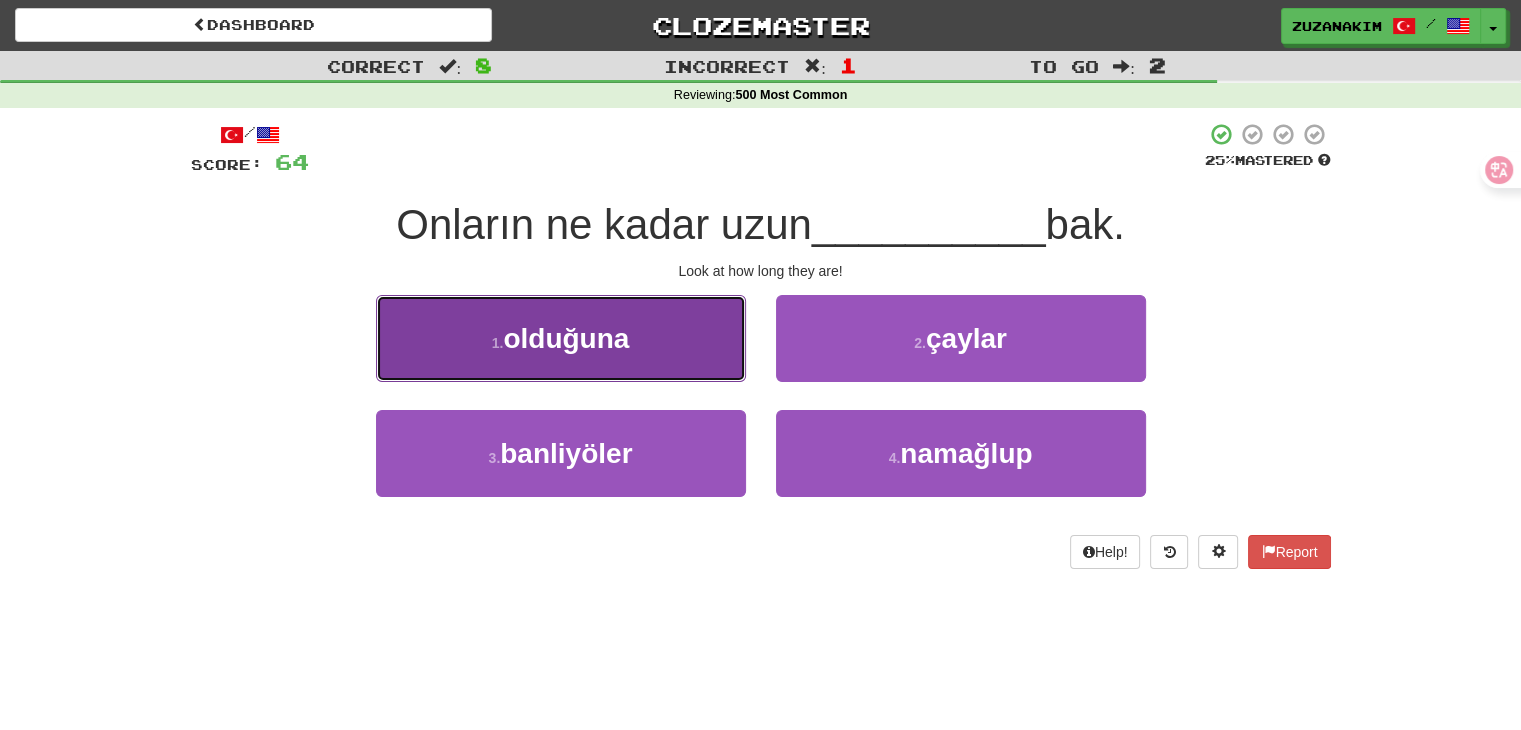 click on "1 .  olduğuna" at bounding box center (561, 338) 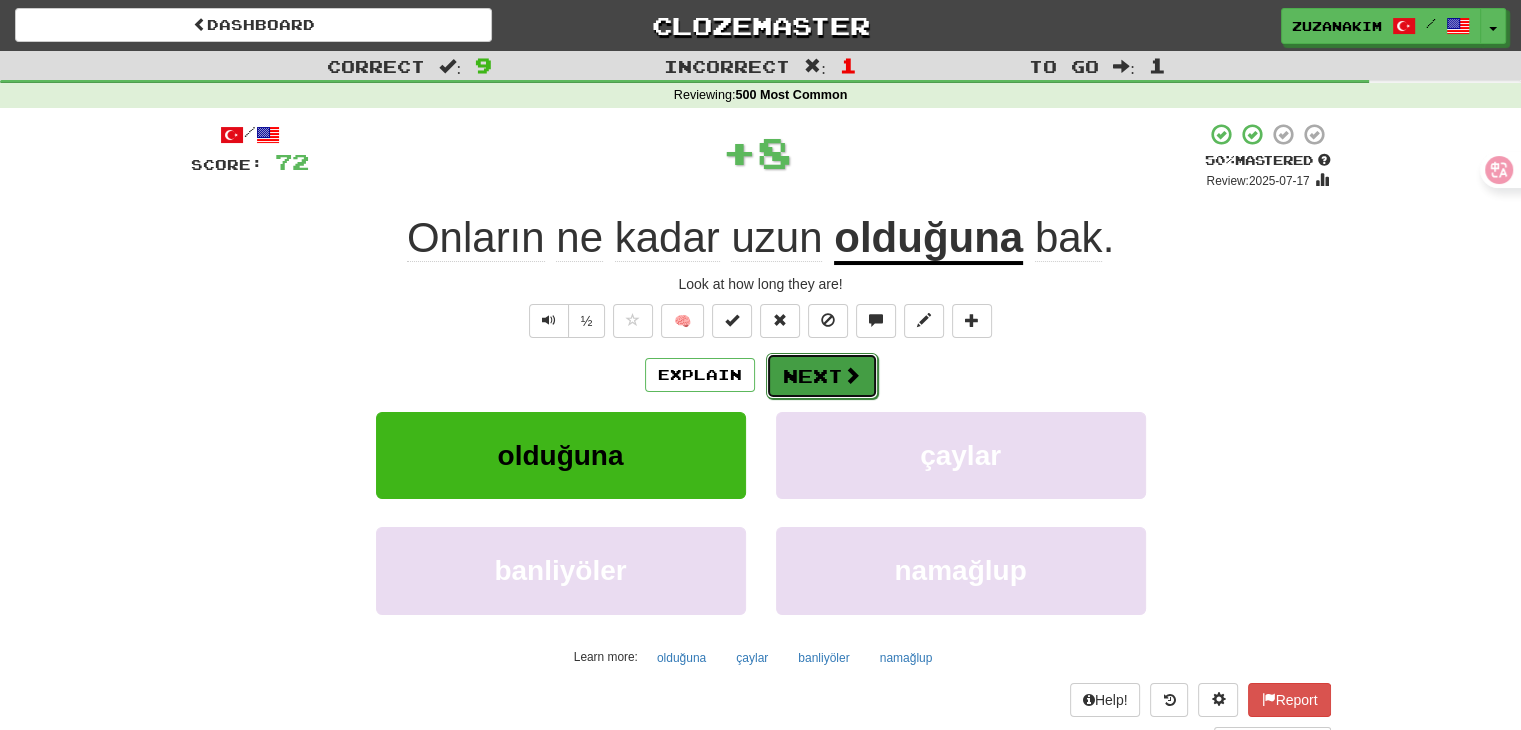 click on "Next" at bounding box center [822, 376] 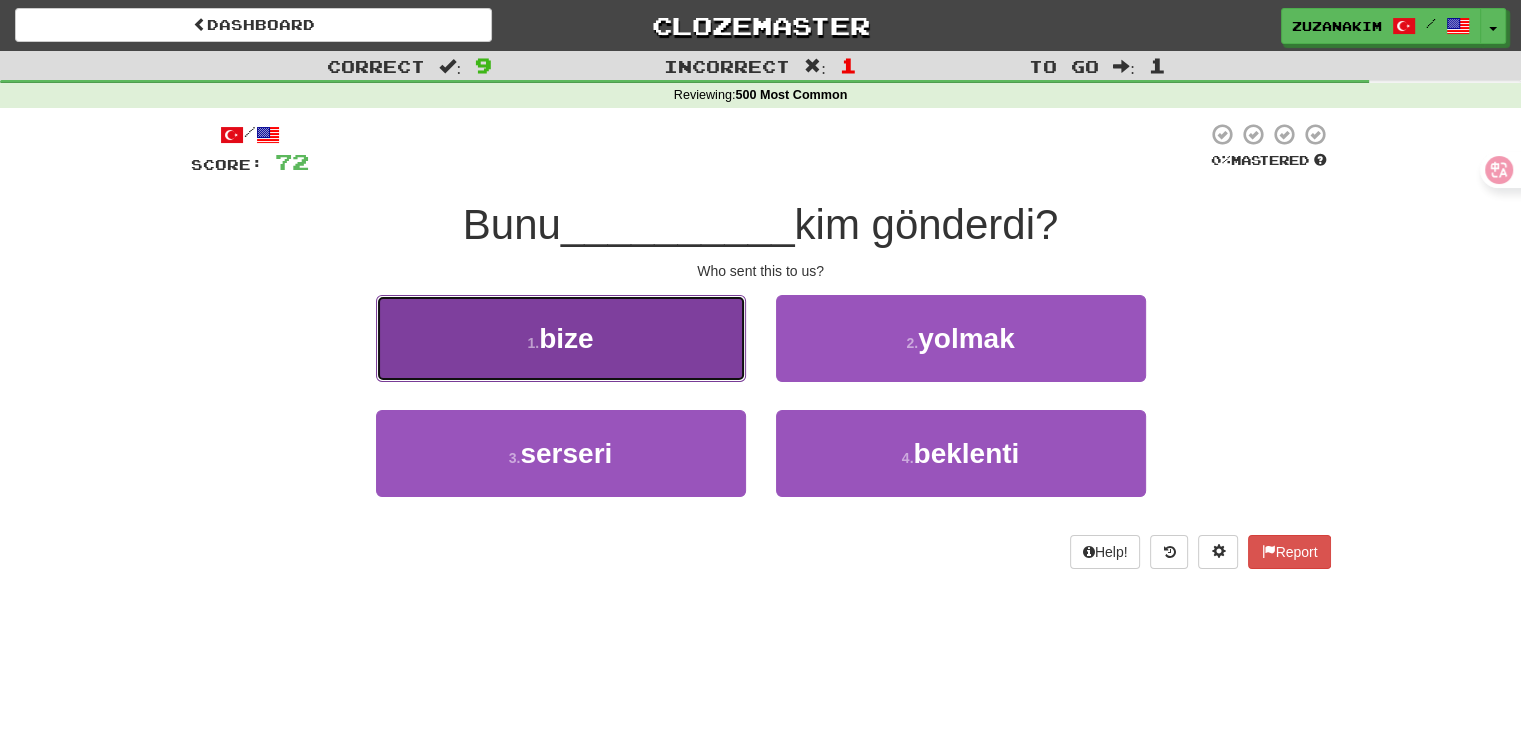 click on "1 .  bize" at bounding box center (561, 338) 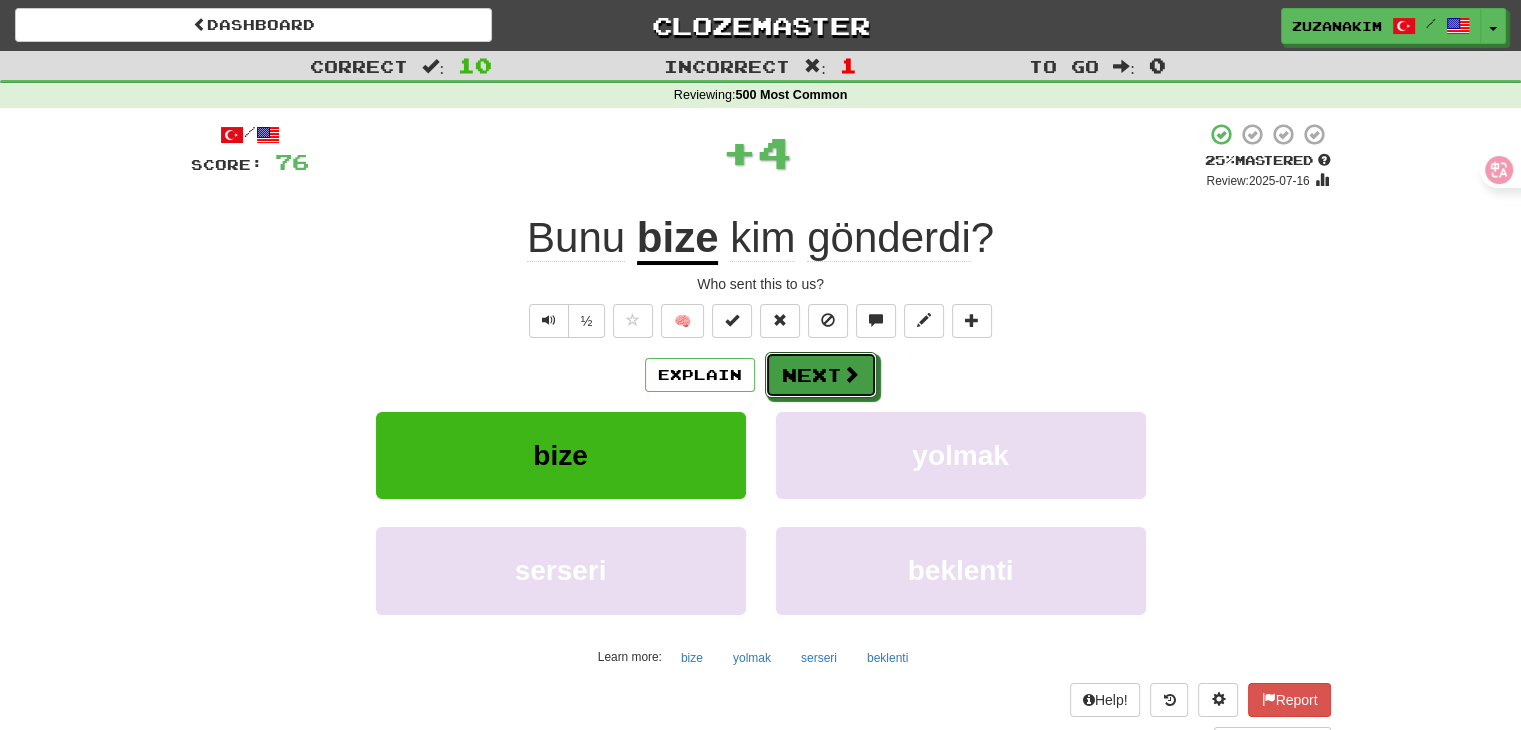 click on "Next" at bounding box center (821, 375) 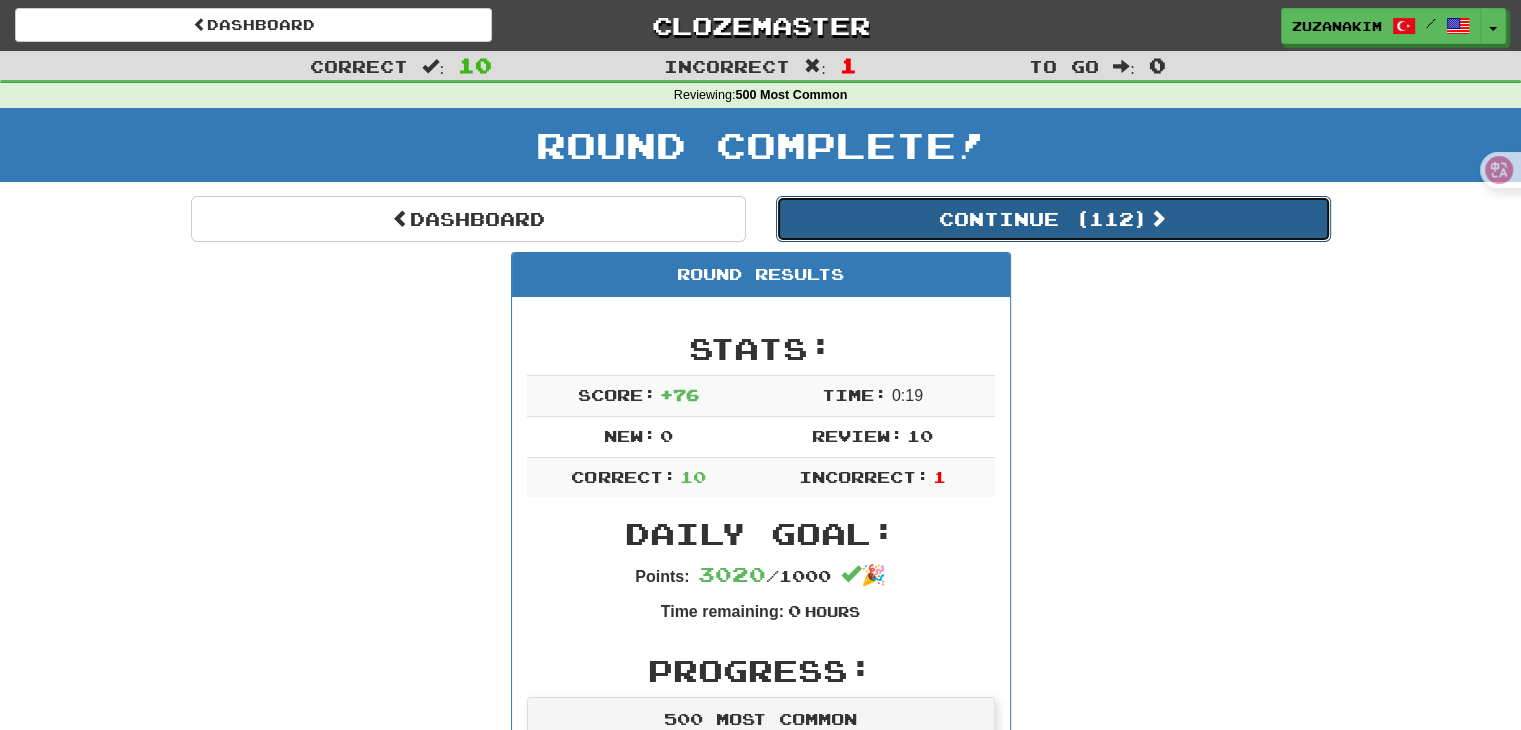 click on "Continue ( 112 )" at bounding box center (1053, 219) 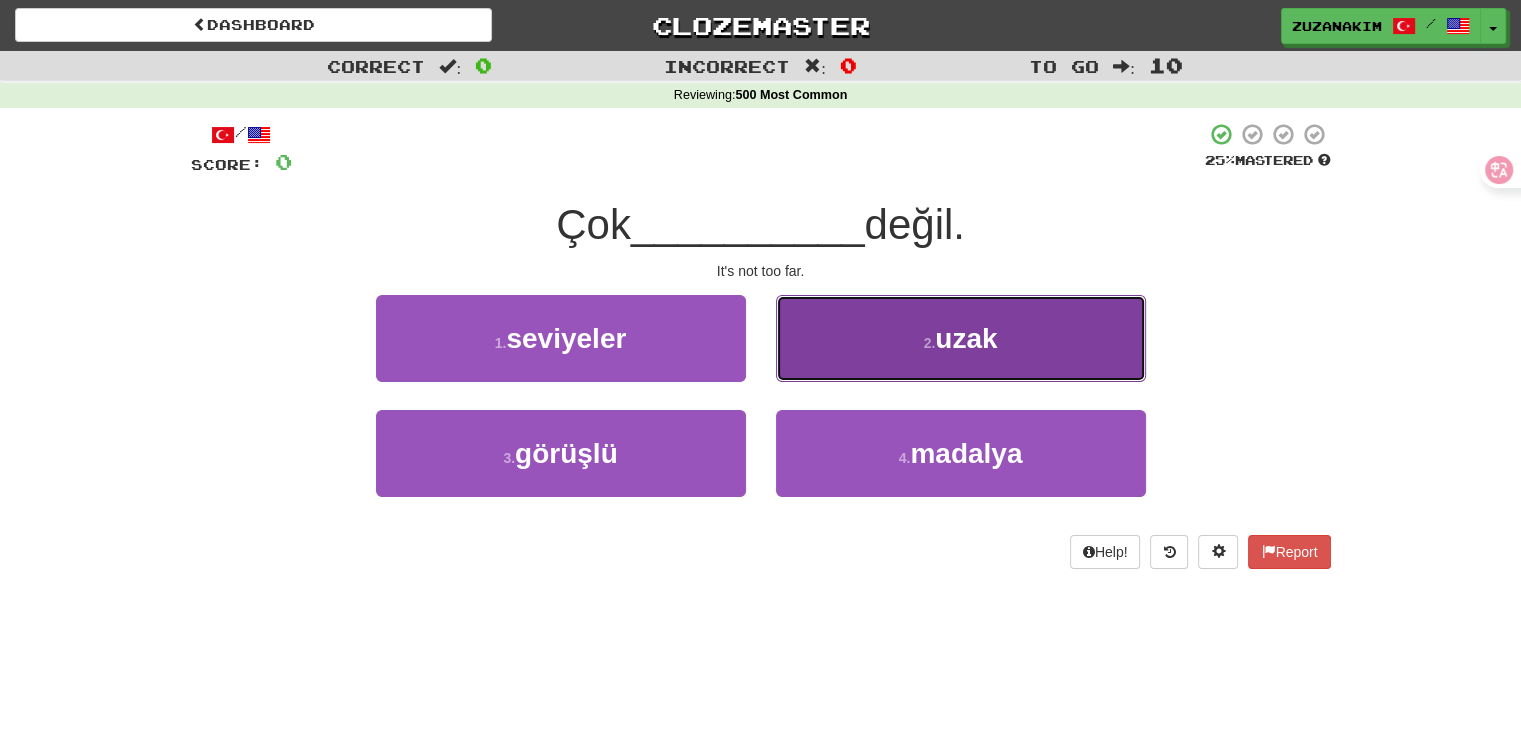 click on "[NUMBER] .  uzak" at bounding box center (961, 338) 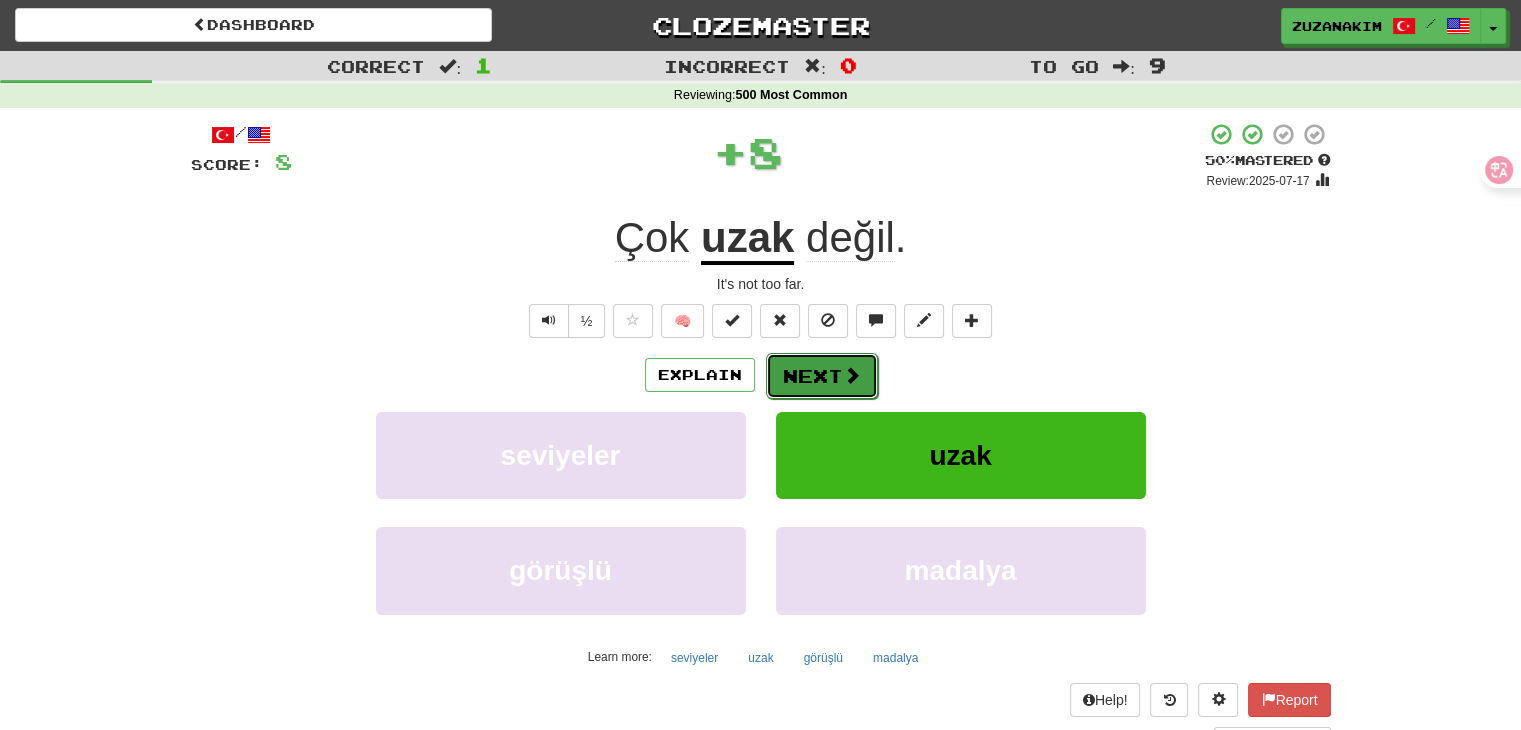 click on "Next" at bounding box center [822, 376] 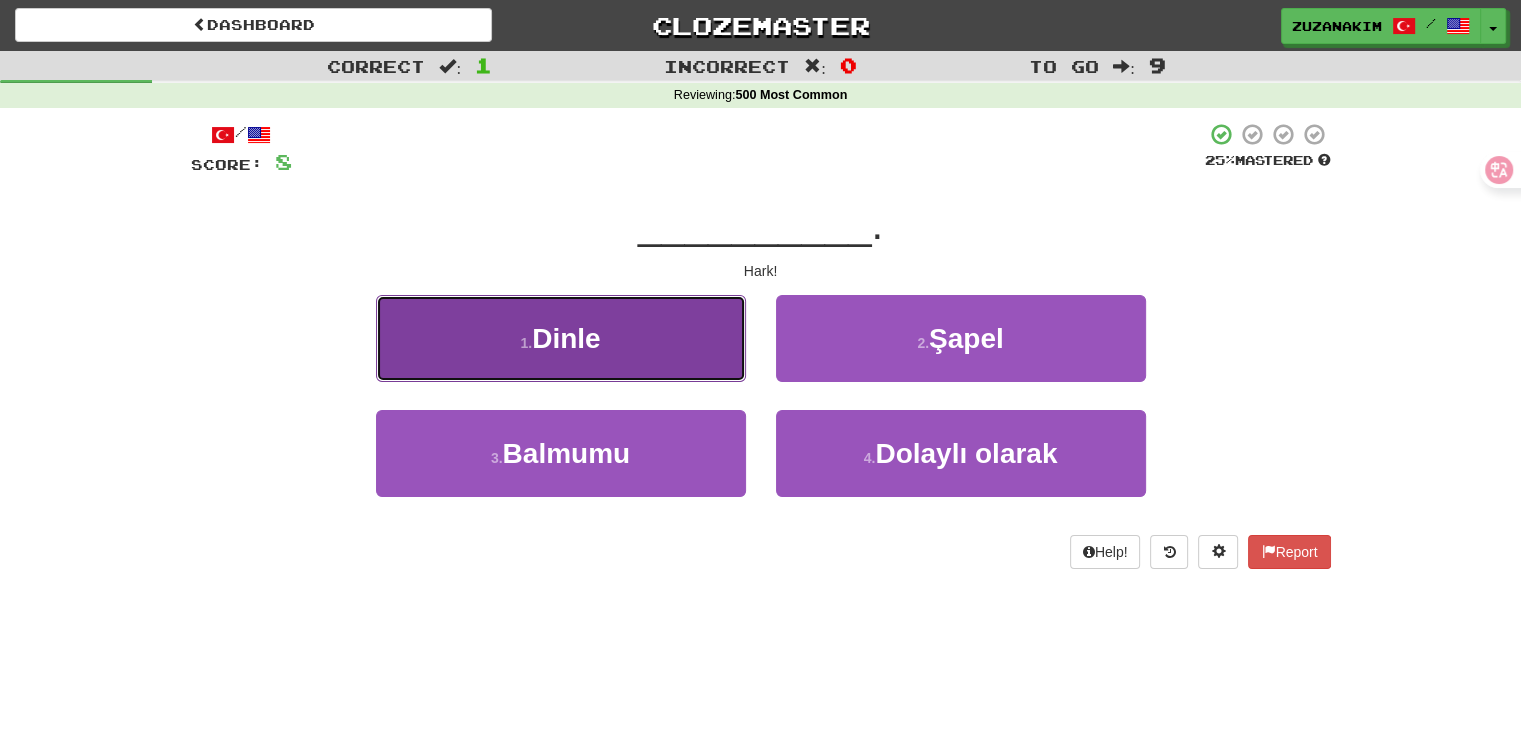 click on "1 .  Dinle" at bounding box center [561, 338] 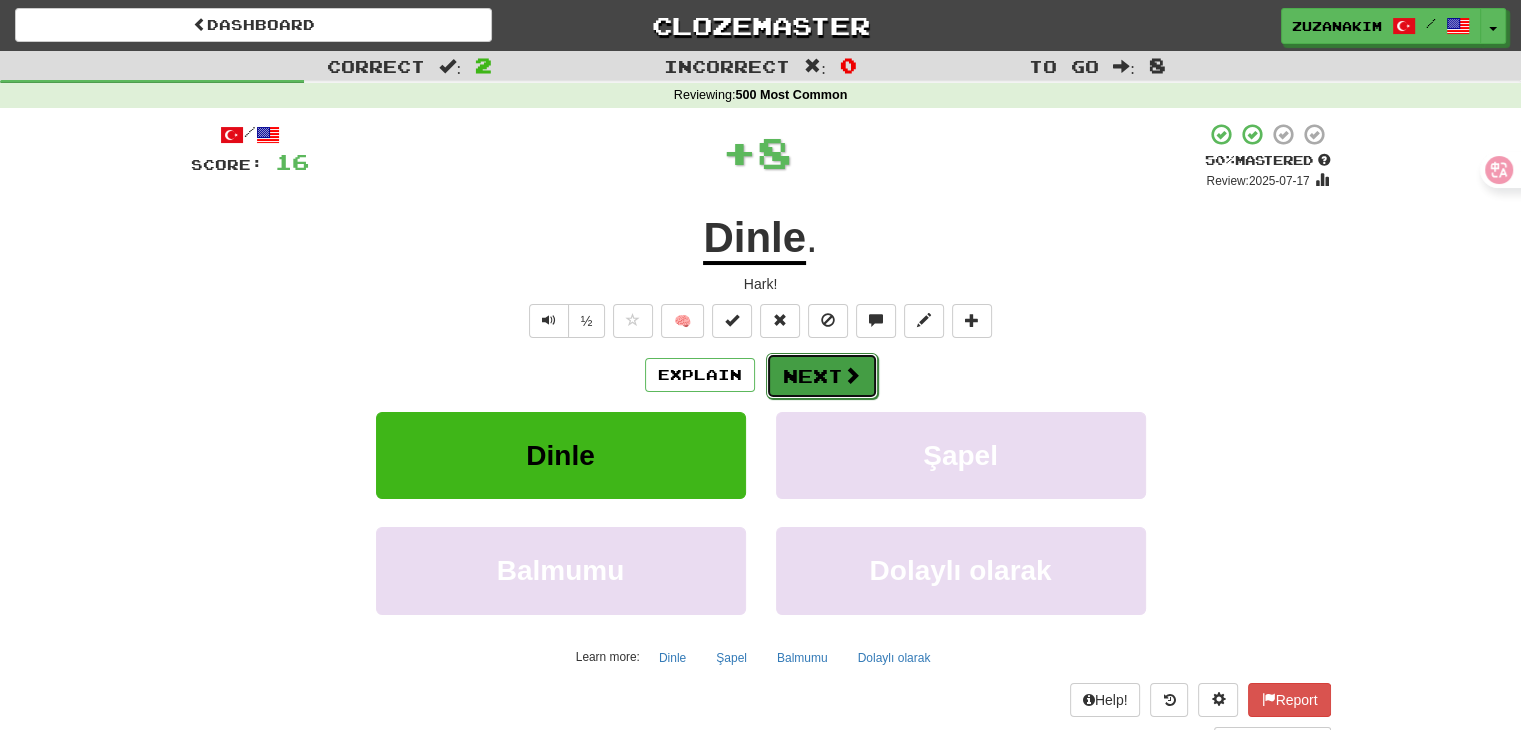 click on "Next" at bounding box center (822, 376) 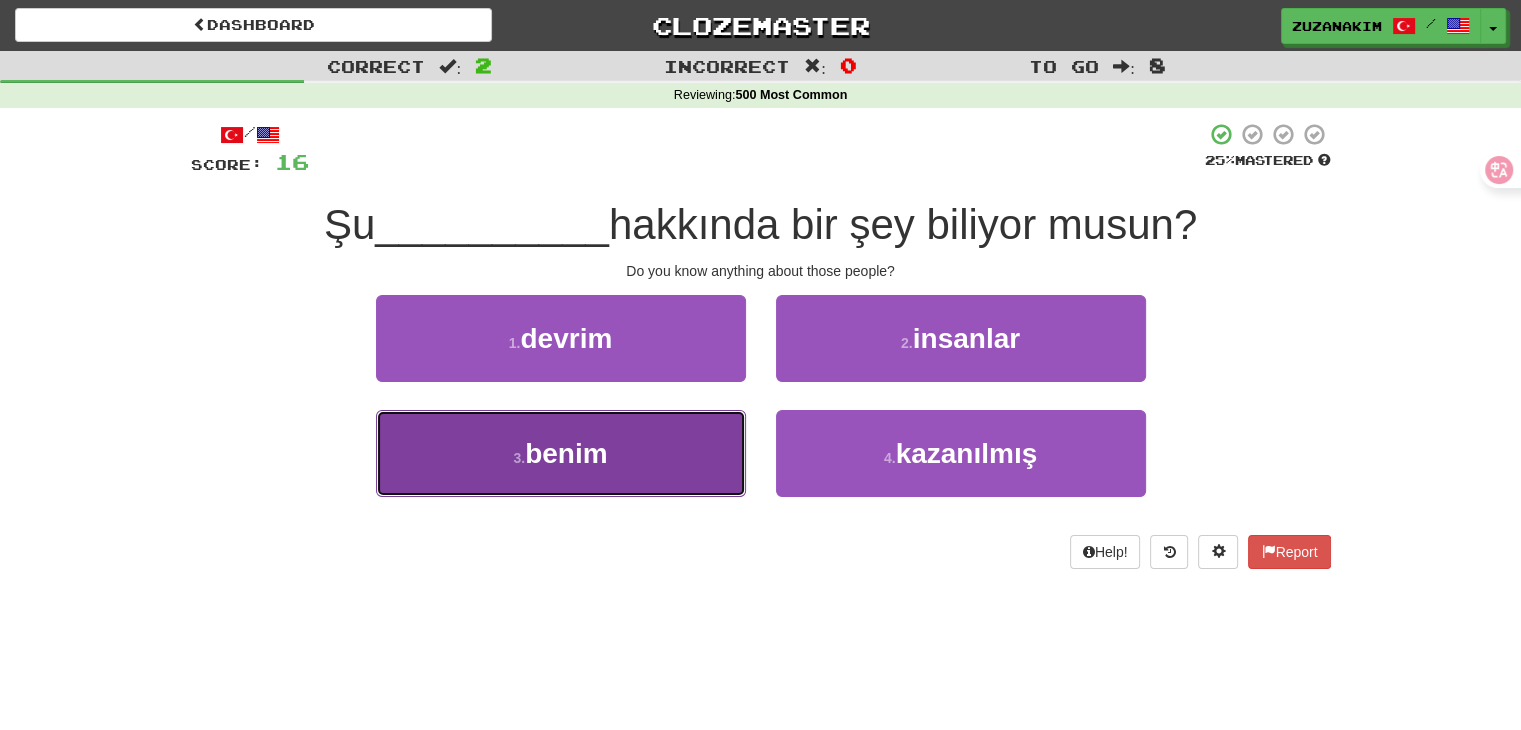 click on "3 .  benim" at bounding box center [561, 453] 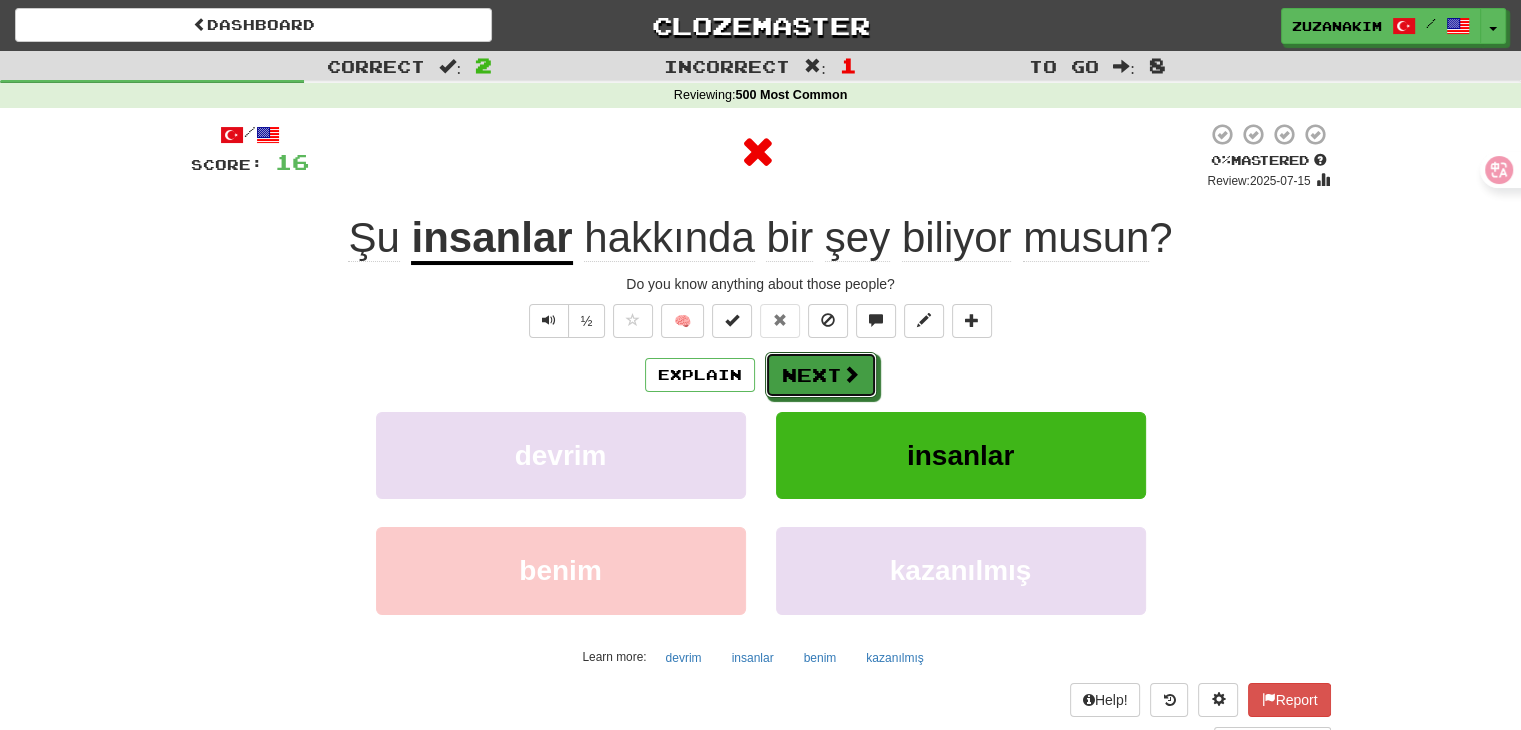 click at bounding box center [851, 374] 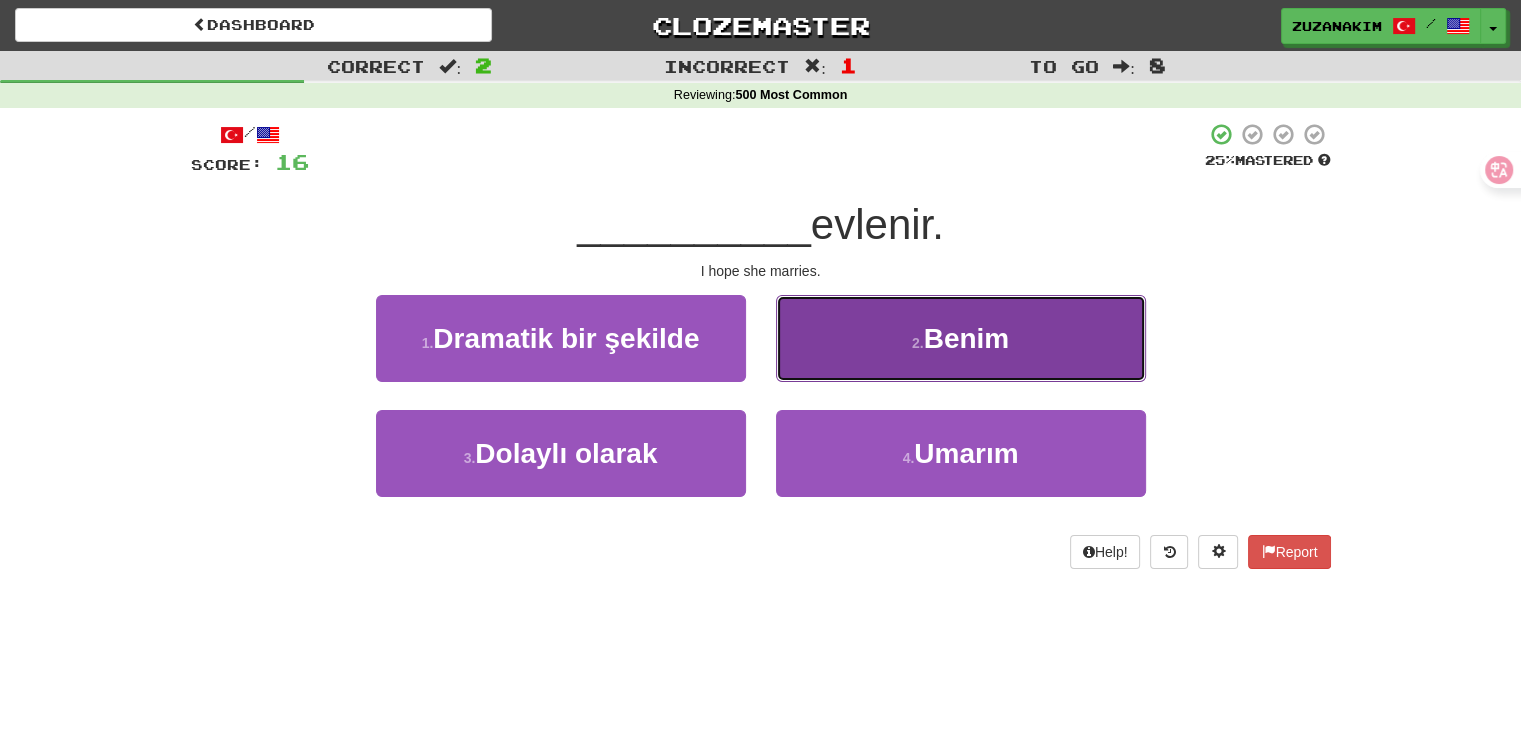 click on "2 .  Benim" at bounding box center [961, 338] 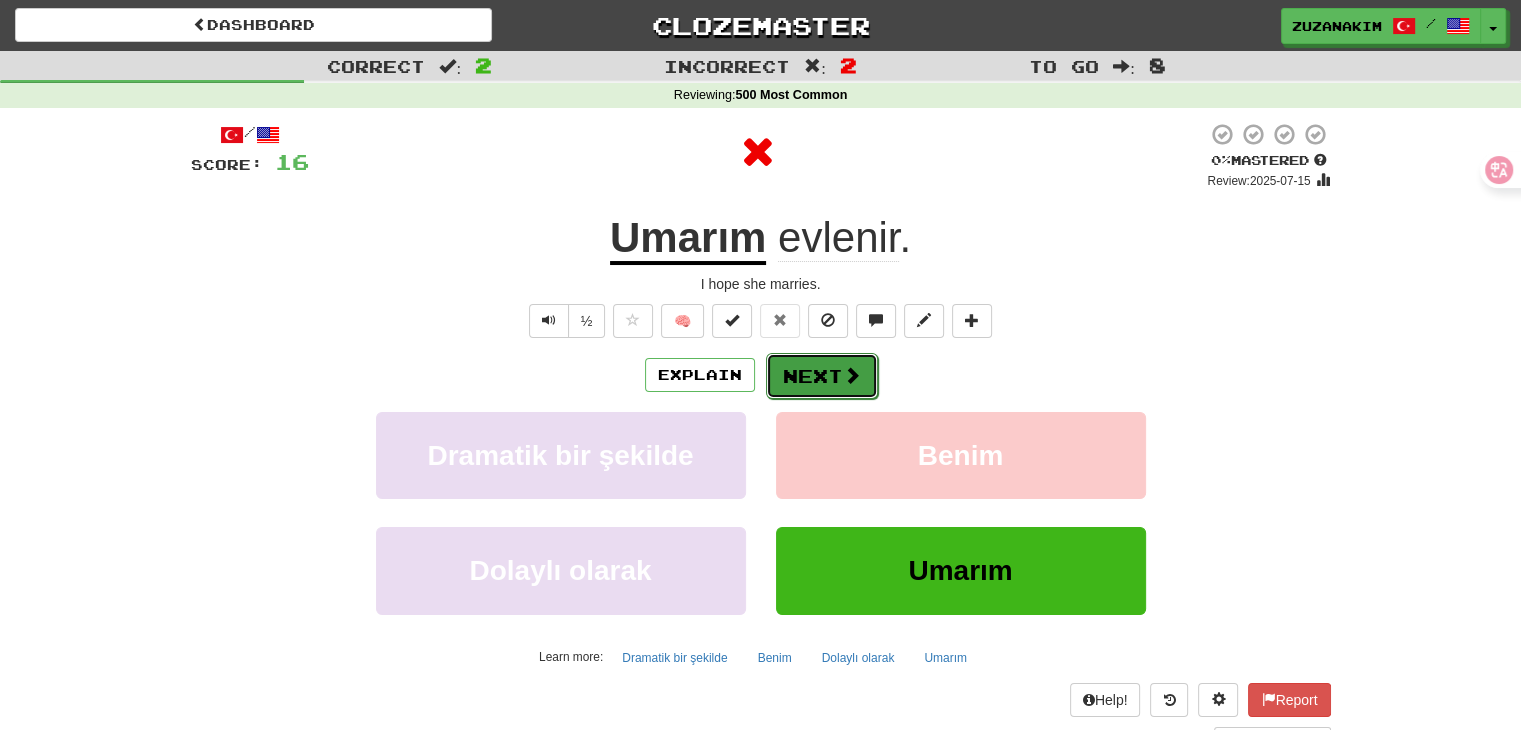 click on "Next" at bounding box center (822, 376) 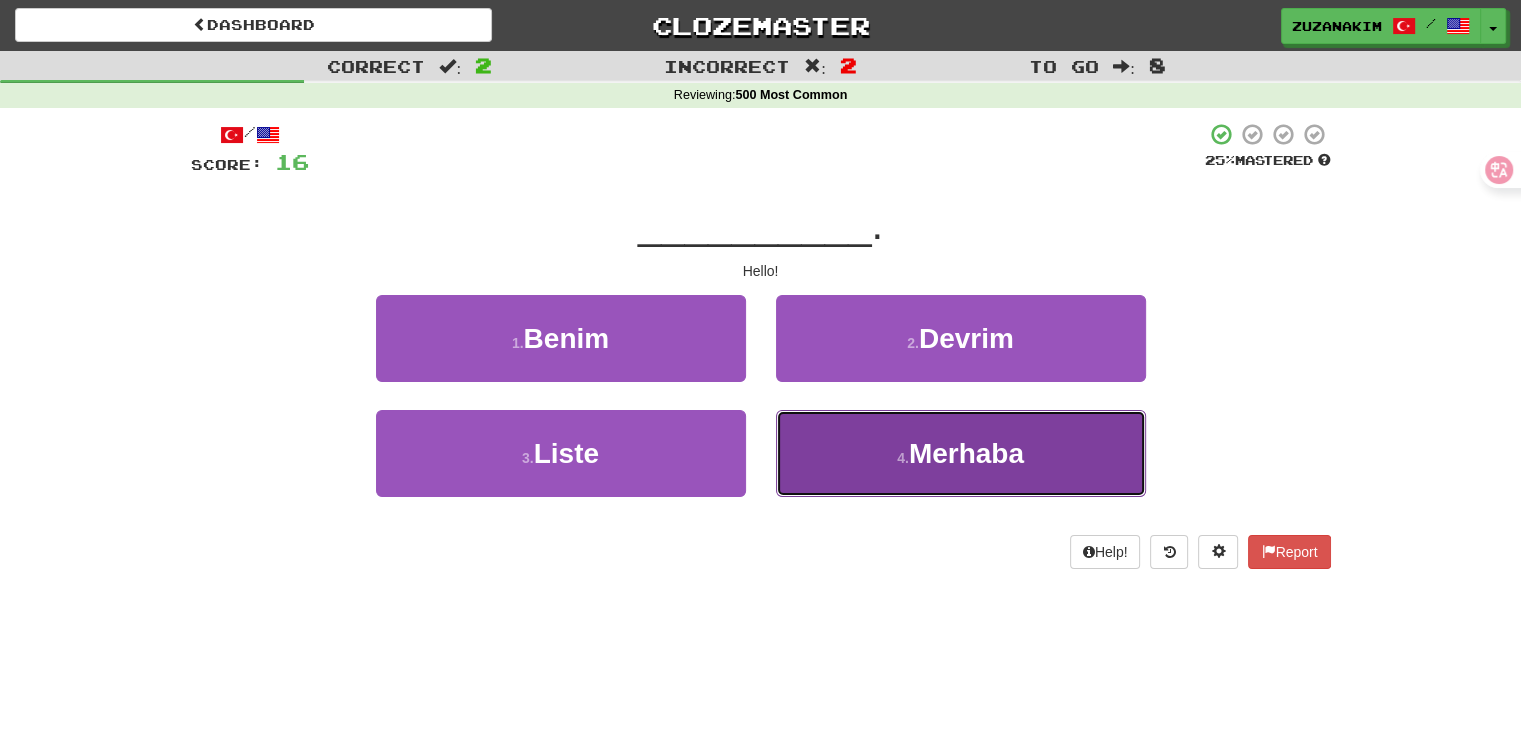 click on "4 ." at bounding box center (903, 458) 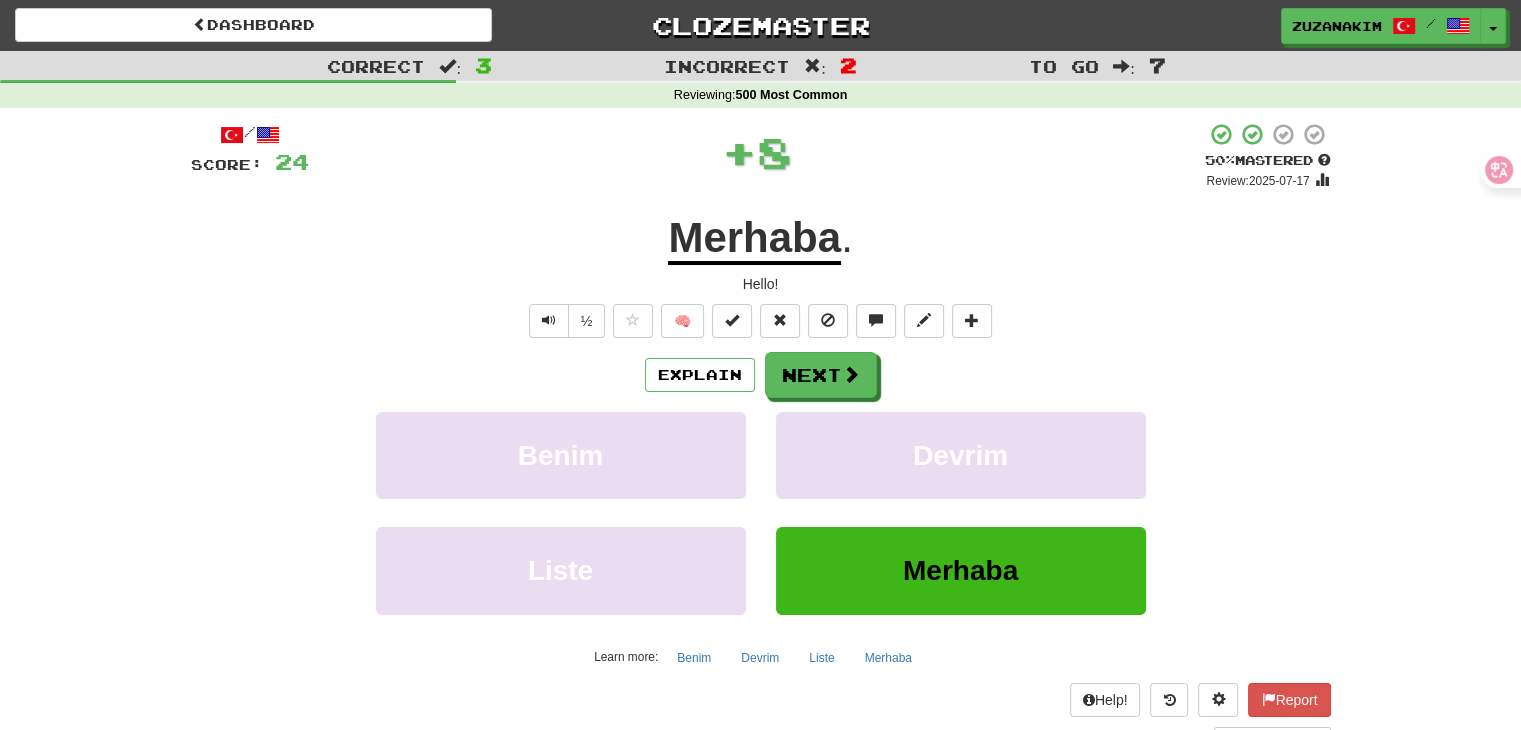 click on "Explain Next Benim Devrim Liste Merhaba Learn more: Benim Devrim Liste Merhaba" at bounding box center (761, 512) 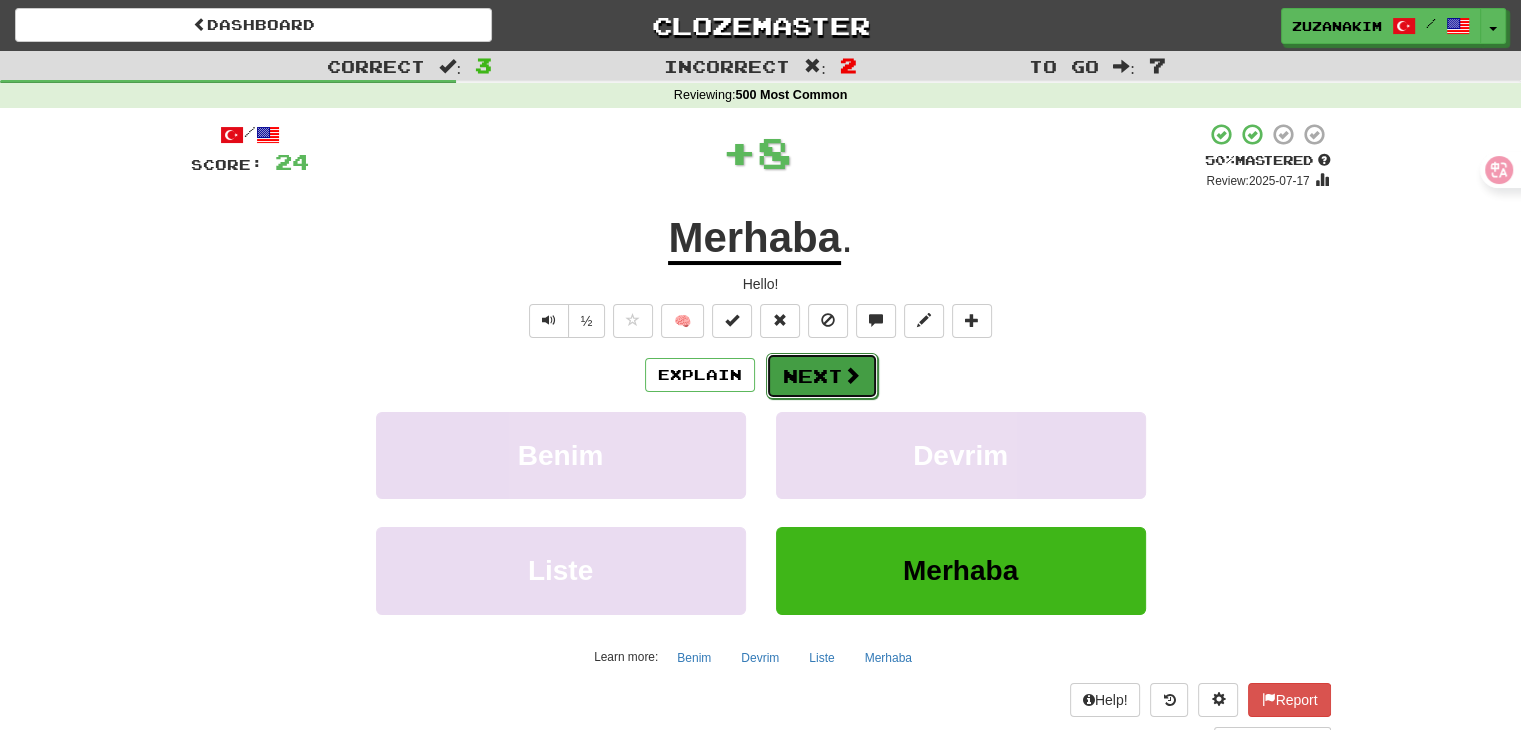click on "Next" at bounding box center [822, 376] 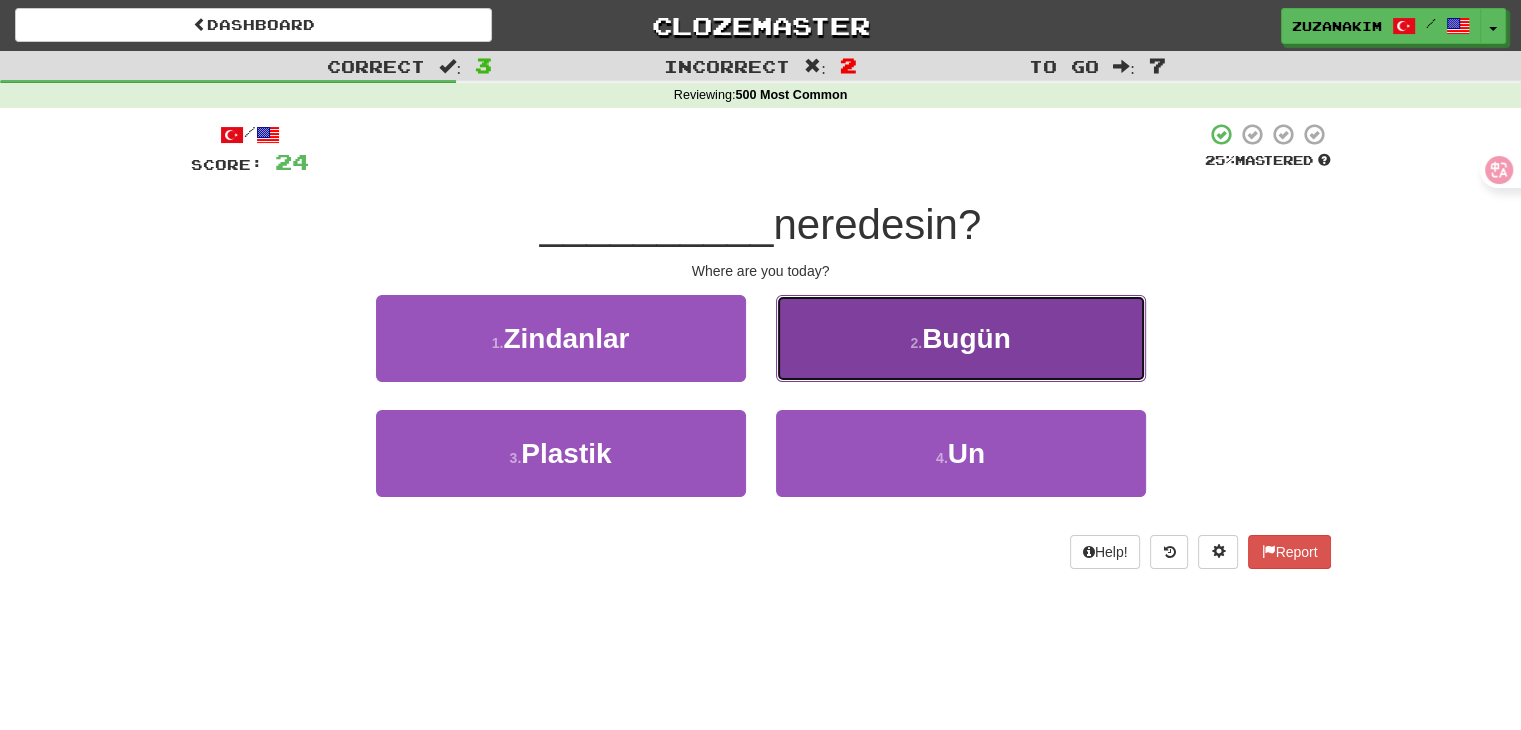 click on "2 .  Bugün" at bounding box center (961, 338) 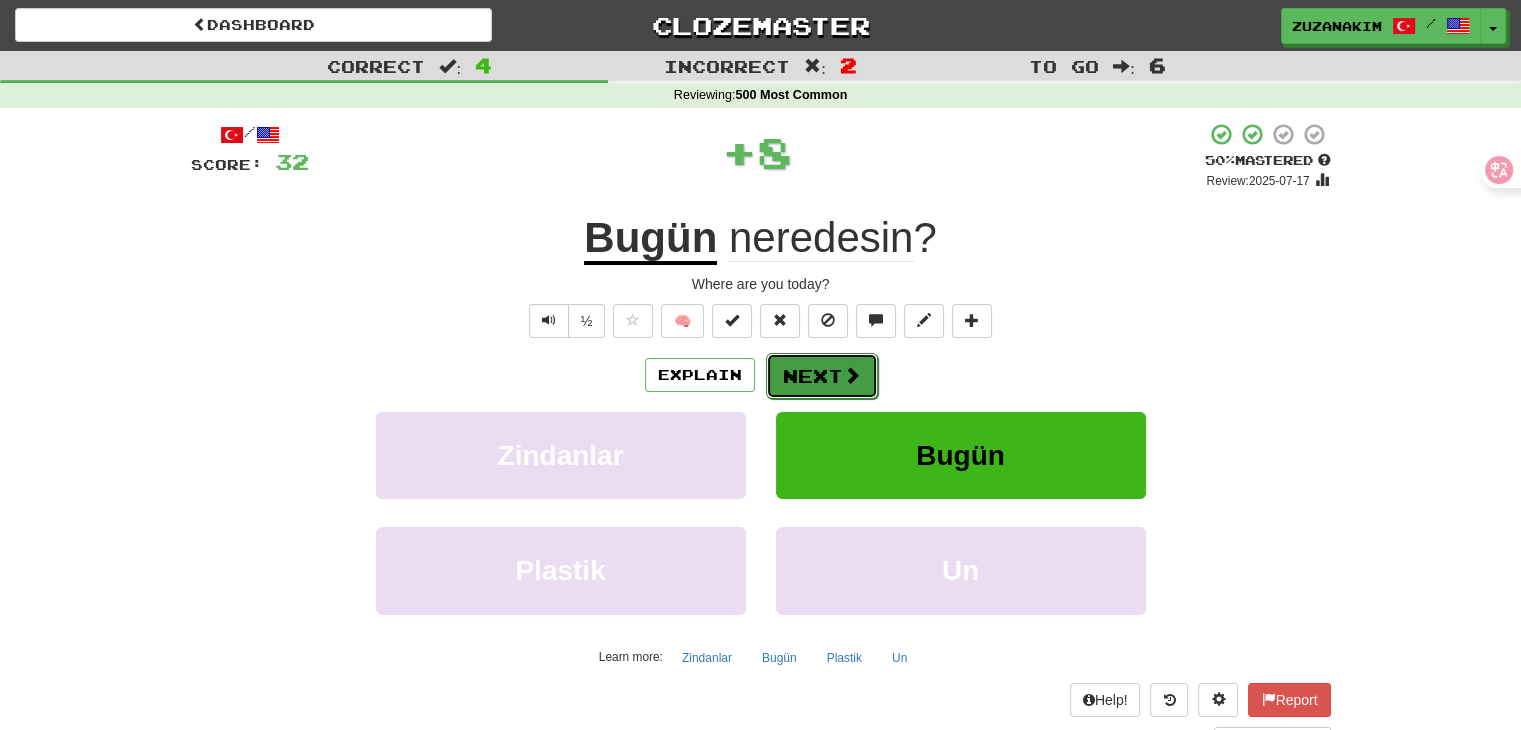 click on "Next" at bounding box center [822, 376] 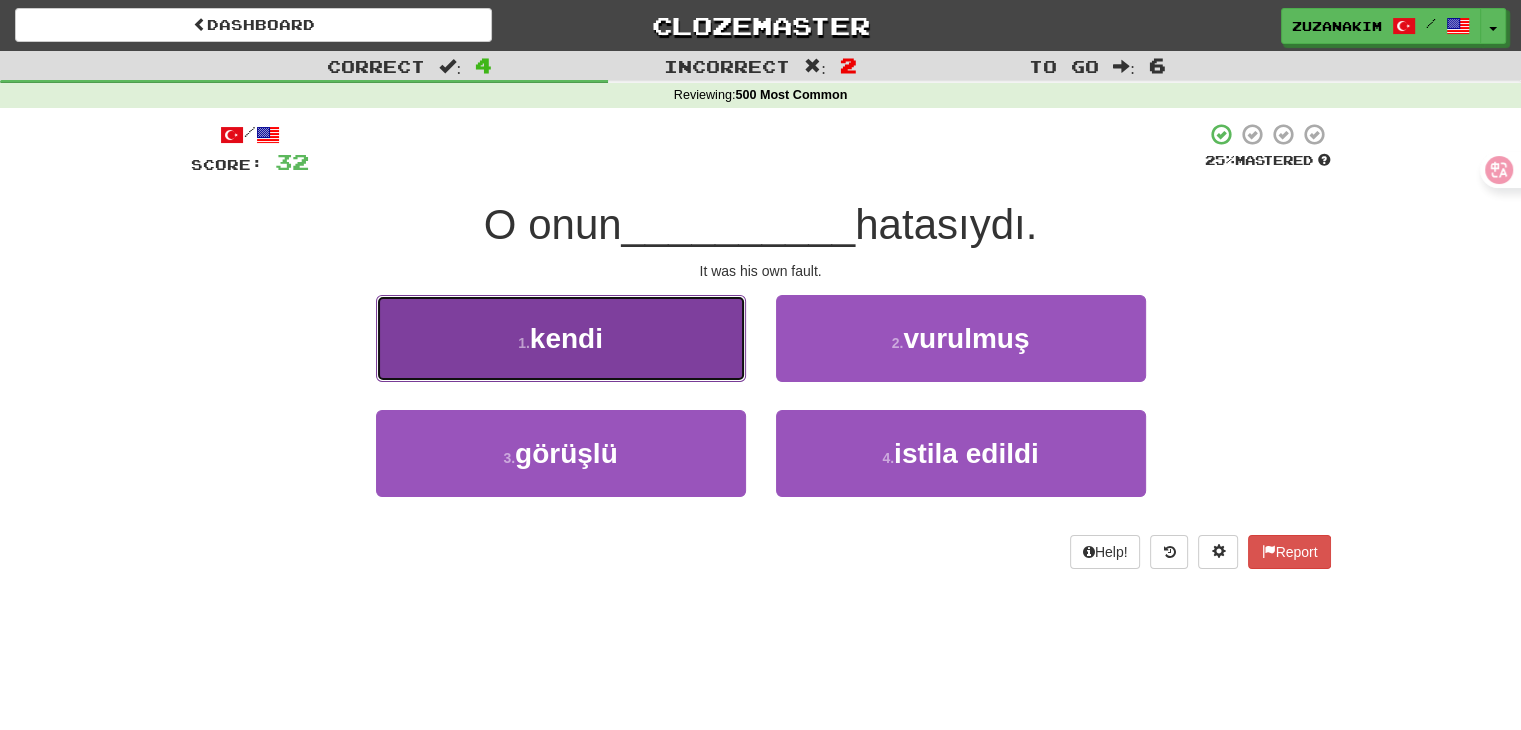 click on "1 .  kendi" at bounding box center [561, 338] 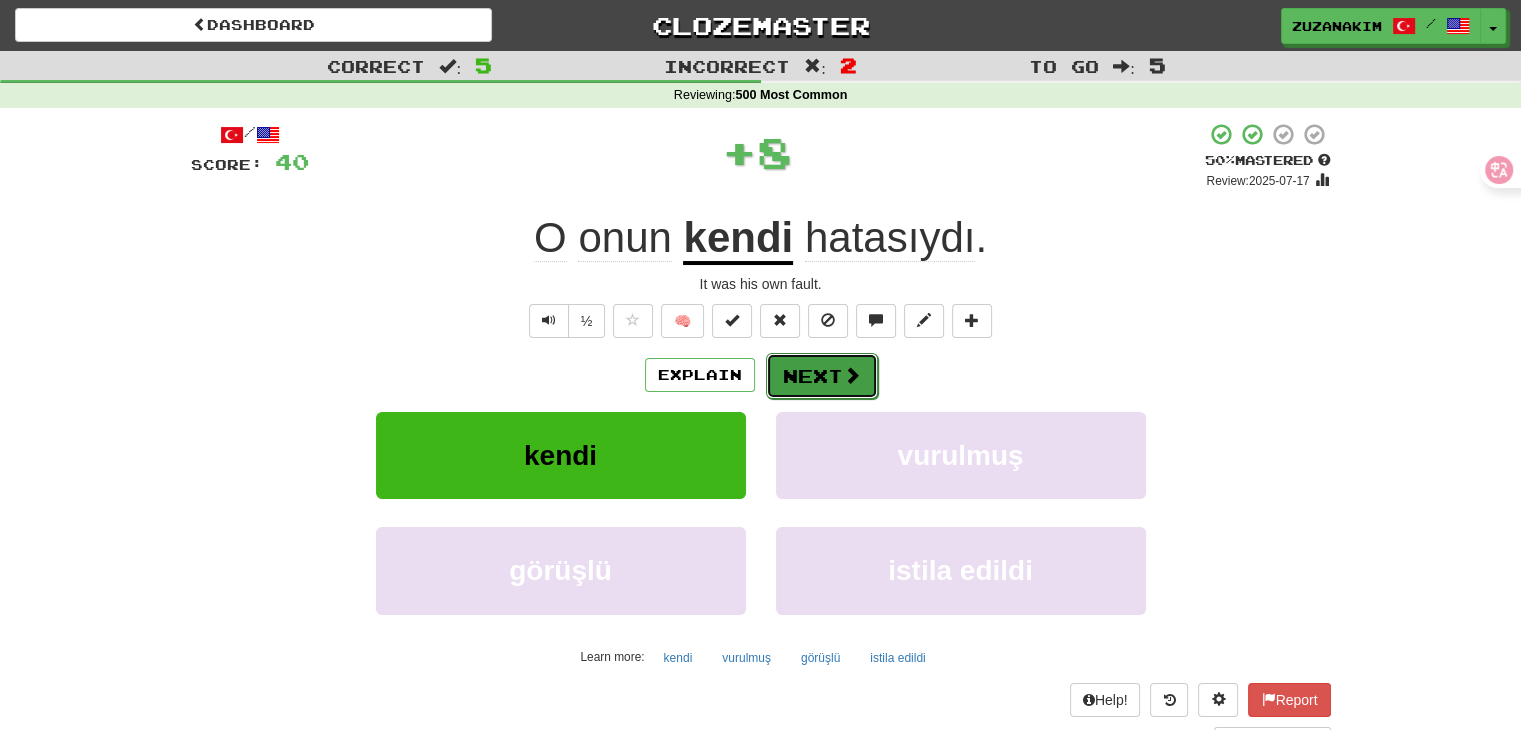 click on "Next" at bounding box center (822, 376) 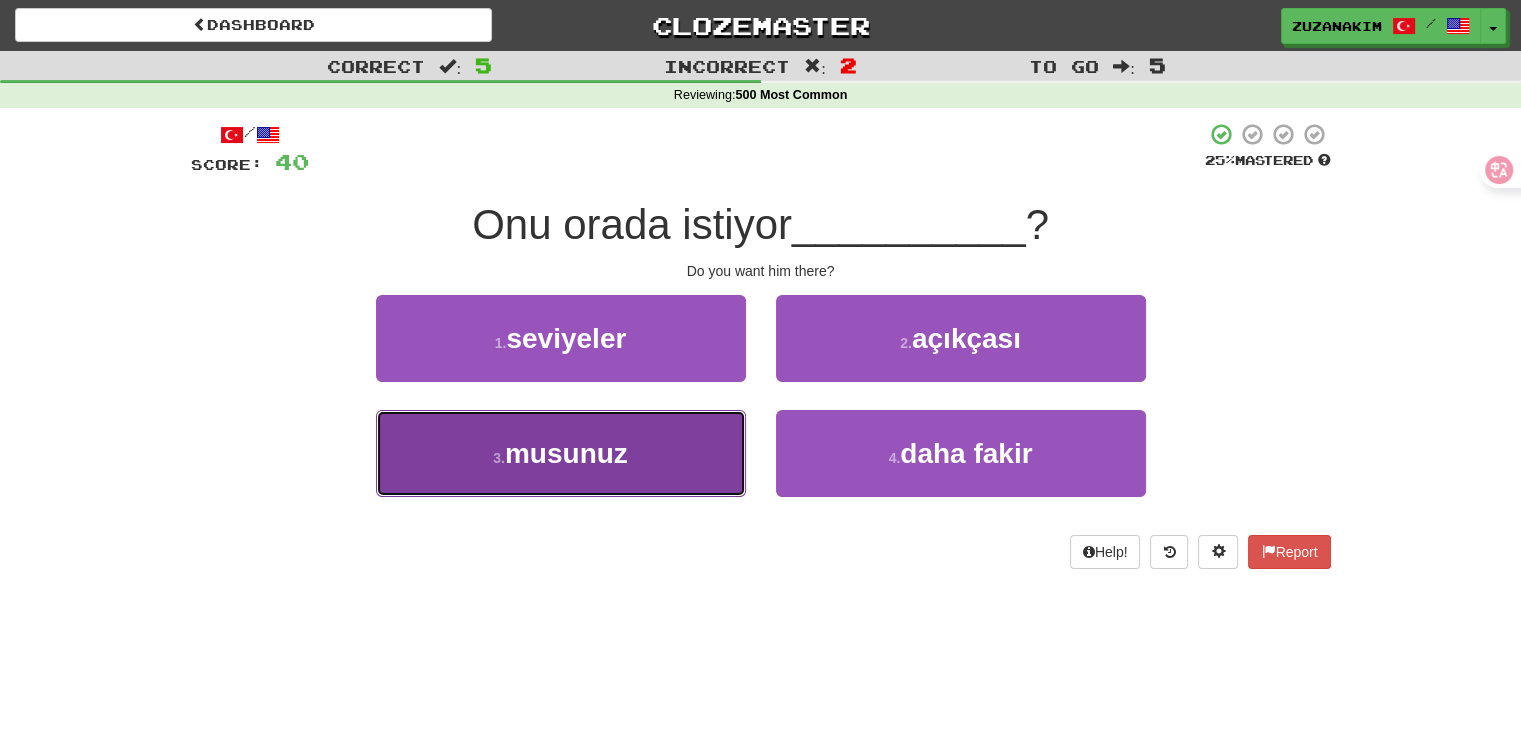 click on "3 .  musunuz" at bounding box center [561, 453] 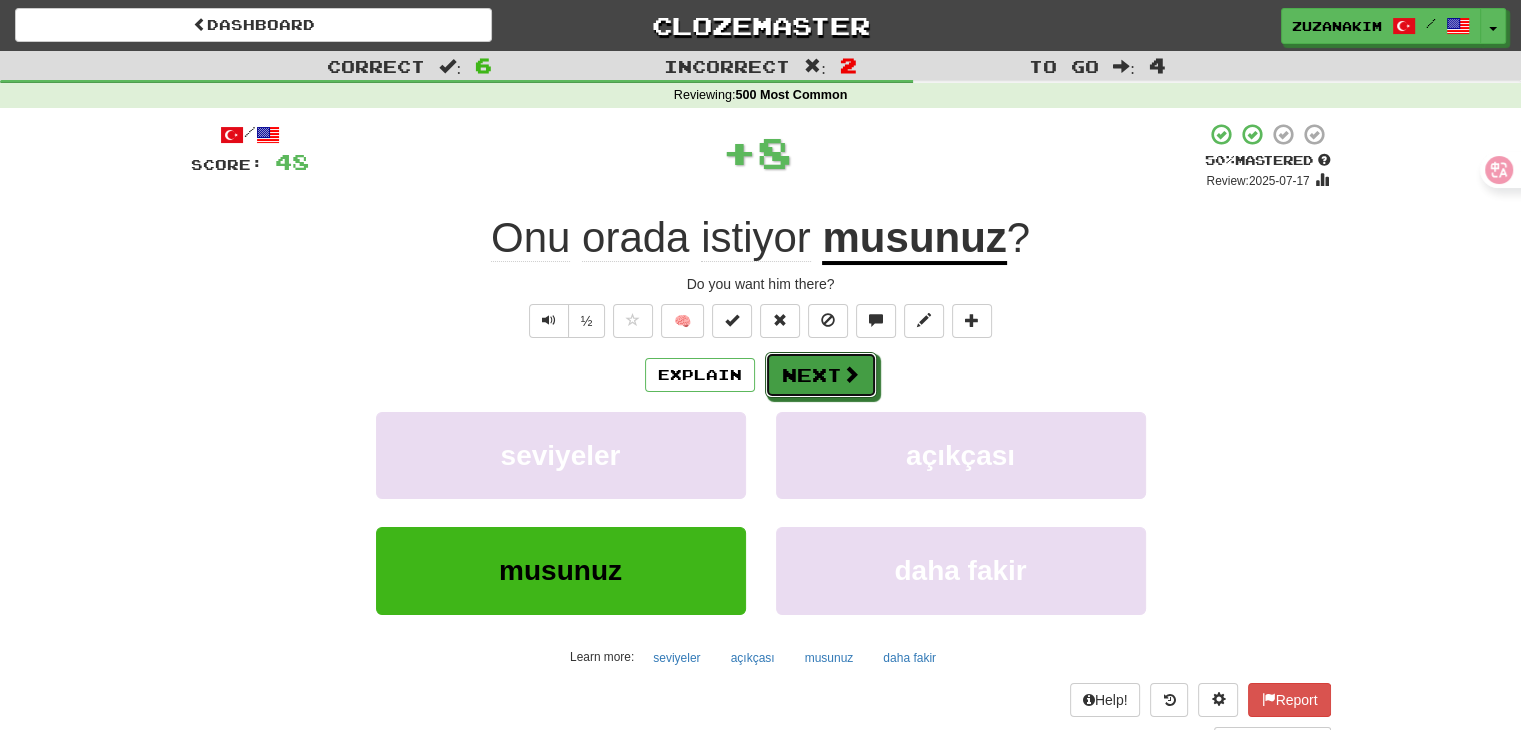 click on "Next" at bounding box center (821, 375) 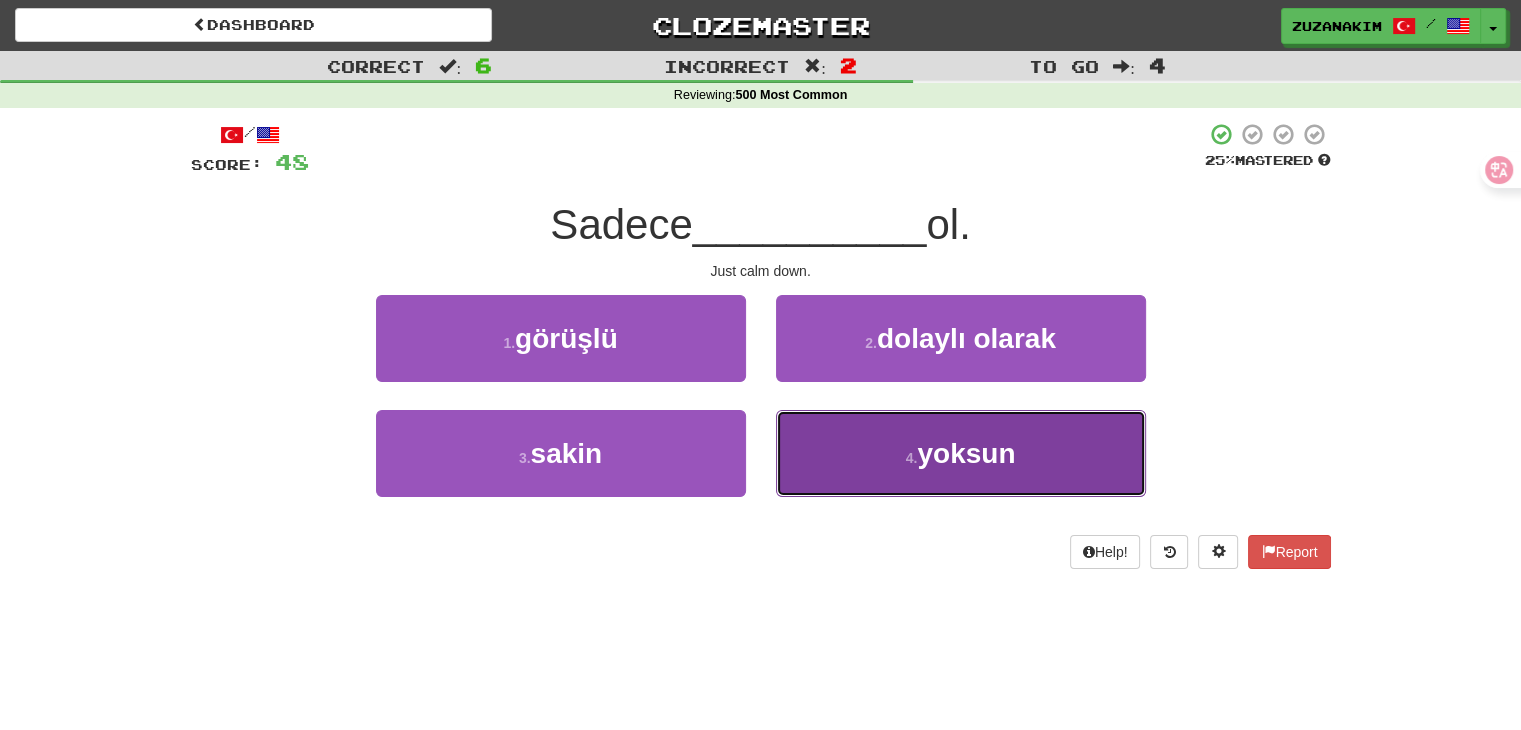 click on "yoksun" at bounding box center (966, 453) 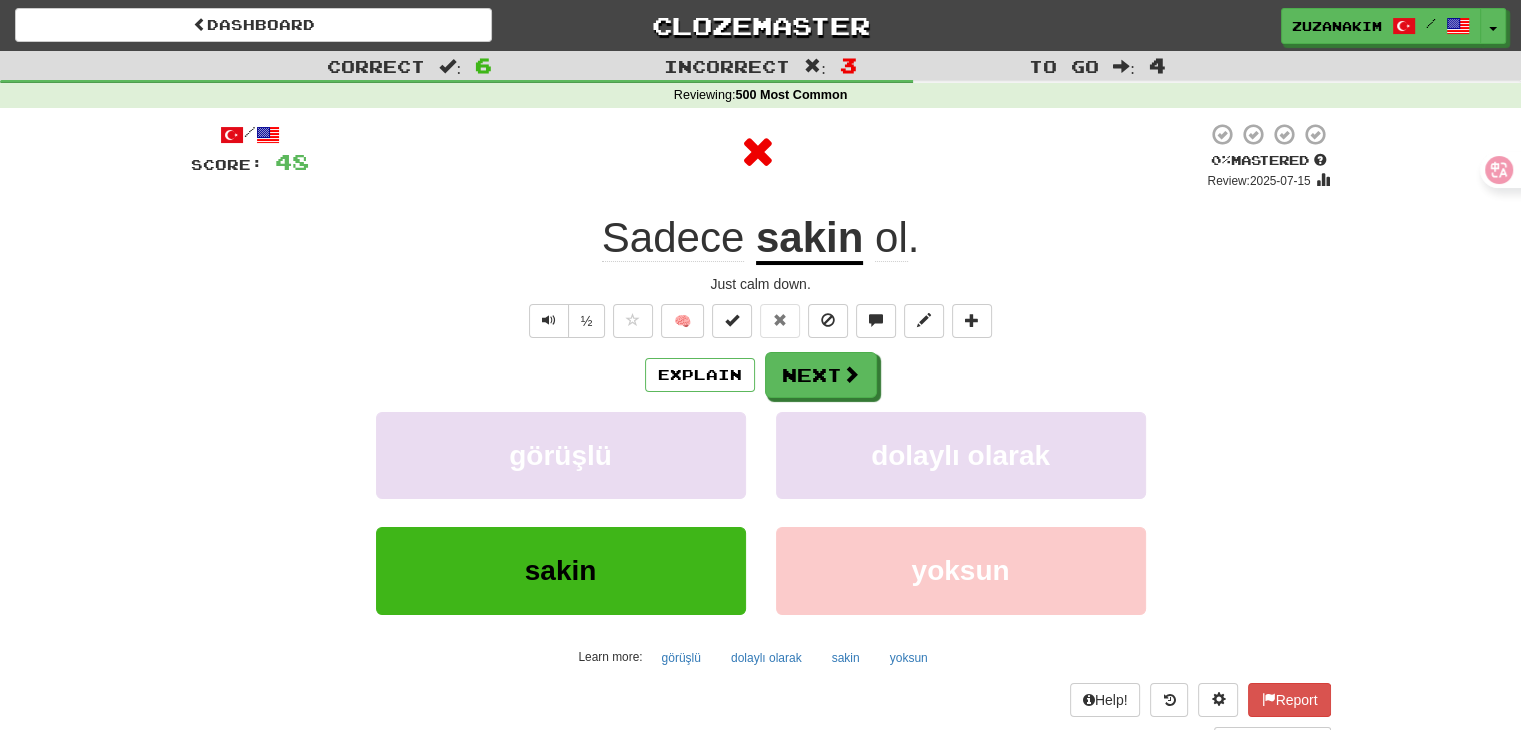 click on "/ Score: 48 0 % Mastered Review: 2025-07-15 Sadece sakin ol . Just calm down. ½ 🧠 Explain Next görüşlü dolaylı olarak sakin yoksun Learn more: görüşlü dolaylı olarak sakin yoksun Help! Report Sentence Source" at bounding box center [761, 435] 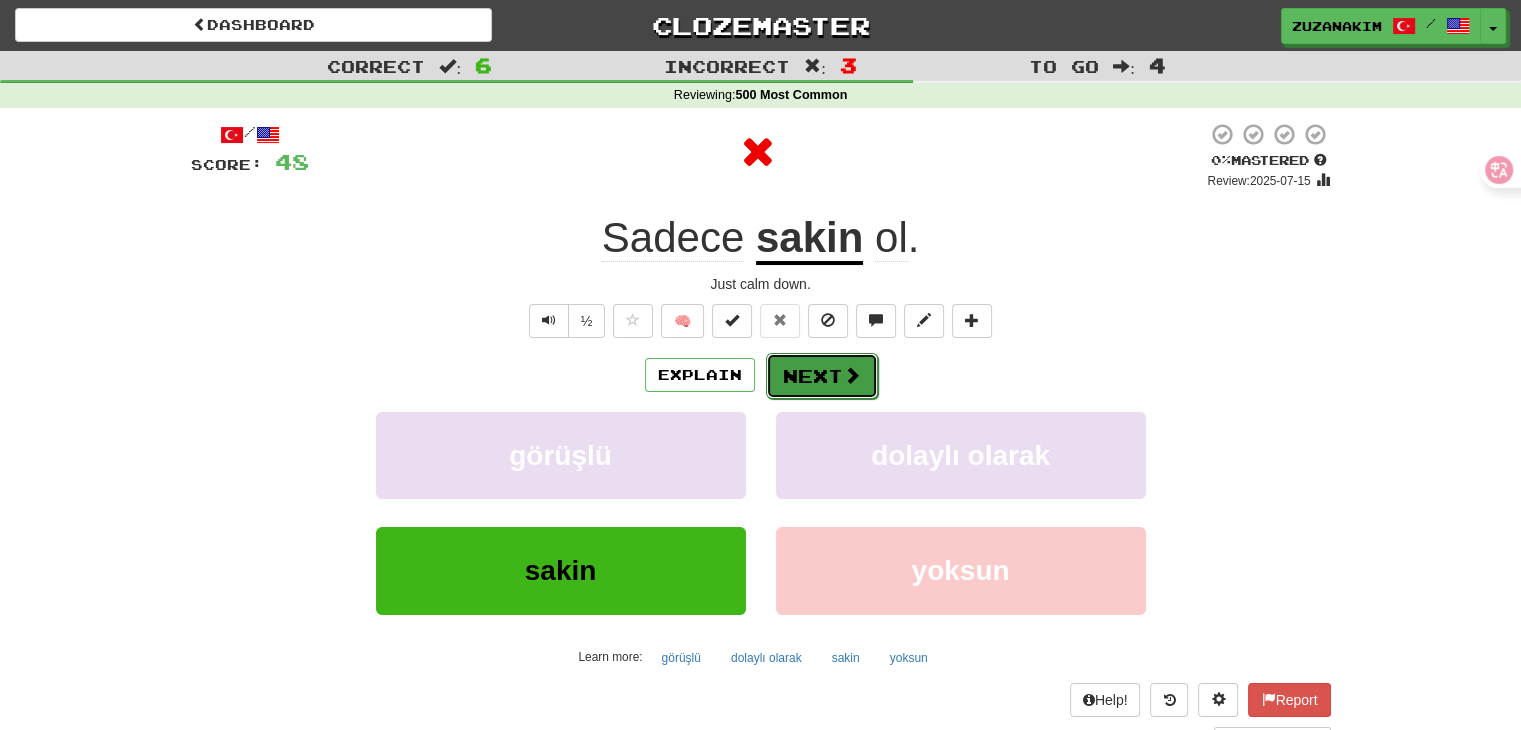 click on "Next" at bounding box center (822, 376) 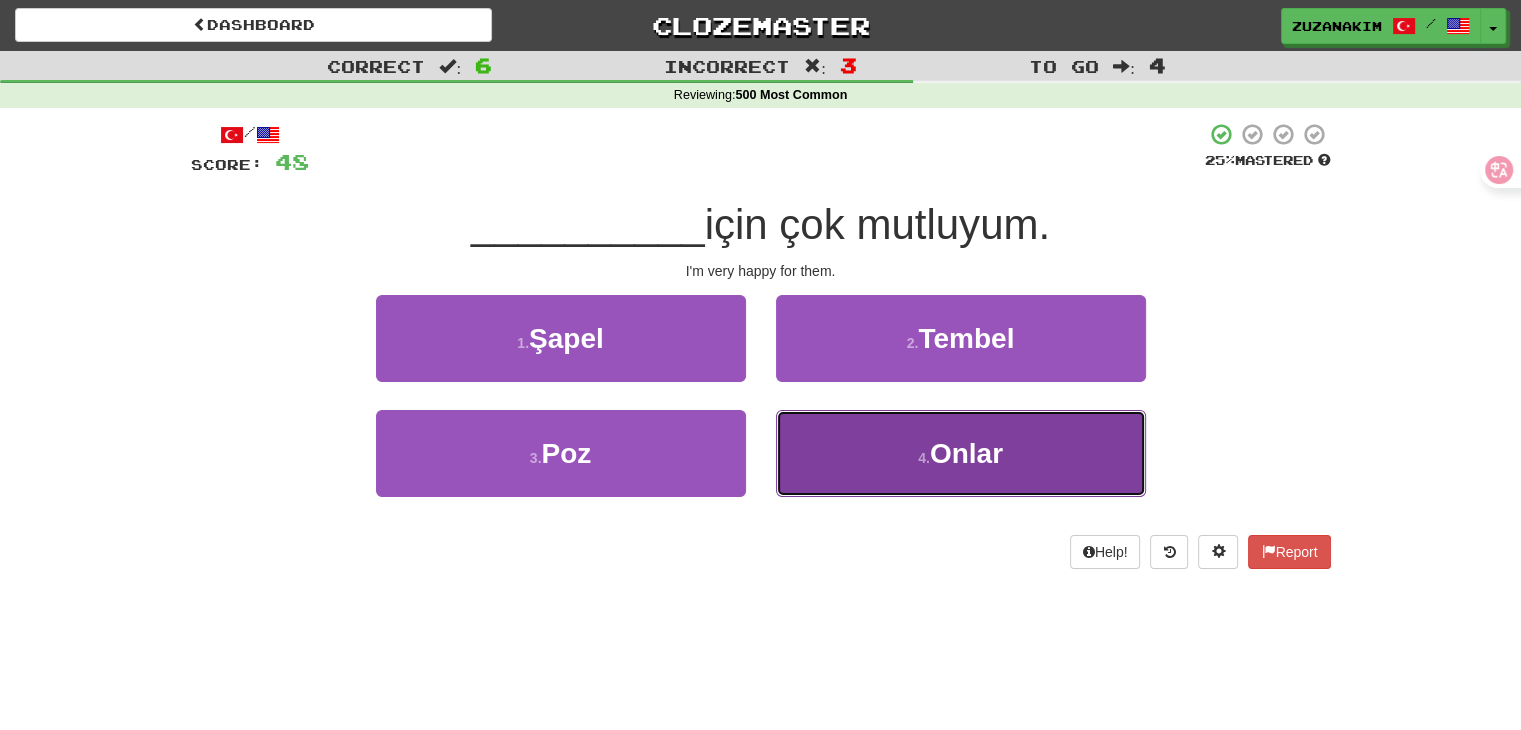 click on "Onlar" at bounding box center [966, 453] 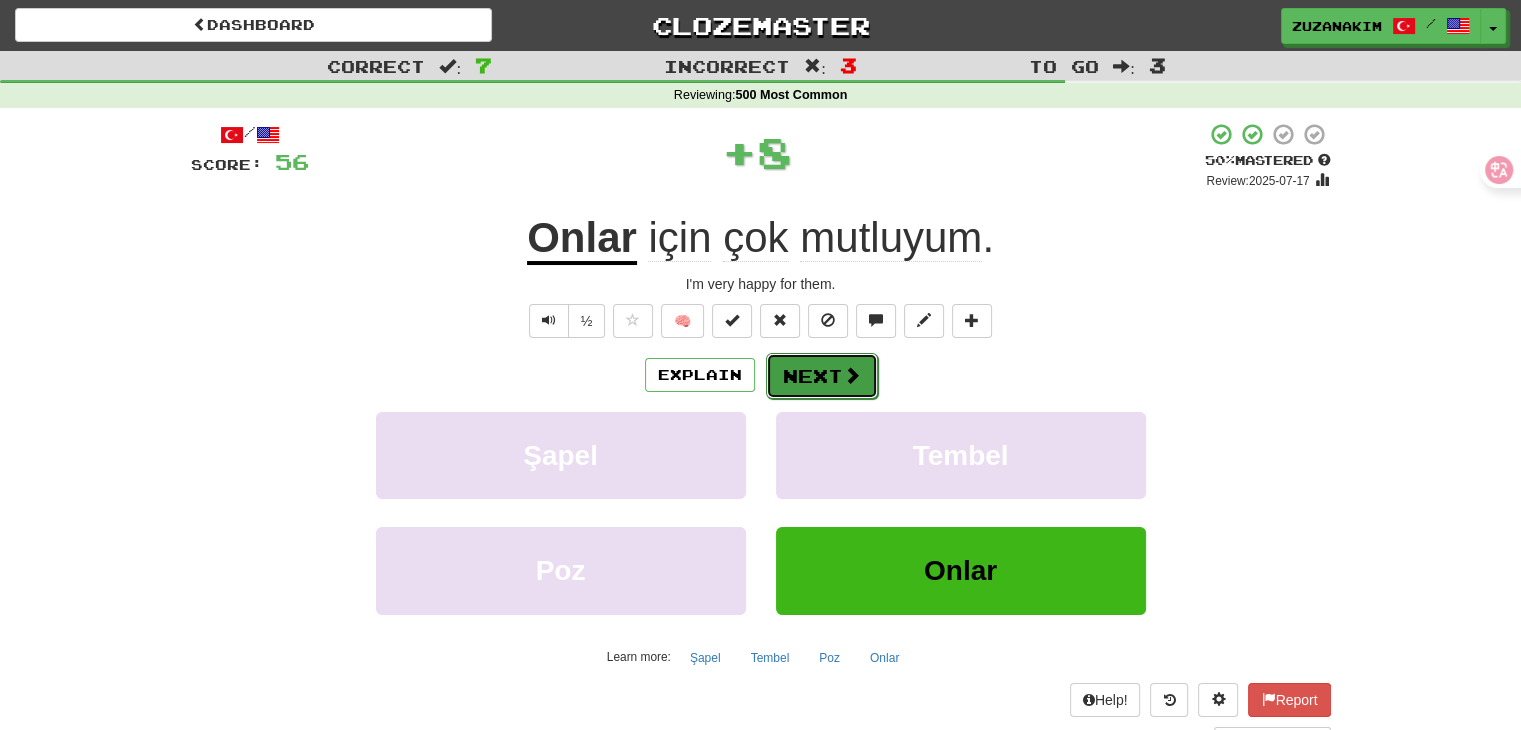 click on "Next" at bounding box center [822, 376] 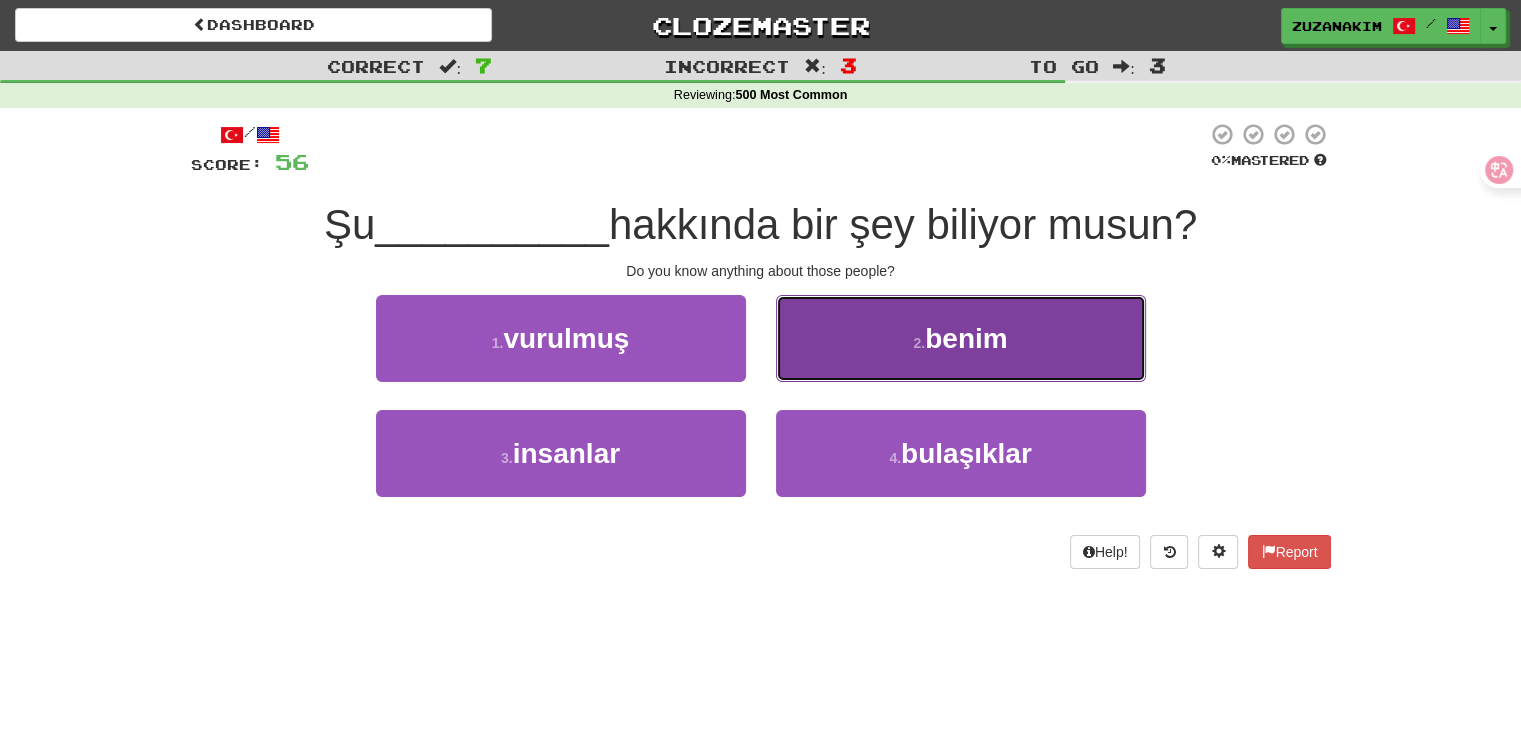 click on "[NUMBER] .  benim" at bounding box center [961, 338] 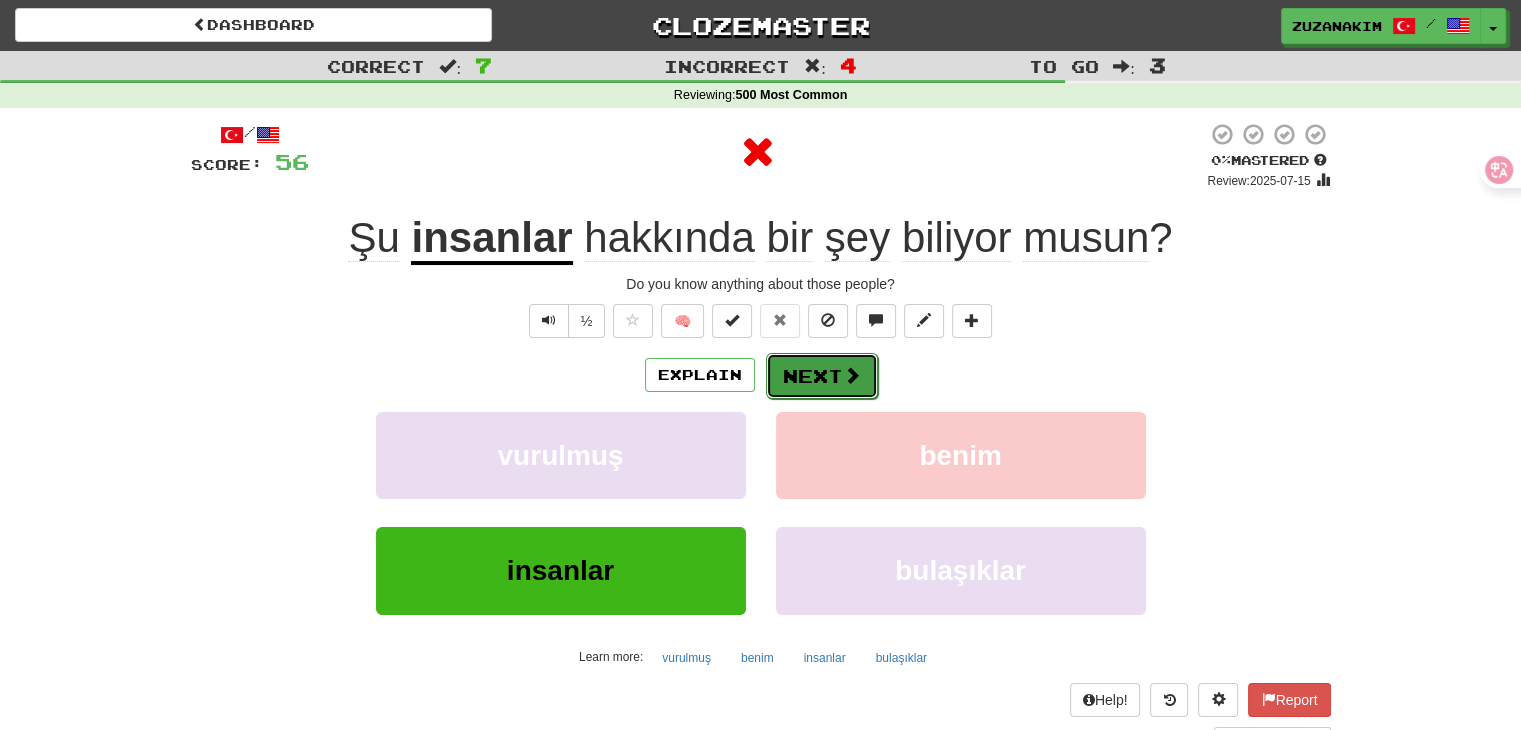 click on "Next" at bounding box center (822, 376) 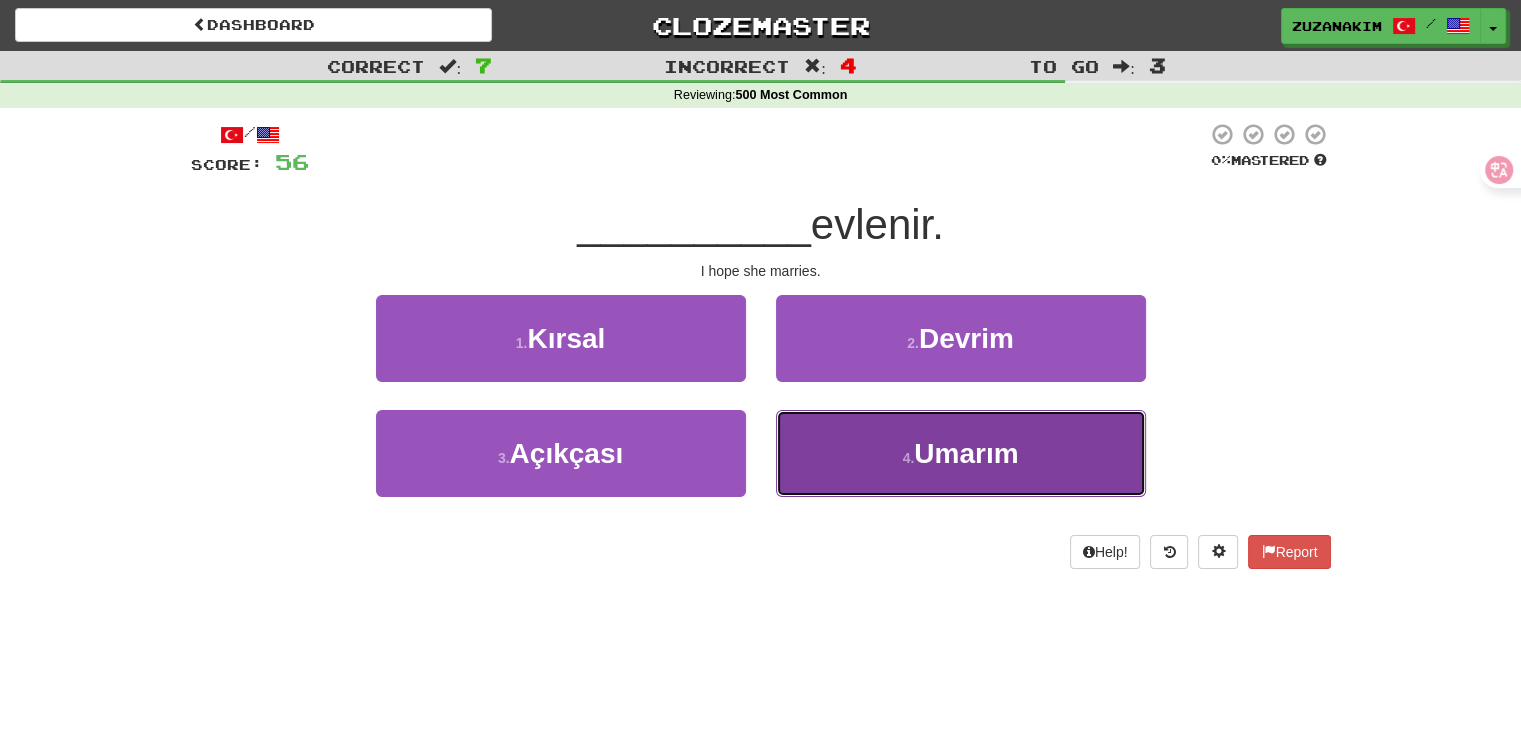 click on "Umarım" at bounding box center [966, 453] 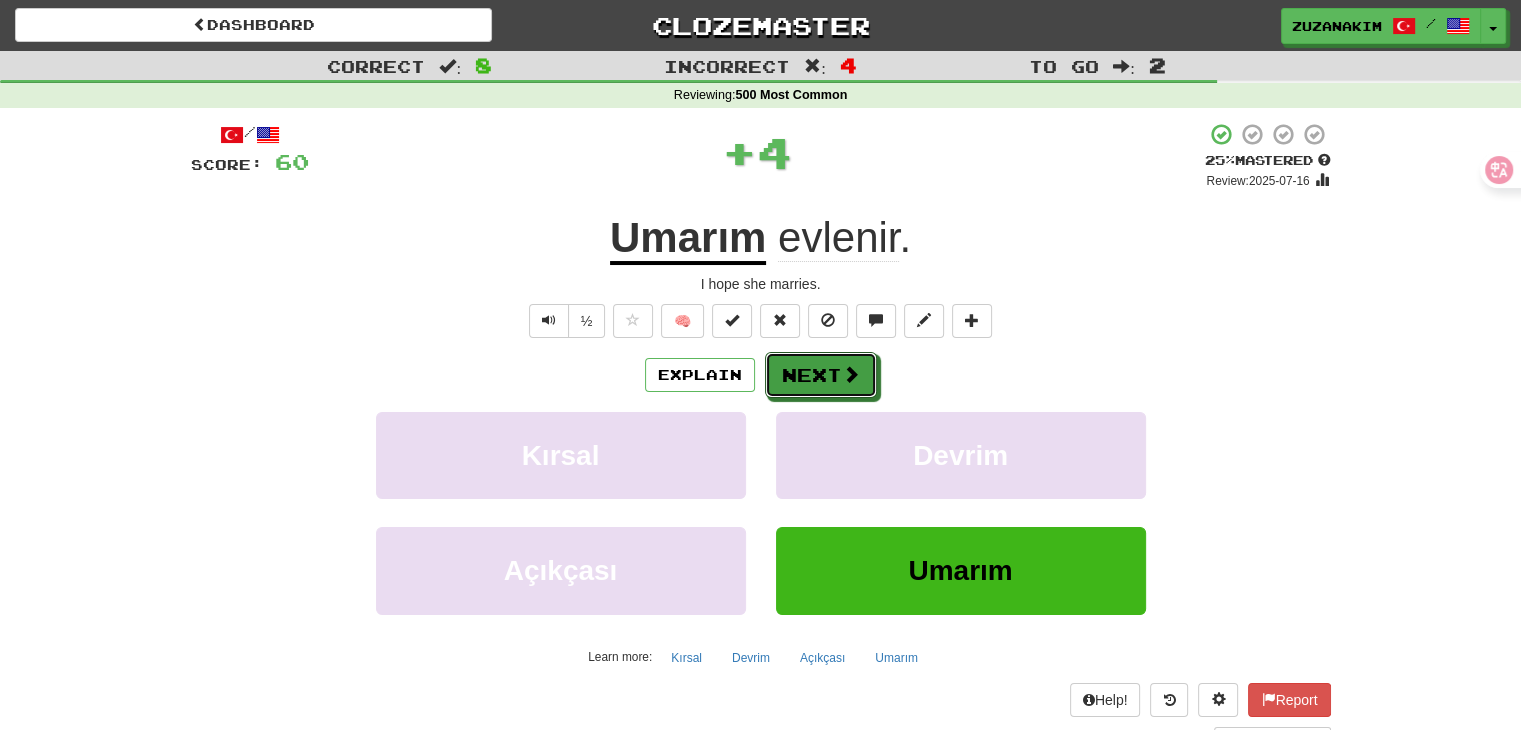 click on "Next" at bounding box center [821, 375] 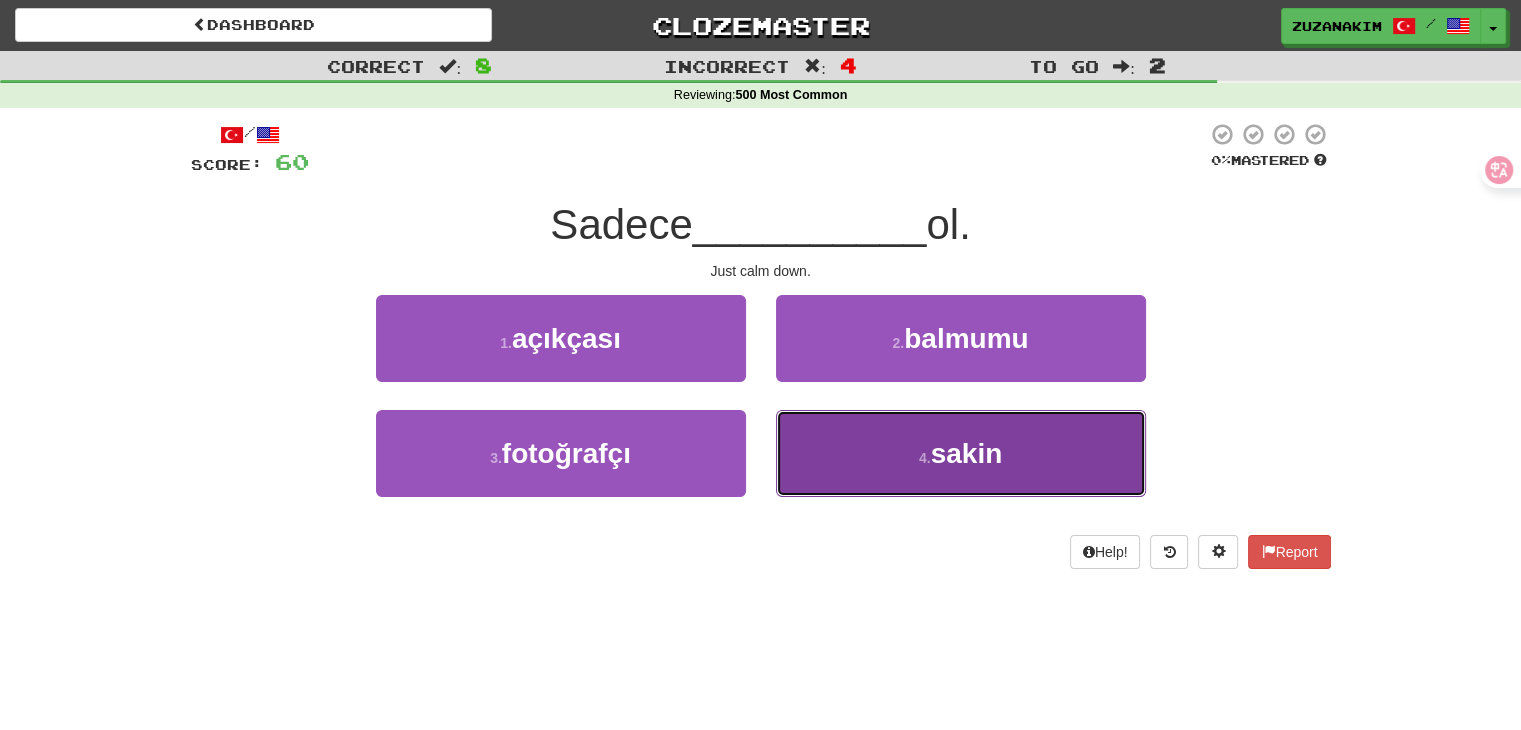 click on "[NUMBER] .  sakin" at bounding box center (961, 453) 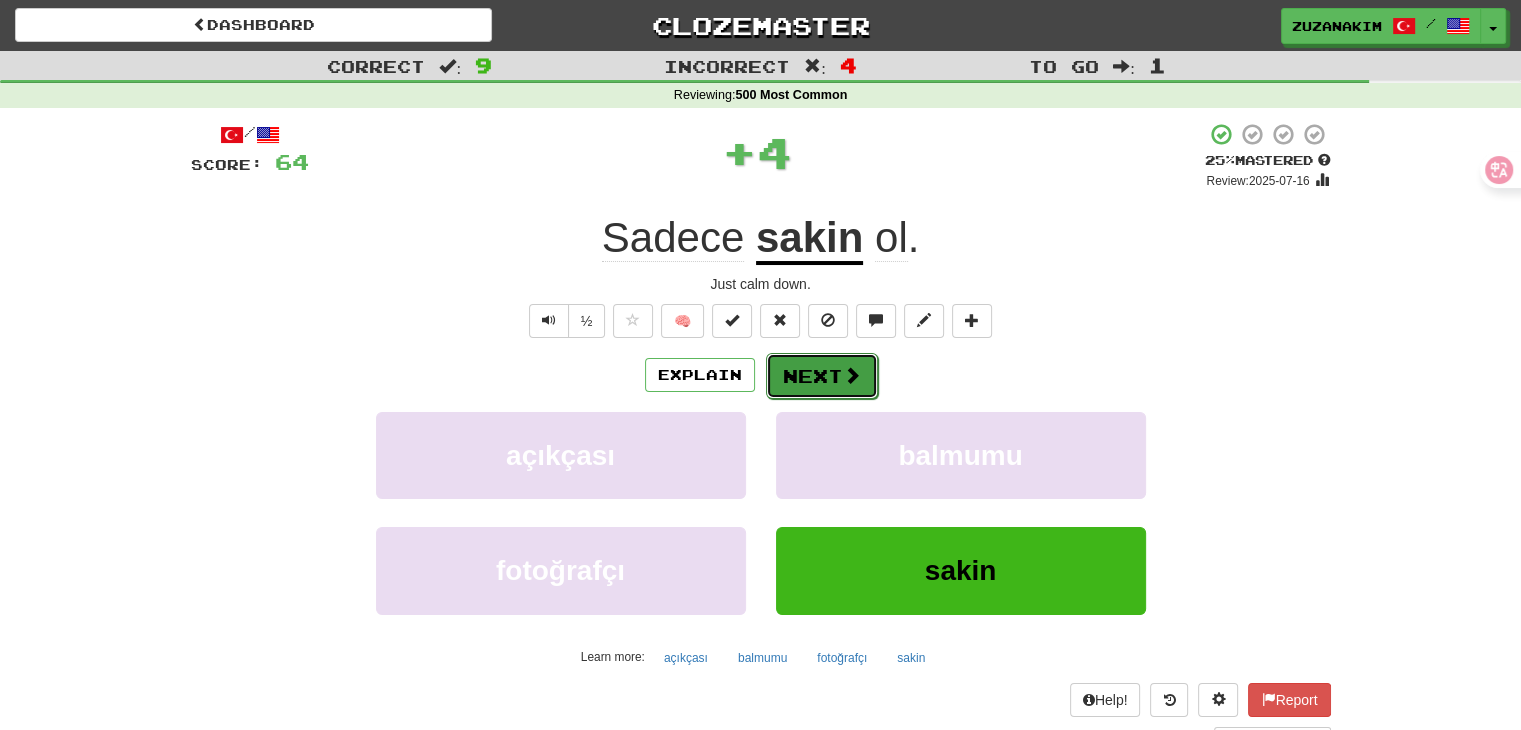 click on "Next" at bounding box center [822, 376] 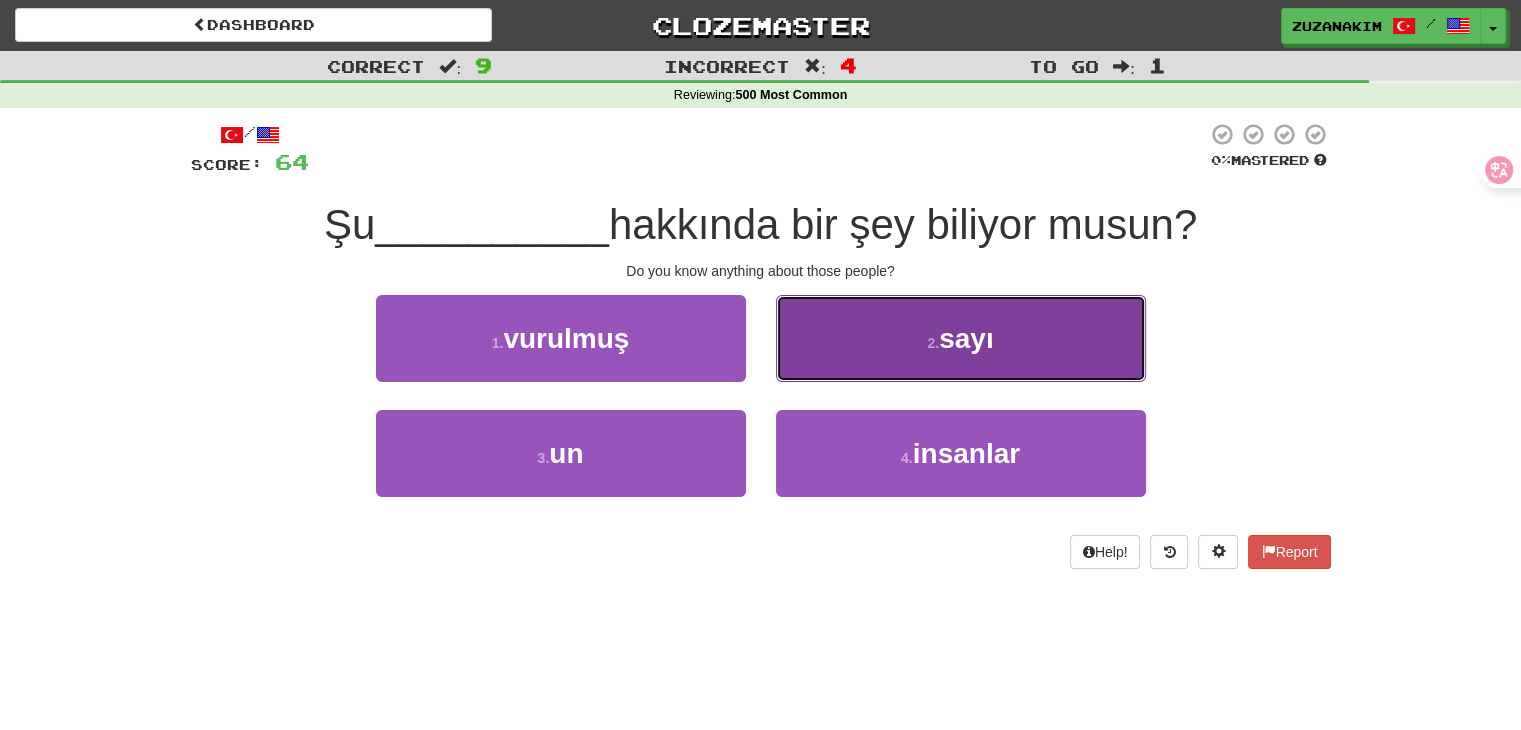 click on "2 .  sayı" at bounding box center [961, 338] 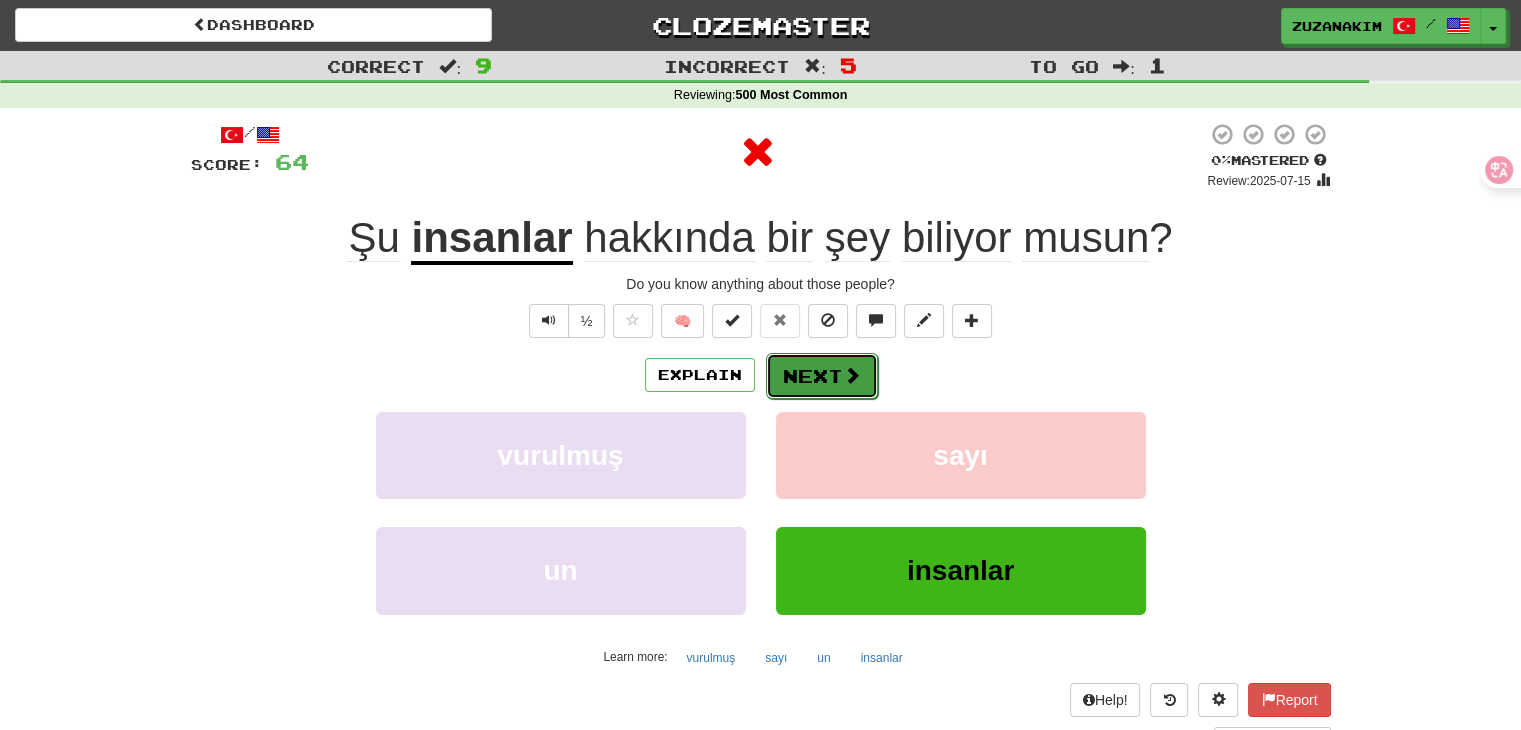 click on "Next" at bounding box center (822, 376) 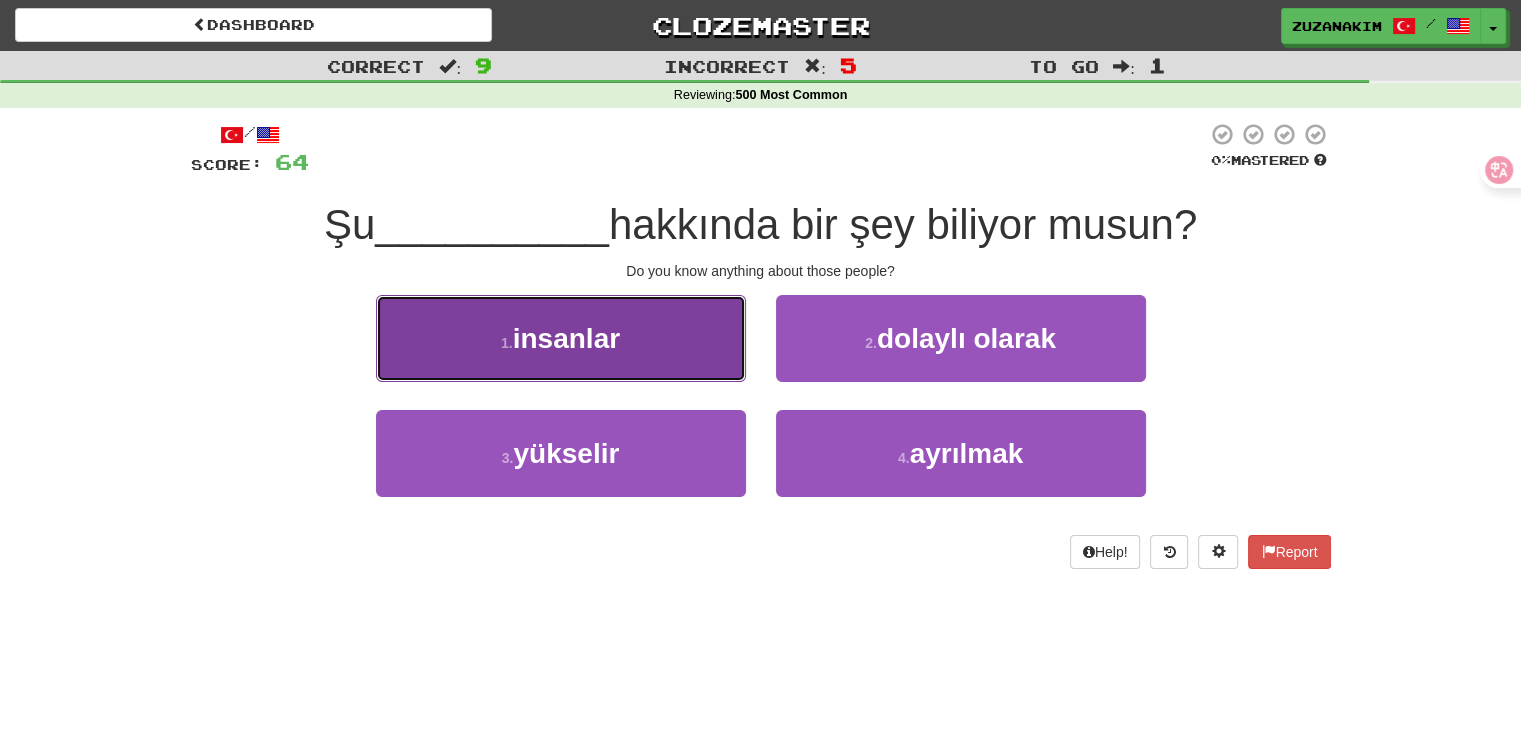 click on "1 .  insanlar" at bounding box center (561, 338) 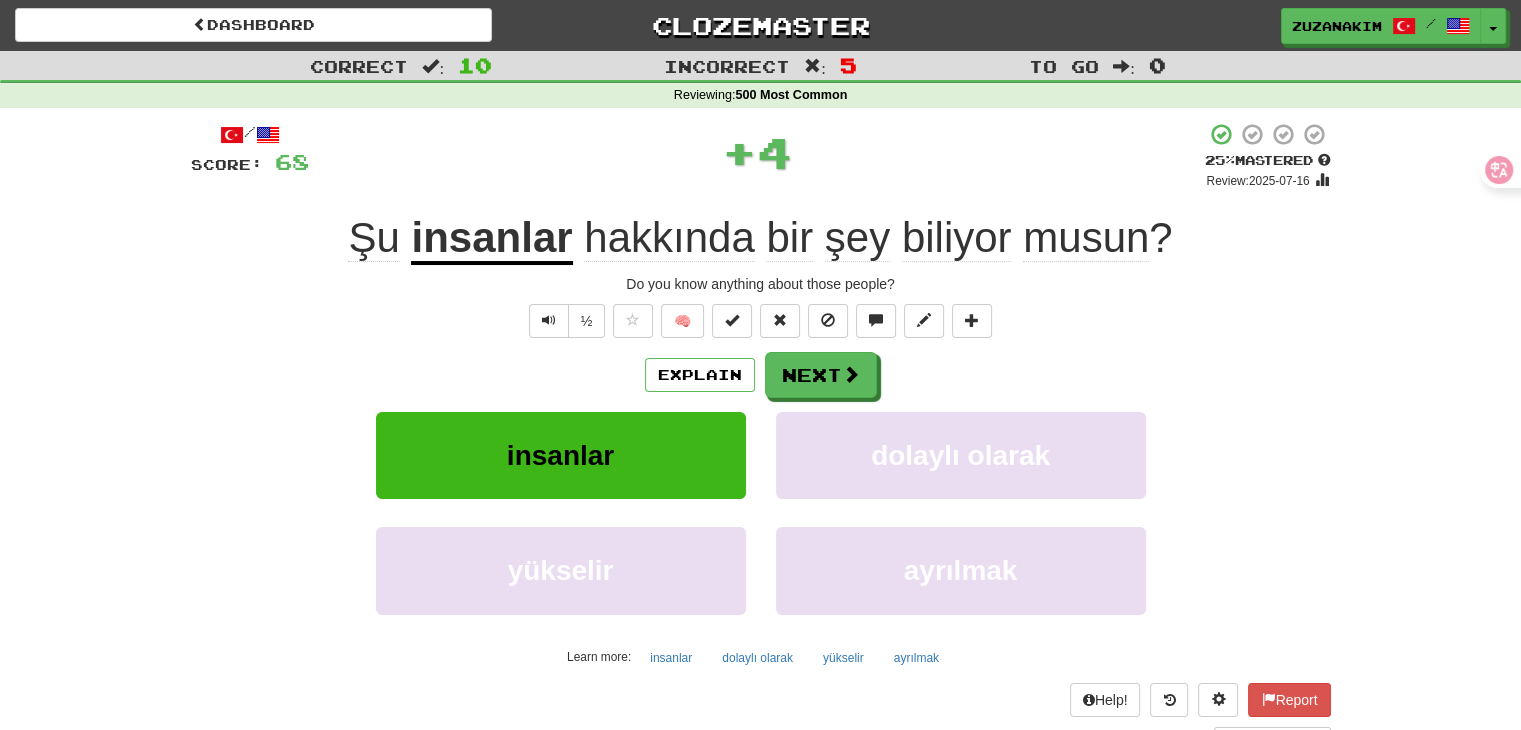 click on "Explain Next insanlar dolaylı olarak yükselir ayrılmak Learn more: insanlar dolaylı olarak yükselir ayrılmak" at bounding box center [761, 512] 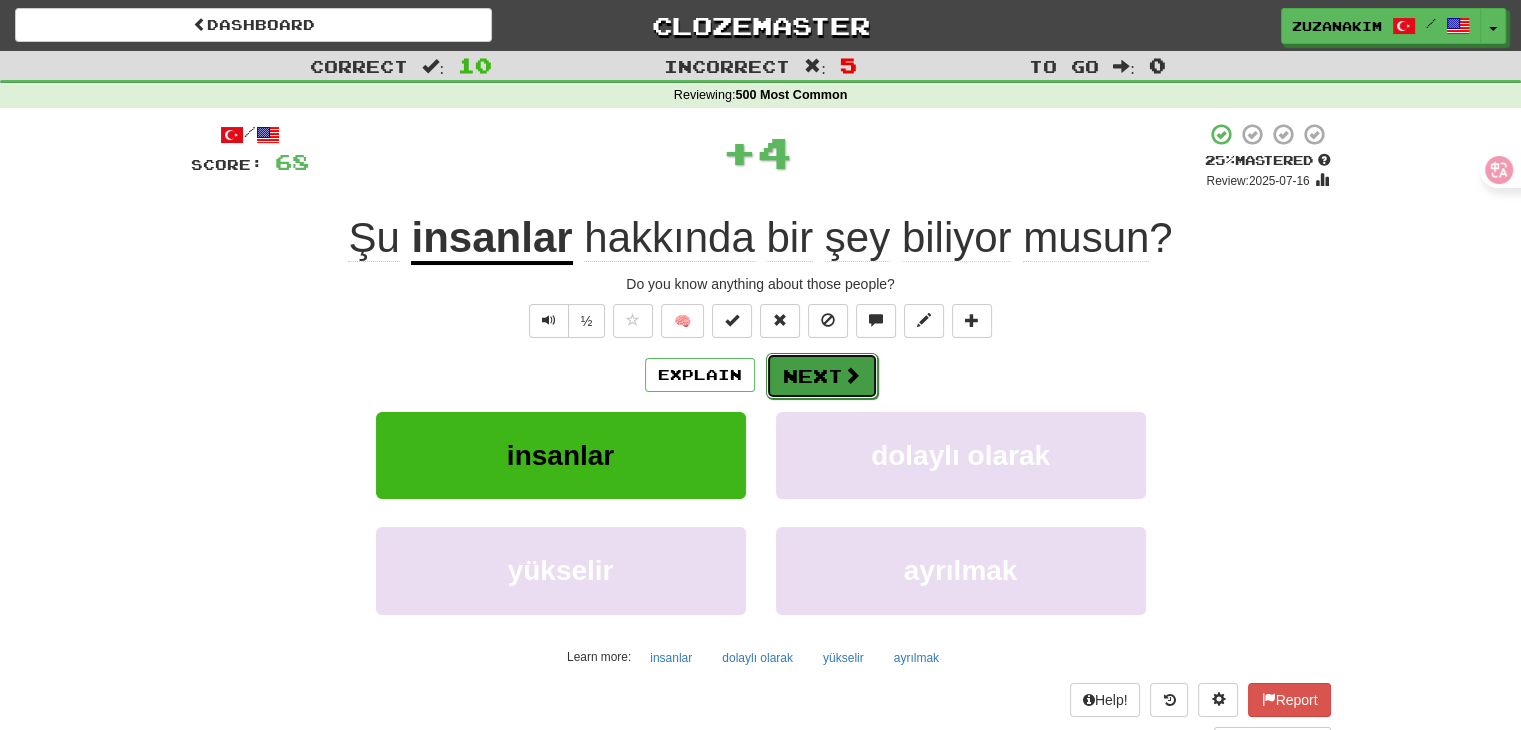 click on "Next" at bounding box center [822, 376] 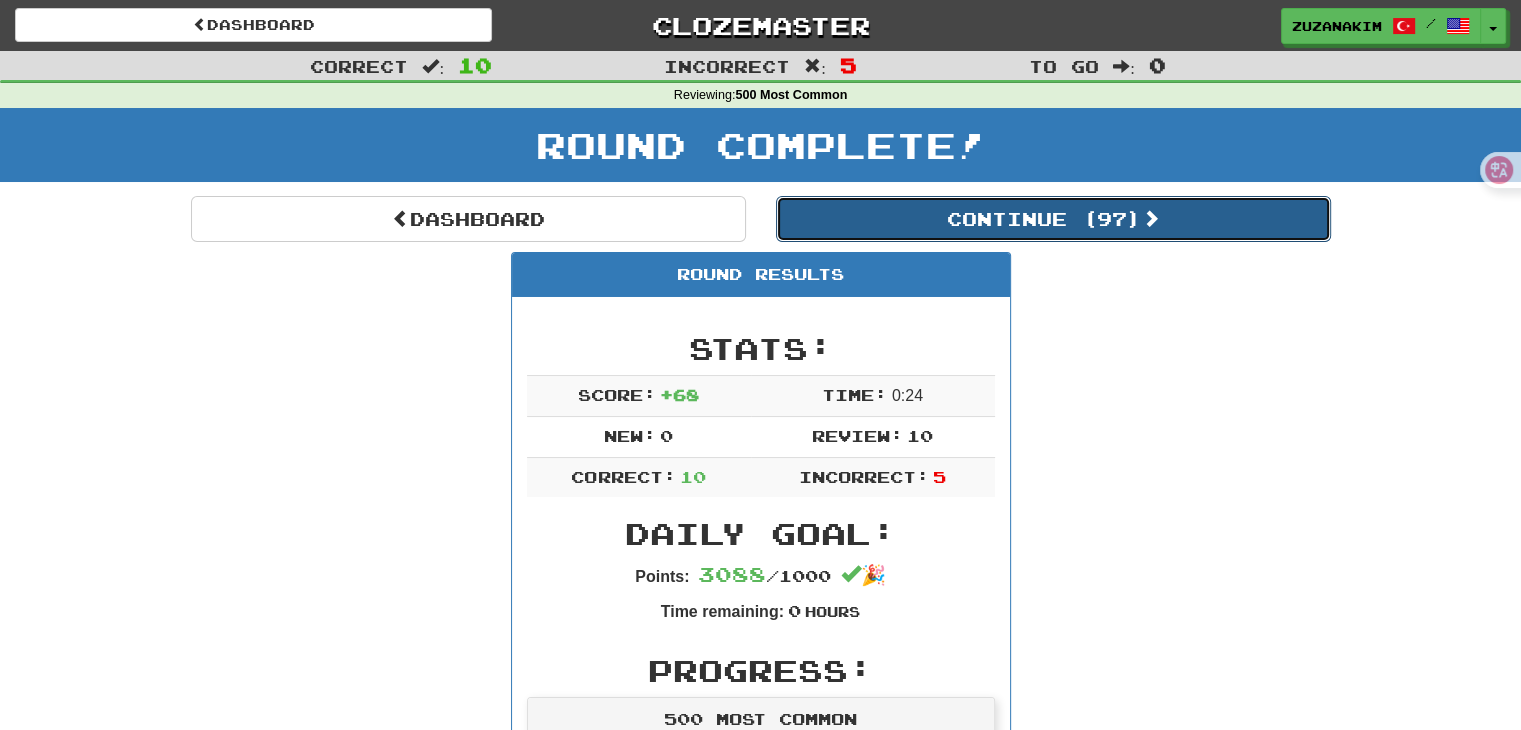 click on "Continue ( 97 )" at bounding box center (1053, 219) 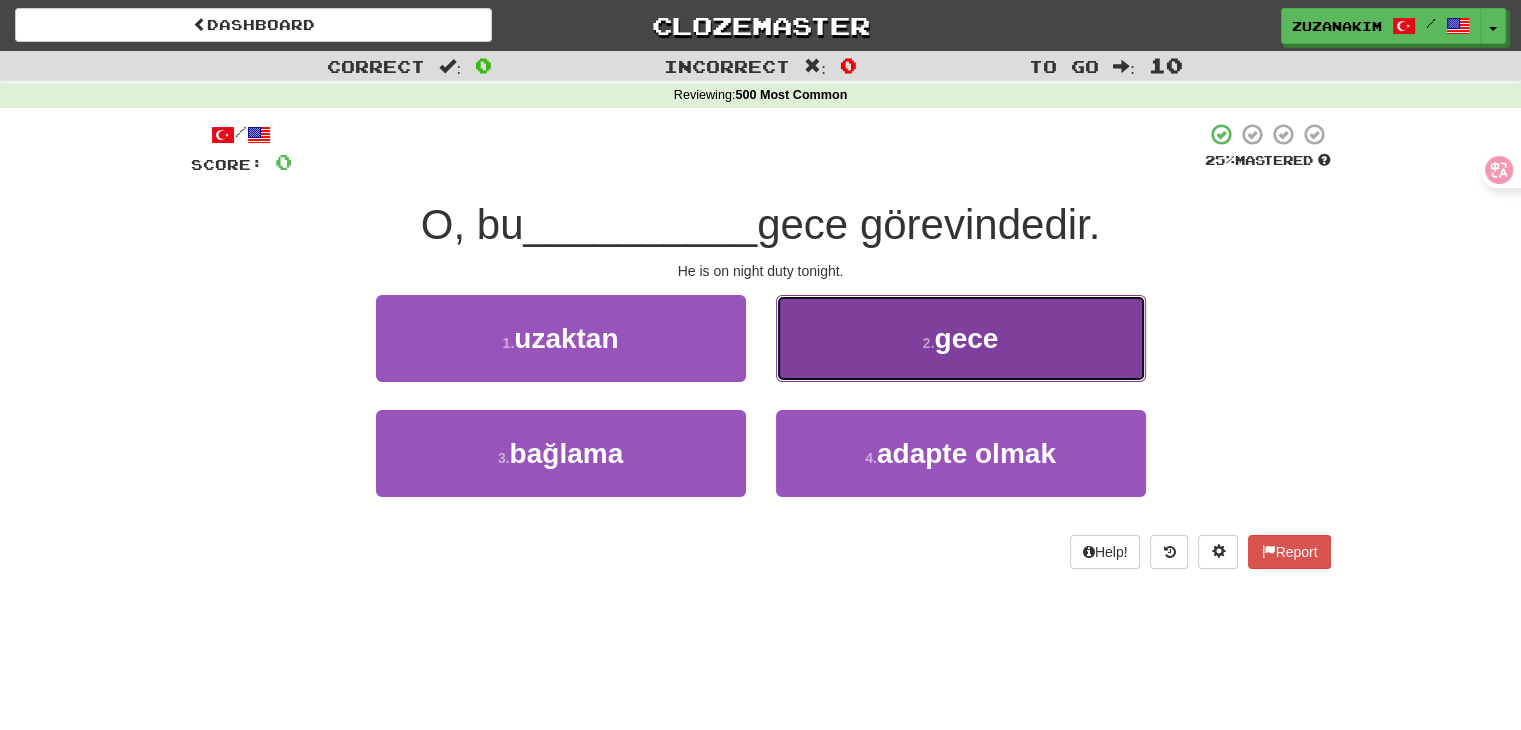 click on "2 ." at bounding box center (929, 343) 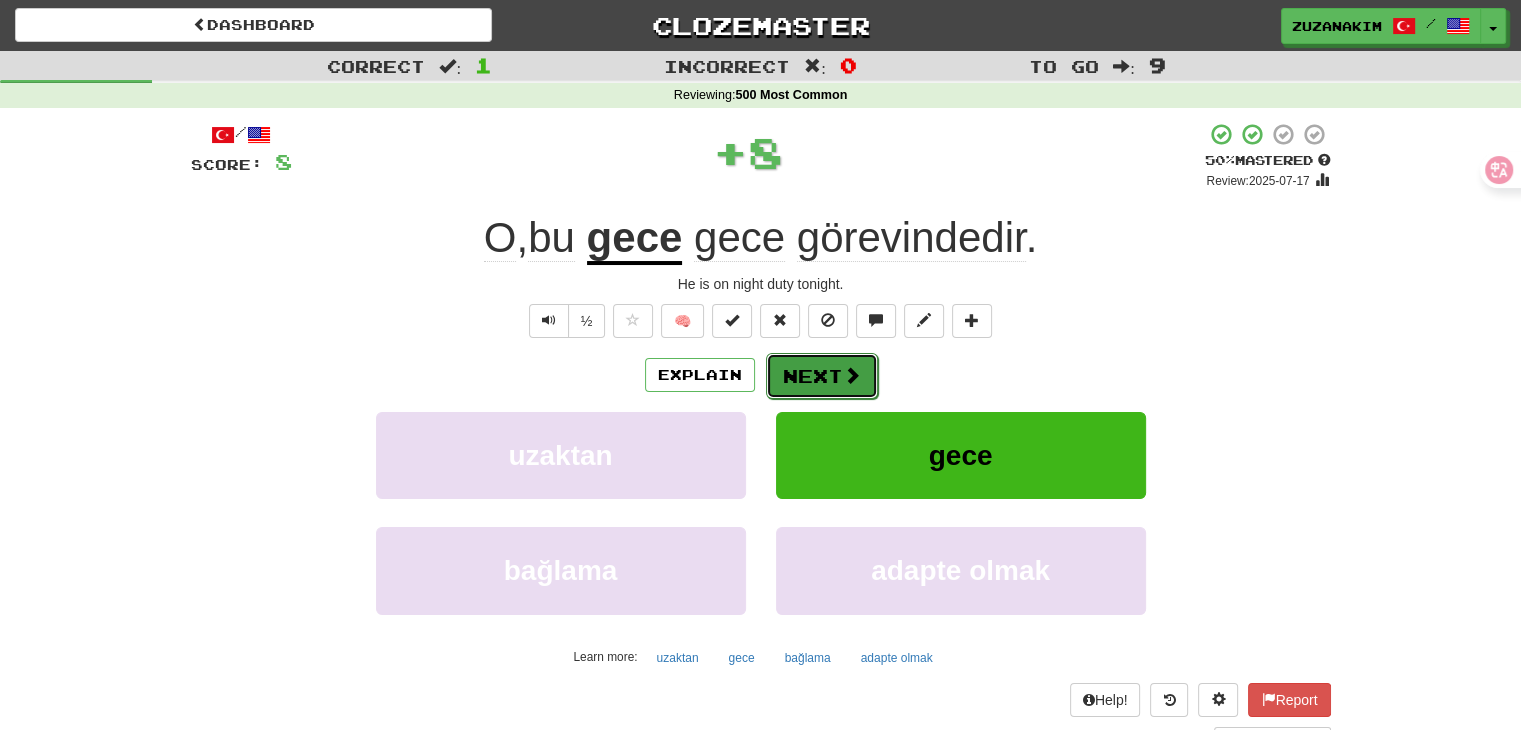click on "Next" at bounding box center [822, 376] 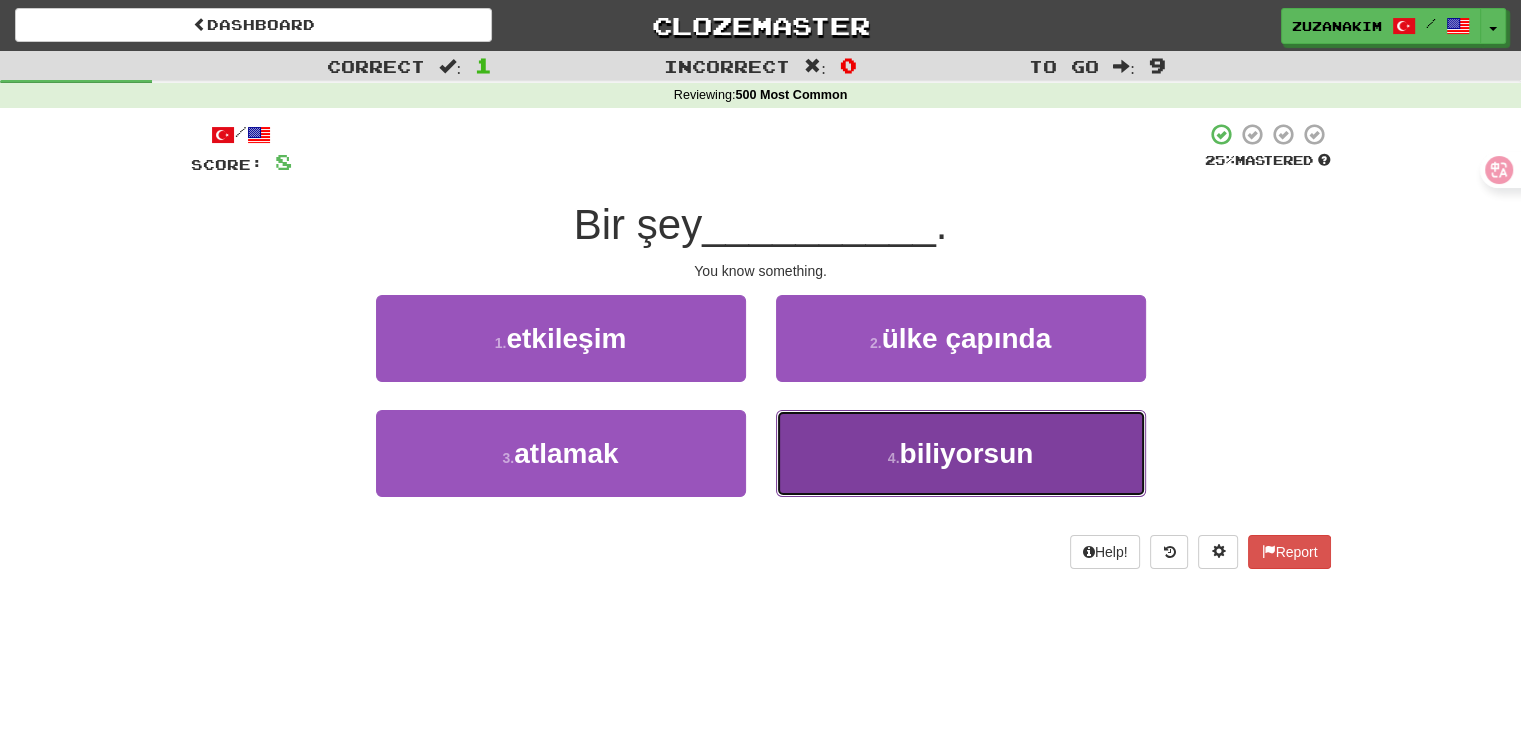 click on "[NUMBER] .  biliyorsun" at bounding box center [961, 453] 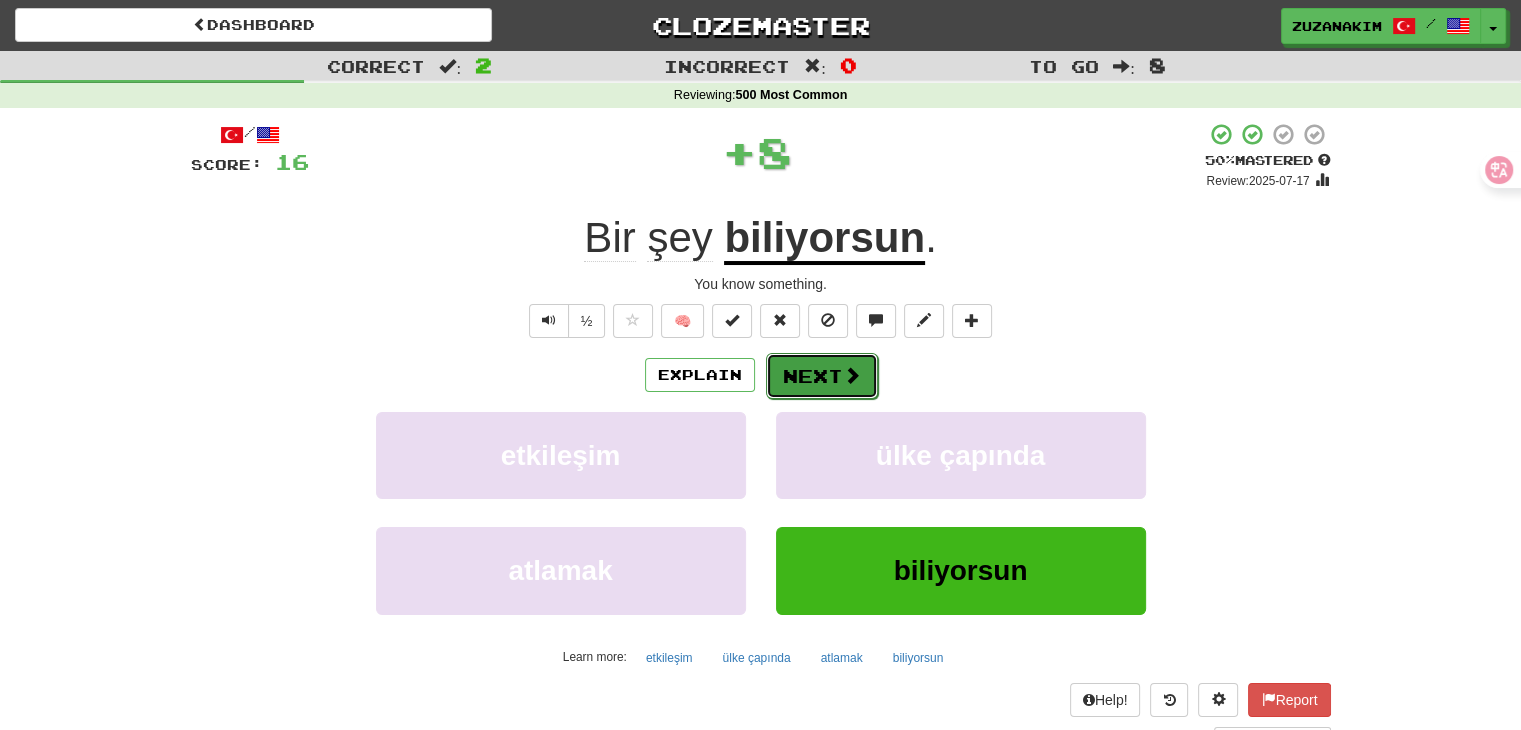 click on "Next" at bounding box center [822, 376] 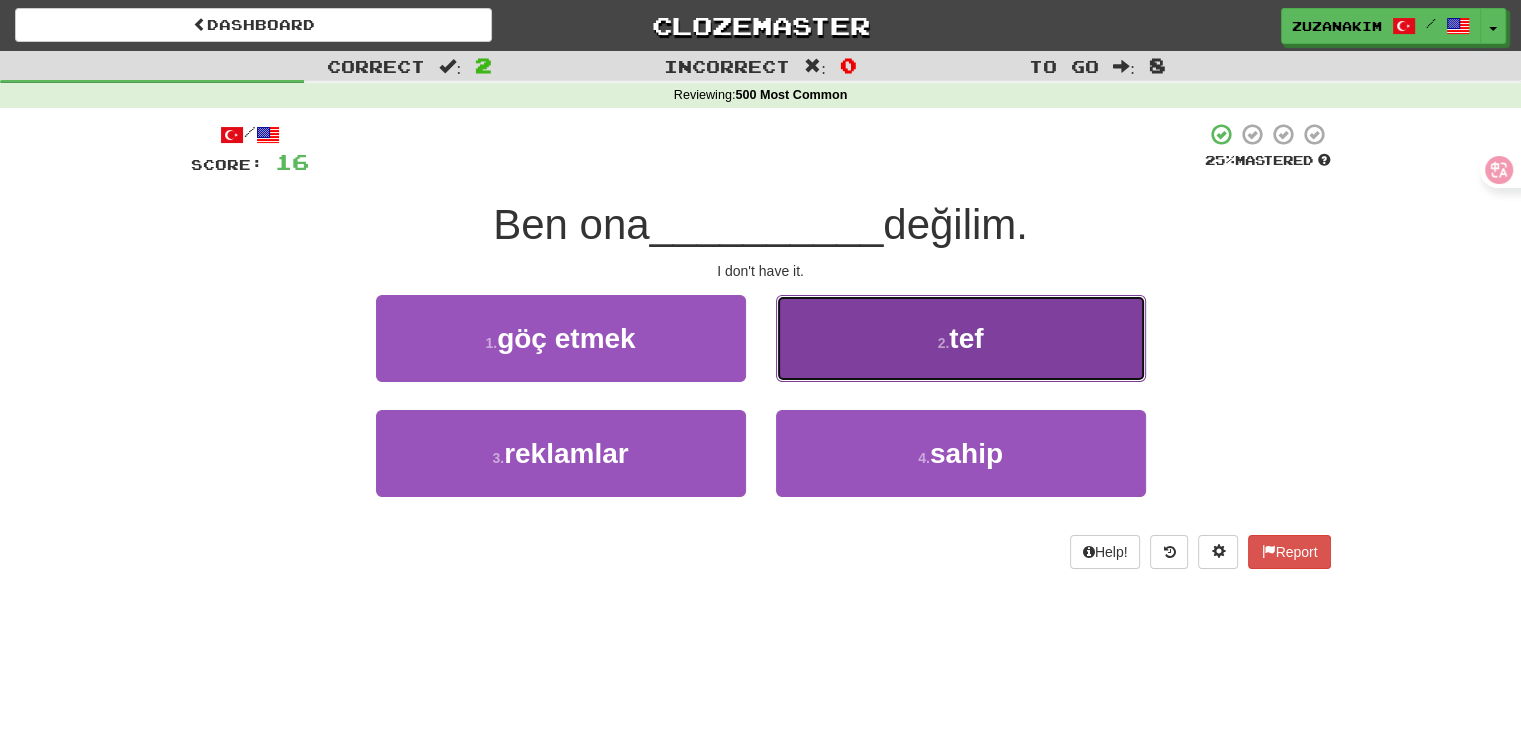 click on "2 .  tef" at bounding box center [961, 338] 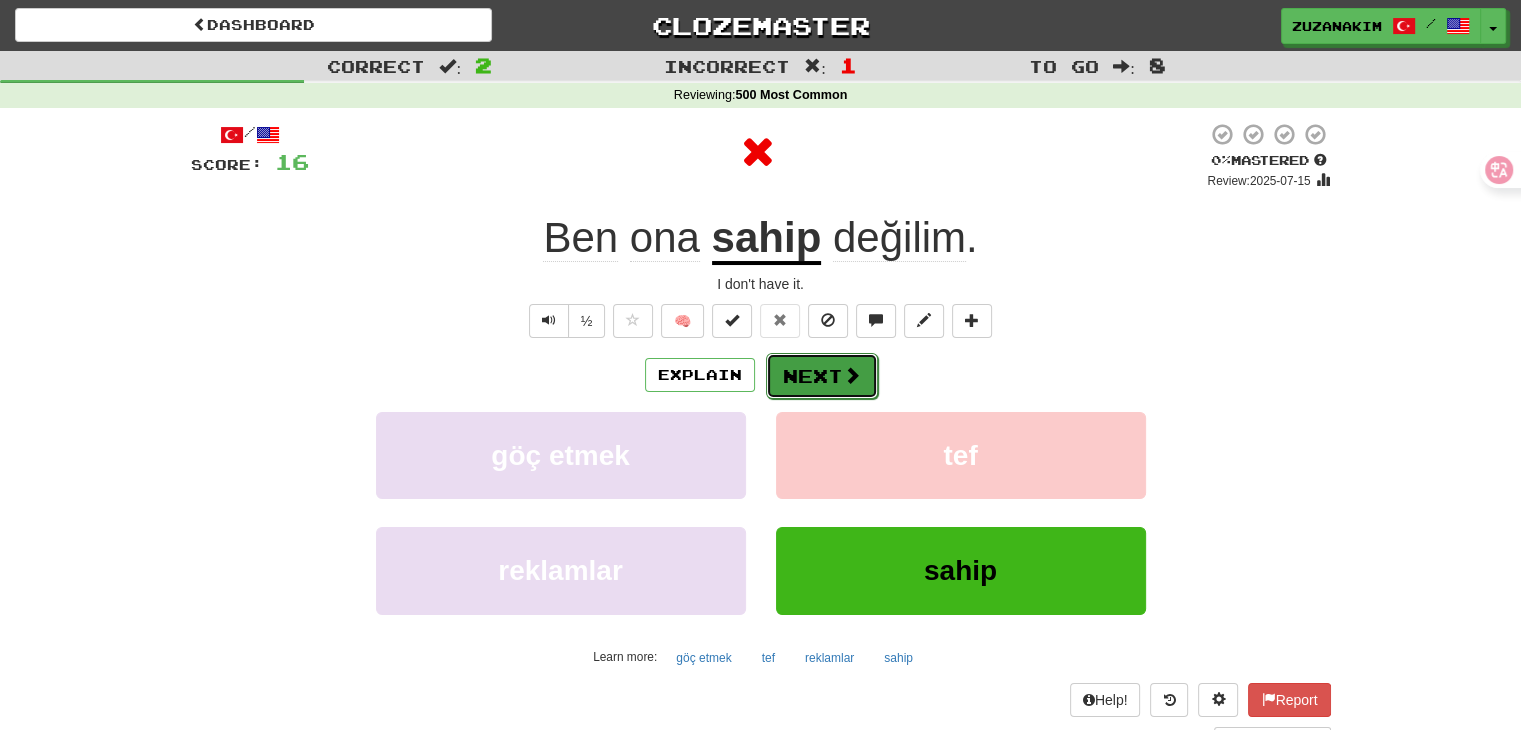 click on "Next" at bounding box center (822, 376) 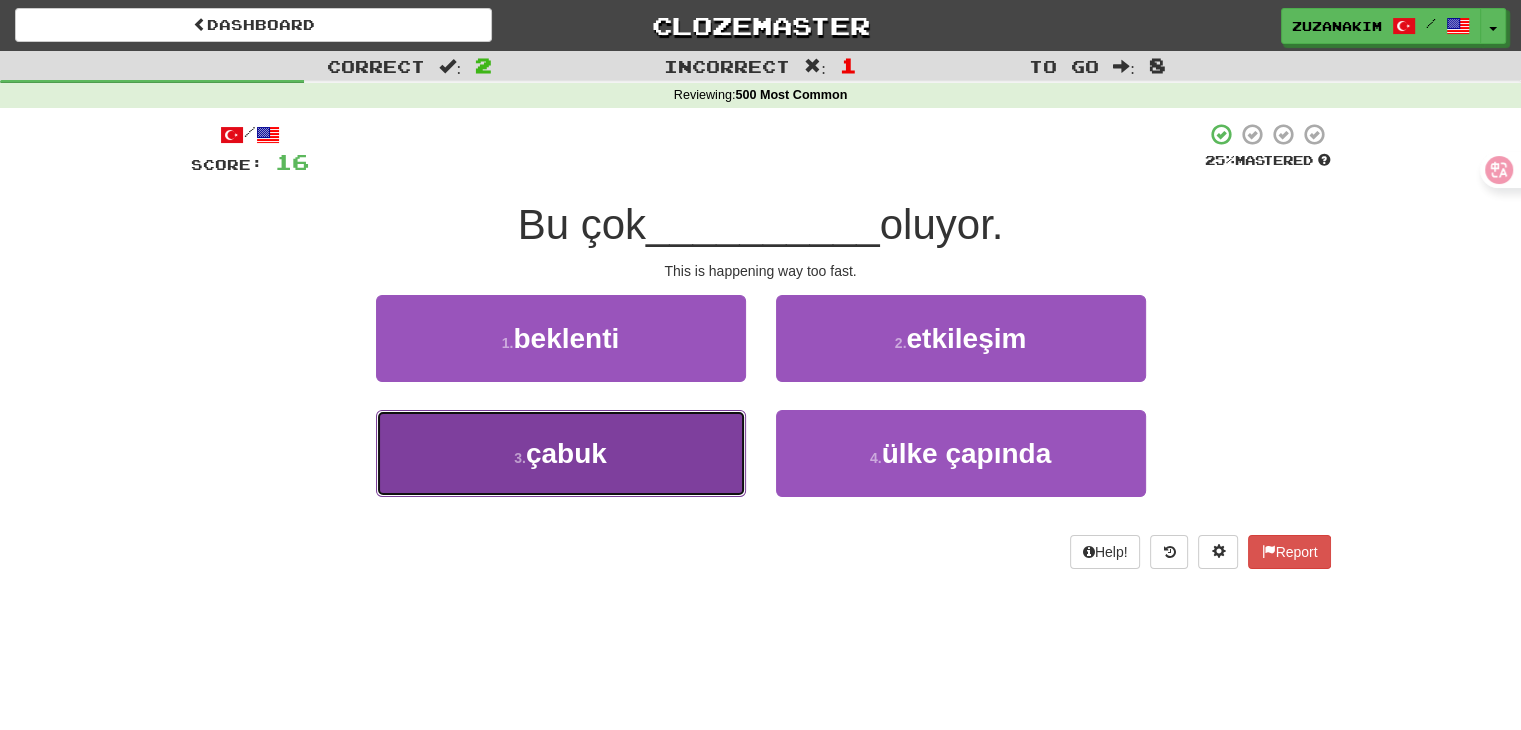click on "3 .  çabuk" at bounding box center (561, 453) 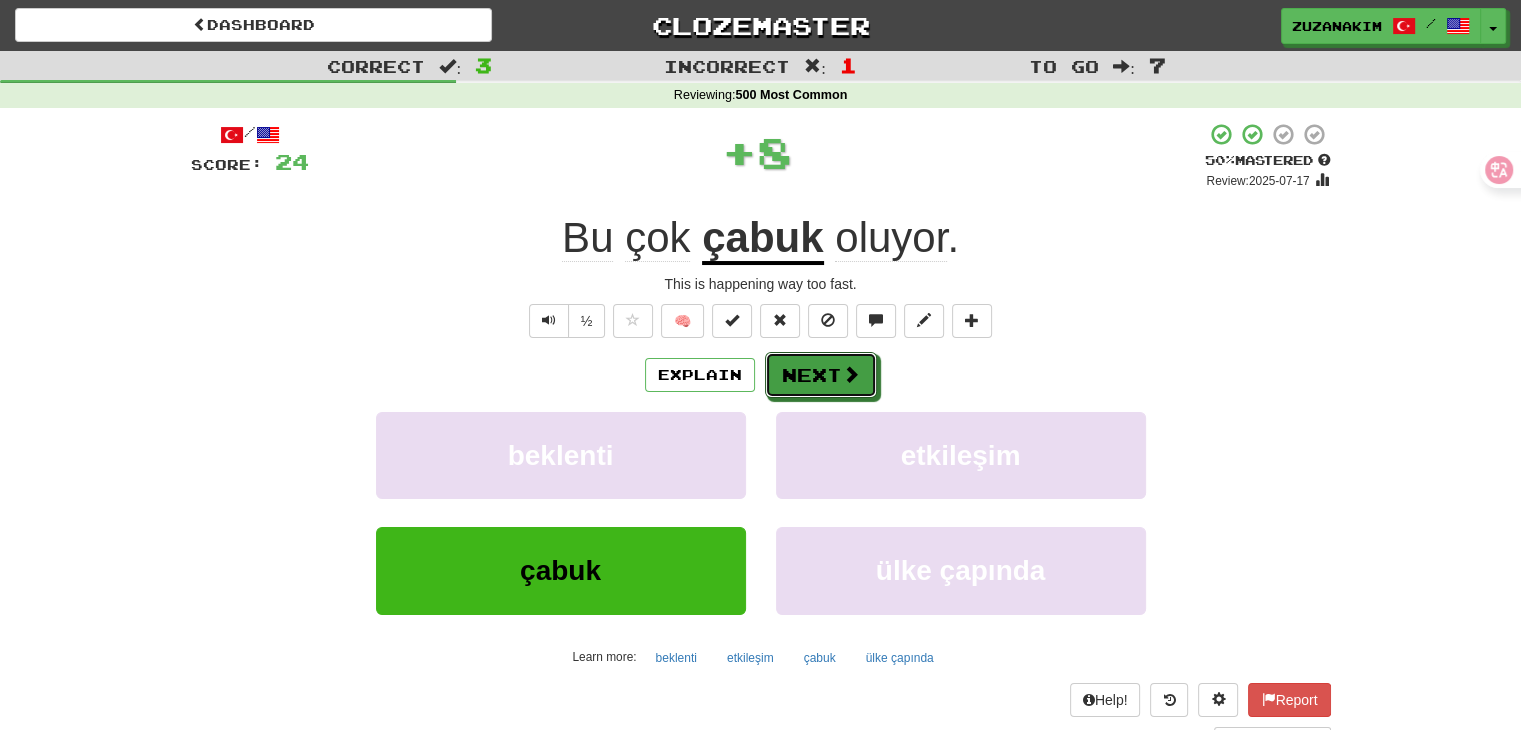 click on "Next" at bounding box center [821, 375] 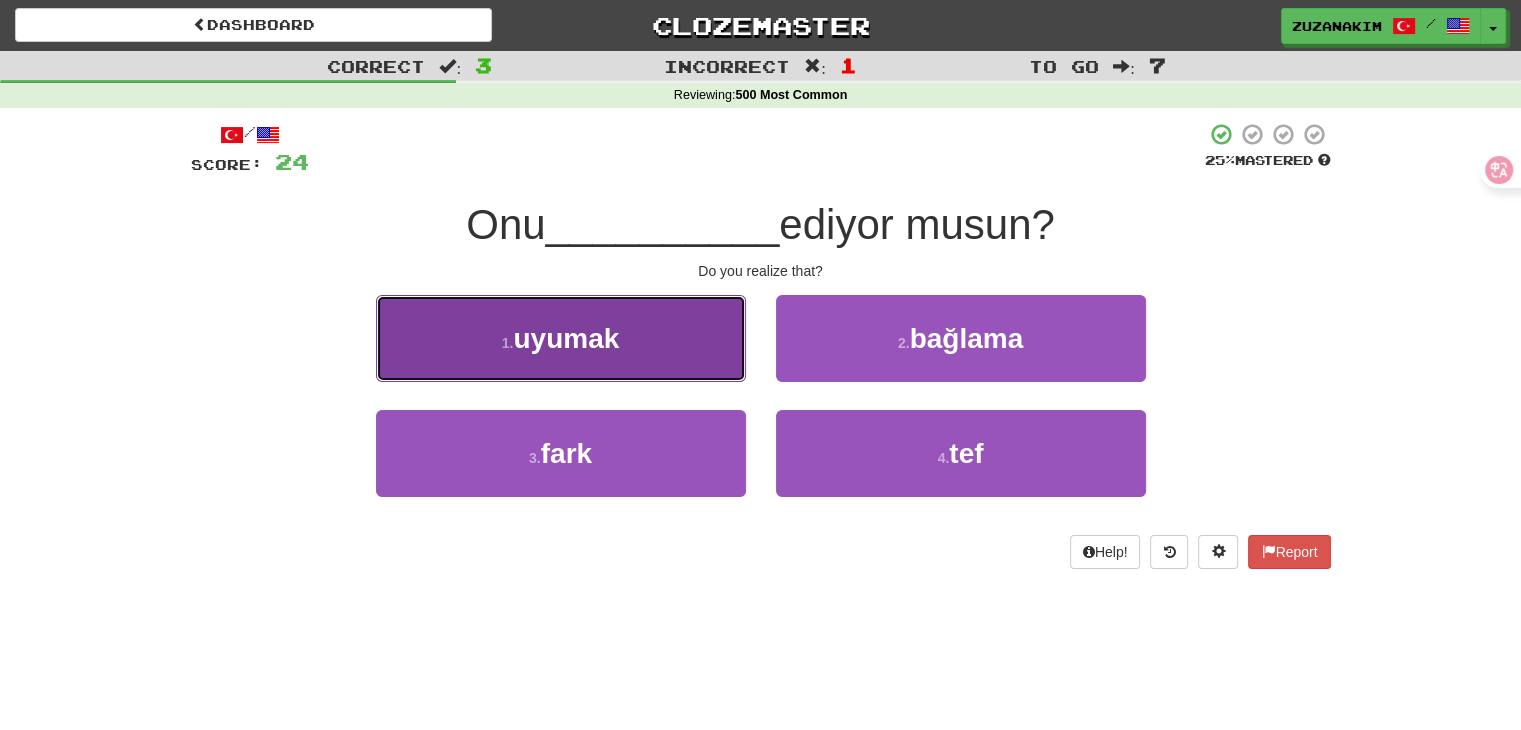 click on "1 .  uyumak" at bounding box center (561, 338) 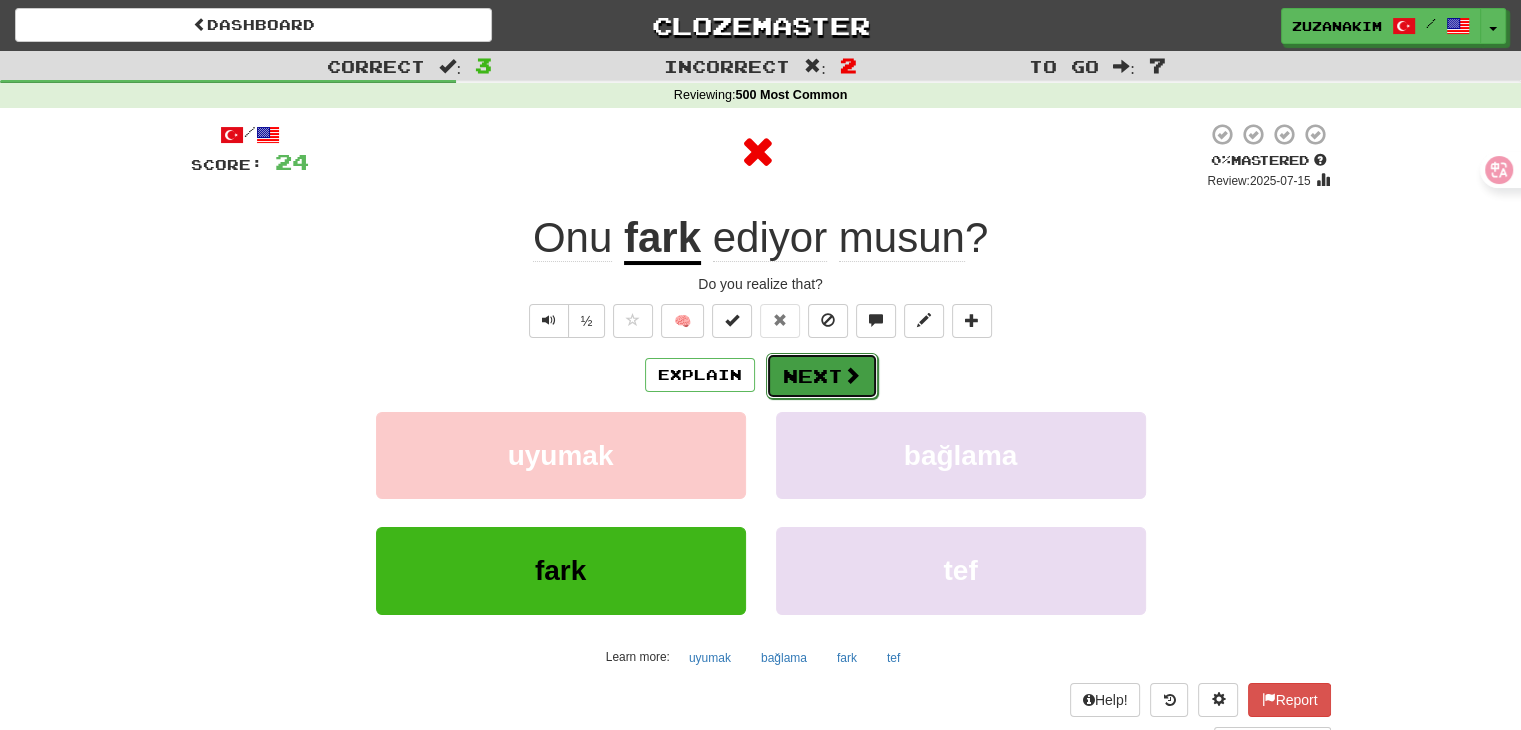 click on "Next" at bounding box center [822, 376] 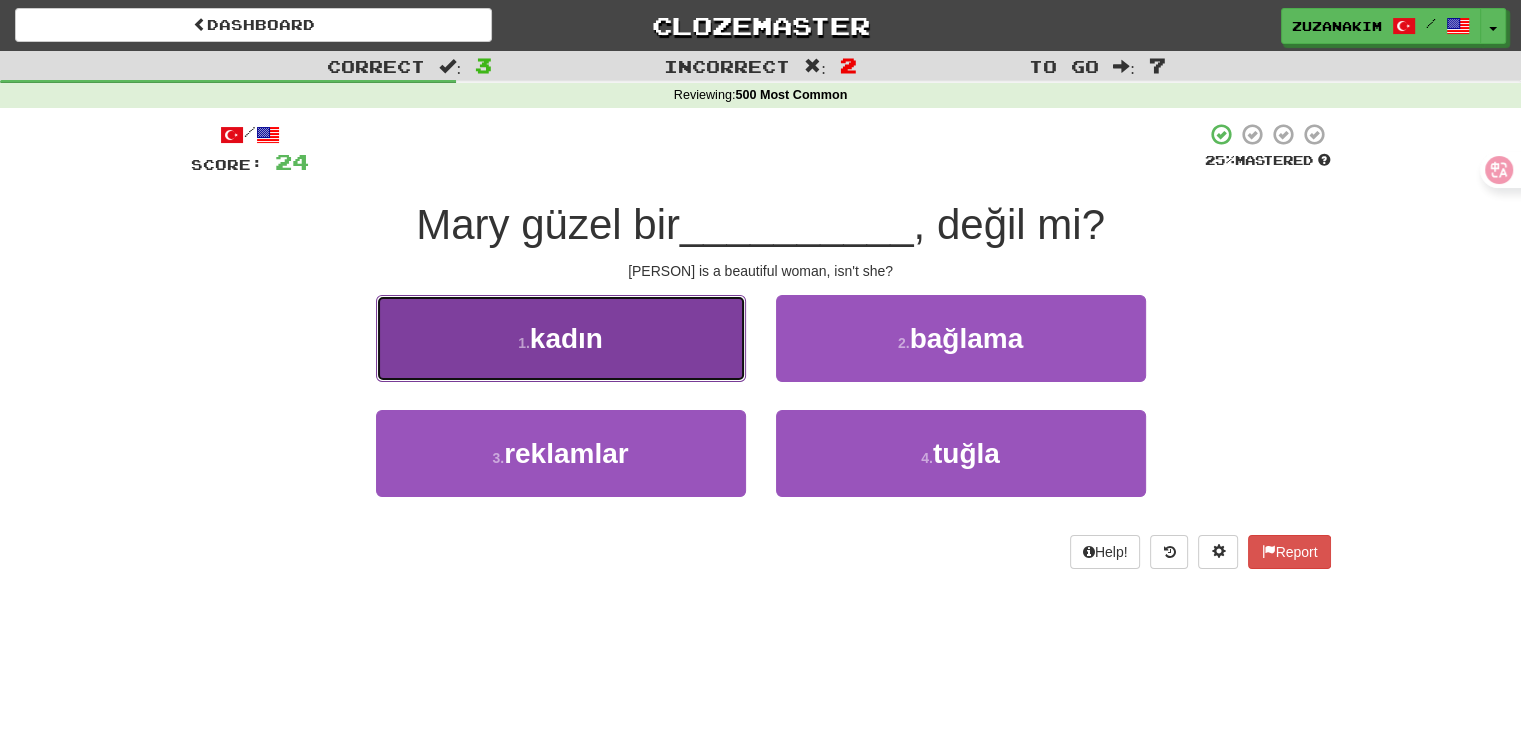 click on "[NUMBER] .  kadın" at bounding box center (561, 338) 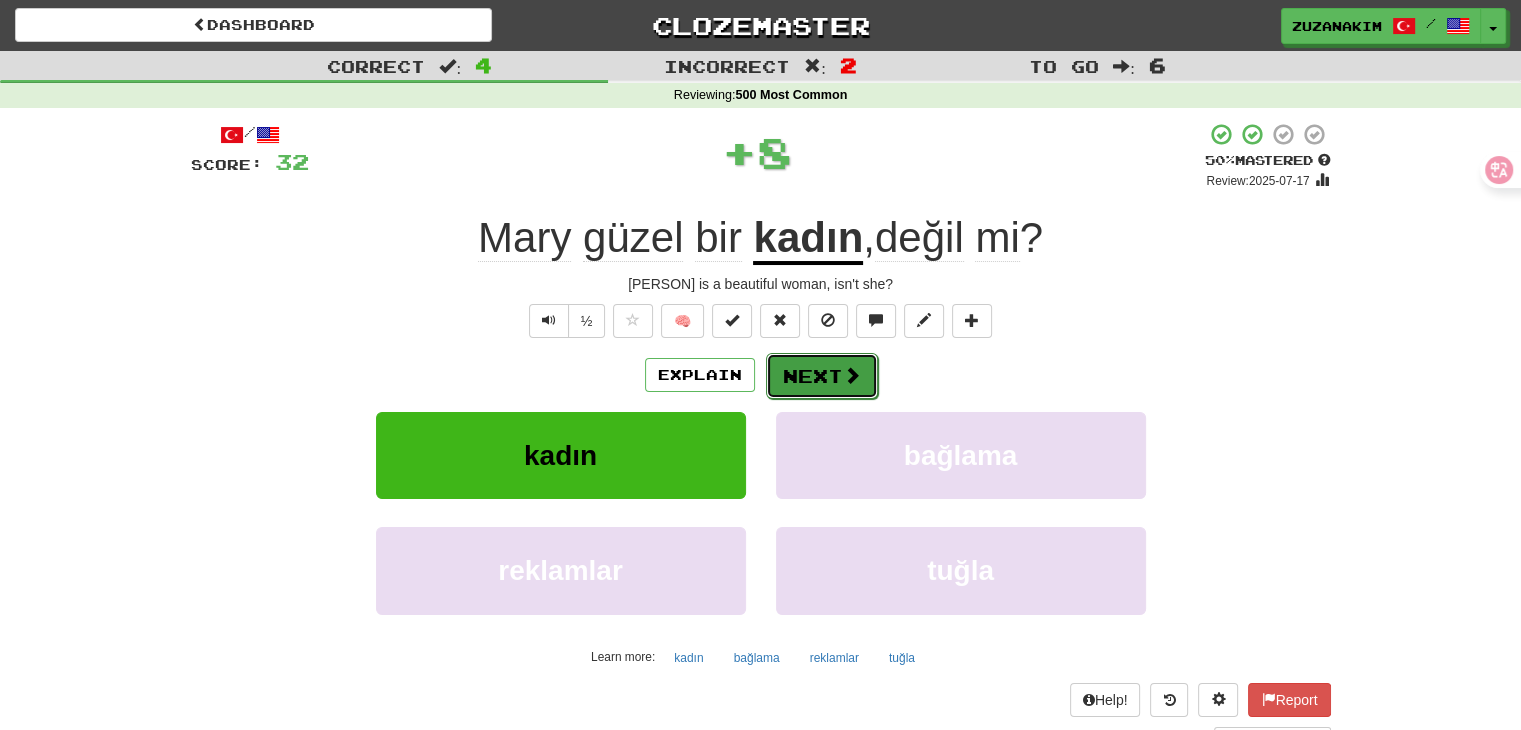 click on "Next" at bounding box center [822, 376] 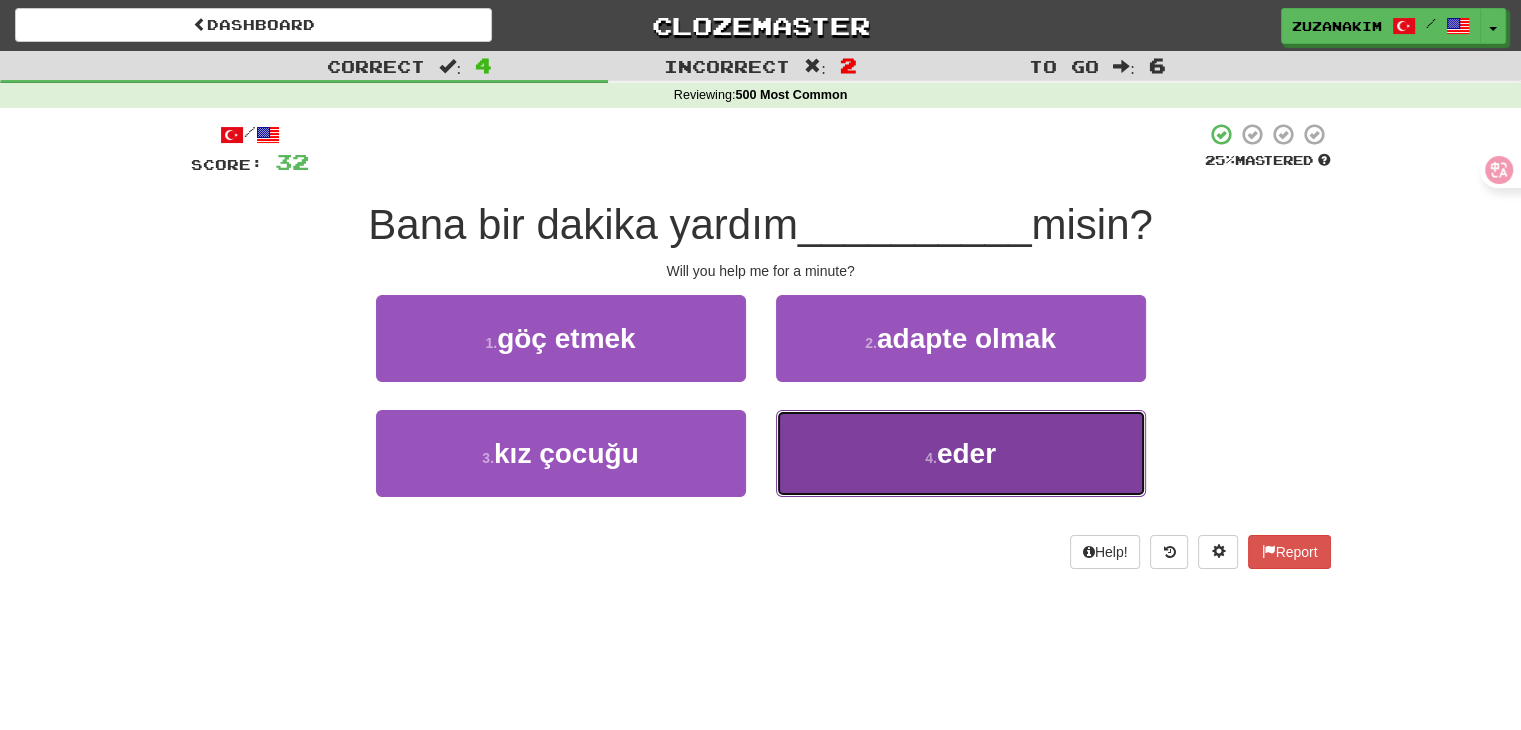 click on "4 .  eder" at bounding box center (961, 453) 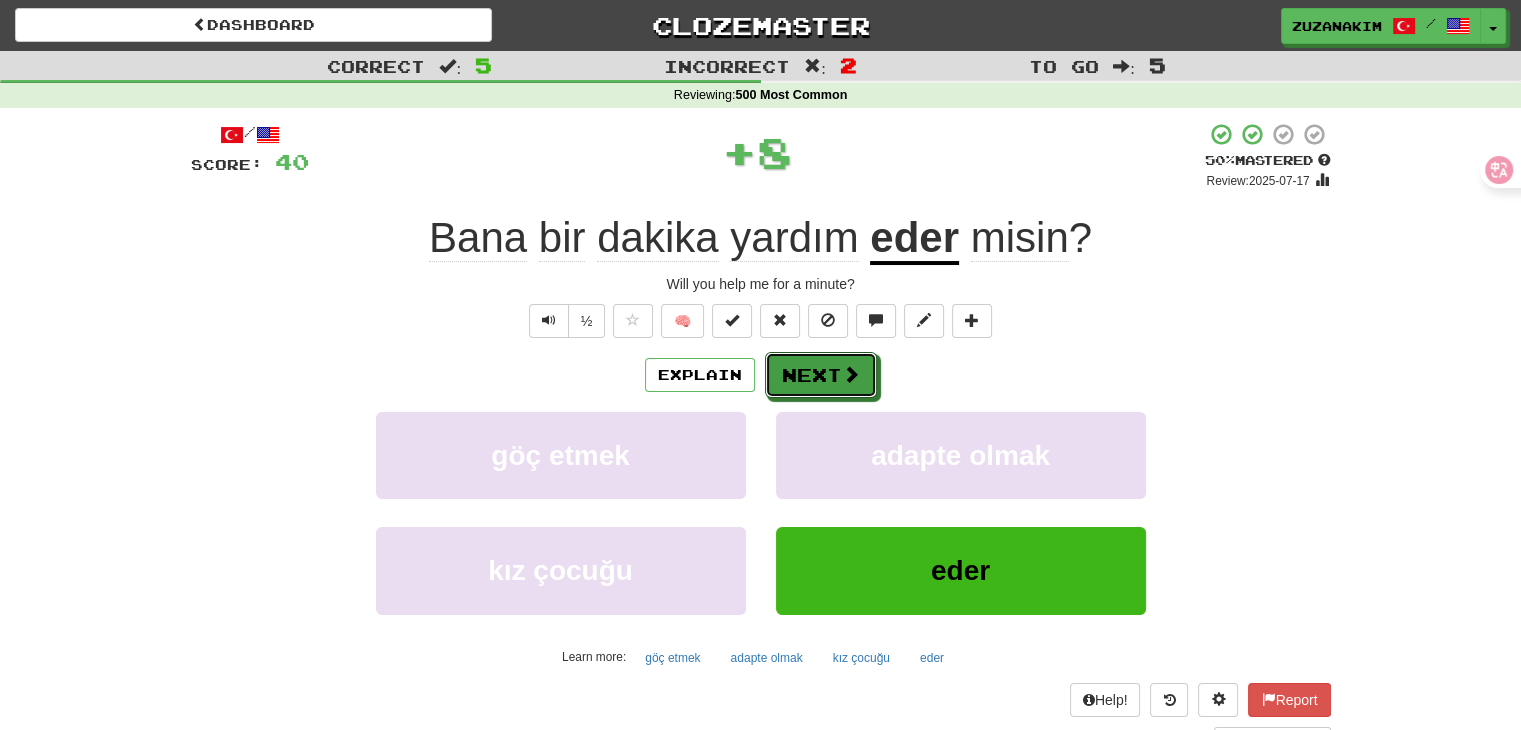 click on "Next" at bounding box center (821, 375) 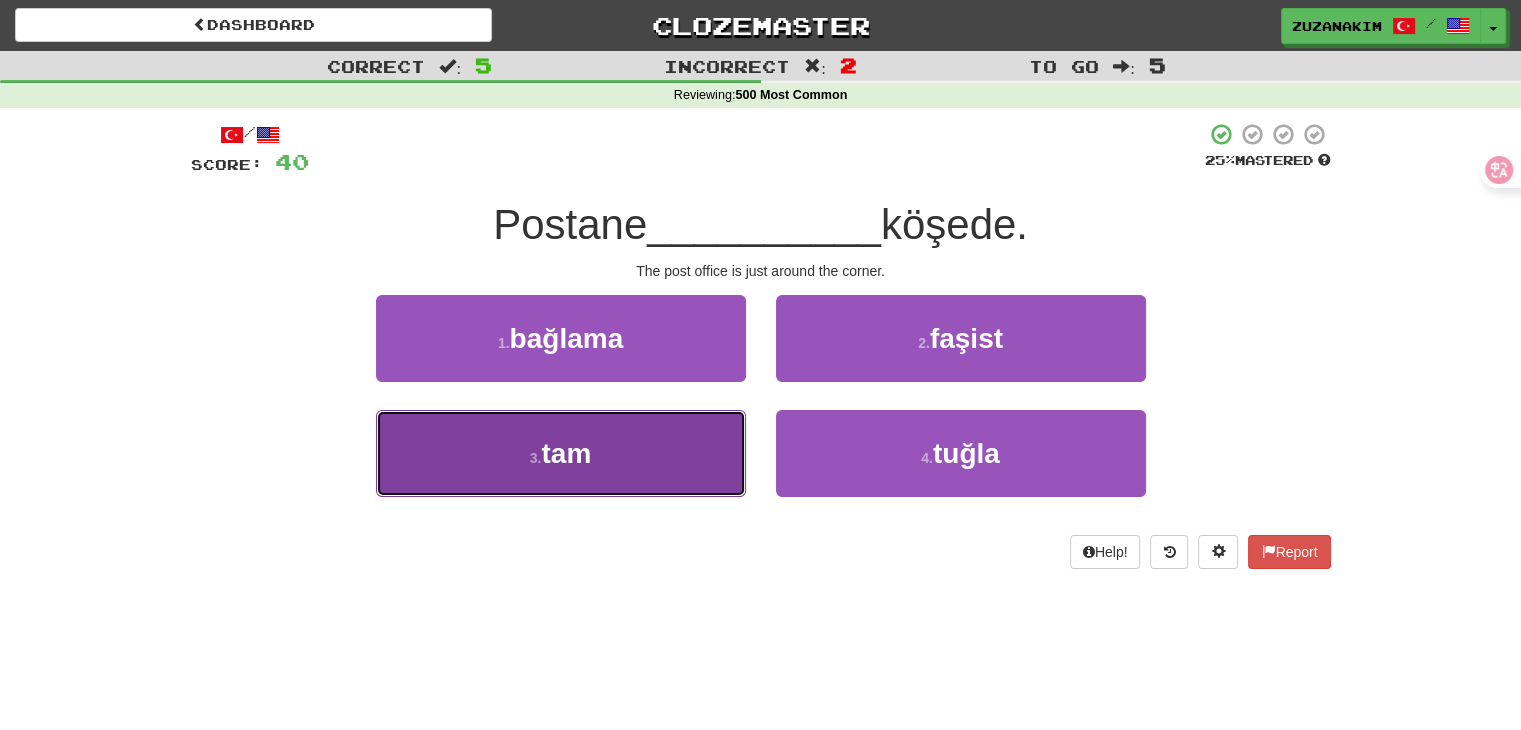 click on "3 .  tam" at bounding box center [561, 453] 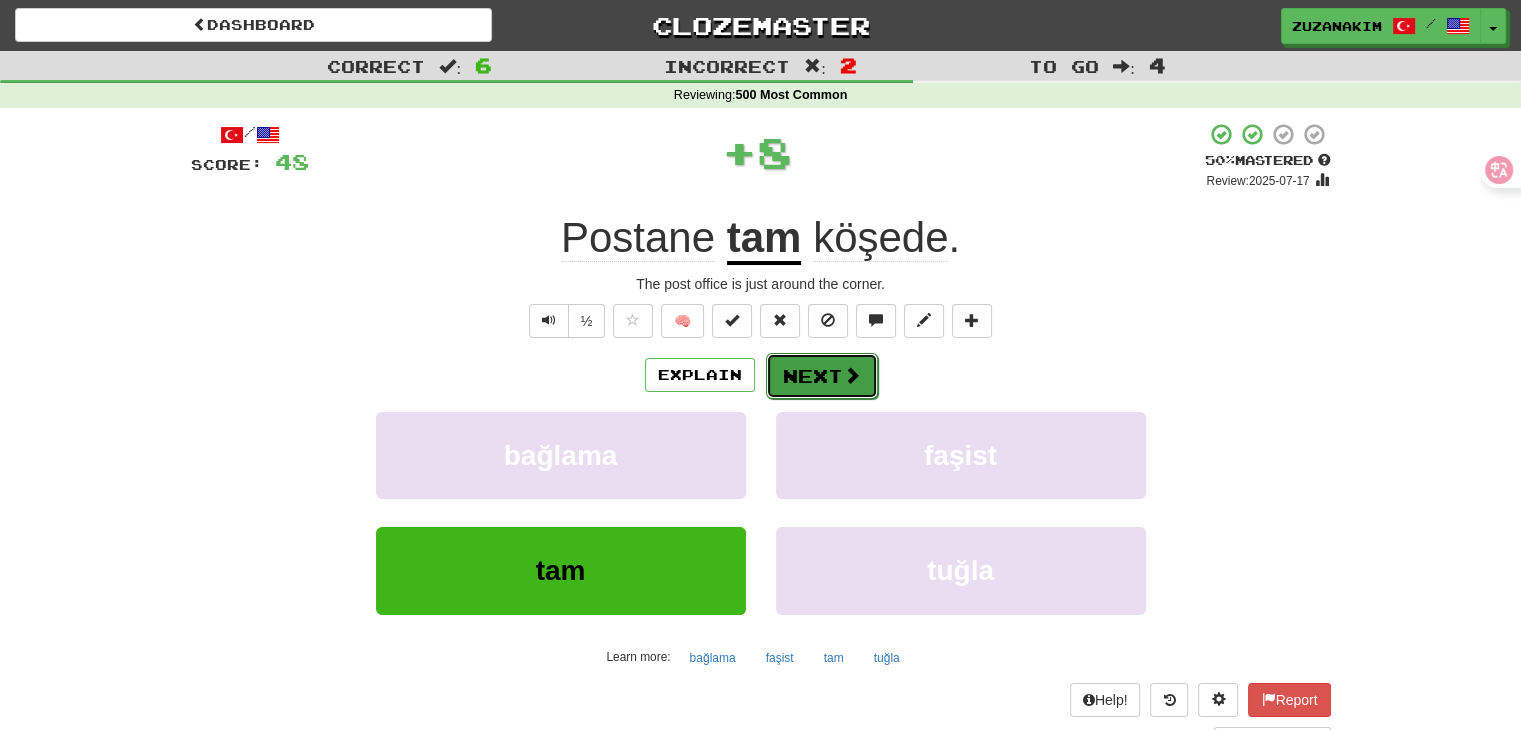 click on "Next" at bounding box center (822, 376) 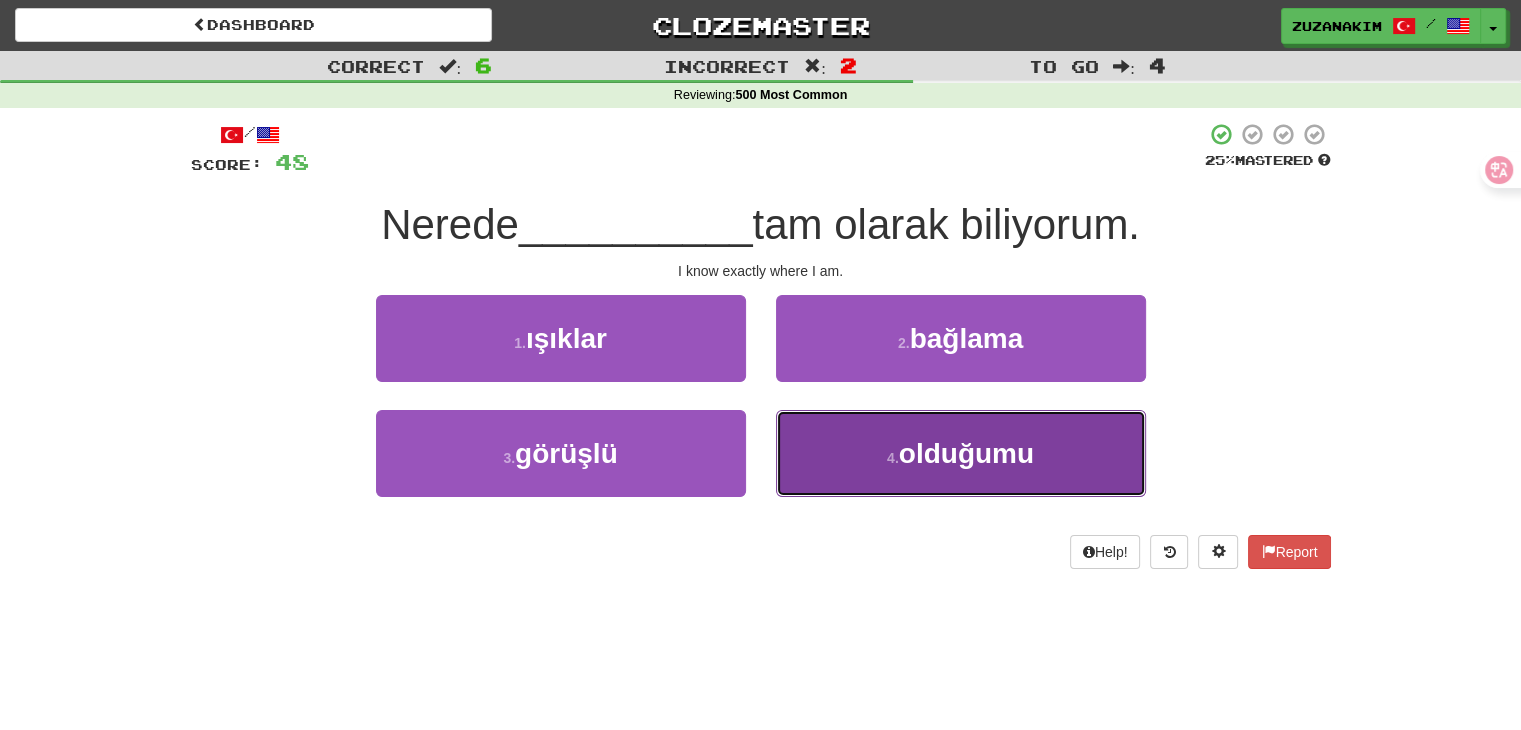 click on "4 .  olduğumu" at bounding box center (961, 453) 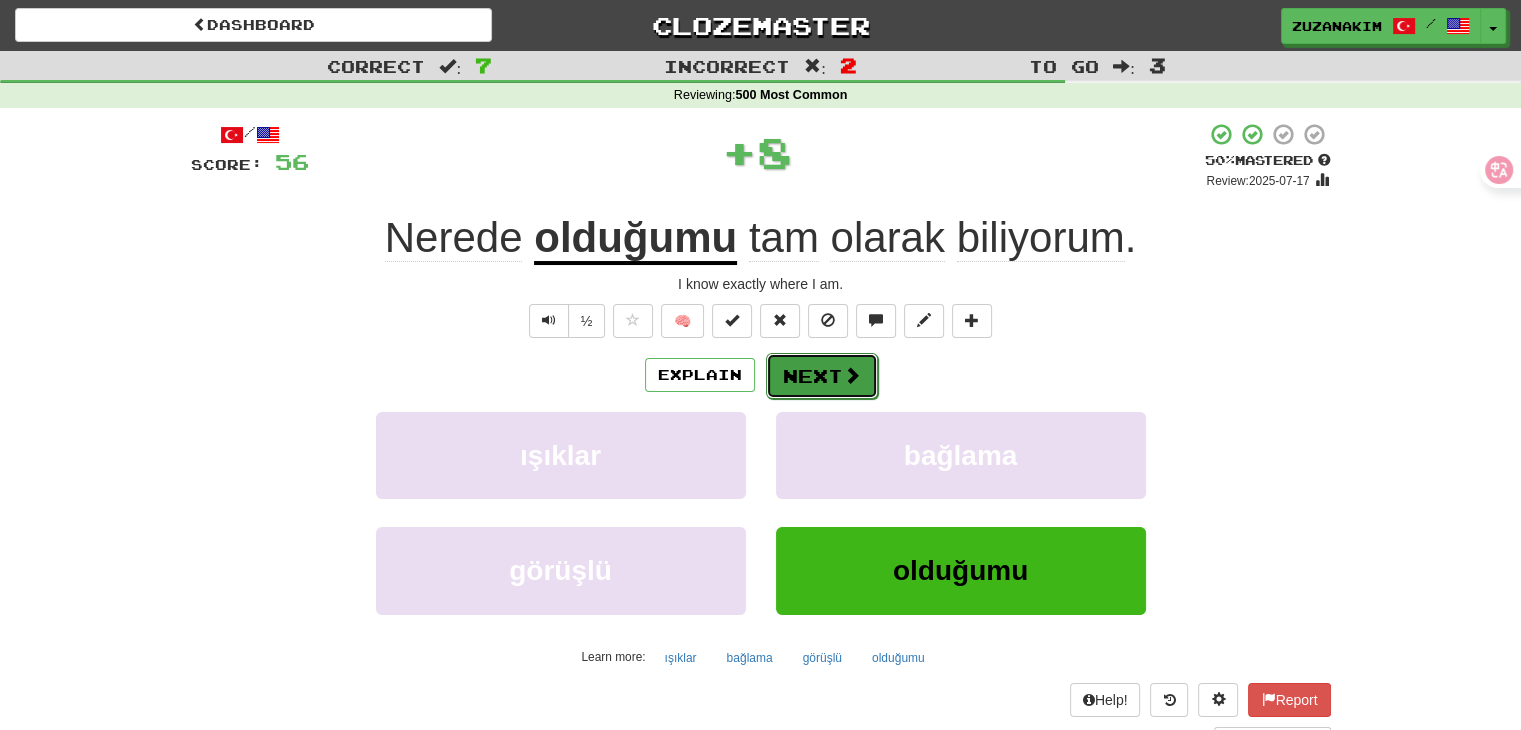click on "Next" at bounding box center (822, 376) 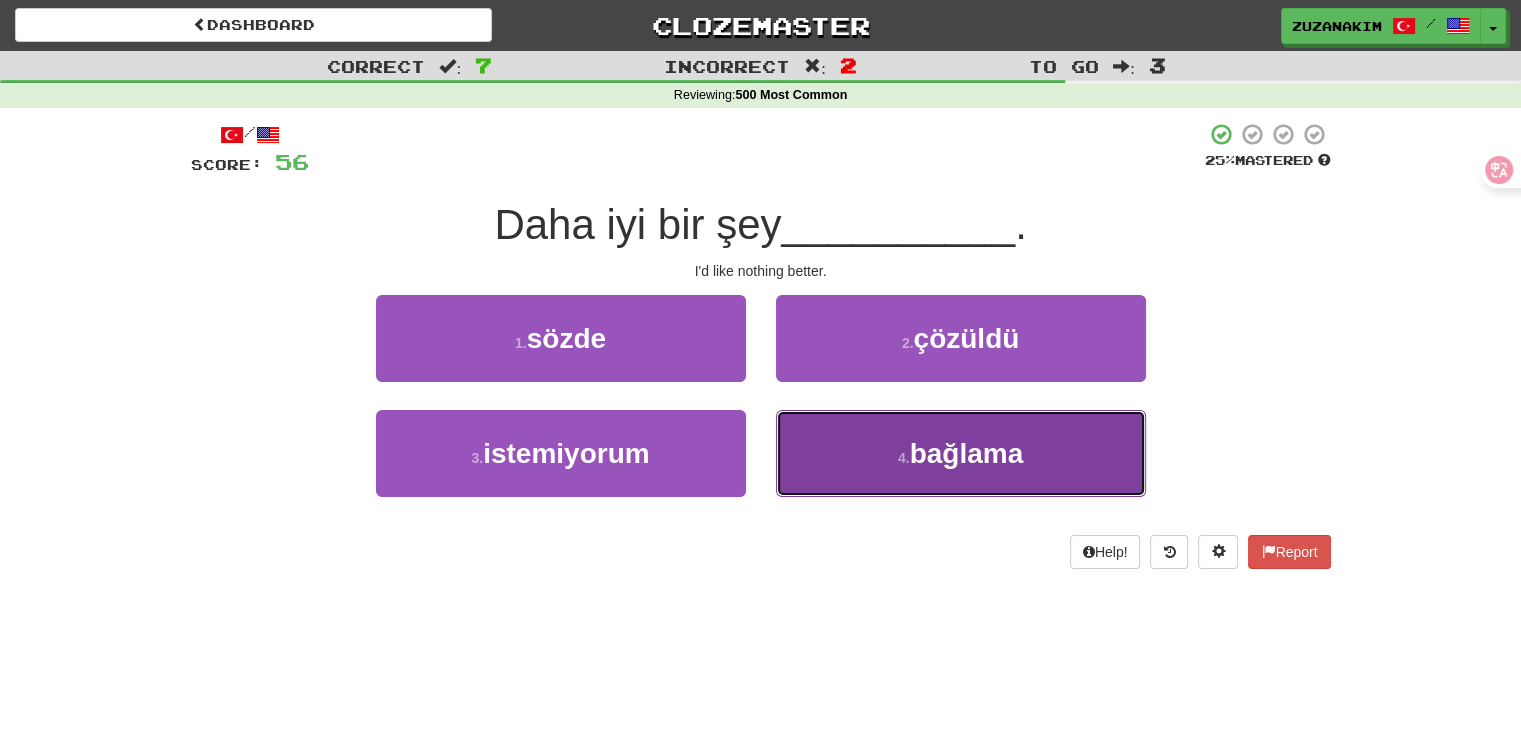 click on "4 .  bağlama" at bounding box center (961, 453) 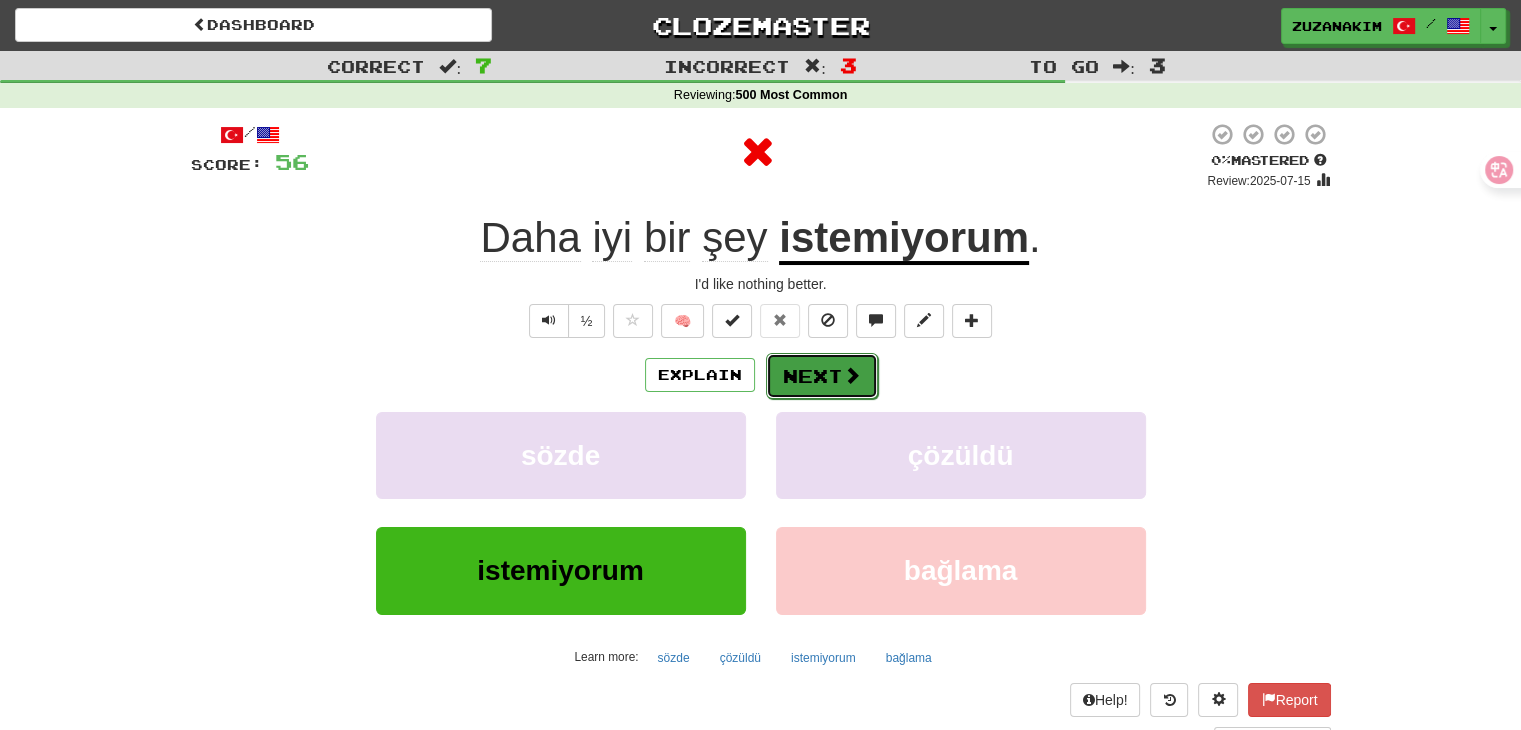 click on "Next" at bounding box center (822, 376) 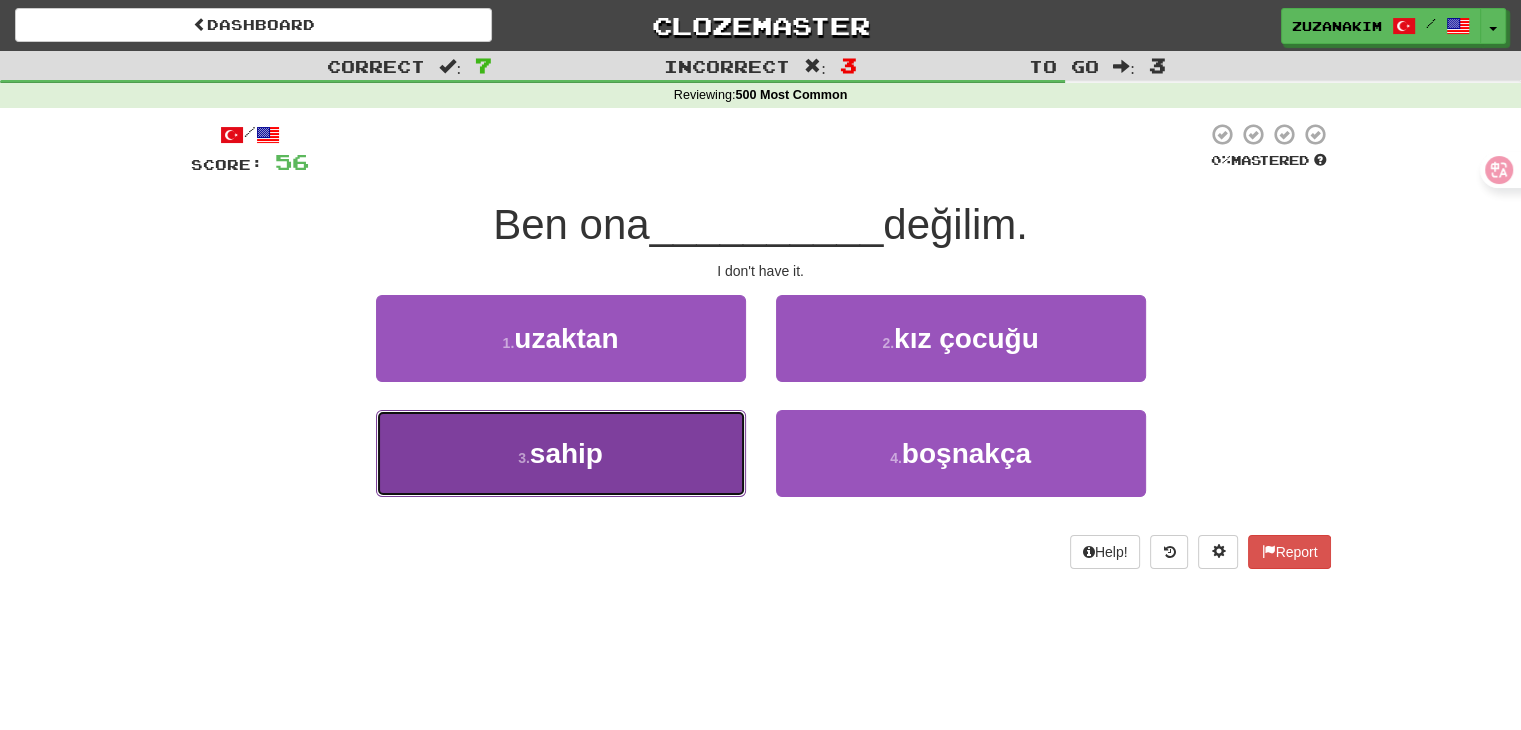 click on "3 .  sahip" at bounding box center (561, 453) 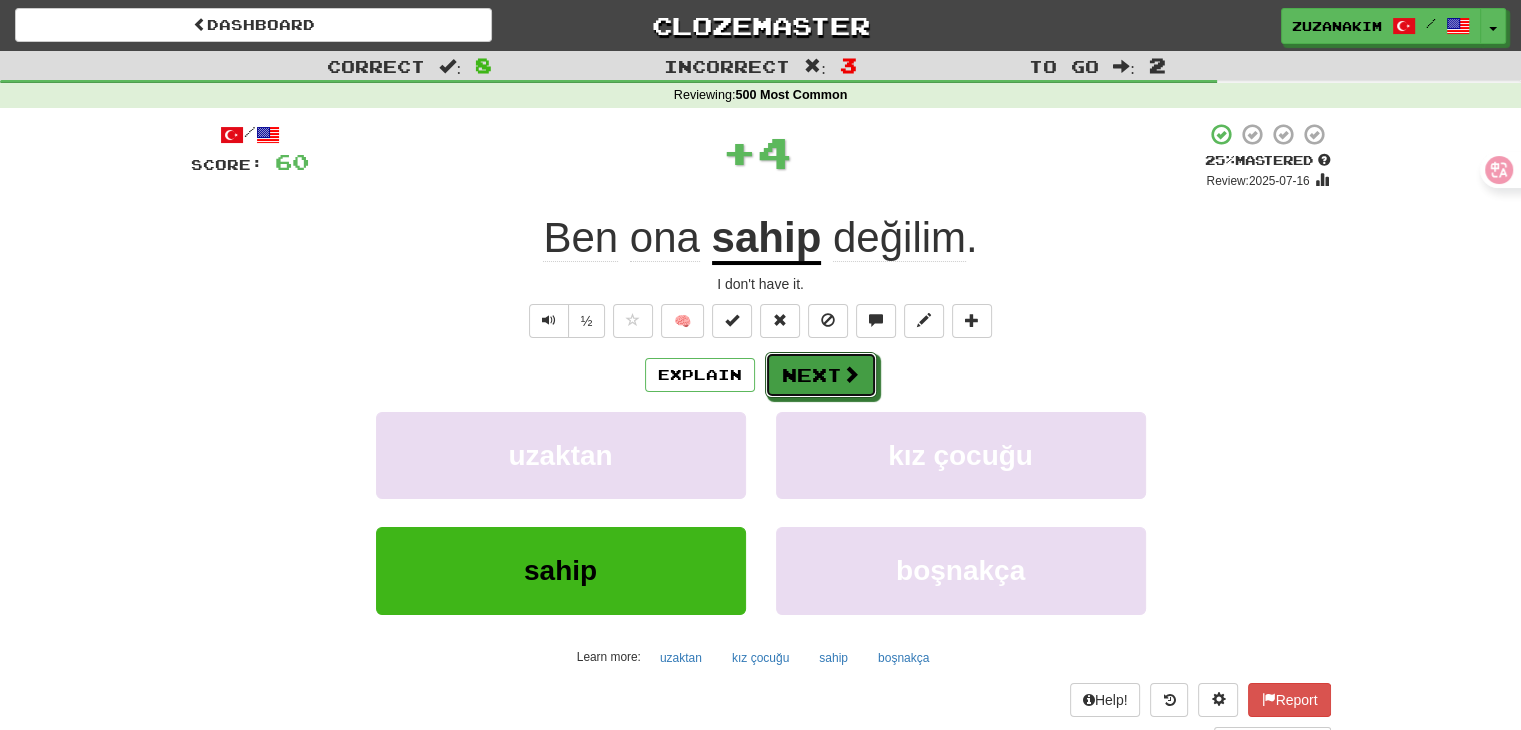 click on "Next" at bounding box center [821, 375] 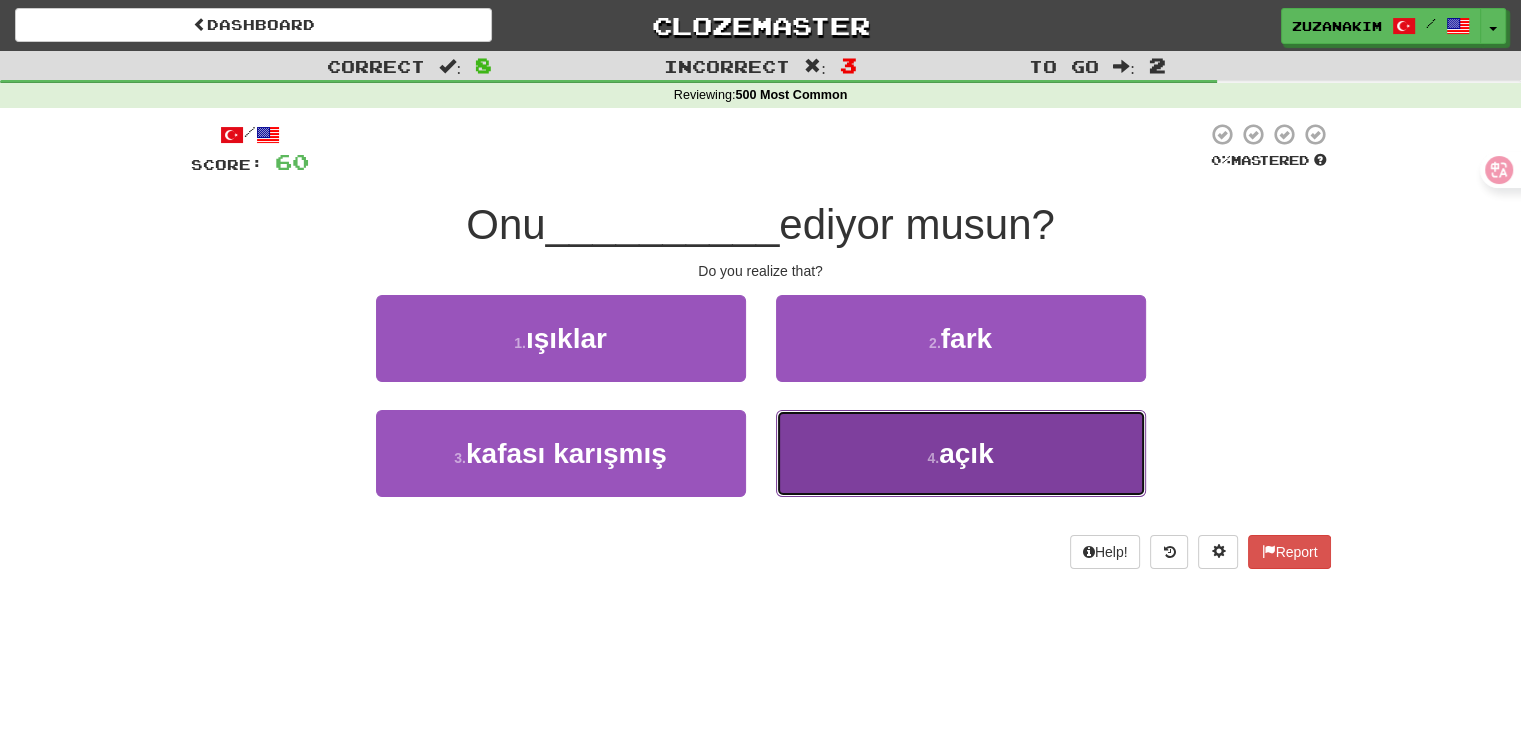 click on "açık" at bounding box center (966, 453) 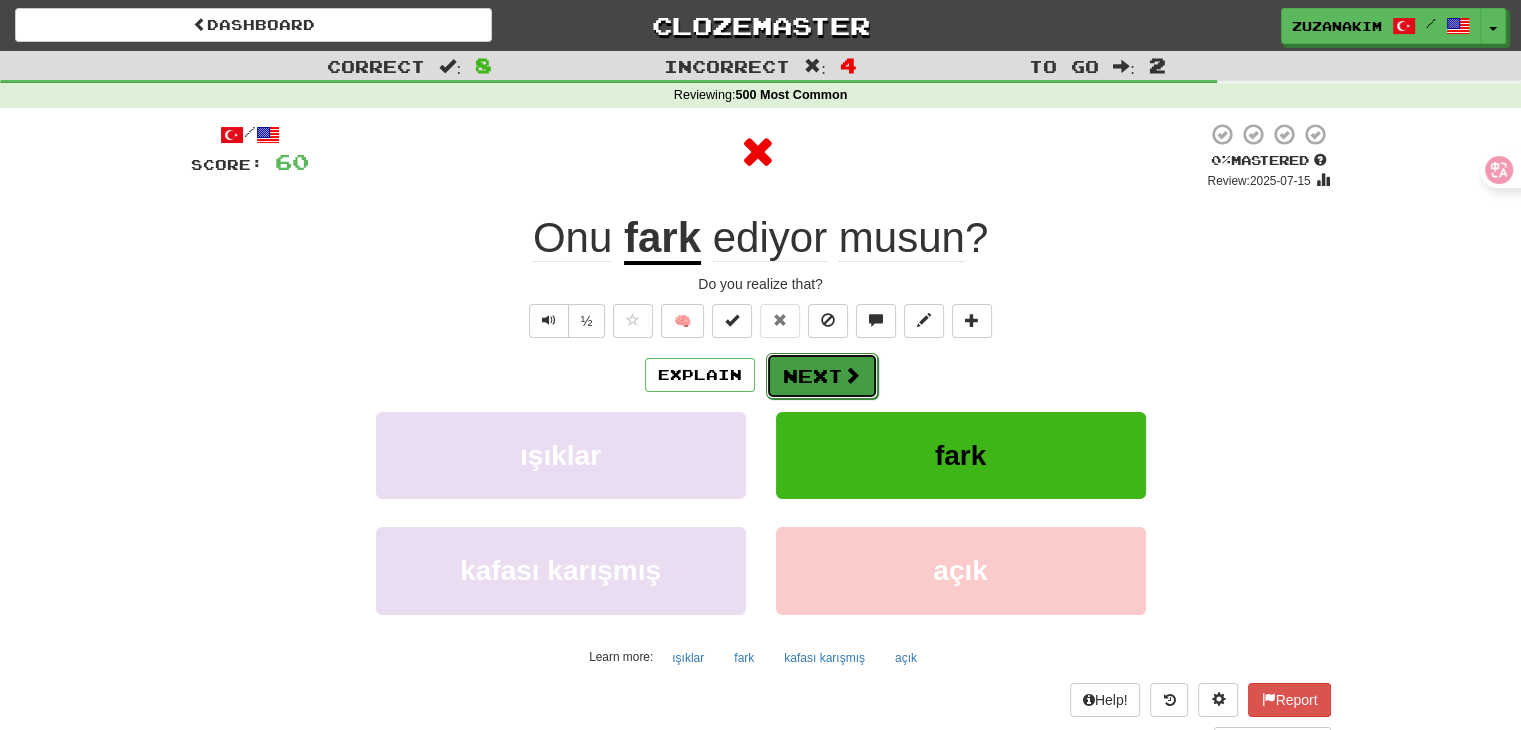 click on "Next" at bounding box center (822, 376) 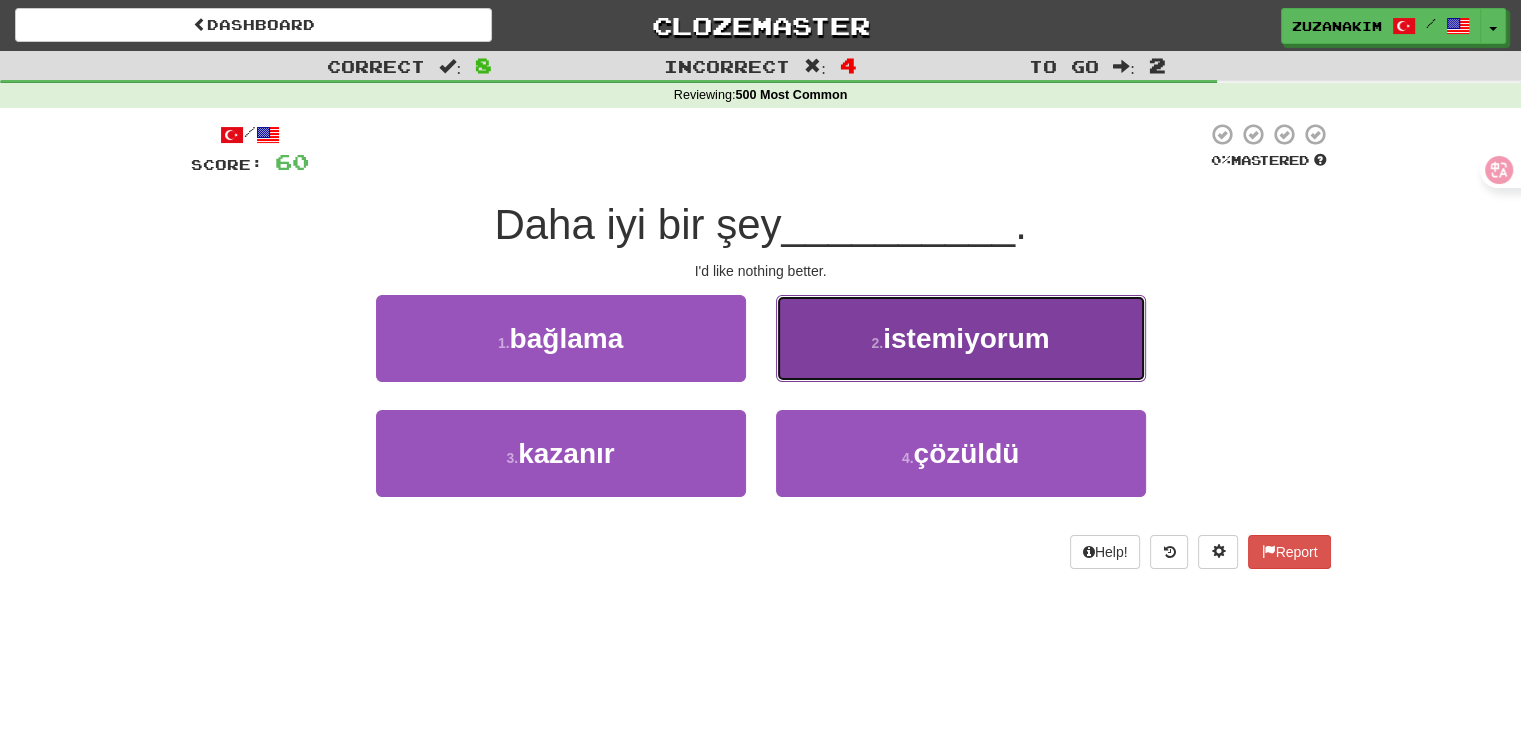 click on "2 .  istemiyorum" at bounding box center (961, 338) 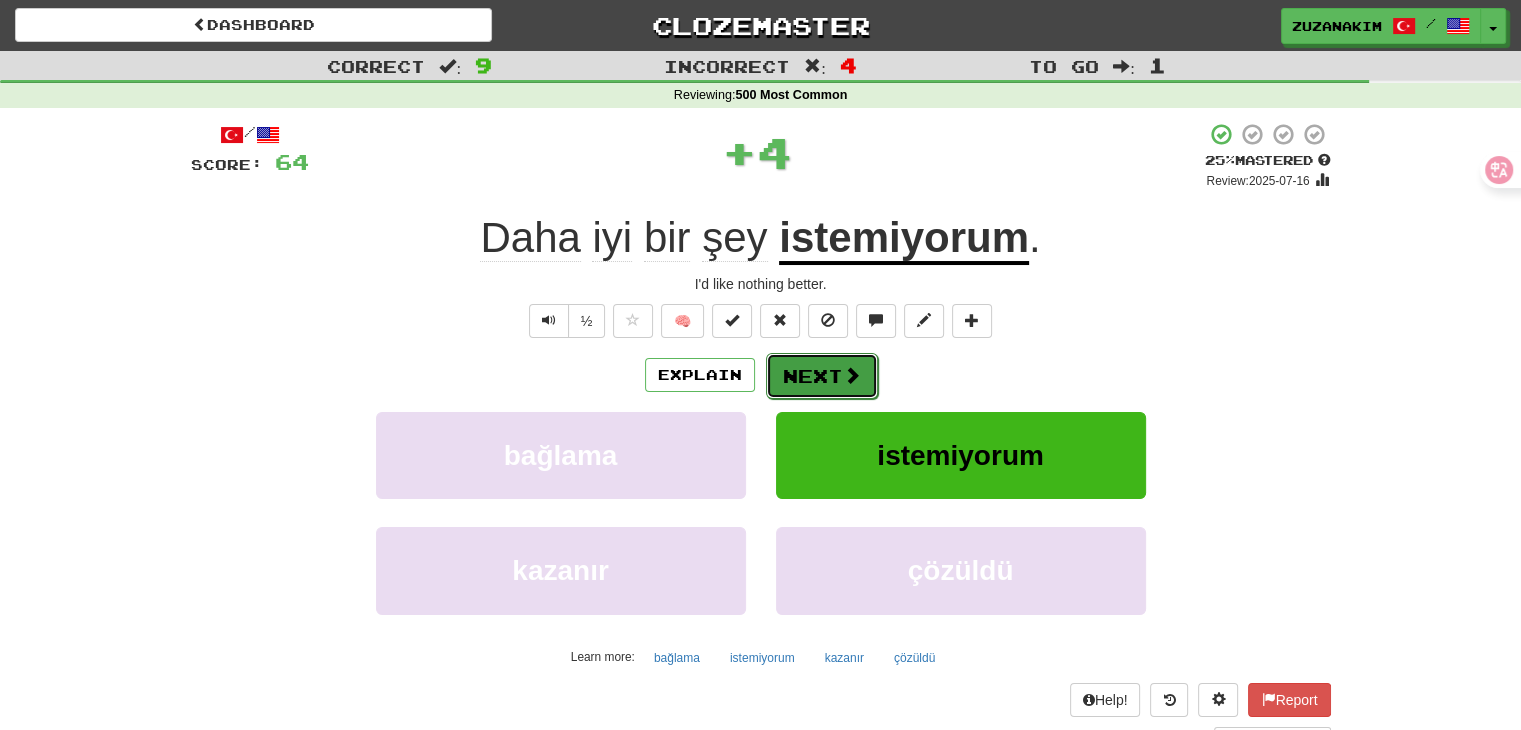 click at bounding box center [852, 375] 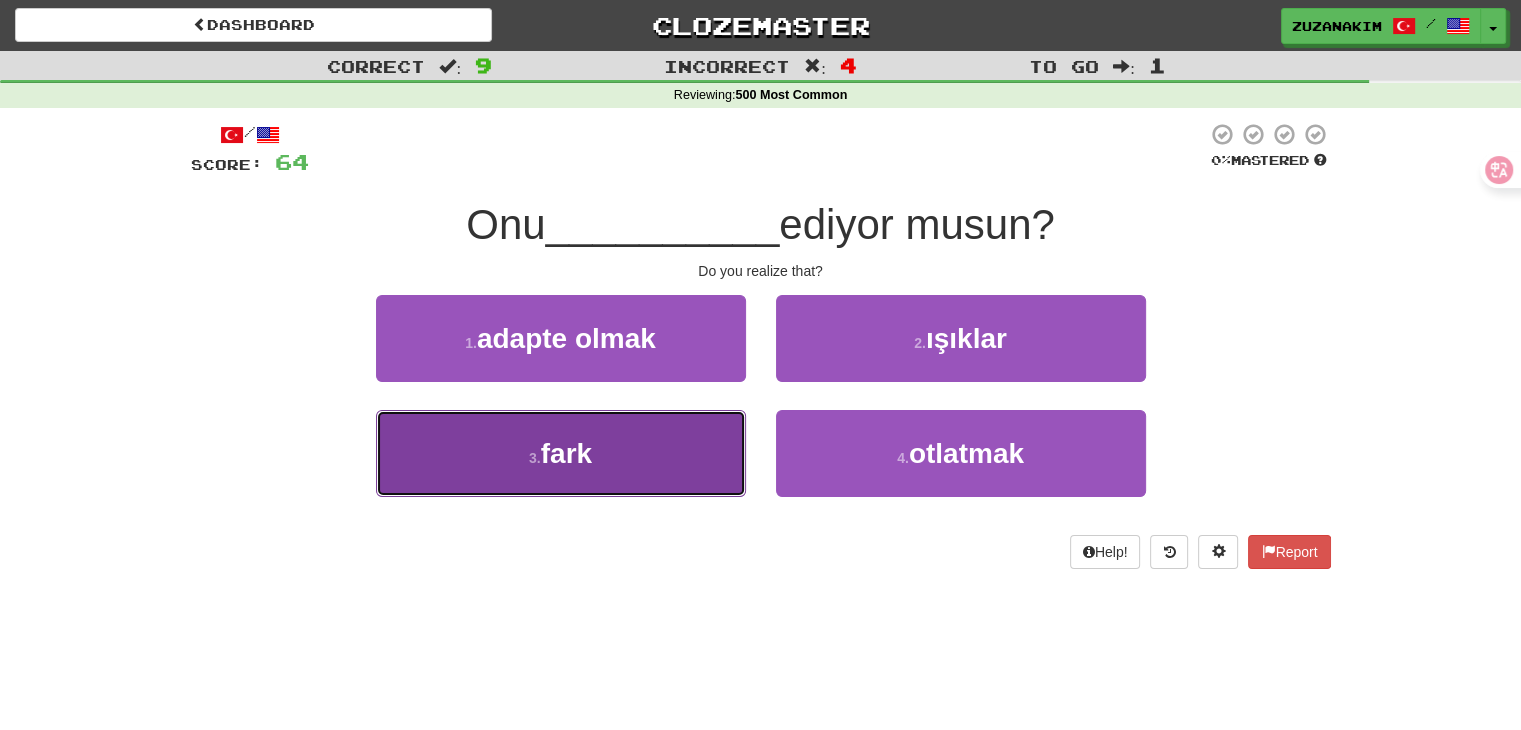 click on "3 .  fark" at bounding box center (561, 453) 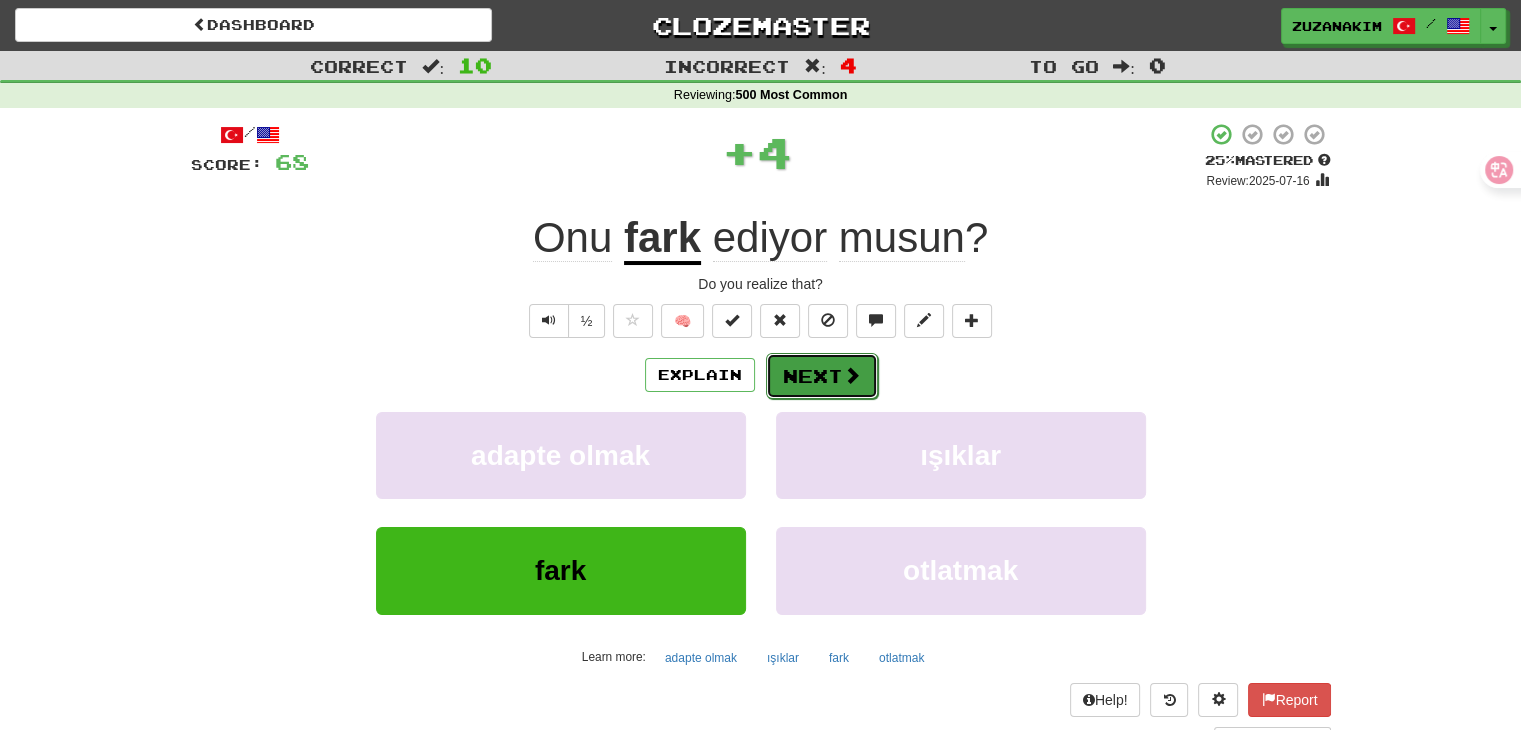 click at bounding box center [852, 375] 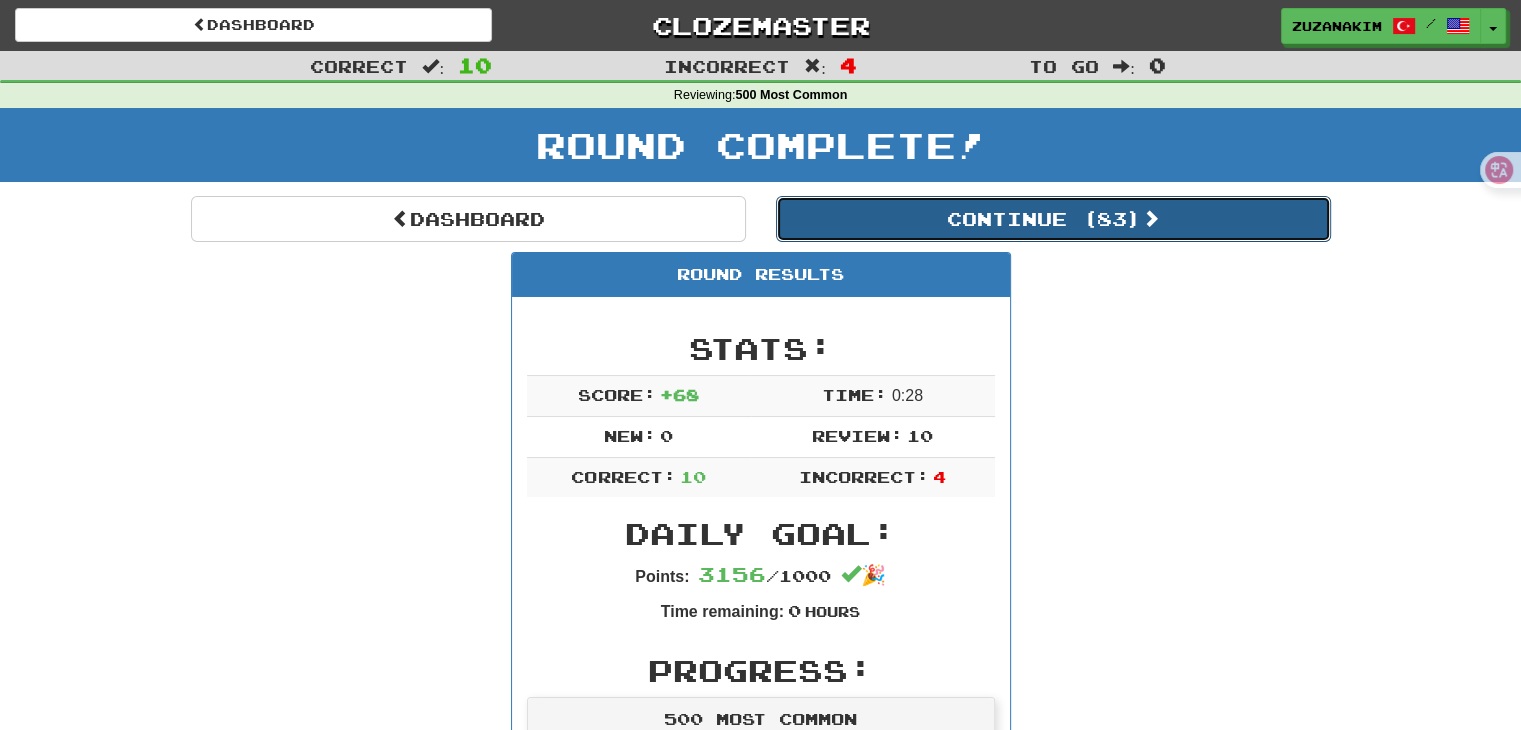 click on "Continue ( 83 )" at bounding box center (1053, 219) 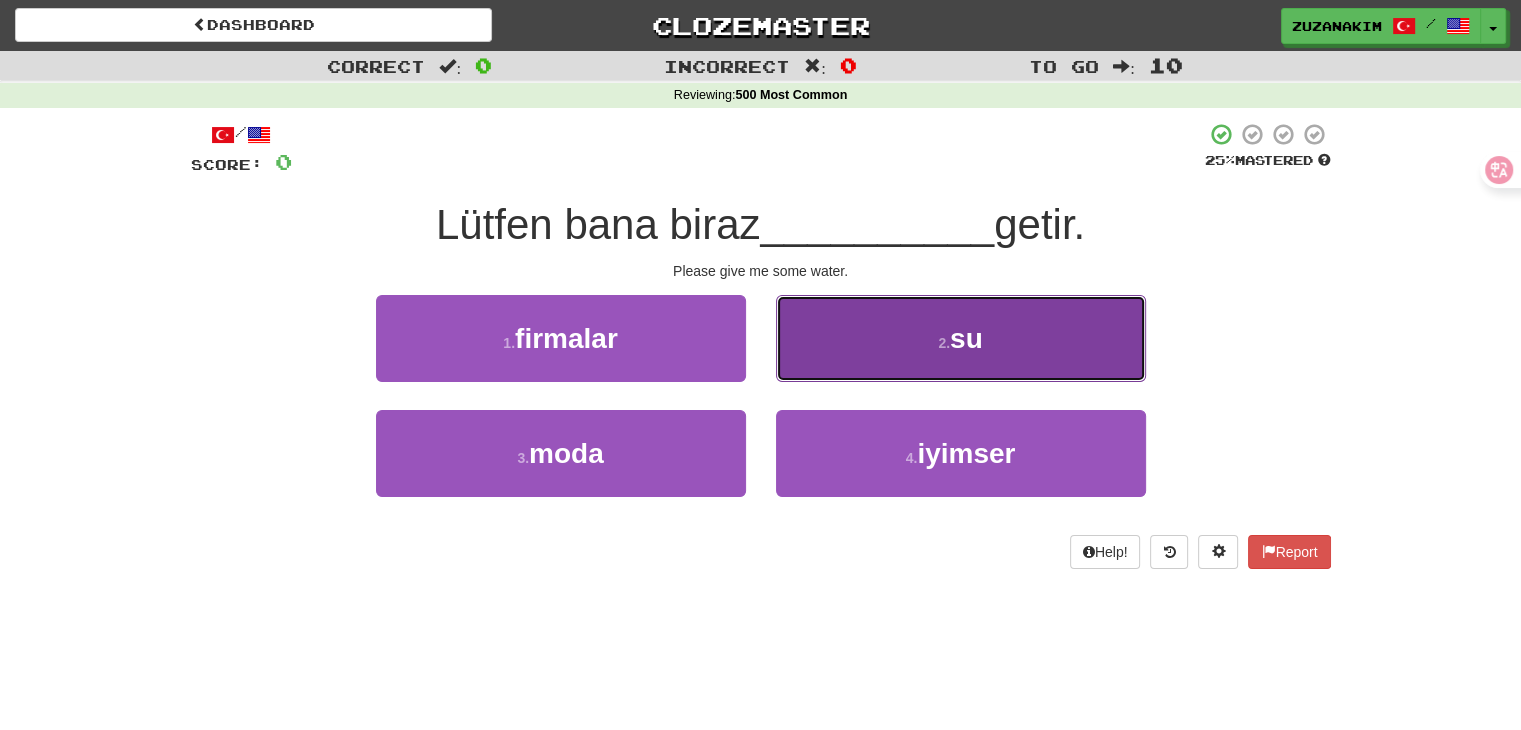 click on "2 .  su" at bounding box center (961, 338) 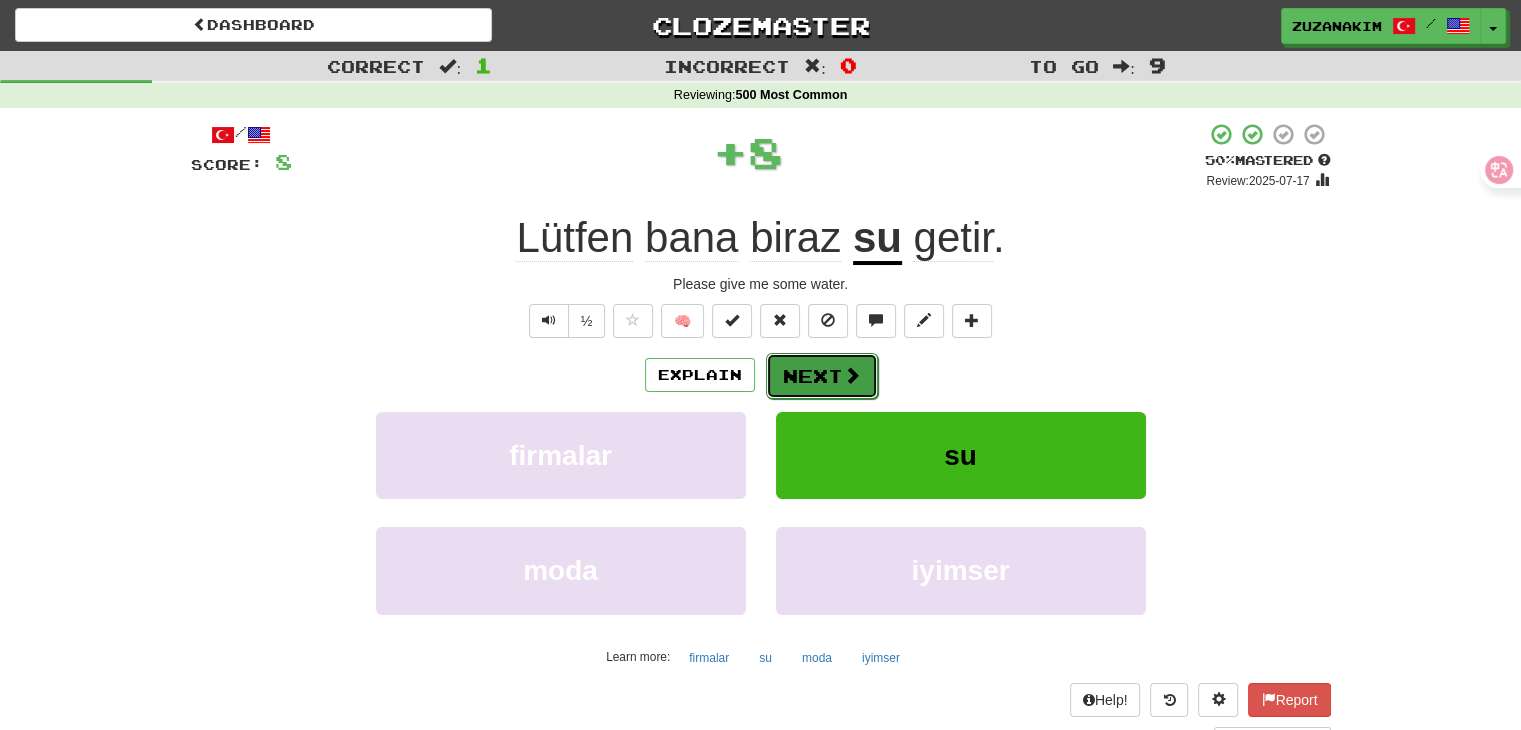 click on "Next" at bounding box center (822, 376) 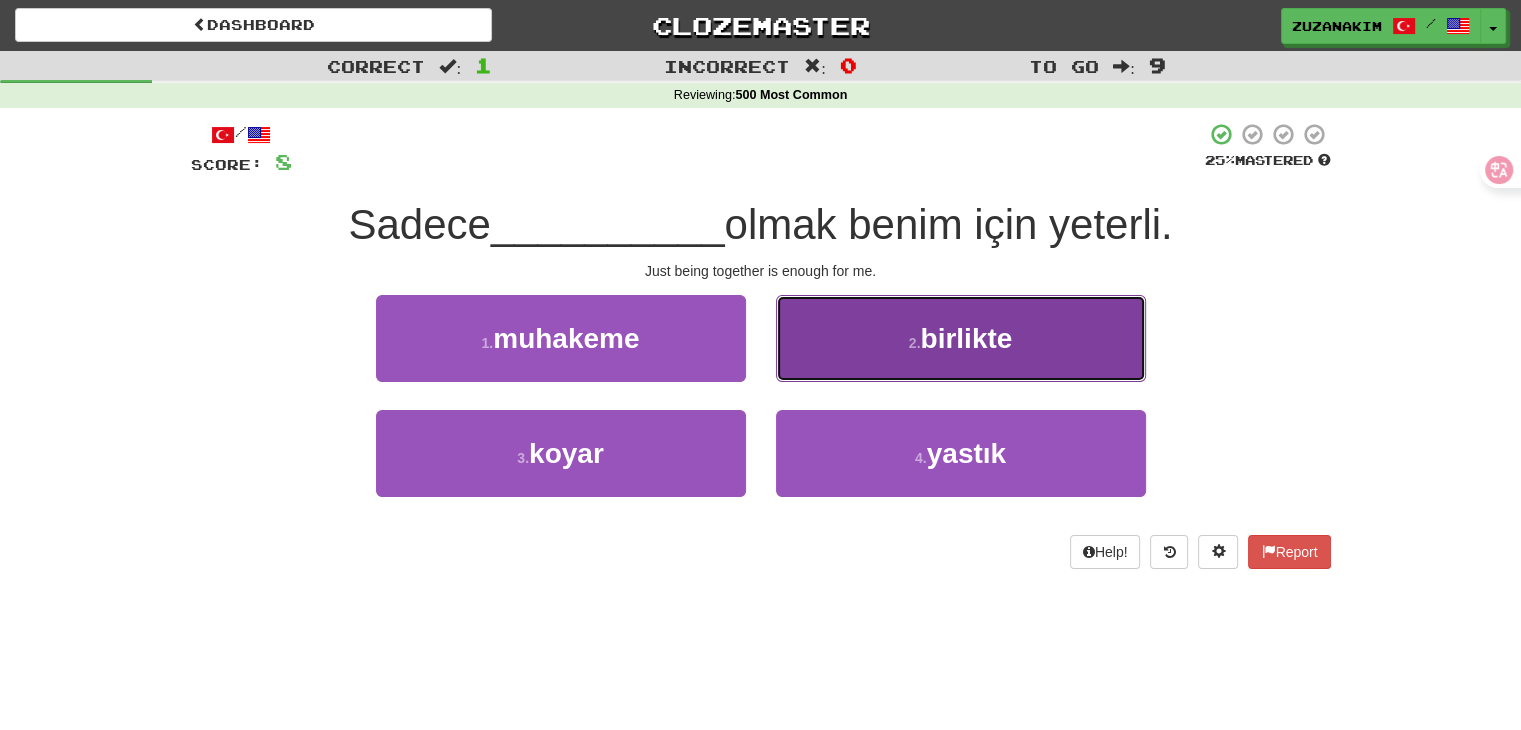 click on "2 ." at bounding box center (915, 343) 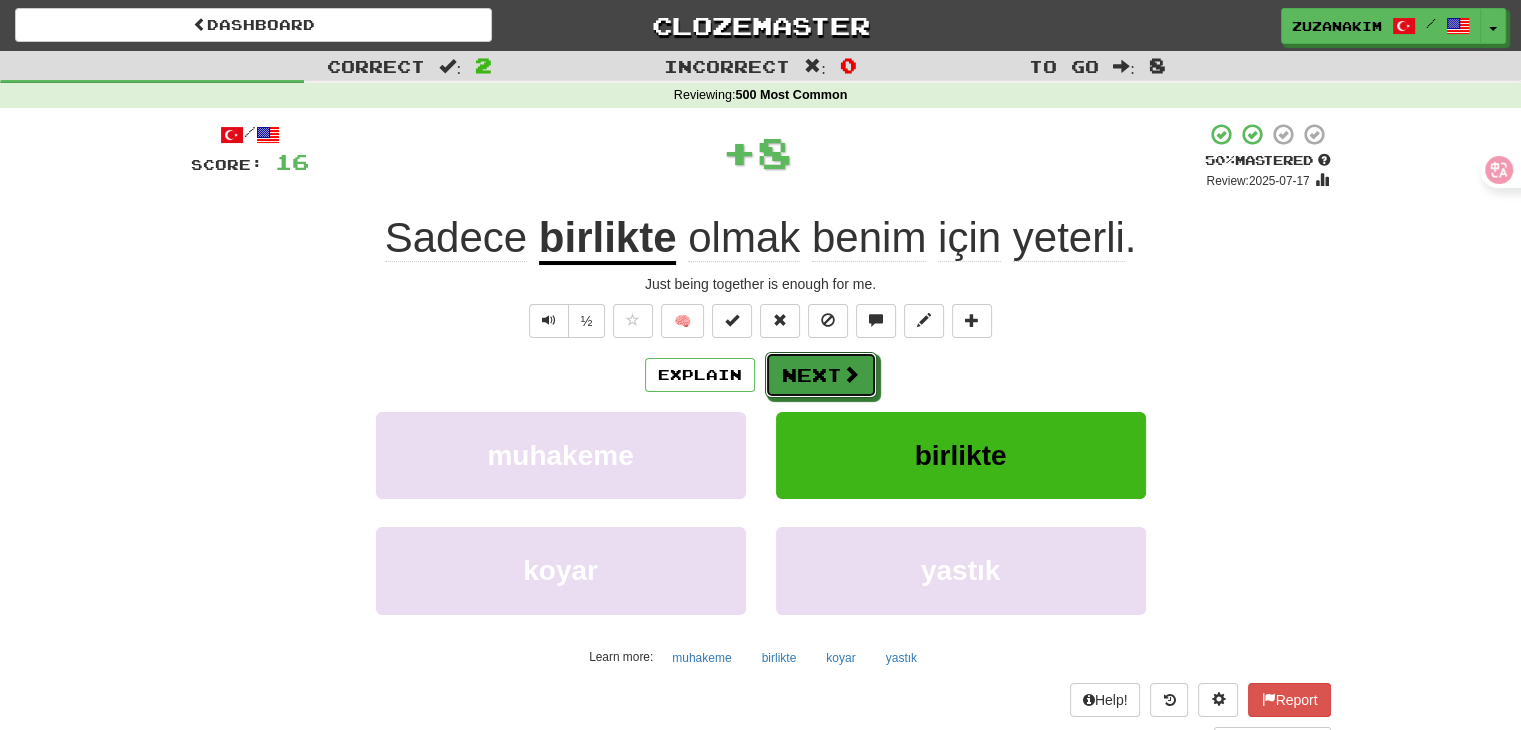 click on "Next" at bounding box center [821, 375] 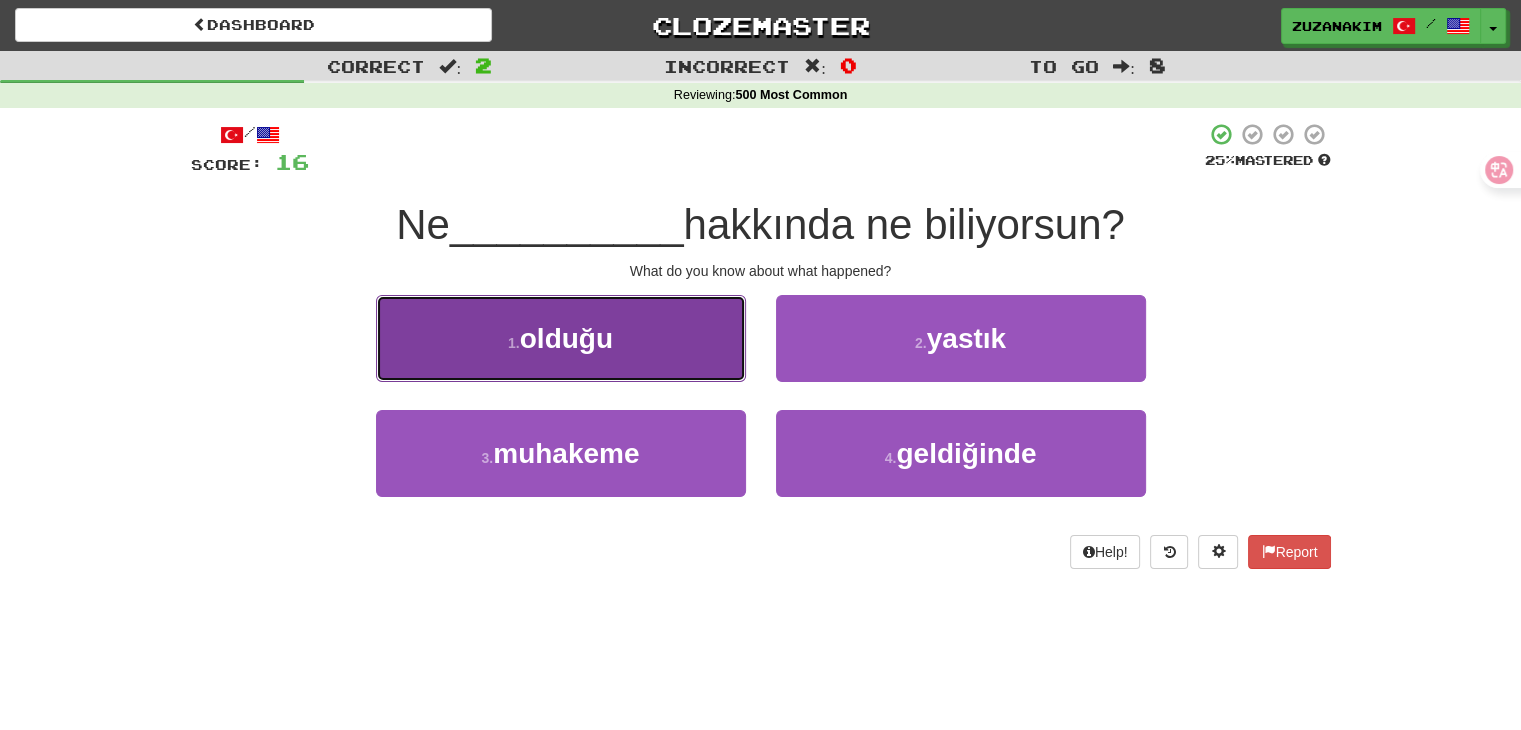 click on "olduğu" at bounding box center (566, 338) 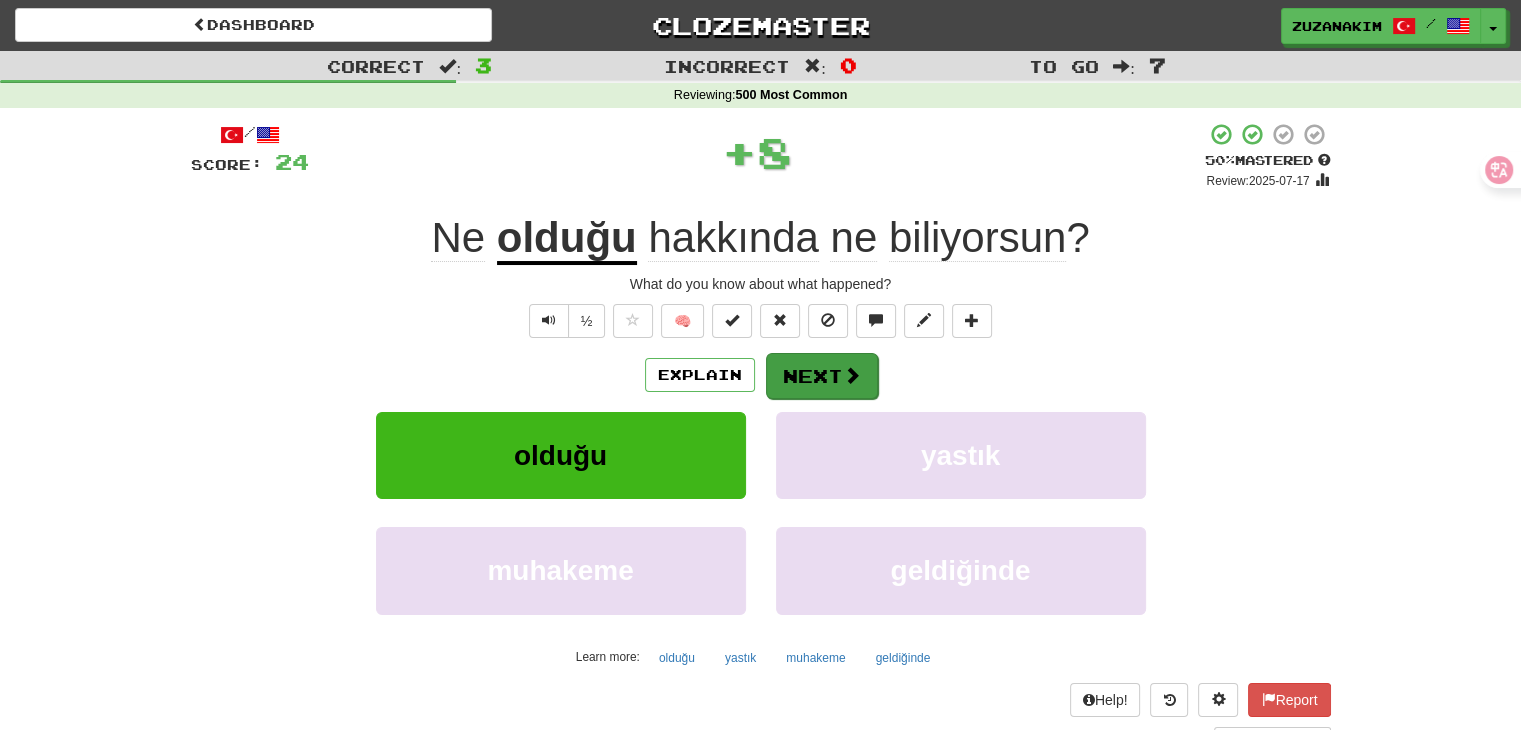 click on "/ Score: 24 + 8 50 % Mastered Review: 2025-07-17 Ne olduğu hakkında ne biliyorsun? What do you know about what happened? ½ 🧠 Explain Next olduğu yastık muhakeme geldiğinde Learn more: olduğu yastık muhakeme geldiğinde Help! Report Sentence Source" at bounding box center [761, 435] 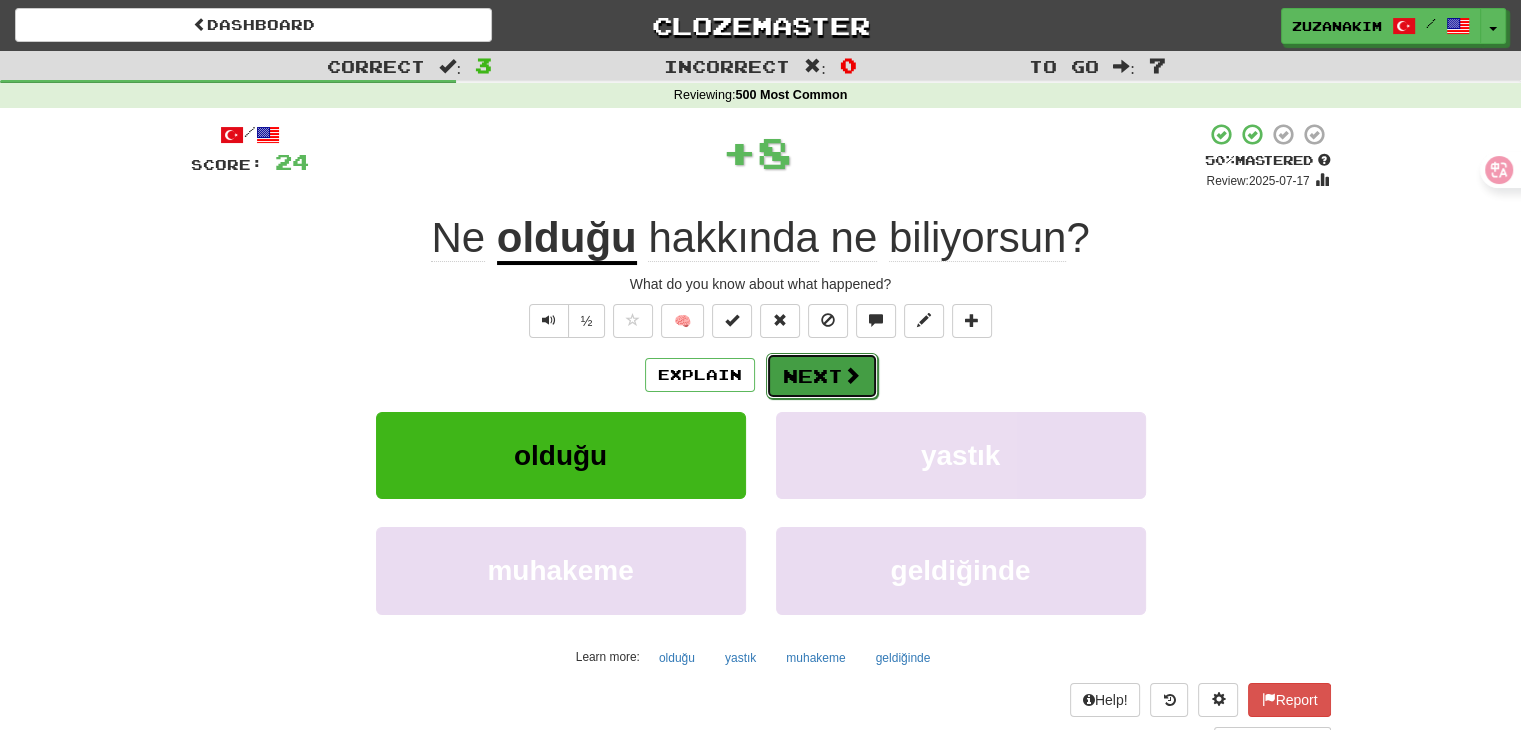 click on "Next" at bounding box center (822, 376) 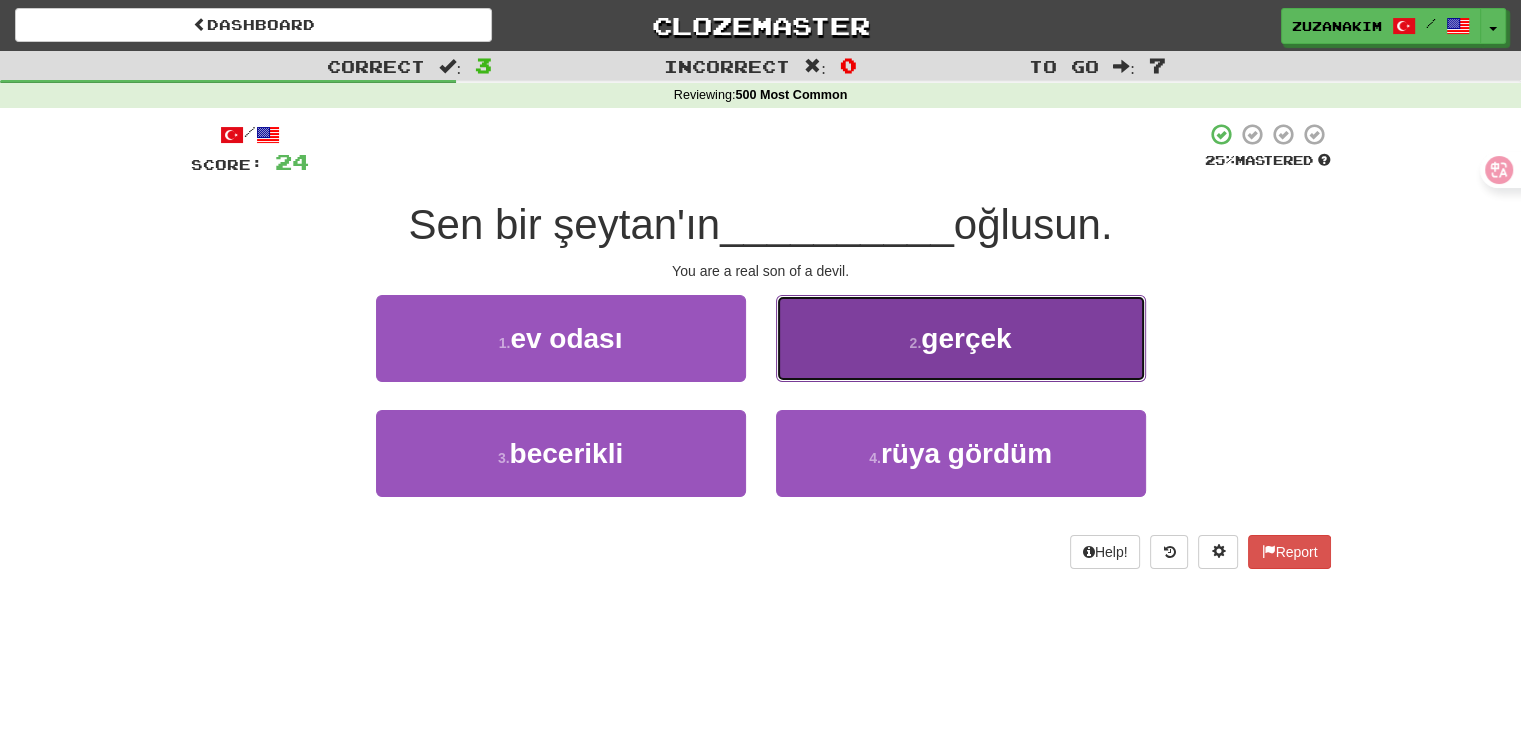 click on "2 .  gerçek" at bounding box center (961, 338) 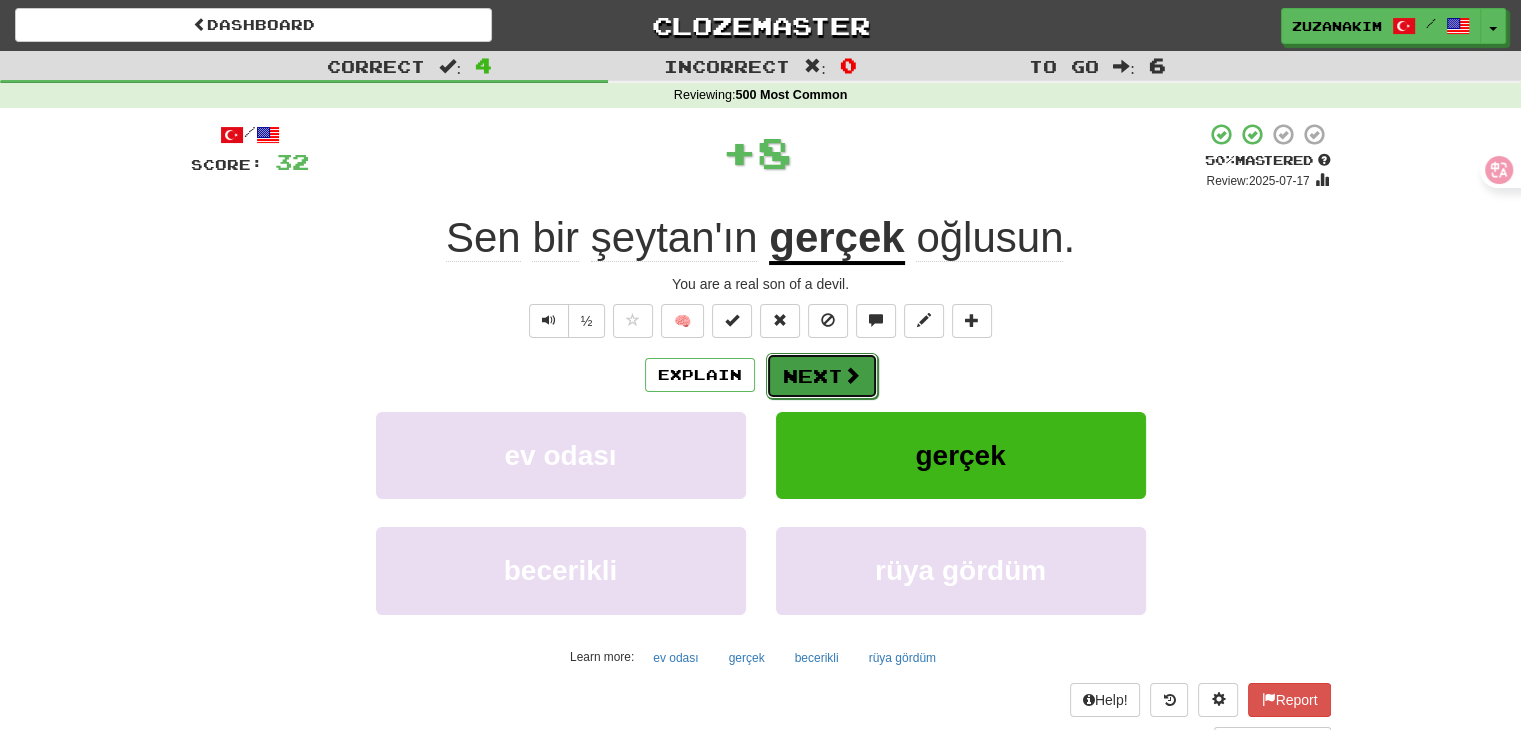 click on "Next" at bounding box center [822, 376] 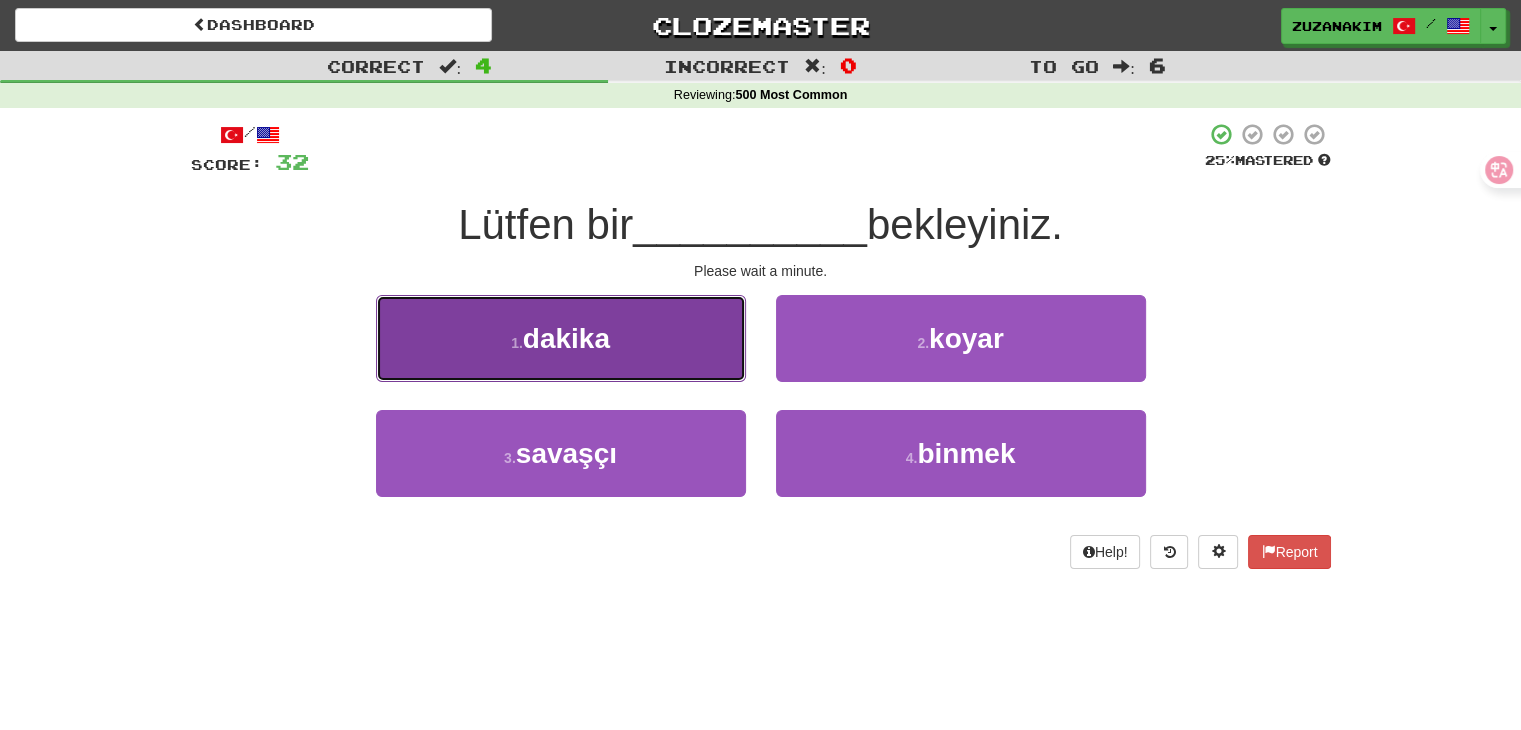 click on "1 .  dakika" at bounding box center [561, 338] 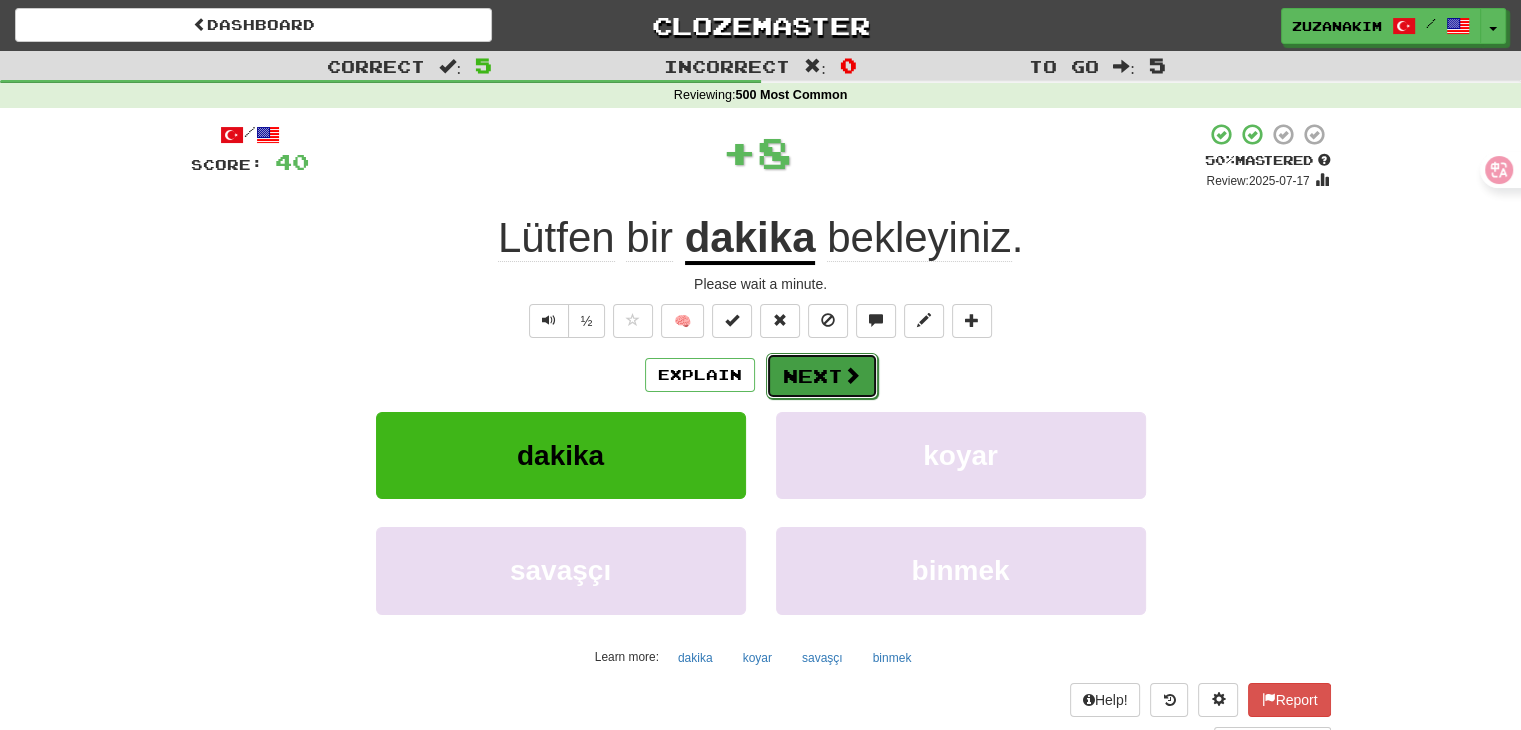 click on "Next" at bounding box center [822, 376] 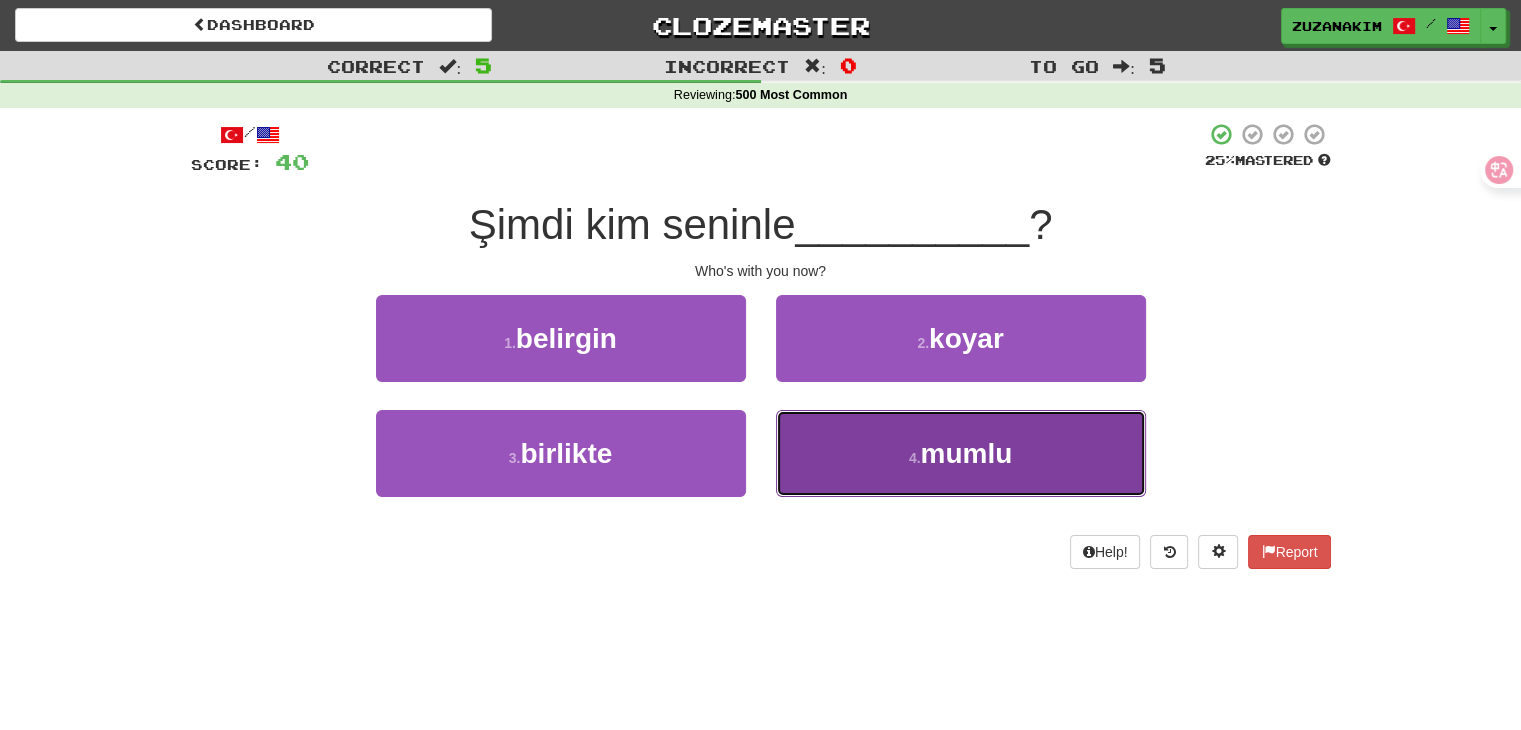 click on "4 .  mumlu" at bounding box center (961, 453) 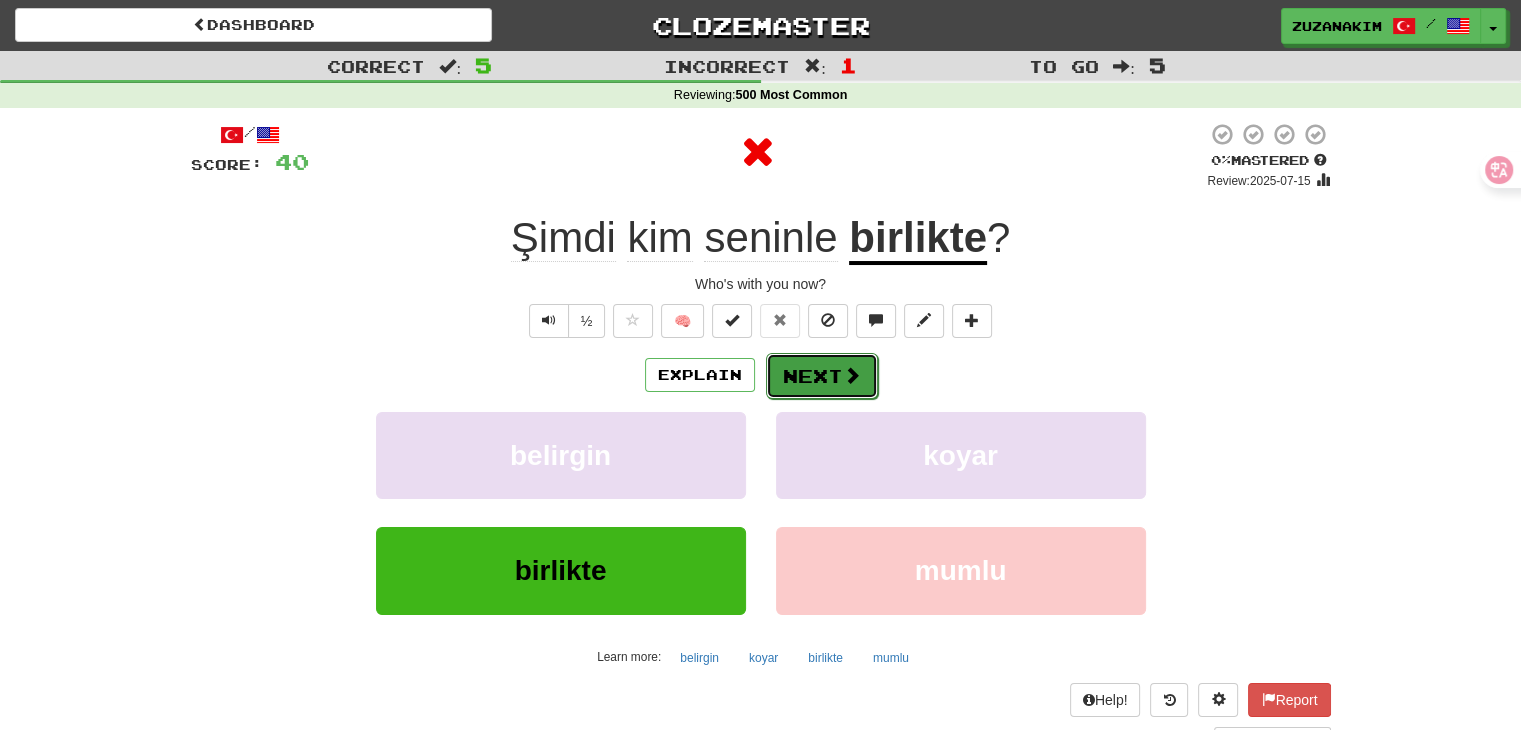 click on "Next" at bounding box center (822, 376) 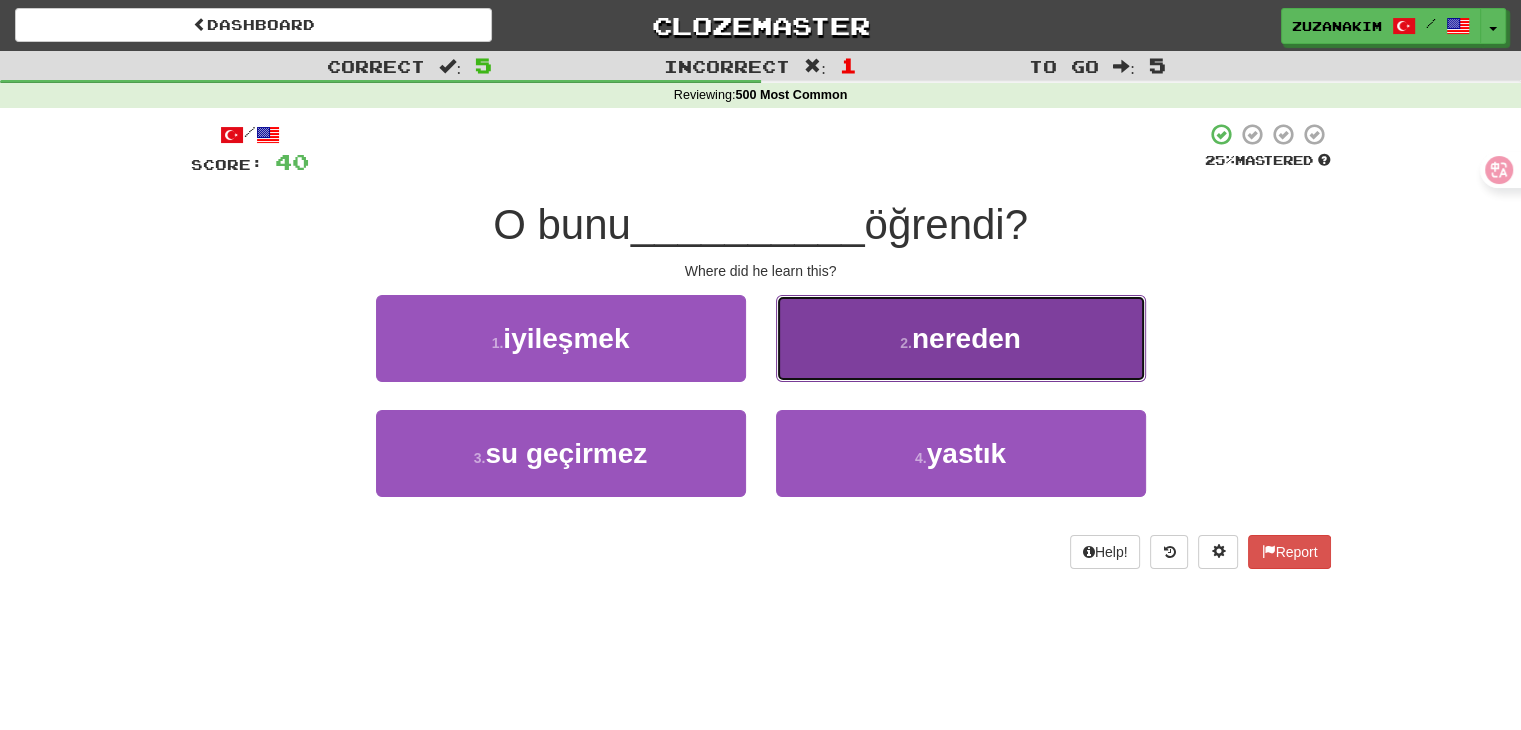 click on "[NUMBER] .  nereden" at bounding box center (961, 338) 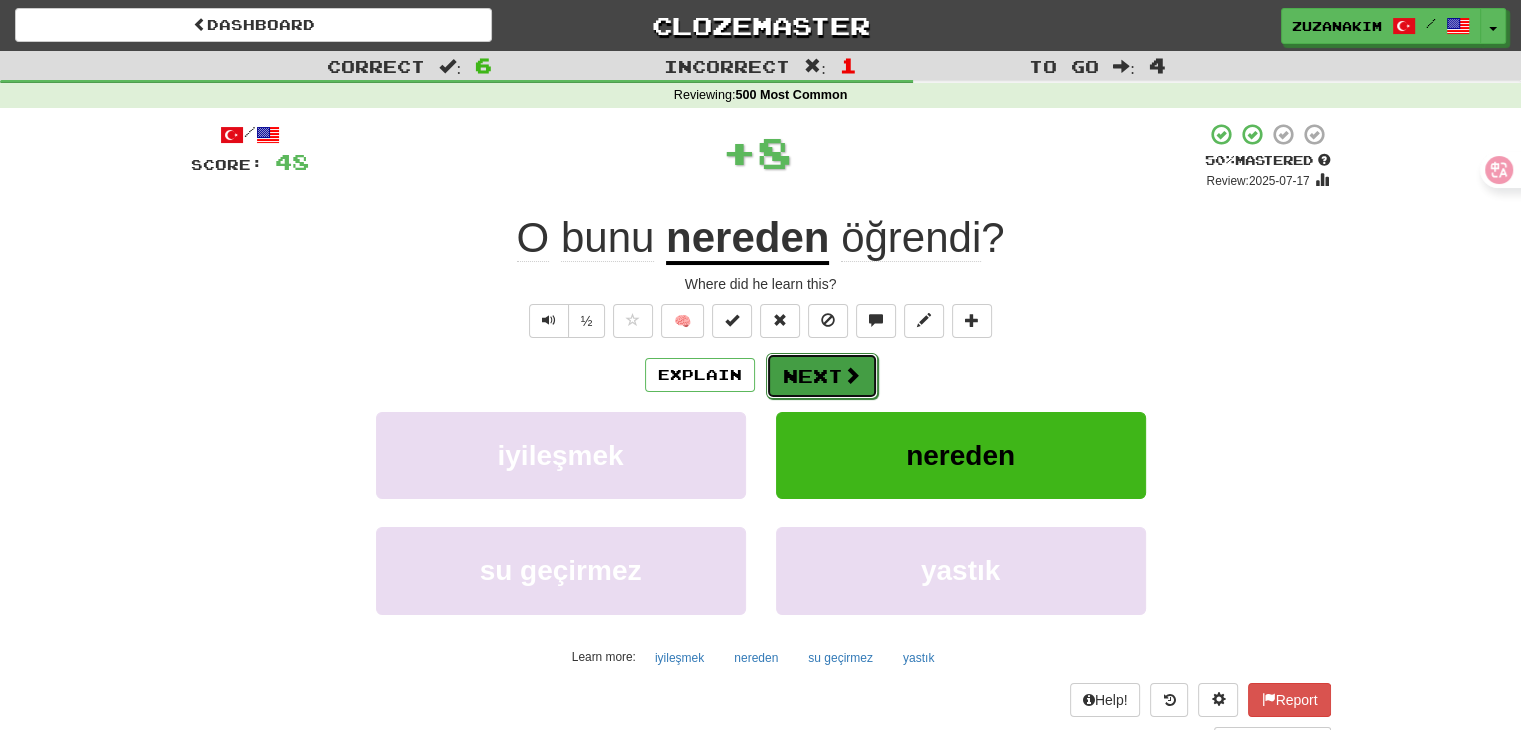 click on "Next" at bounding box center (822, 376) 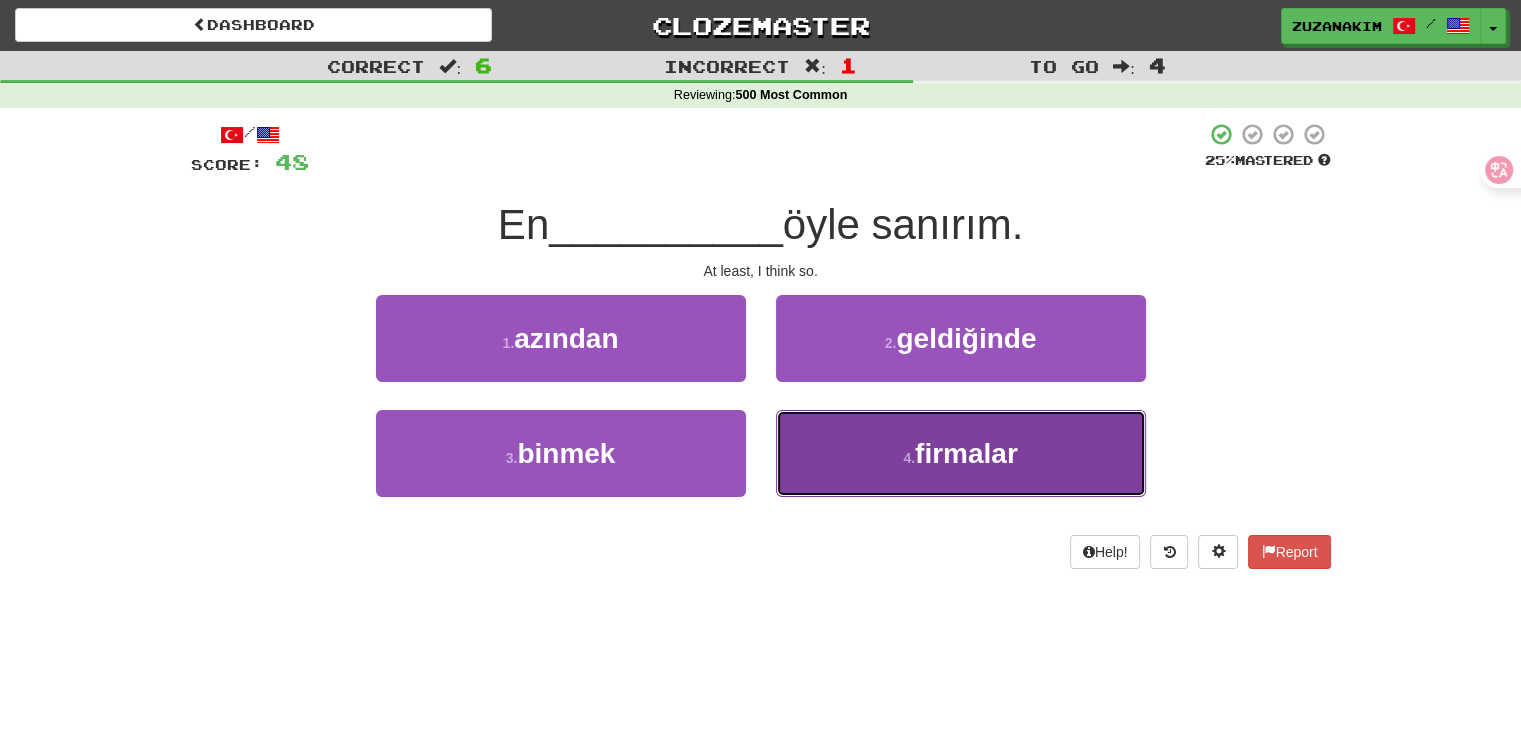 click on "firmalar" at bounding box center [966, 453] 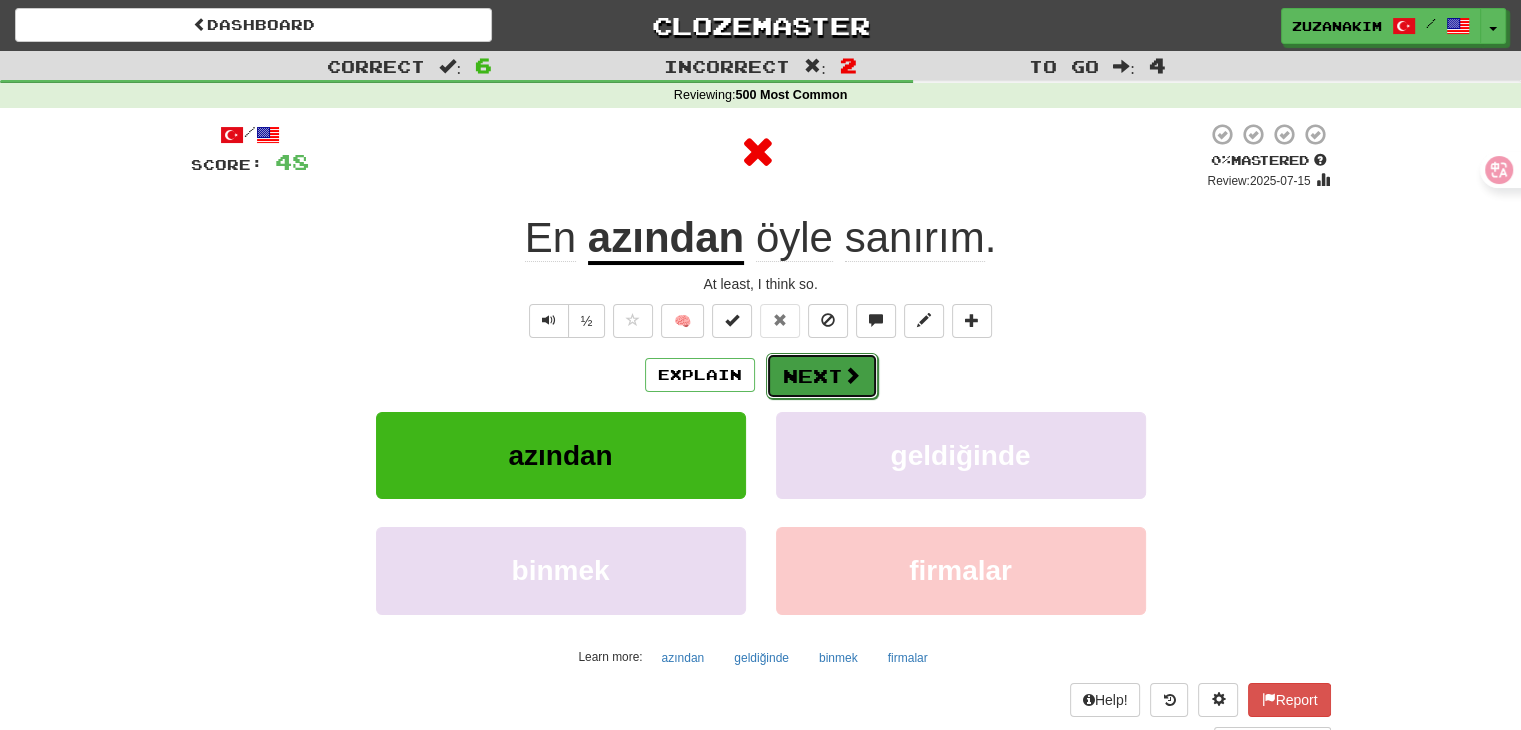 click on "Next" at bounding box center [822, 376] 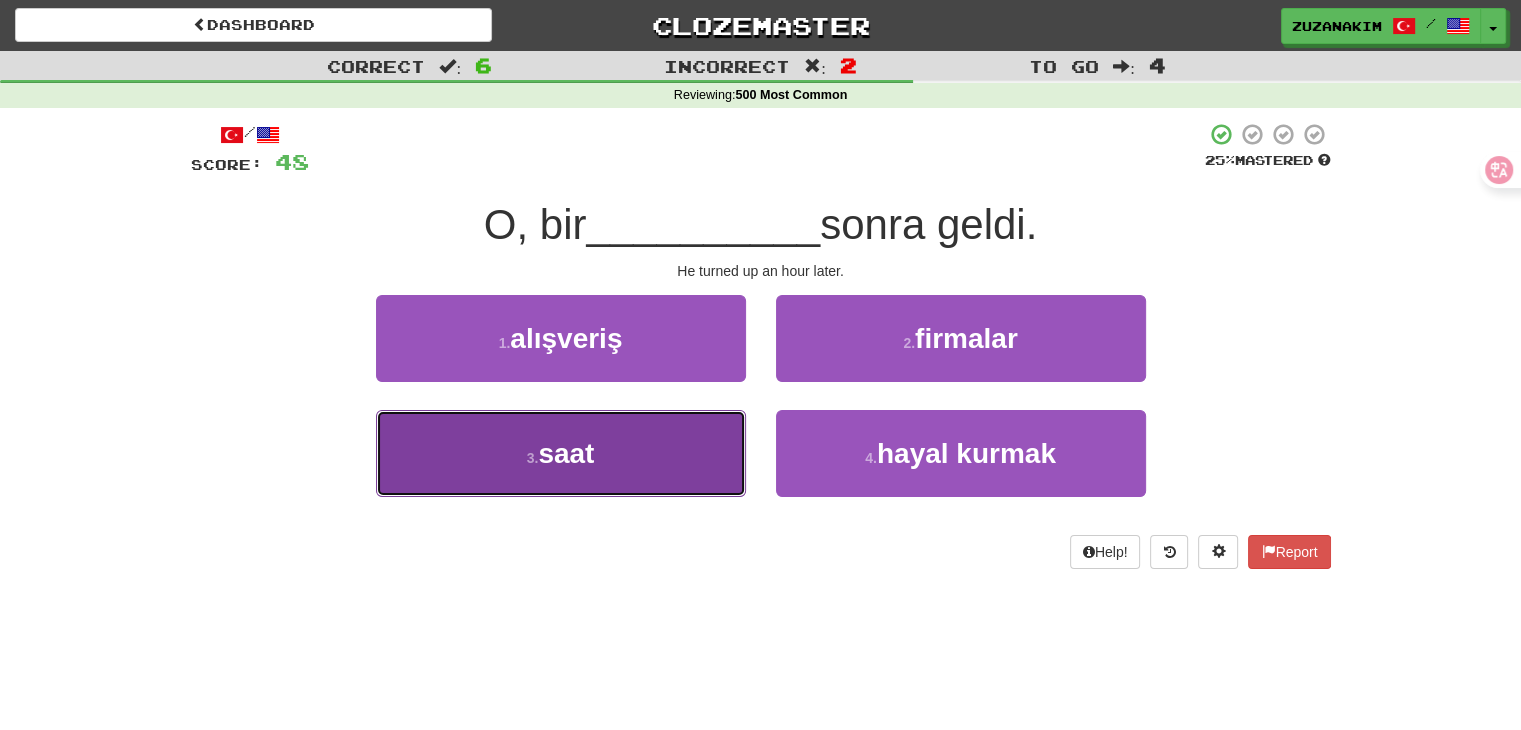 click on "3 .  saat" at bounding box center (561, 453) 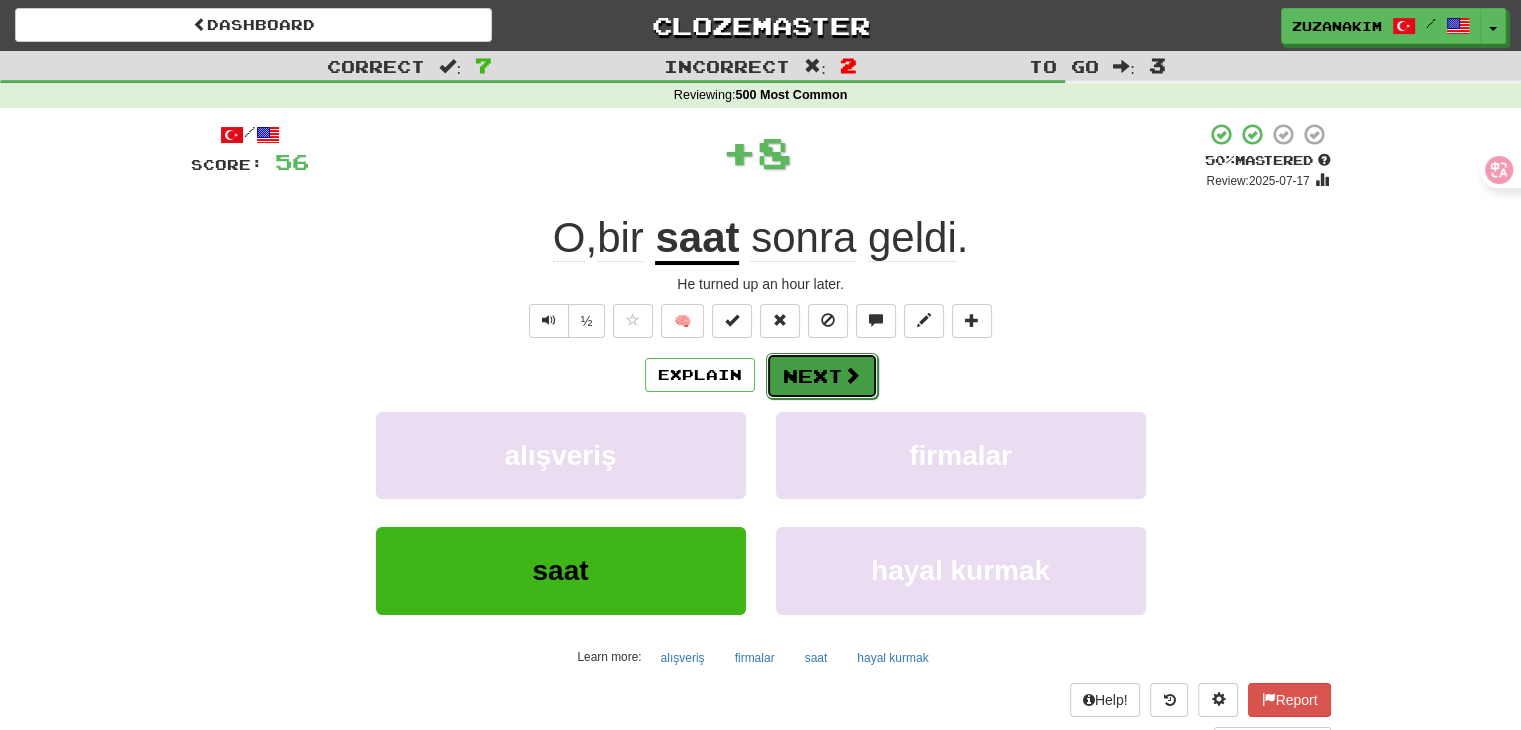 click on "Next" at bounding box center (822, 376) 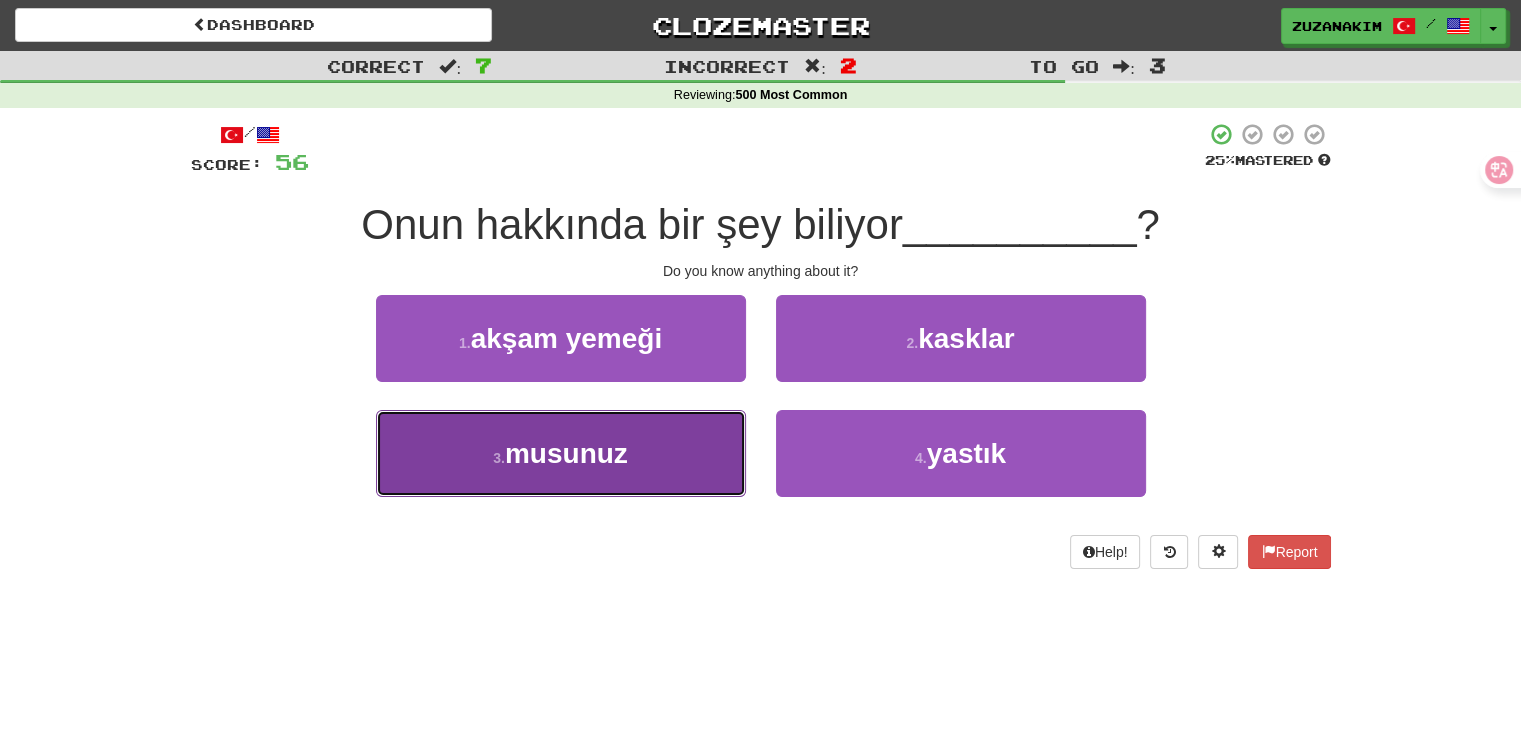click on "musunuz" at bounding box center (566, 453) 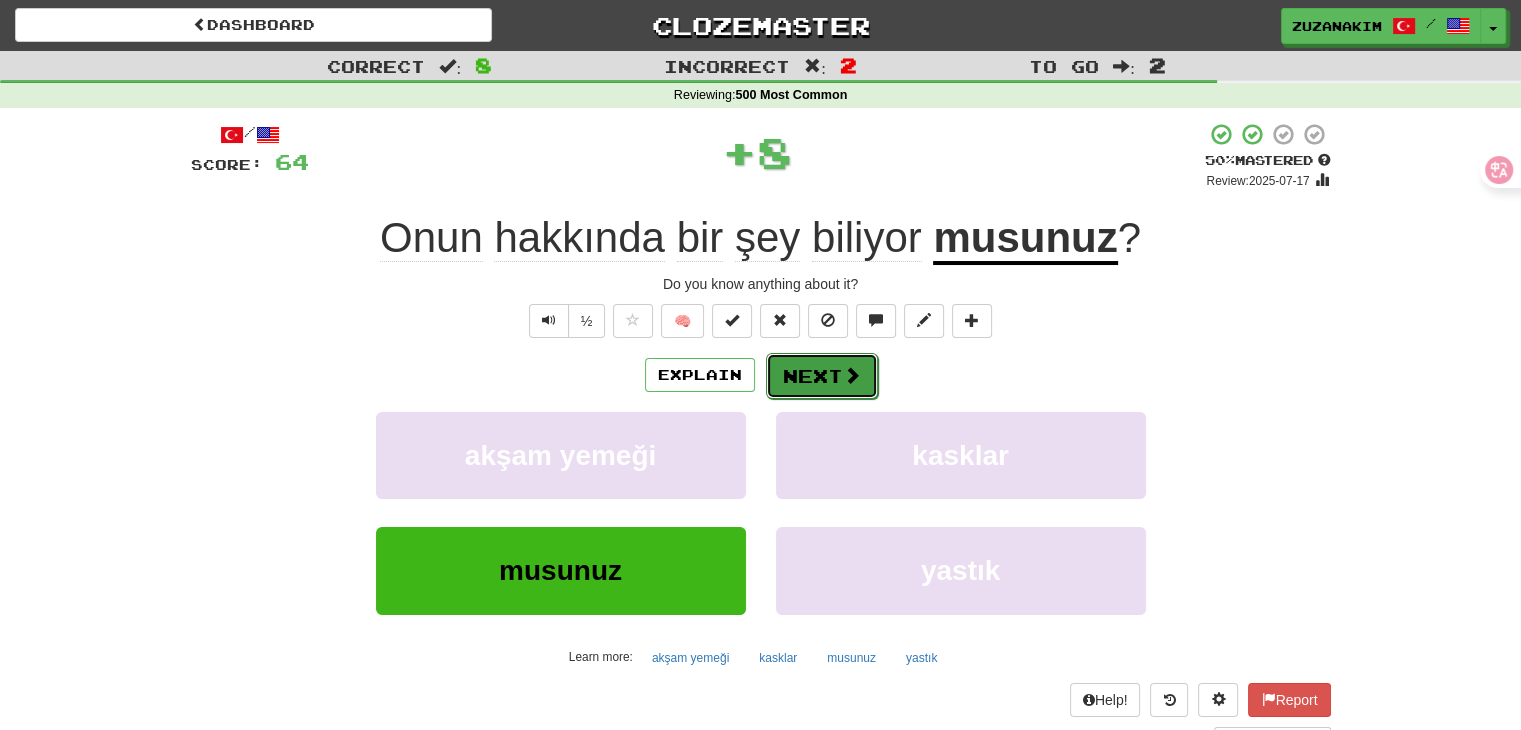 click on "Next" at bounding box center [822, 376] 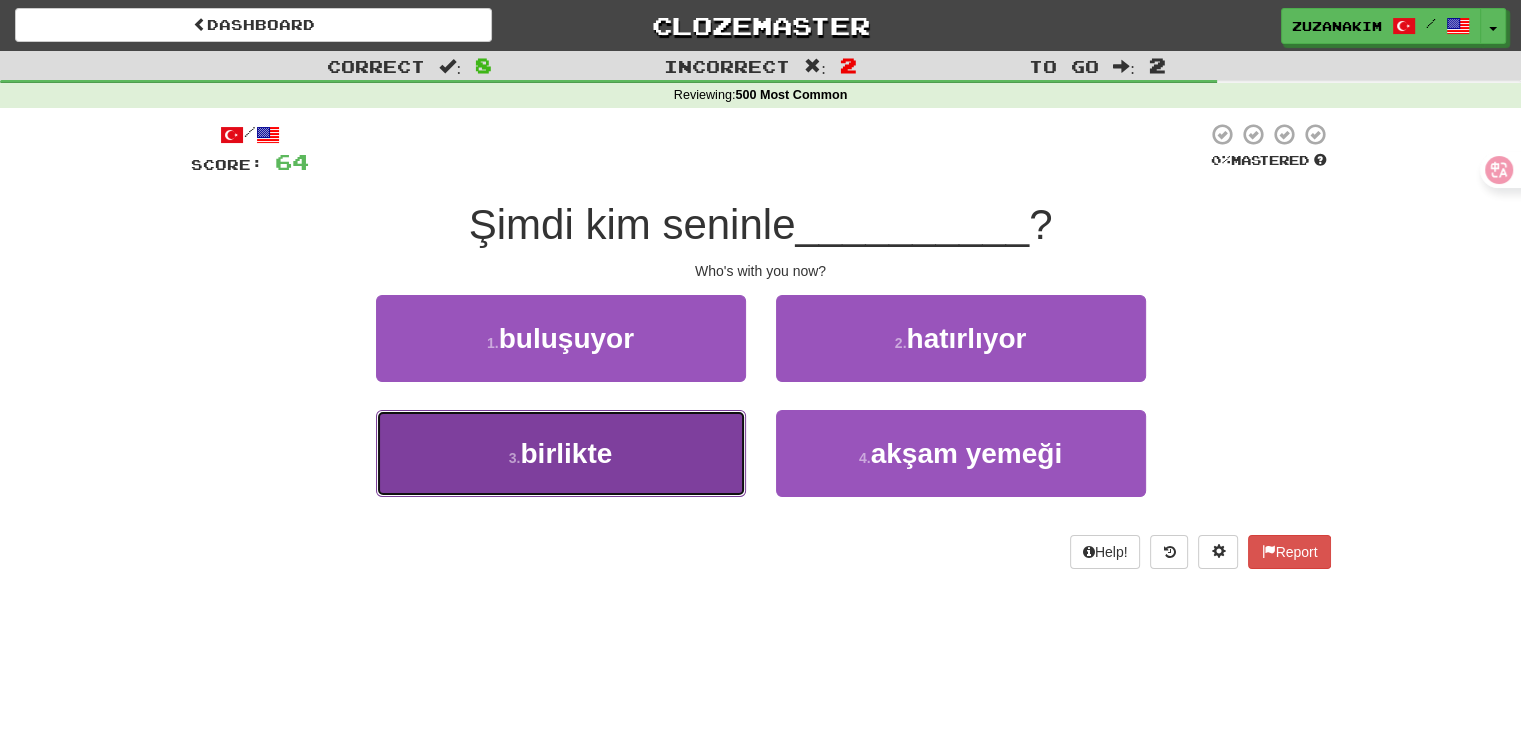 click on "3 .  birlikte" at bounding box center (561, 453) 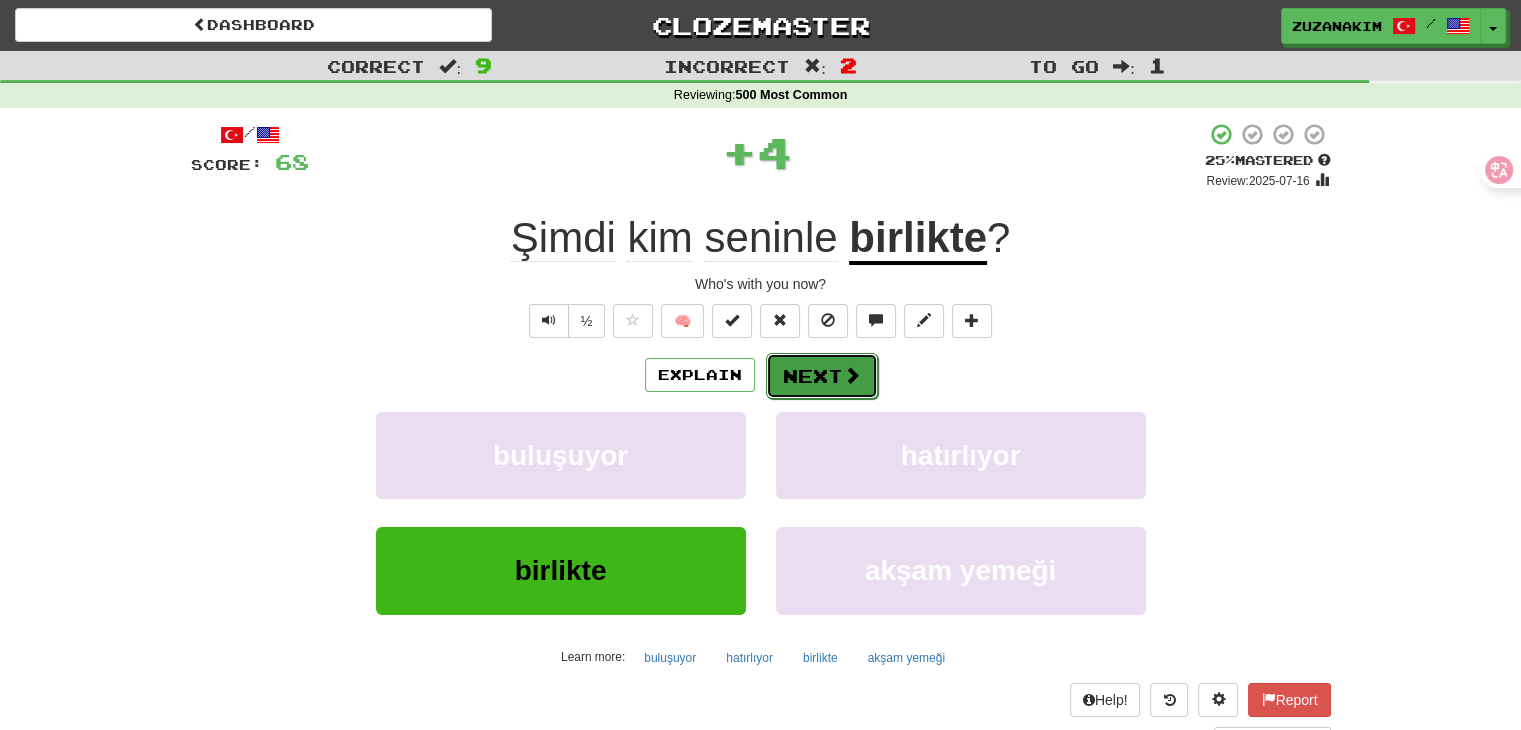 click at bounding box center (852, 375) 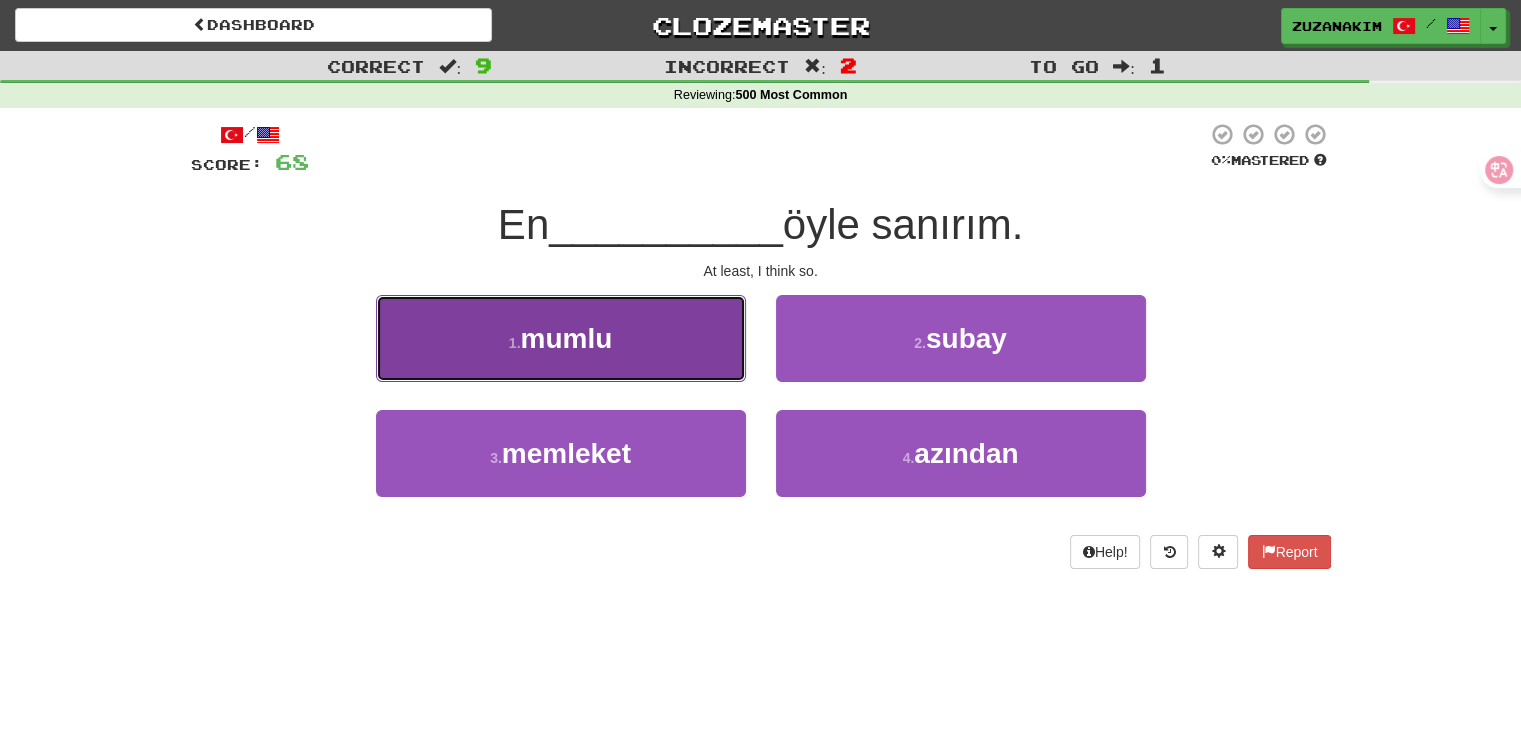 click on "[NUMBER] .  mumlu" at bounding box center (561, 338) 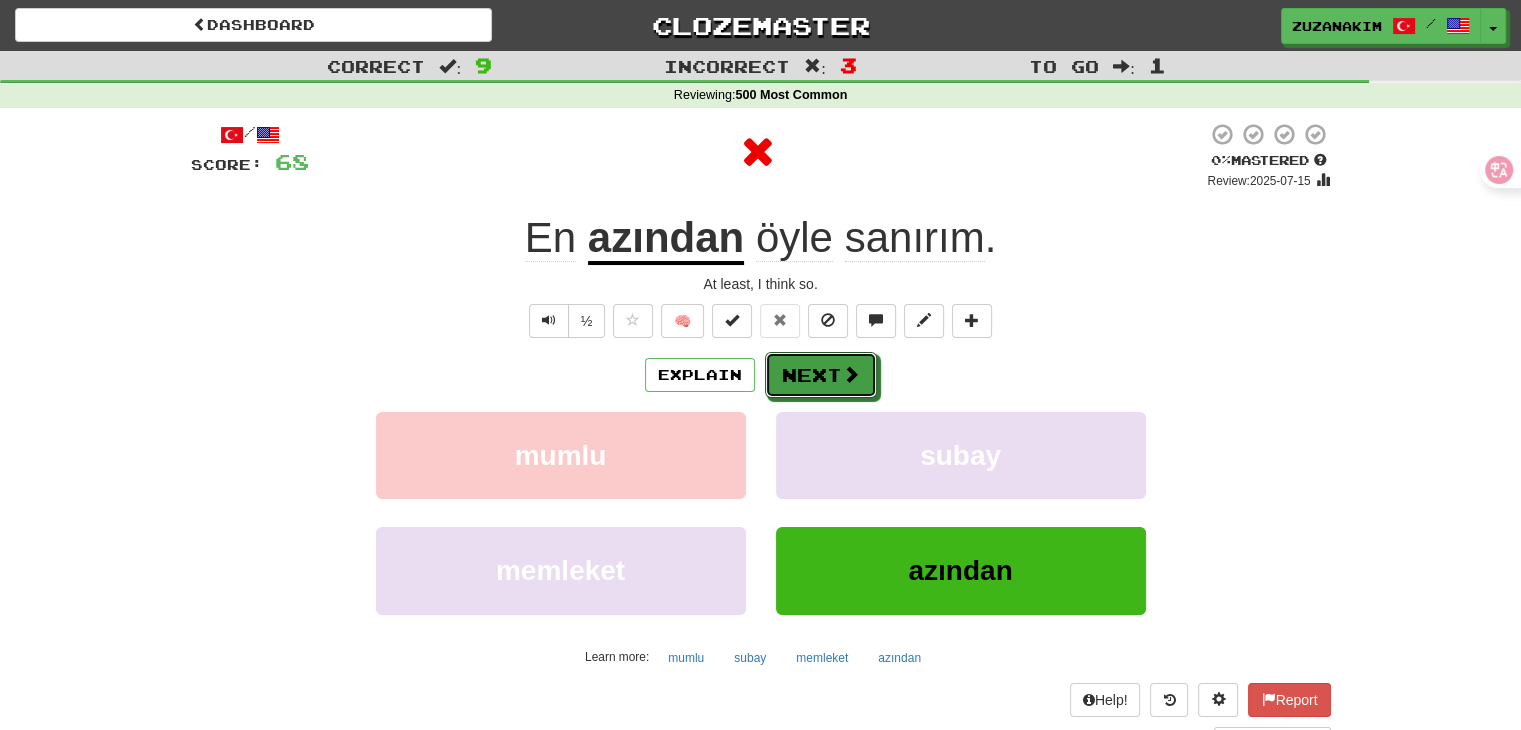 click on "Next" at bounding box center (821, 375) 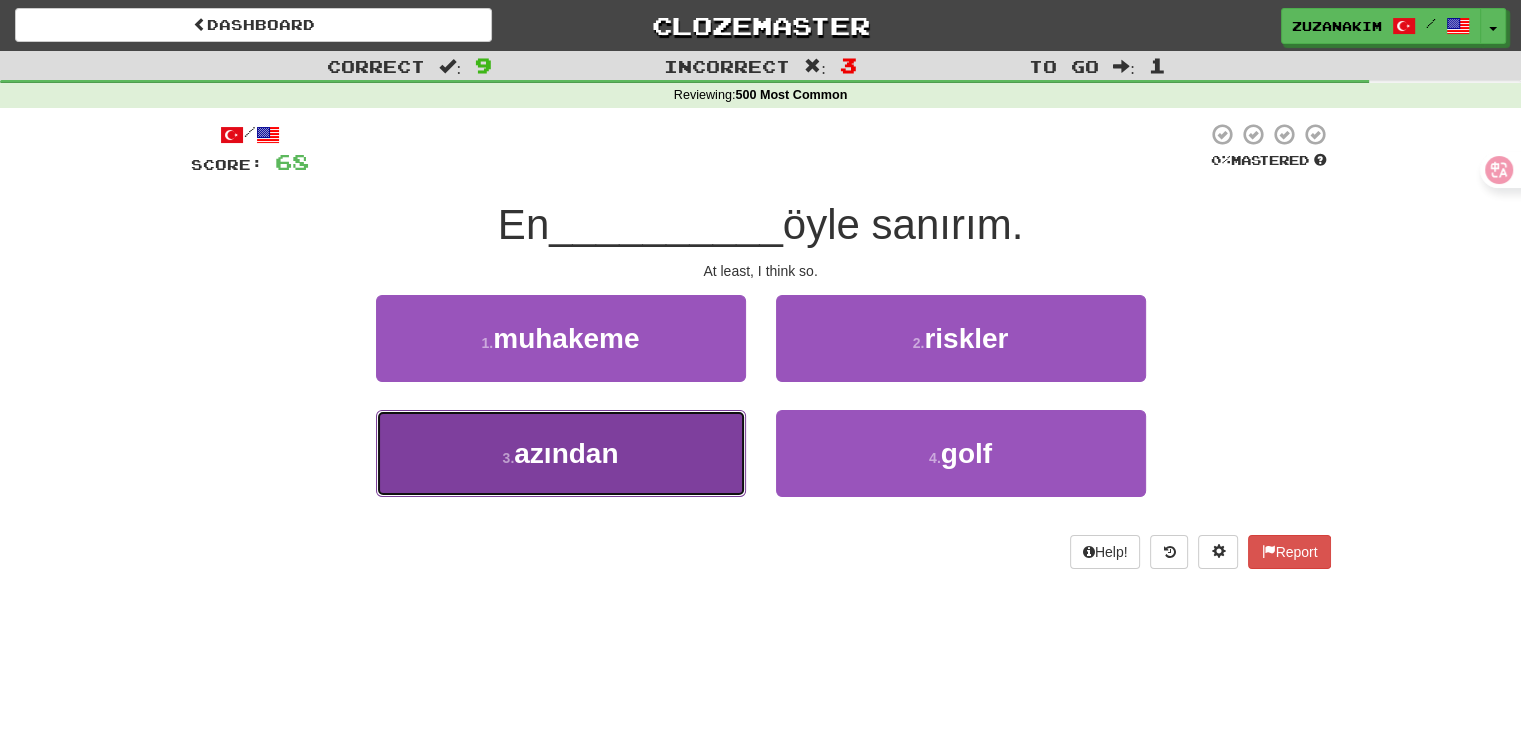 click on "[NUMBER] .  azından" at bounding box center [561, 453] 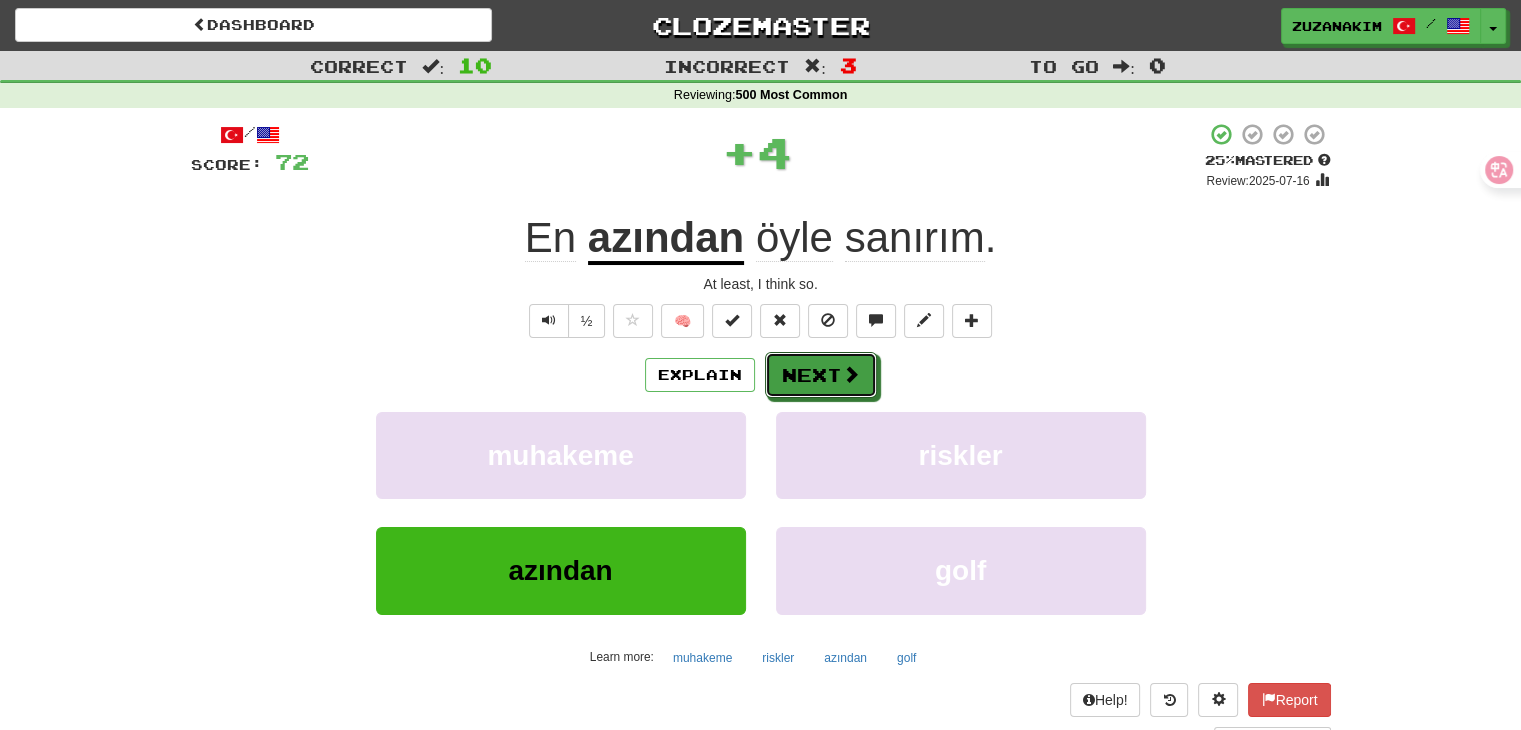 click on "Next" at bounding box center (821, 375) 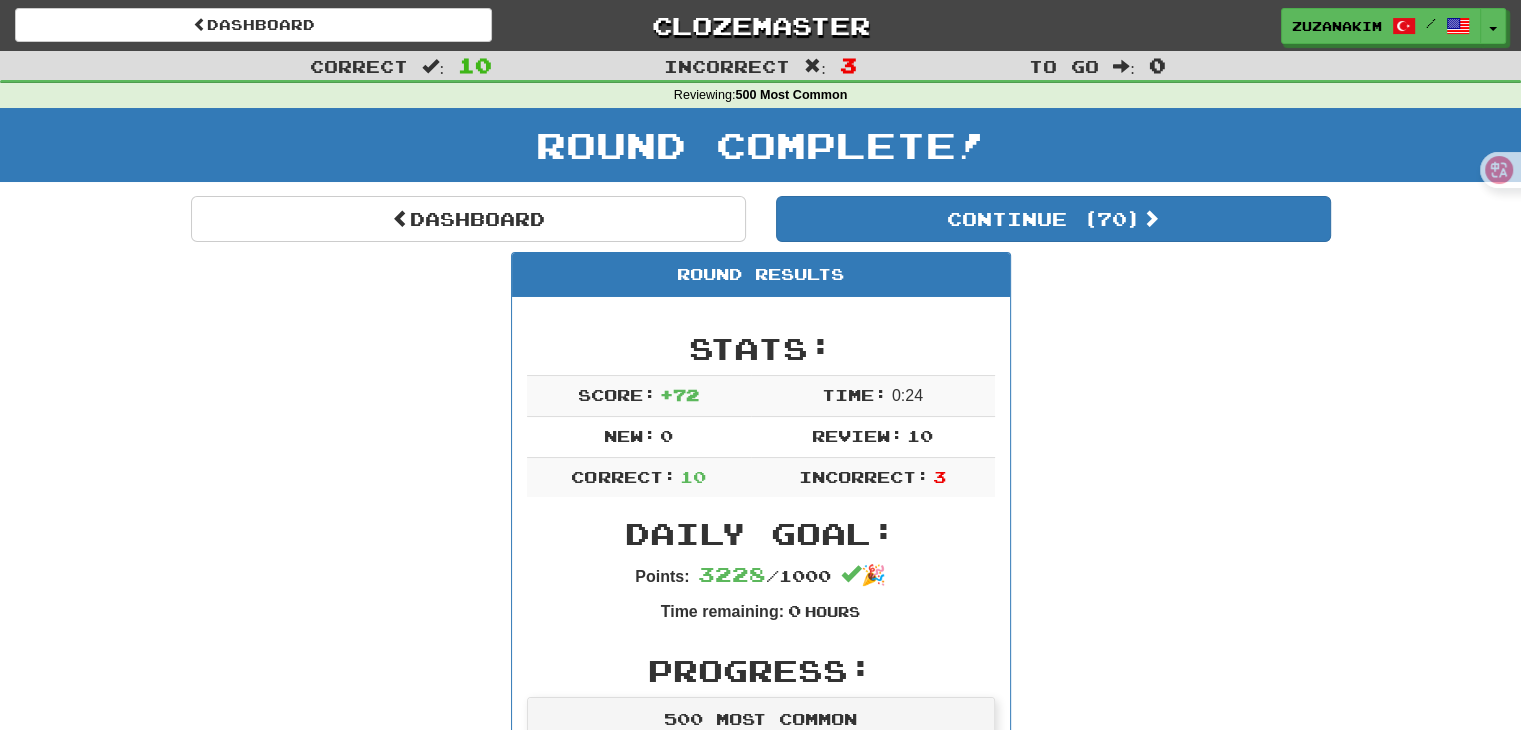 click on "Dashboard Continue ( [NUMBER] )  Round Results Stats: Score:   + [NUMBER] Time:   0 : [NUMBER] New:   0 Review:   10 Correct:   10 Incorrect:   3 Daily Goal: Points:   [NUMBER]  /  [NUMBER]  🎉 Time remaining: 0   Hours Progress: [NUMBER] Most Common Playing:  [NUMBER]  /  [NUMBER] [PERCENTAGE]% Mastered:  0  /  [NUMBER] [PERCENTAGE]% Ready for Review:  [NUMBER]  /  Level:  49 ⬆🎉🙌 [NUMBER]  points to level  50  - keep going! Ranked:  5 th  this week ( [NUMBER]  points to  4 th ) Sentences:  Report Lütfen bana biraz  su  getir. Please give me some water.  Report Sadece  birlikte  olmak benim için yeterli. Just being together is enough for me.  Report Ne  olduğu  hakkında ne biliyorsun? What do you know about what happened?  Report Sen bir şeytan'ın  gerçek  oğlusun. You are a real son of a devil.  Report Lütfen bir  dakika  bekleyiniz. Please wait a minute.  Report Şimdi kim seninle  birlikte ? Who's with you now?  Report O bunu  nereden  öğrendi? Where did he learn this?  Report En  azından  öyle sanırım. At least, I think so.  Report O, bir  saat ? [NUMBER]" at bounding box center (761, 1187) 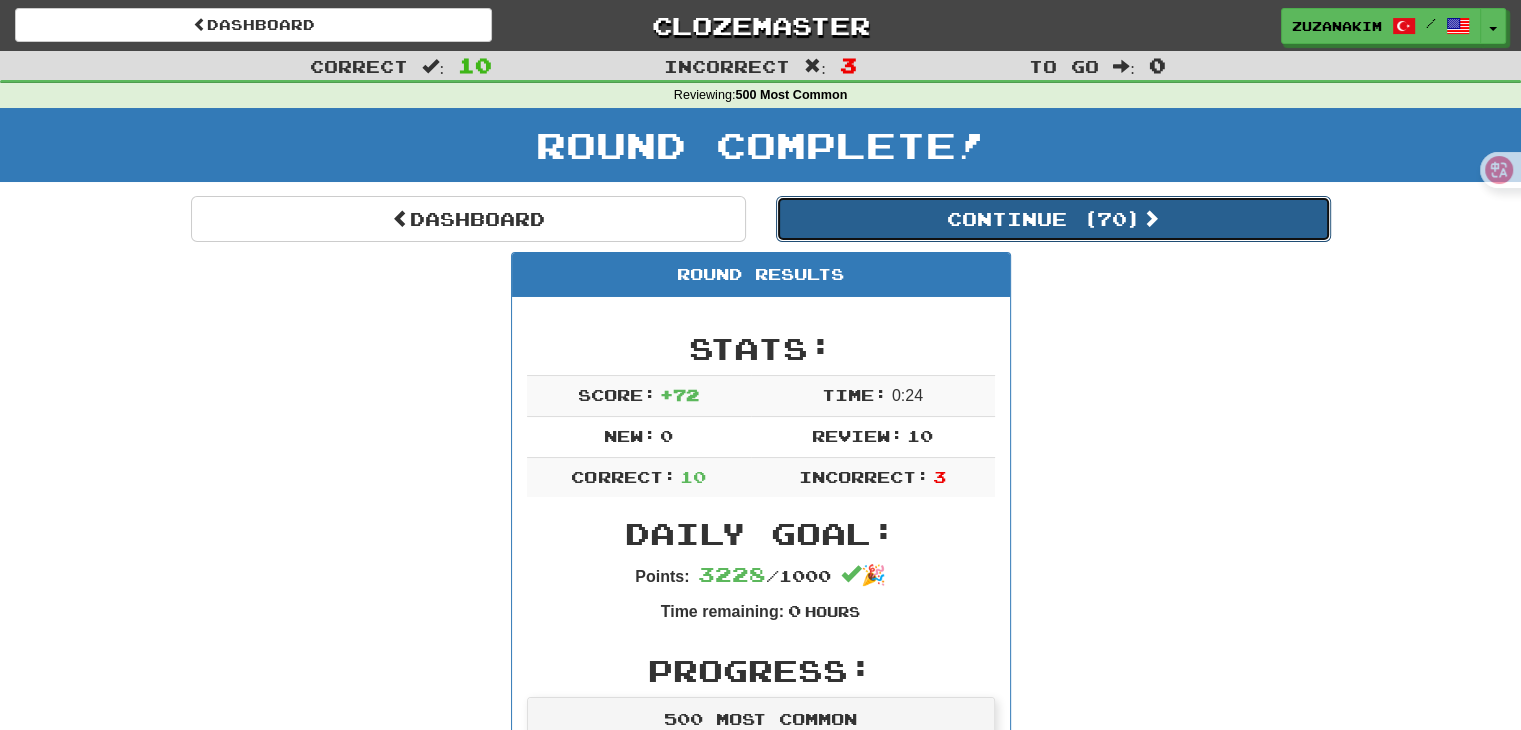 click on "Continue ( 70 )" at bounding box center (1053, 219) 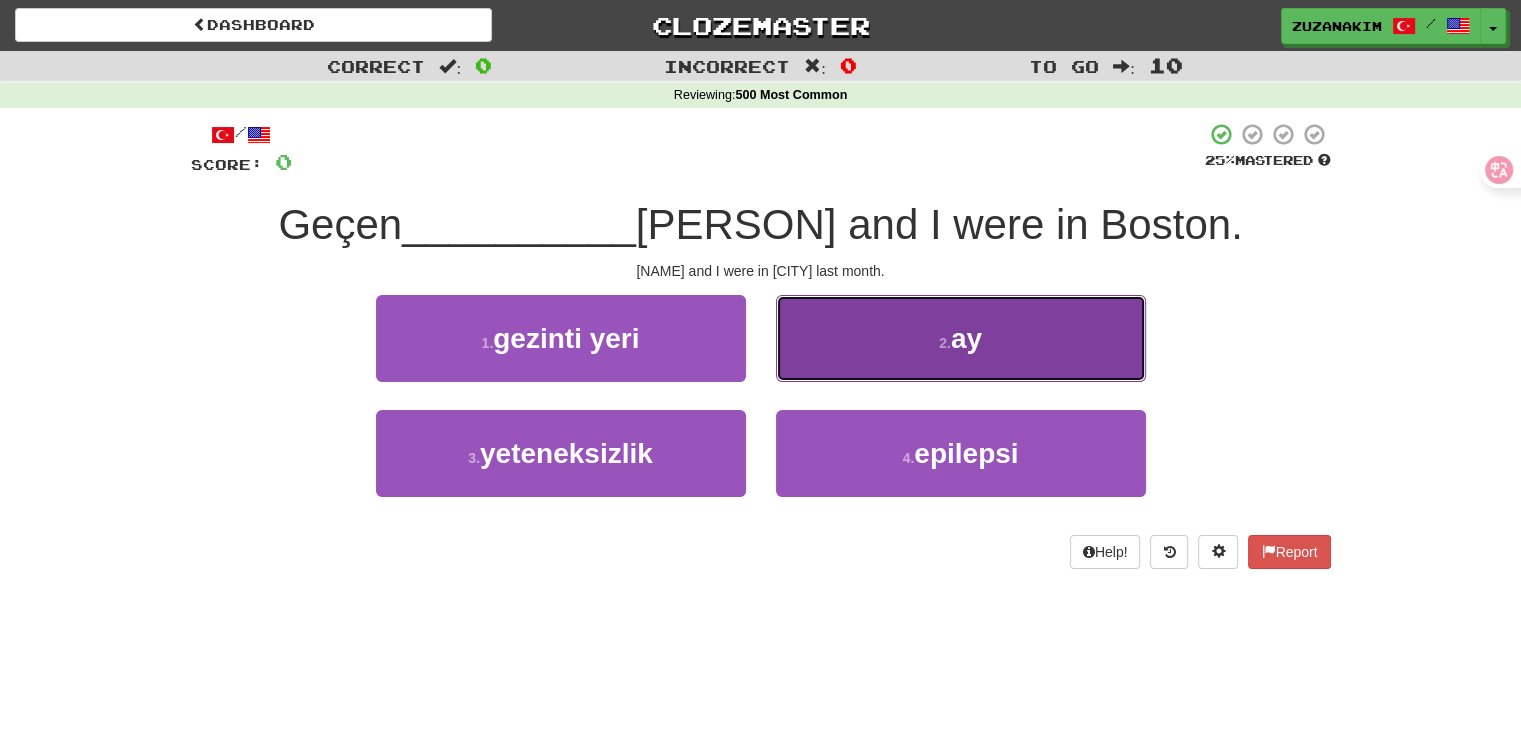 click on "2 .  ay" at bounding box center (961, 338) 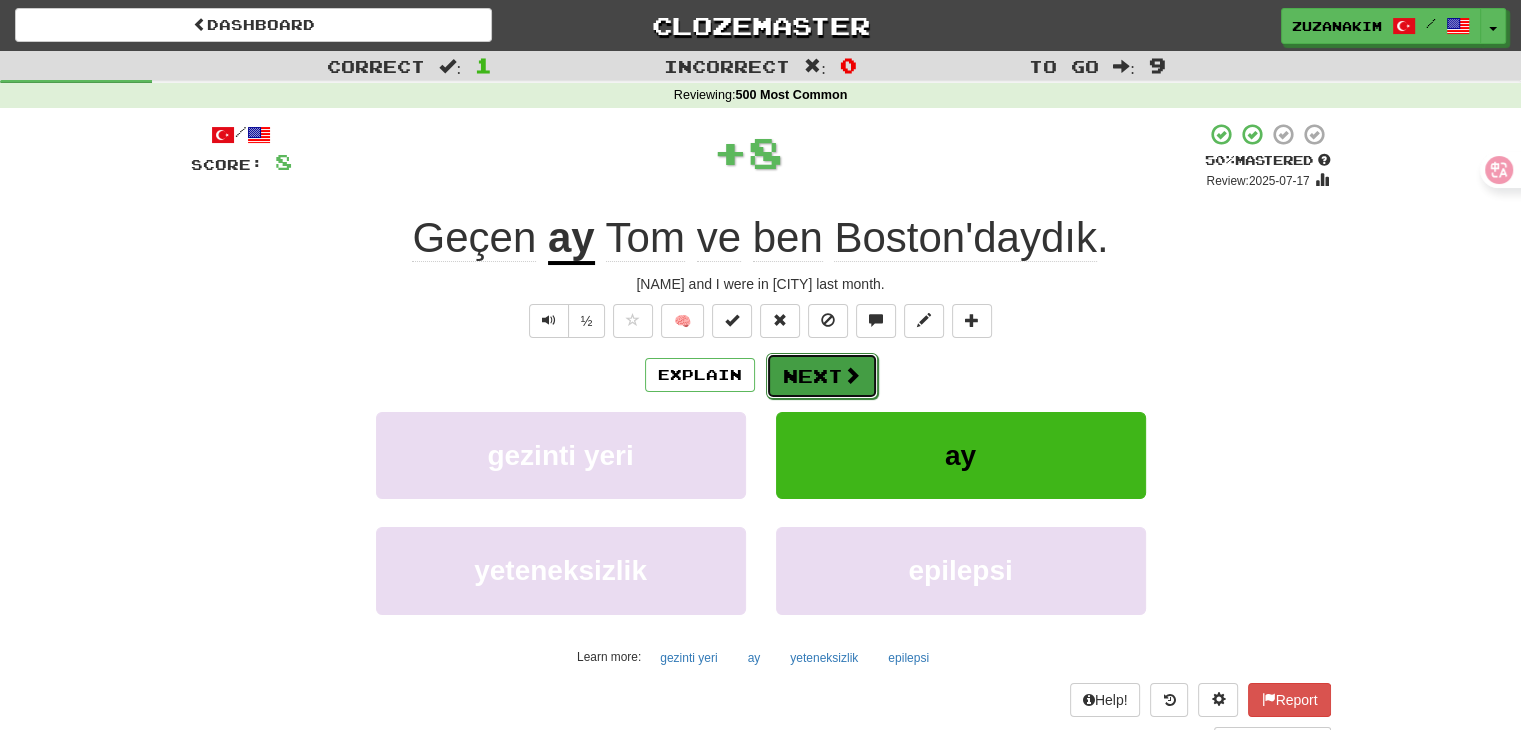 click on "Next" at bounding box center (822, 376) 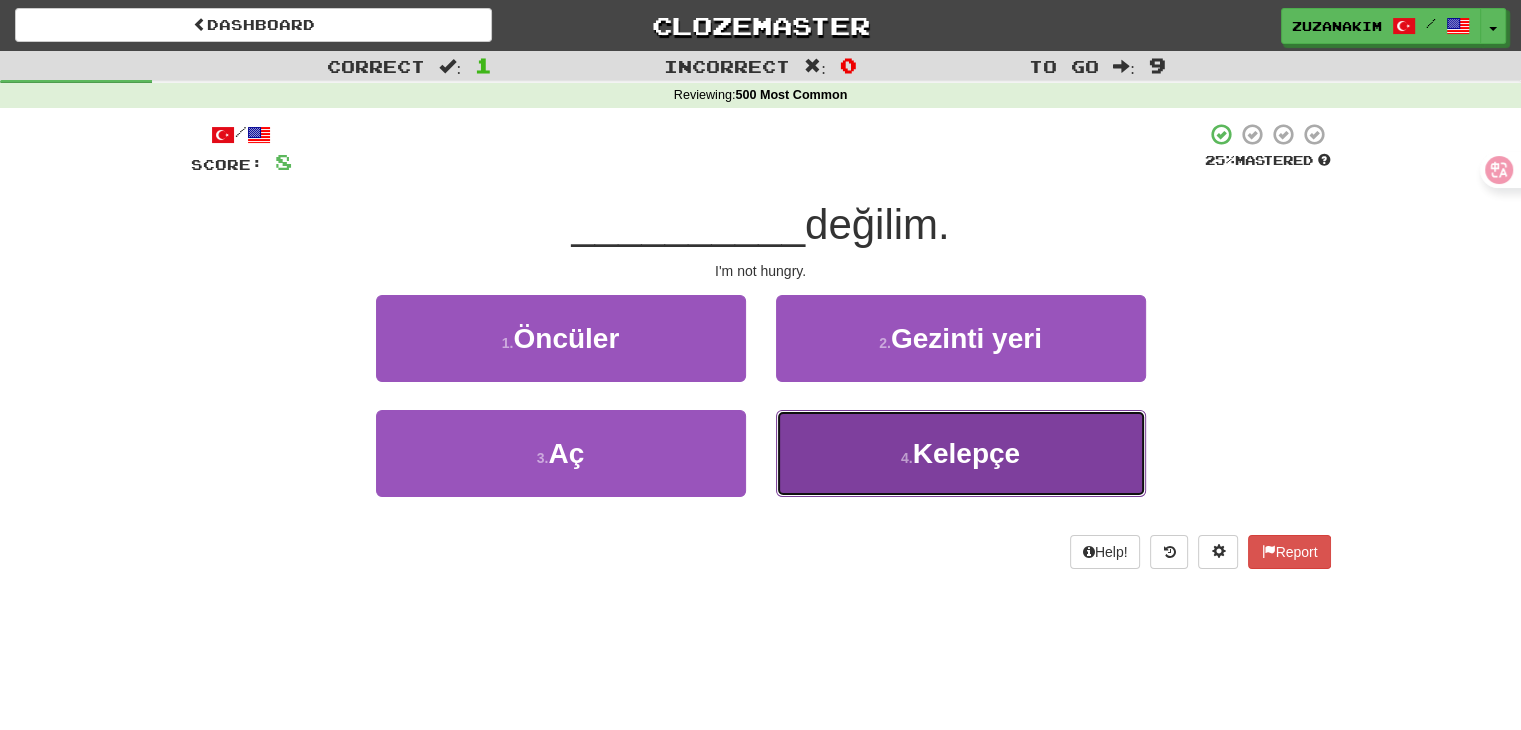 click on "Kelepçe" at bounding box center [966, 453] 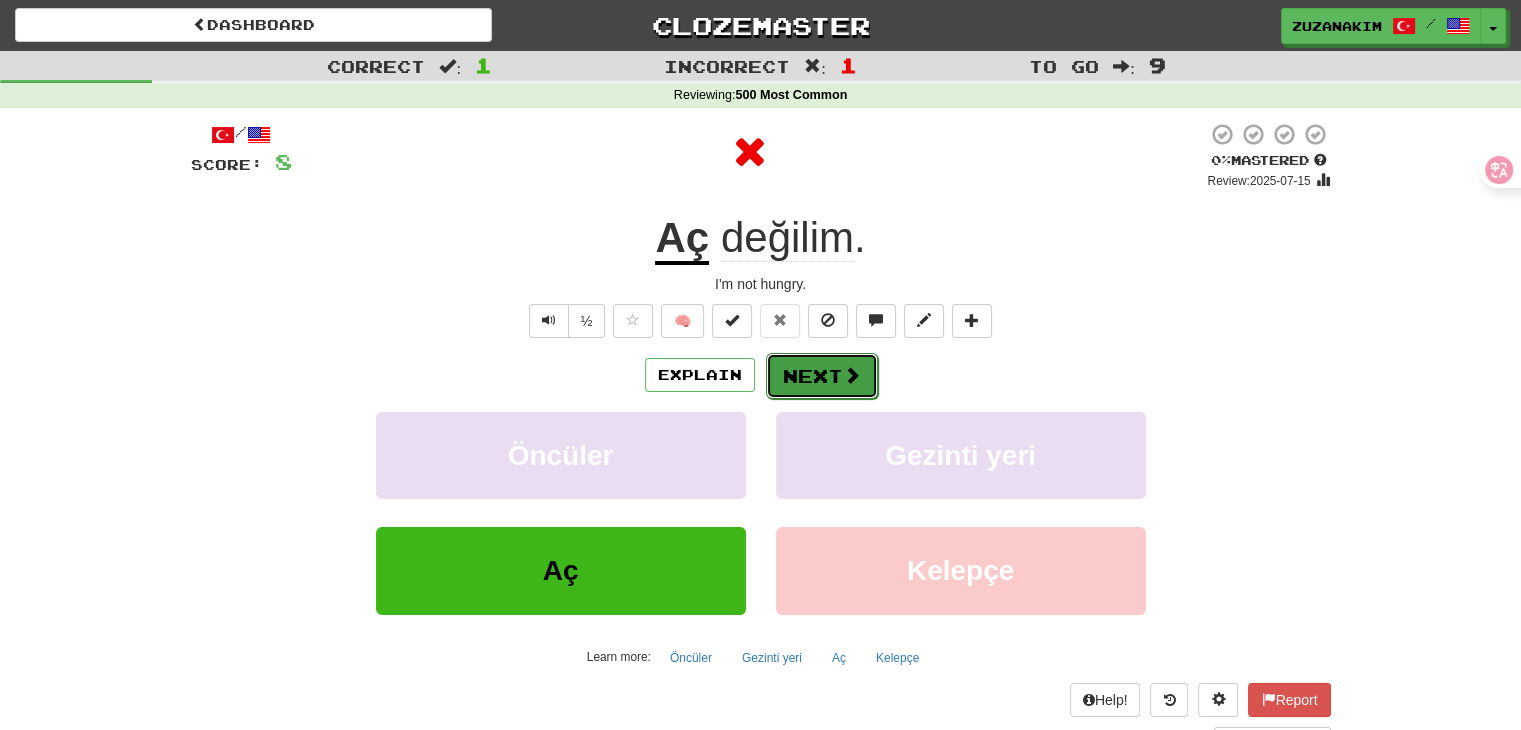 click on "Next" at bounding box center (822, 376) 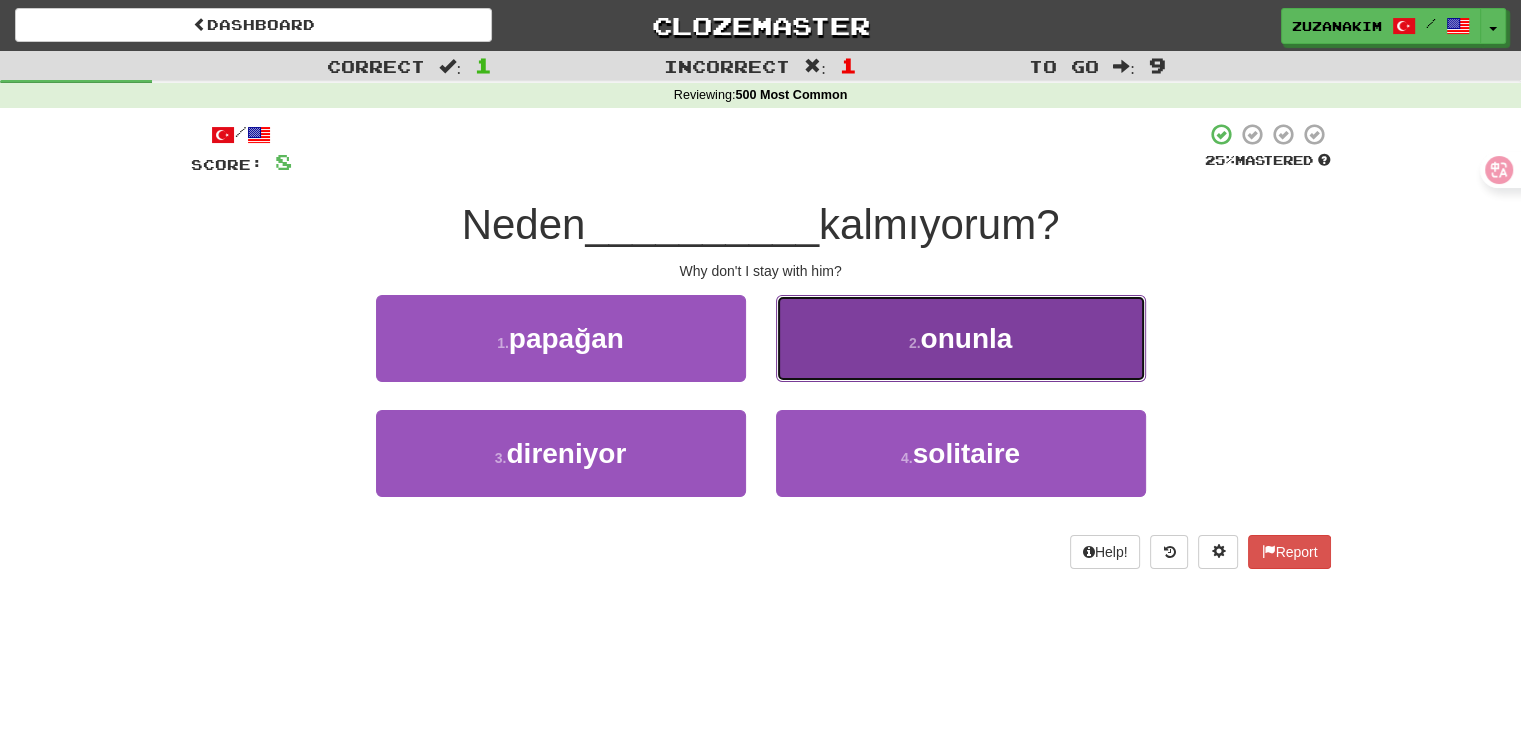 click on "[NUMBER] .  onunla" at bounding box center [961, 338] 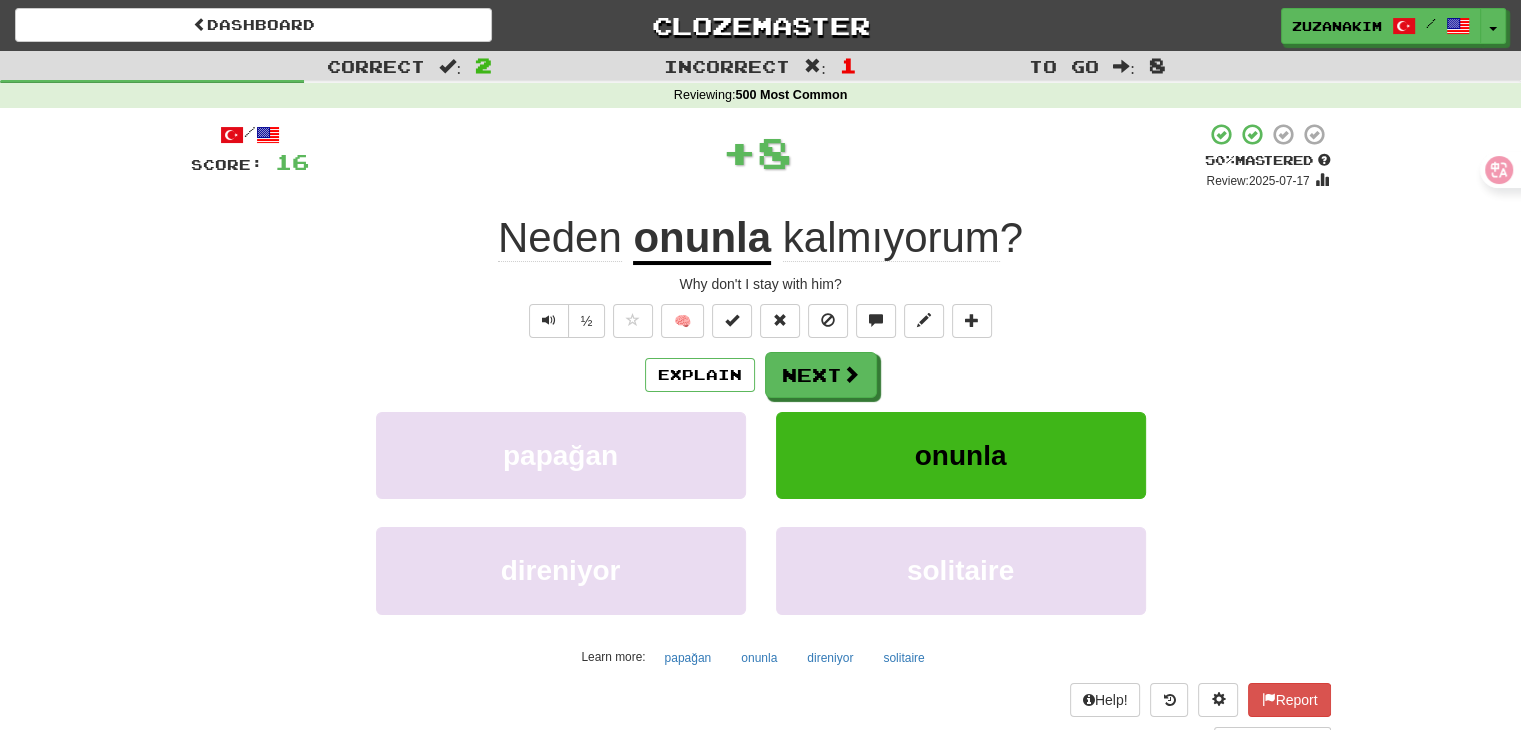 click on "Explain Next papağan onunla direniyor solitaire Learn more: papağan onunla direniyor solitaire" at bounding box center (761, 512) 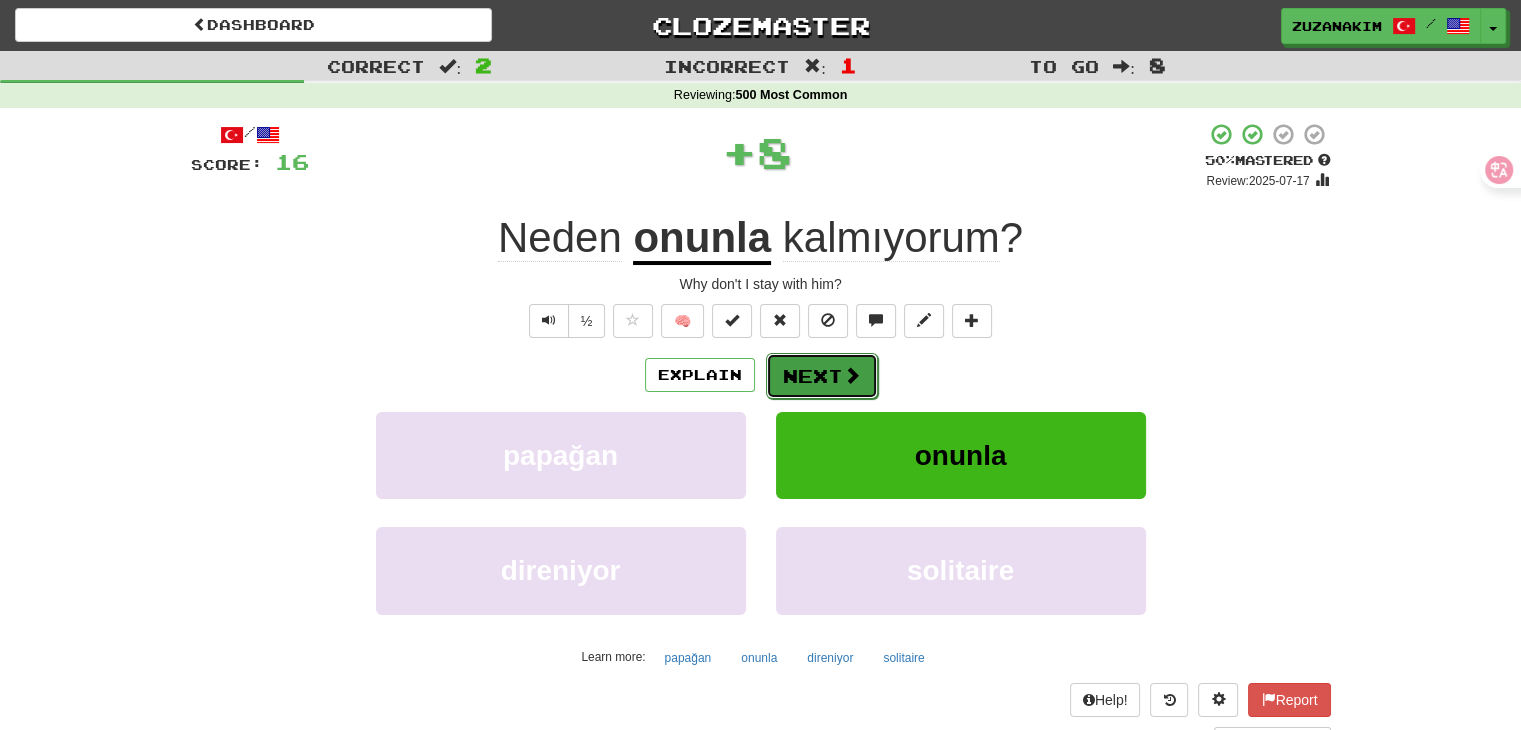 click on "Next" at bounding box center [822, 376] 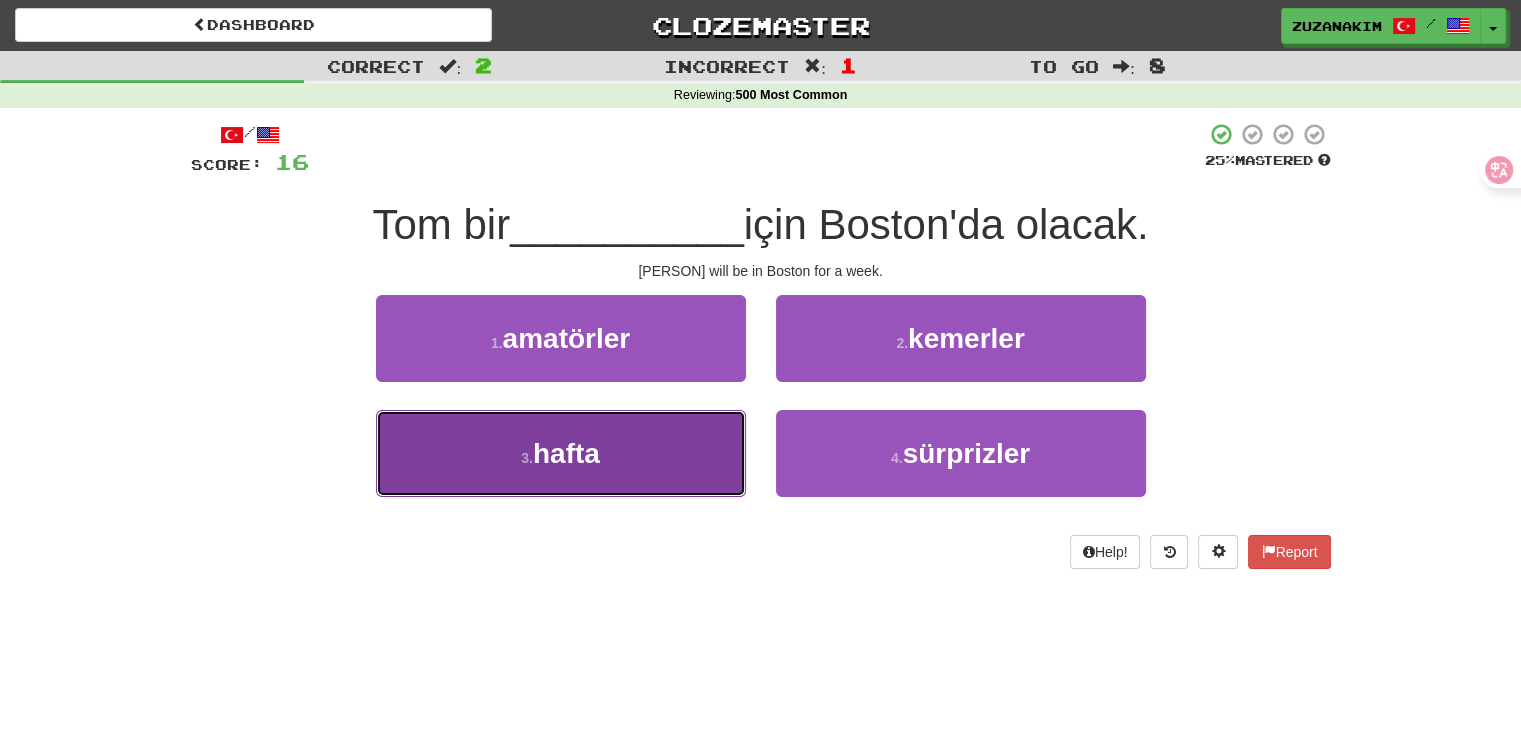 click on "3 .  hafta" at bounding box center (561, 453) 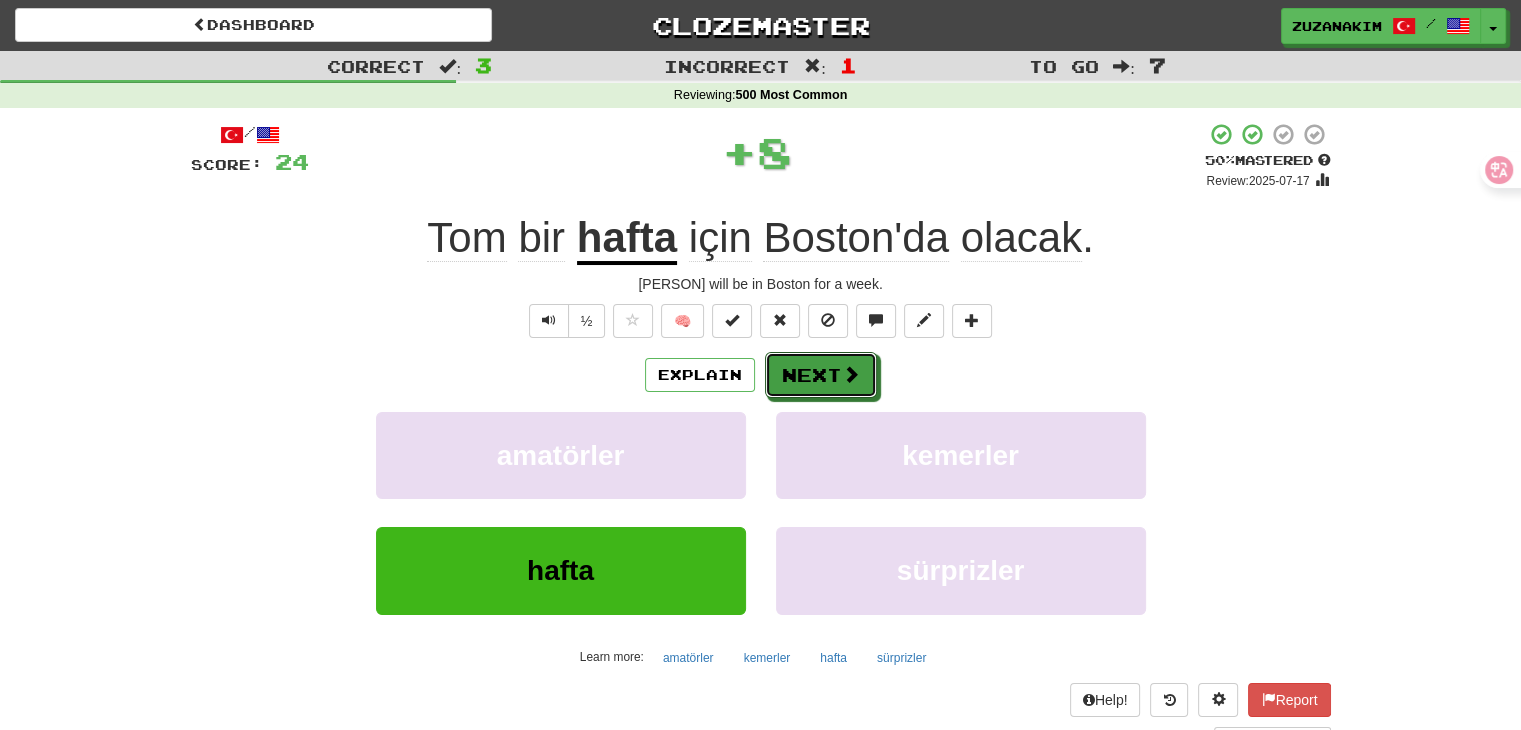 click on "Next" at bounding box center (821, 375) 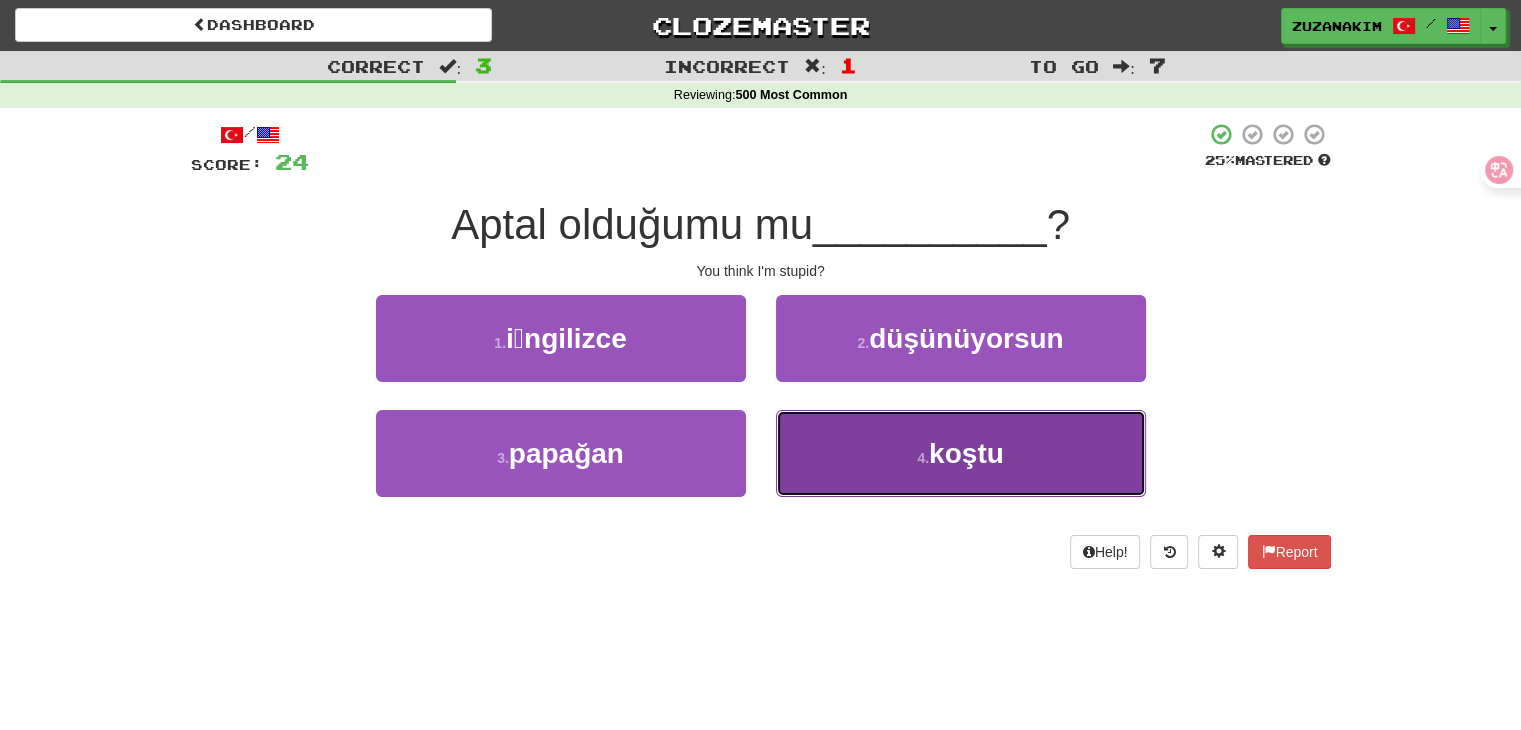 click on "4 .  koştu" at bounding box center (961, 453) 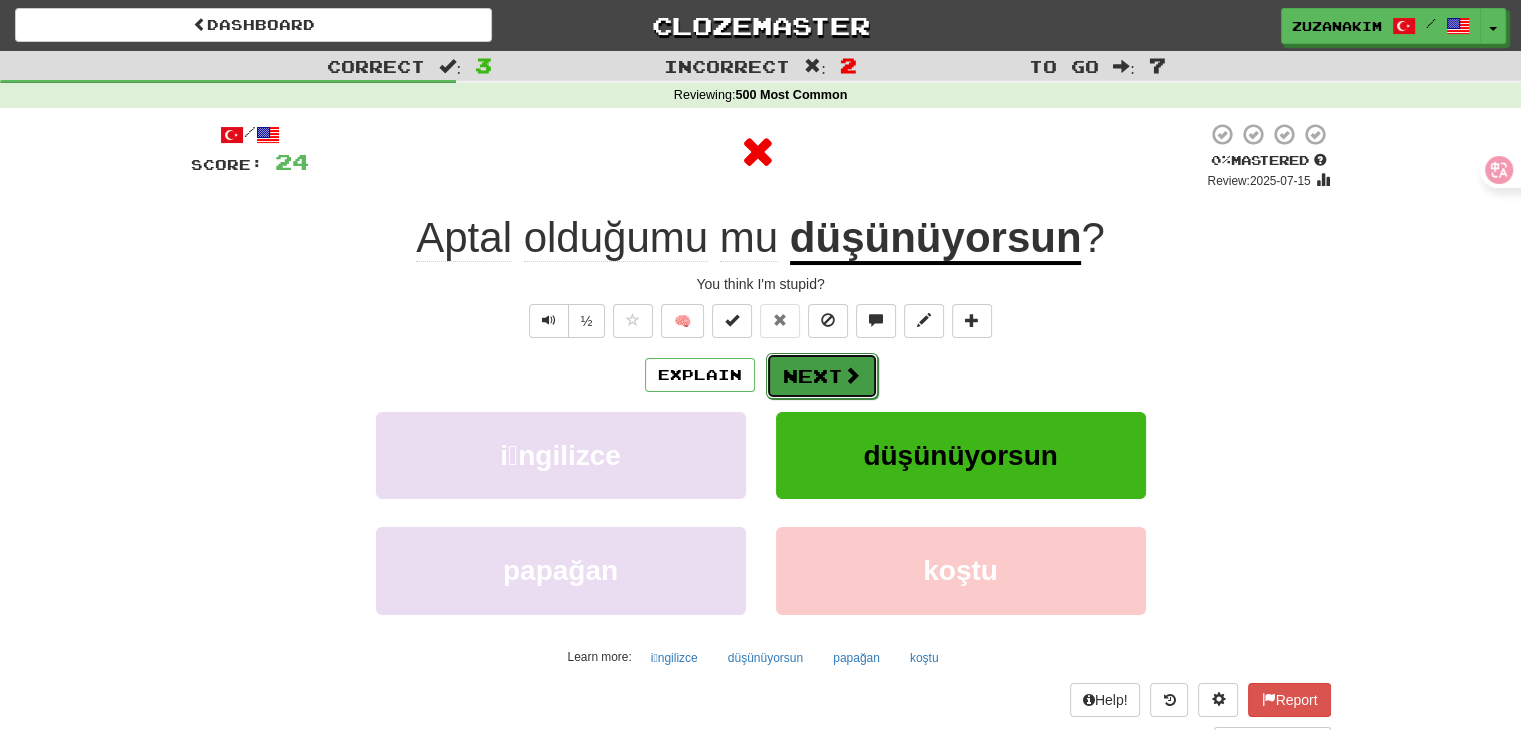 click on "Next" at bounding box center [822, 376] 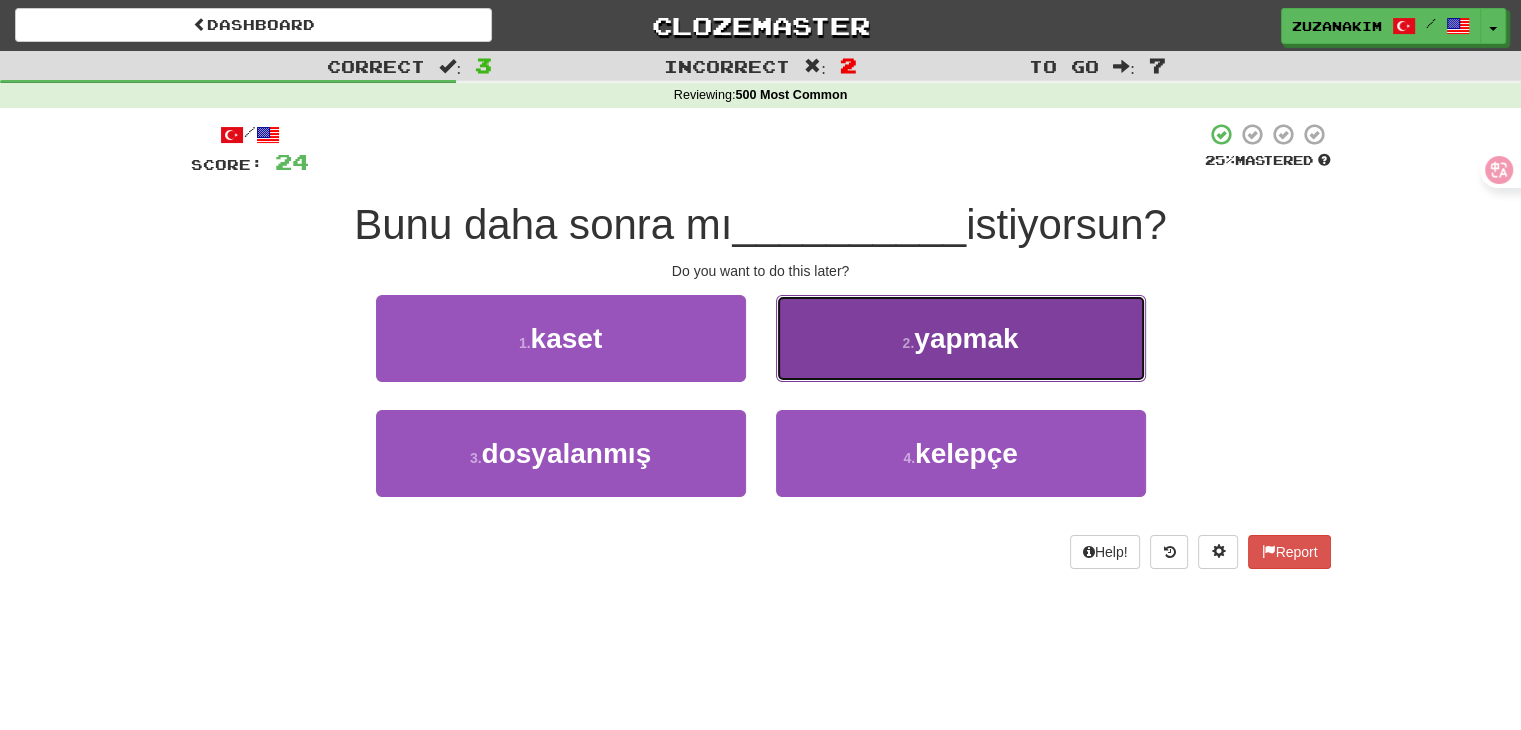 click on "2 .  yapmak" at bounding box center (961, 338) 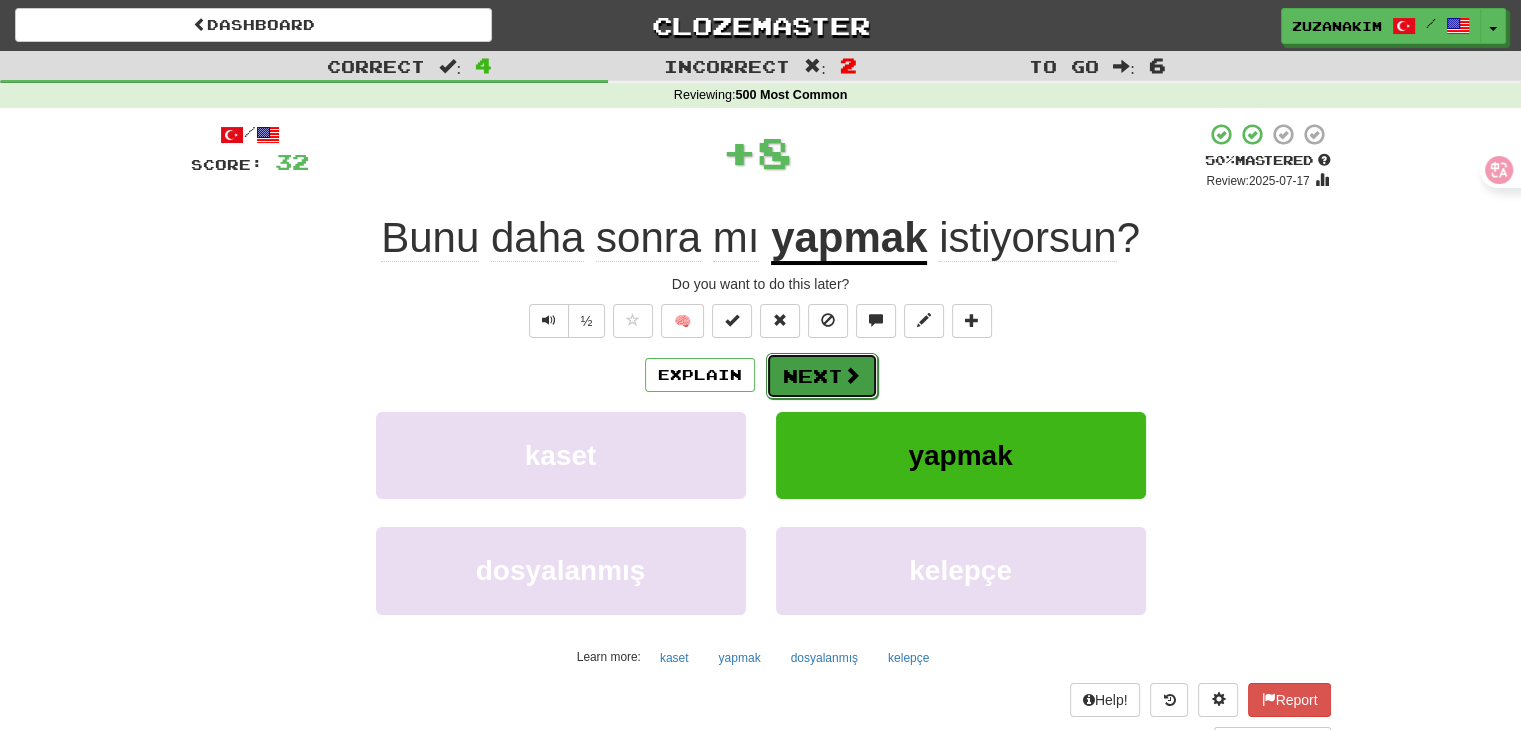 click on "Next" at bounding box center (822, 376) 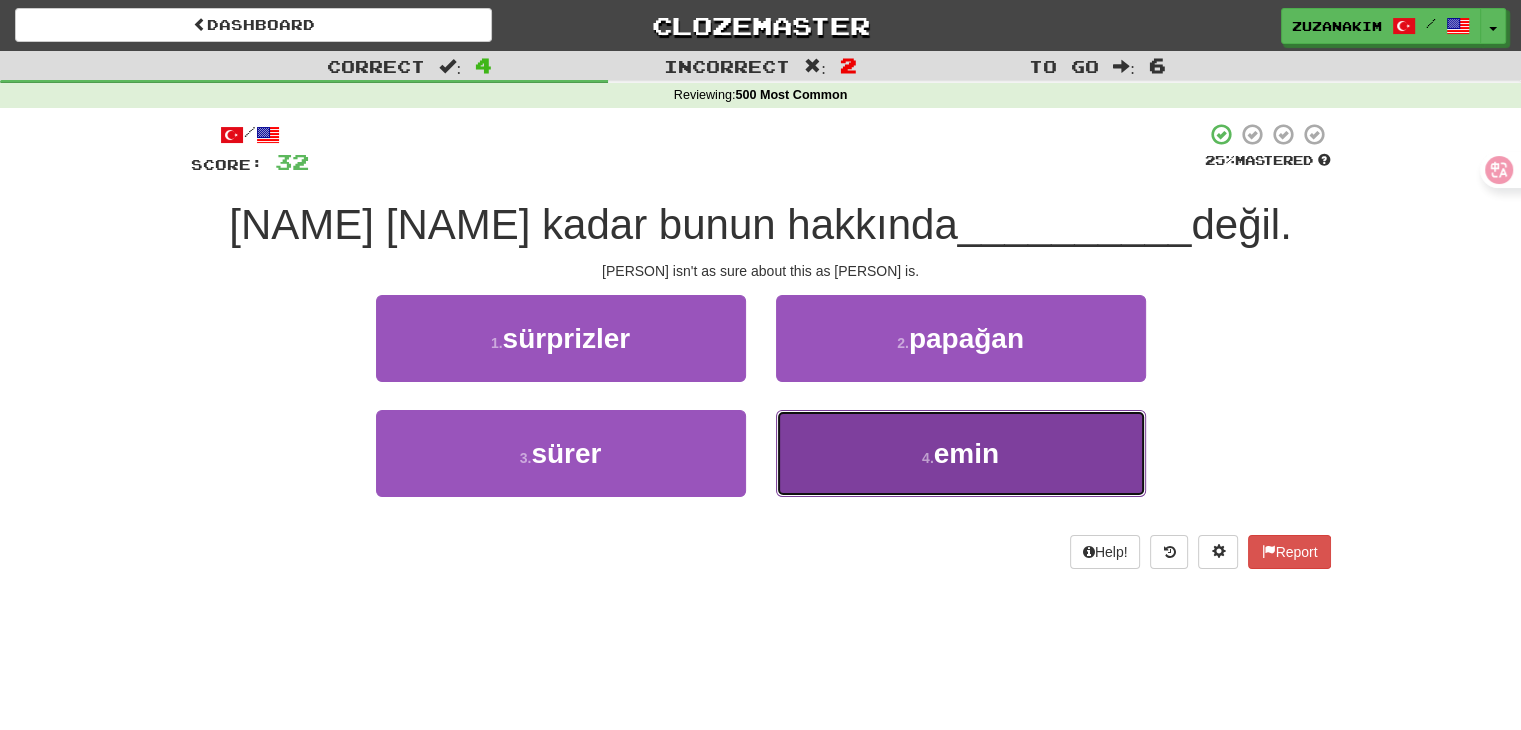 click on "4 .  emin" at bounding box center [961, 453] 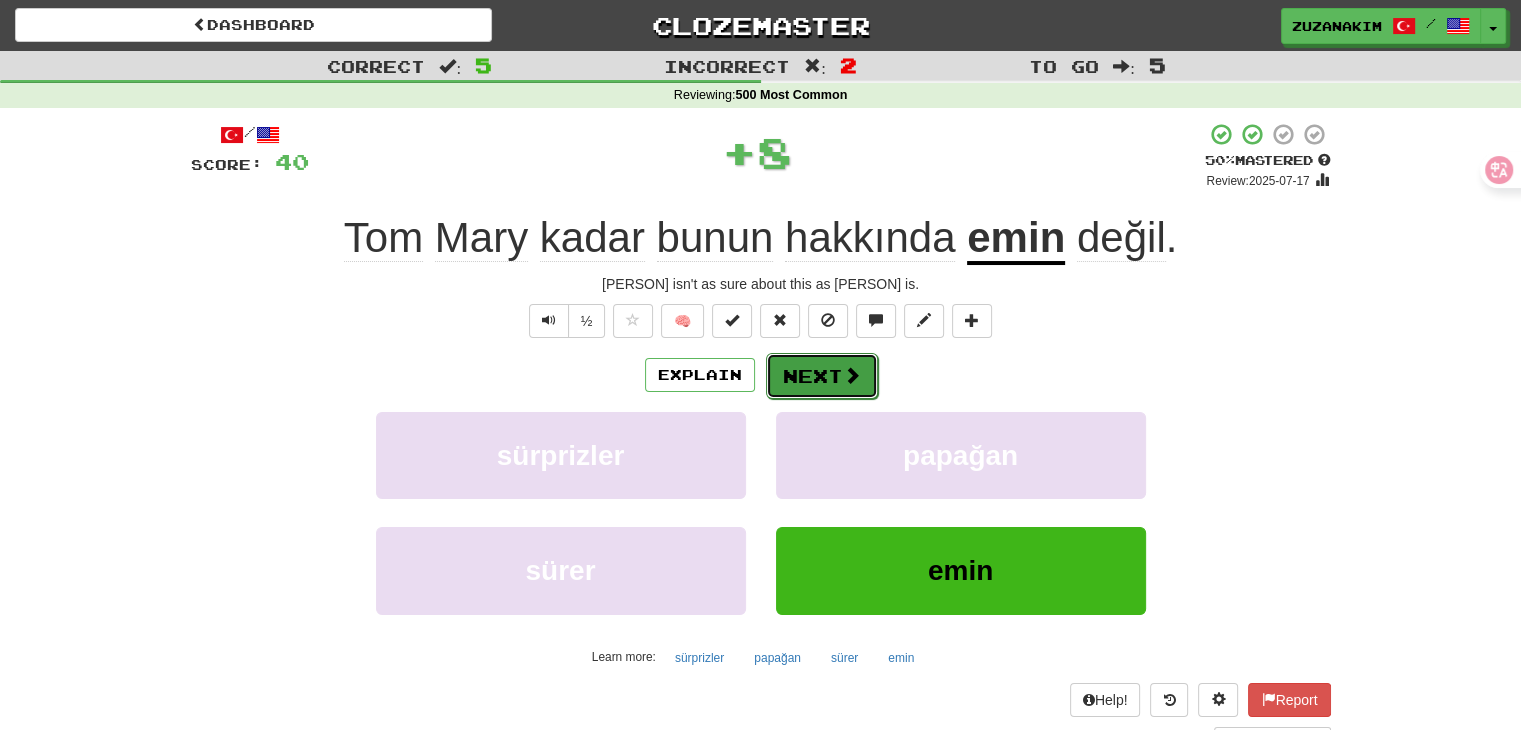 click on "Next" at bounding box center [822, 376] 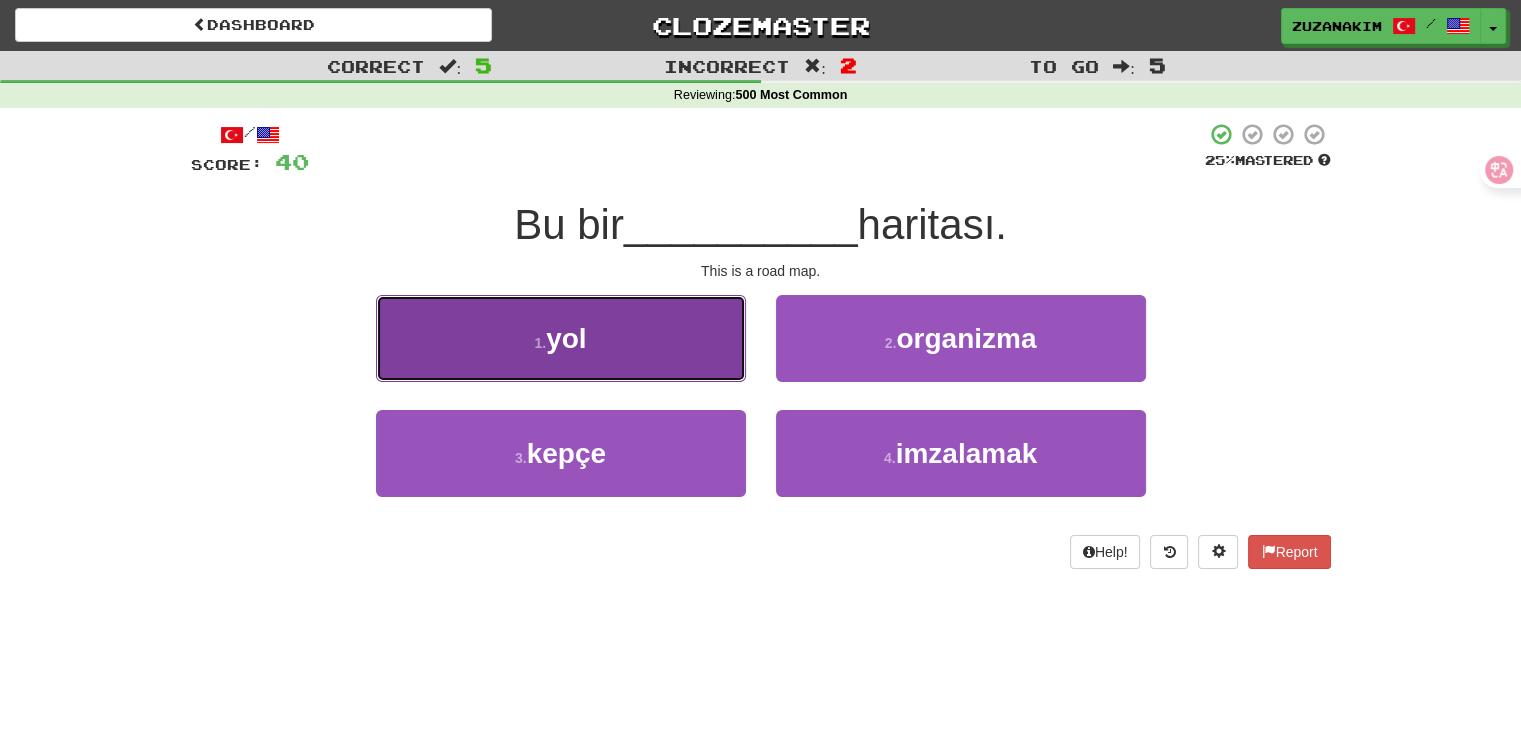 click on "1 .  yol" at bounding box center (561, 338) 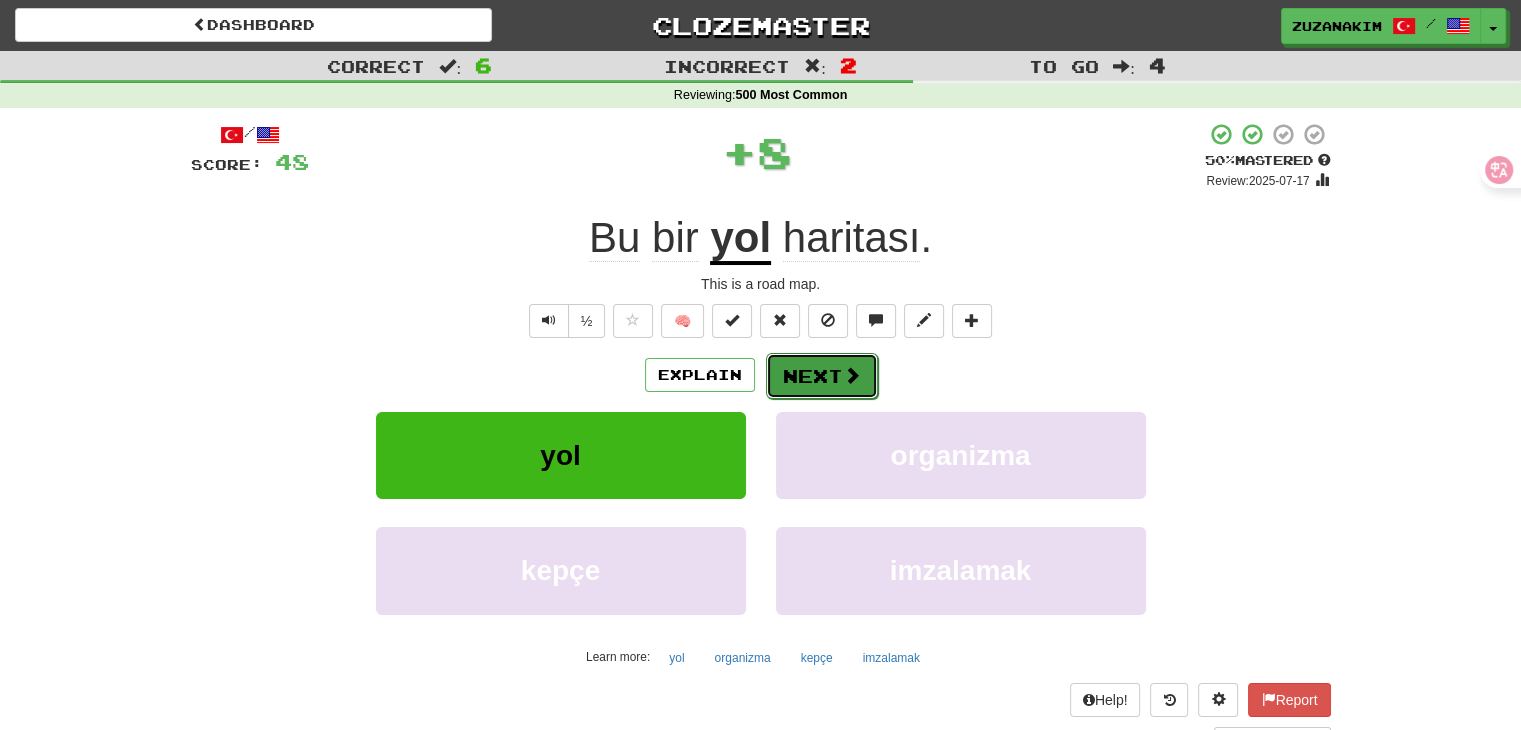 click on "Next" at bounding box center [822, 376] 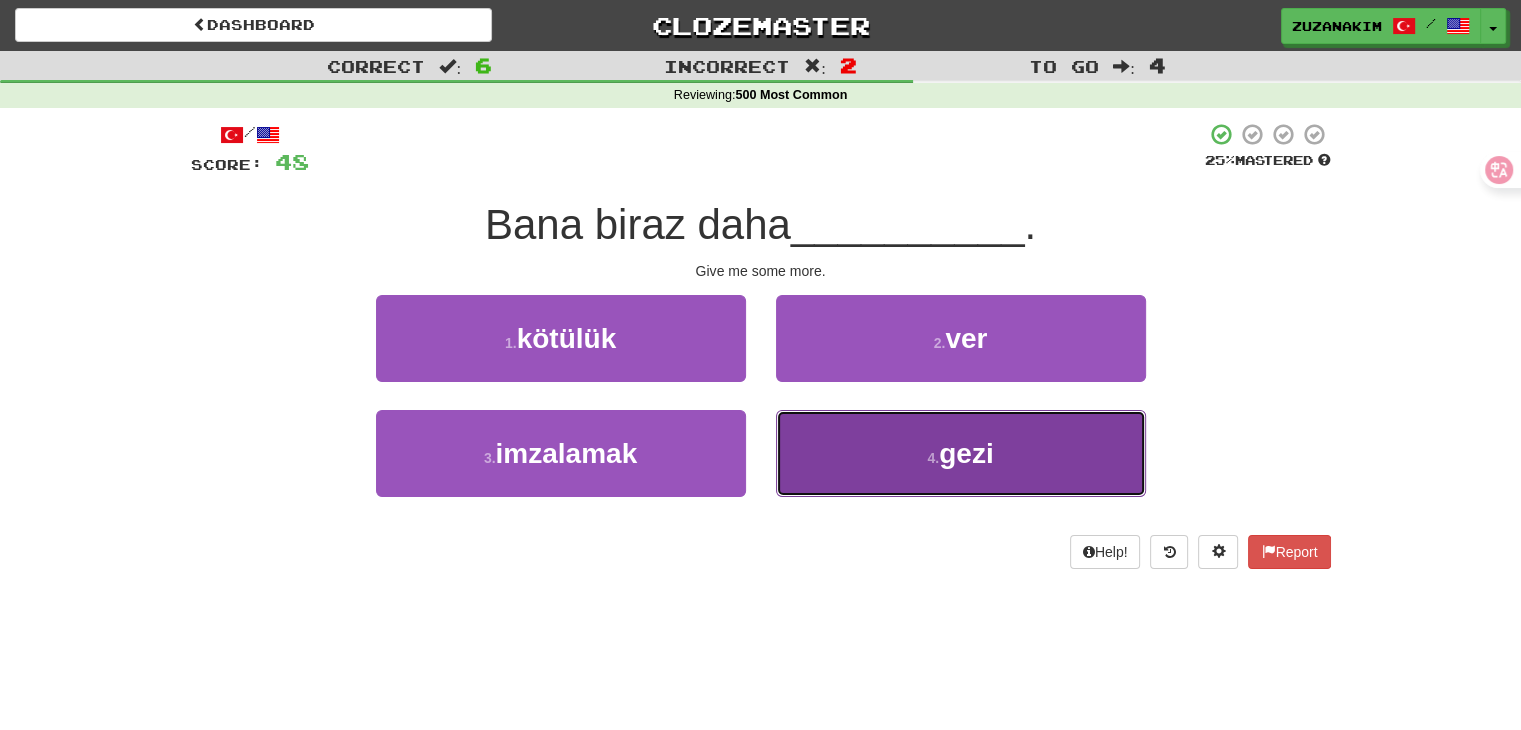 click on "4 .  gezi" at bounding box center (961, 453) 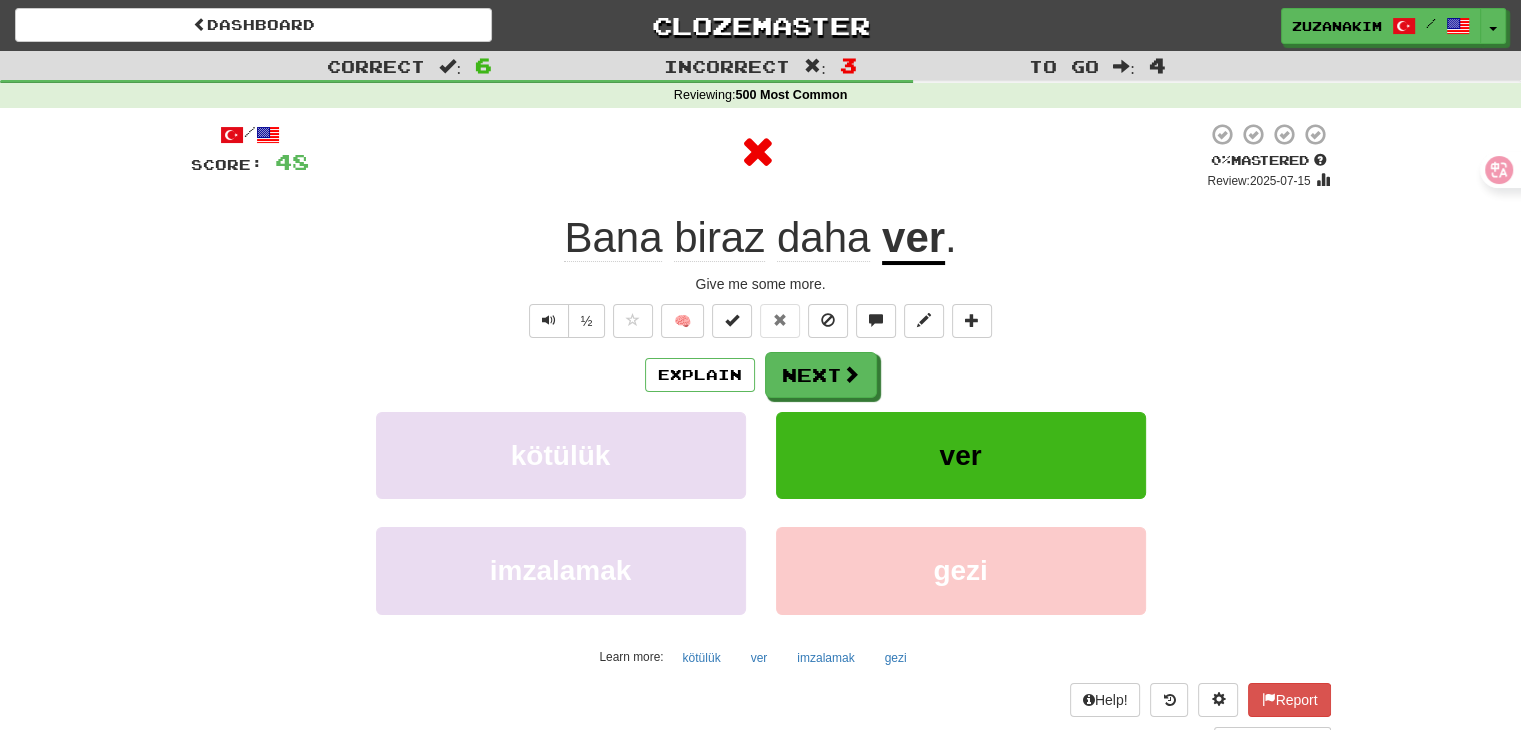 click on "/ Score: 48 0 % Mastered Review: 2025-07-15 Bana biraz daha ver . Give me some more. ½ 🧠 Explain Next kötülük ver imzalamak gezi Learn more: kötülük ver imzalamak gezi Help! Report Sentence Source" at bounding box center (761, 435) 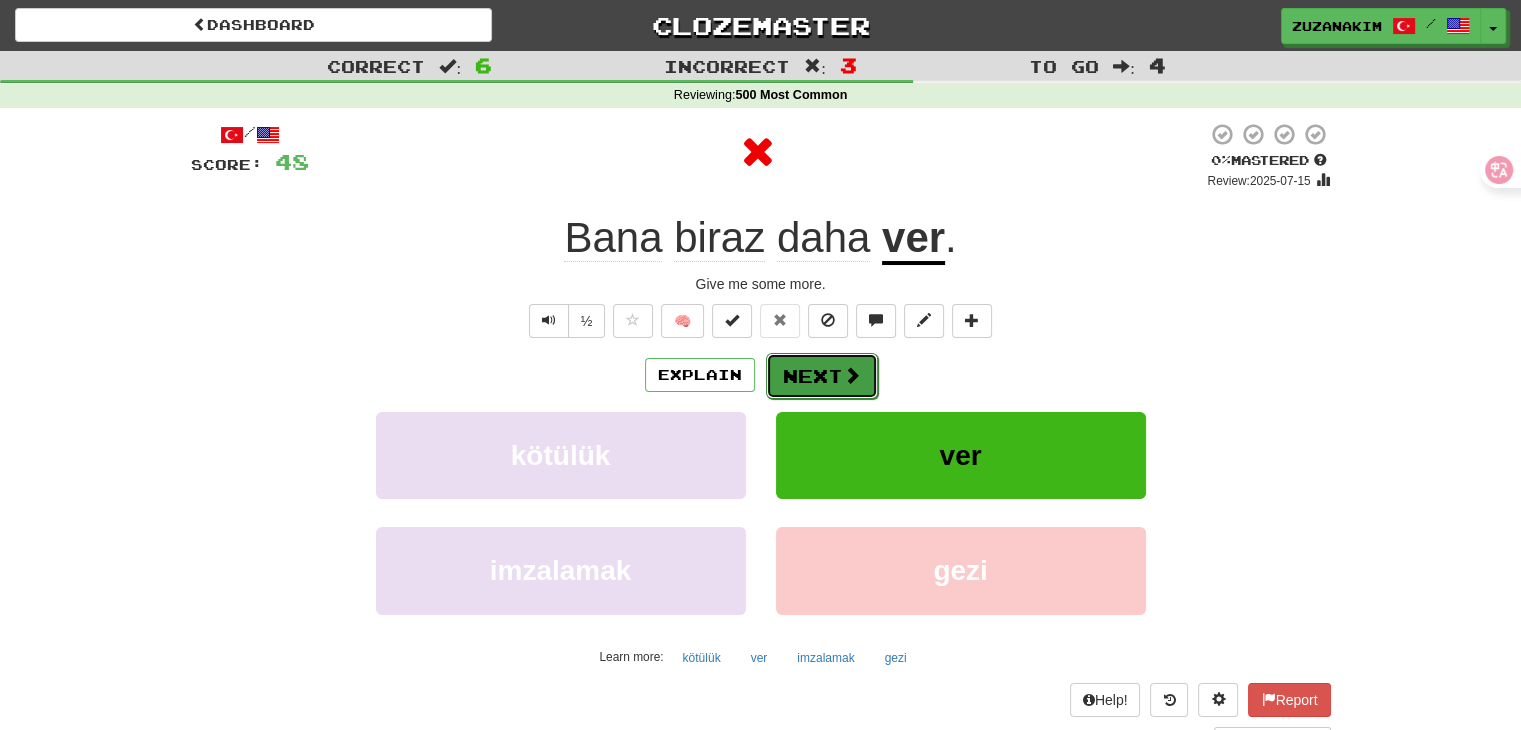click on "Next" at bounding box center (822, 376) 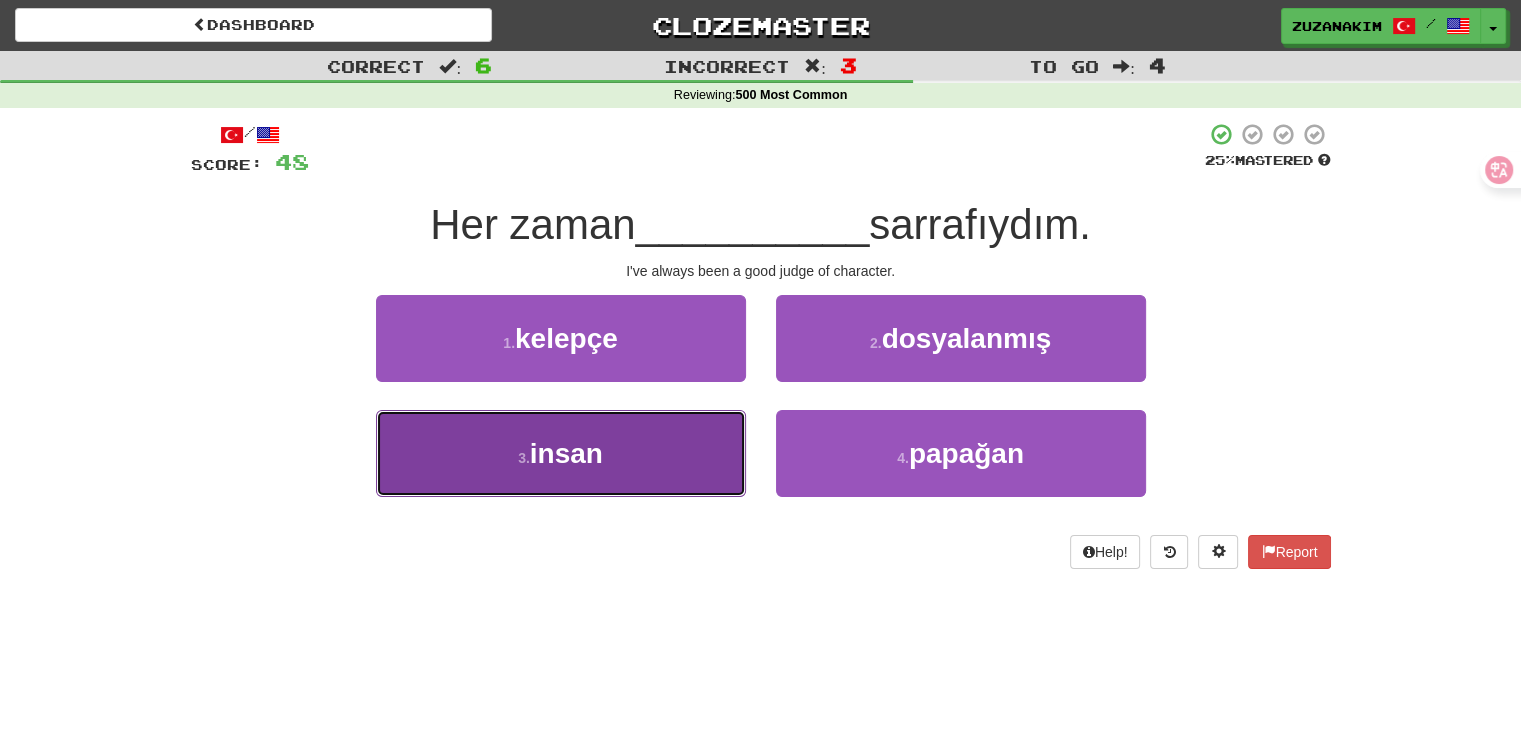 click on "3 .  insan" at bounding box center (561, 453) 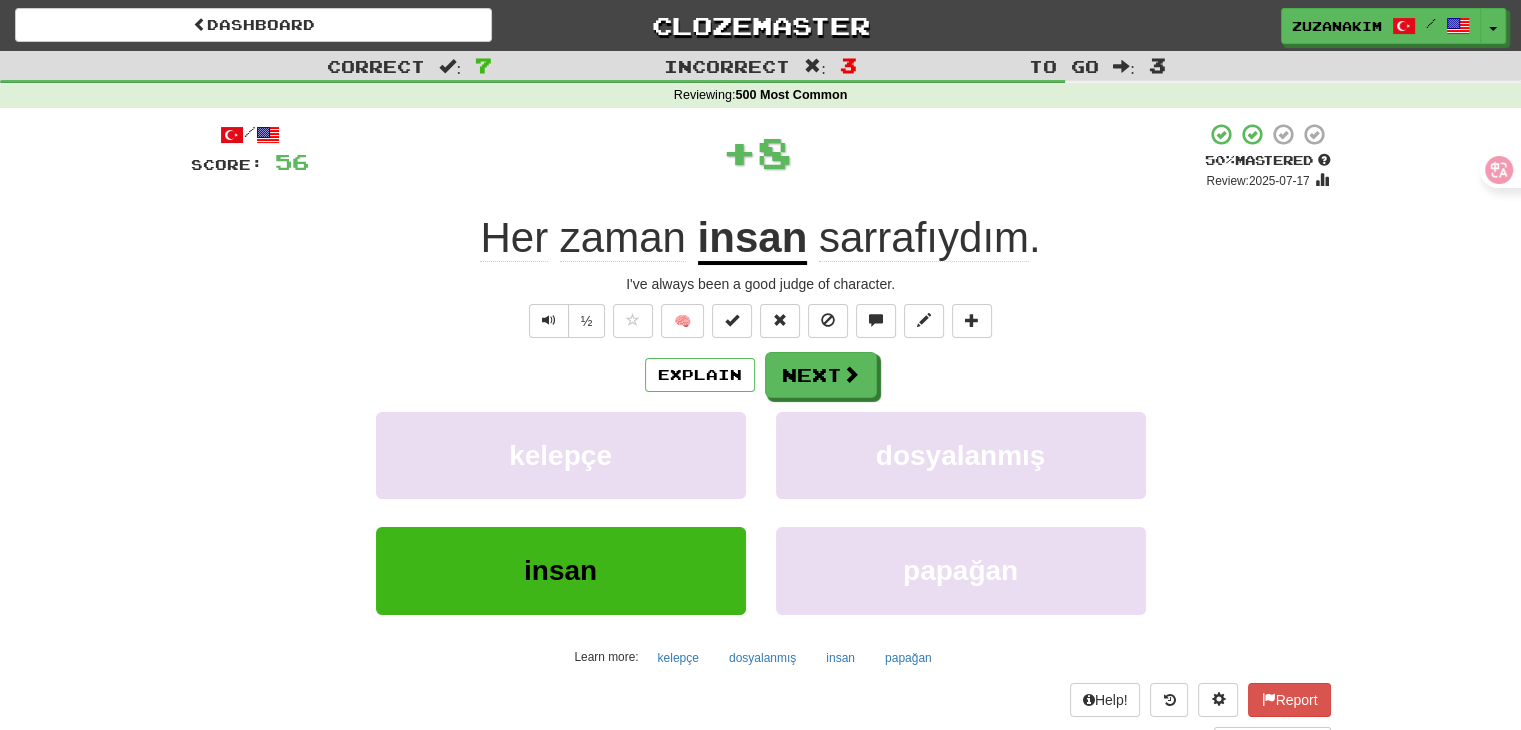 click on "Next" at bounding box center (821, 375) 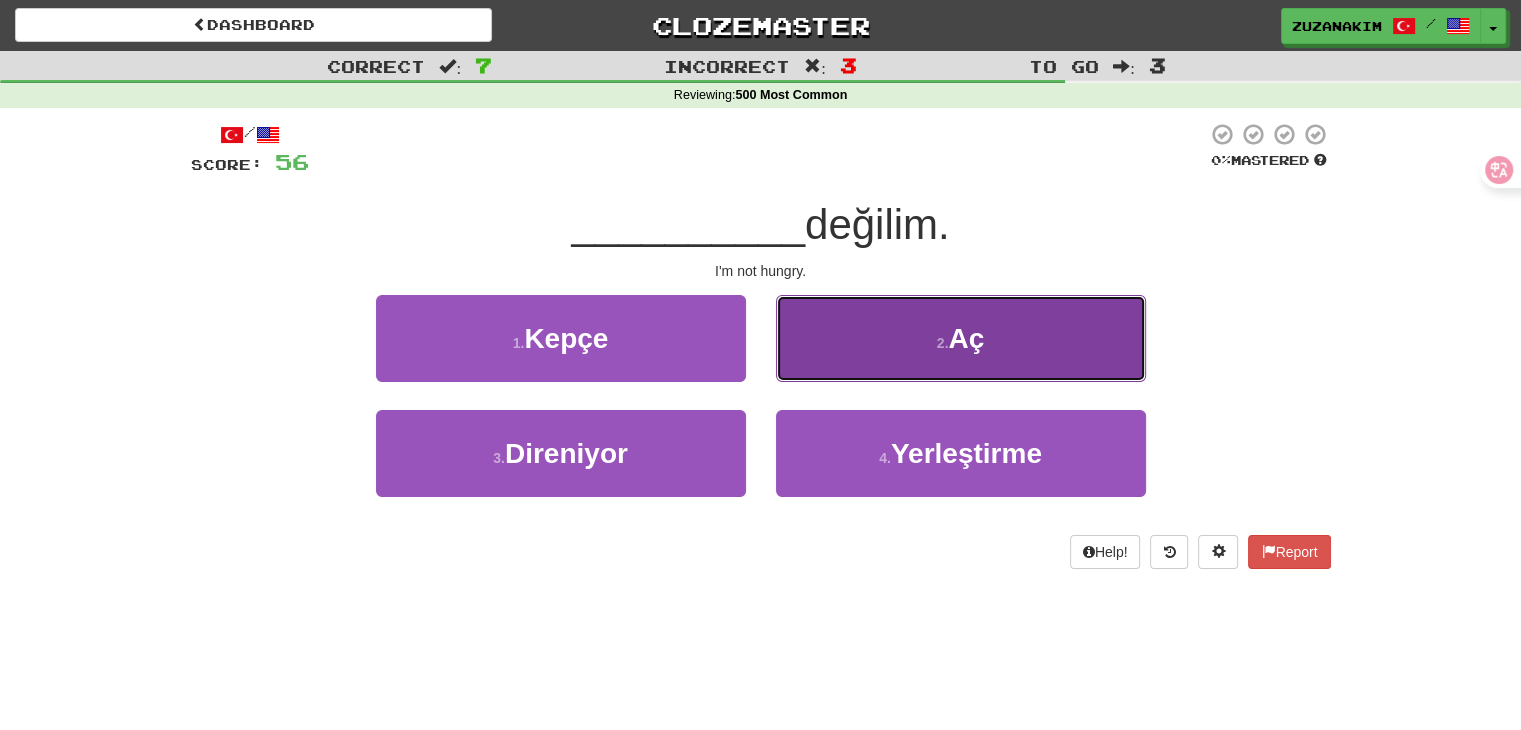 click on "2 ." at bounding box center (943, 343) 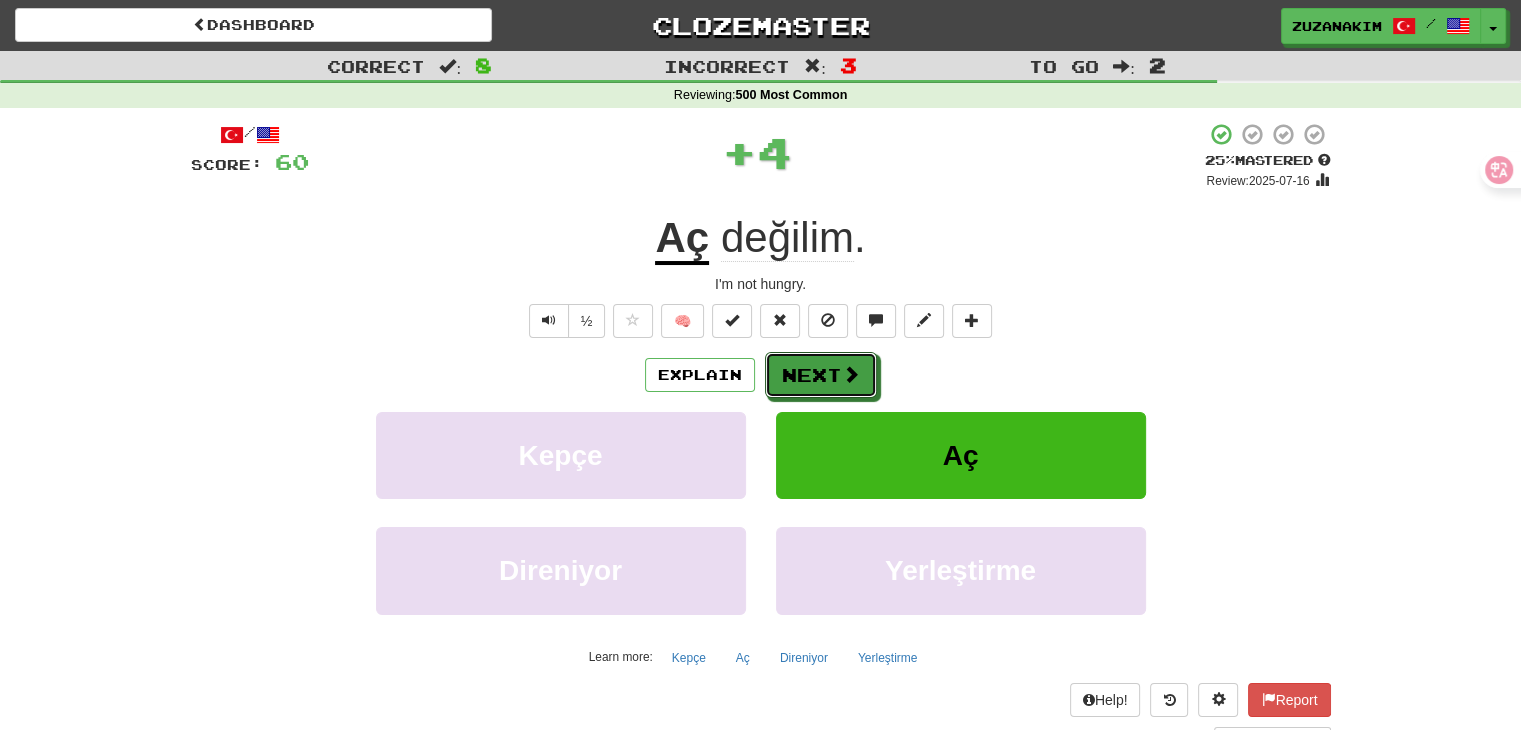 click on "Next" at bounding box center [821, 375] 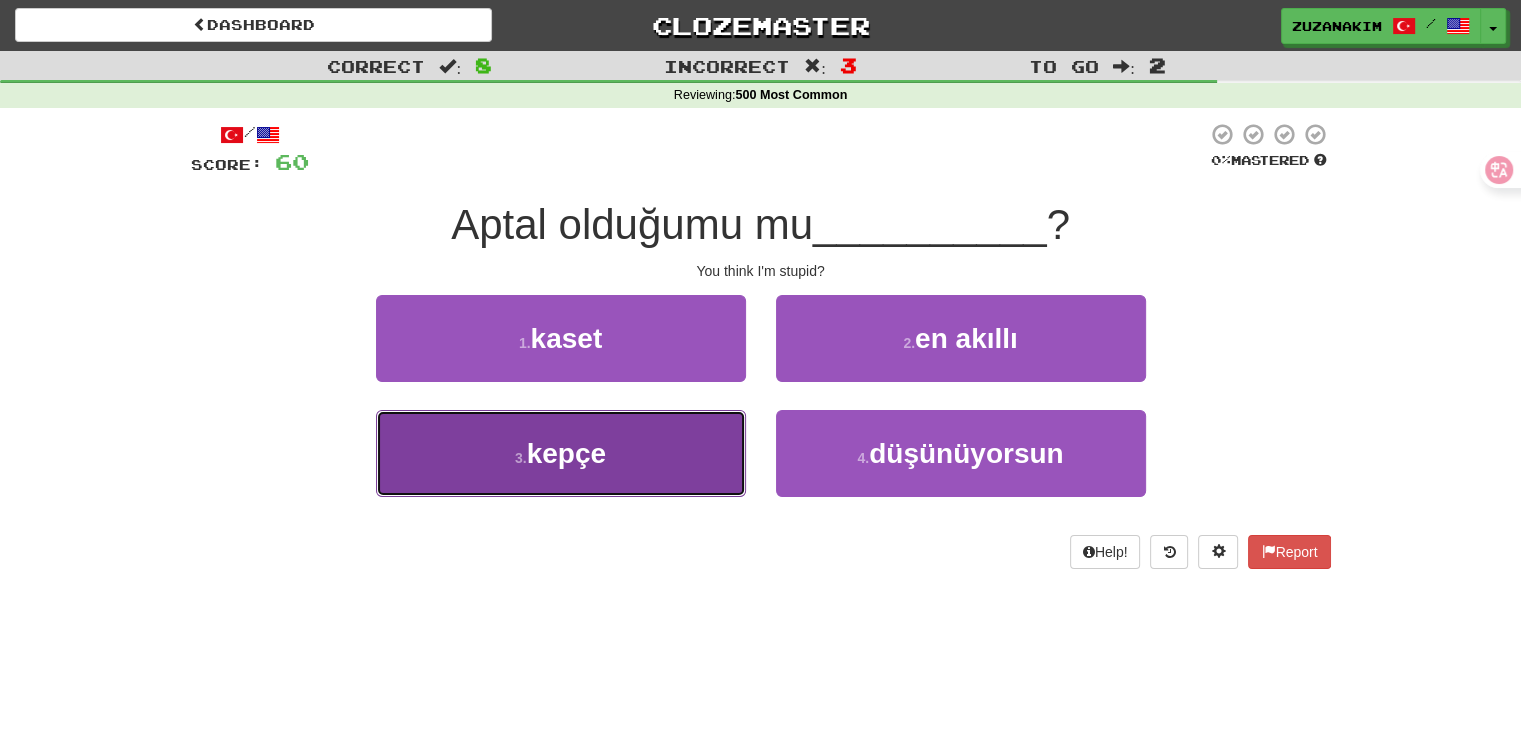 click on "[NUMBER] .  kepçe" at bounding box center [561, 453] 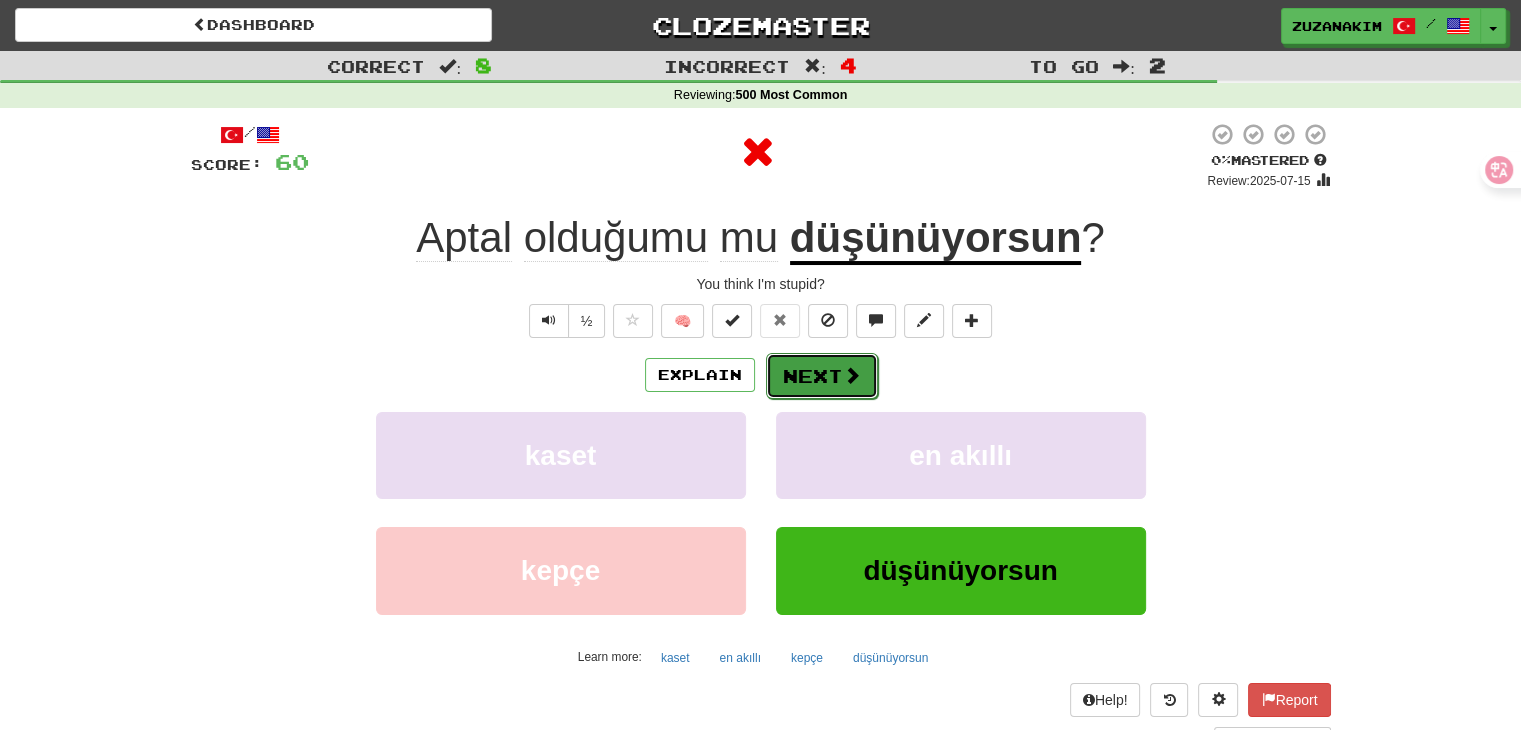 click on "Next" at bounding box center [822, 376] 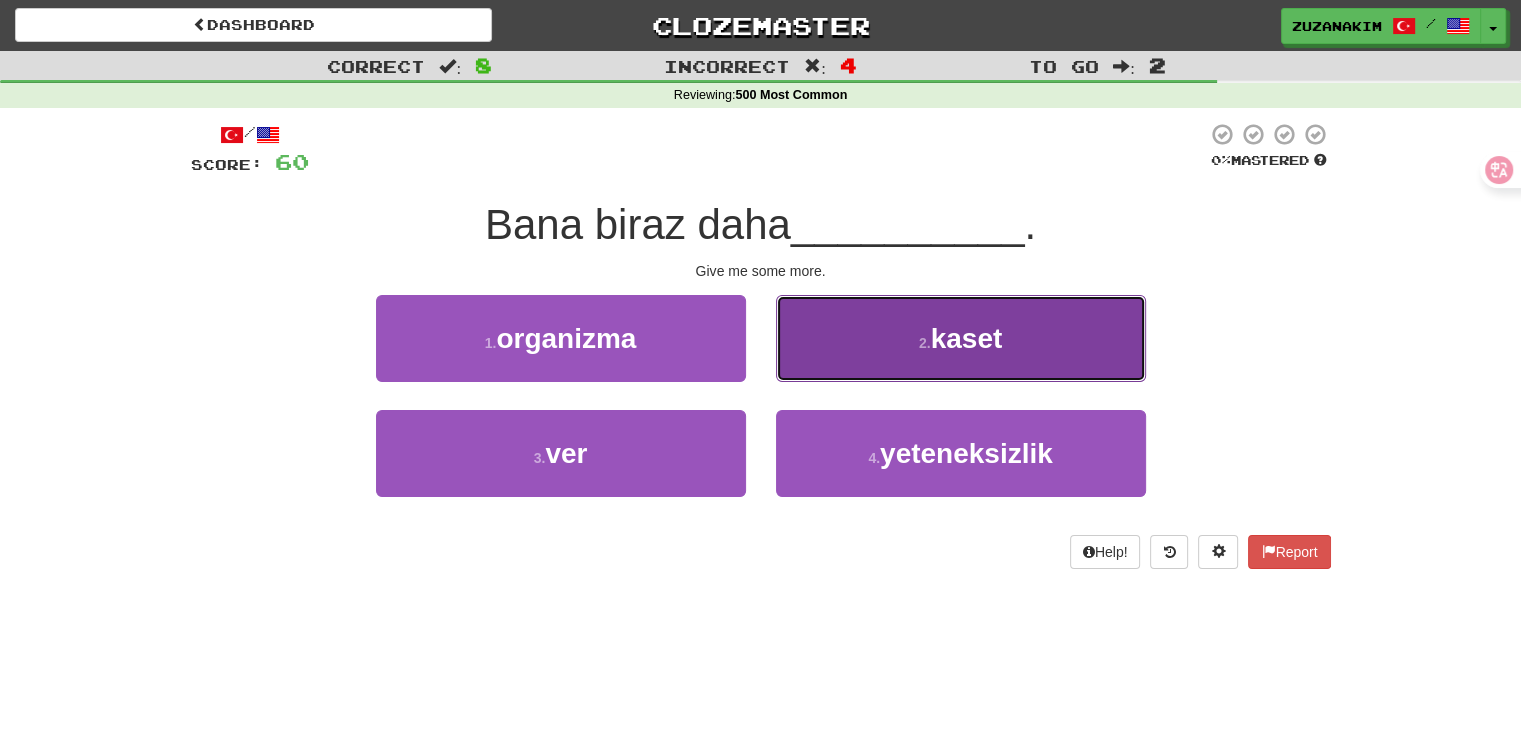 click on "2 .  kaset" at bounding box center (961, 338) 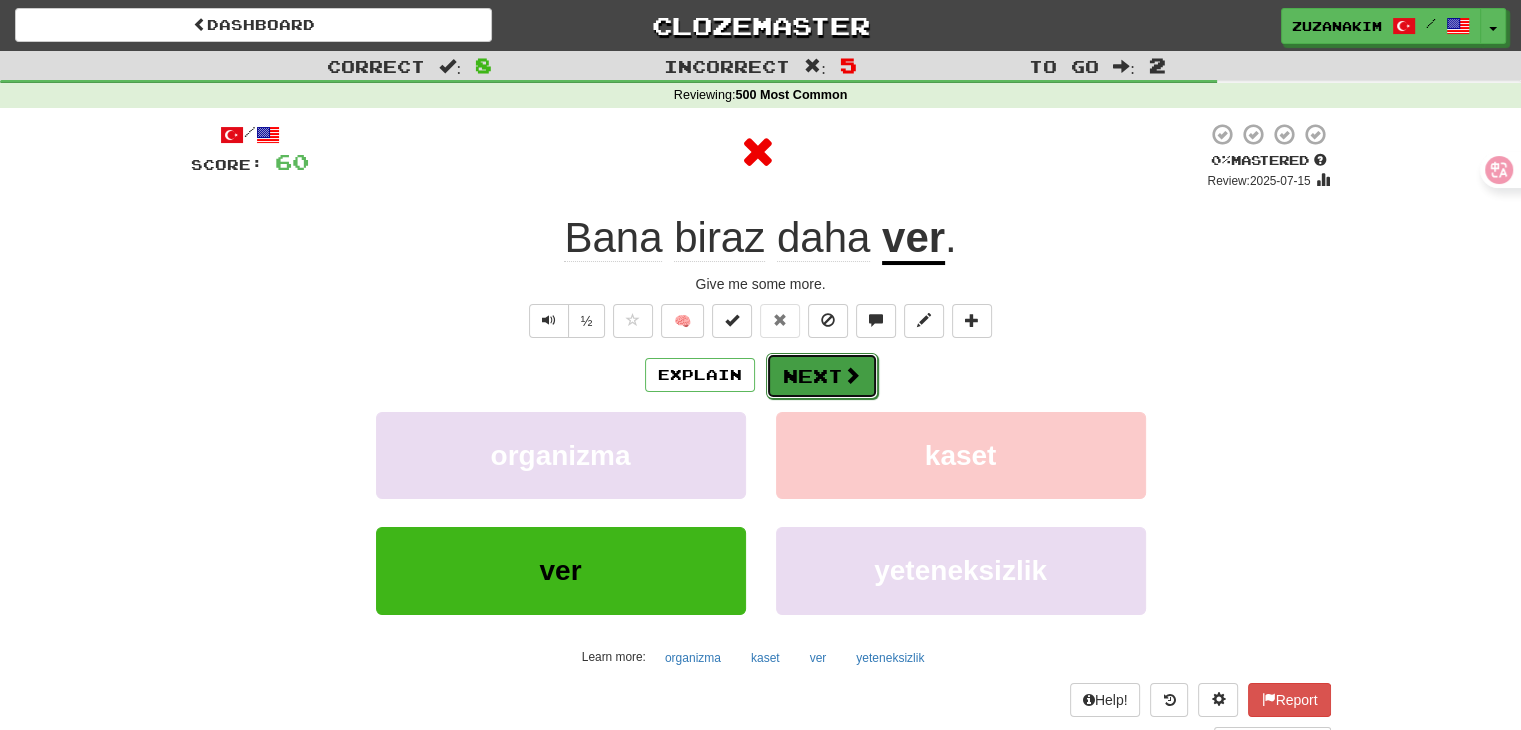 click on "Next" at bounding box center (822, 376) 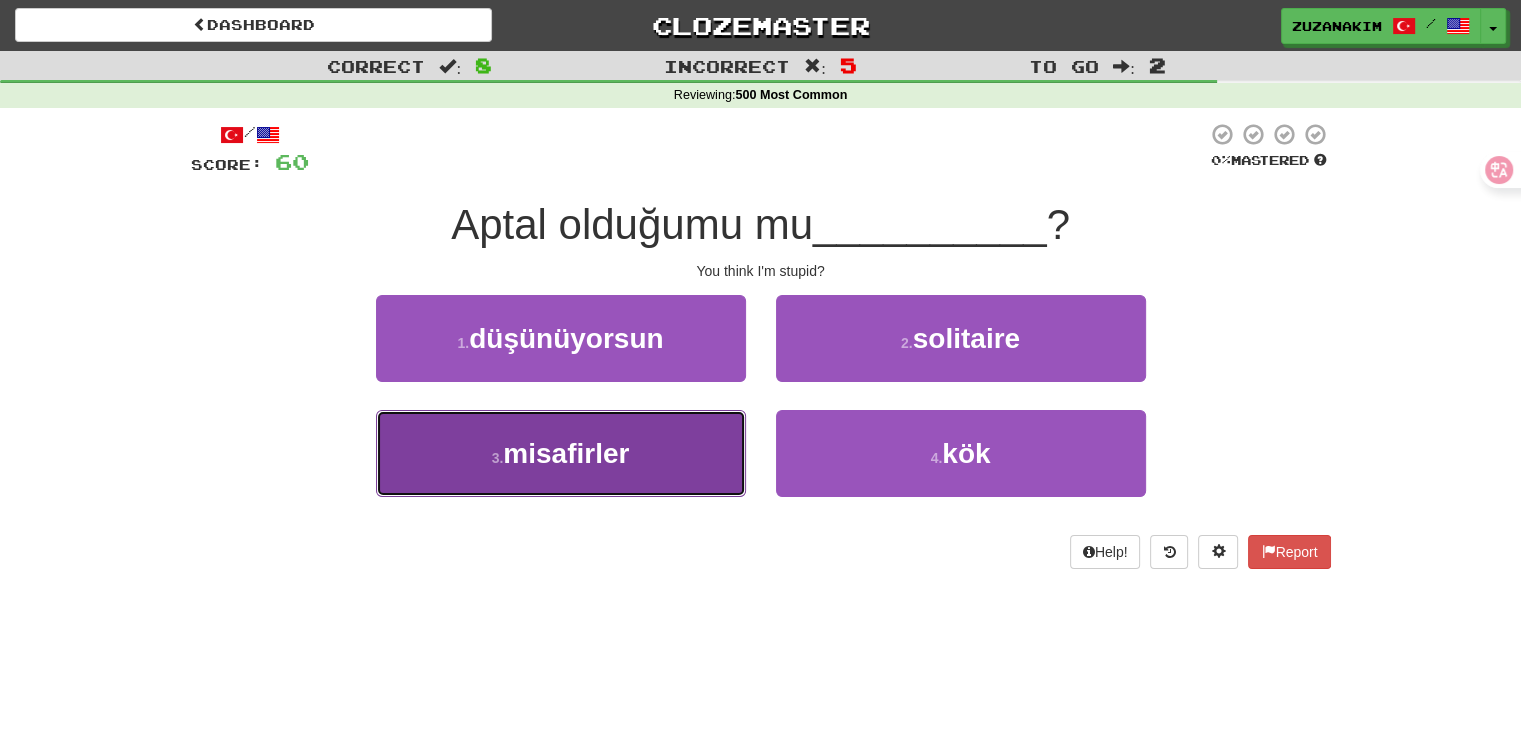 click on "[NUMBER] .  misafirler" at bounding box center (561, 453) 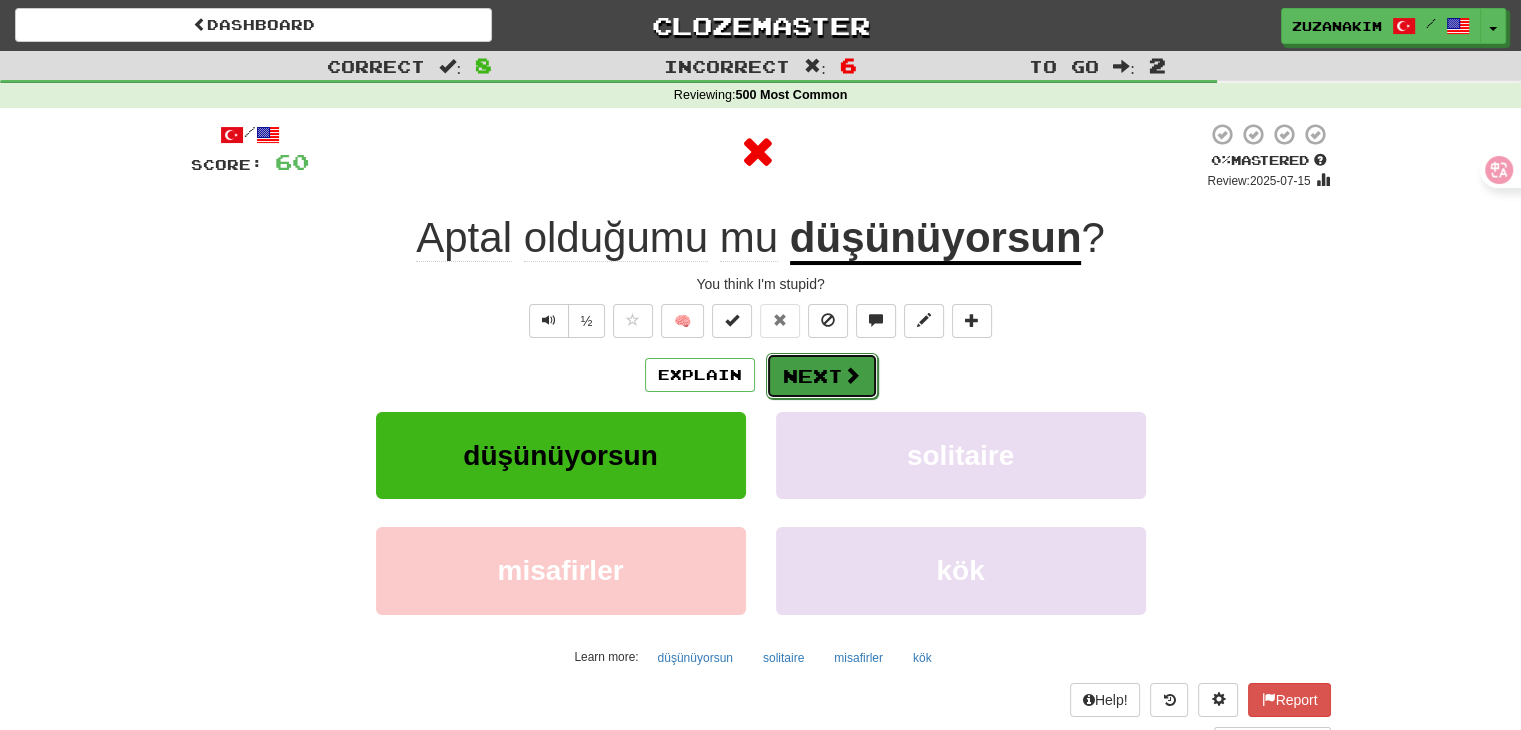 click on "Next" at bounding box center (822, 376) 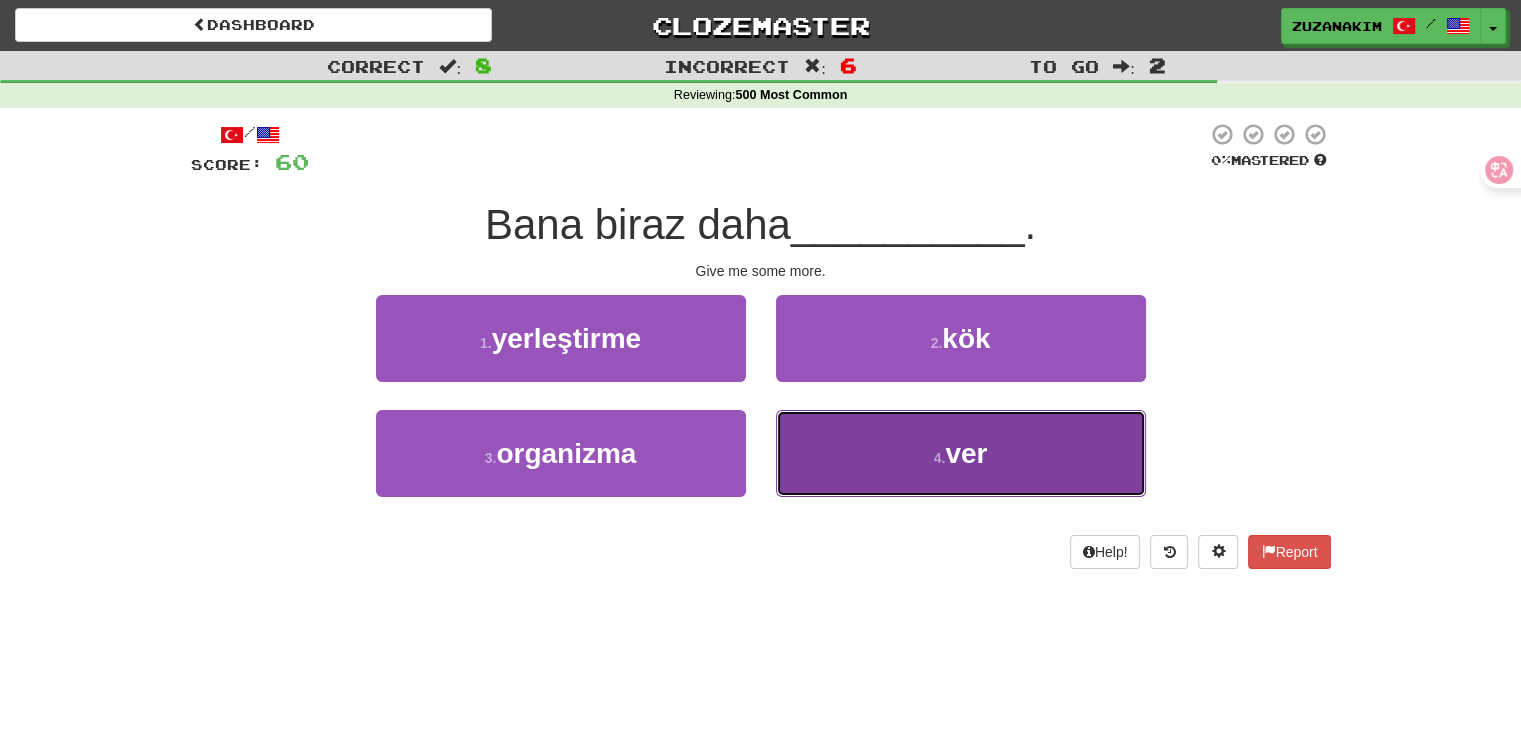 click on "4 .  ver" at bounding box center (961, 453) 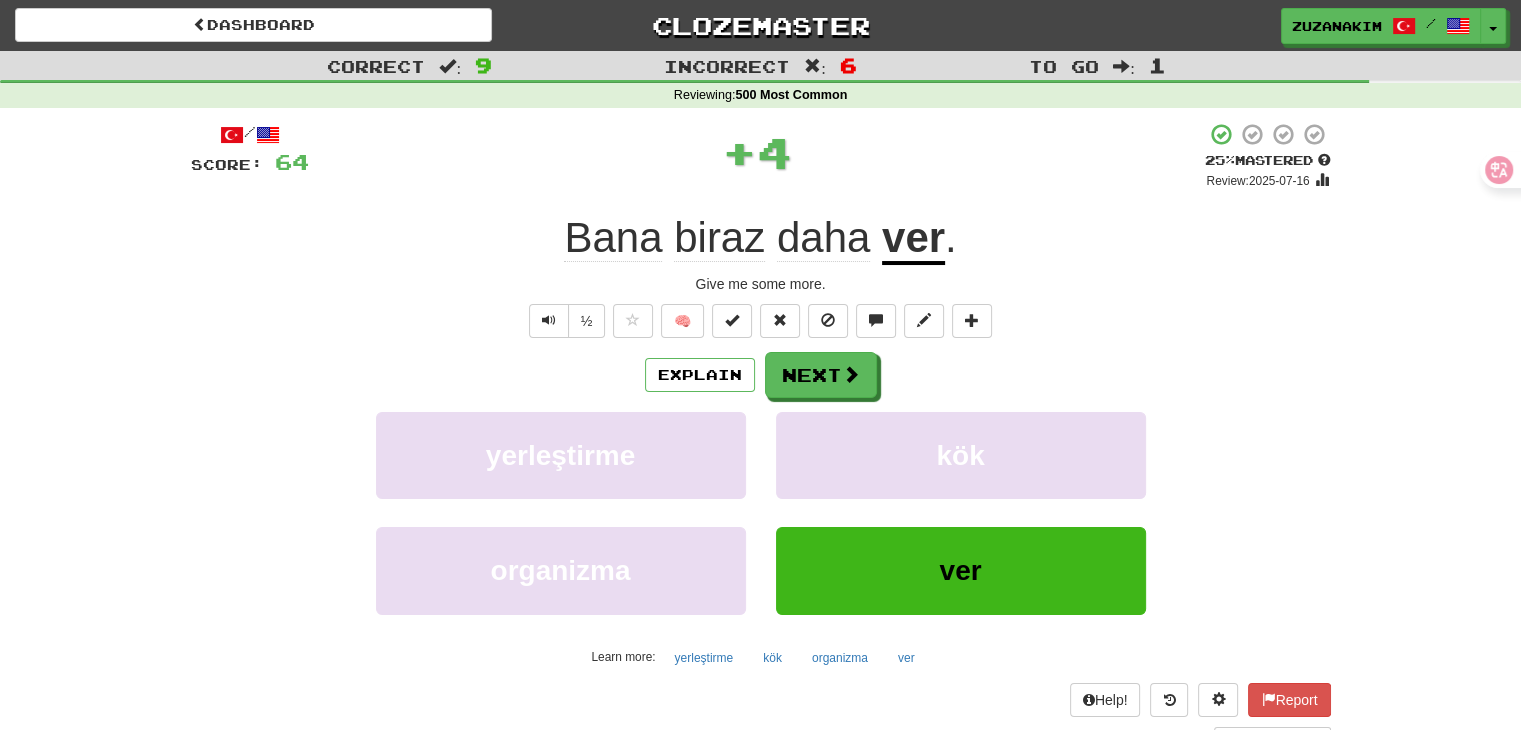 click on "Explain Next yerleştirme kök organizma ver Learn more: yerleştirme kök organizma ver" at bounding box center [761, 512] 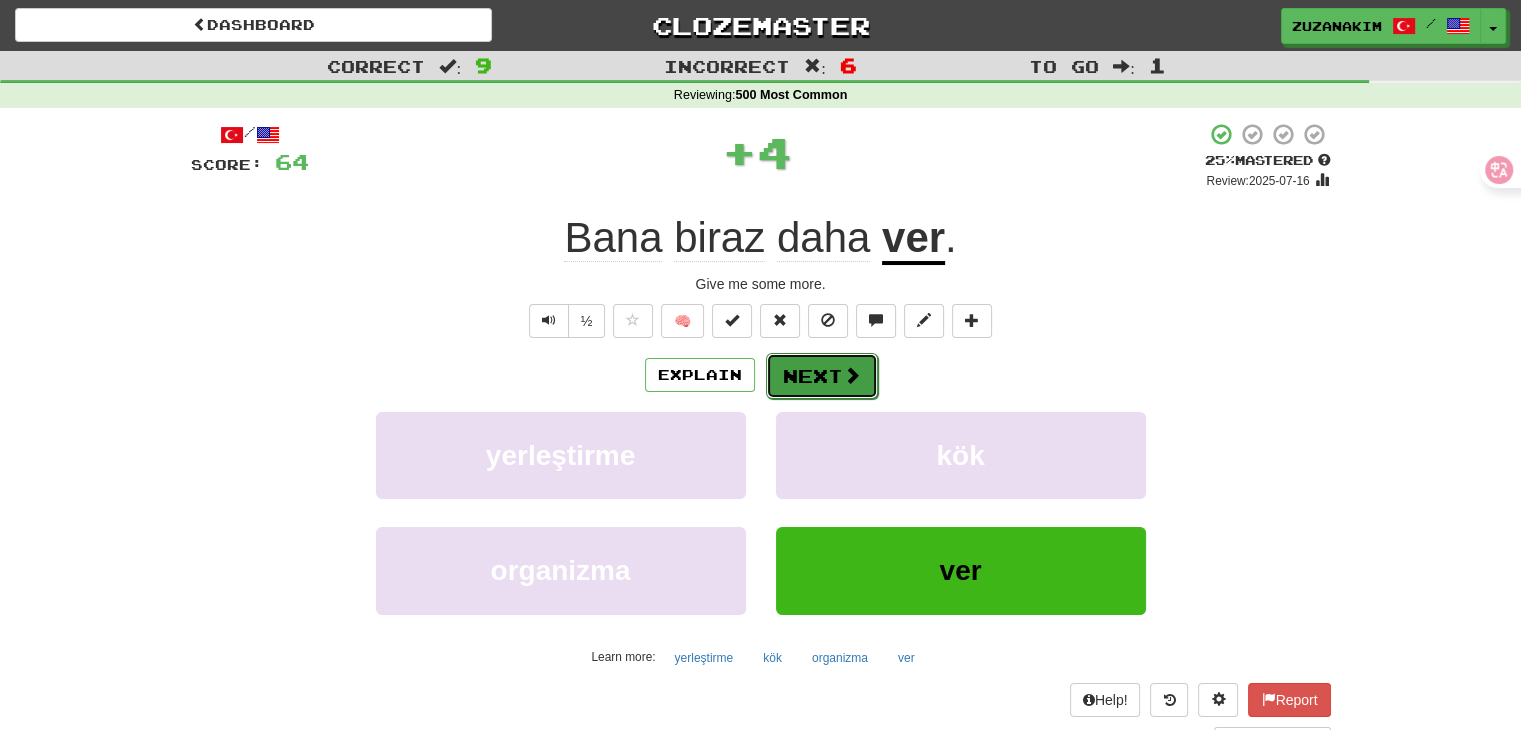 click on "Next" at bounding box center [822, 376] 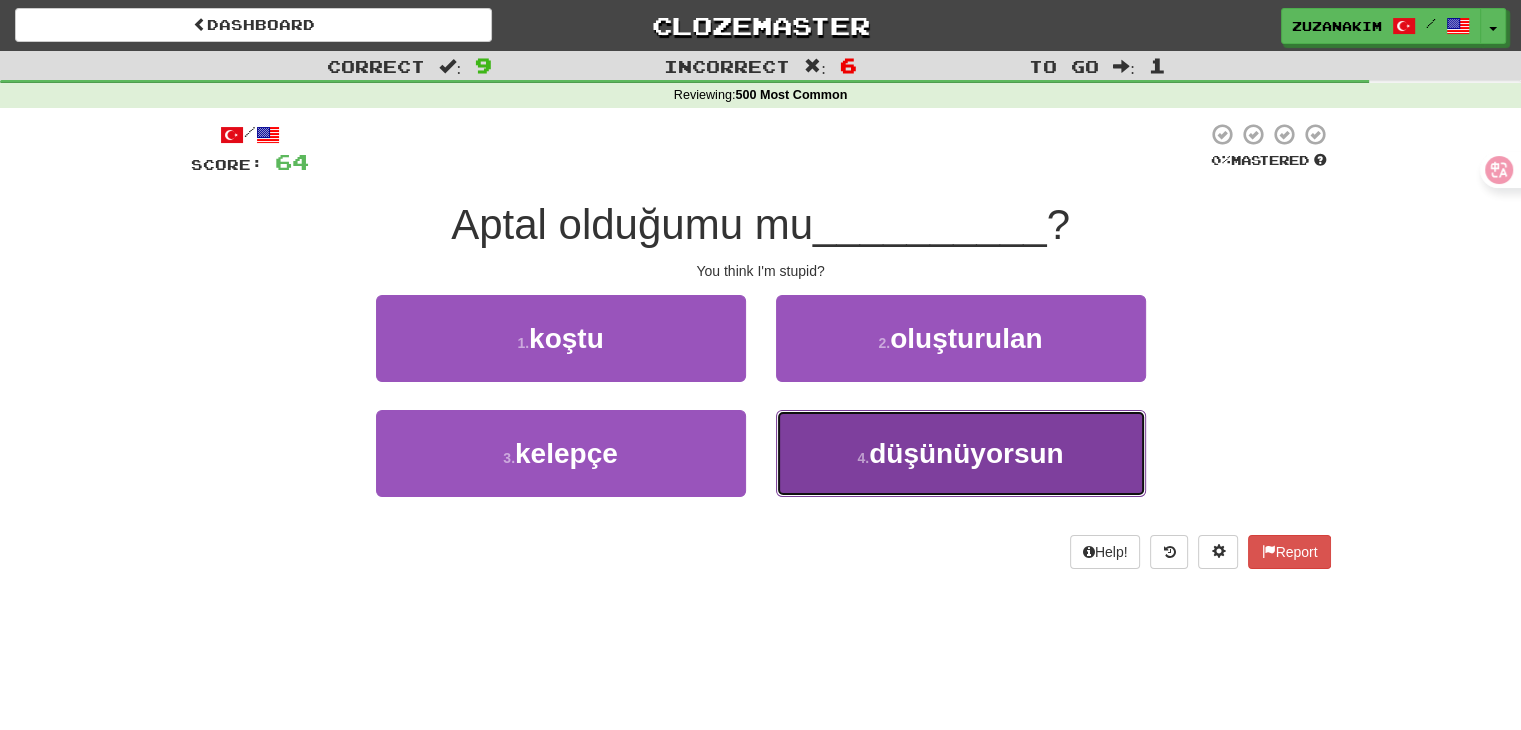 click on "4 .  düşünüyorsun" at bounding box center (961, 453) 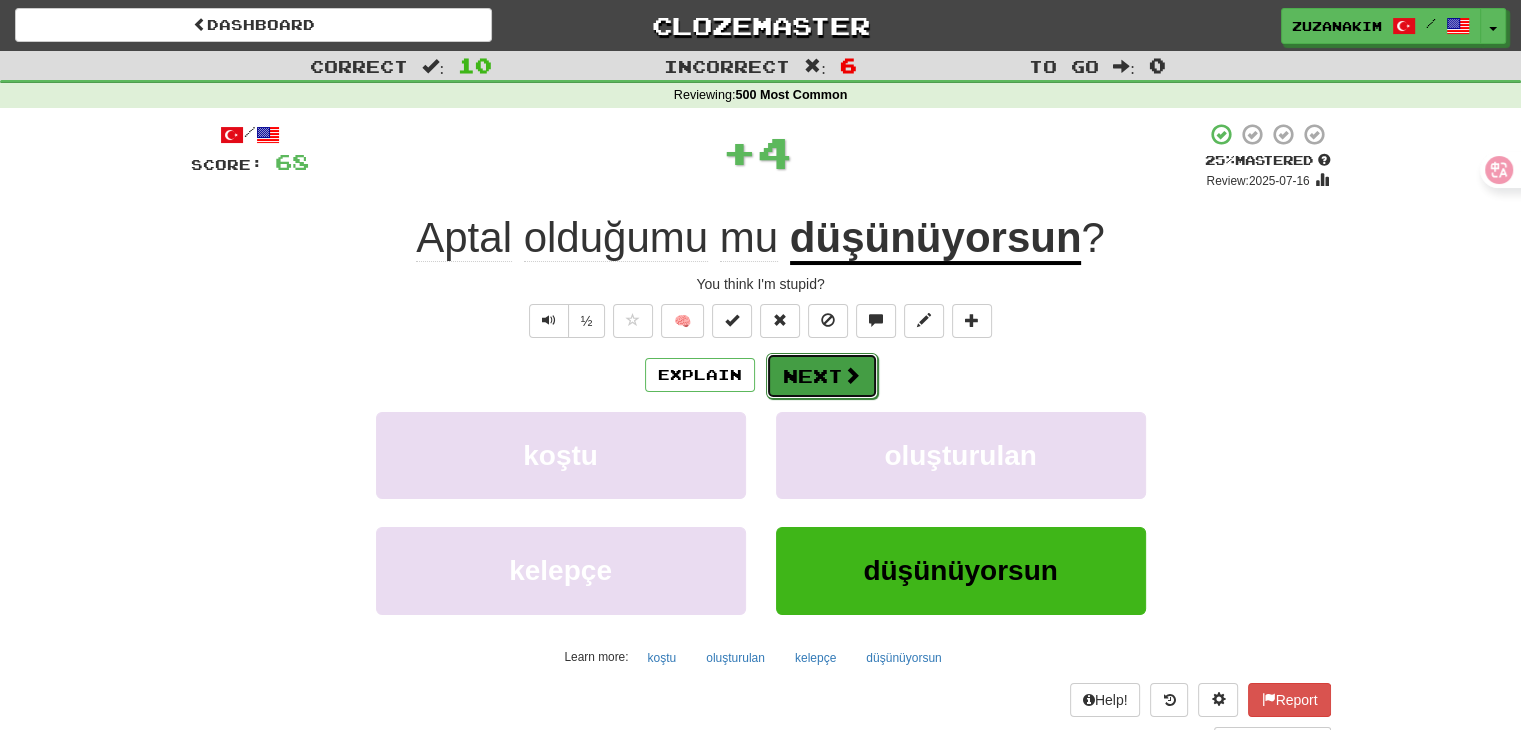 click on "Next" at bounding box center [822, 376] 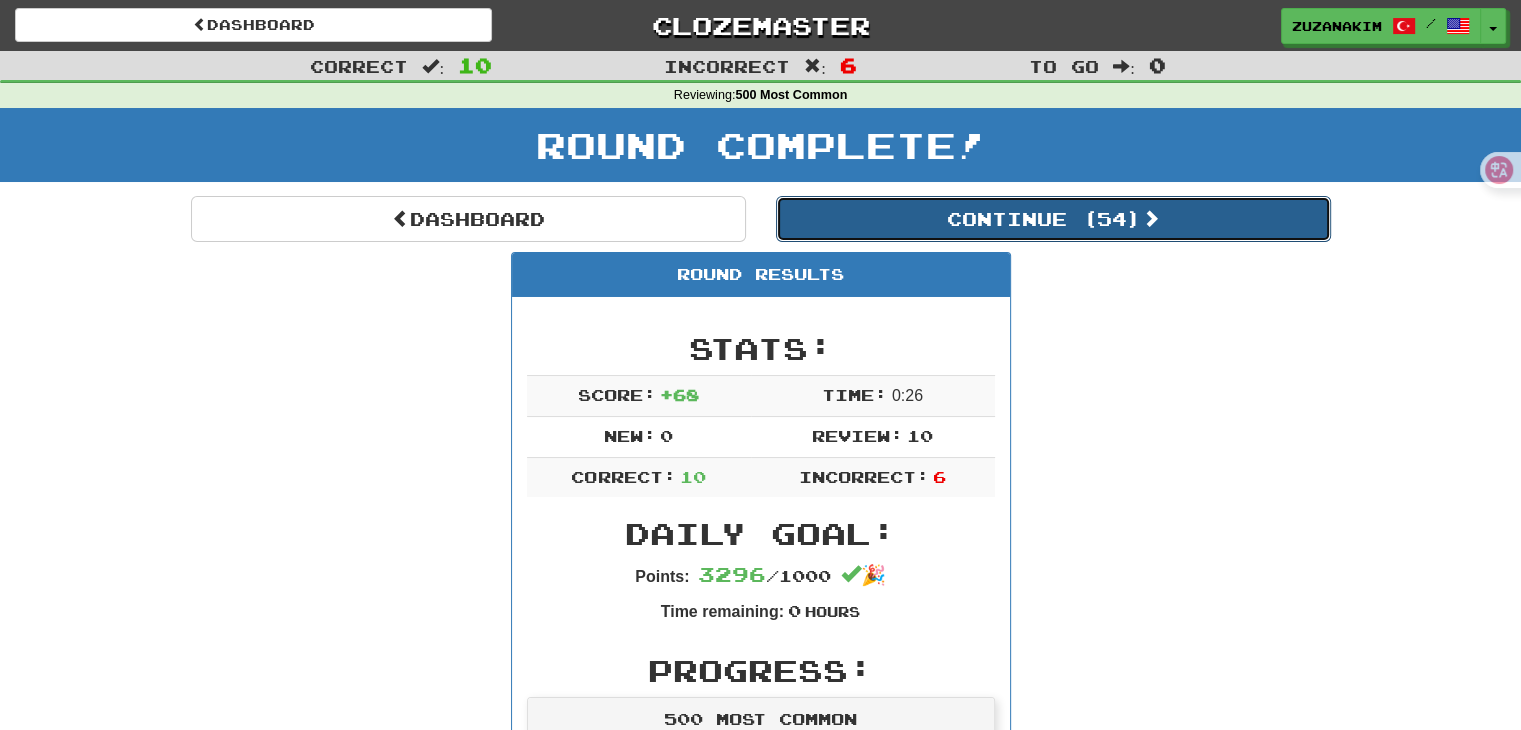 click on "Continue ( 54 )" at bounding box center [1053, 219] 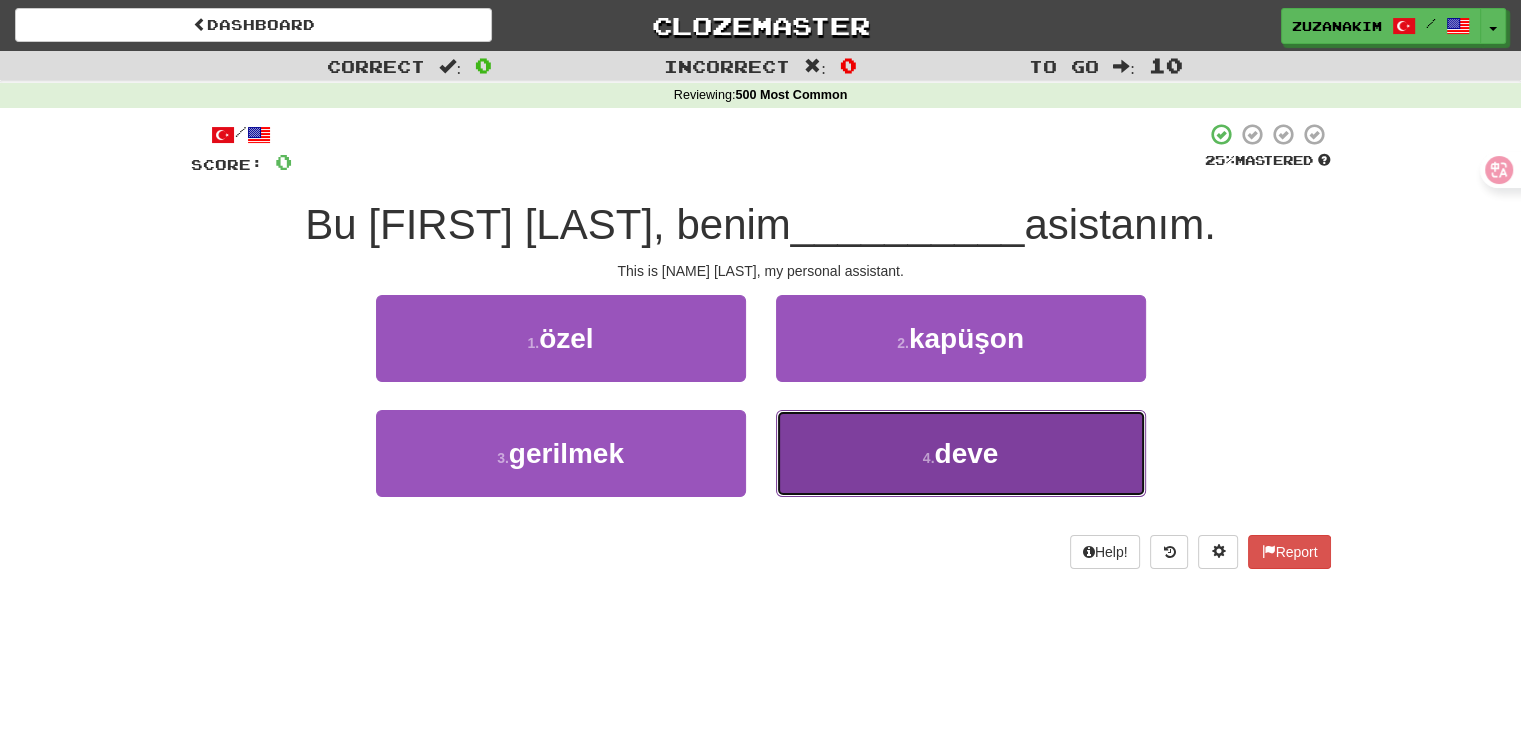 click on "deve" at bounding box center [966, 453] 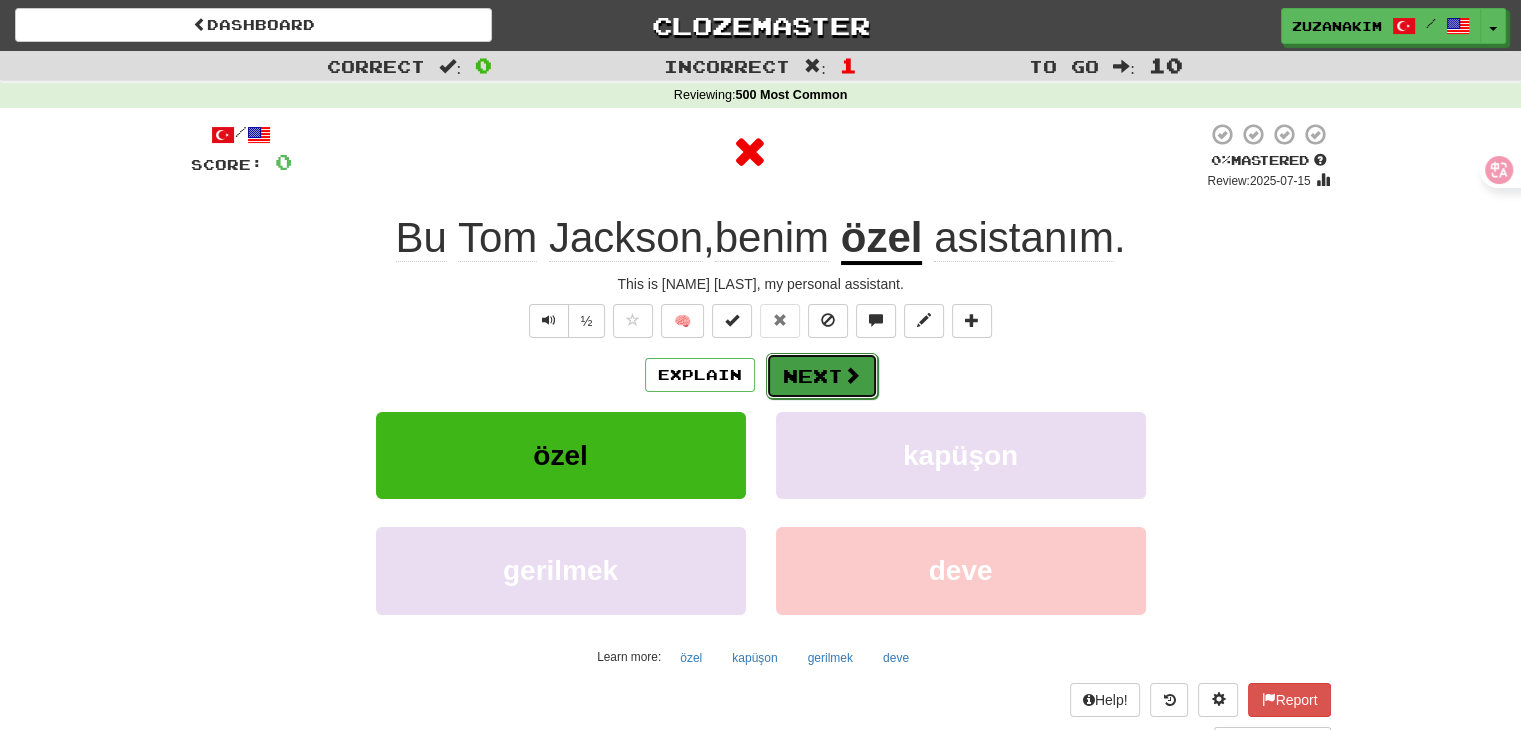 click on "Next" at bounding box center [822, 376] 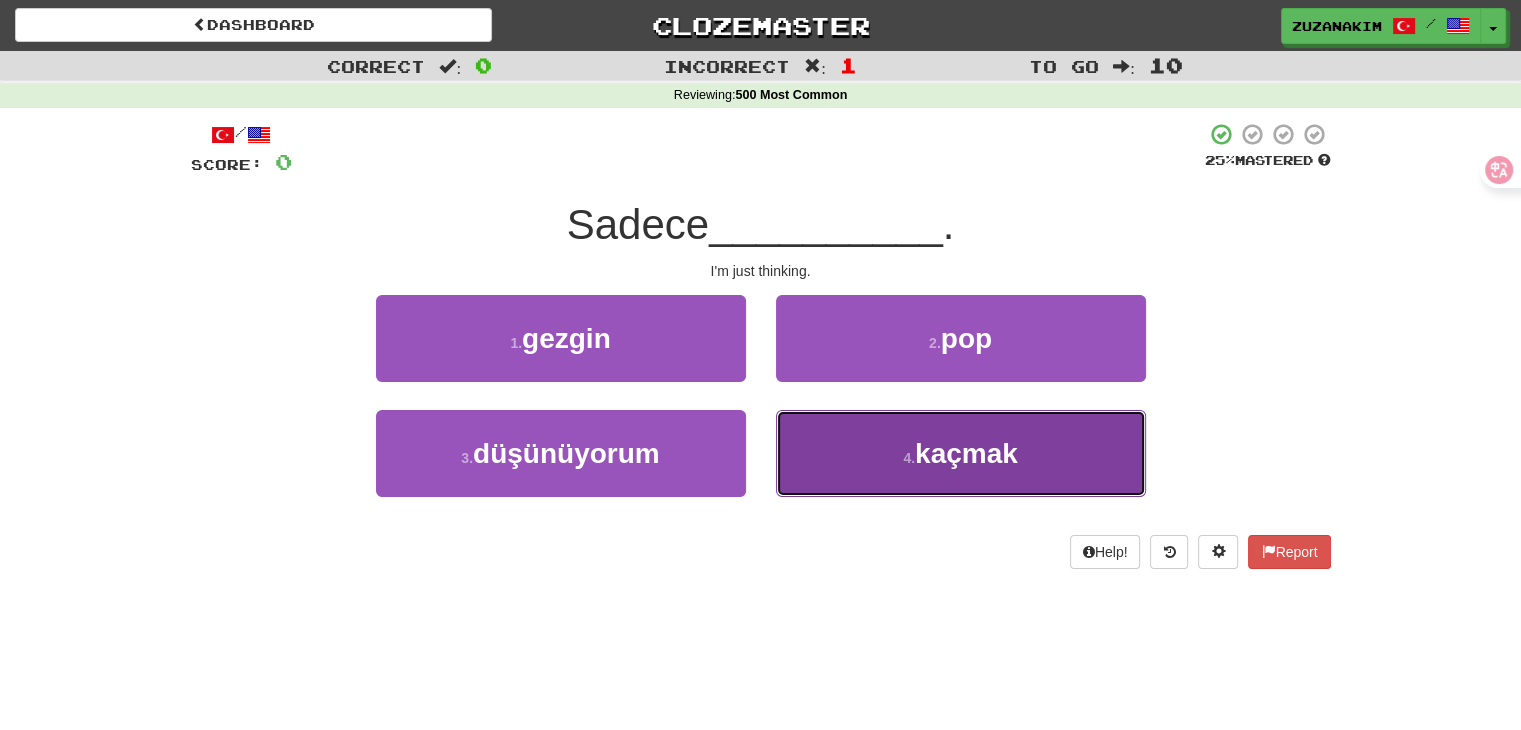 click on "4 .  kaçmak" at bounding box center (961, 453) 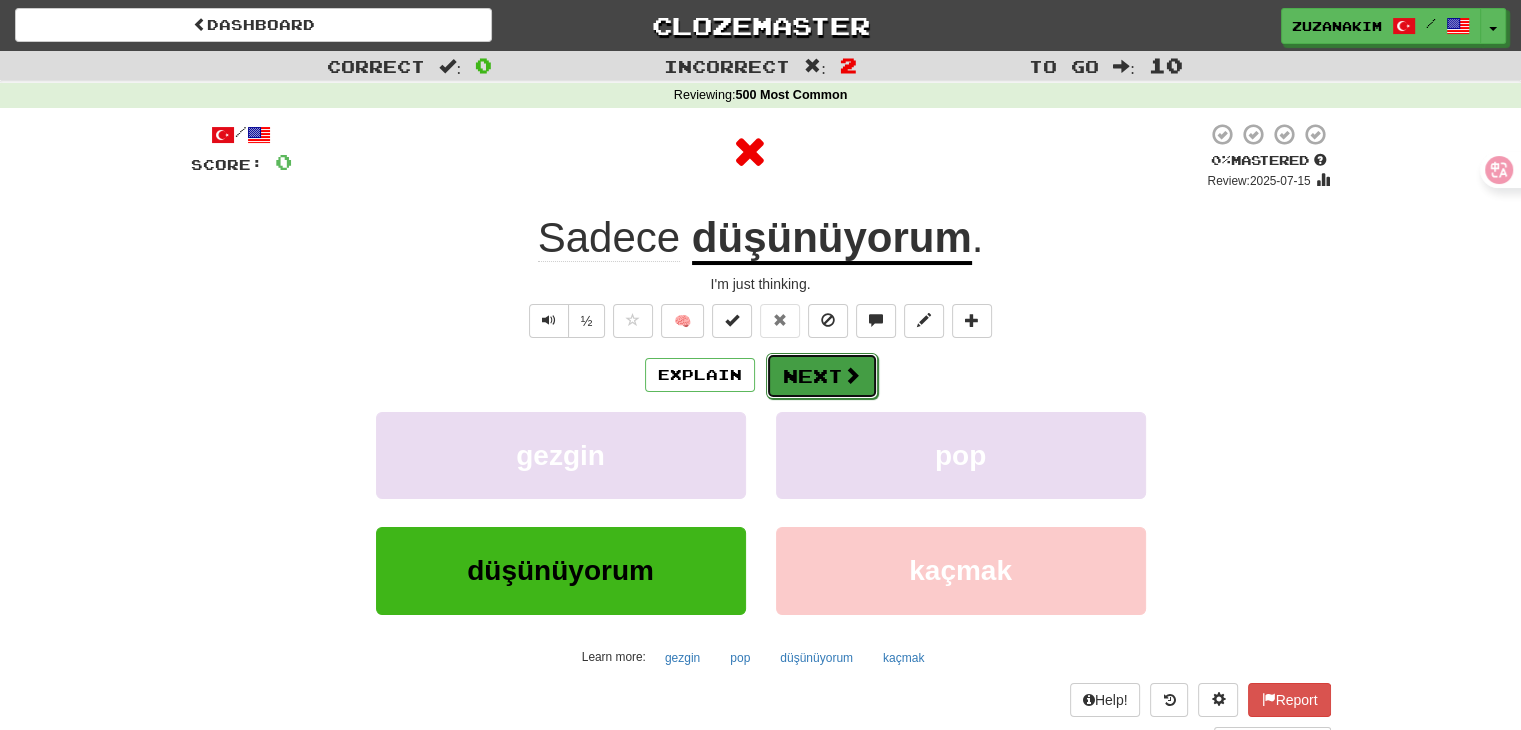 click on "Next" at bounding box center [822, 376] 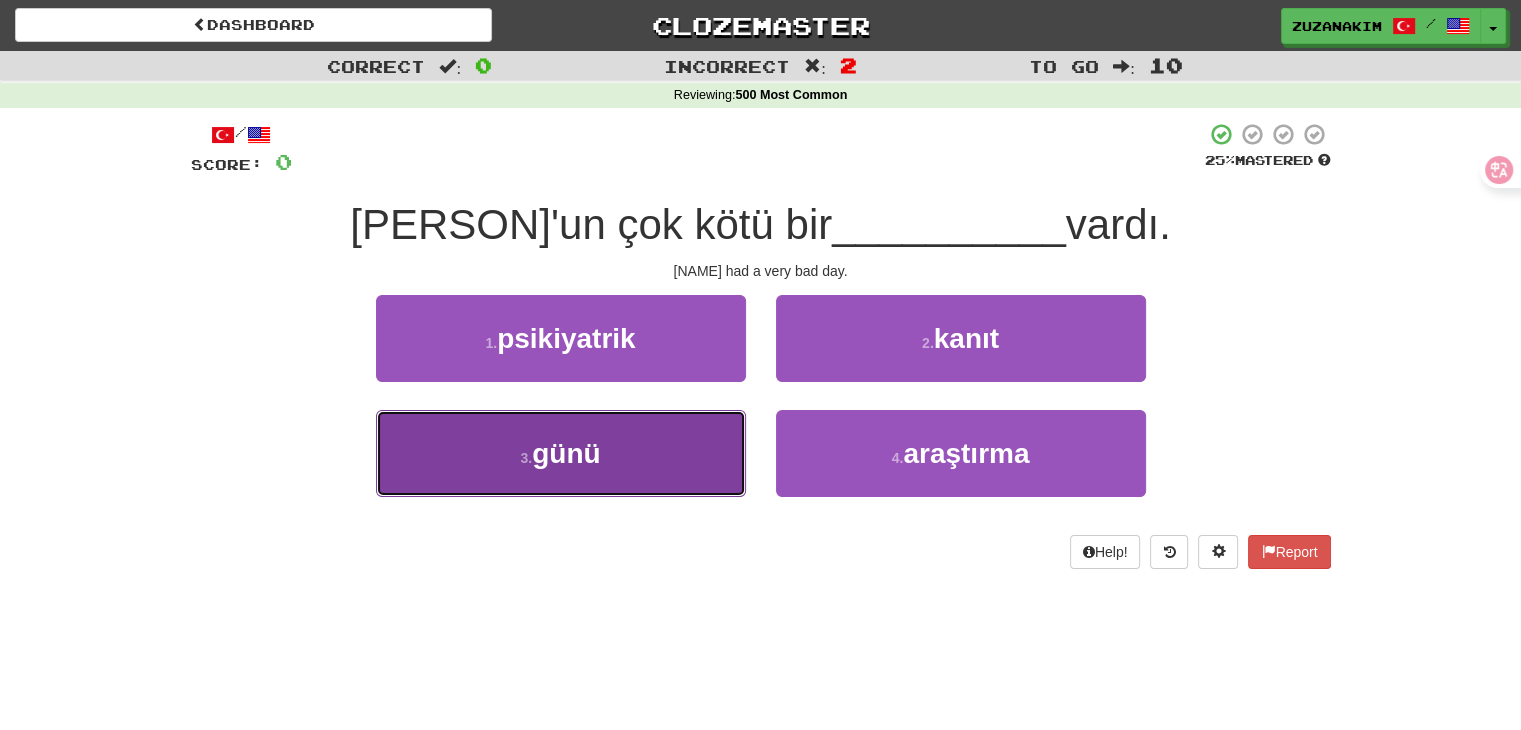 click on "3 .  günü" at bounding box center [561, 453] 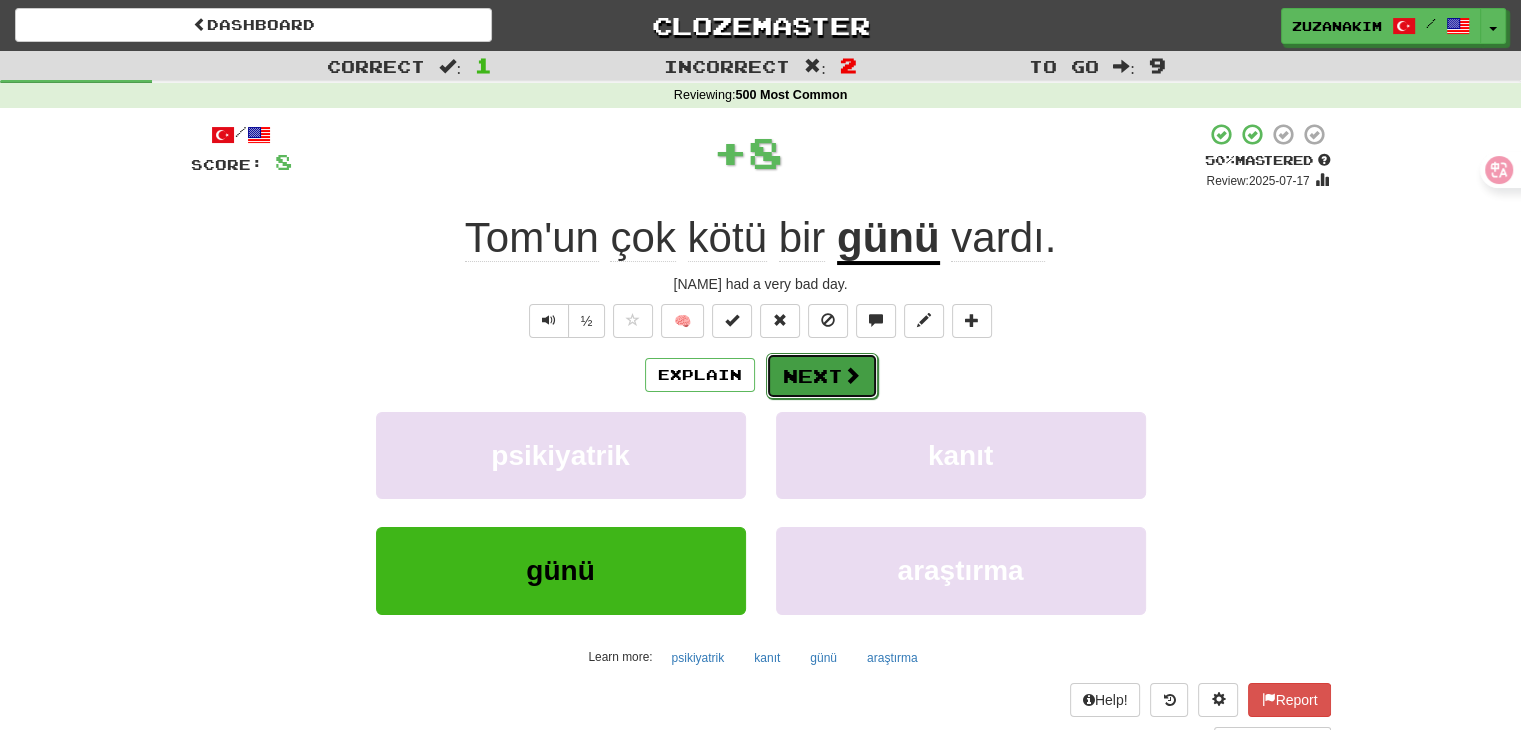 click at bounding box center (852, 375) 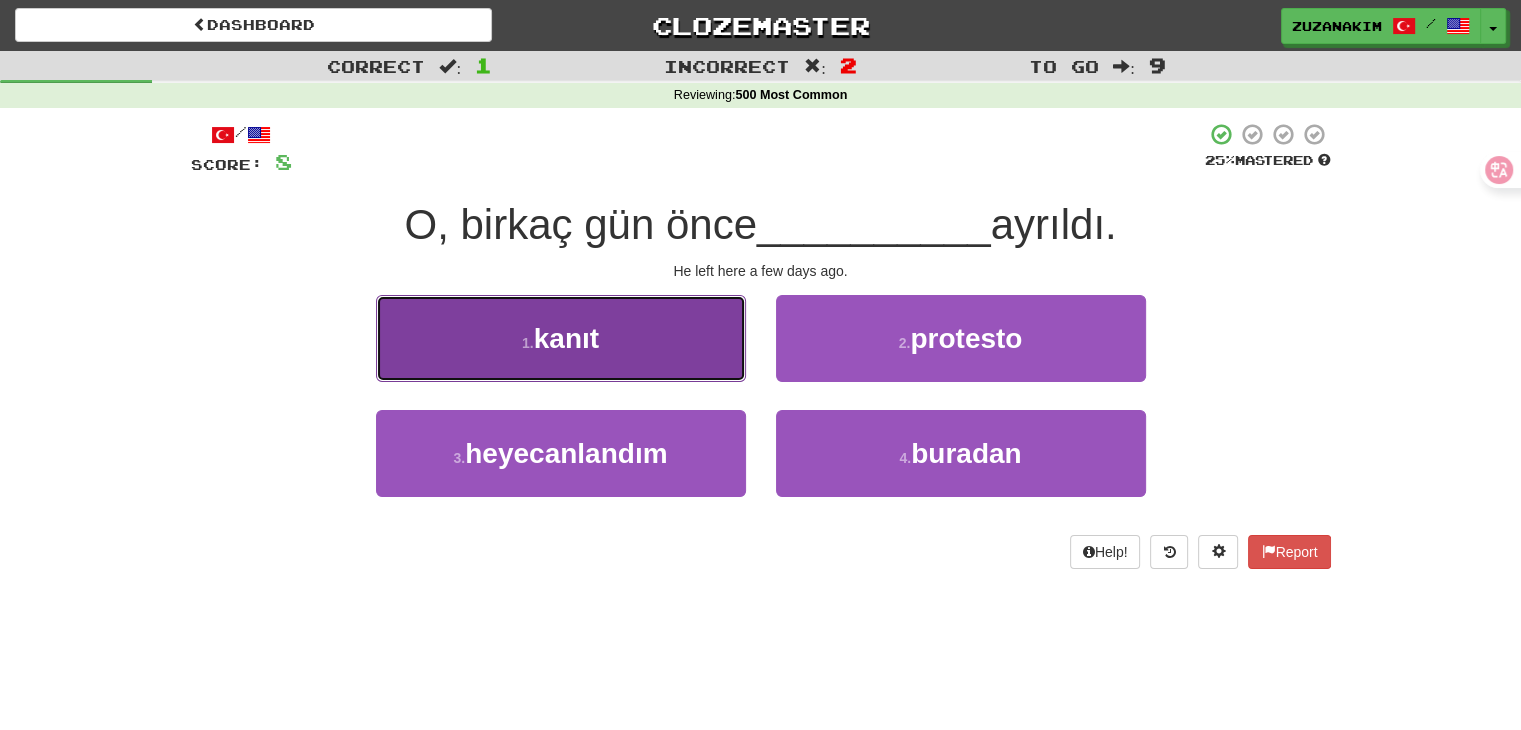 click on "1 .  kanıt" at bounding box center [561, 338] 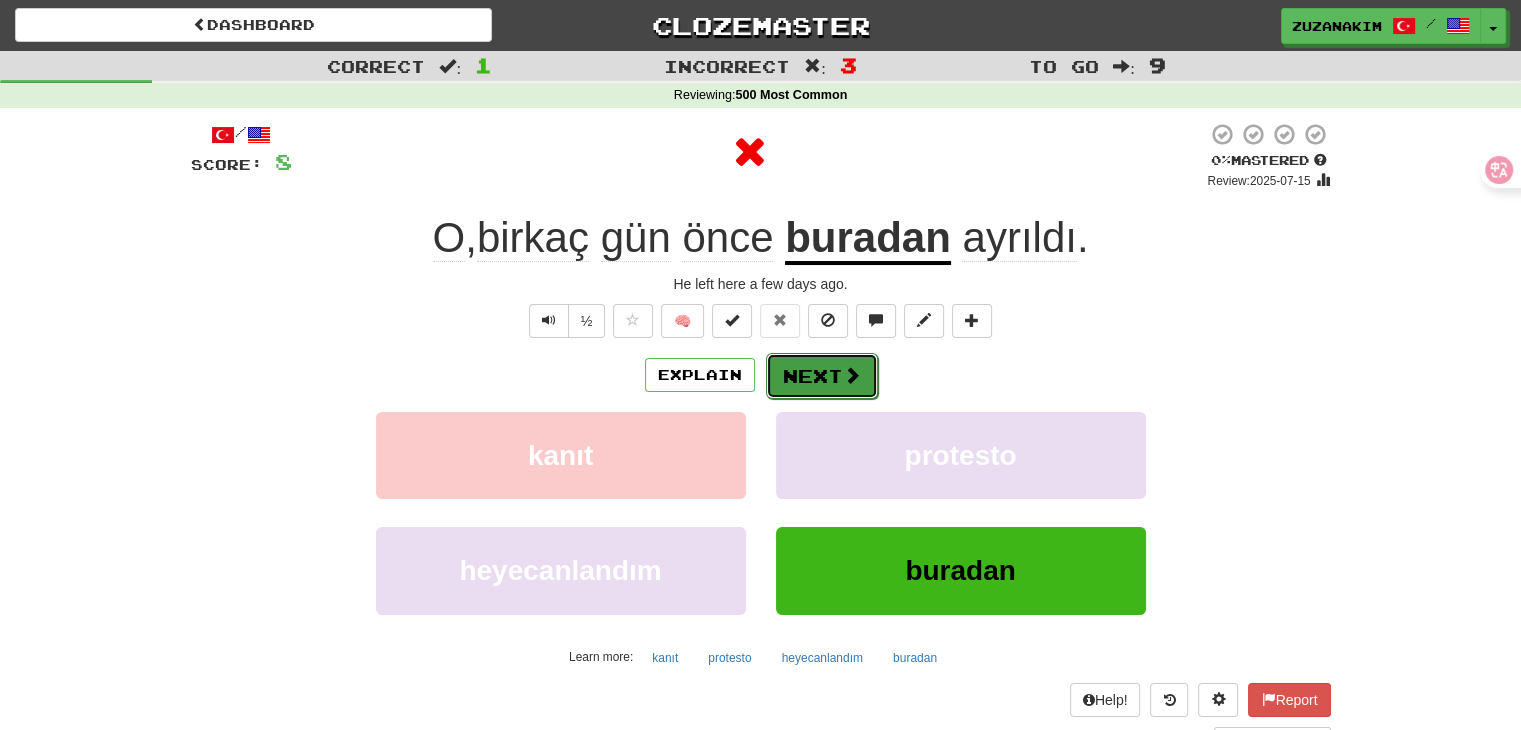click on "Next" at bounding box center [822, 376] 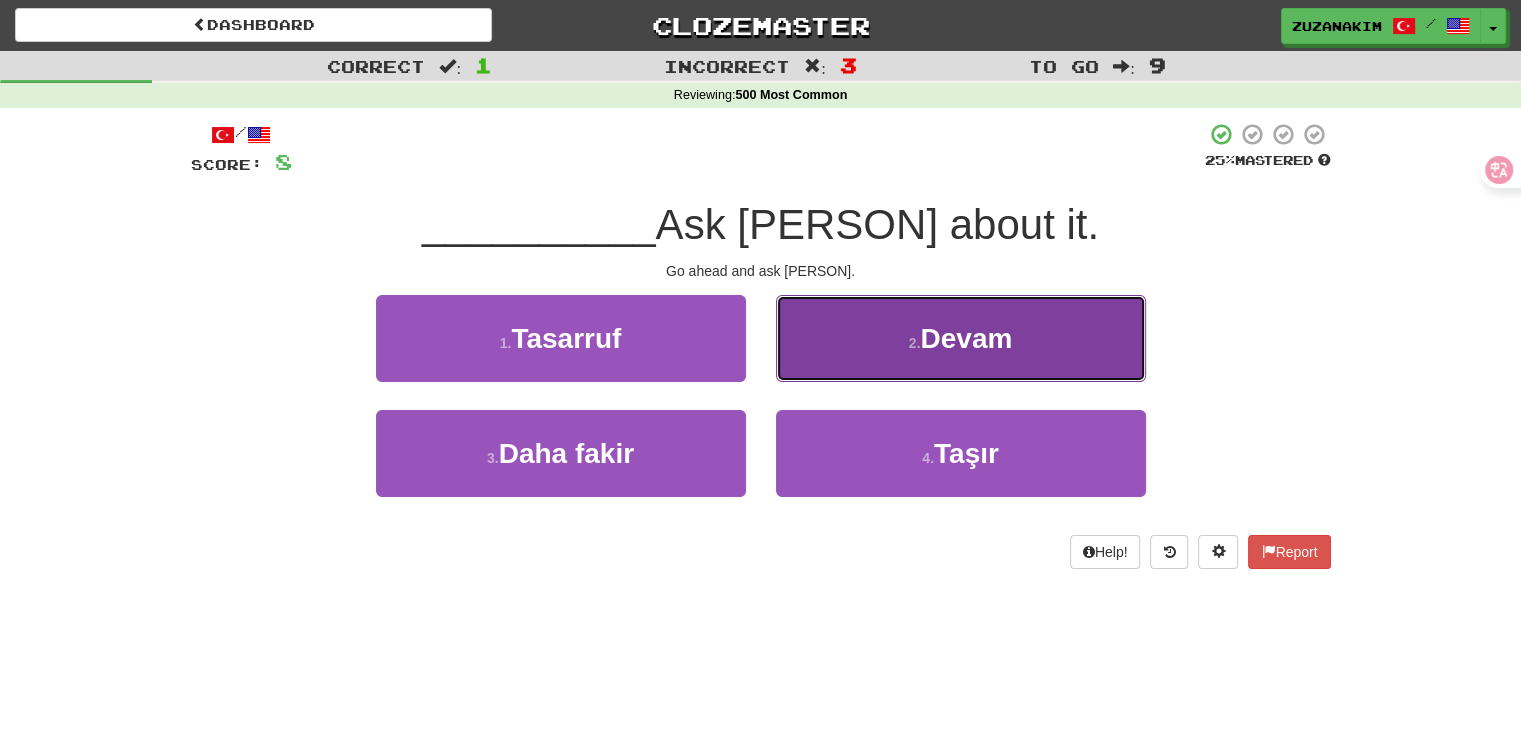 click on "2 .  Devam" at bounding box center [961, 338] 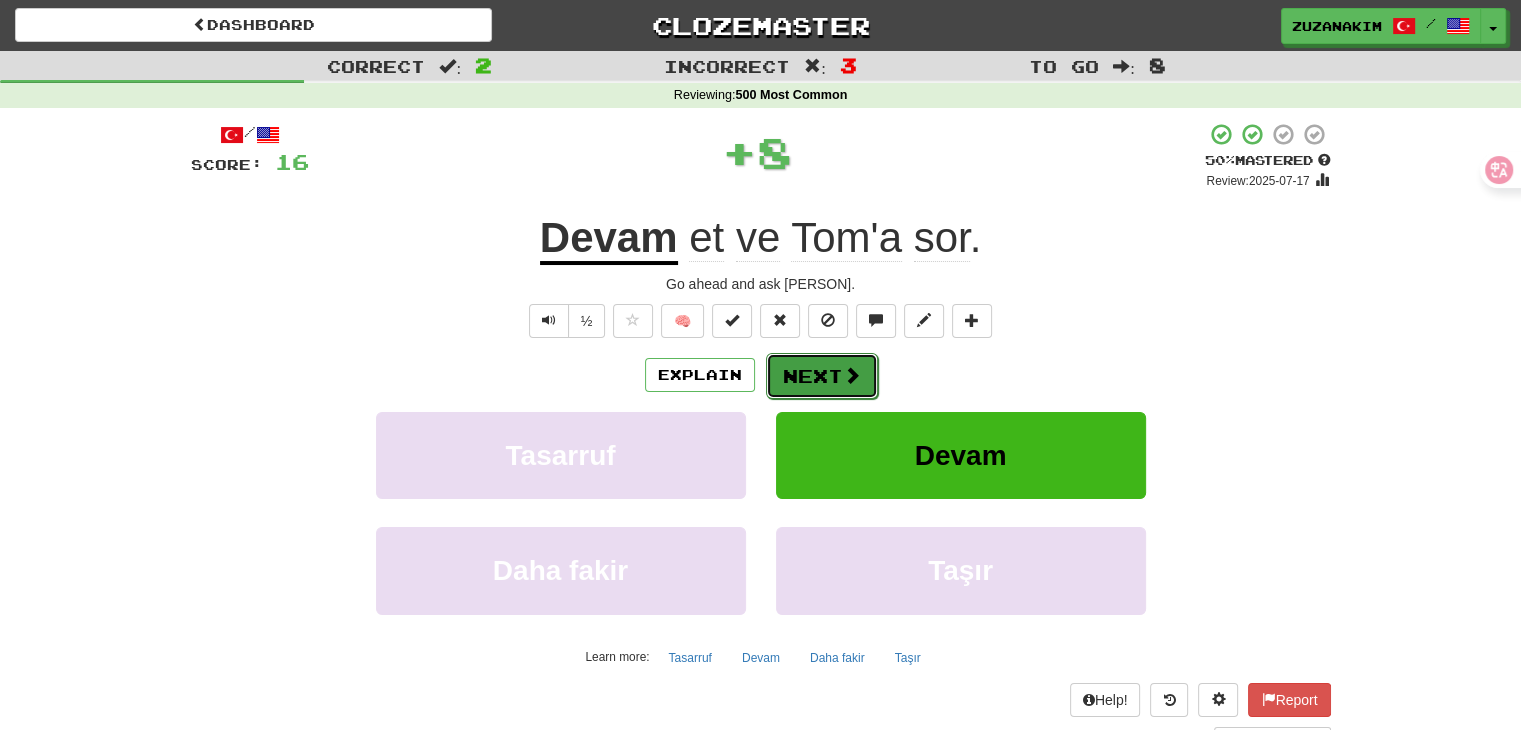 click on "Next" at bounding box center [822, 376] 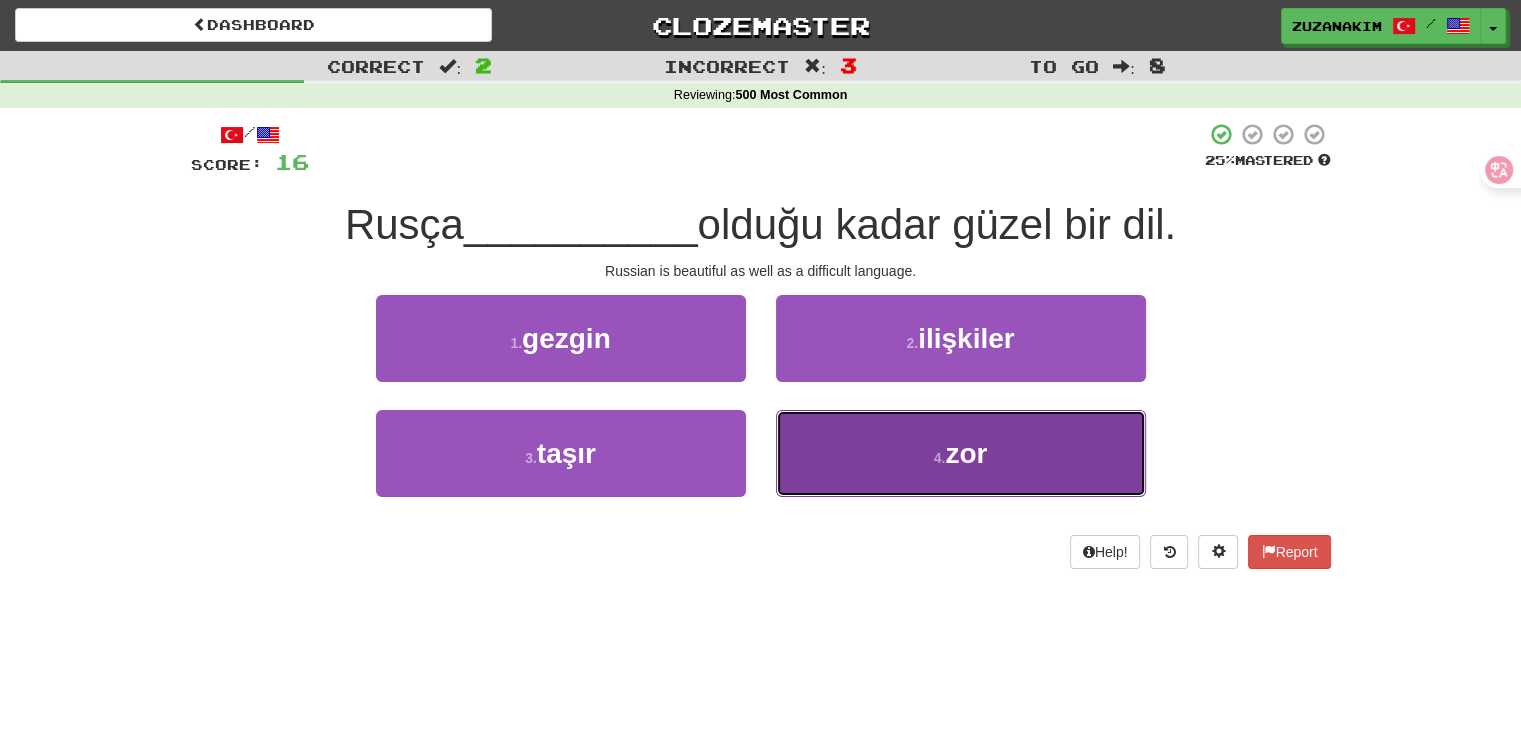 click on "4 .  zor" at bounding box center [961, 453] 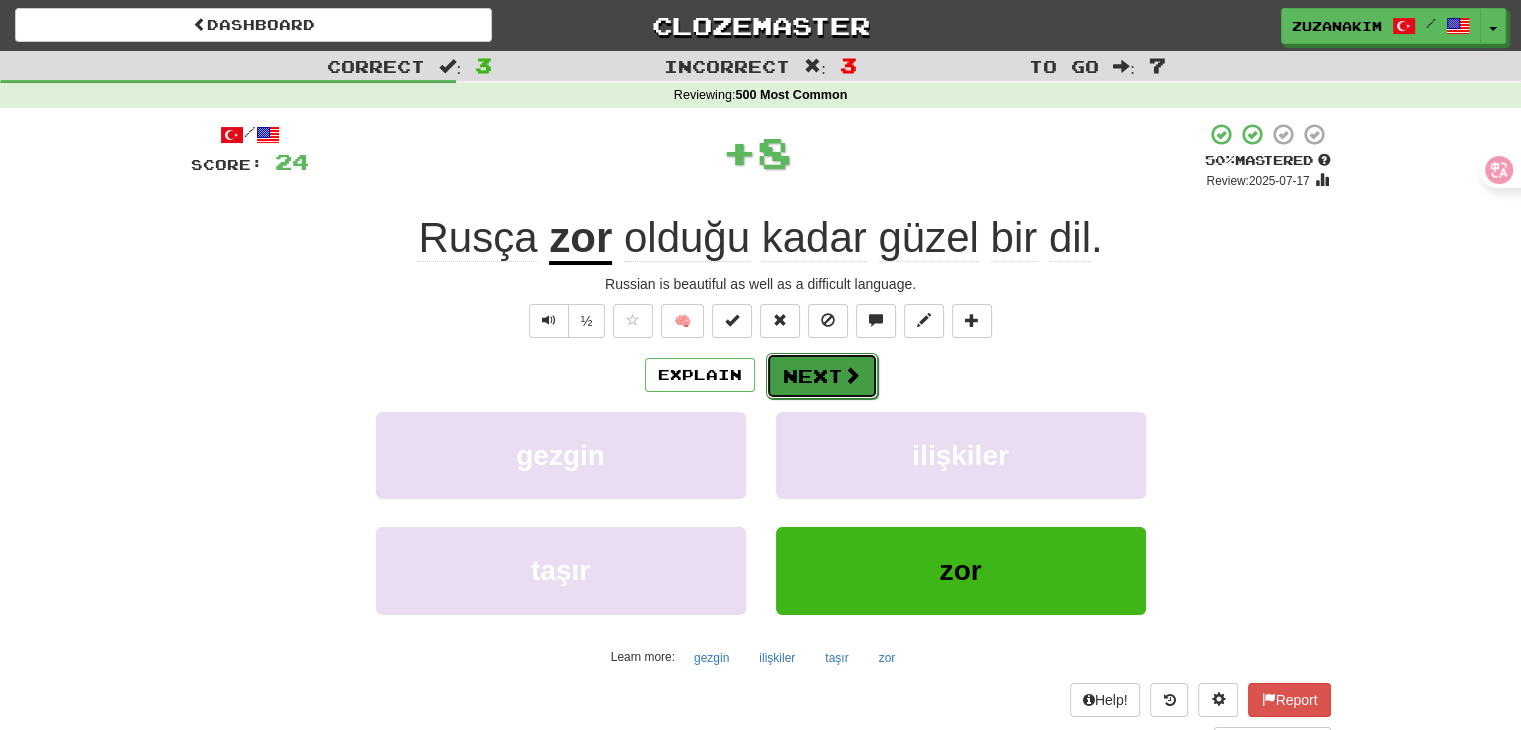 click on "Next" at bounding box center (822, 376) 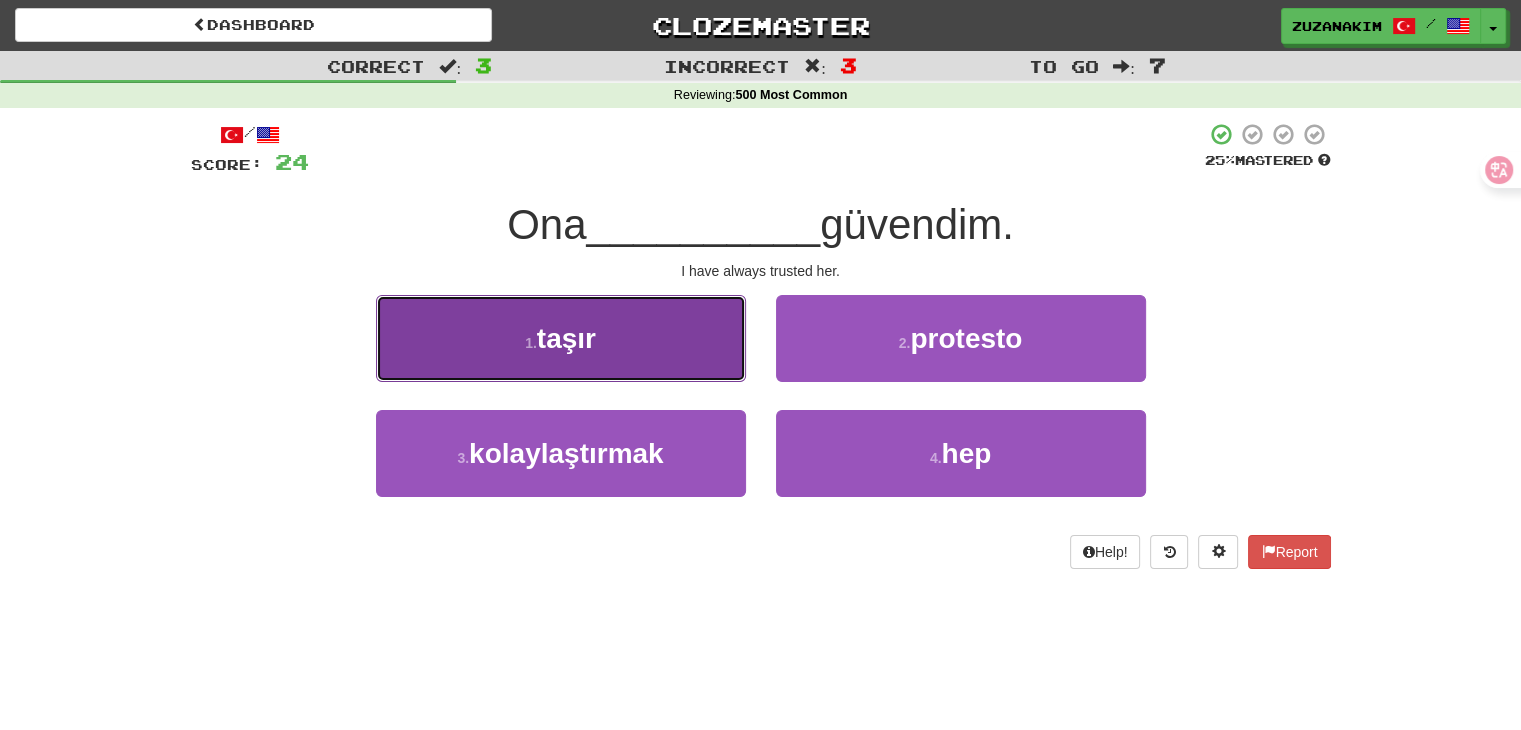 click on "1 .  taşır" at bounding box center (561, 338) 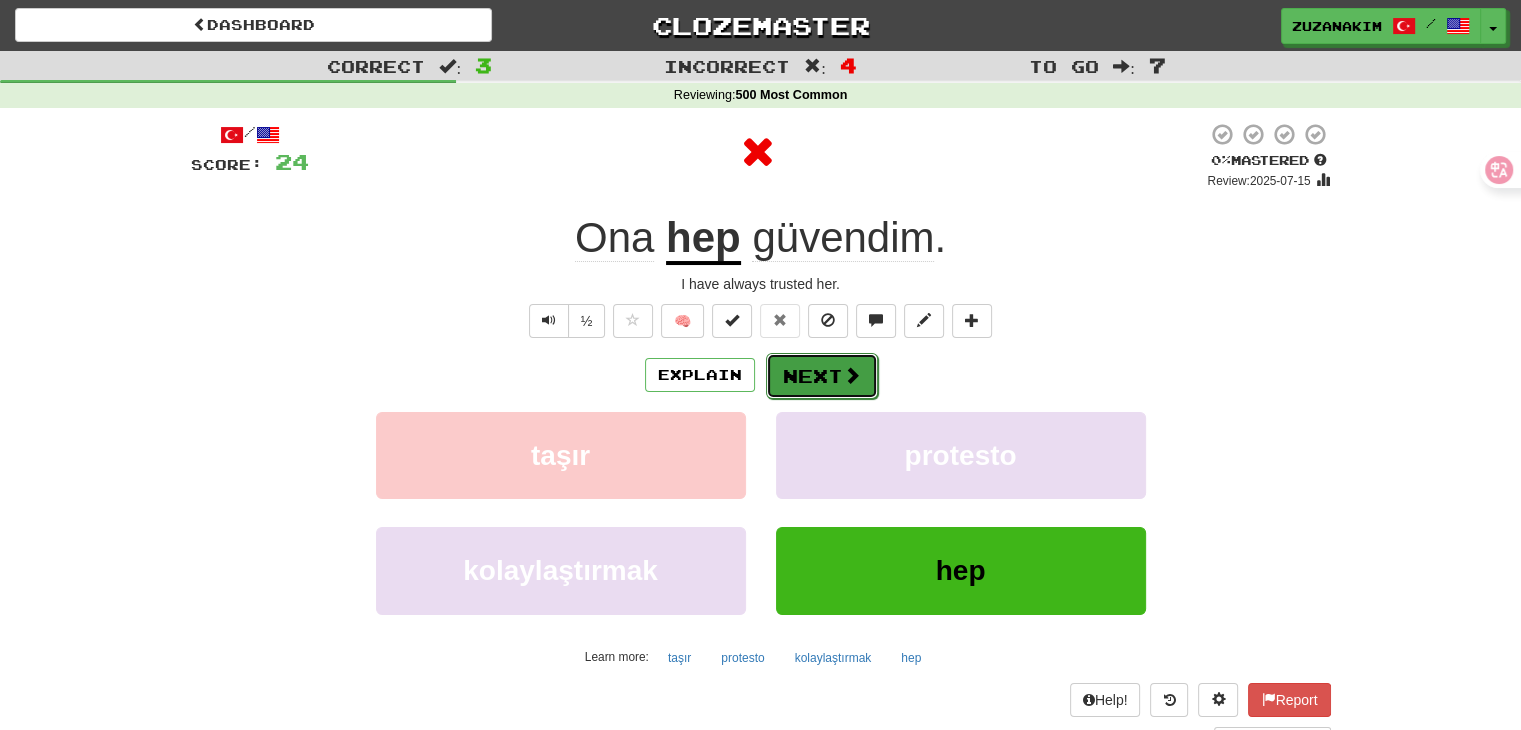 click on "Next" at bounding box center (822, 376) 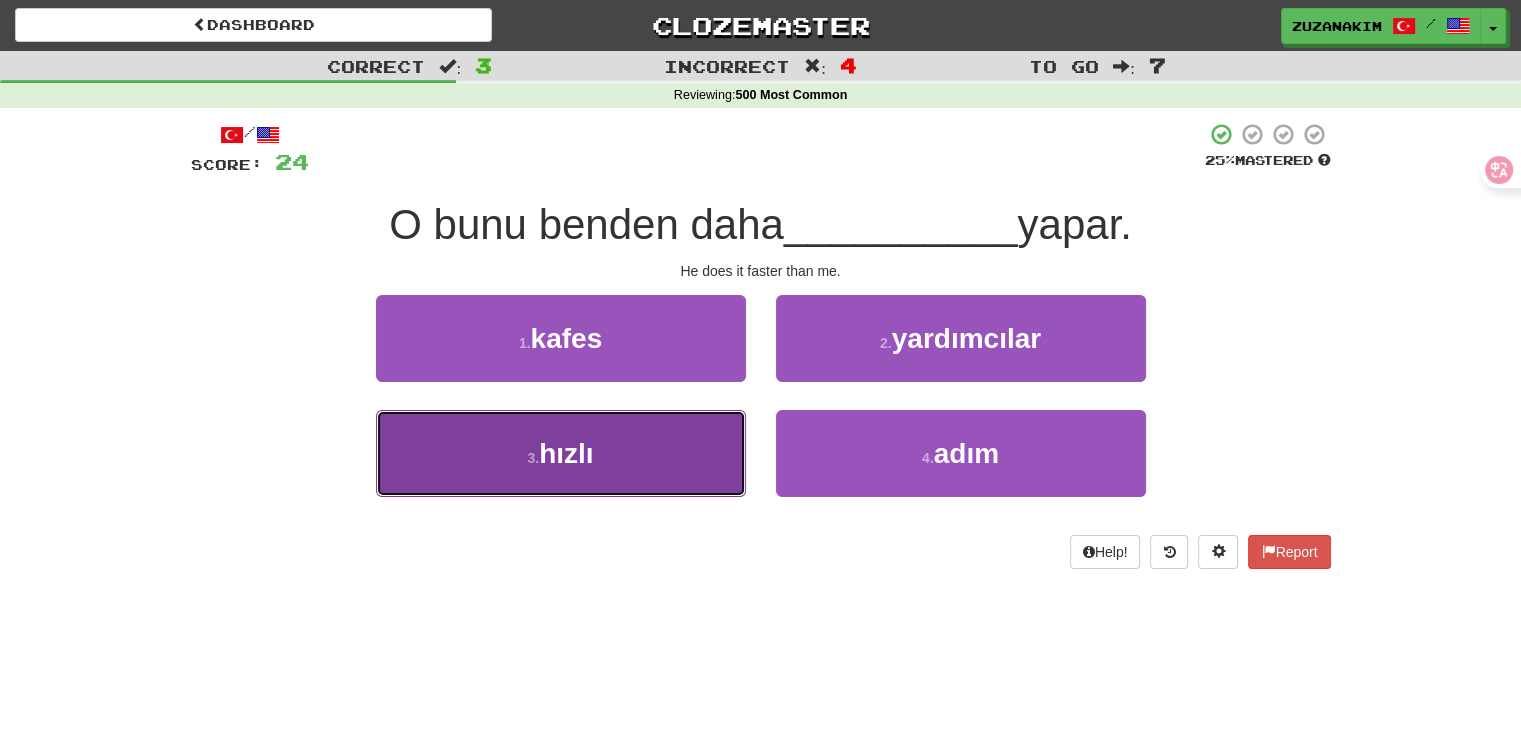 click on "3 .  hızlı" at bounding box center (561, 453) 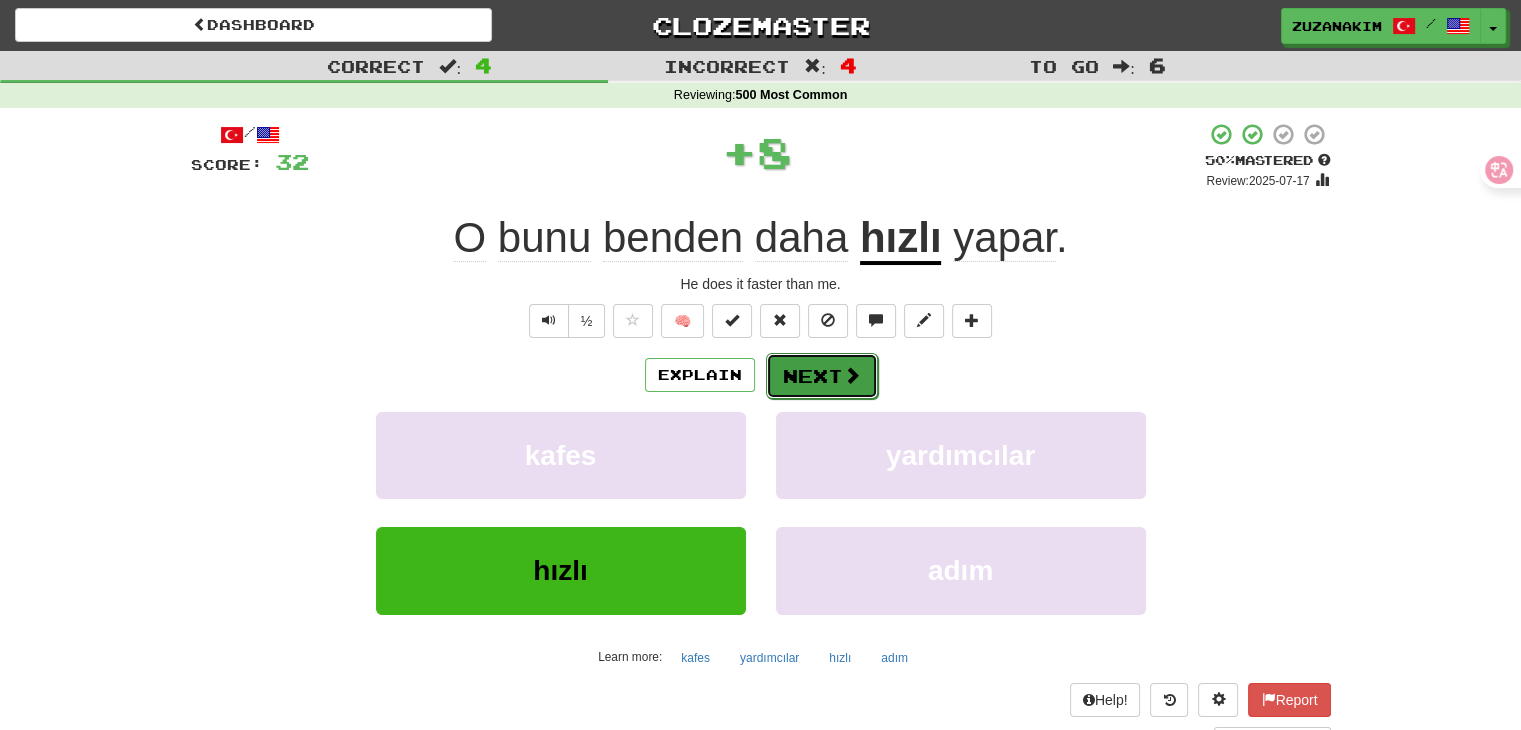 click on "Next" at bounding box center [822, 376] 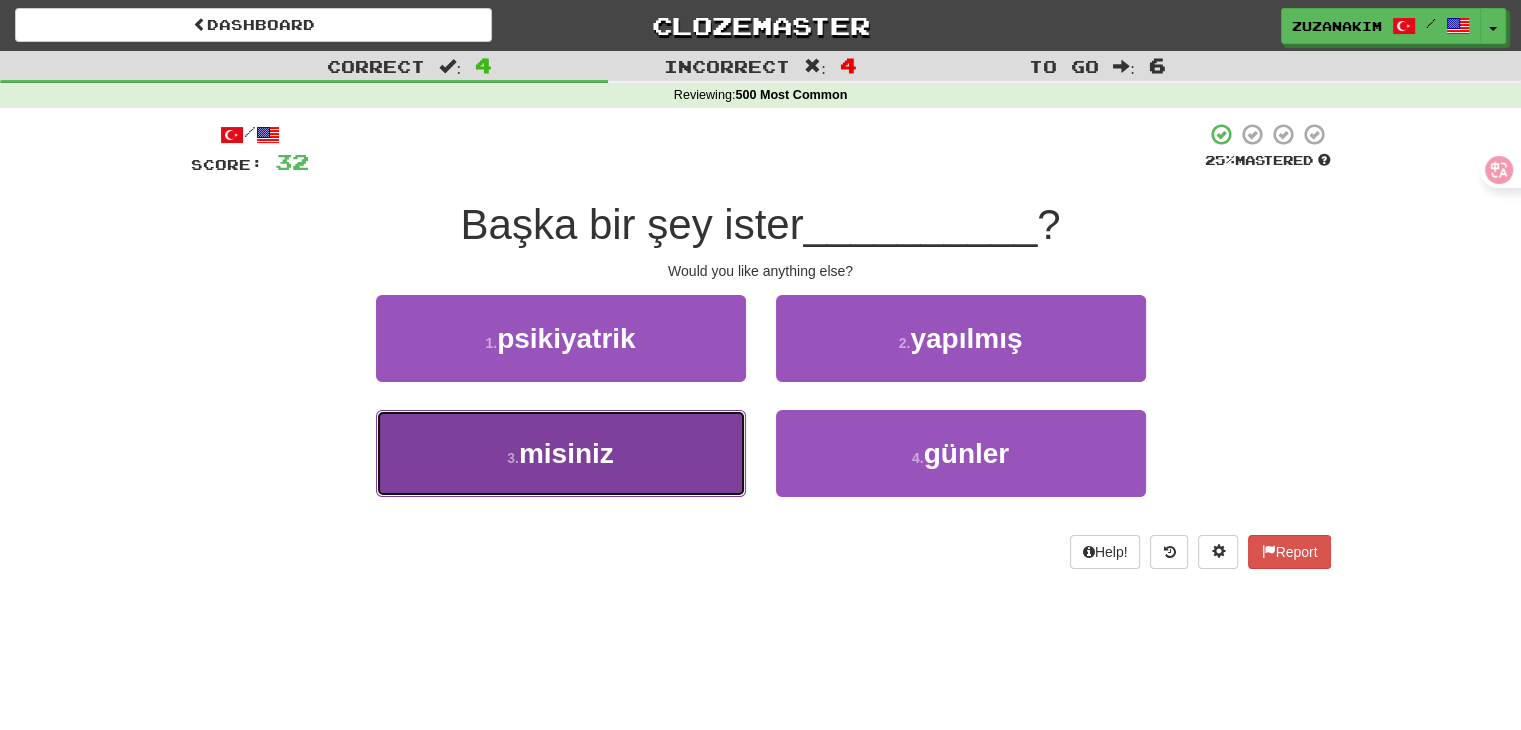 click on "3 .  misiniz" at bounding box center (561, 453) 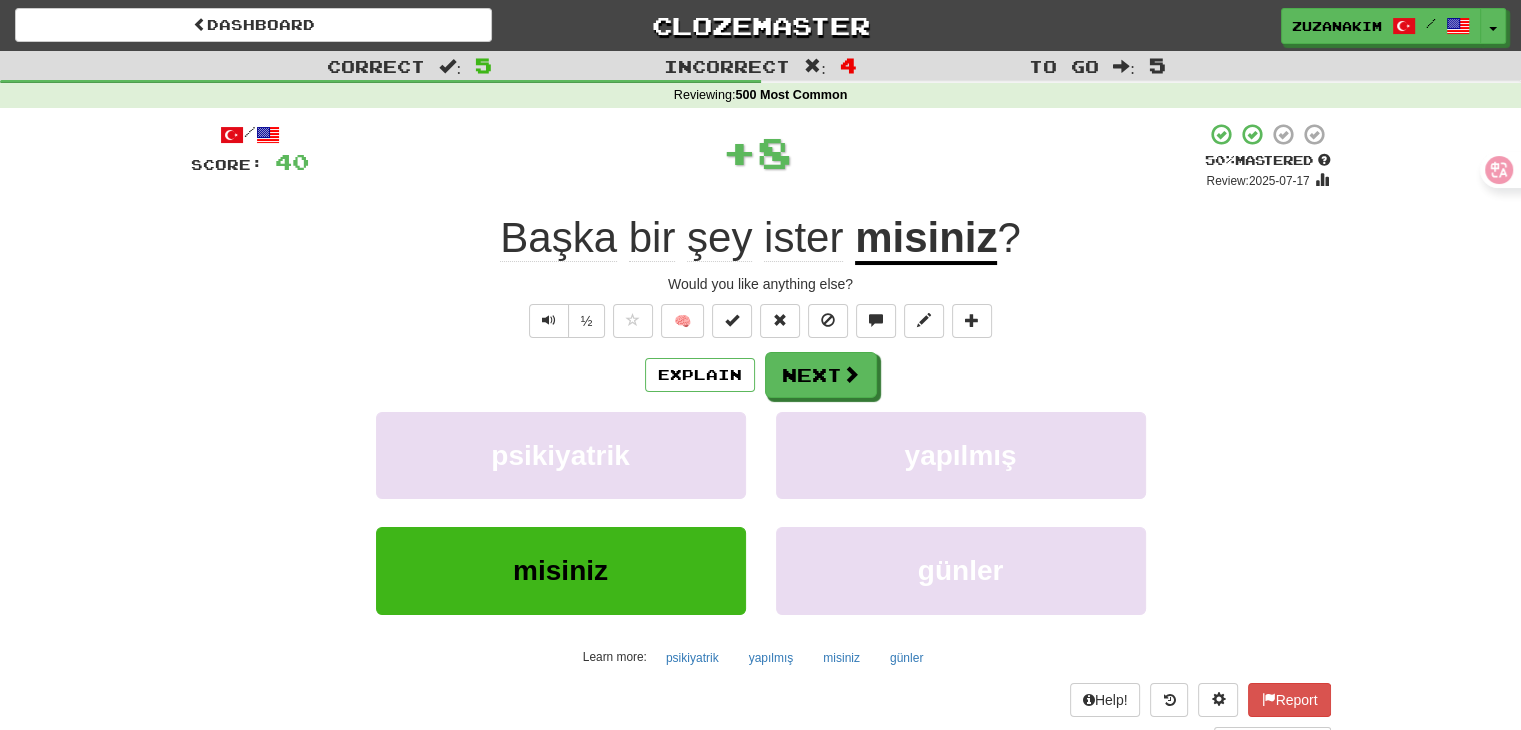 click on "Next" at bounding box center (821, 375) 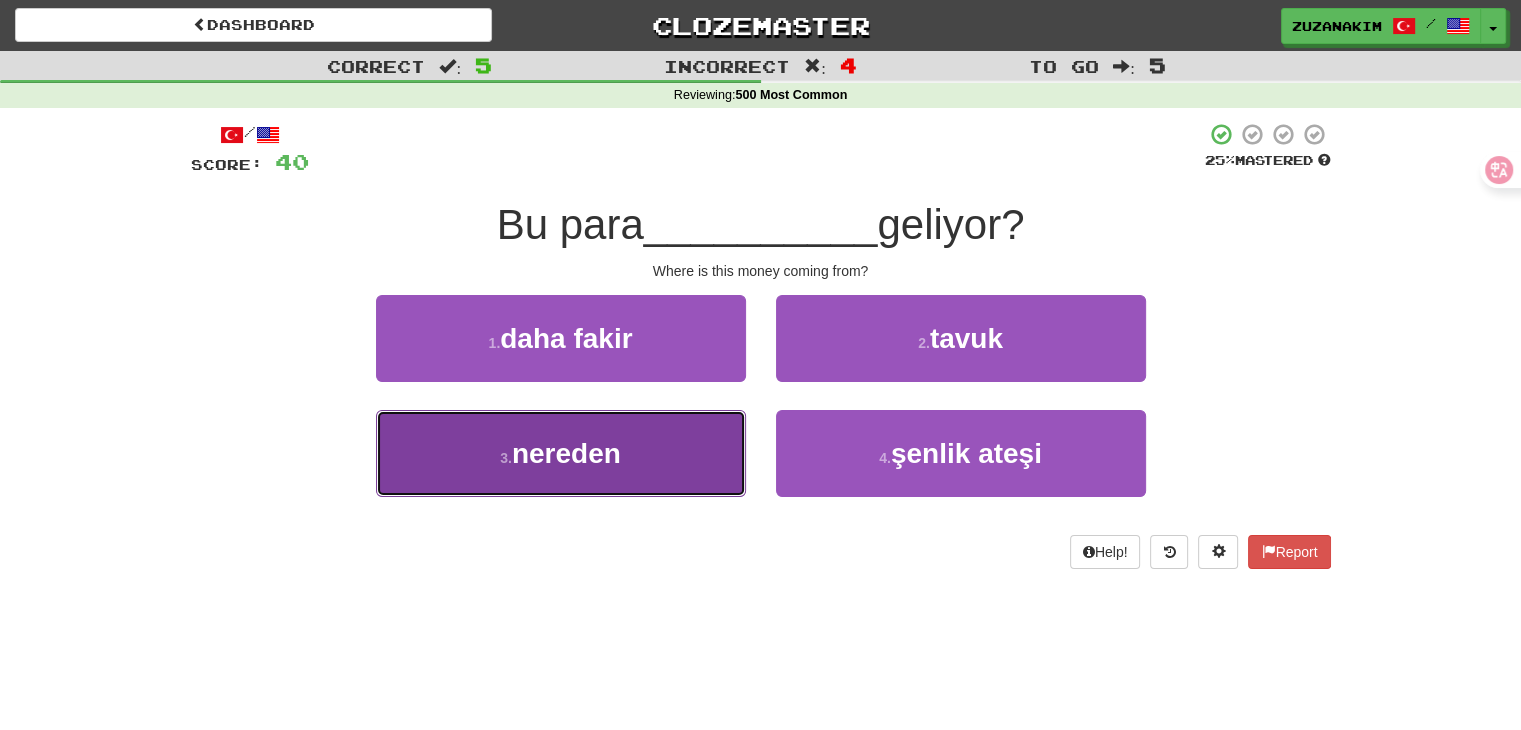 click on "[NUMBER] .  nereden" at bounding box center (561, 453) 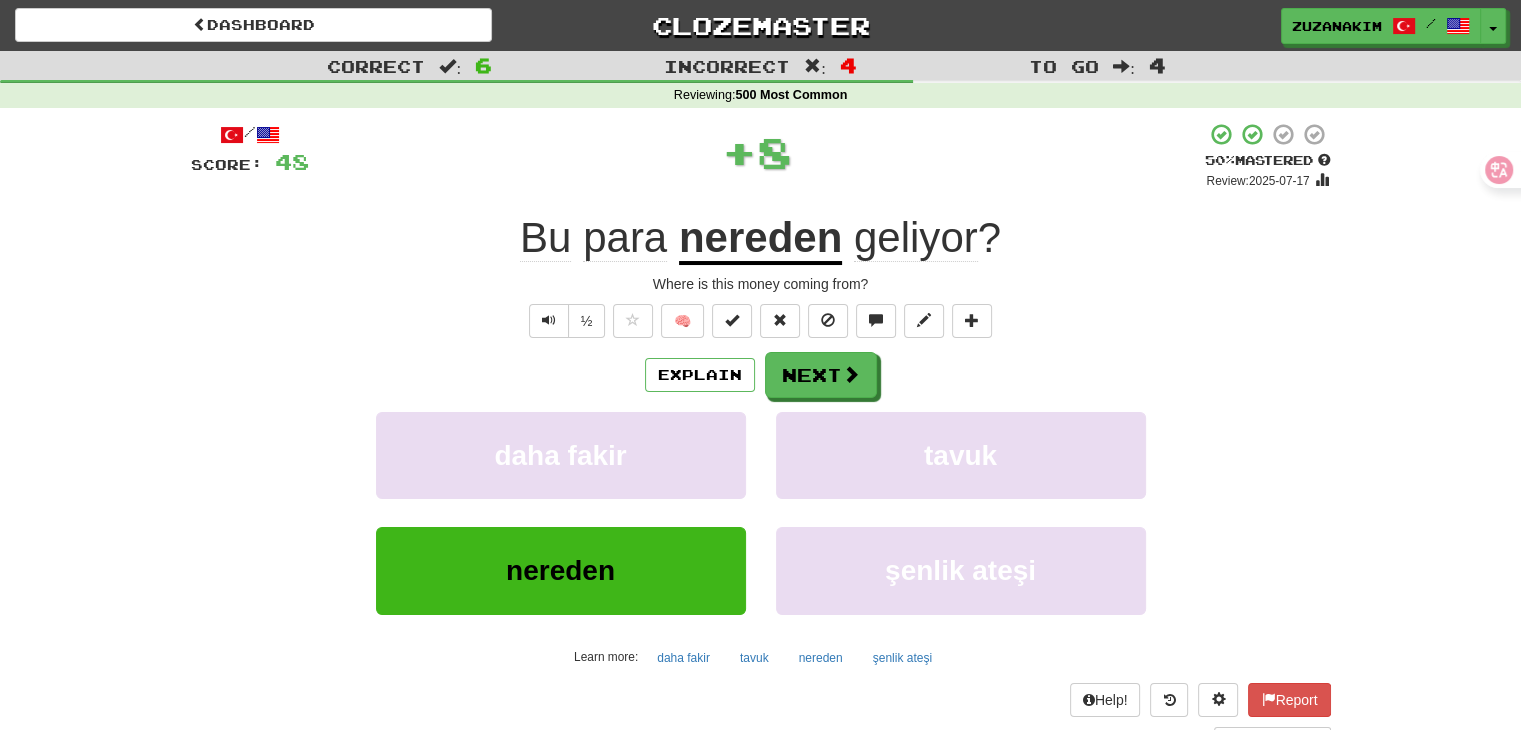 click on "Explain Next daha fakir tavuk nereden şenlik ateşi Learn more: daha fakir tavuk nereden şenlik ateşi" at bounding box center (761, 512) 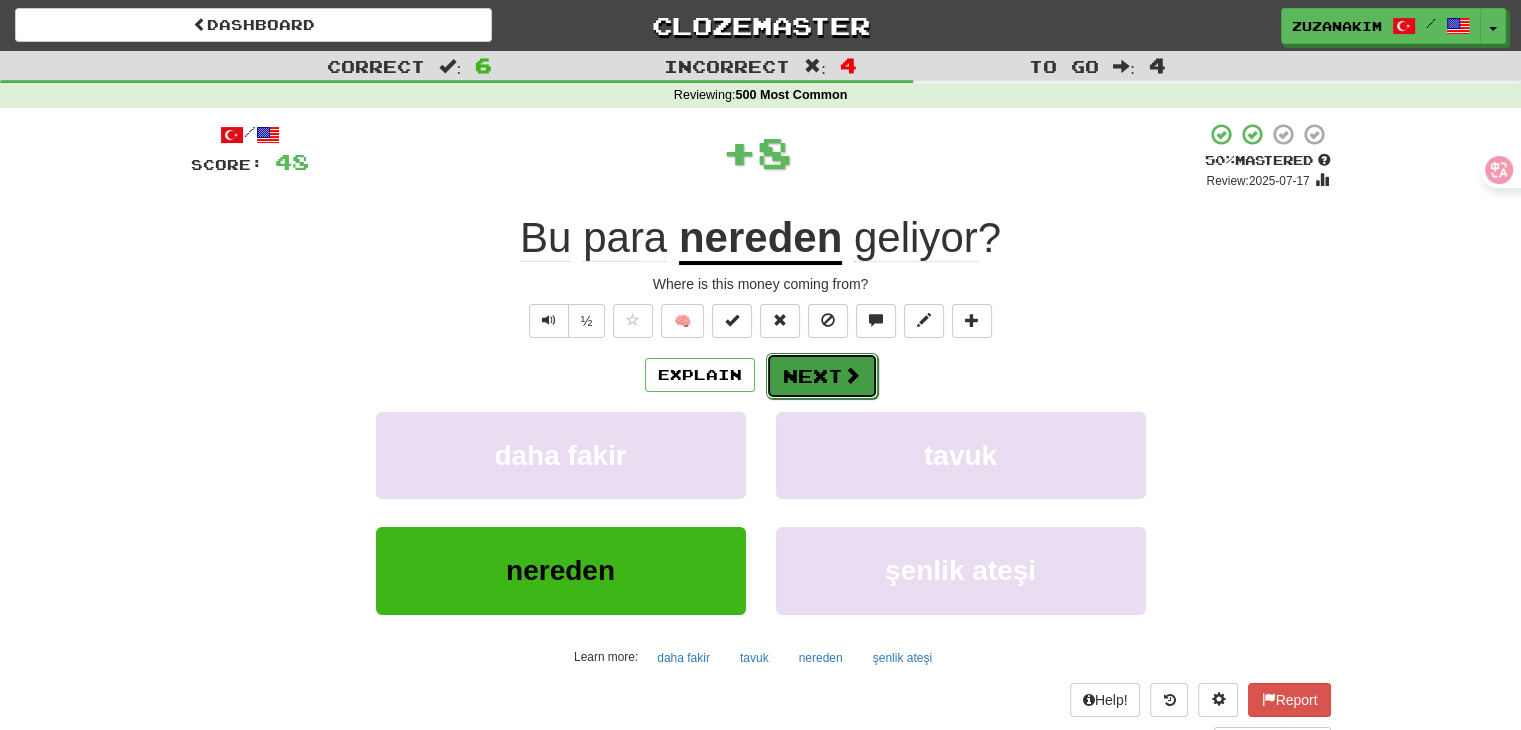 click at bounding box center [852, 375] 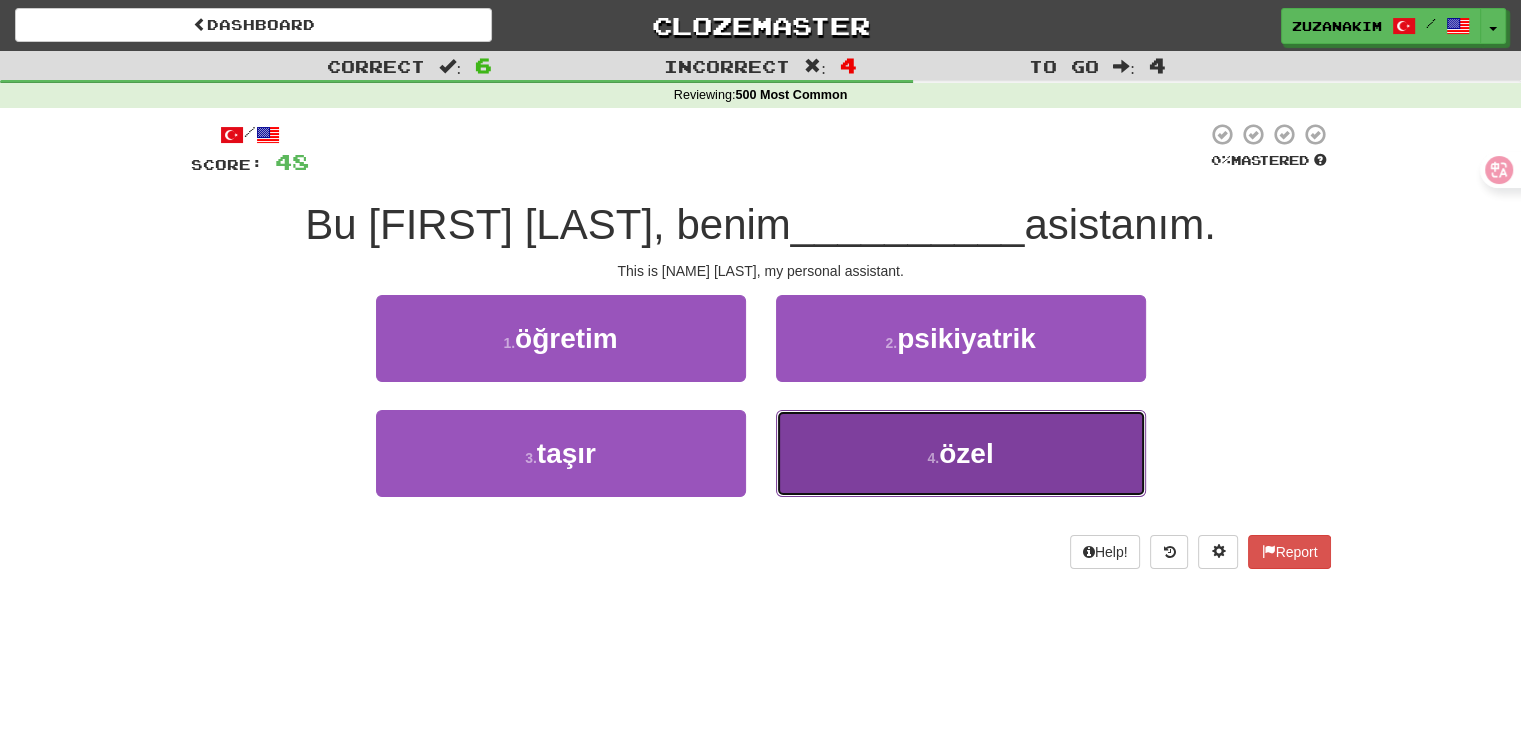 click on "4 .  özel" at bounding box center [961, 453] 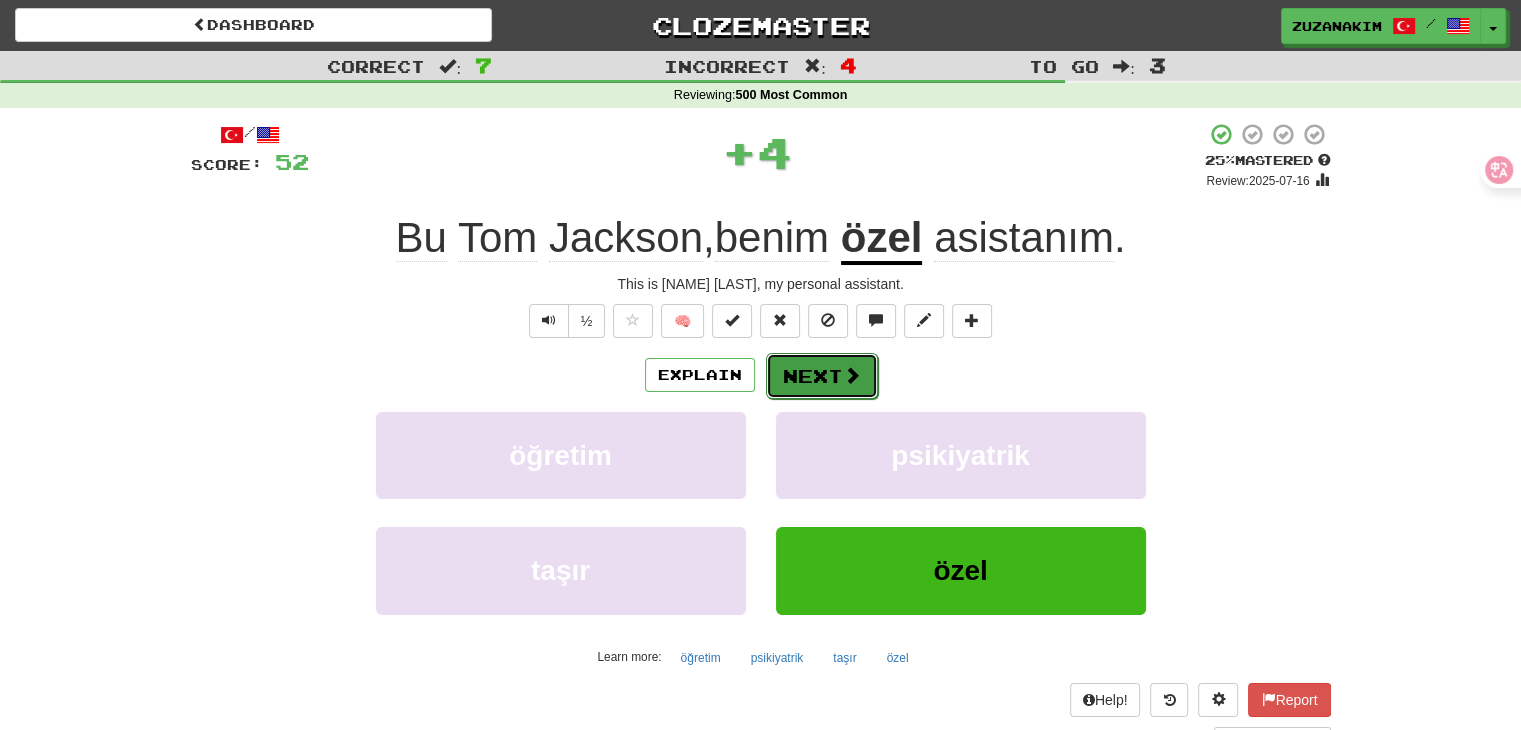 click on "Next" at bounding box center (822, 376) 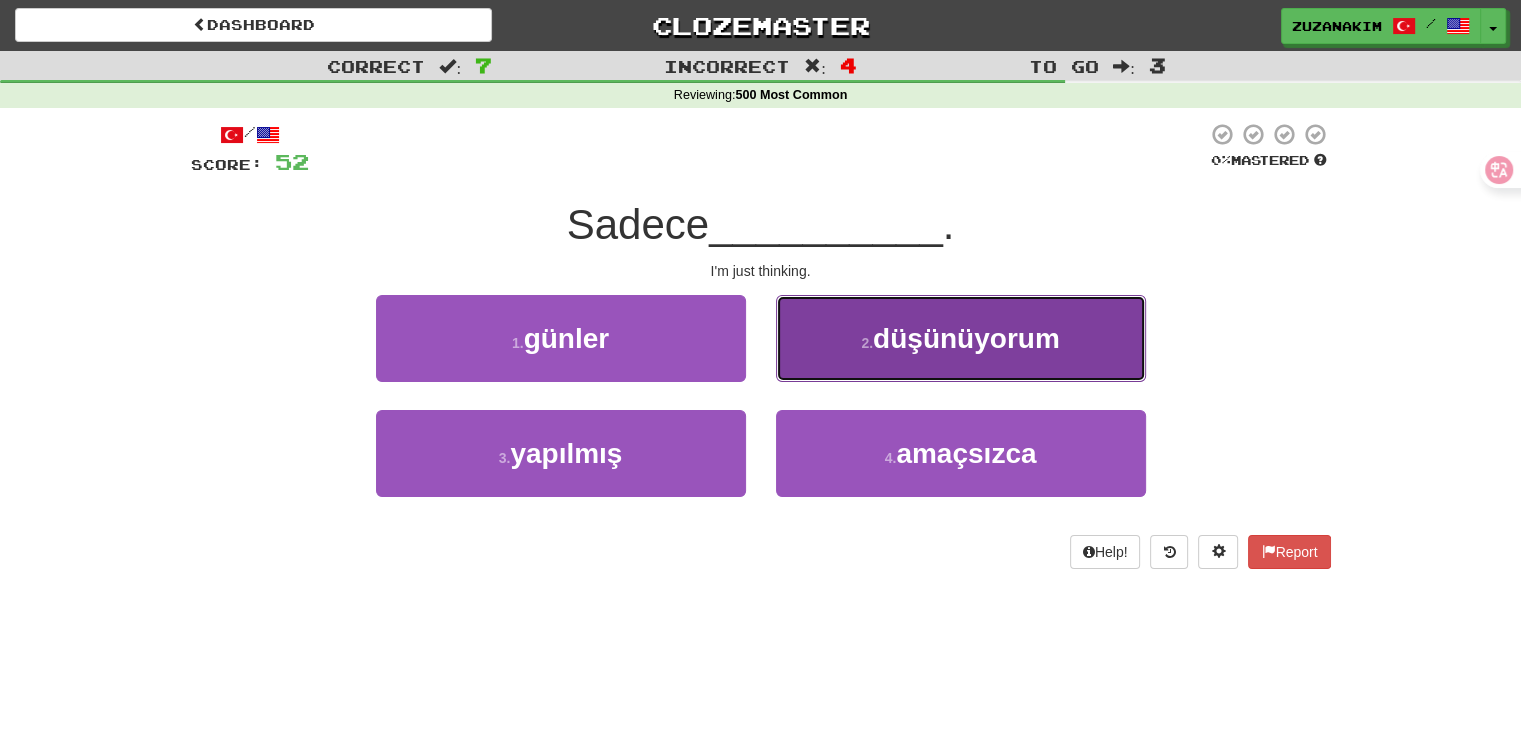 click on "2 .  düşünüyorum" at bounding box center [961, 338] 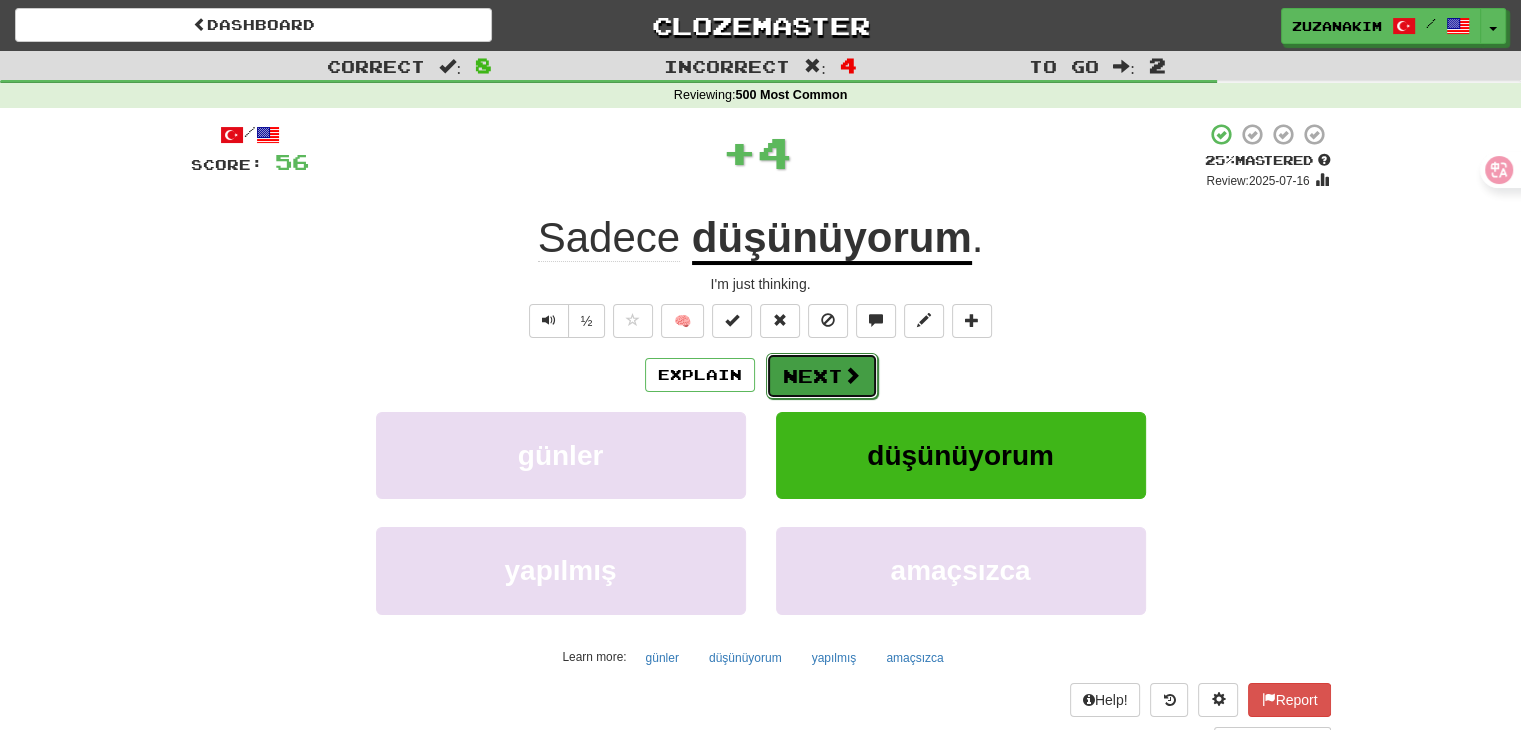 click on "Next" at bounding box center [822, 376] 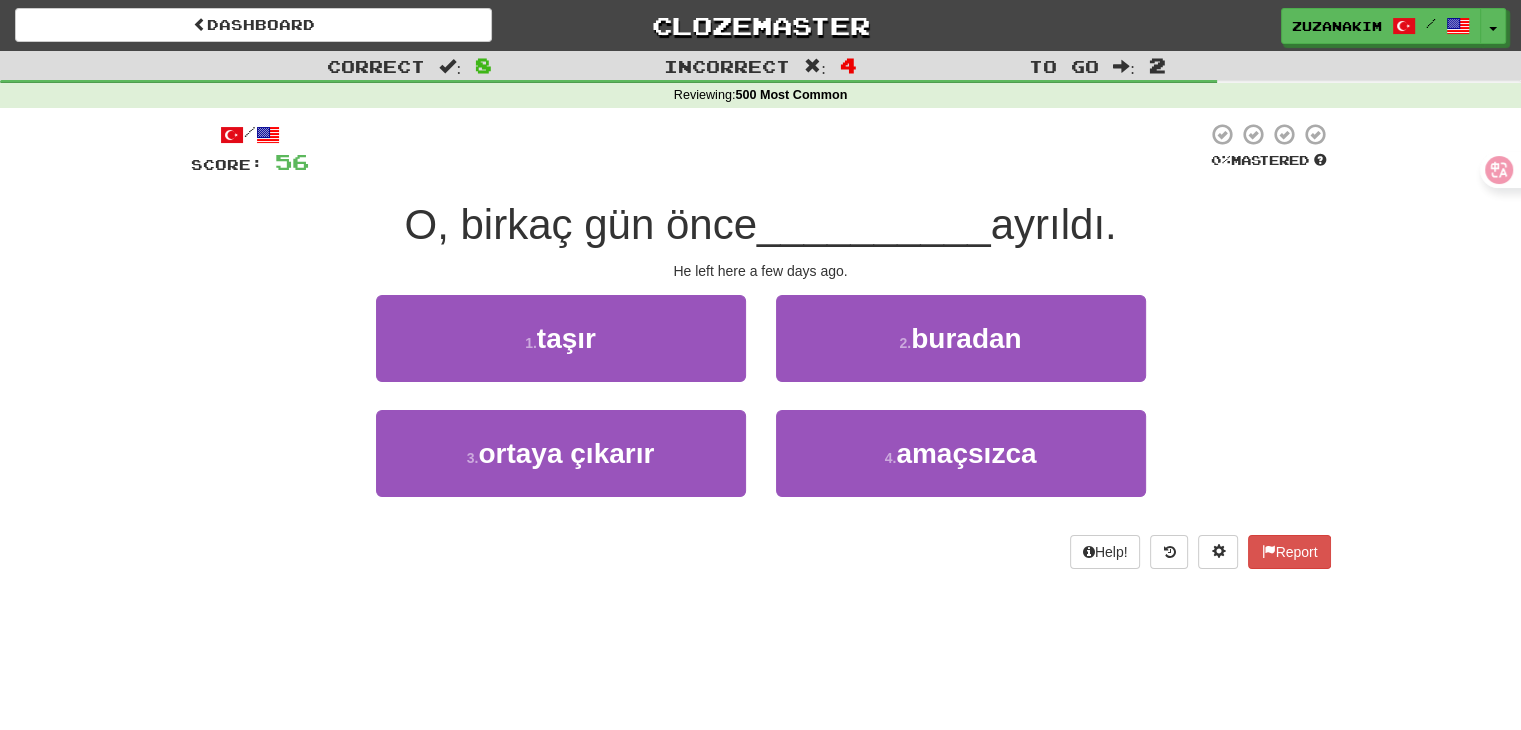 click on "2 .  buradan" at bounding box center [961, 352] 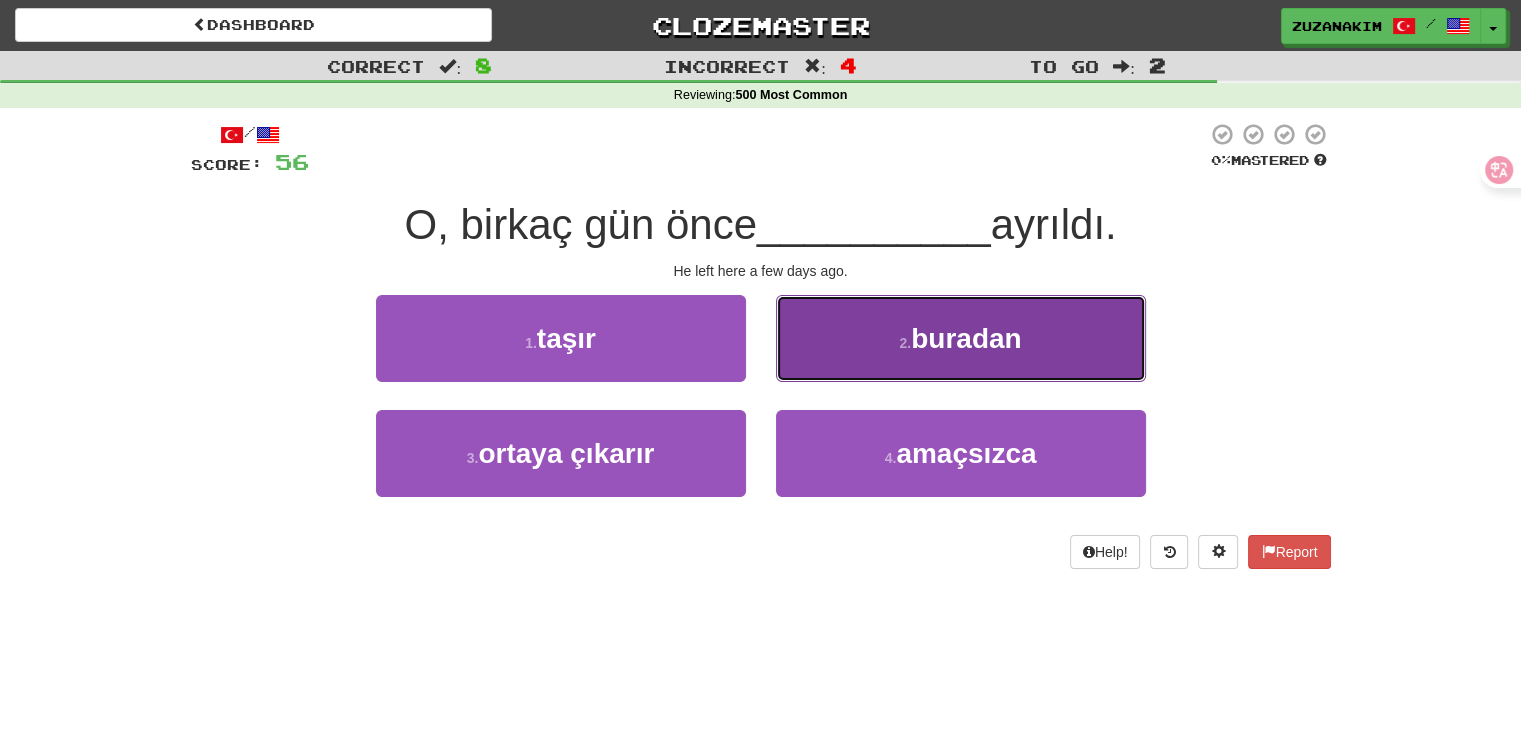 click on "2 .  buradan" at bounding box center (961, 338) 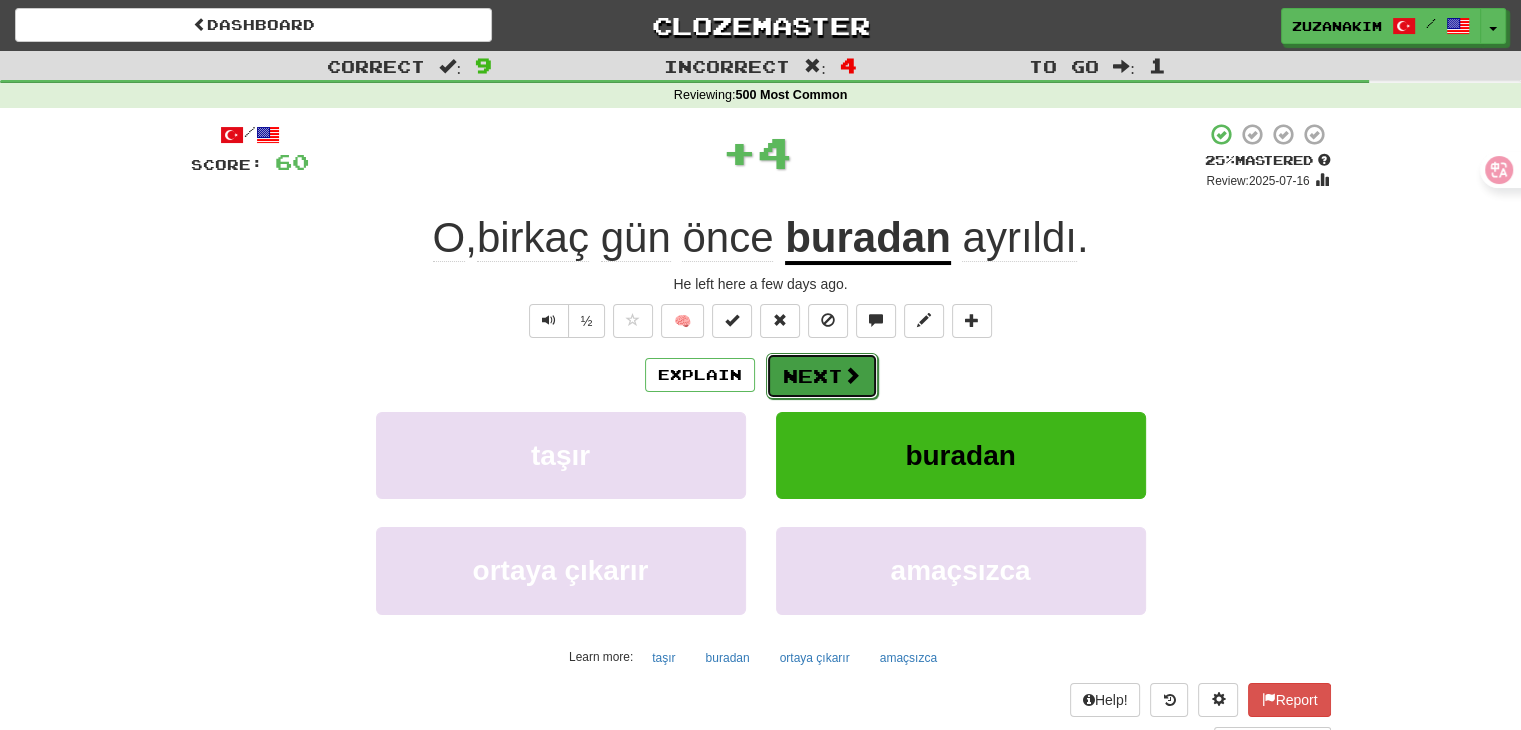 click on "Next" at bounding box center [822, 376] 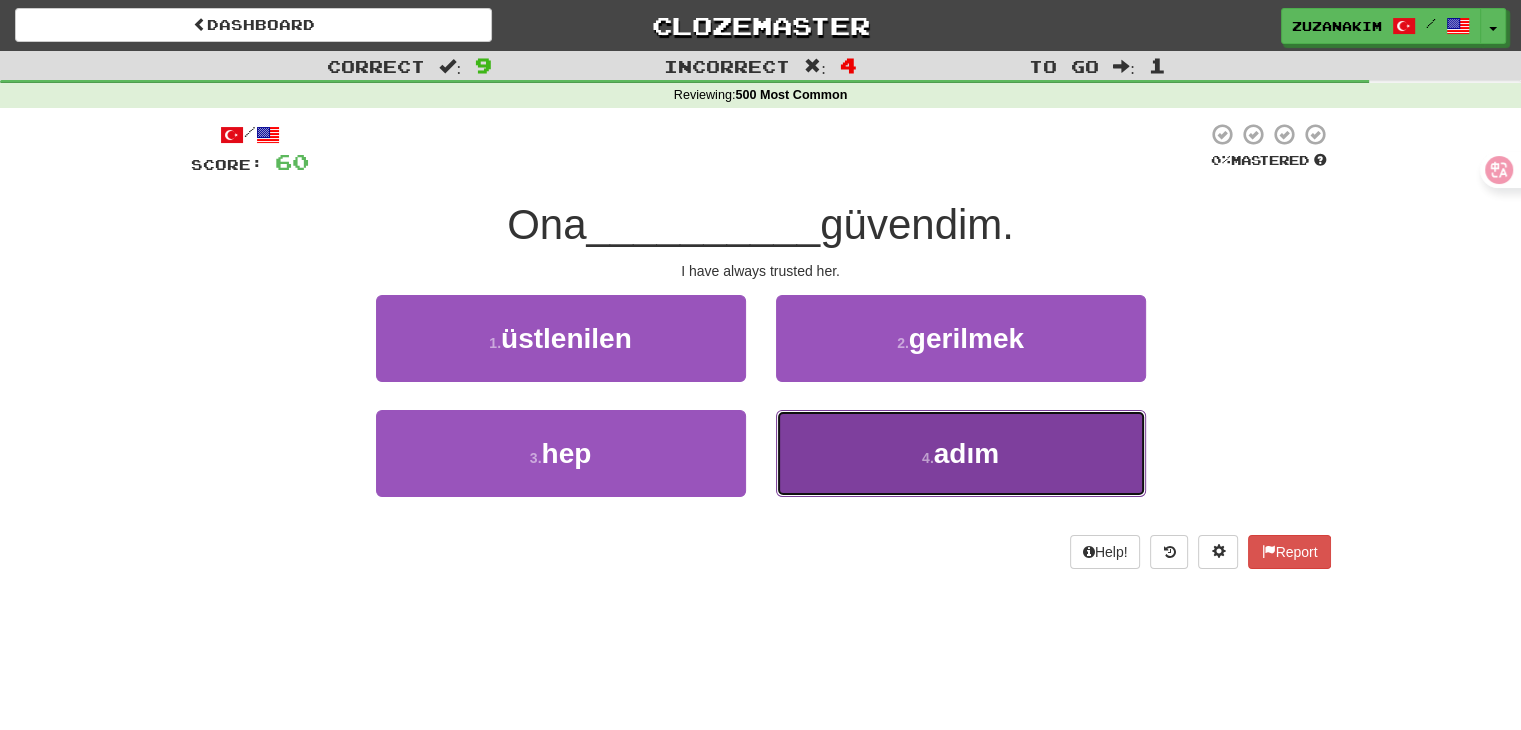 click on "[NUMBER] .  adım" at bounding box center [961, 453] 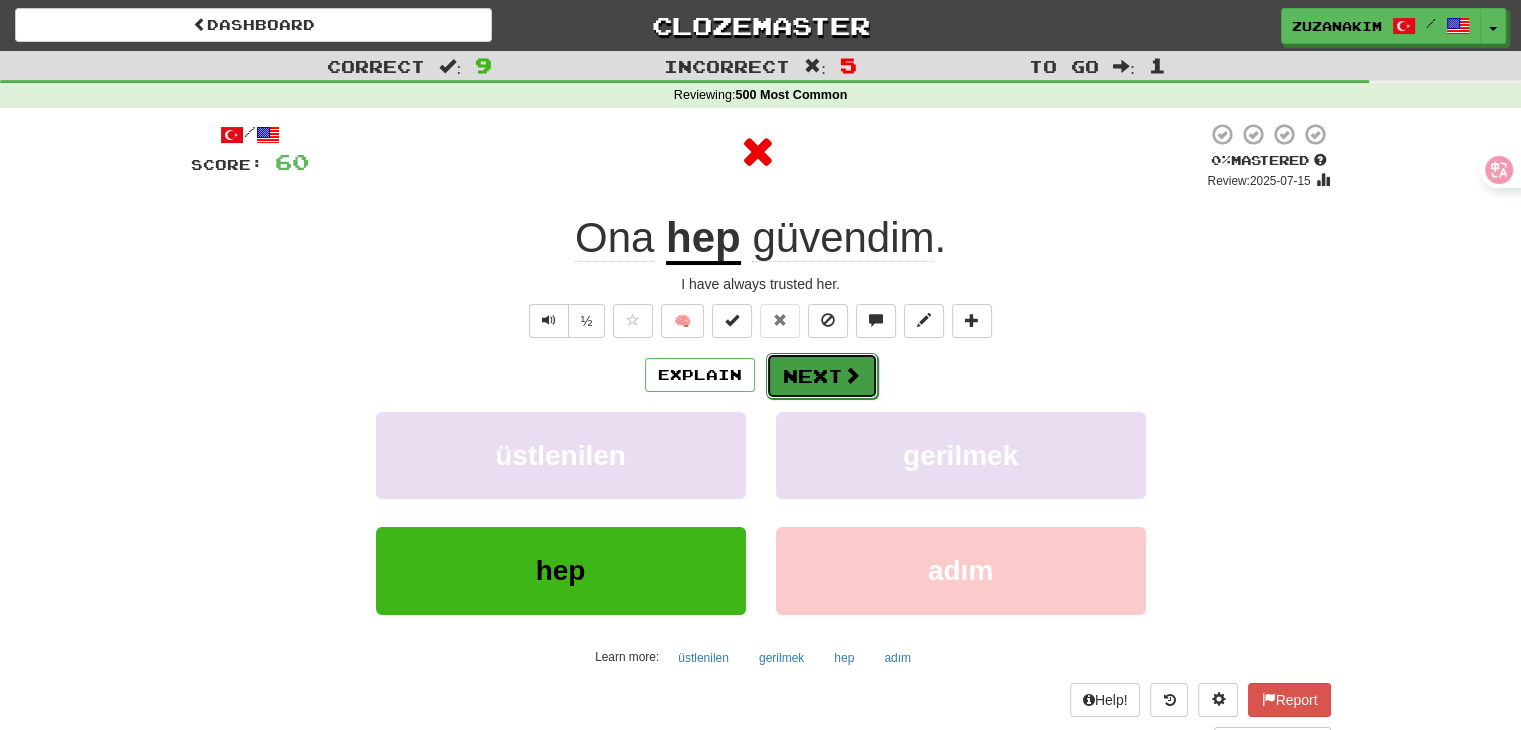 click on "Next" at bounding box center [822, 376] 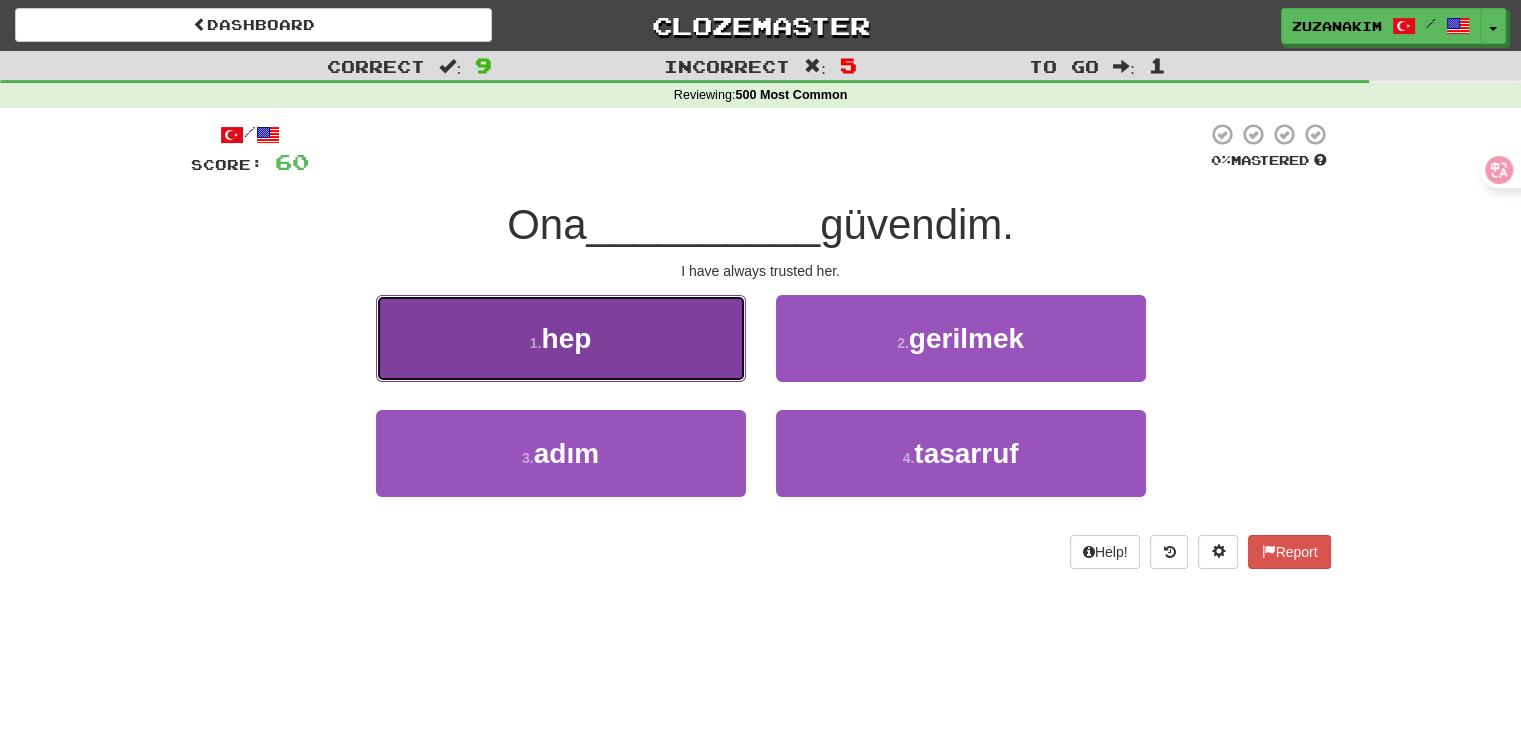 click on "1 .  hep" at bounding box center (561, 338) 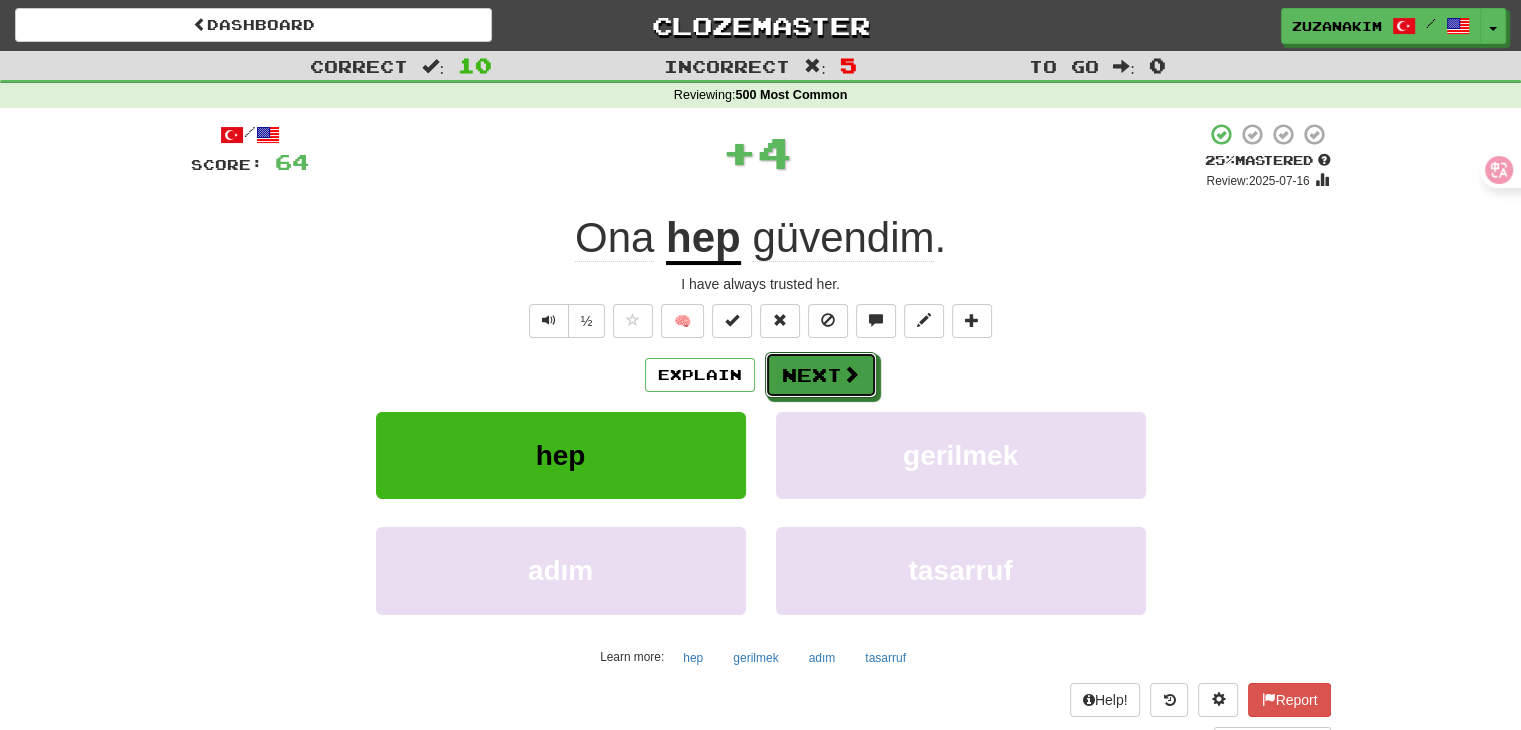 click on "Next" at bounding box center (821, 375) 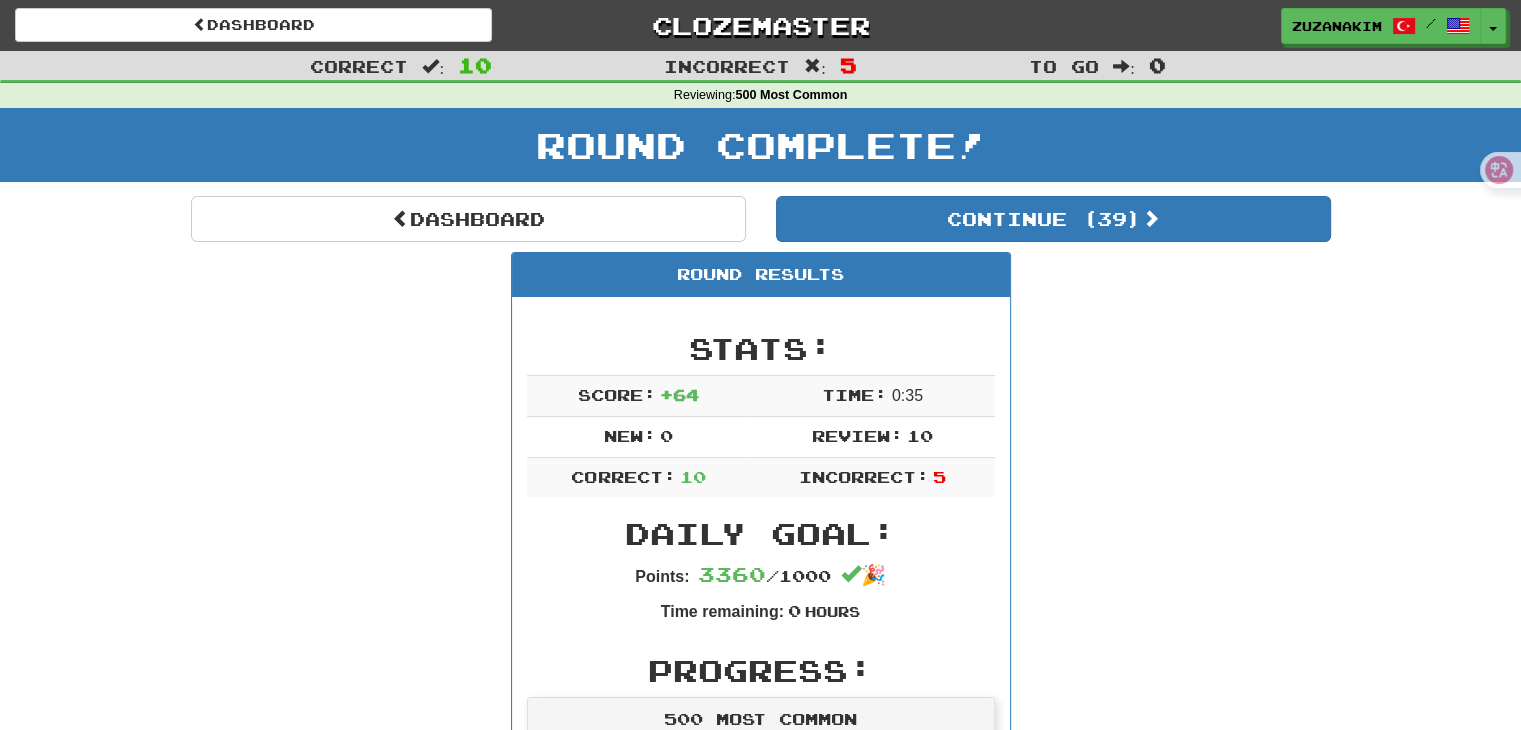 click on "Round Results" at bounding box center (761, 275) 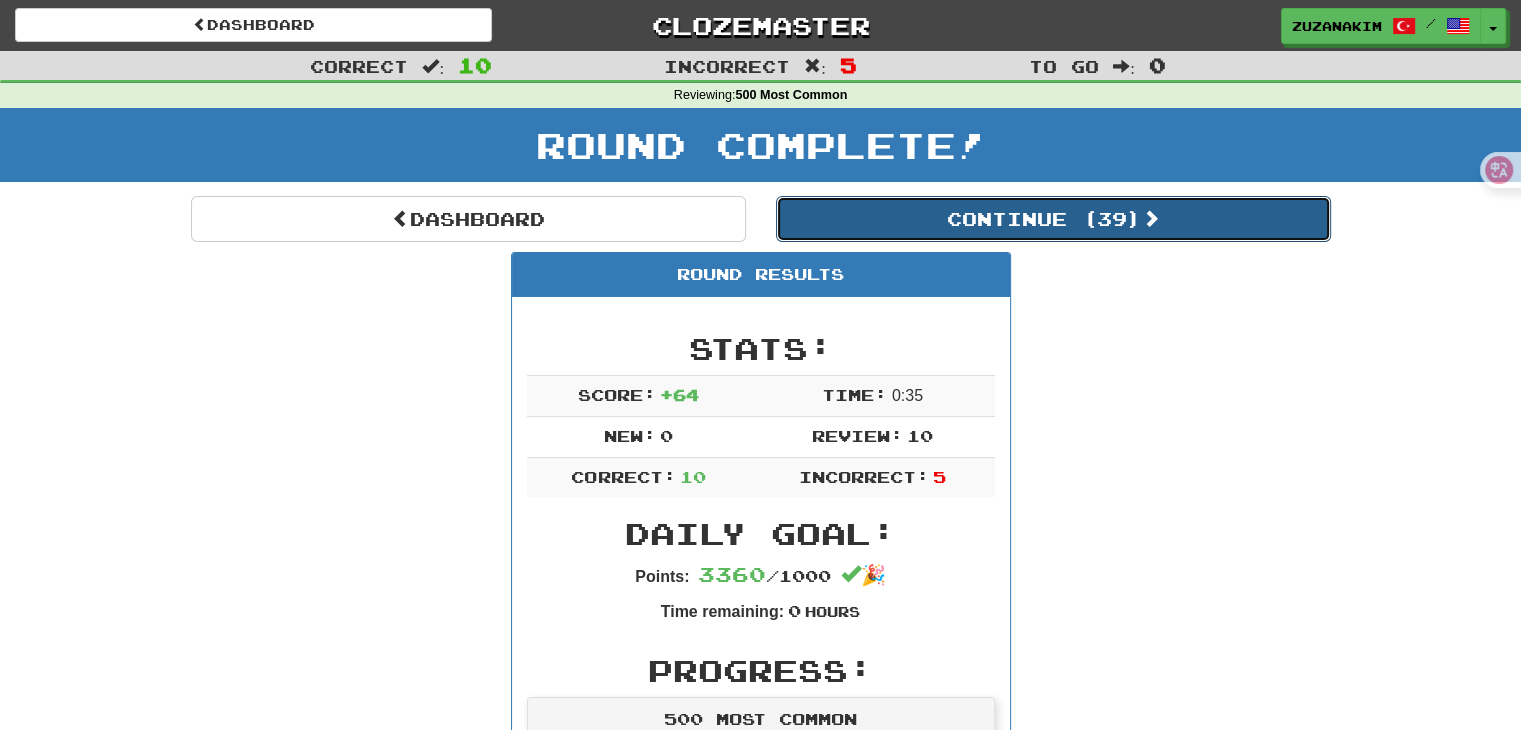 click on "Continue ( 39 )" at bounding box center [1053, 219] 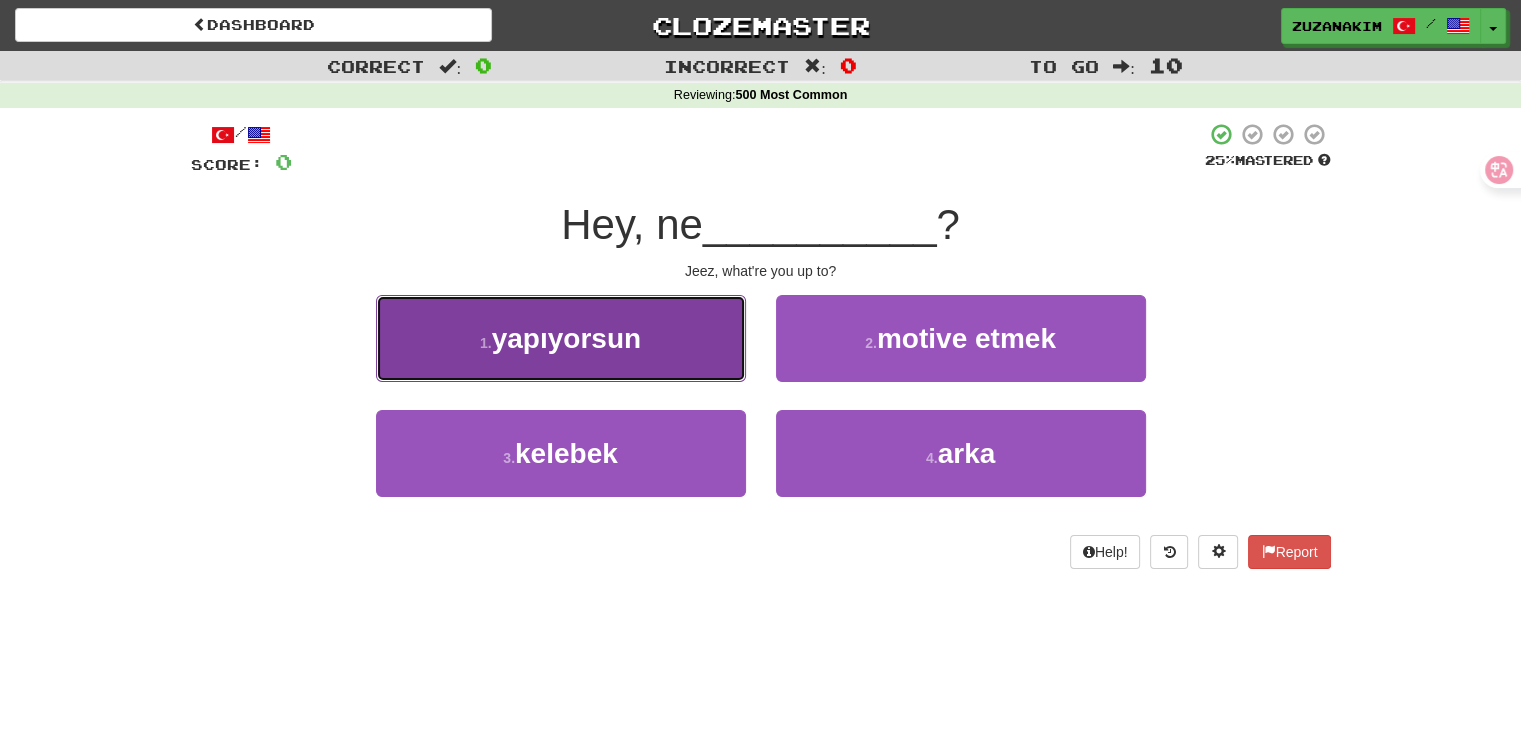 click on "[NUMBER] .  yapıyorsun" at bounding box center [561, 338] 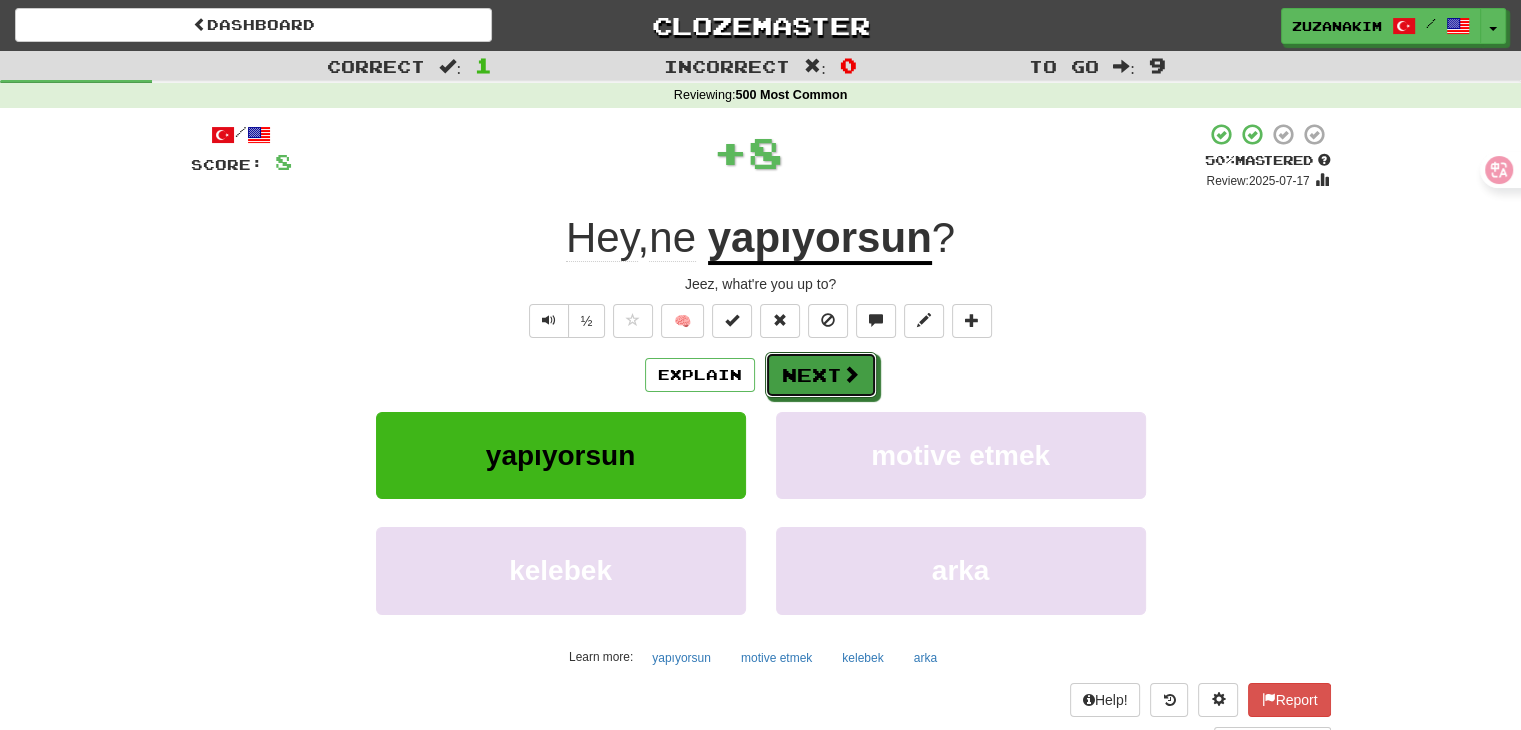 click on "Next" at bounding box center (821, 375) 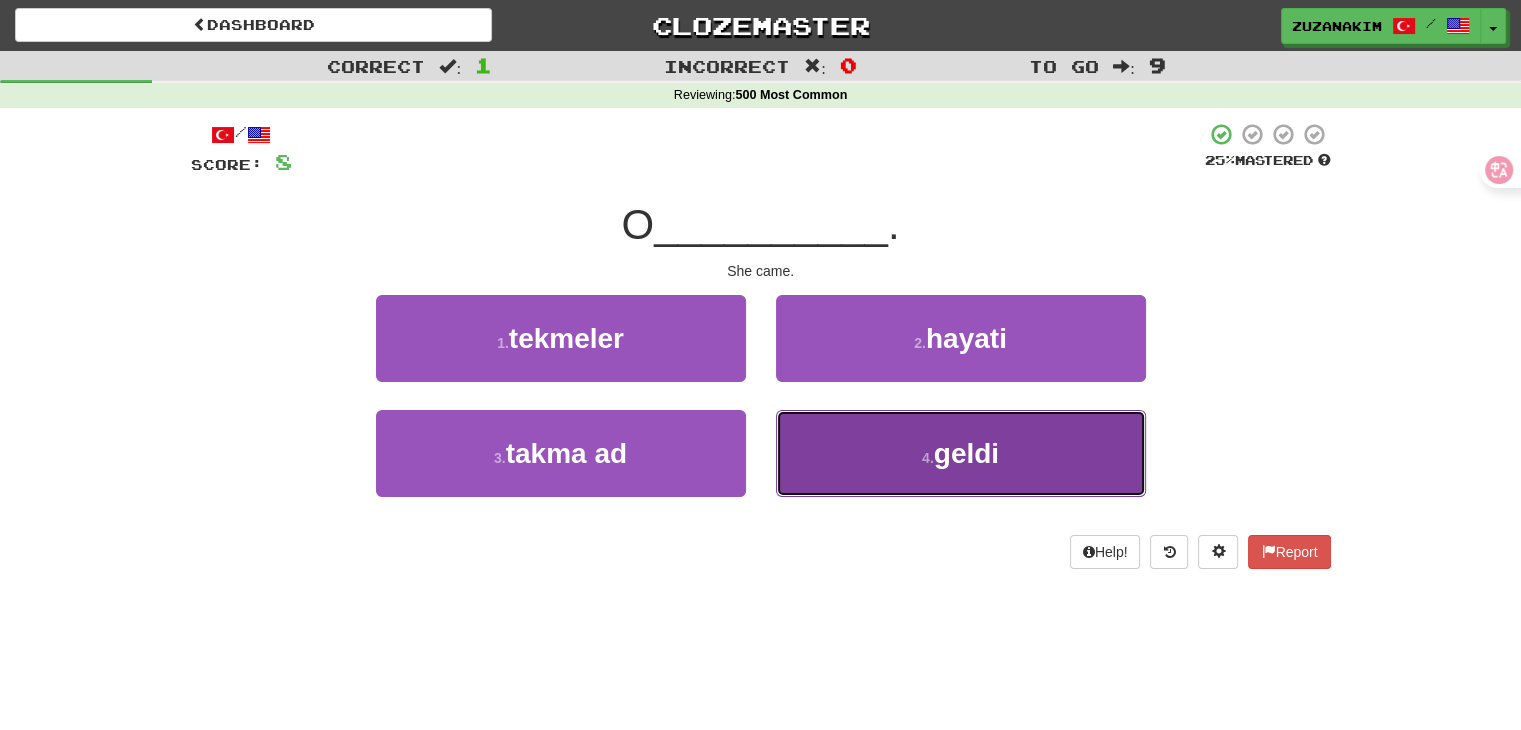click on "4 .  geldi" at bounding box center [961, 453] 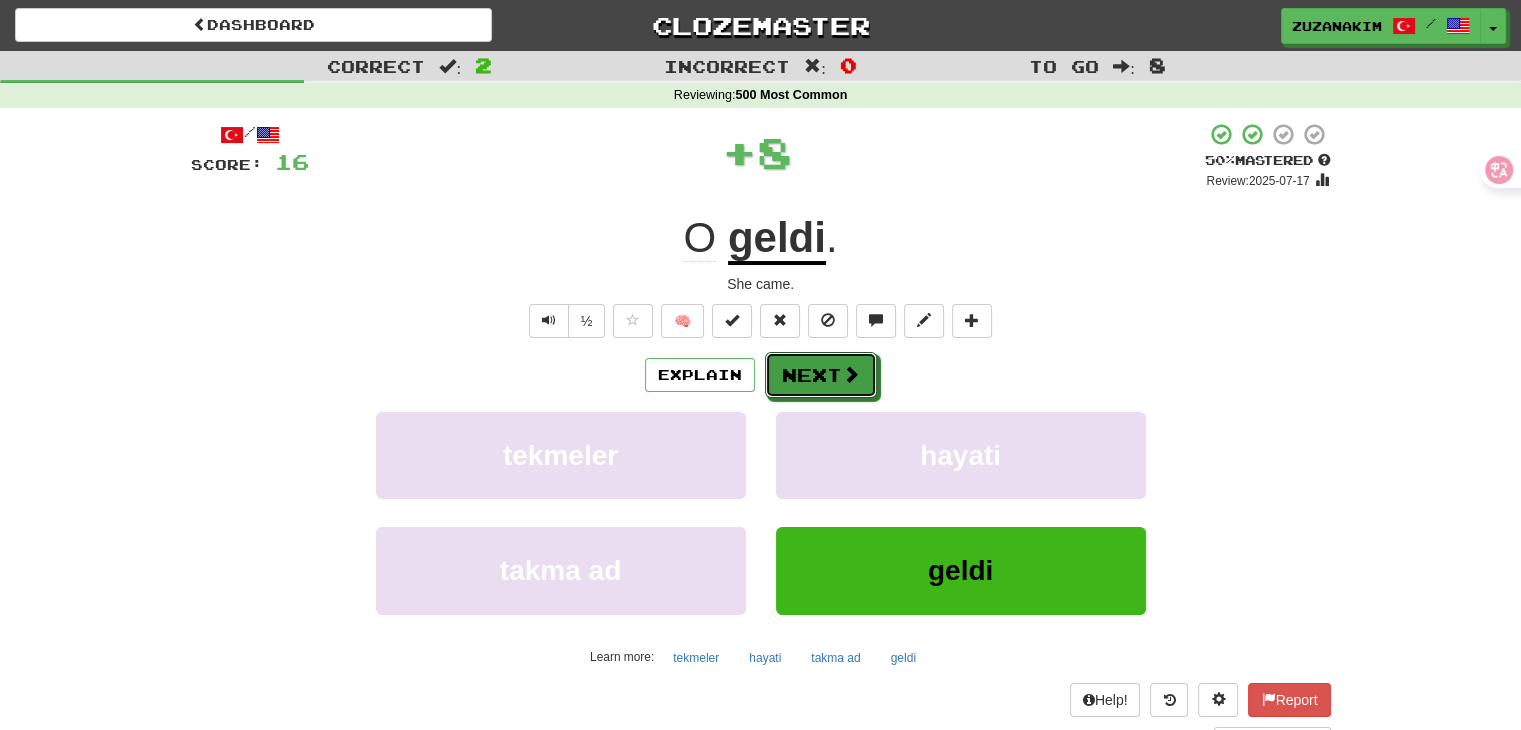 click on "Next" at bounding box center (821, 375) 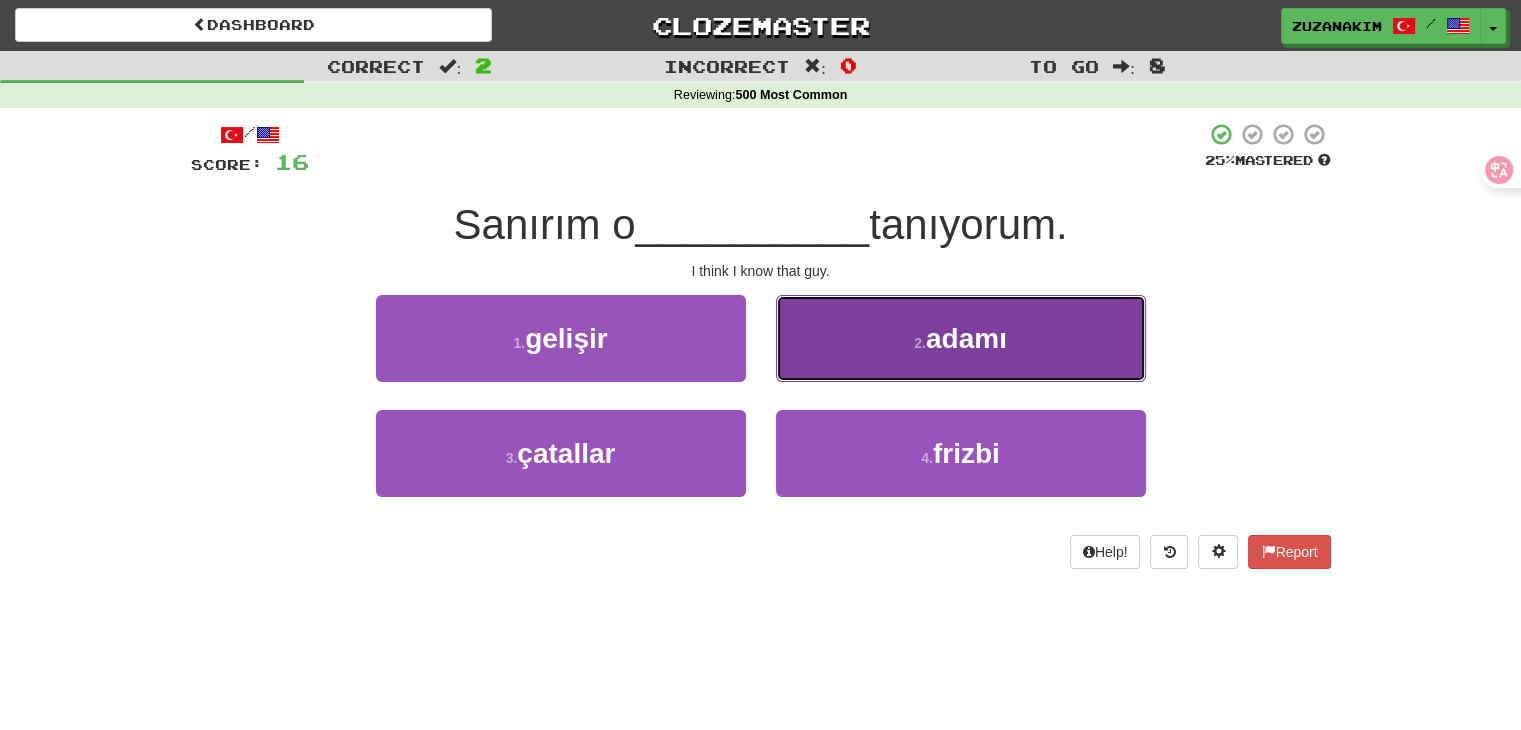 click on "2 .  adamı" at bounding box center [961, 338] 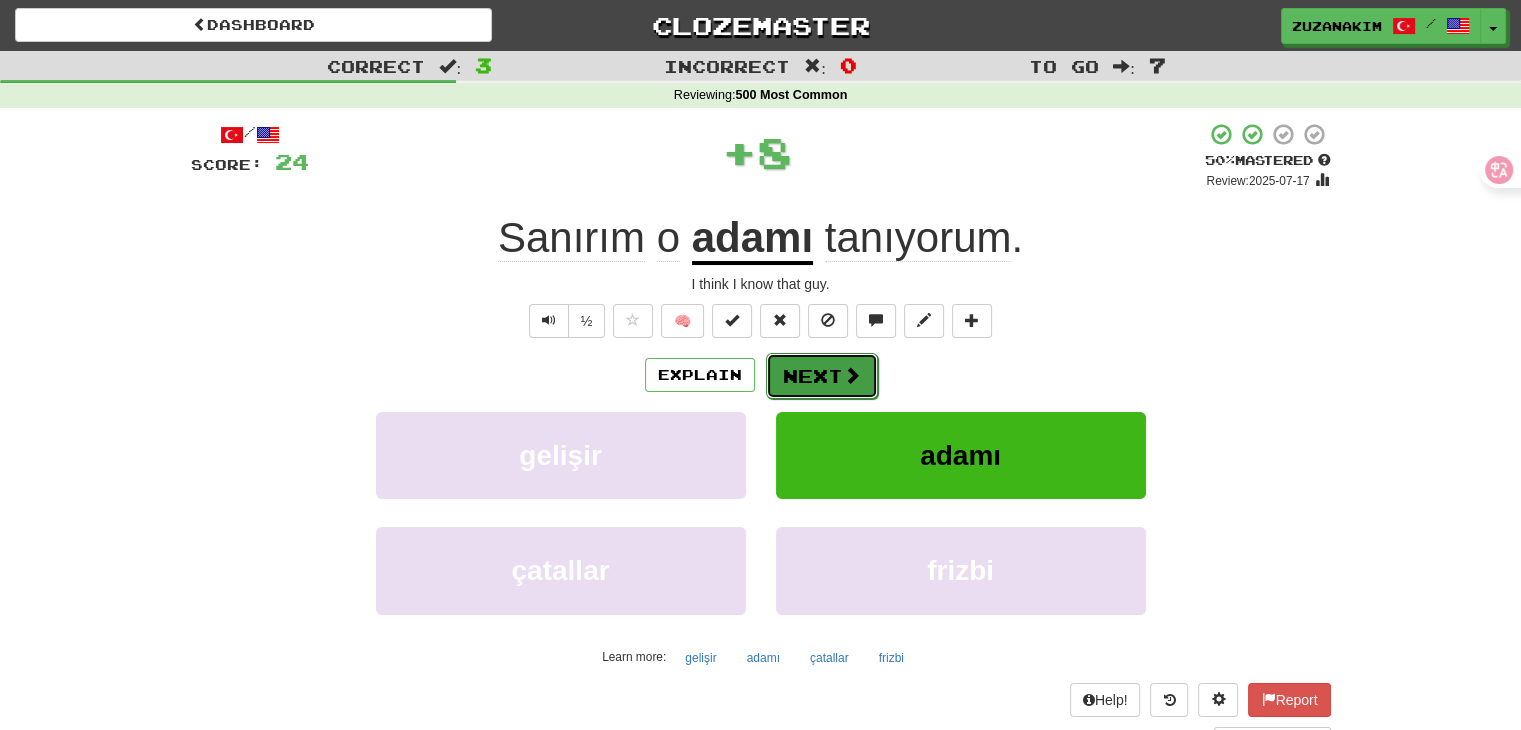 click on "Next" at bounding box center [822, 376] 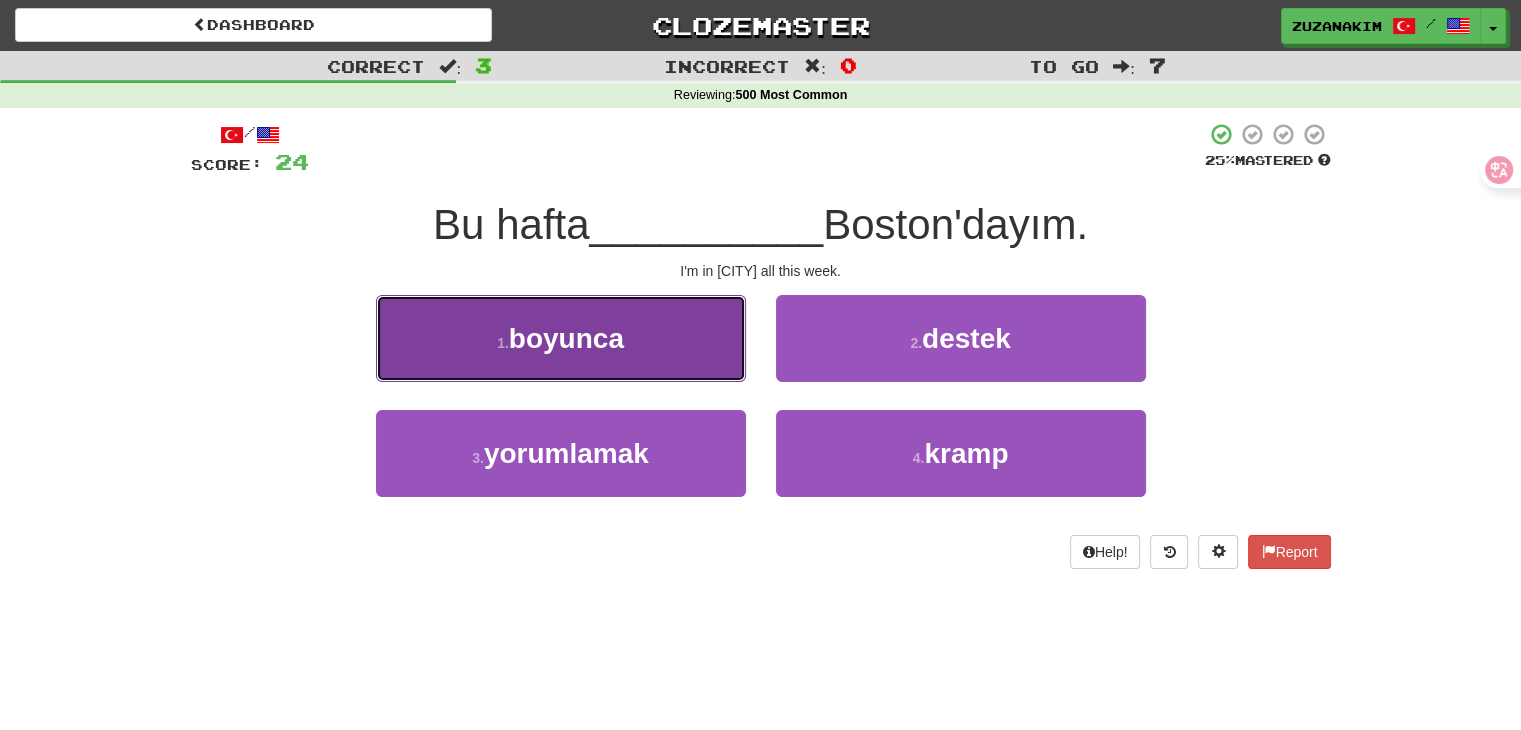 click on "[NUMBER] .  boyunca" at bounding box center (561, 338) 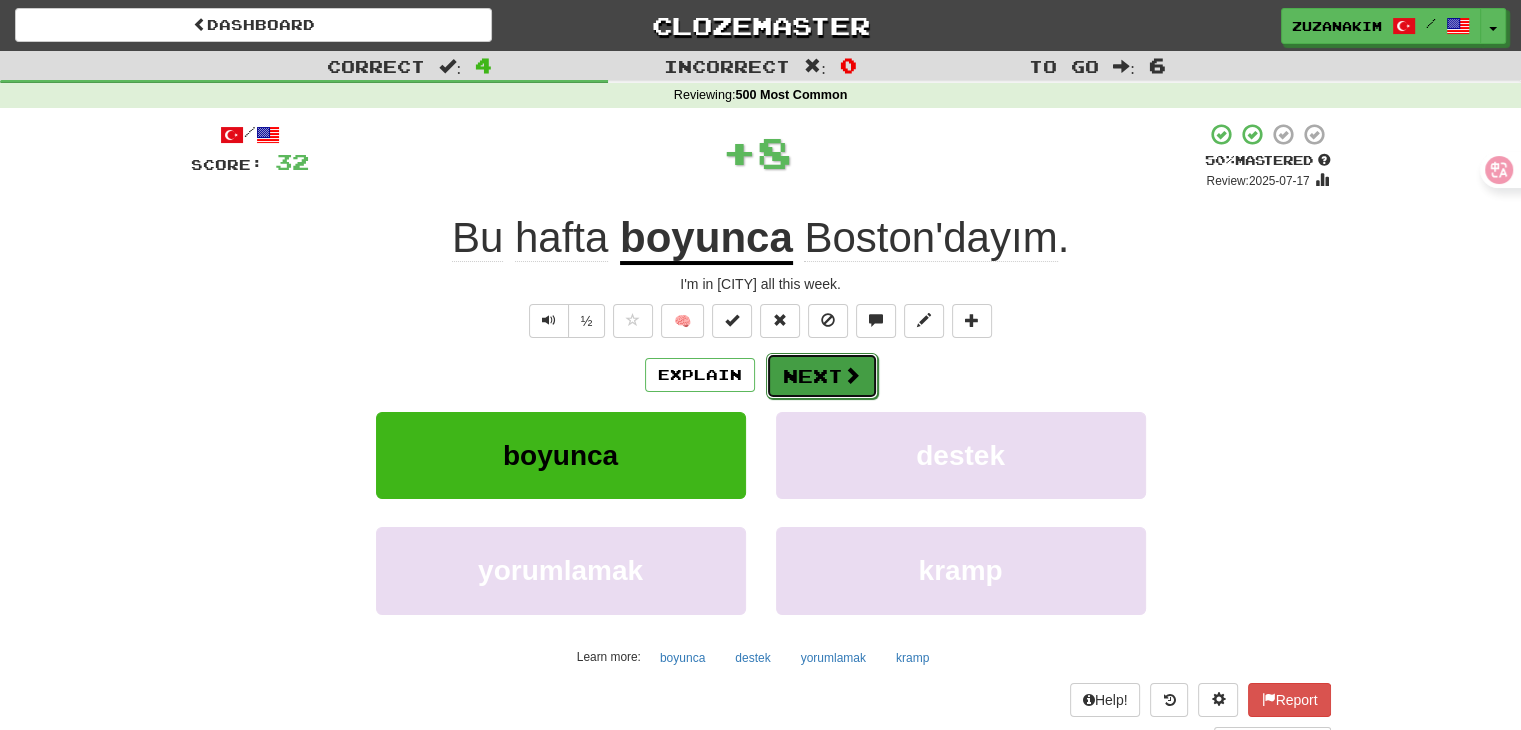 click on "Next" at bounding box center [822, 376] 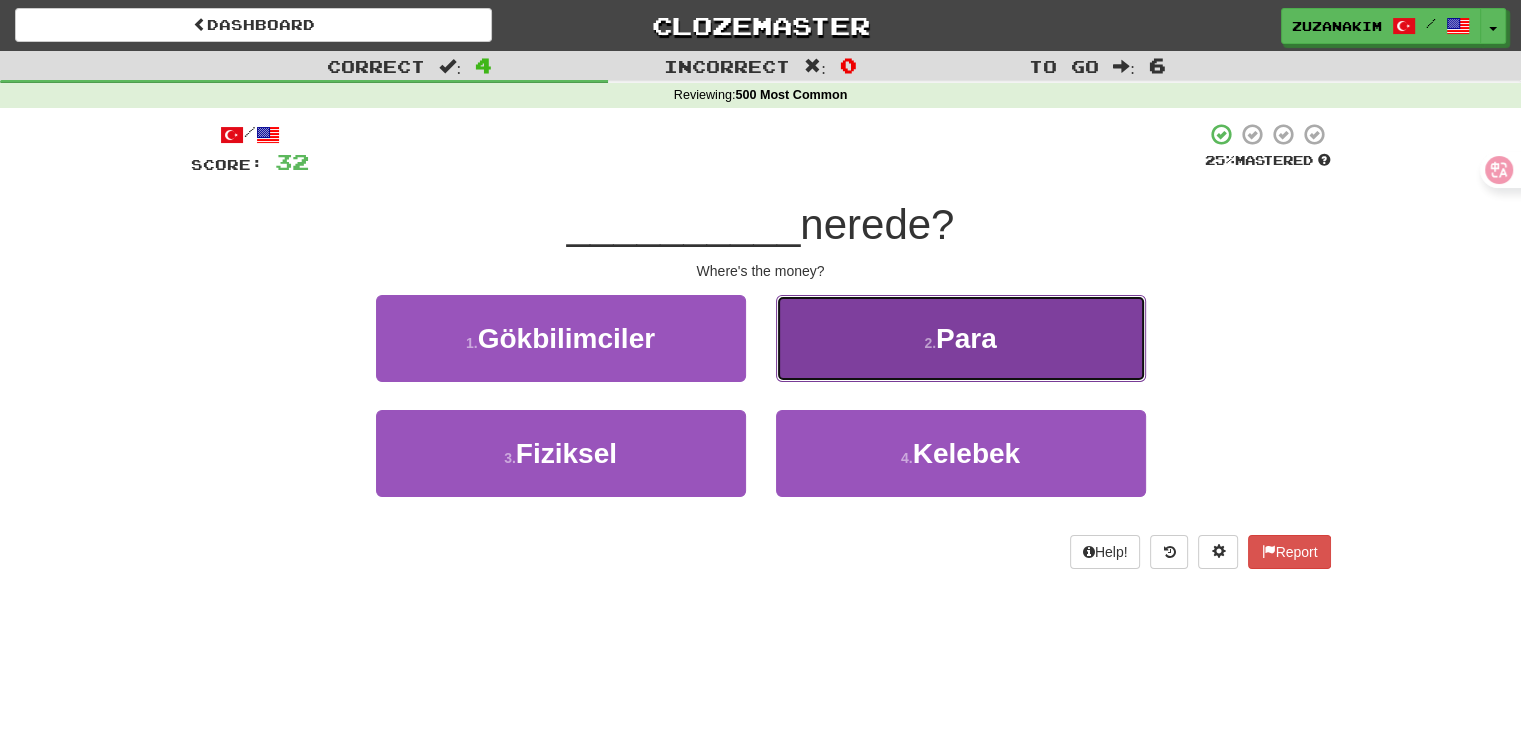click on "2 .  Para" at bounding box center [961, 338] 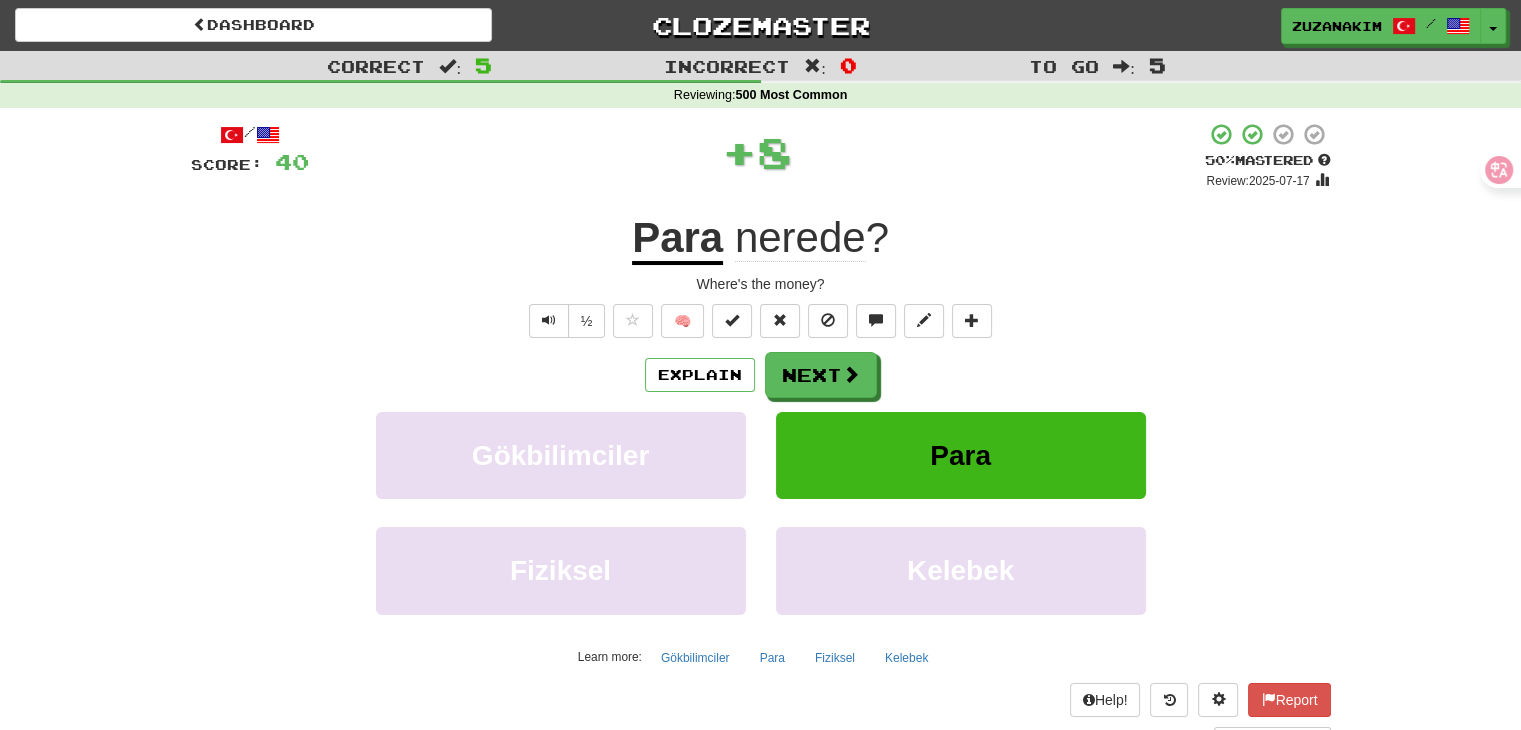 click on "Next" at bounding box center [821, 375] 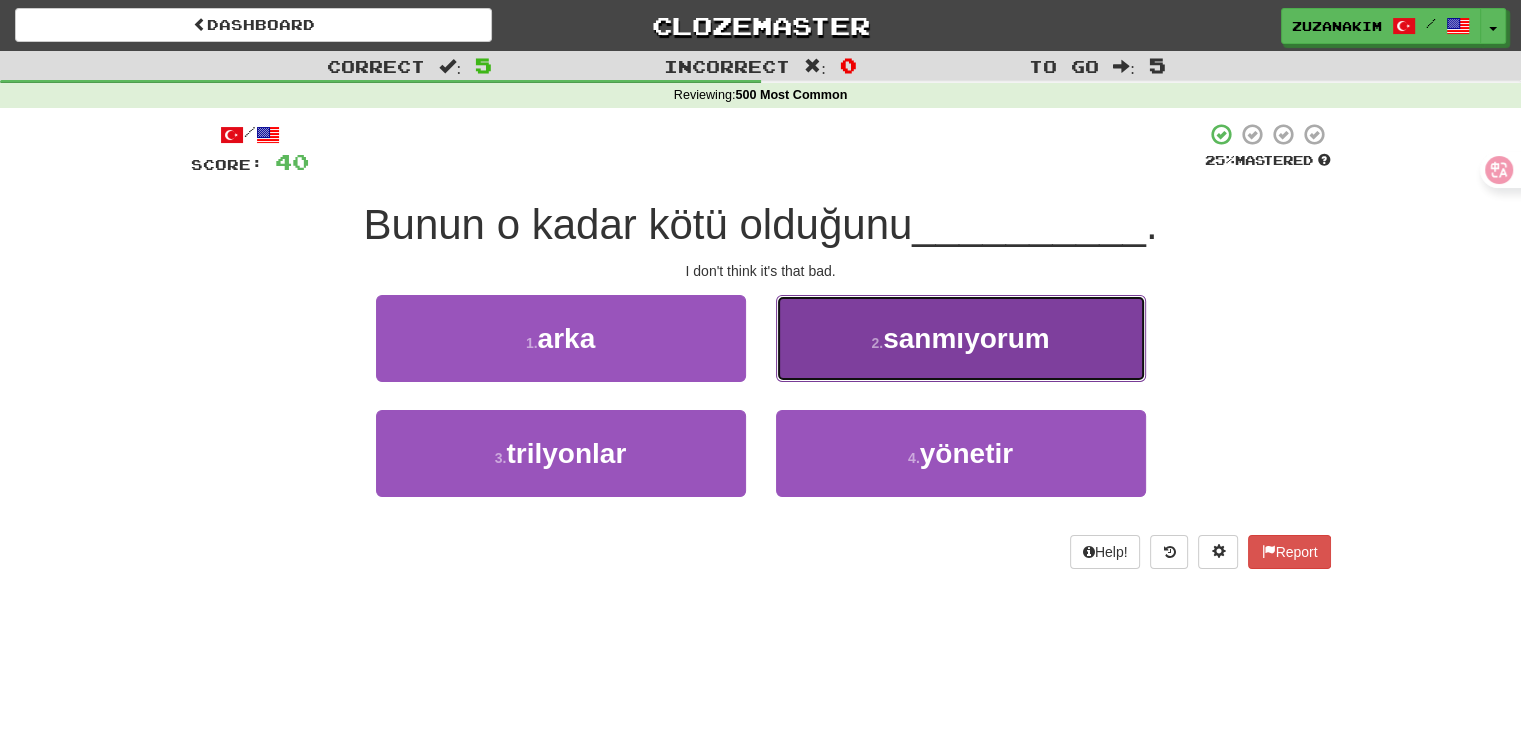 click on "[NUMBER] .  sanmıyorum" at bounding box center [961, 338] 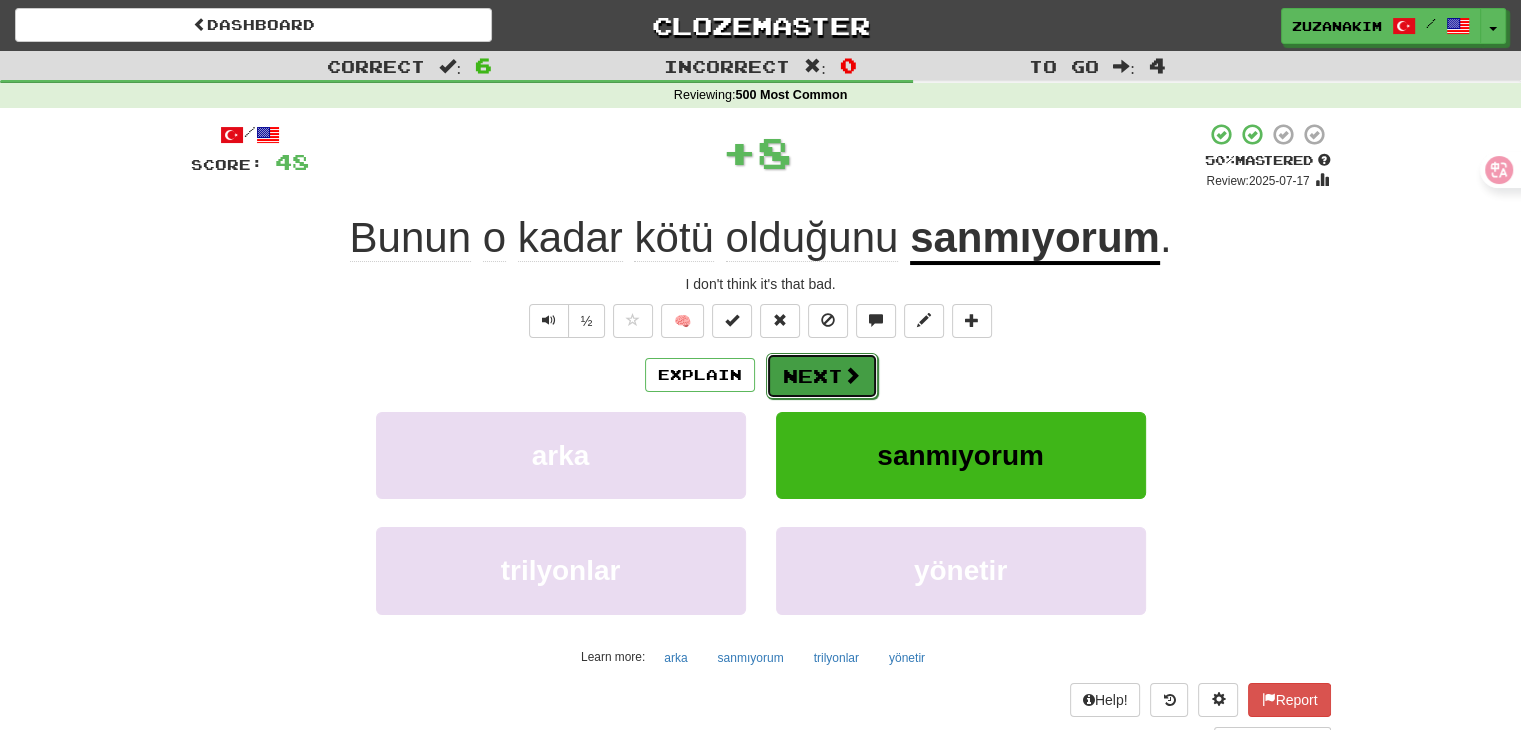 click on "Next" at bounding box center [822, 376] 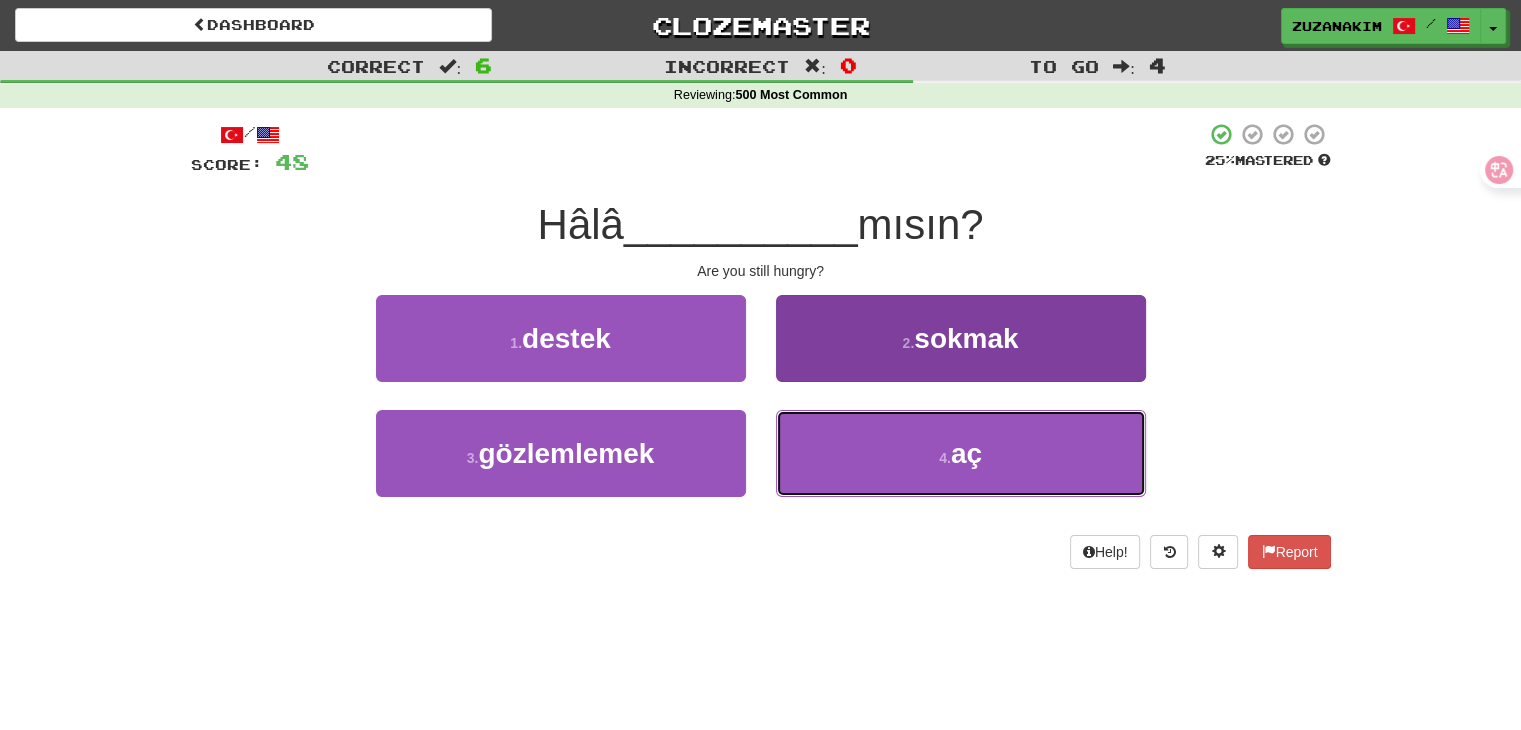 click on "4 .  aç" at bounding box center [961, 453] 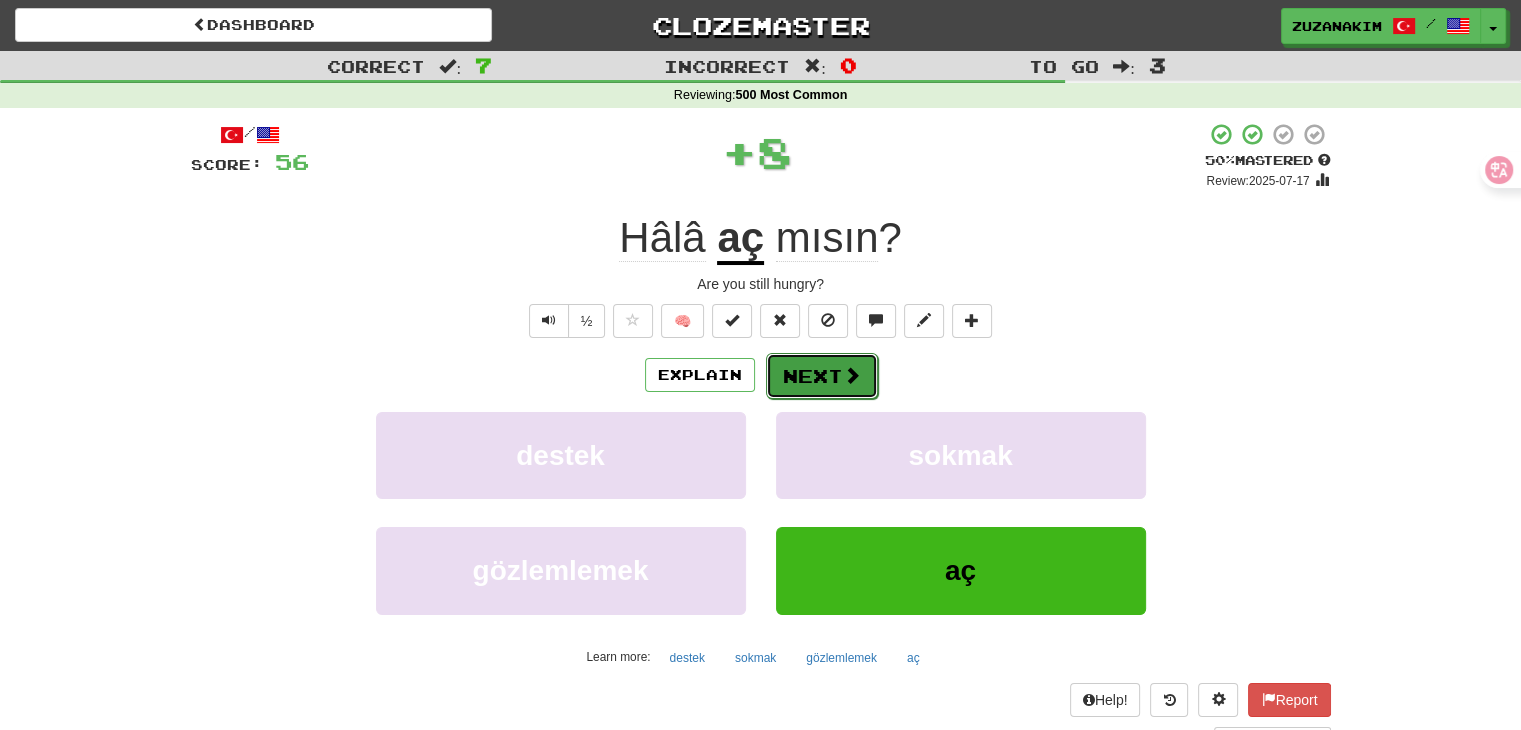 click on "Next" at bounding box center (822, 376) 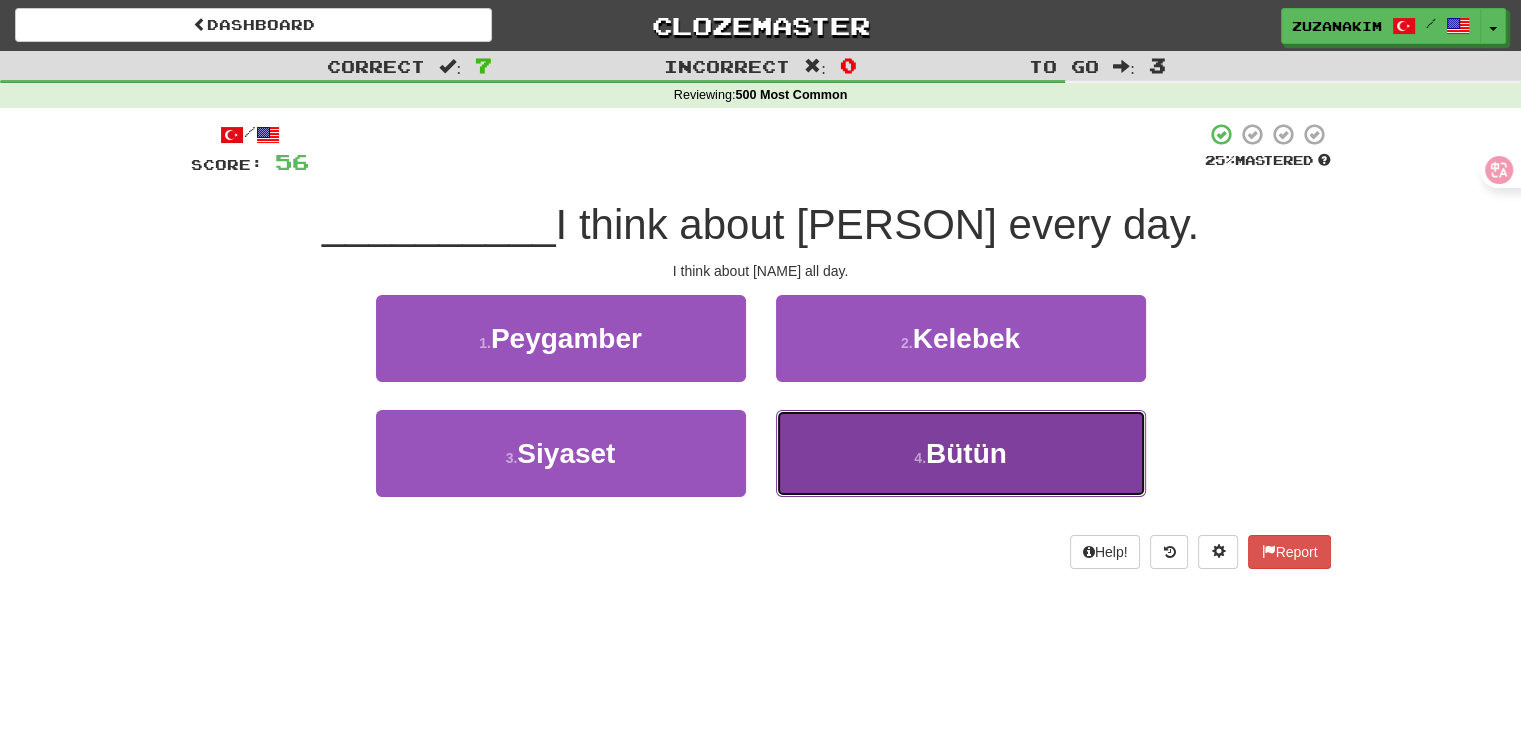 click on "4 .  Bütün" at bounding box center [961, 453] 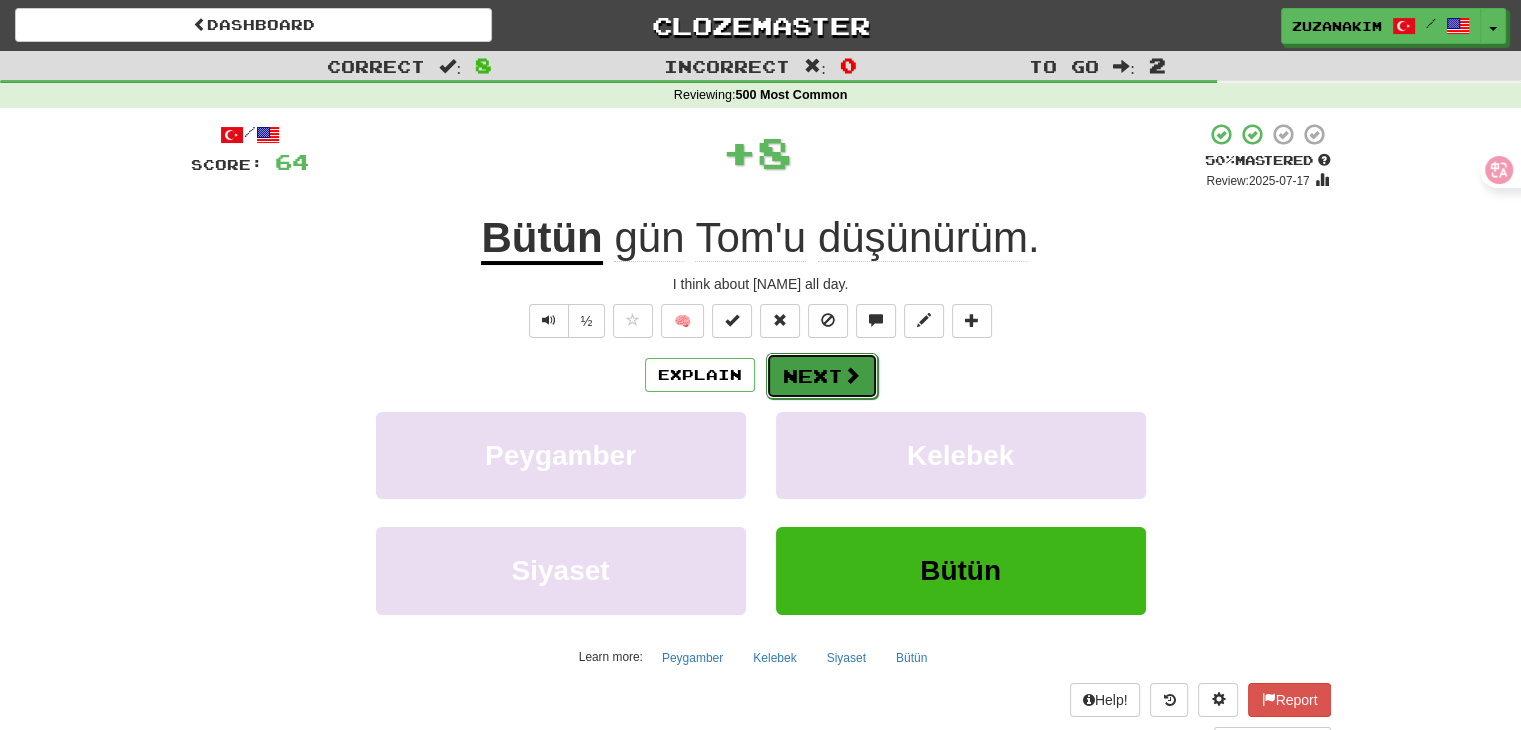 click on "Next" at bounding box center (822, 376) 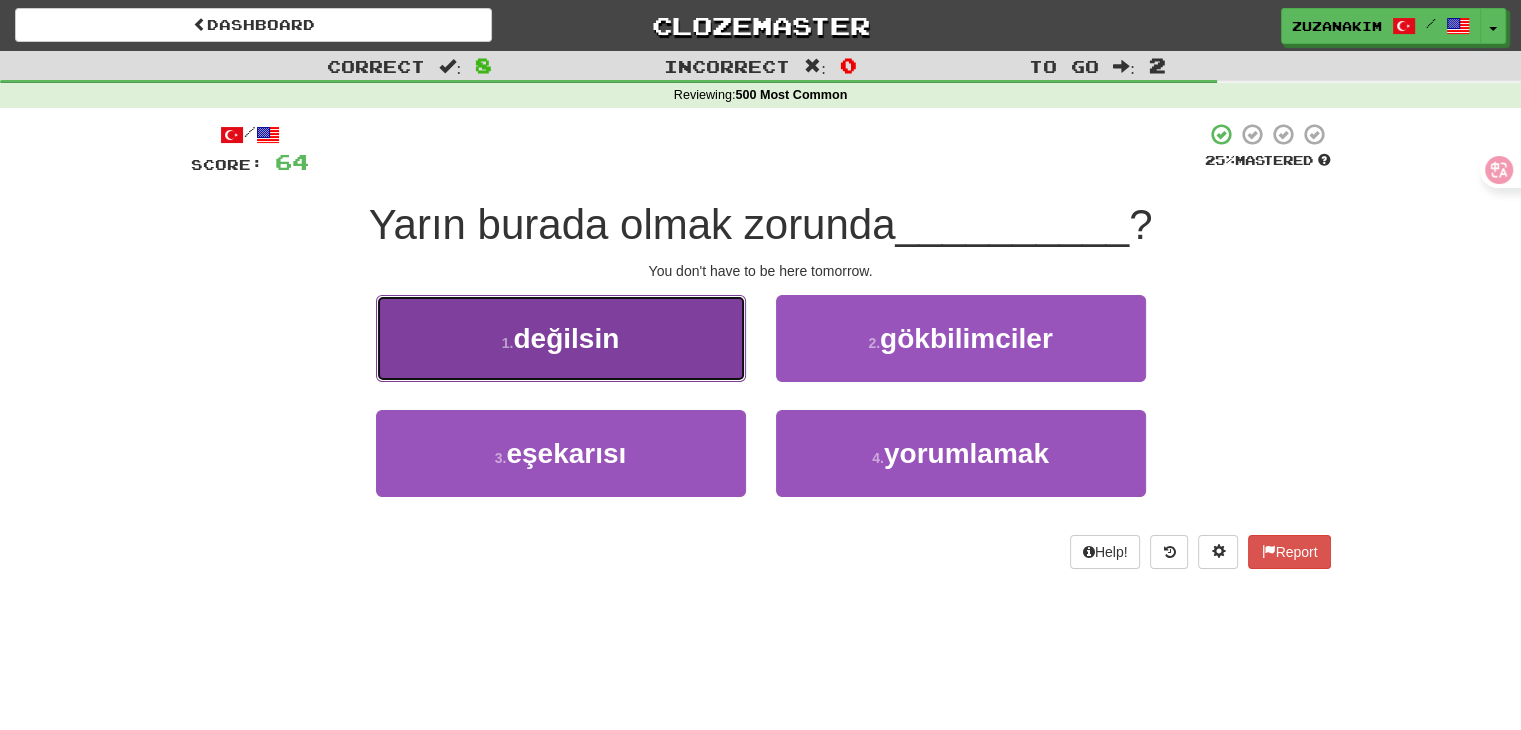 click on "1 .  değilsin" at bounding box center [561, 338] 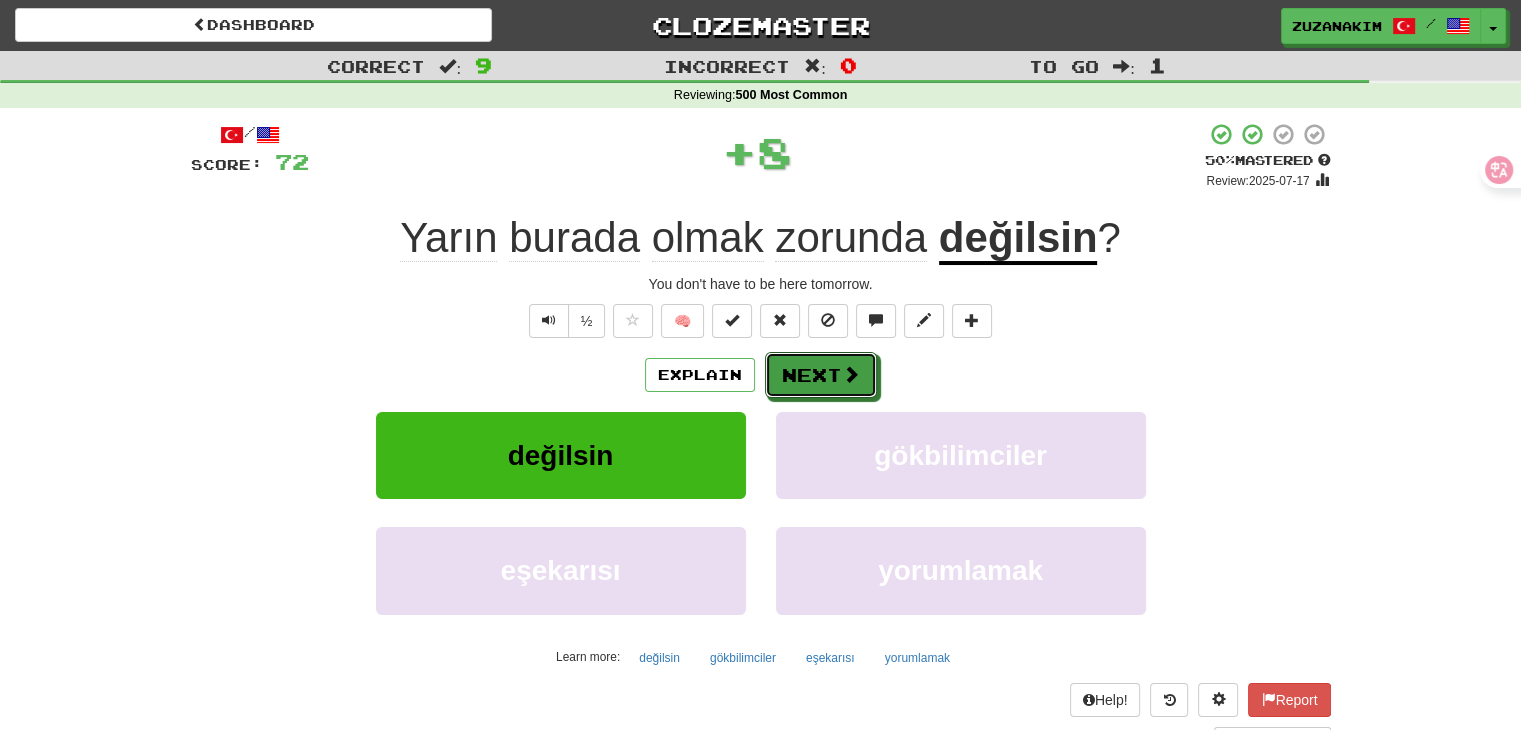 click on "Next" at bounding box center [821, 375] 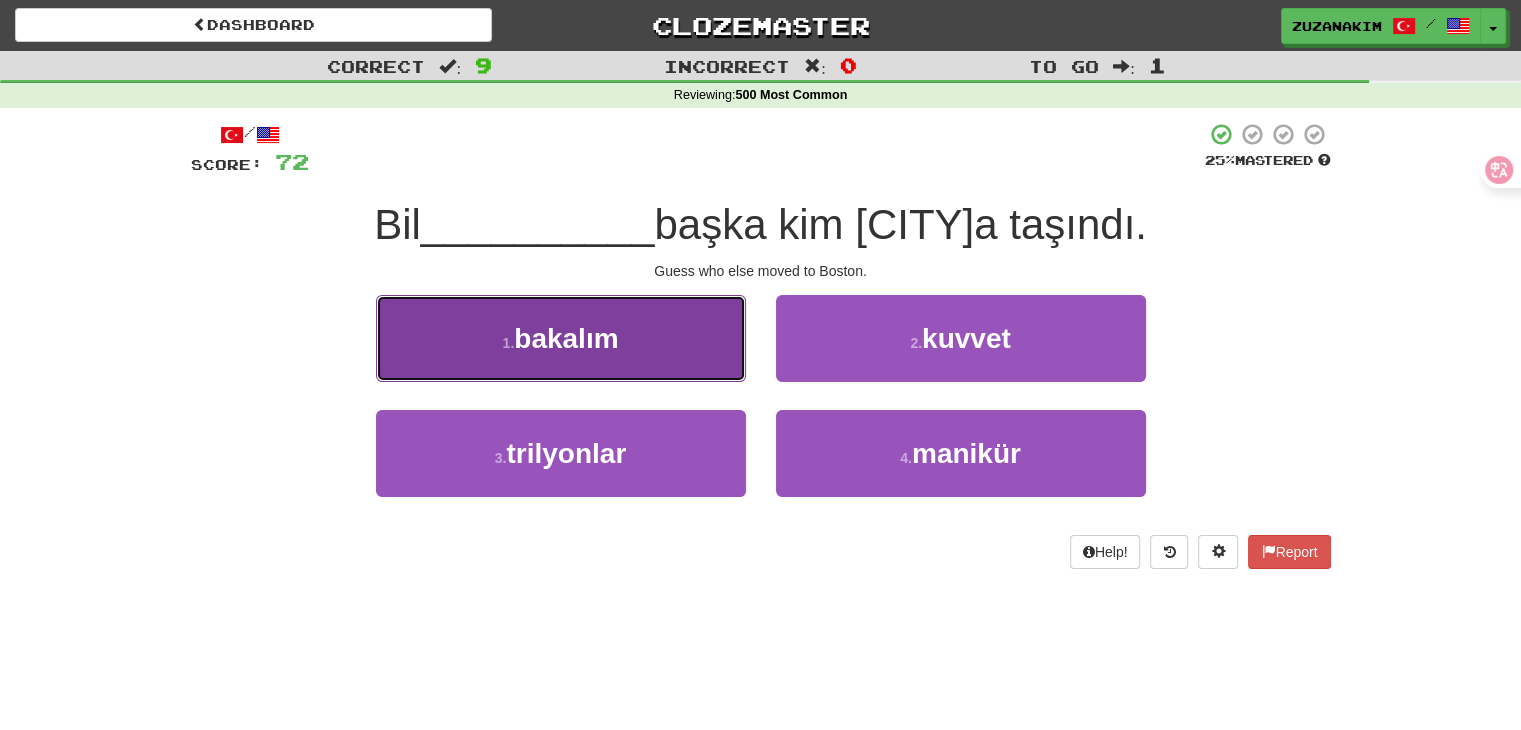 click on "1 .  bakalım" at bounding box center (561, 338) 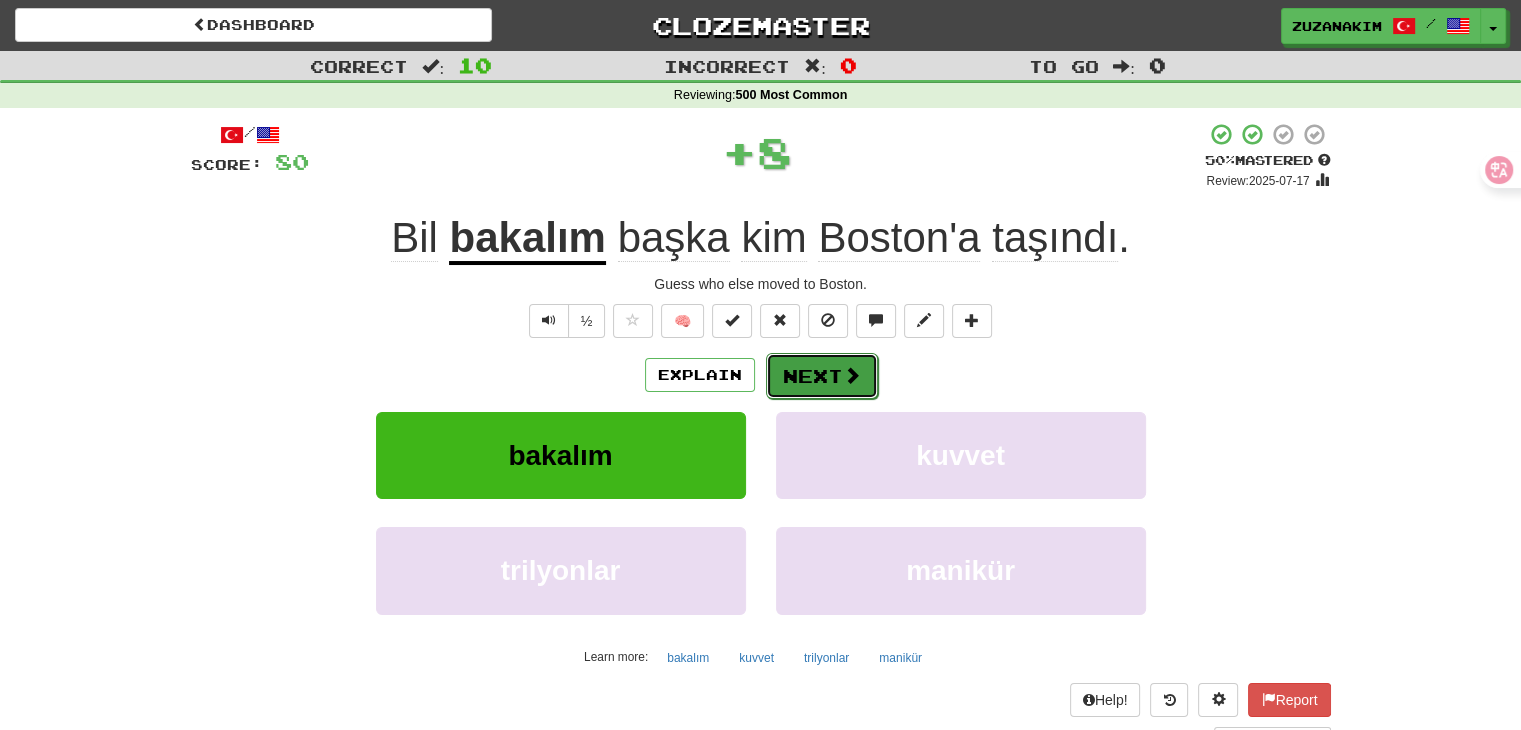 click on "Next" at bounding box center (822, 376) 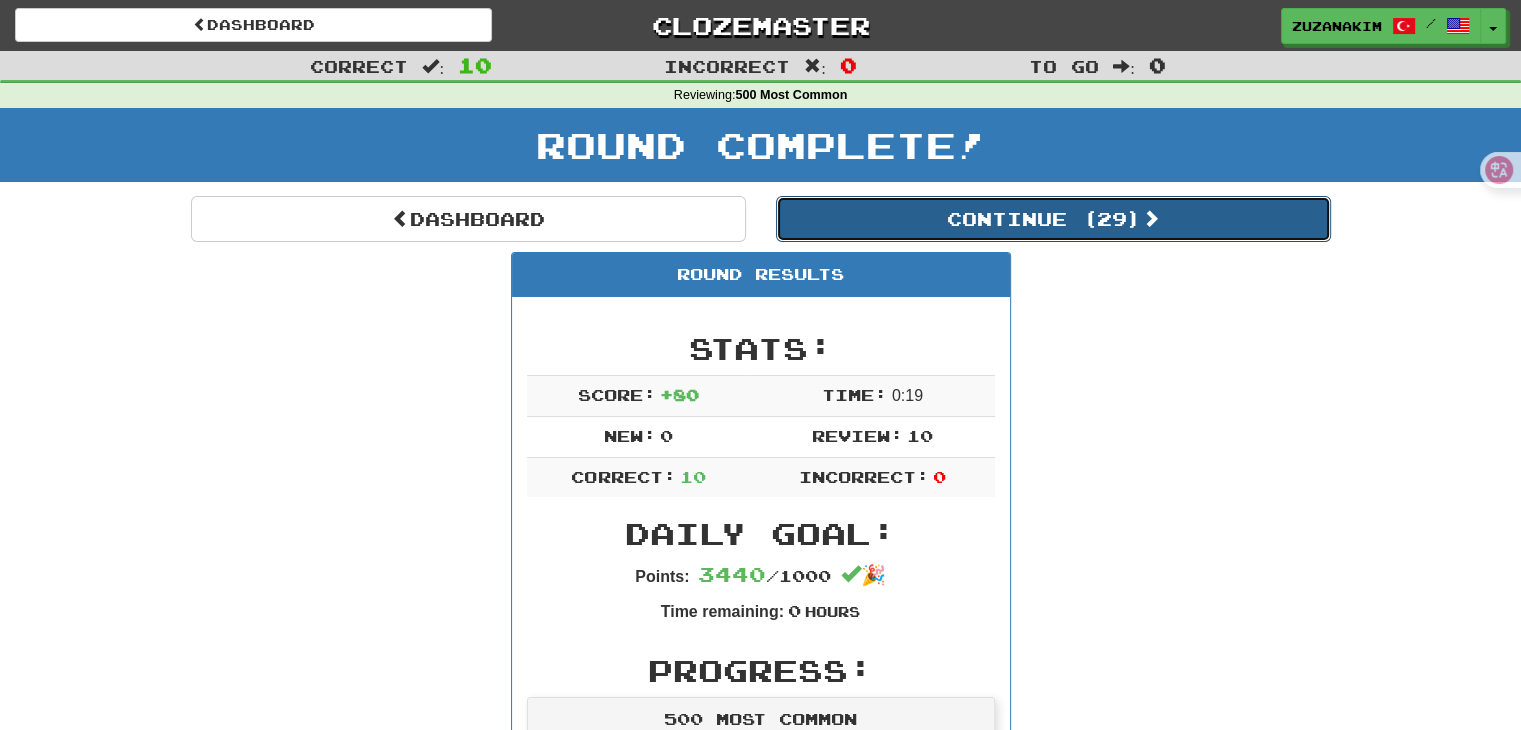 click on "Continue ( [NUMBER] )" at bounding box center (1053, 219) 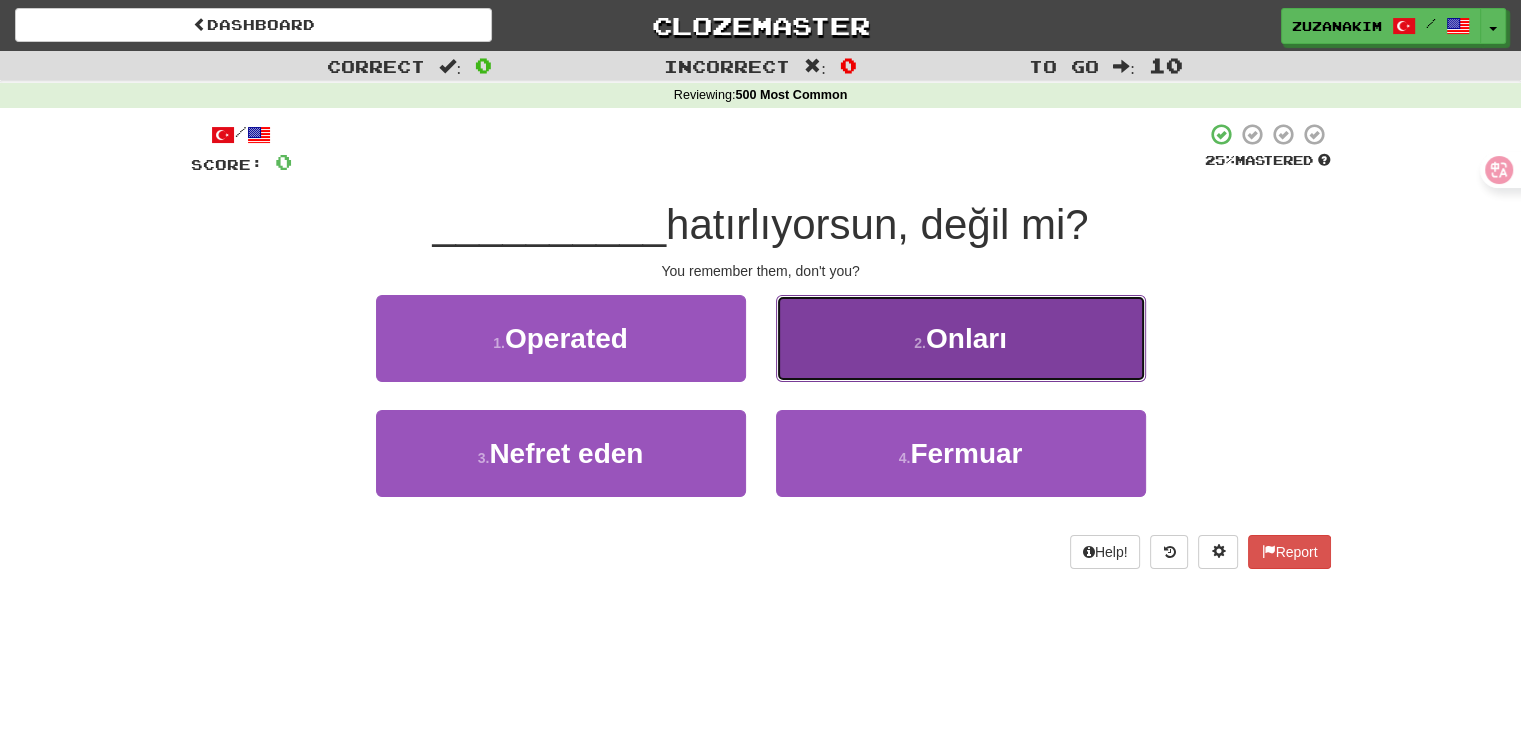 click on "2 .  Onları" at bounding box center (961, 338) 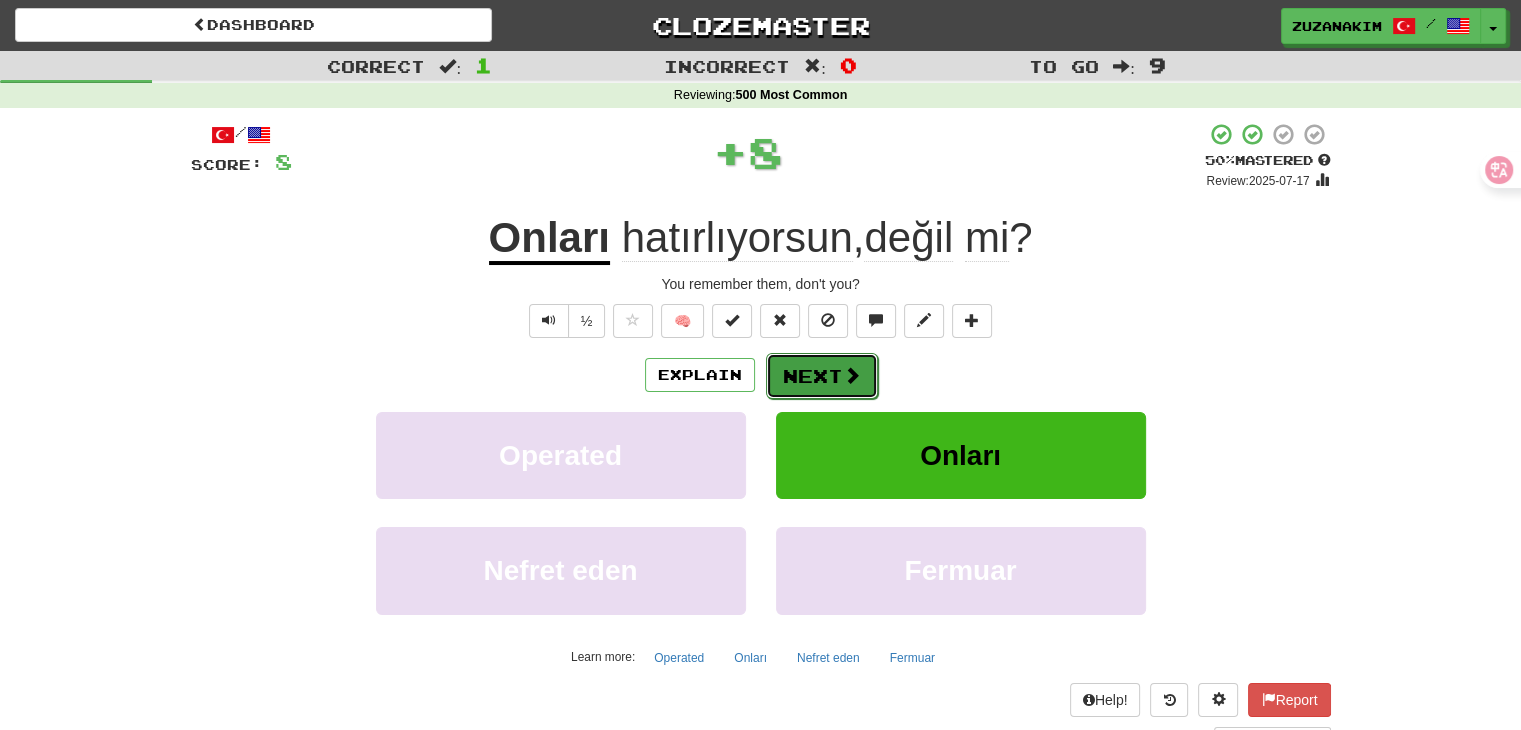 click on "Next" at bounding box center [822, 376] 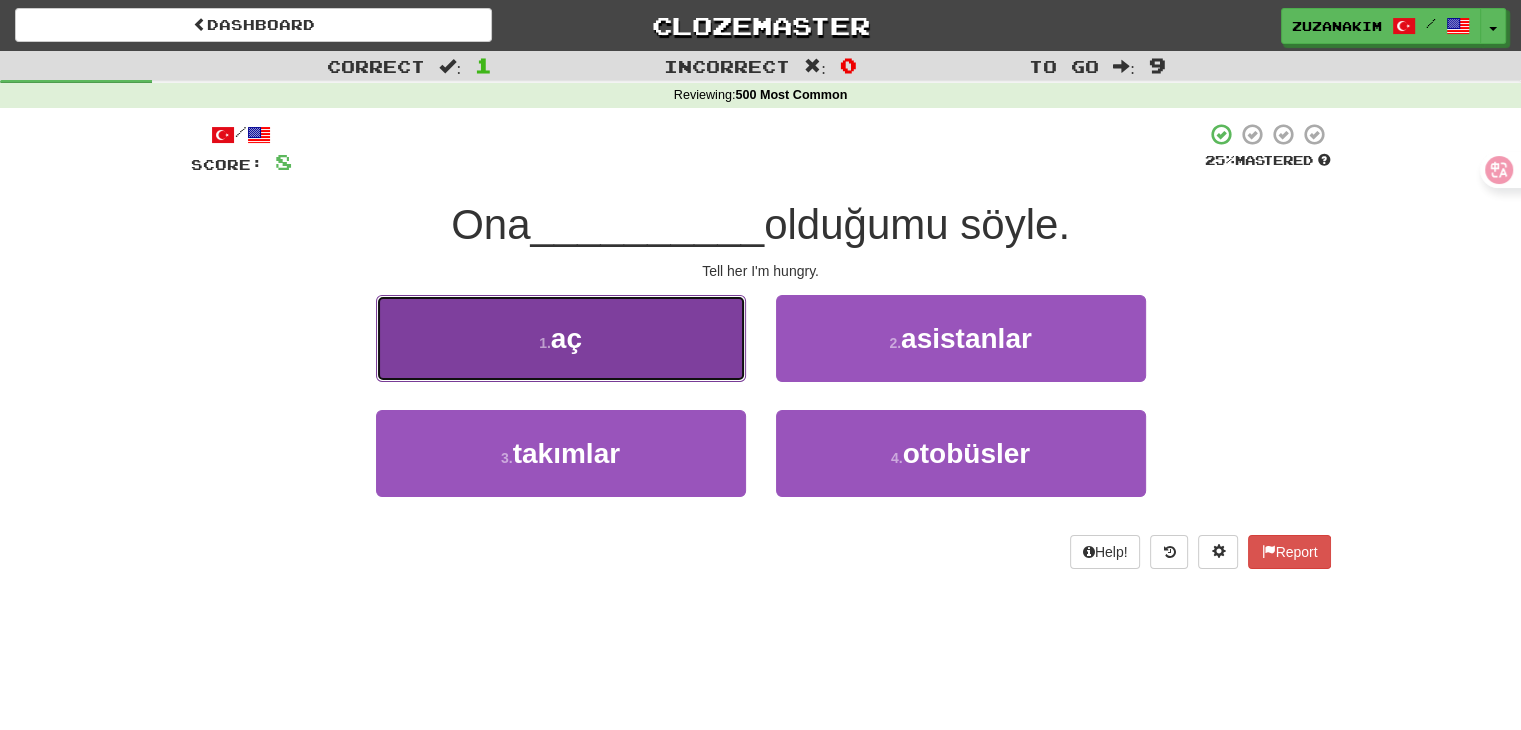 click on "[NUMBER] .  aç" at bounding box center (561, 338) 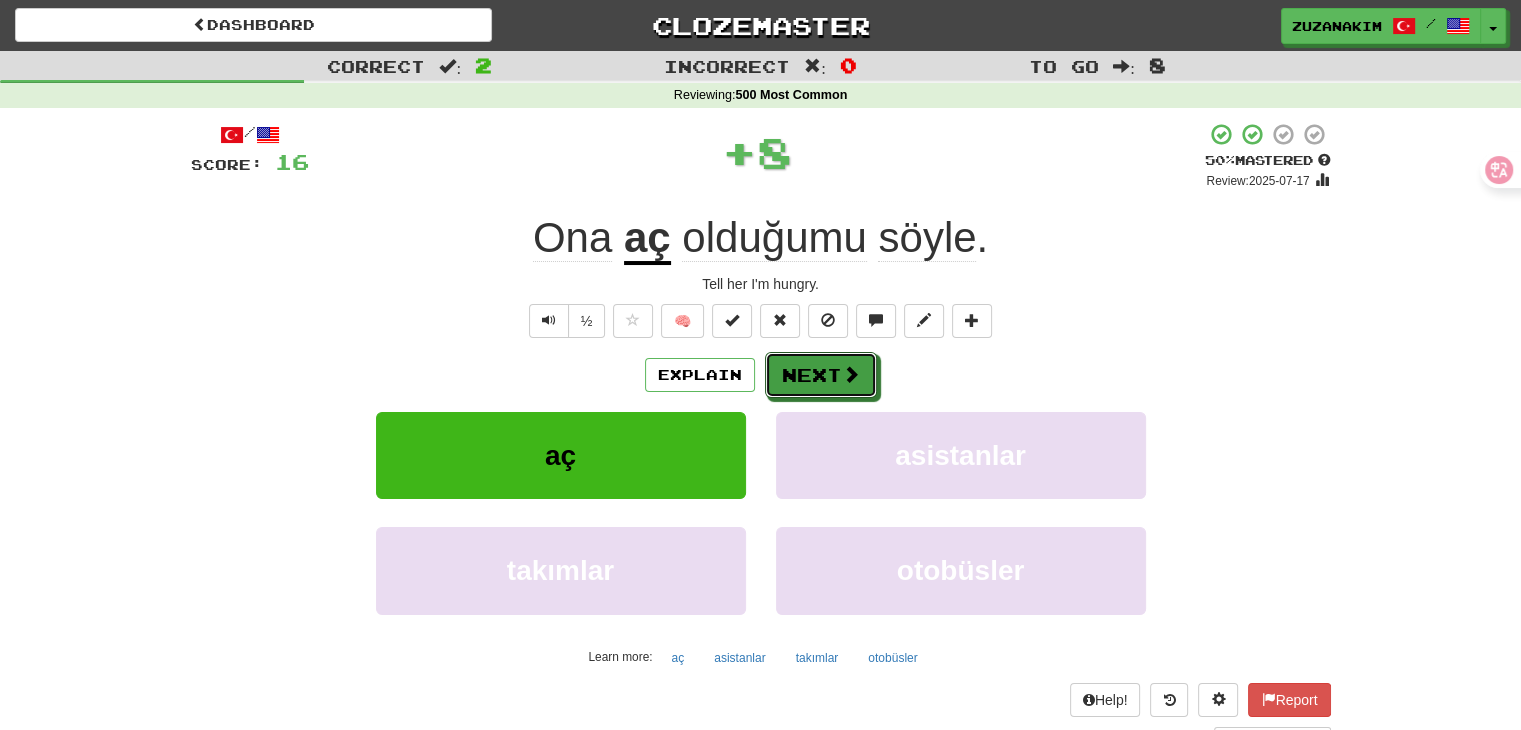 click on "Next" at bounding box center [821, 375] 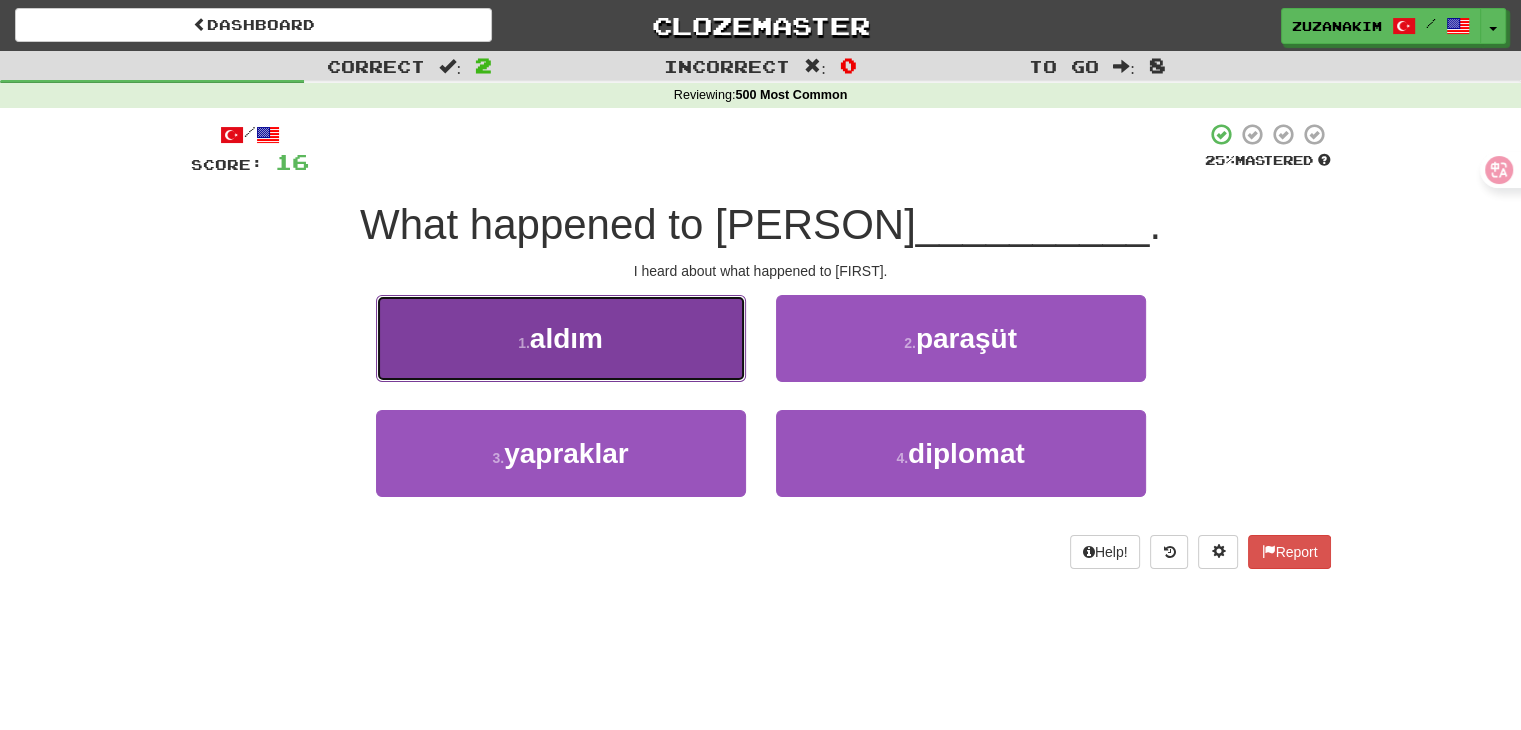 click on "1 .  aldım" at bounding box center [561, 338] 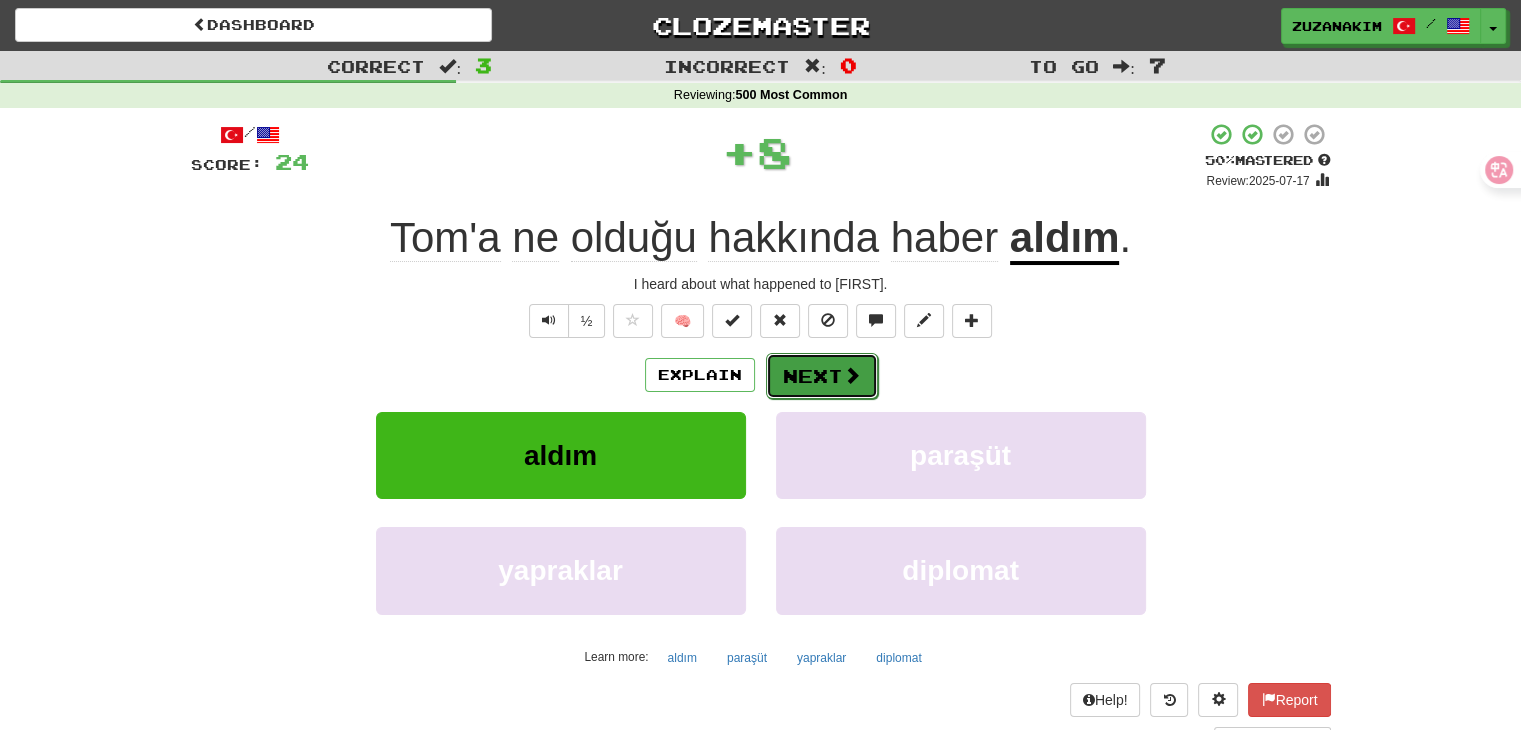 click at bounding box center [852, 375] 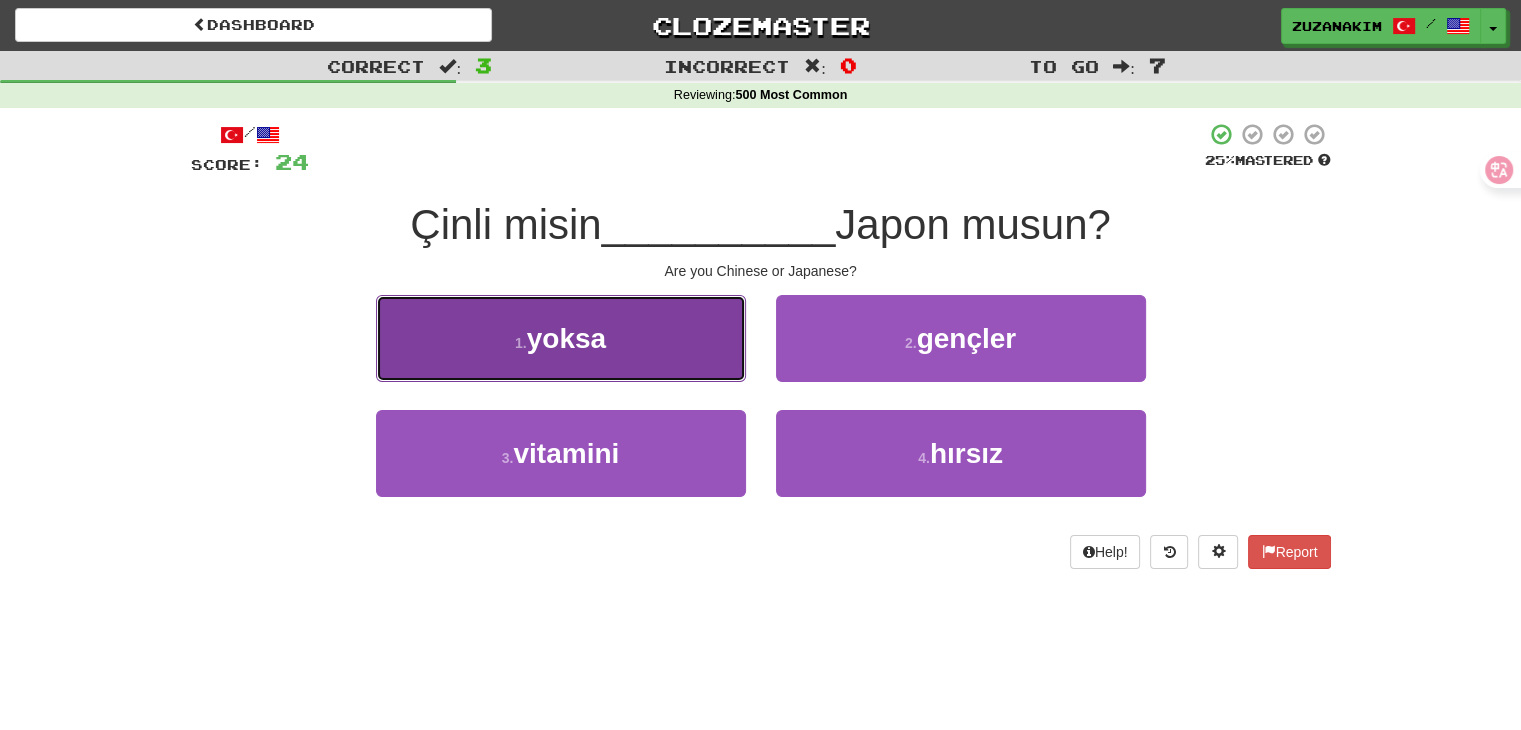 click on "1 .  yoksa" at bounding box center (561, 338) 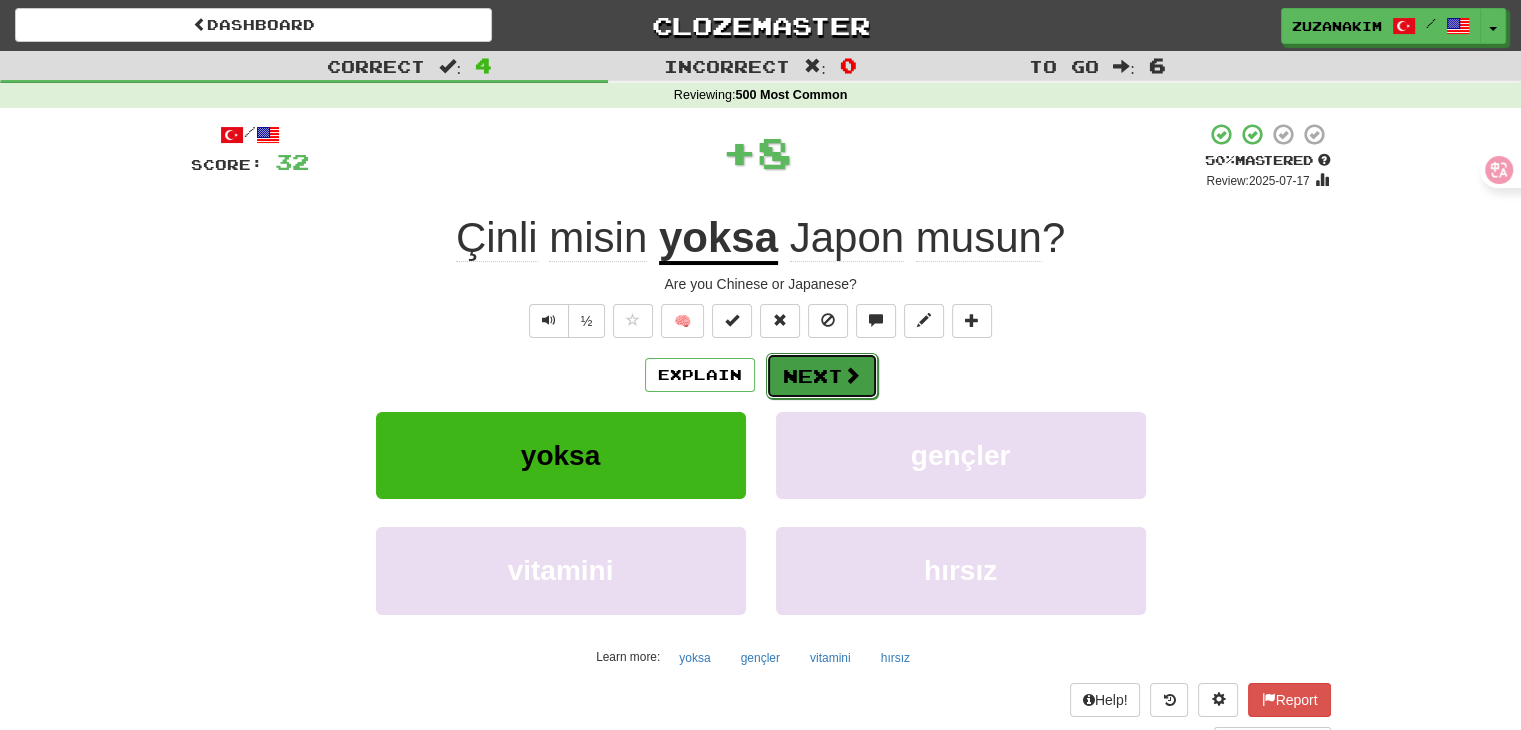 click on "Next" at bounding box center (822, 376) 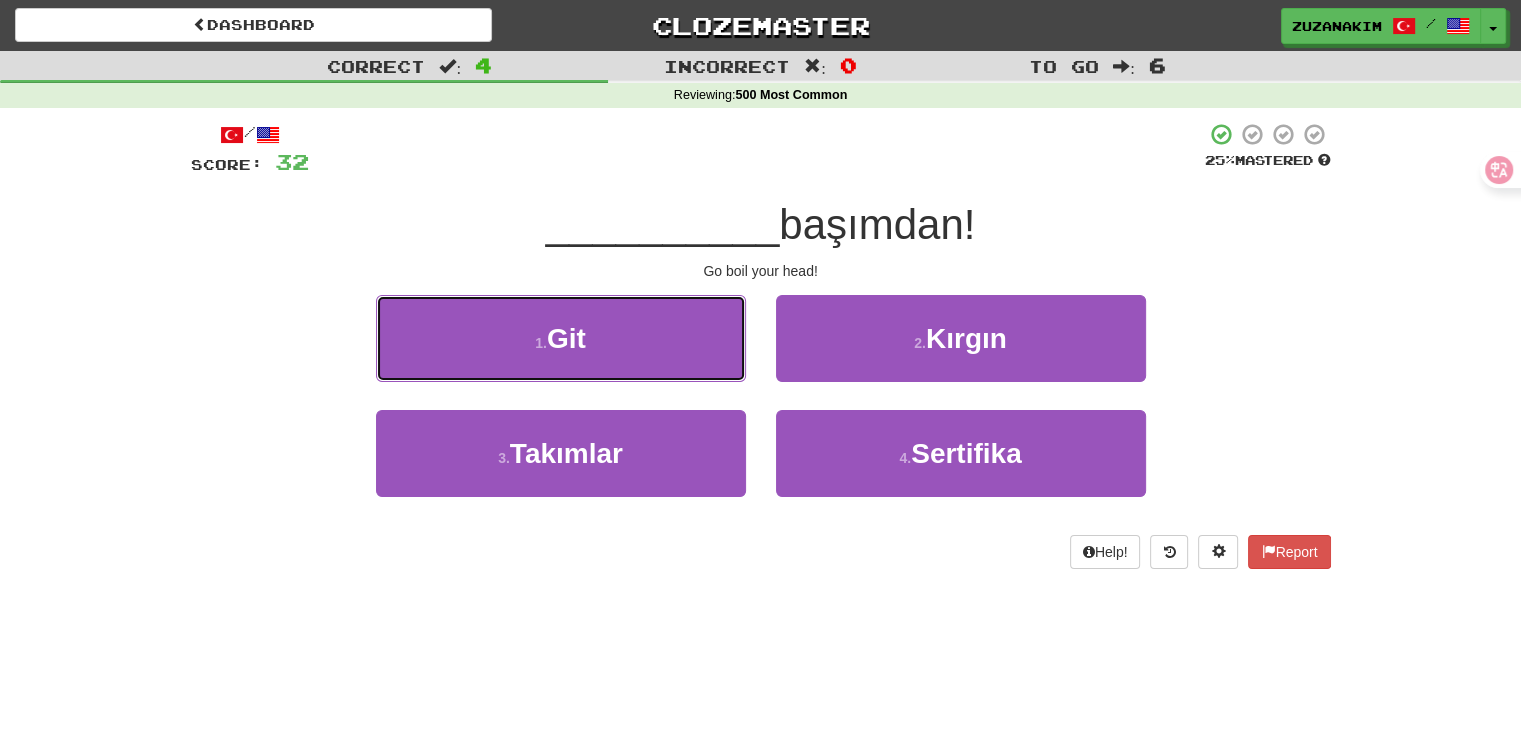 click on "1 .  Git" at bounding box center [561, 338] 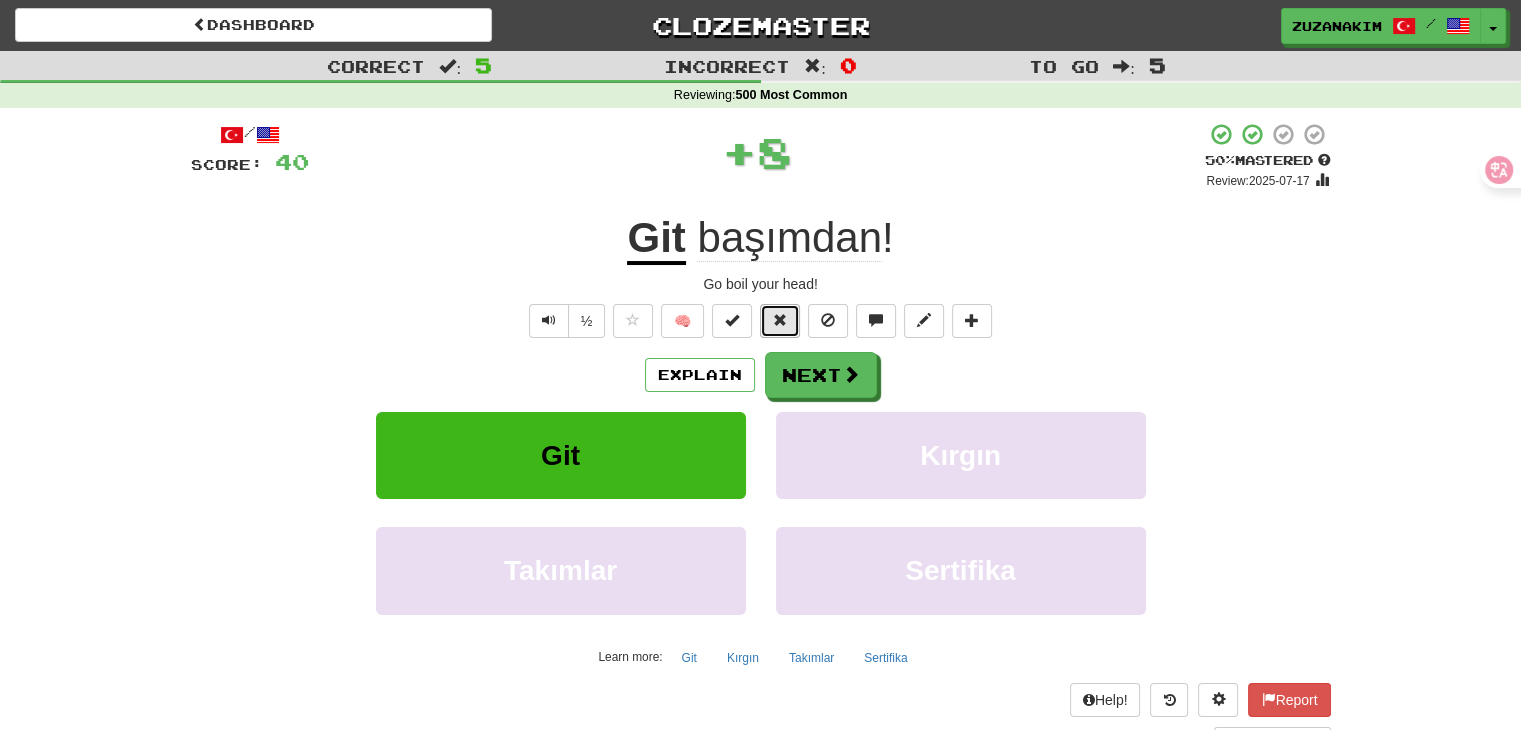 click at bounding box center [780, 321] 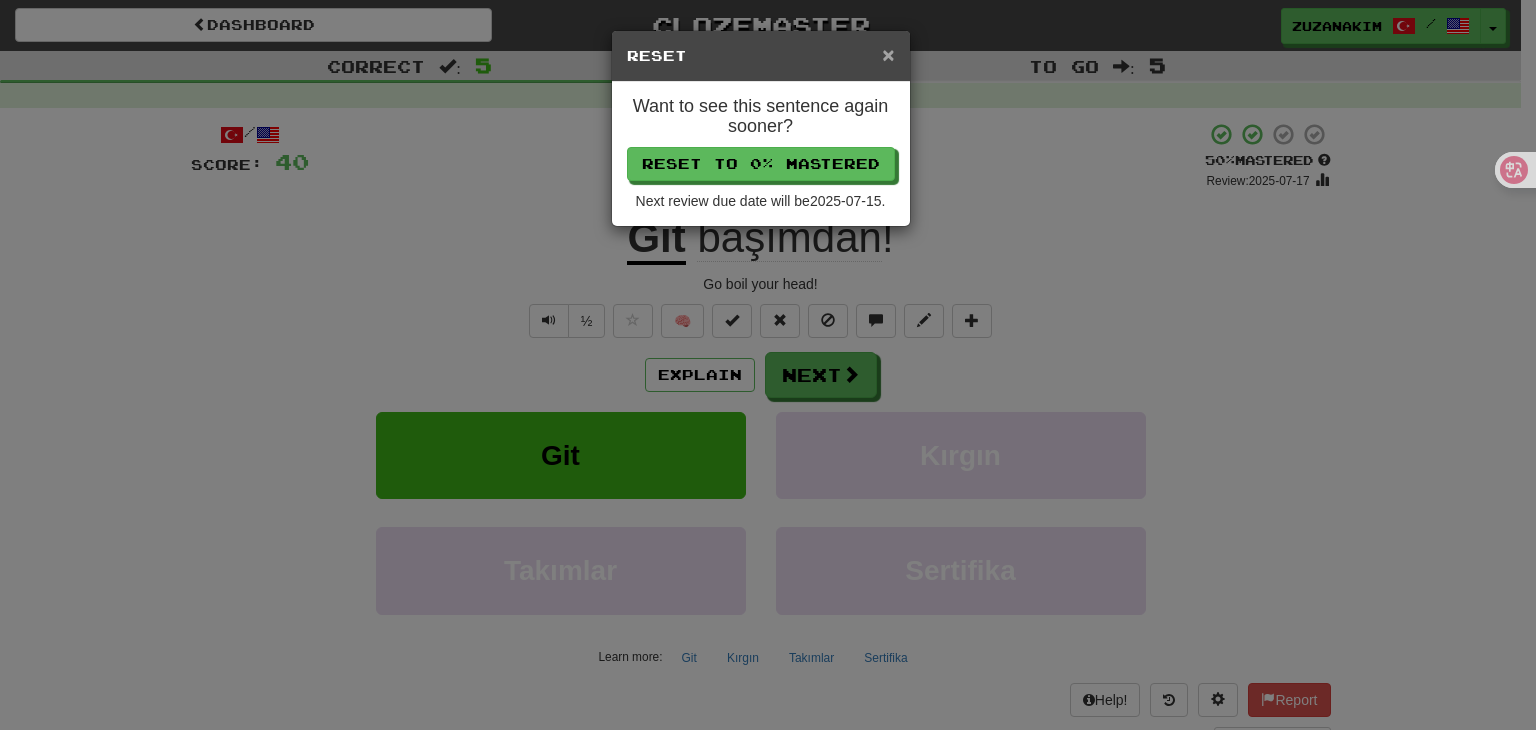 click on "×" at bounding box center [888, 54] 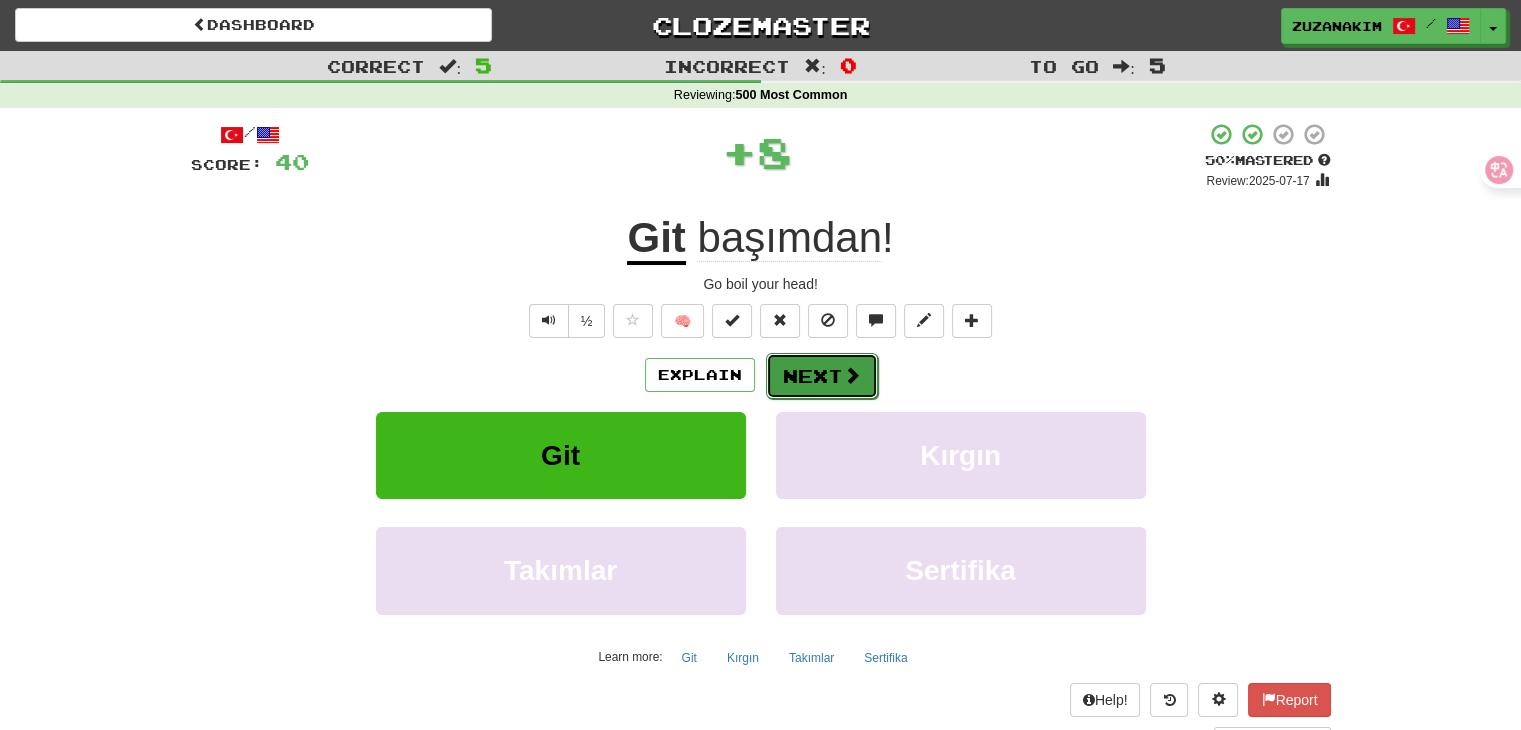 click at bounding box center (852, 375) 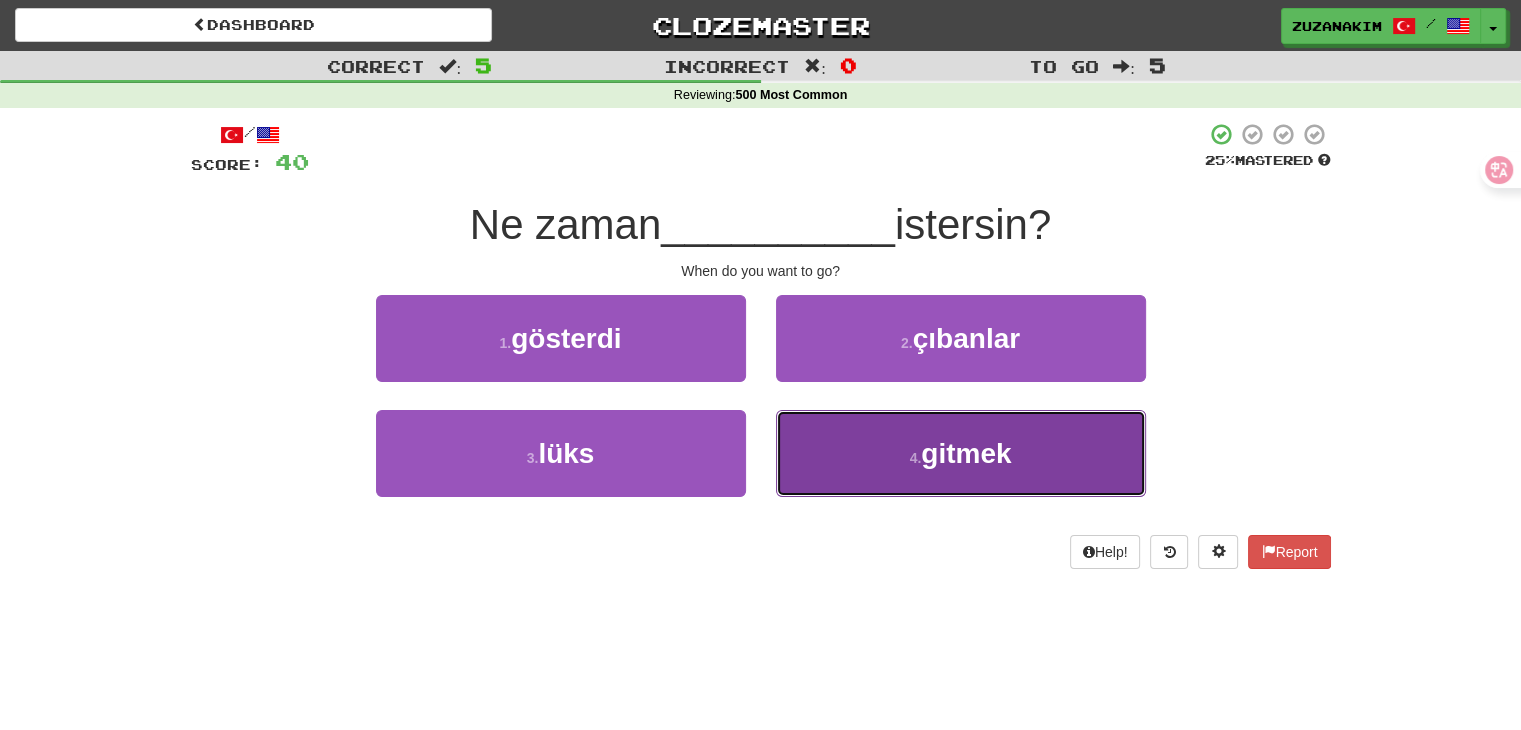 click on "4 .  gitmek" at bounding box center [961, 453] 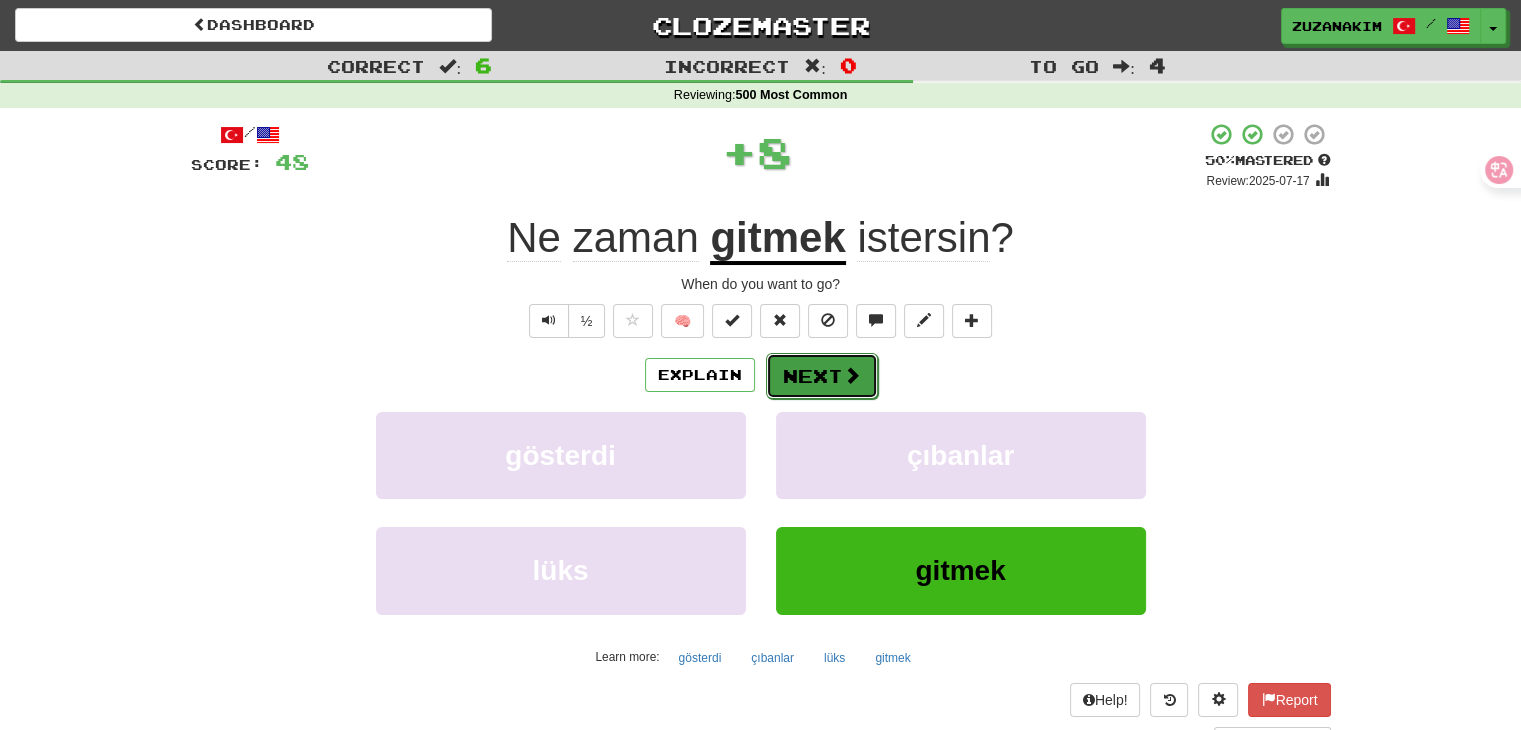 click on "Next" at bounding box center (822, 376) 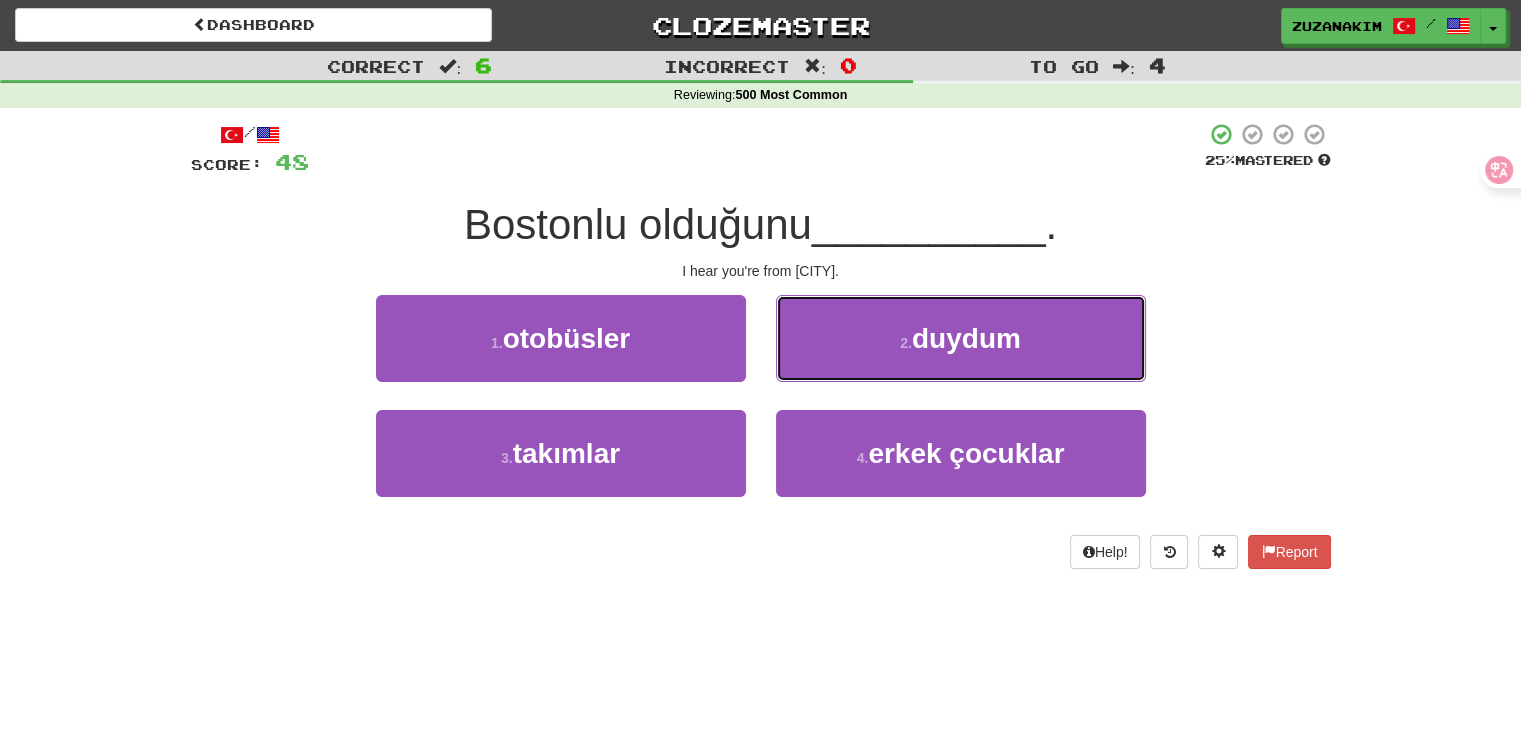 click on "2 .  duydum" at bounding box center (961, 338) 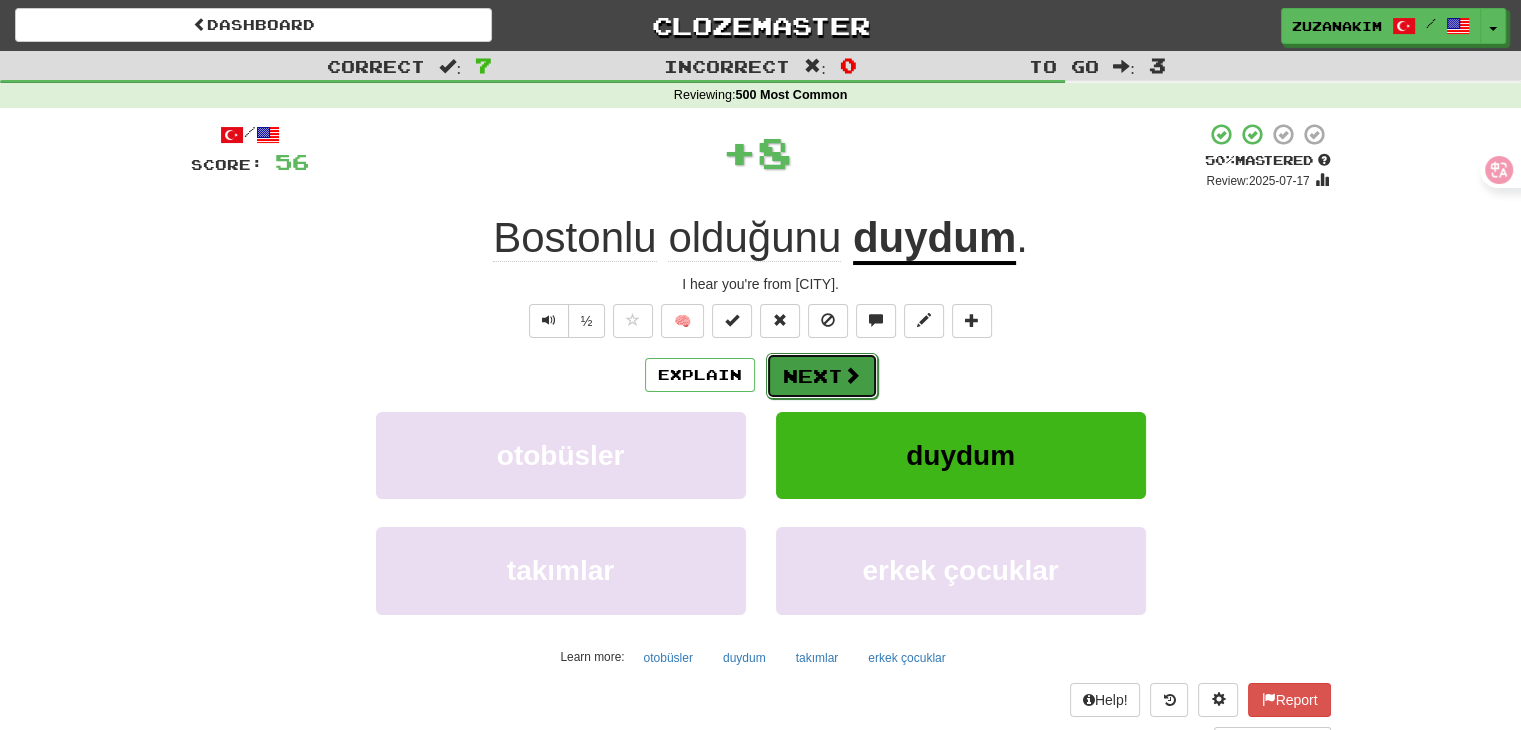 click on "Next" at bounding box center (822, 376) 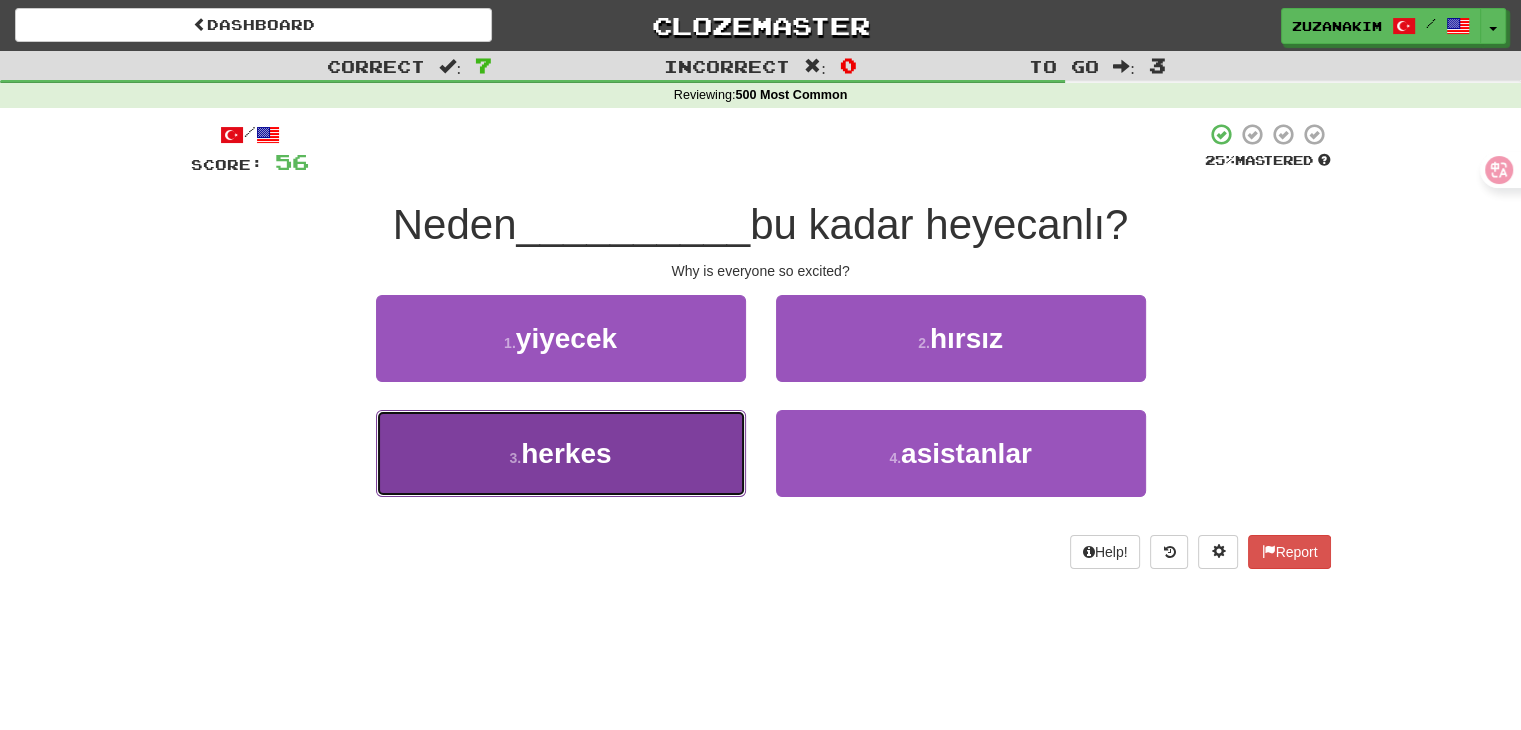 click on "3 .  herkes" at bounding box center [561, 453] 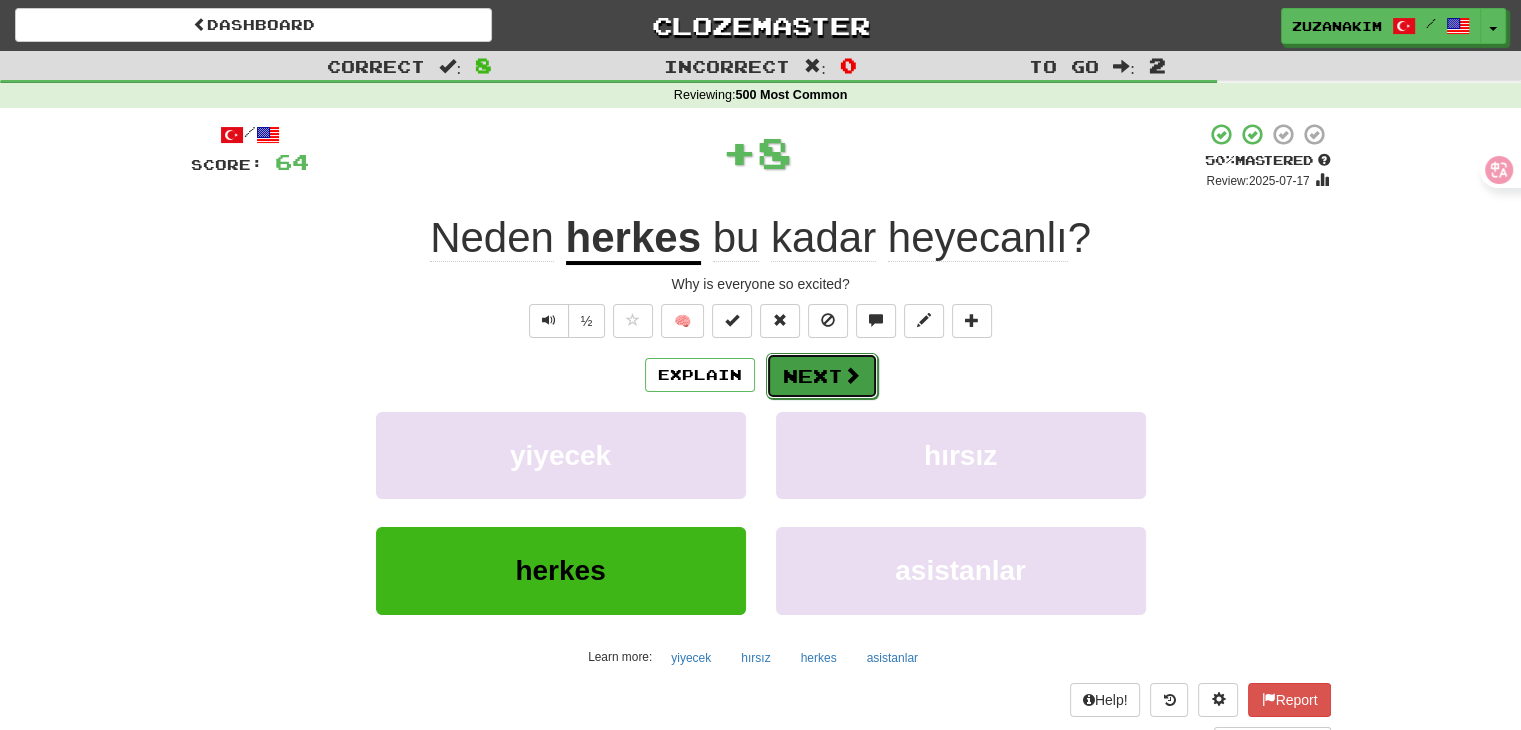 click on "Next" at bounding box center (822, 376) 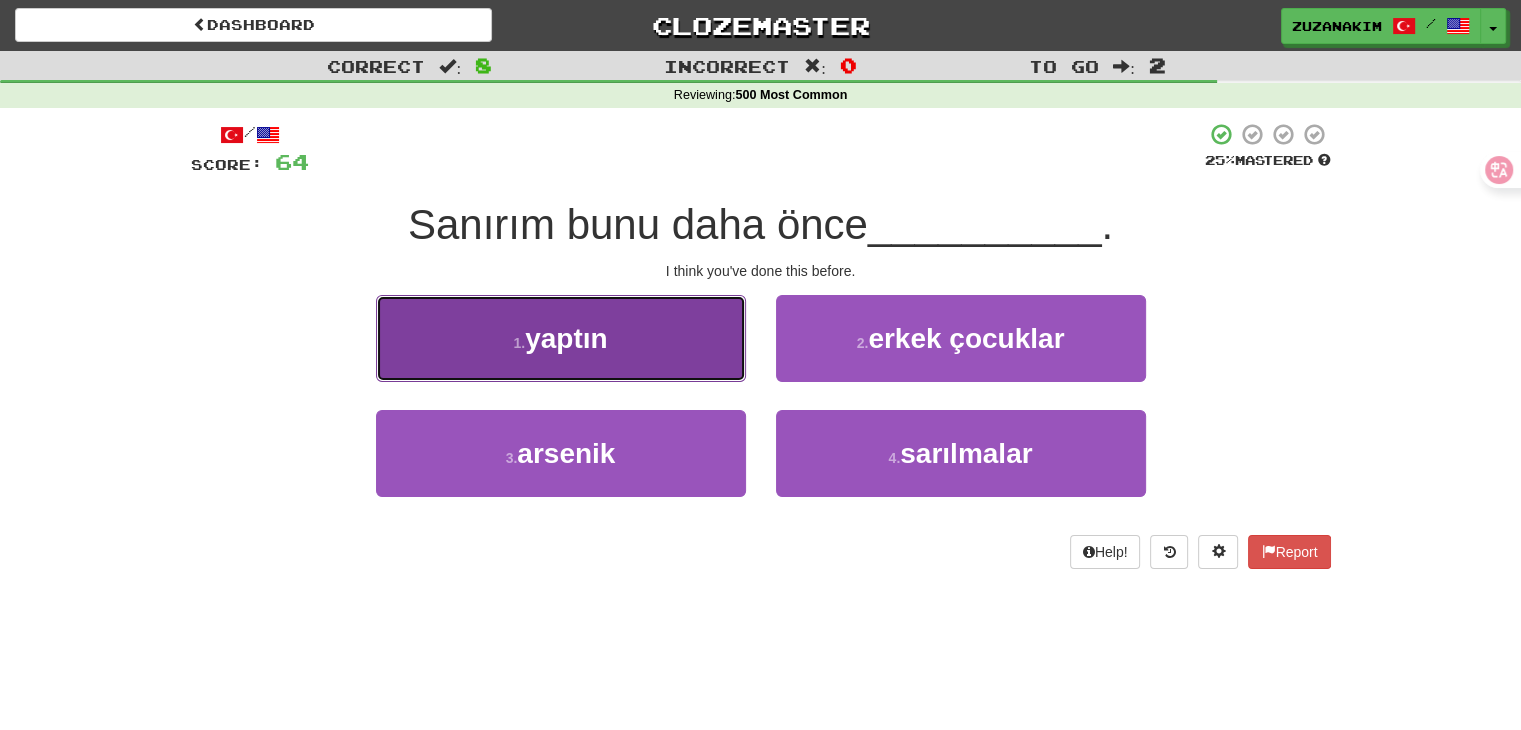click on "1 .  yaptın" at bounding box center [561, 338] 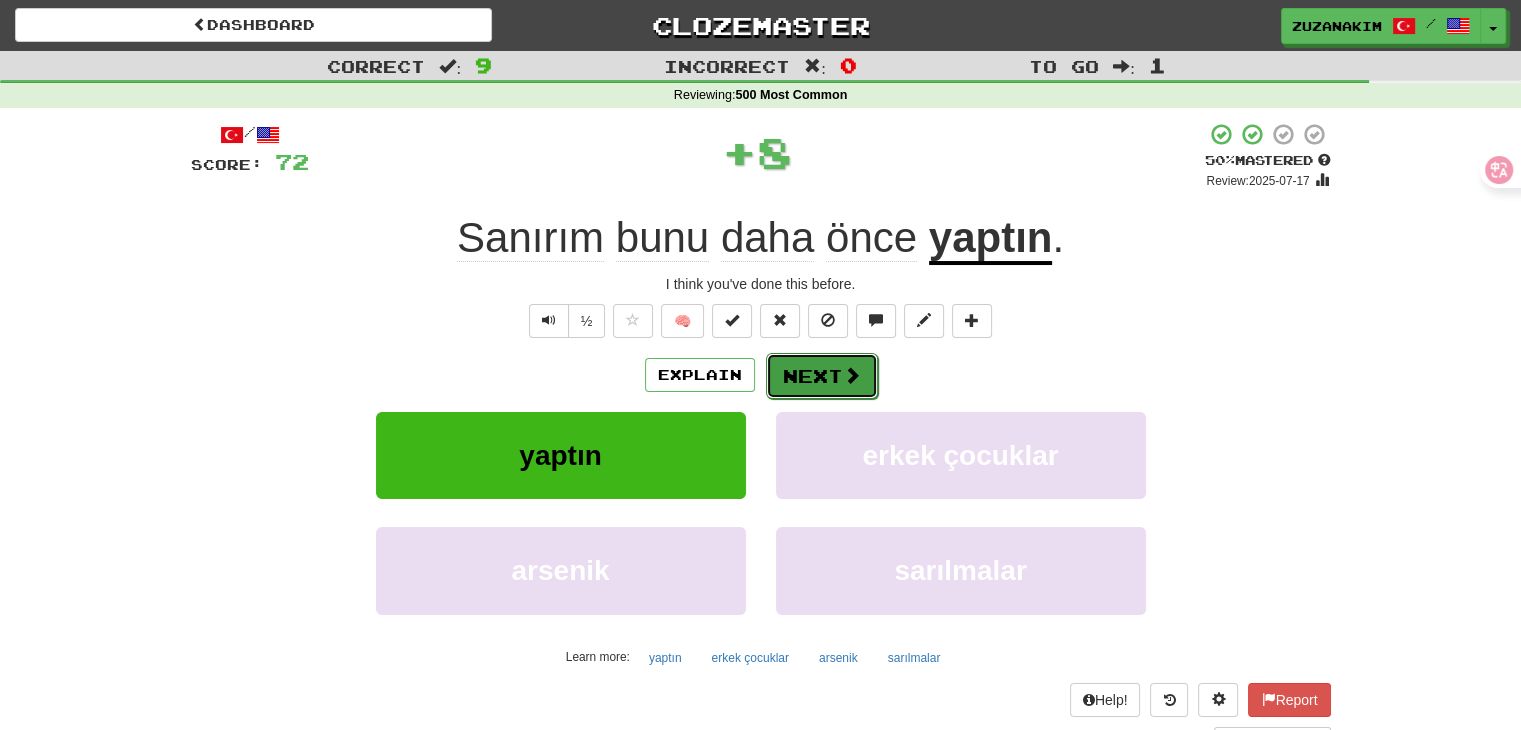 click on "Next" at bounding box center (822, 376) 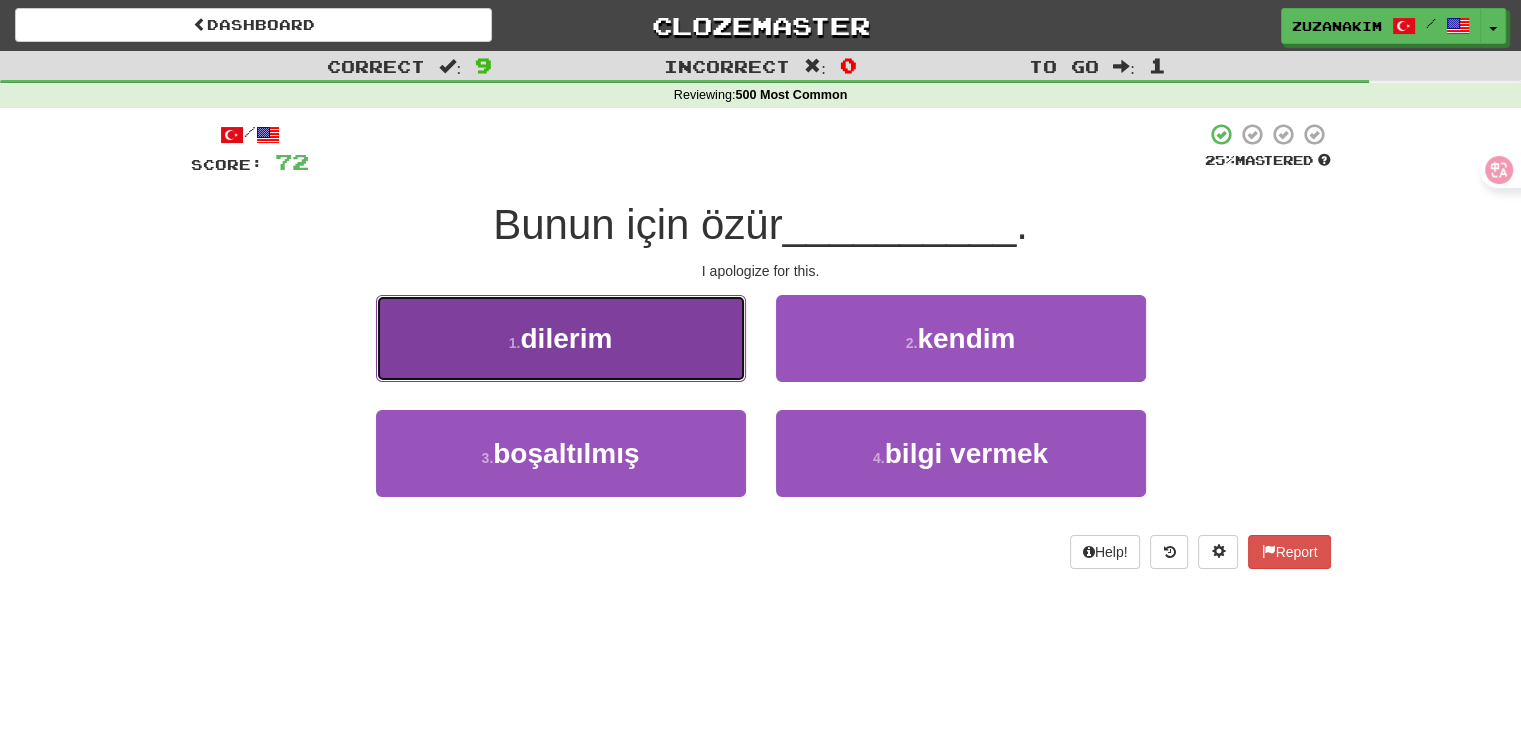 click on "1 .  dilerim" at bounding box center (561, 338) 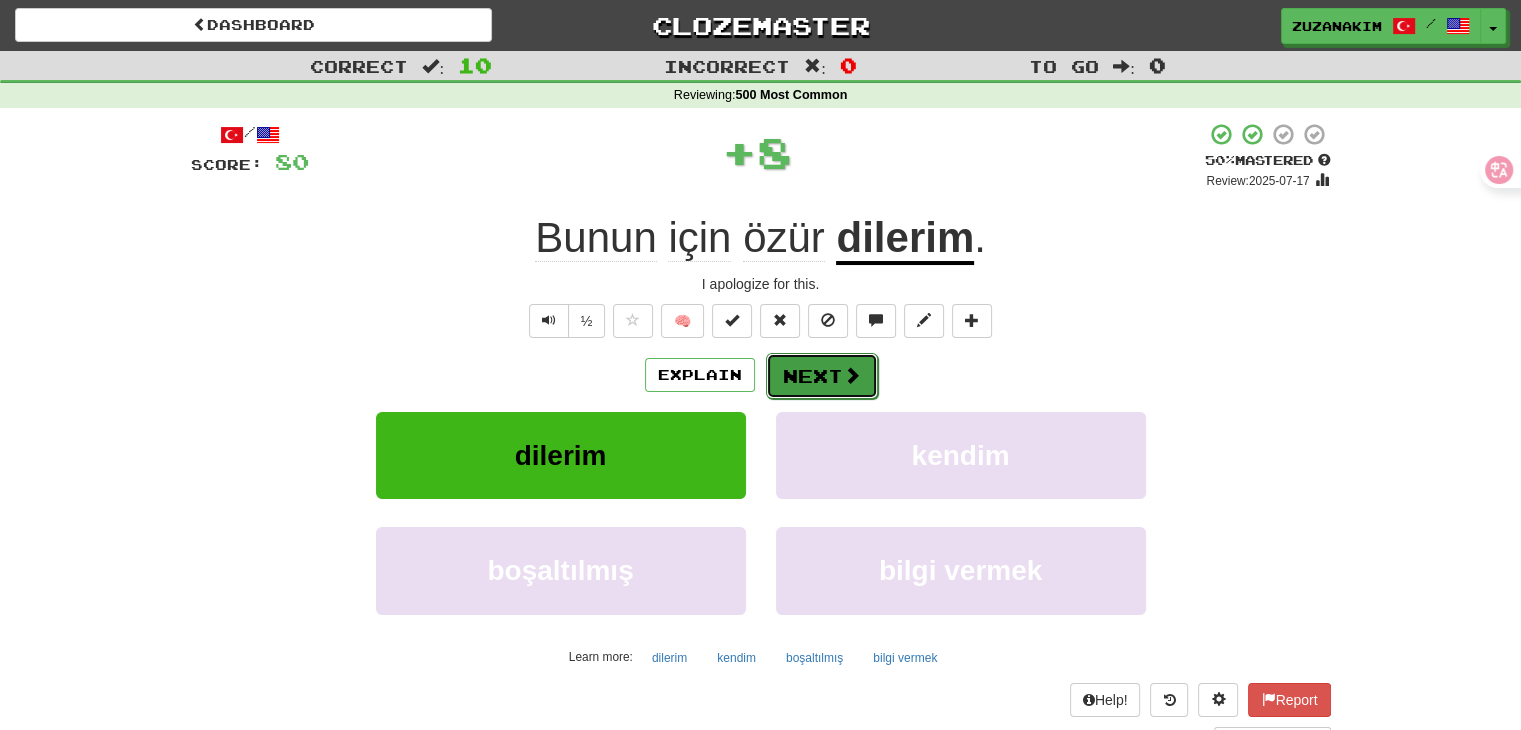 click on "Next" at bounding box center [822, 376] 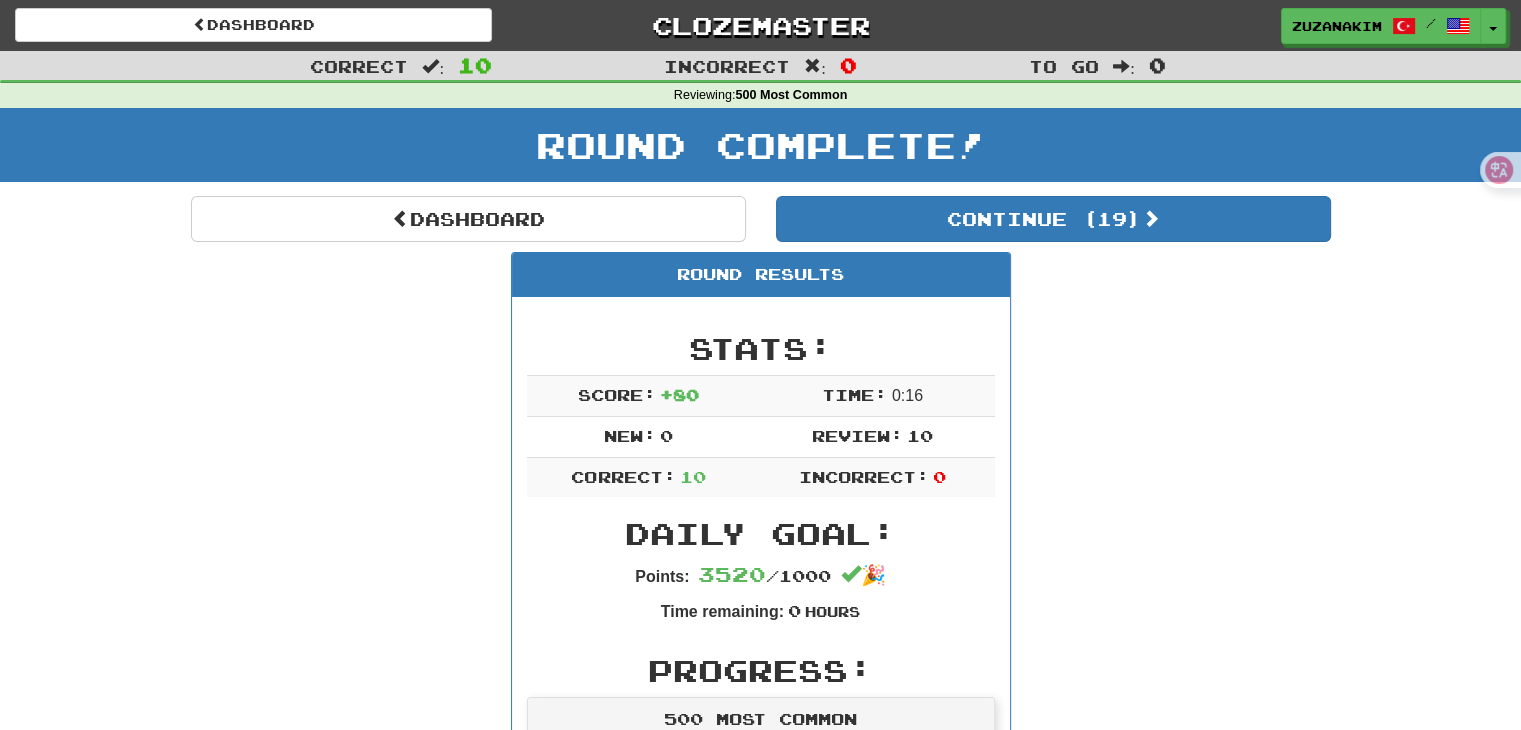 click on "Round Complete!" at bounding box center (760, 152) 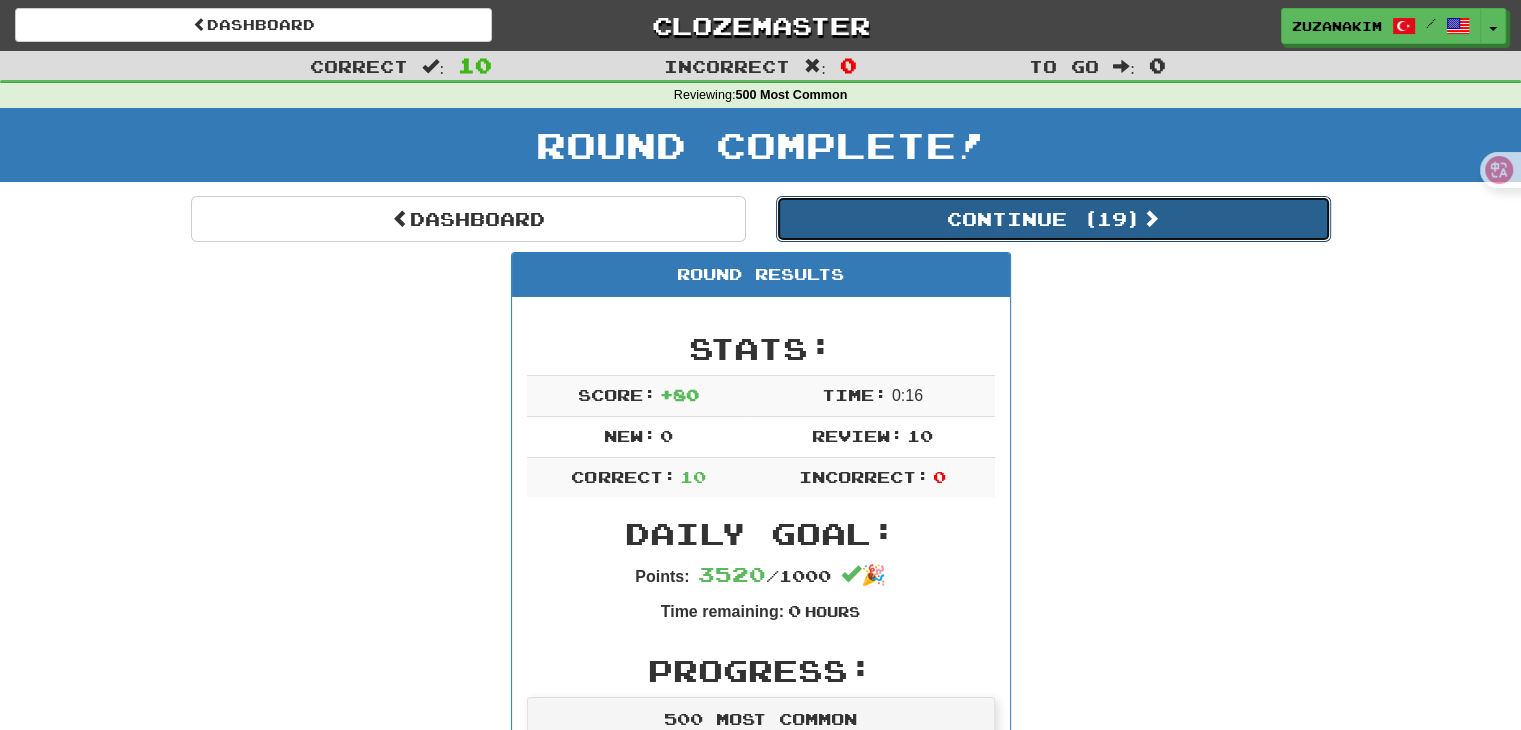 click on "Continue ( 19 )" at bounding box center [1053, 219] 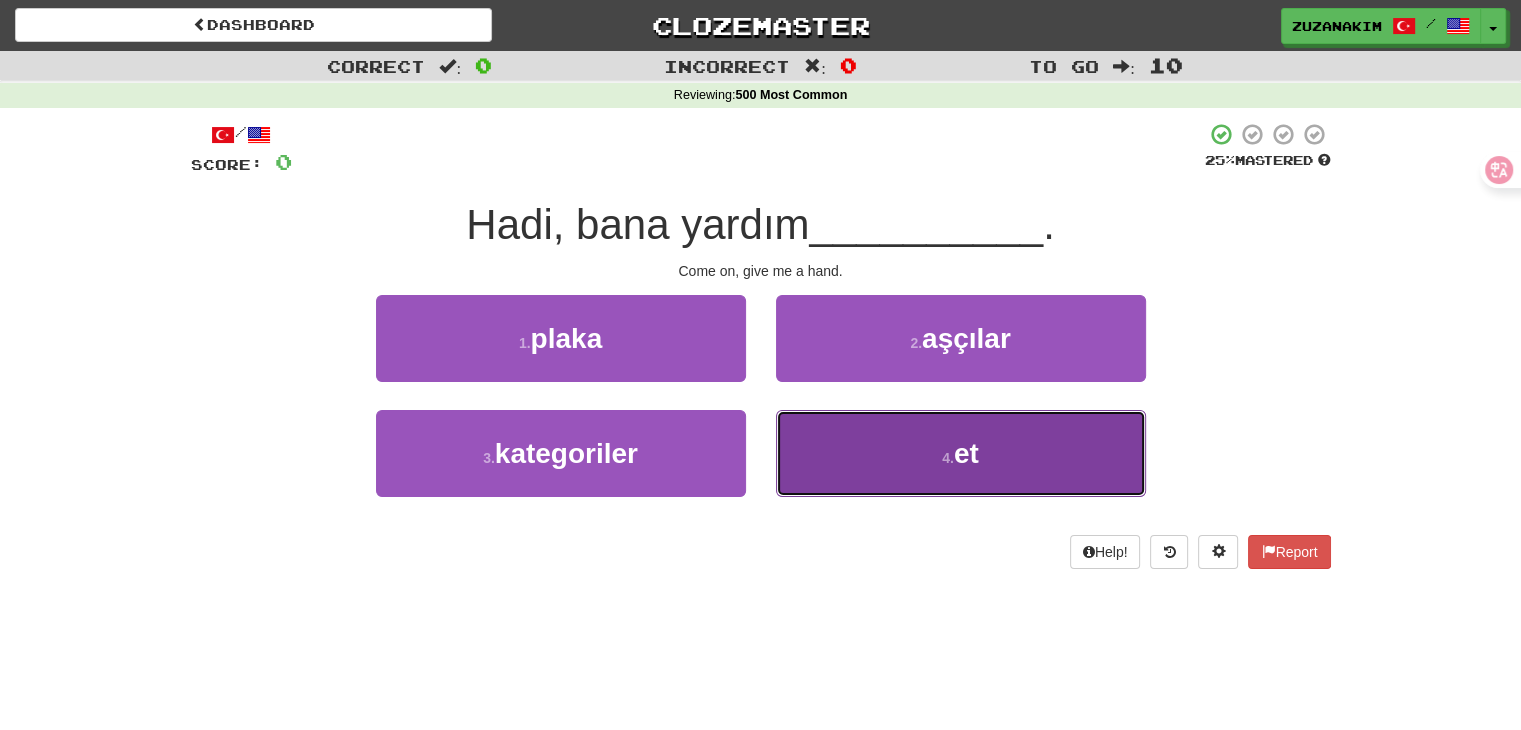 click on "4 ." at bounding box center [948, 458] 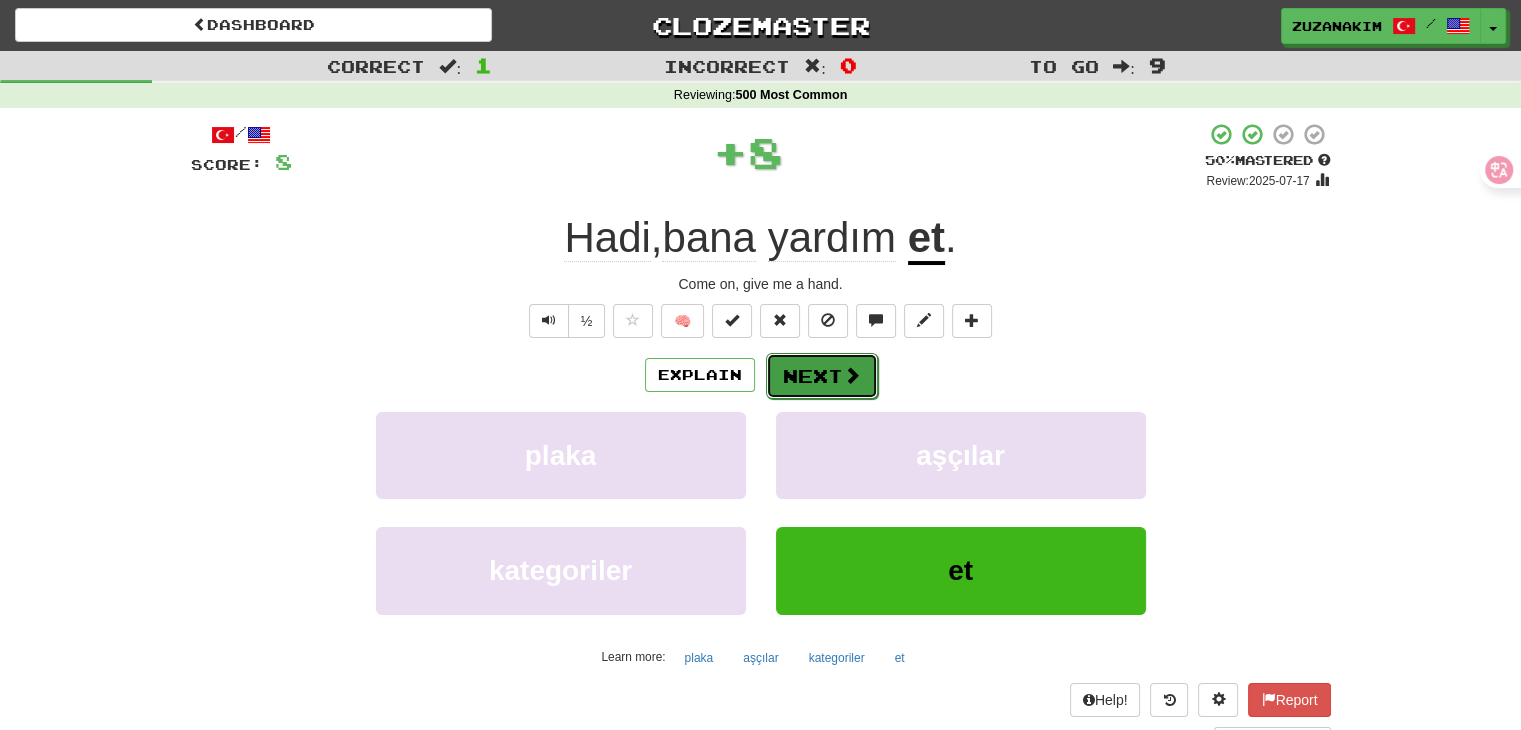 click on "Next" at bounding box center (822, 376) 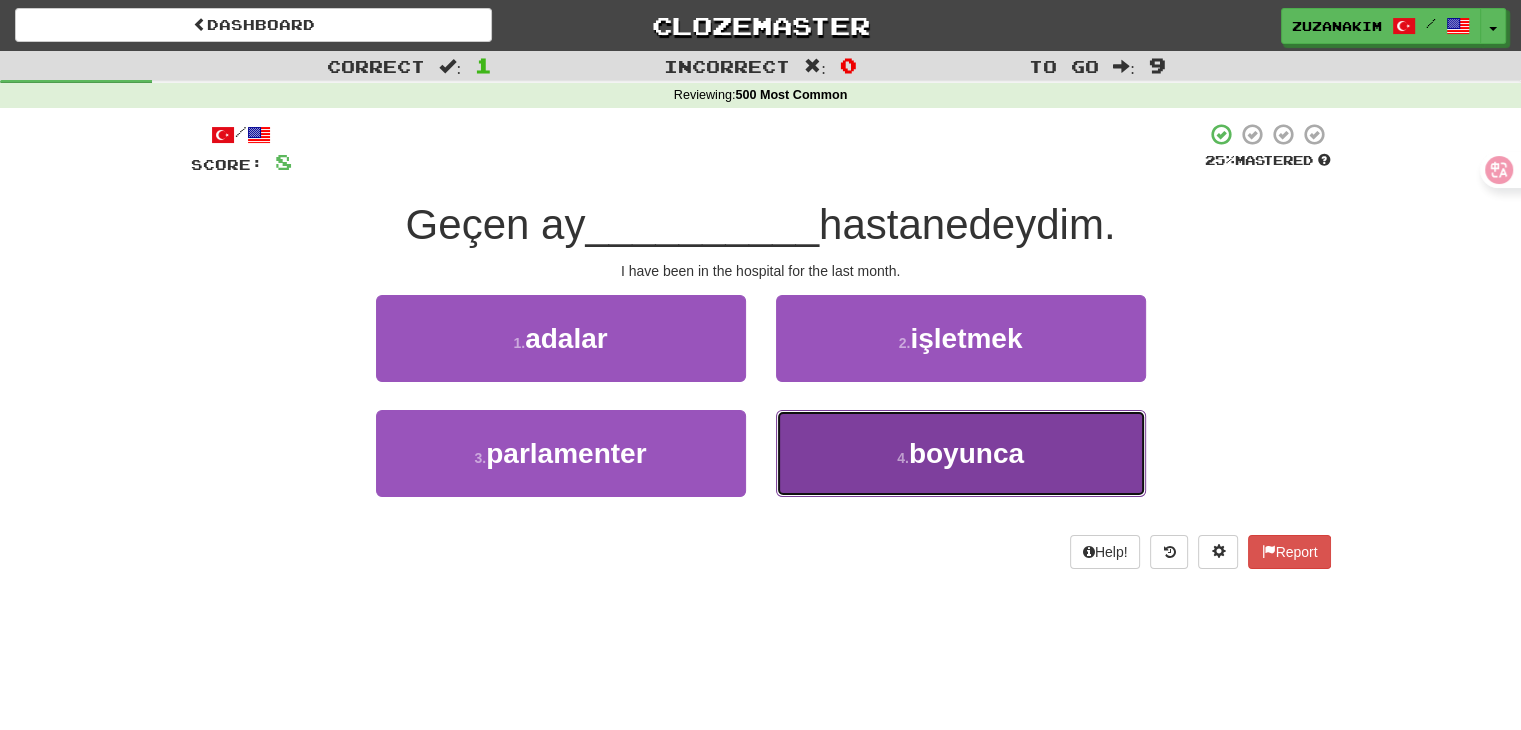 click on "4 .  boyunca" at bounding box center [961, 453] 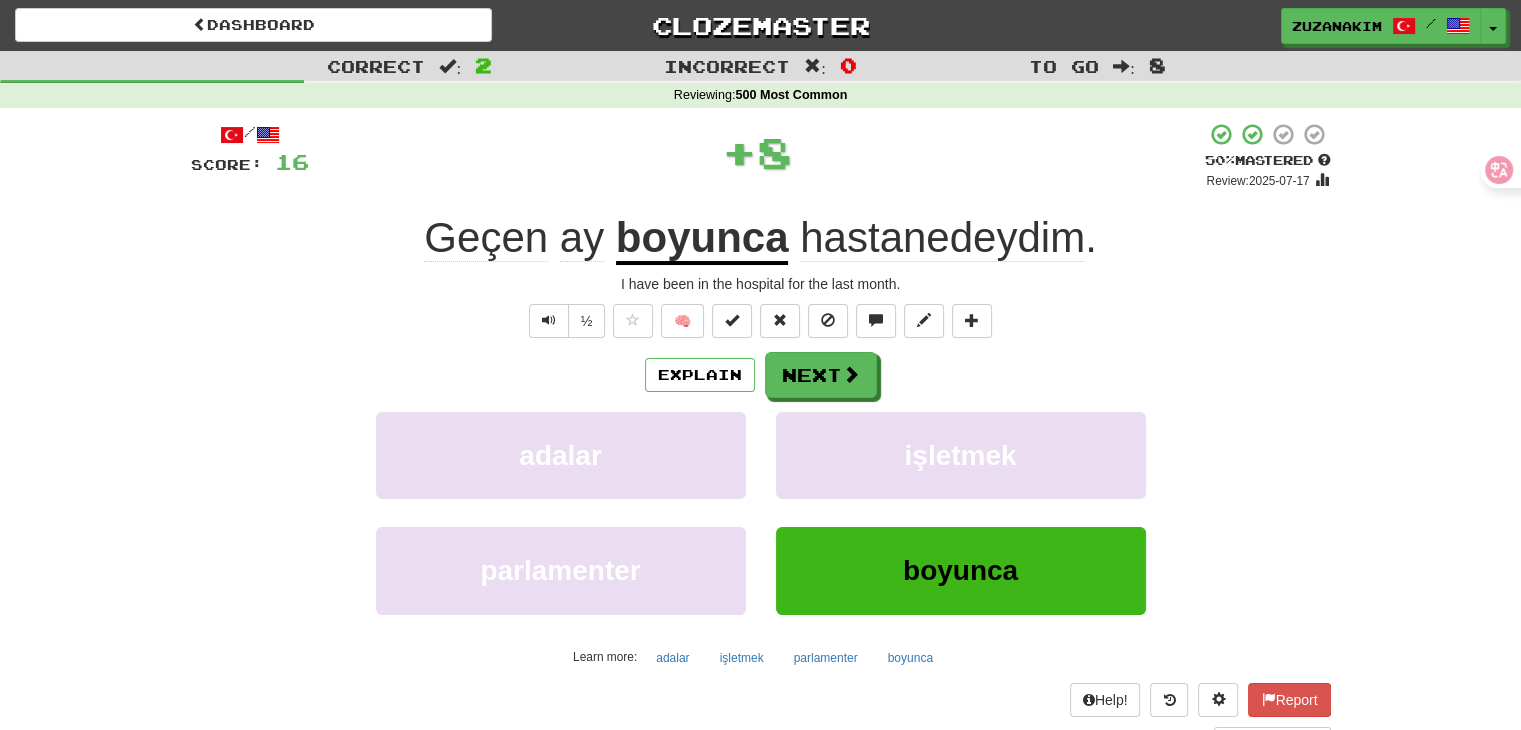 click on "/  Score:   [NUMBER] + [NUMBER] [PERCENTAGE]%  Mastered Review:  2025-07-17 Geçen   ay   boyunca   hastanedeydim . I have been in the hospital for the last month. ½ 🧠 Explain Next adalar işletmek parlamenter boyunca Learn more: adalar işletmek parlamenter boyunca  Help!  Report Sentence Source" at bounding box center [761, 435] 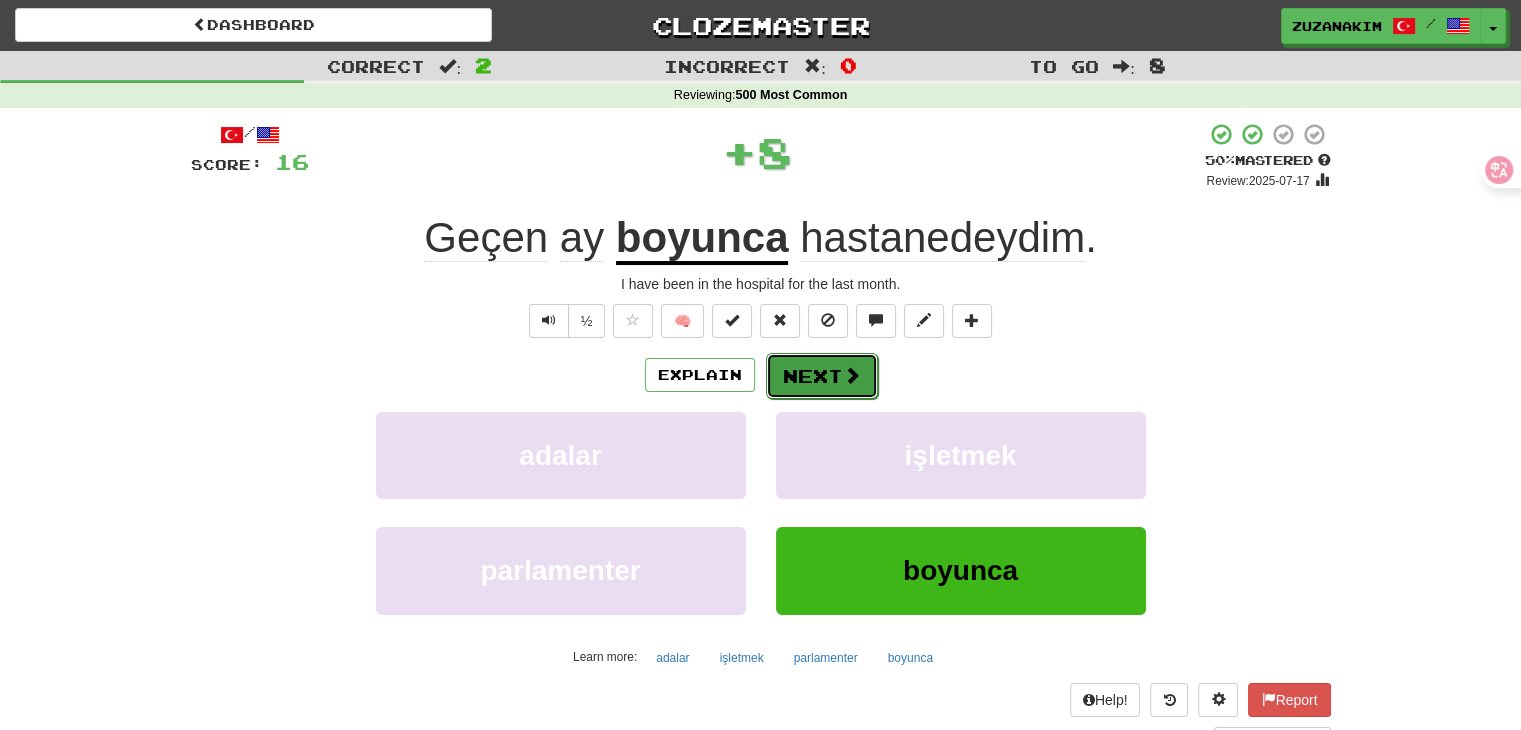 click on "Next" at bounding box center (822, 376) 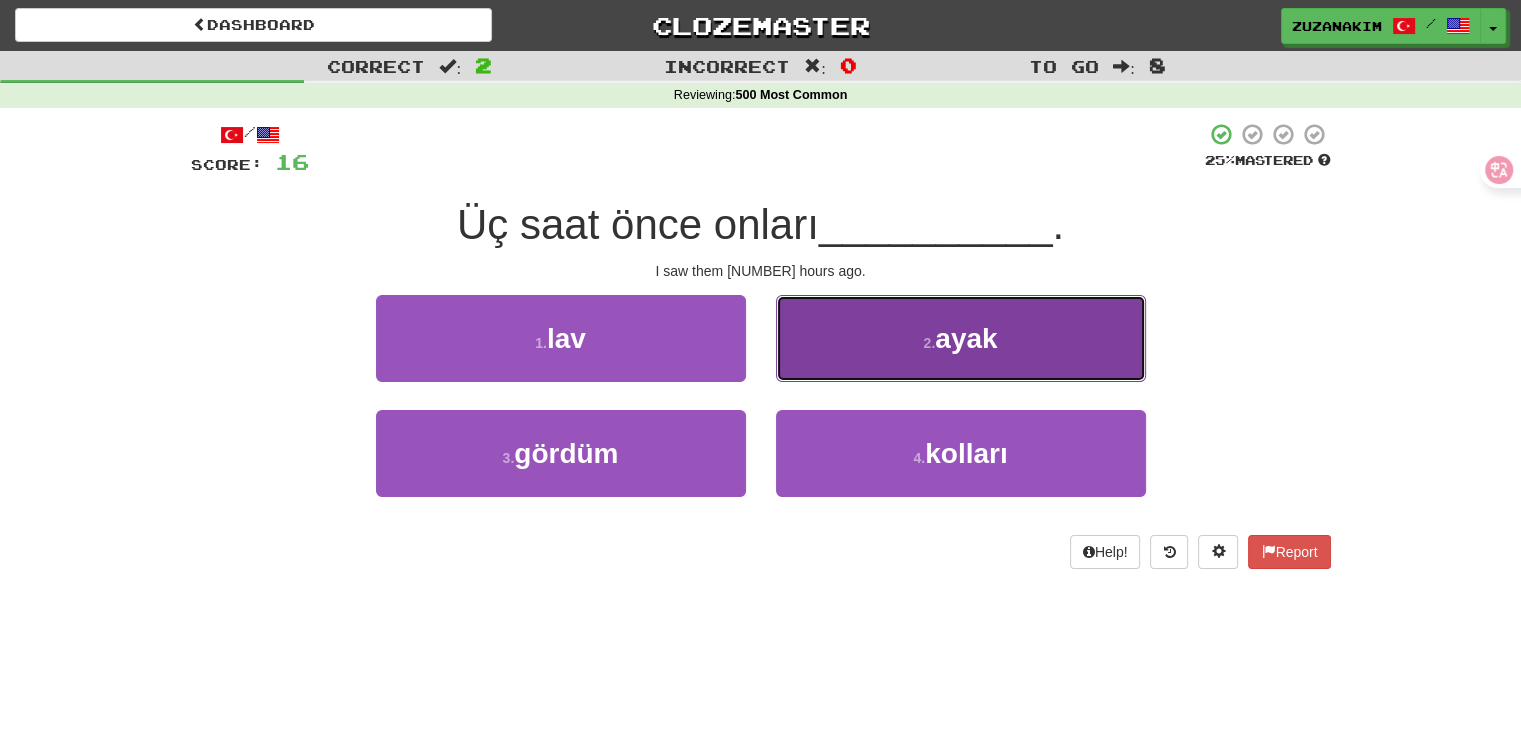 click on "2 .  ayak" at bounding box center [961, 338] 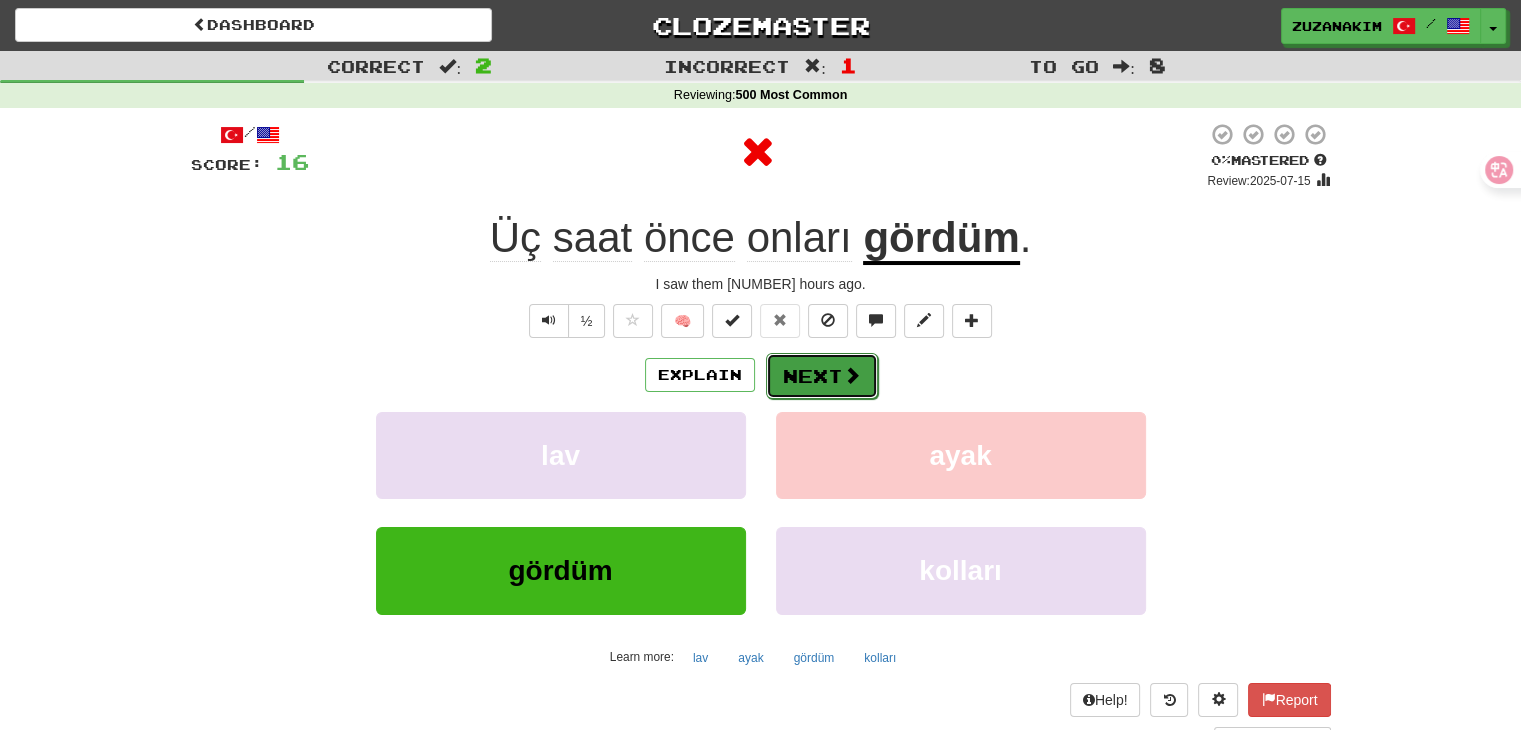 click on "Next" at bounding box center [822, 376] 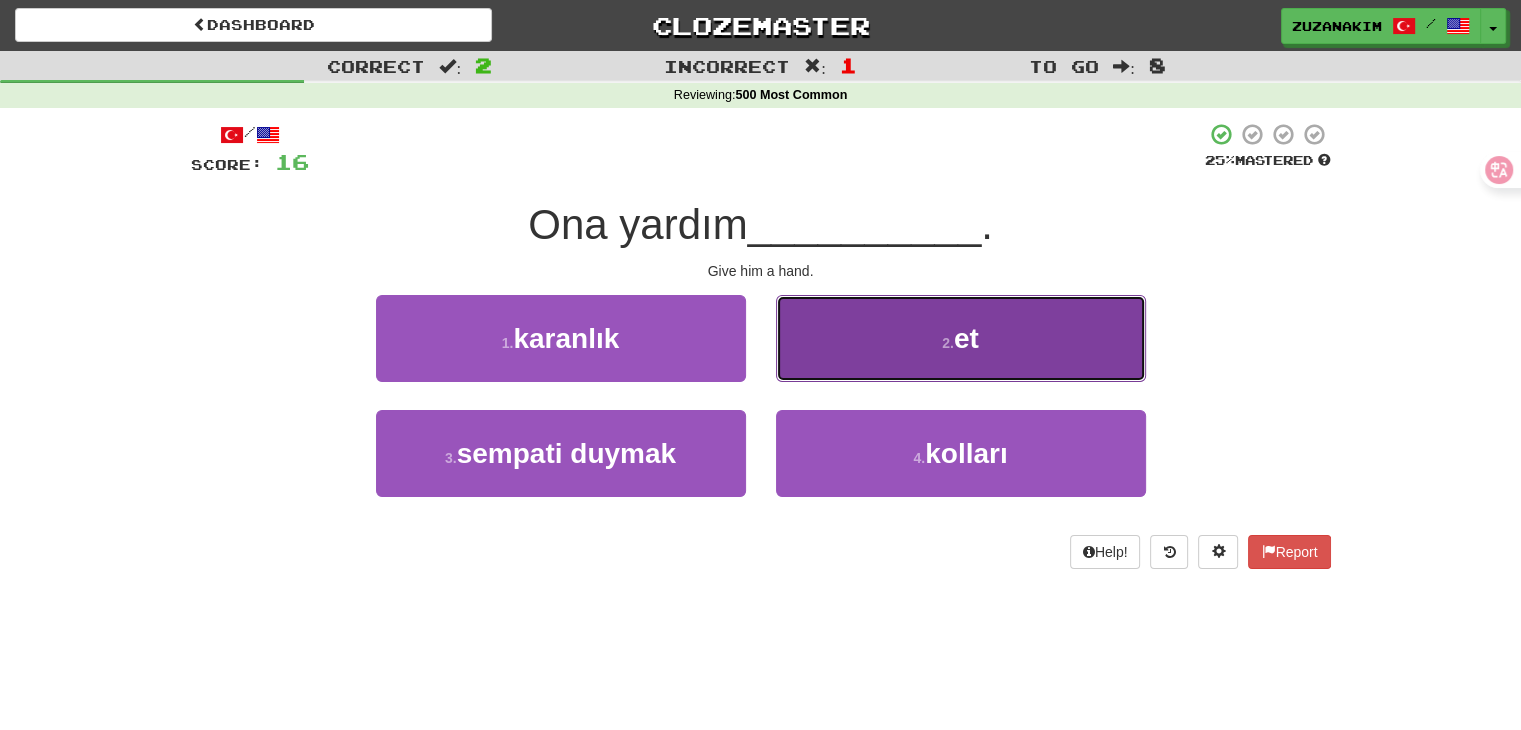 click on "2 .  et" at bounding box center [961, 338] 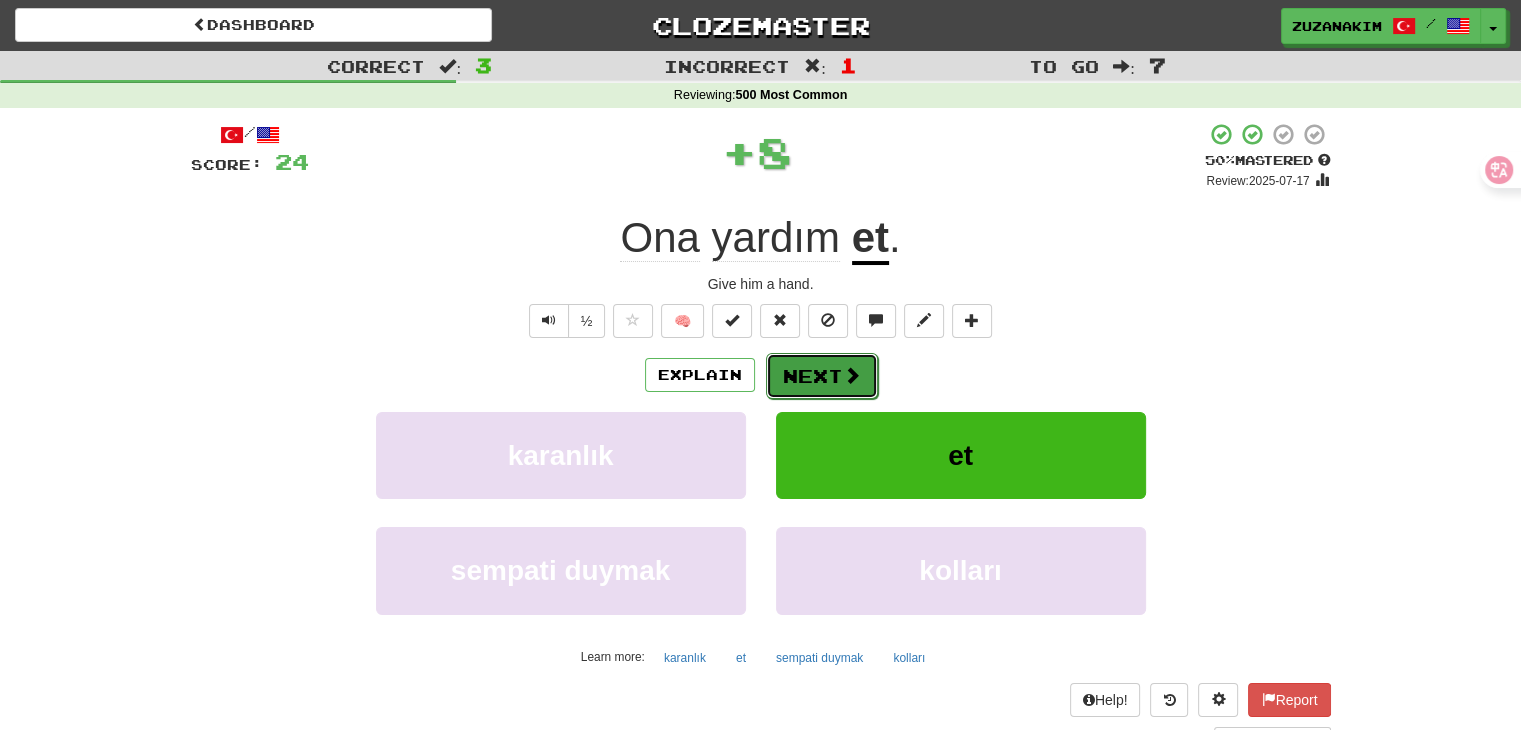 click on "Next" at bounding box center (822, 376) 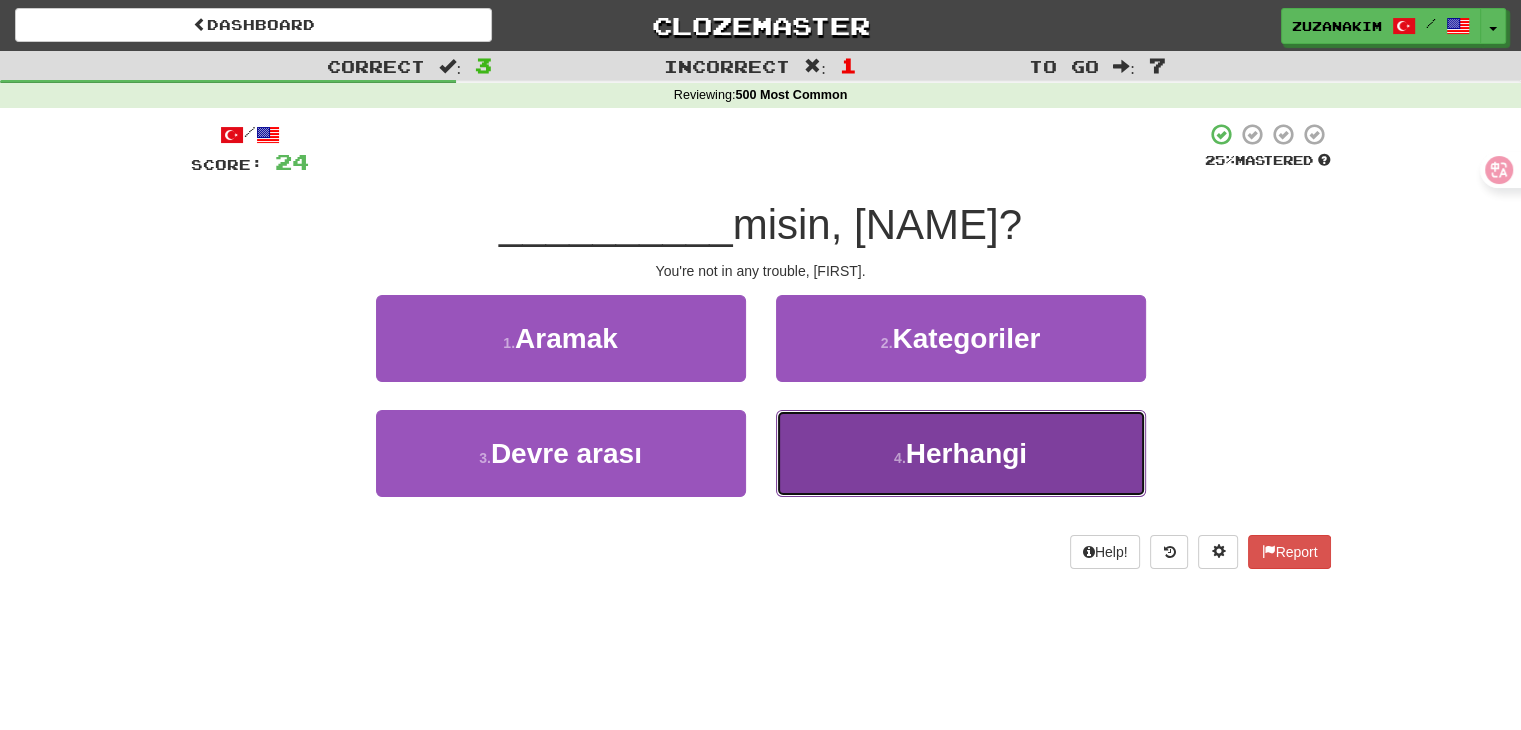 click on "4 .  Herhangi" at bounding box center [961, 453] 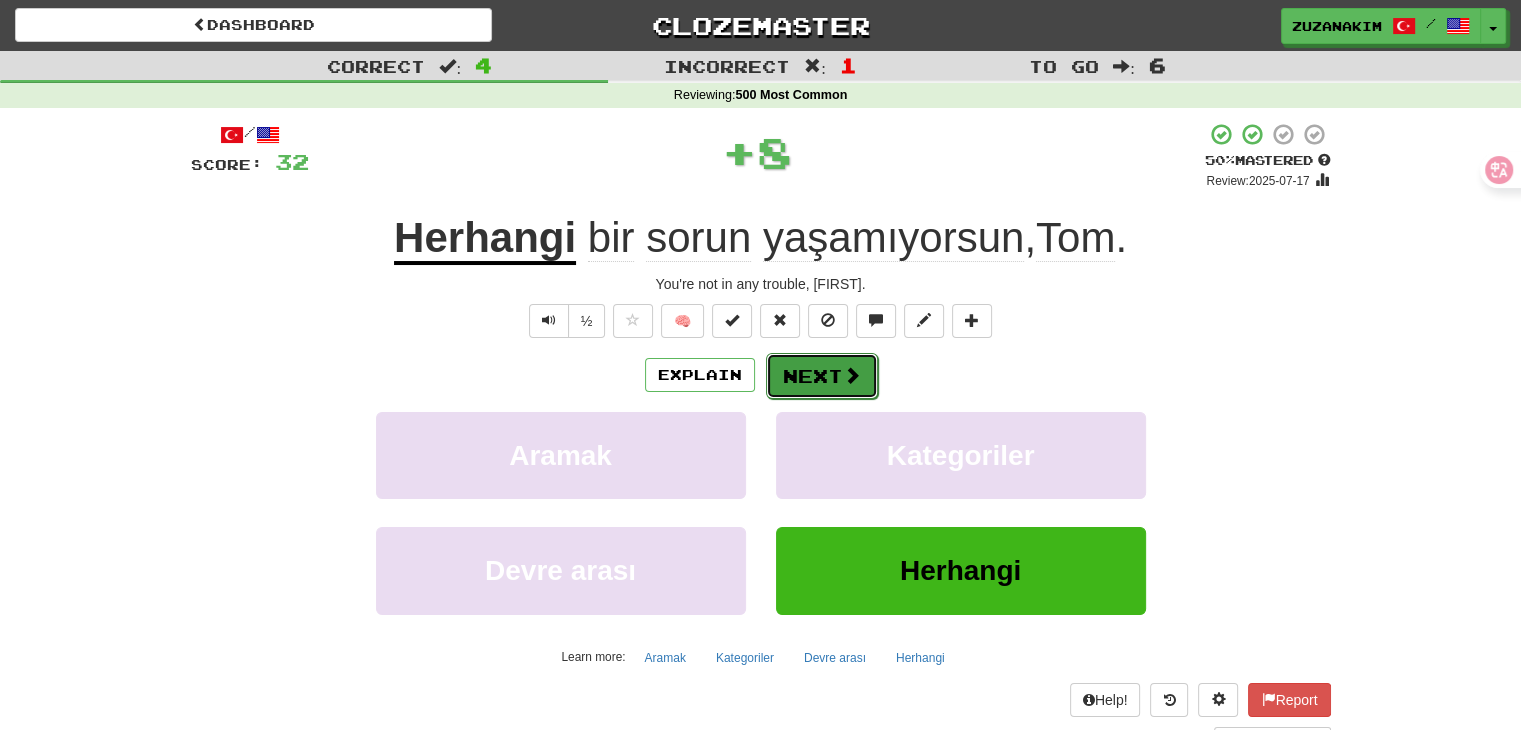 click on "Next" at bounding box center (822, 376) 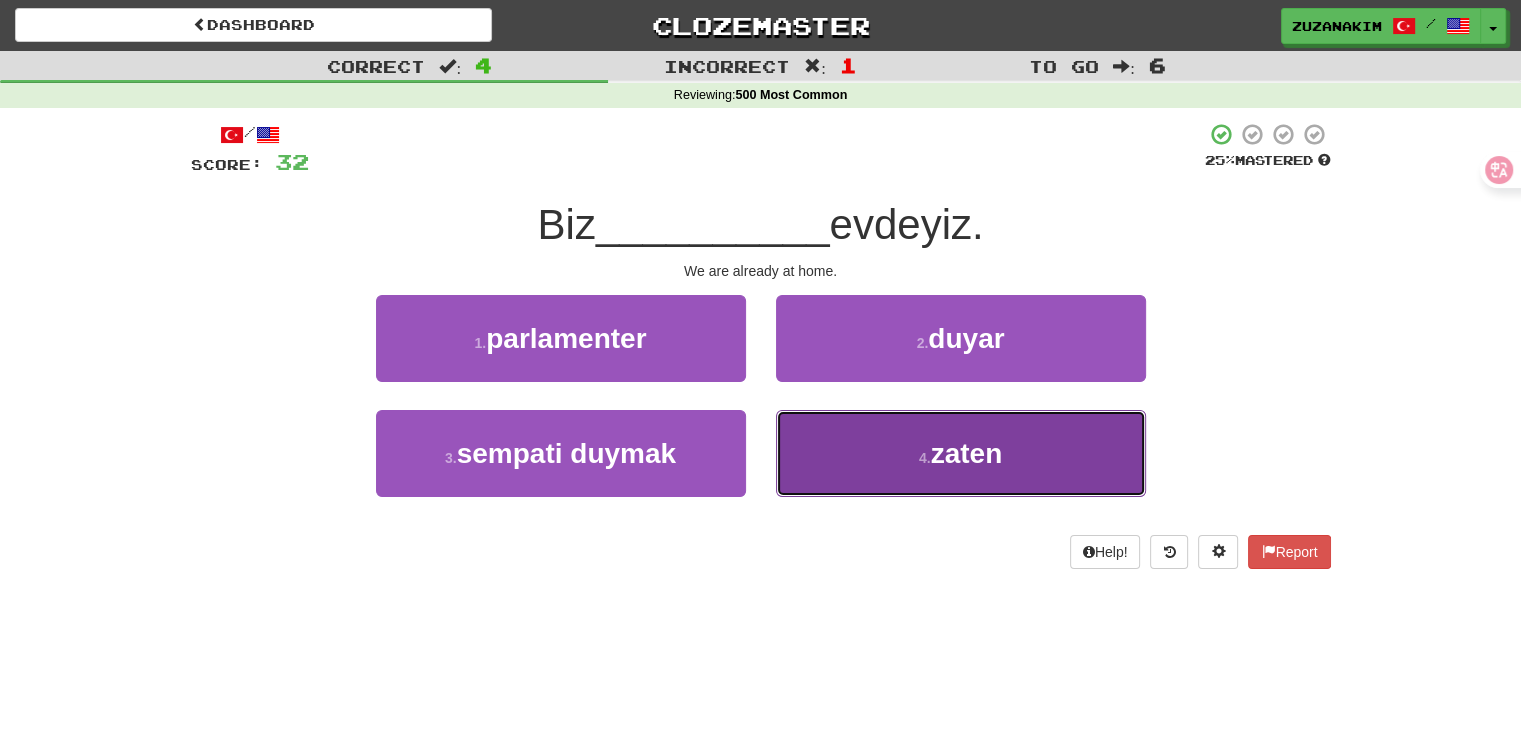 click on "4 ." at bounding box center (925, 458) 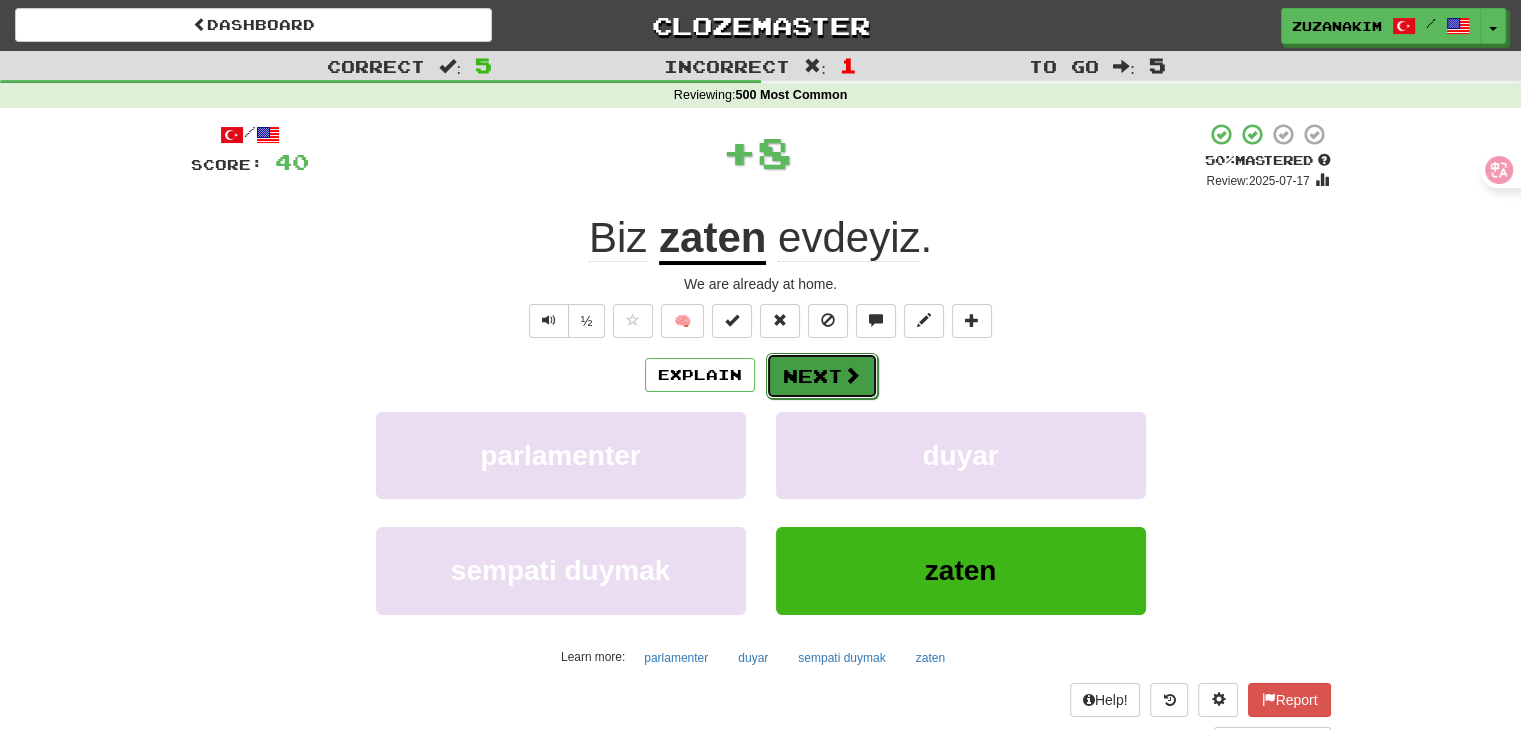 click on "Next" at bounding box center (822, 376) 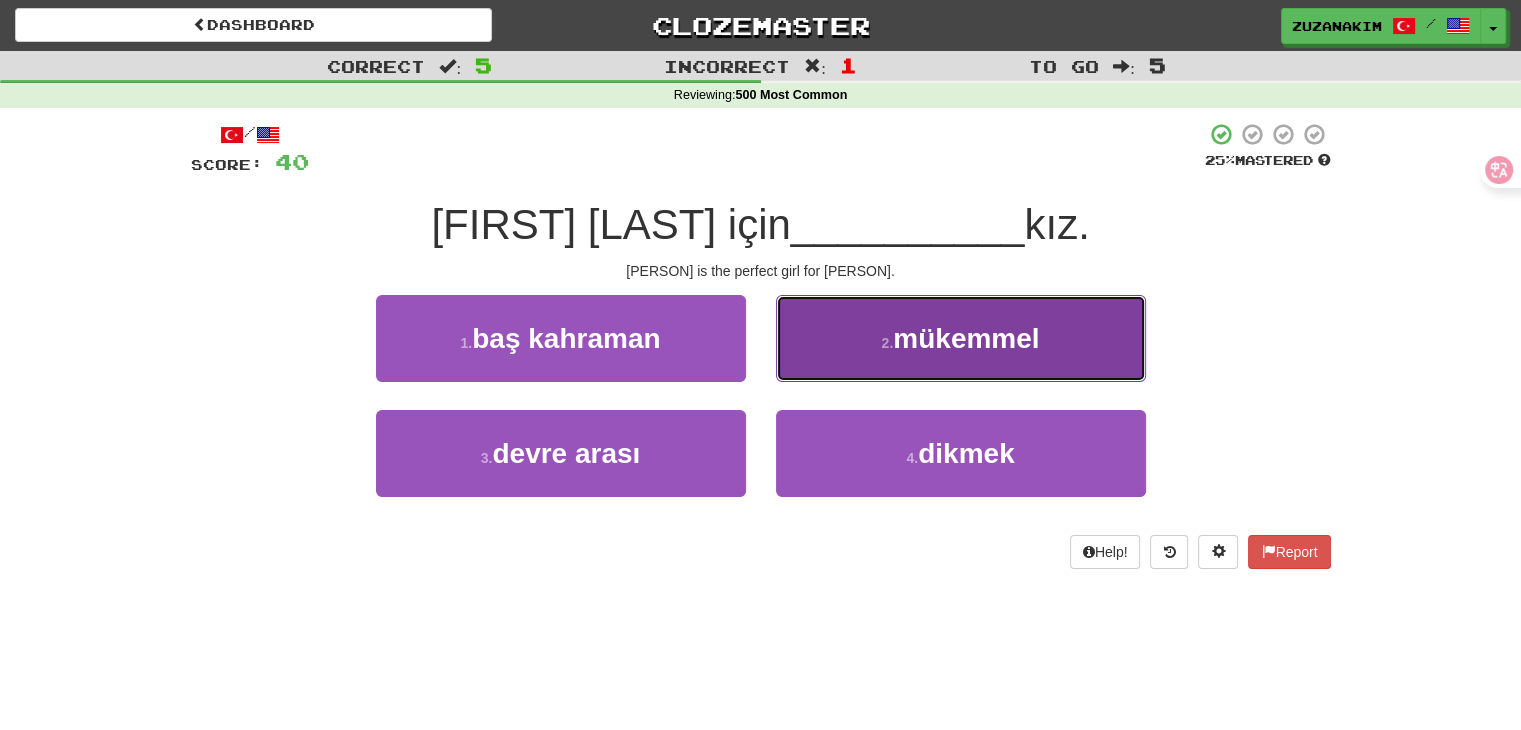 click on "2 .  mükemmel" at bounding box center (961, 338) 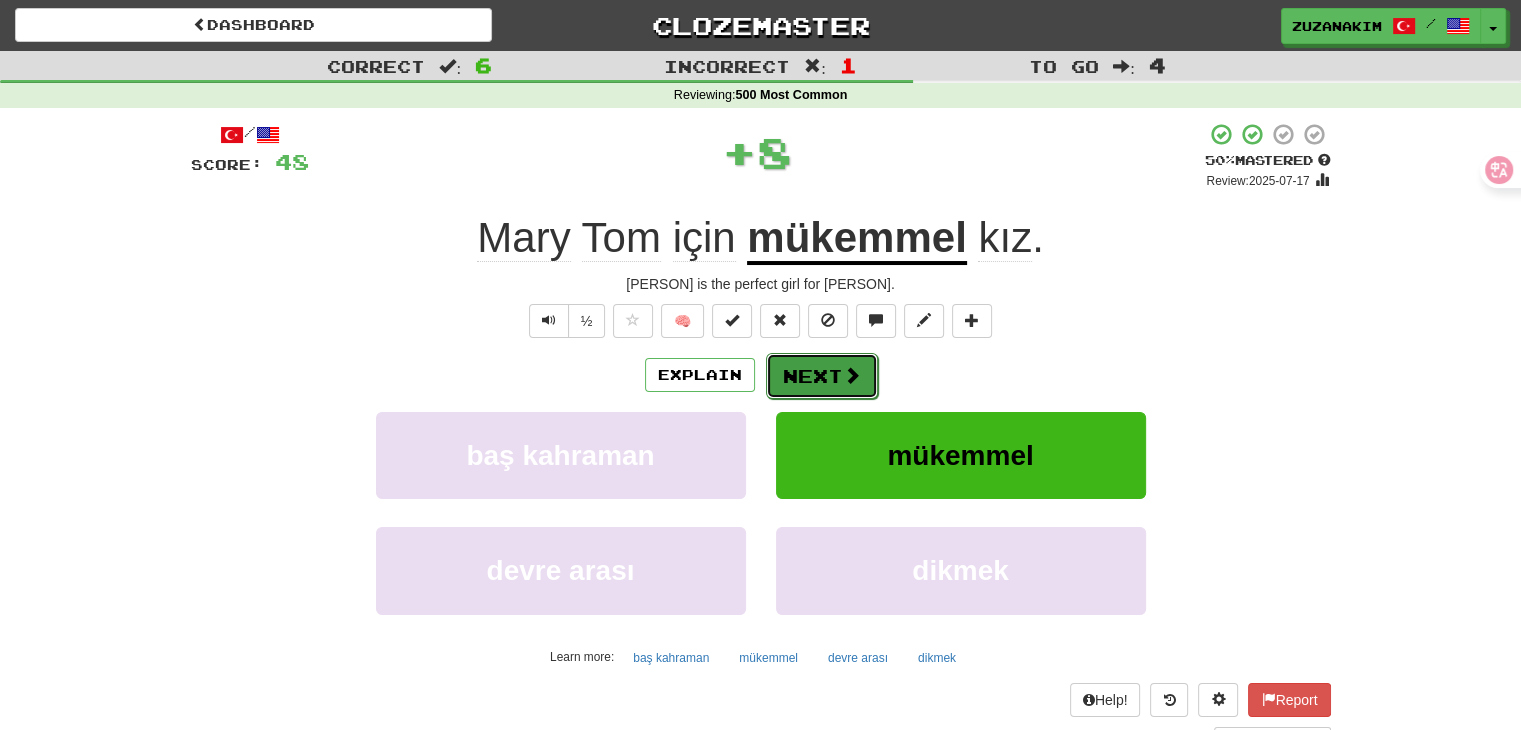 click on "Next" at bounding box center [822, 376] 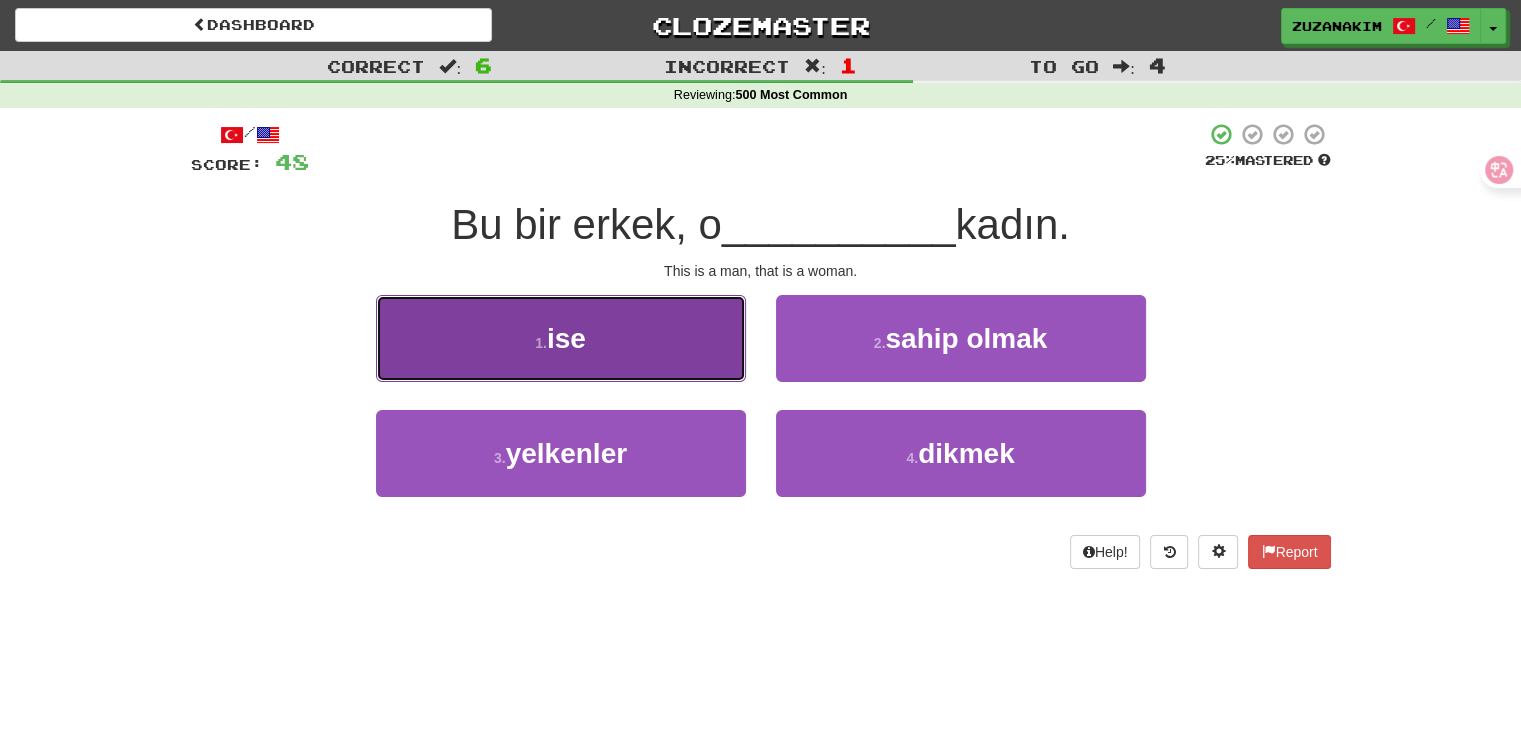 click on "1 .  ise" at bounding box center [561, 338] 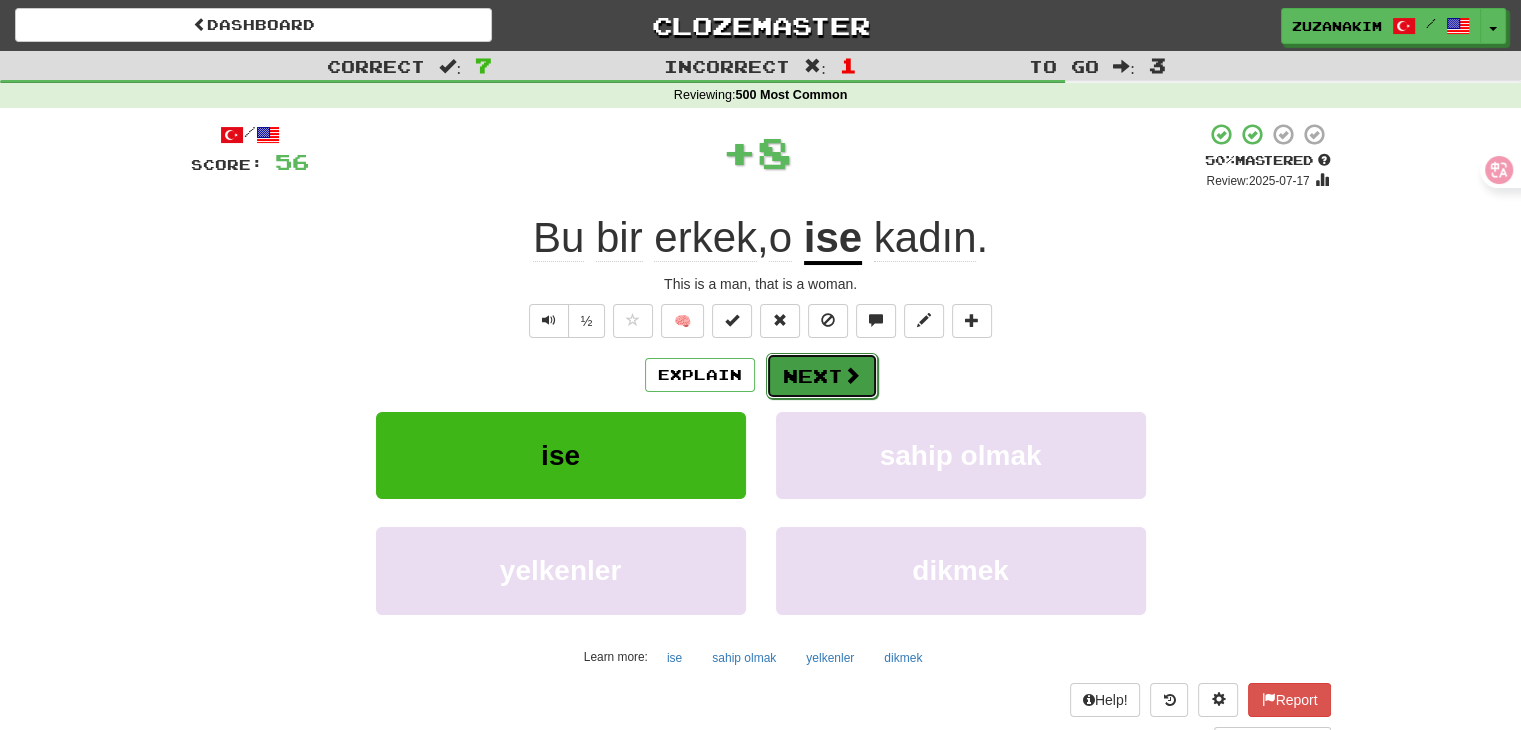 click at bounding box center (852, 375) 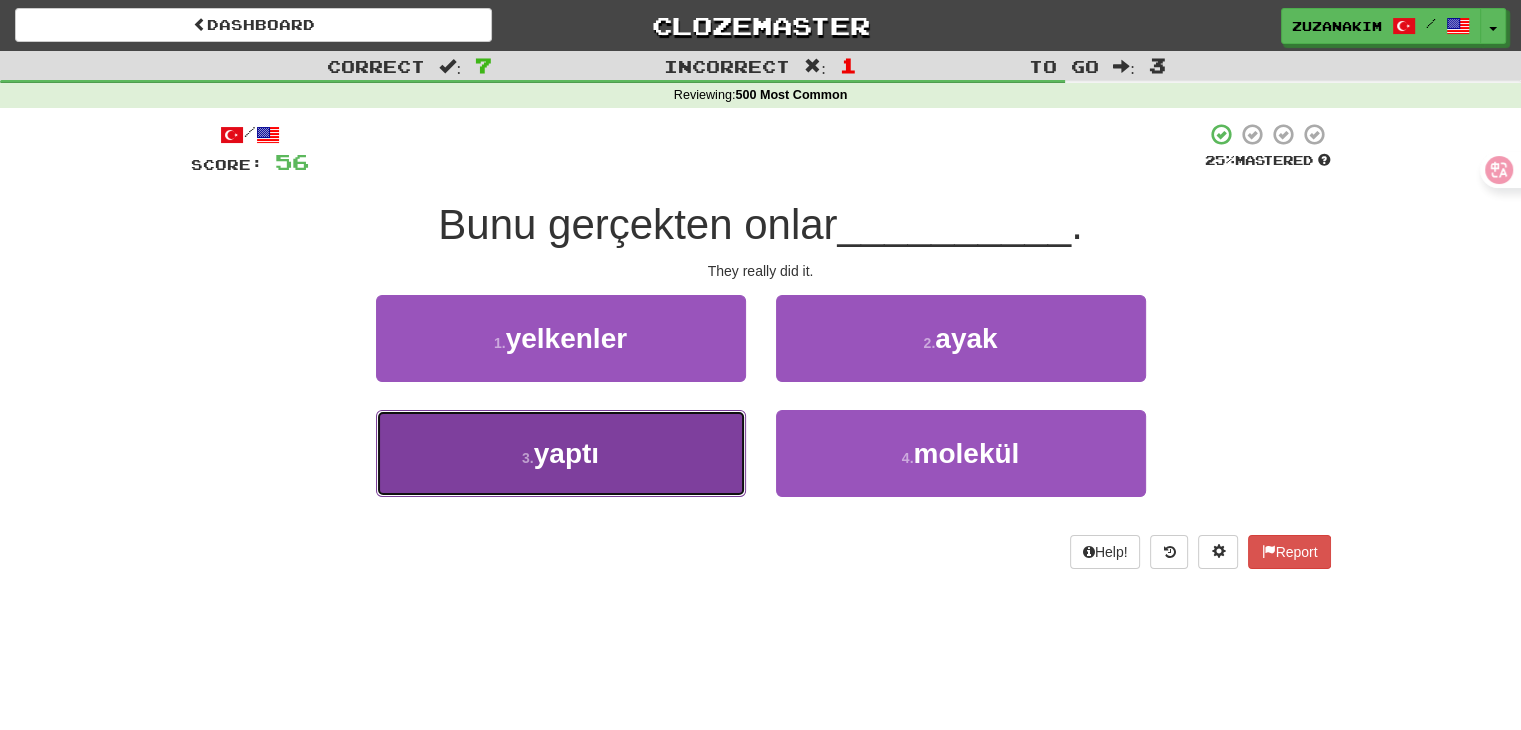 click on "3 .  yaptı" at bounding box center (561, 453) 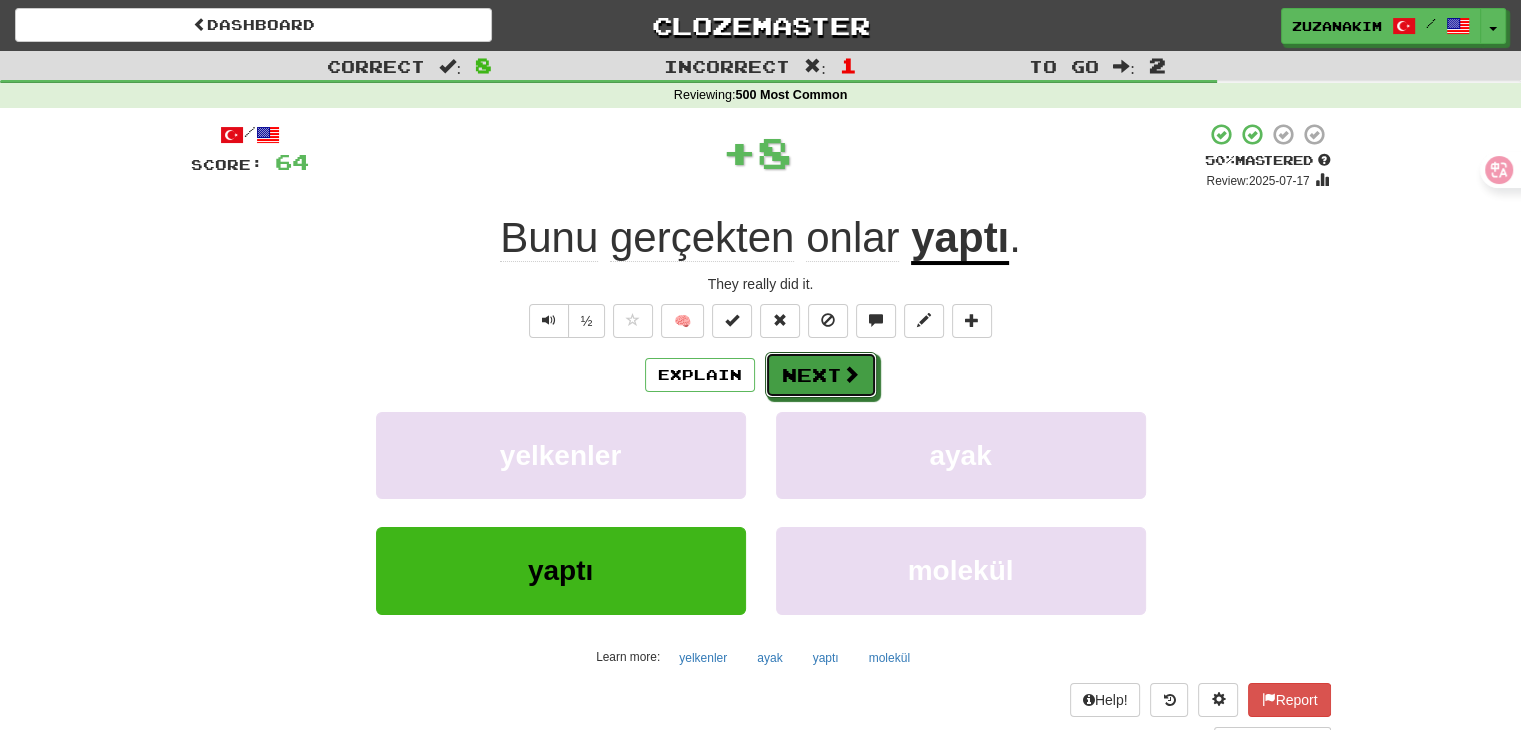 click on "Next" at bounding box center (821, 375) 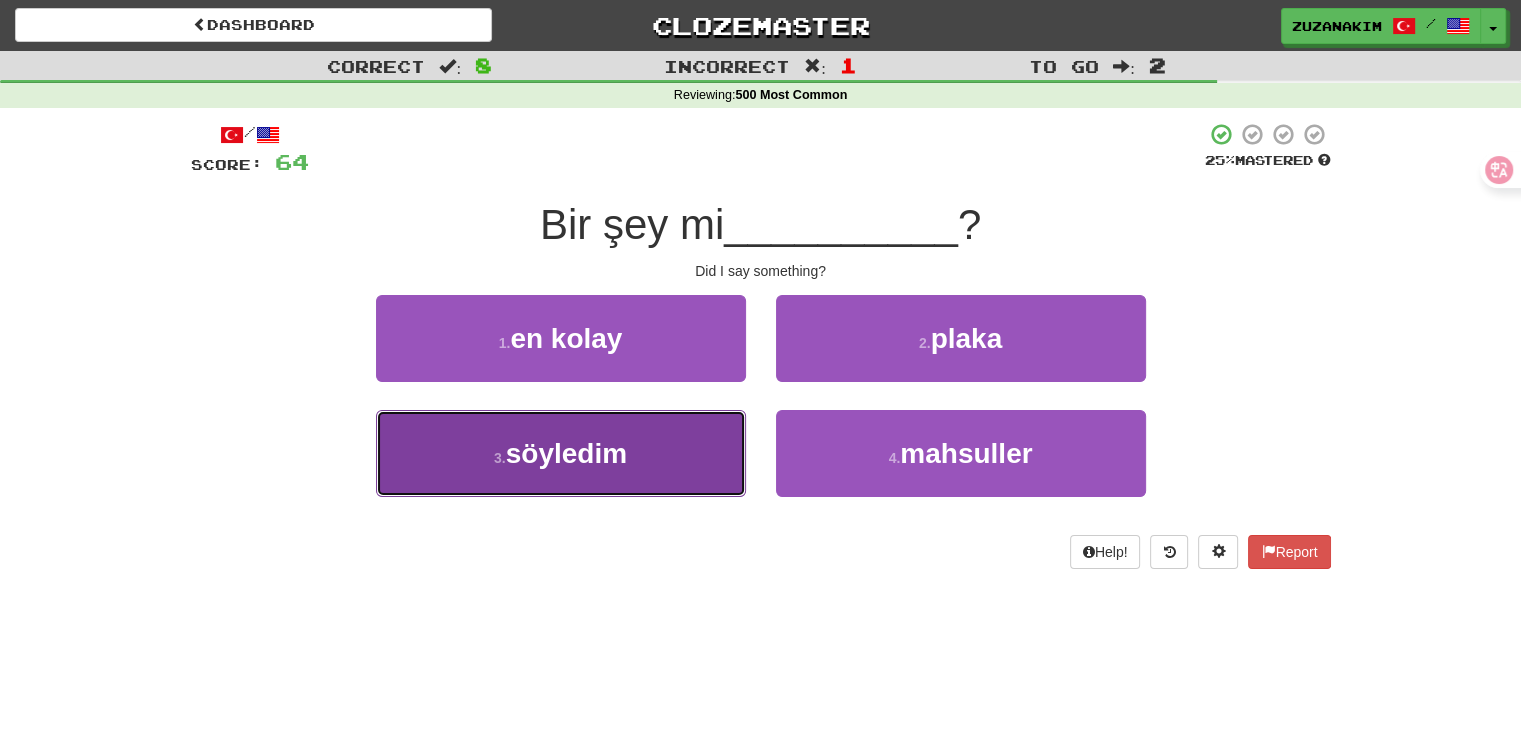 click on "3 .  söyledim" at bounding box center [561, 453] 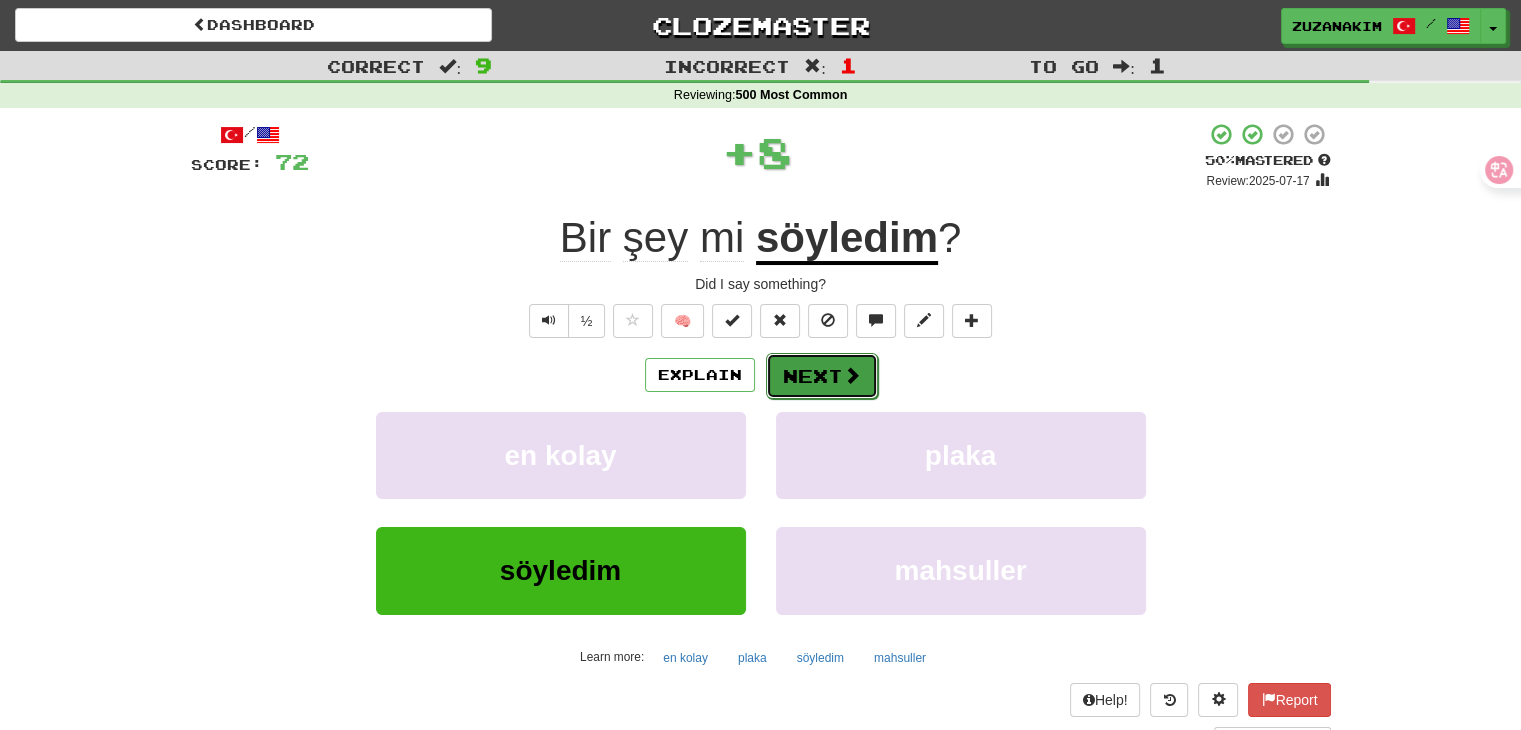click on "Next" at bounding box center (822, 376) 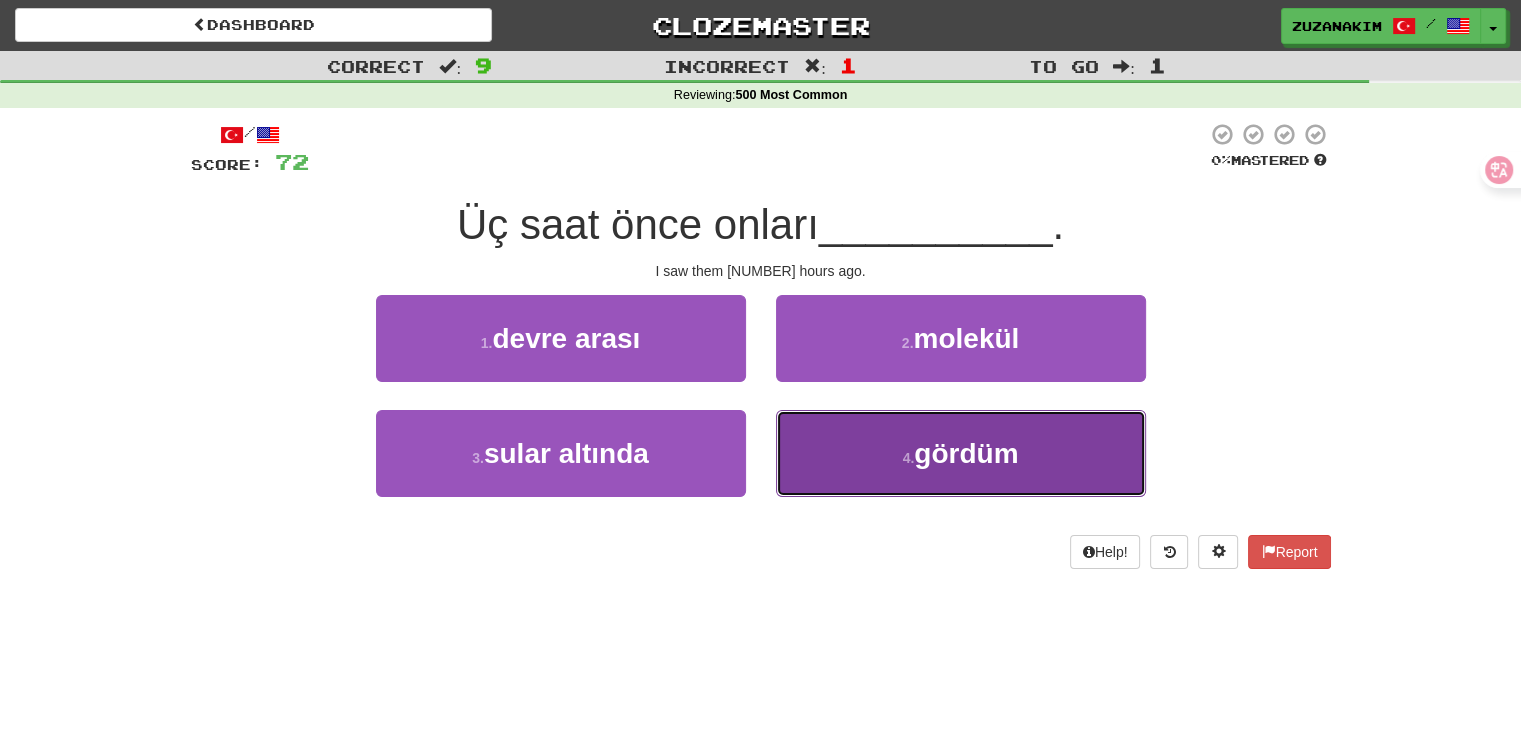 click on "4 .  gördüm" at bounding box center (961, 453) 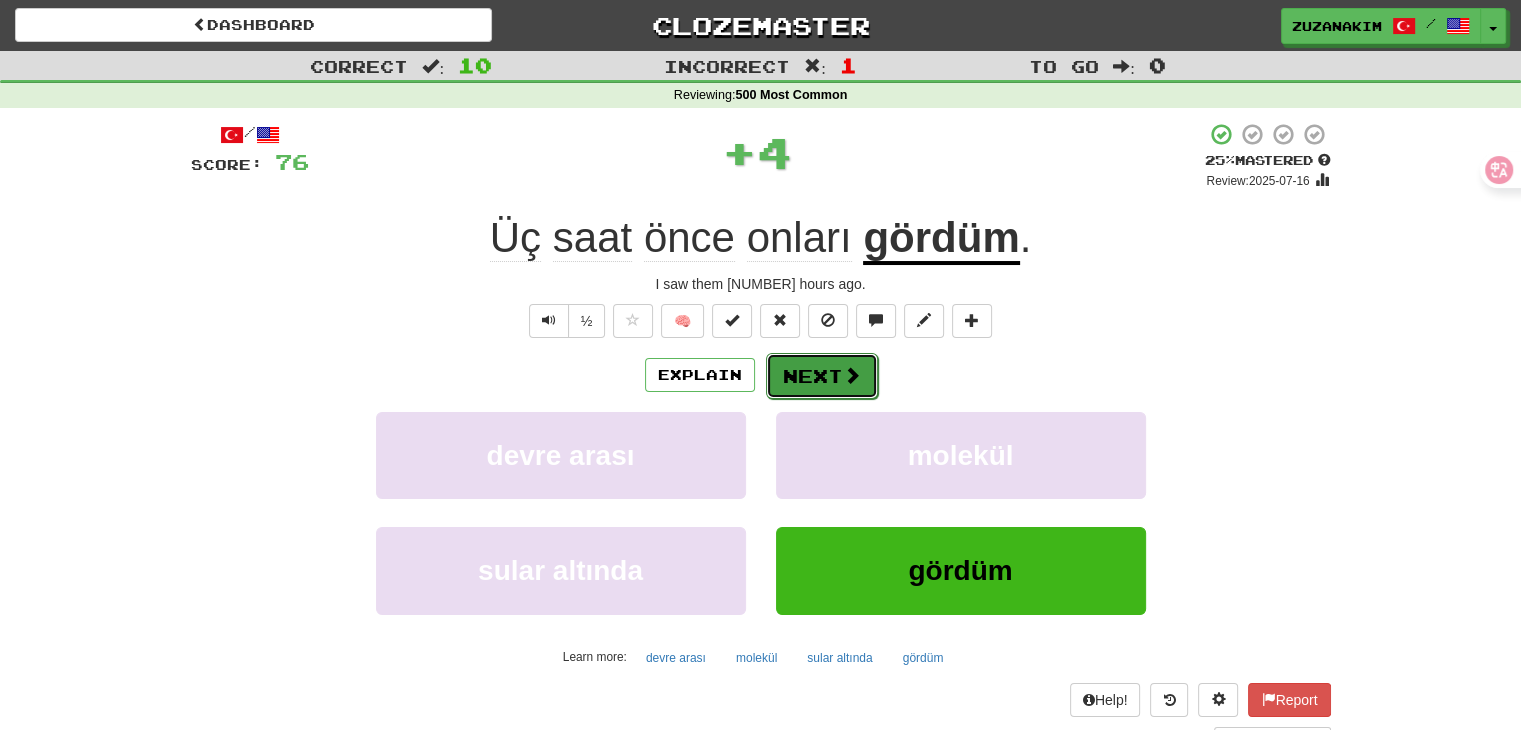 click at bounding box center [852, 375] 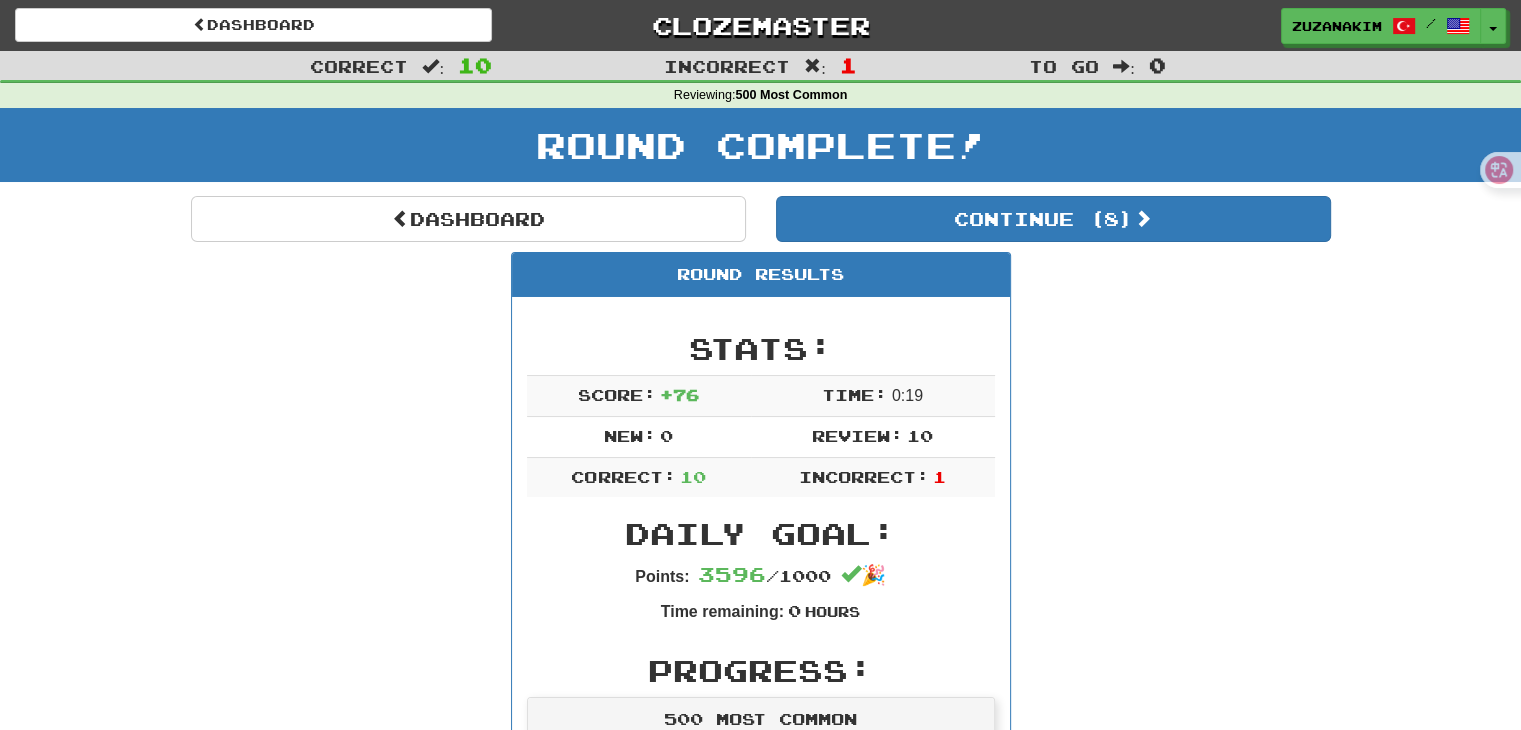 click on "Dashboard Continue ( [NUMBER] )  Round Results Stats: Score:   + [NUMBER] Time:   0 : [NUMBER] New:   0 Review:   10 Correct:   10 Incorrect:   1 Daily Goal: Points:   [NUMBER]  /  [NUMBER]  🎉 Time remaining: 0   Hours Progress: [NUMBER] Most Common Playing:  [NUMBER]  /  [NUMBER] [PERCENTAGE]% Mastered:  0  /  [NUMBER] [PERCENTAGE]% Ready for Review:  [NUMBER]  /  Level:  49 ⬆🎉🙌 [NUMBER]  points to level  50  - keep going! Ranked:  5 th  this week ( [NUMBER]  points to  4 th ) Sentences:  Report Hadi, bana yardım  et . Come on, give me a hand.  Report Geçen ay  boyunca  hastanedeydim. I have been in the hospital for the last month.  Report Üç saat önce onları  gördüm . I saw them three hours ago.  Report Ona yardım  et . Give him a hand.  Report Herhangi  bir sorun yaşamıyorsun, [FIRST]. You're not in any trouble, [FIRST].  Report Biz  zaten  evdeyiz. We are already at home.  Report Mary [FIRST] için  mükemmel  kız. Mary is the perfect girl for [FIRST].  Report Bu bir erkek, o  ise  kadın. This is a man, that is a woman.  Report Bunu gerçekten onlar  yaptı .  Report ? [NUMBER]" at bounding box center [761, 1187] 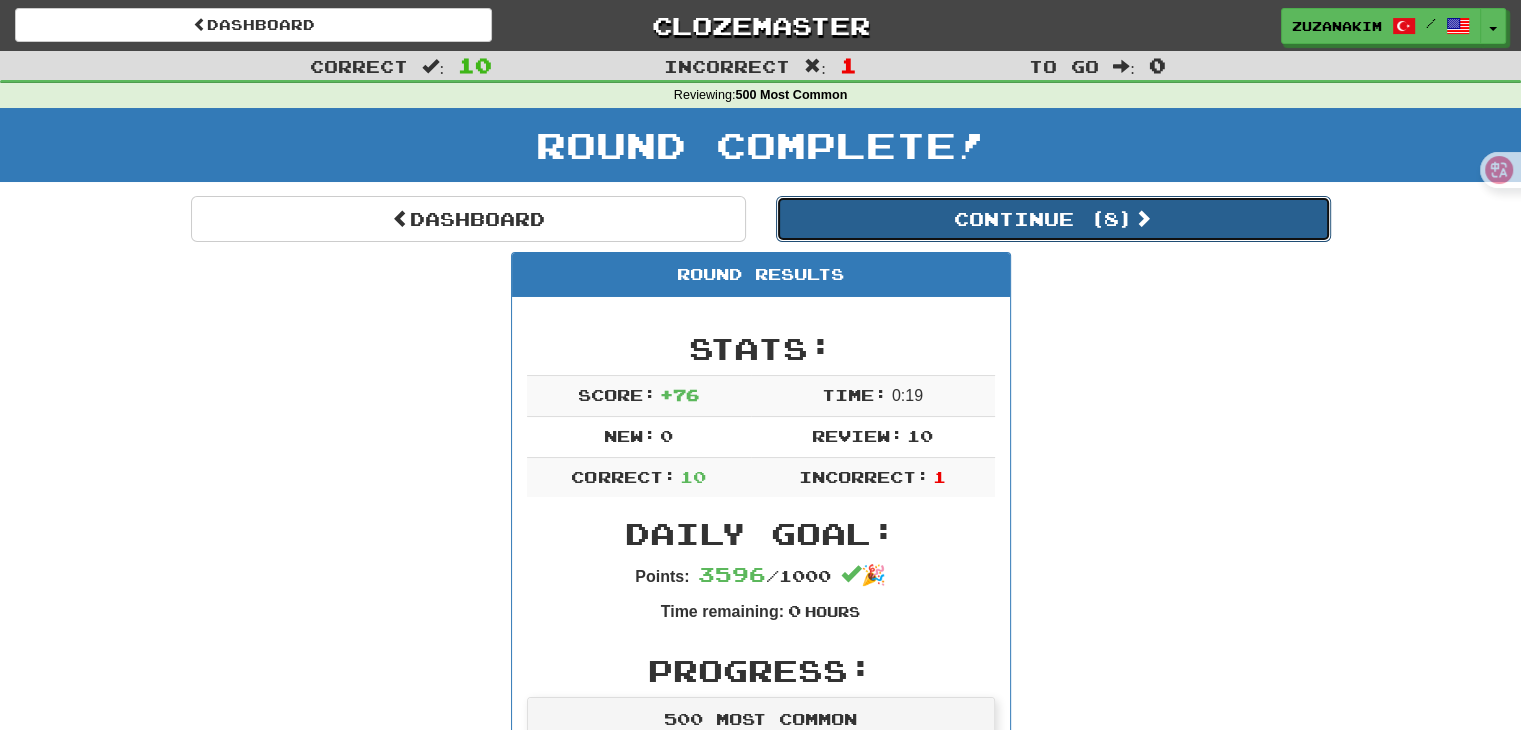 click on "Continue ( 8 )" at bounding box center [1053, 219] 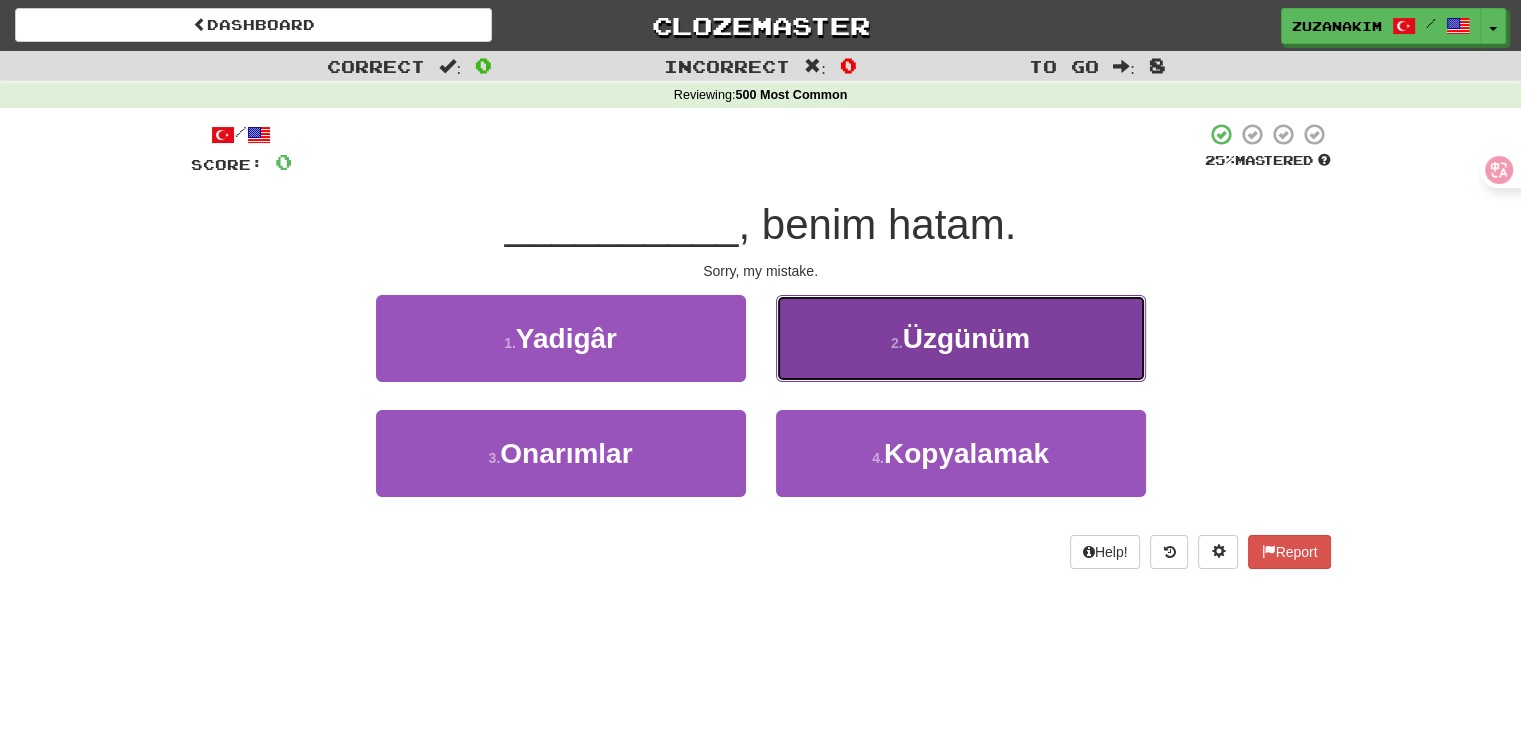 click on "2 .  Üzgünüm" at bounding box center [961, 338] 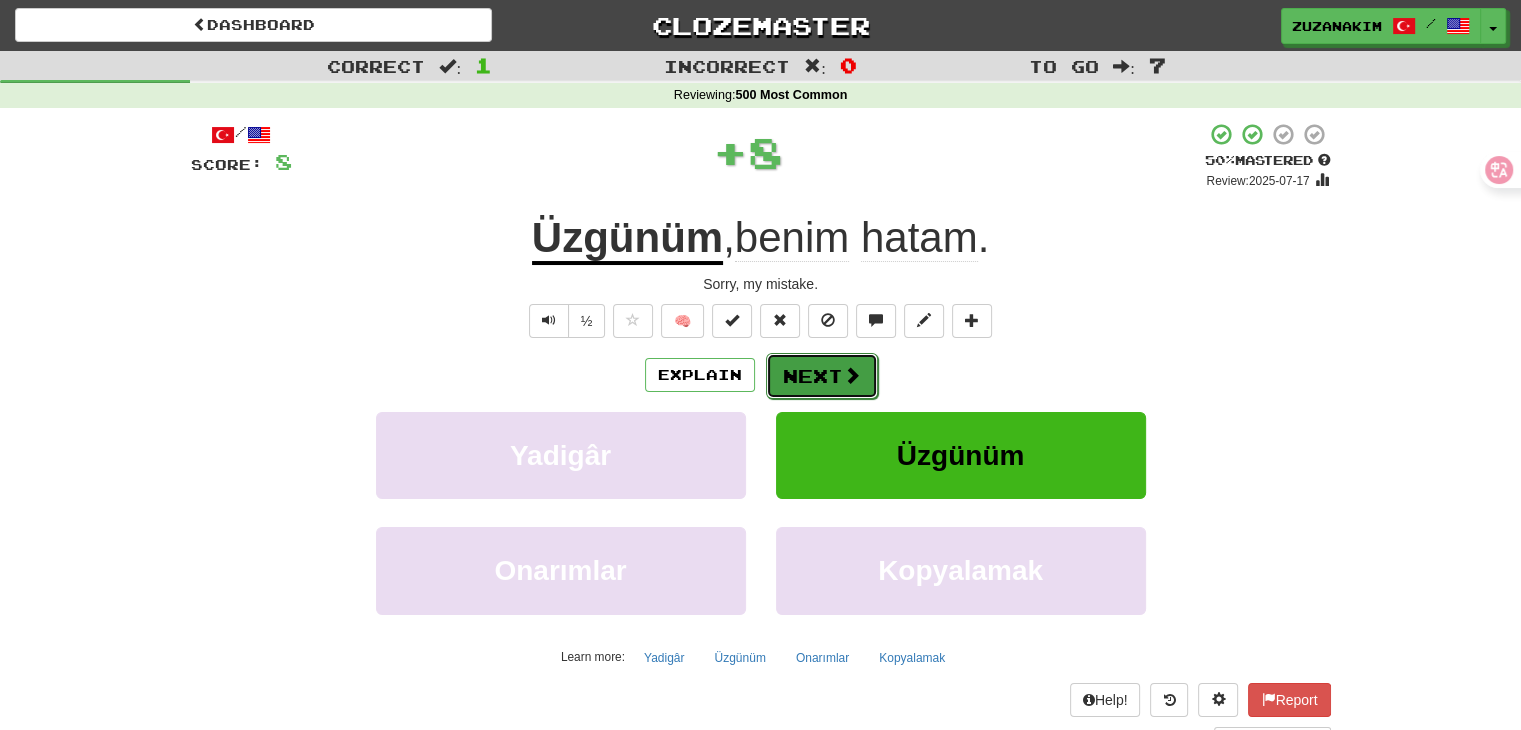 click on "Next" at bounding box center (822, 376) 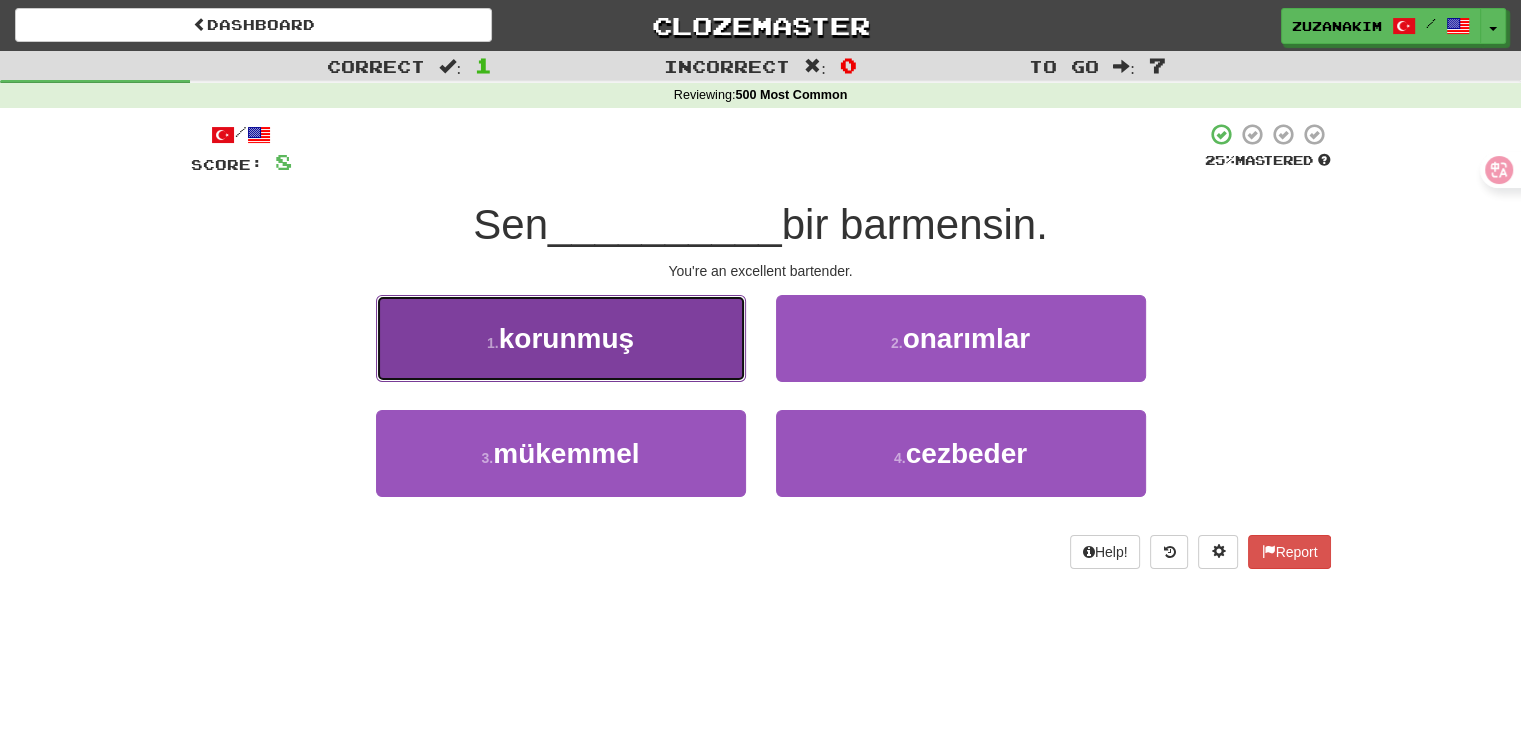 click on "1 .  korunmuş" at bounding box center (561, 338) 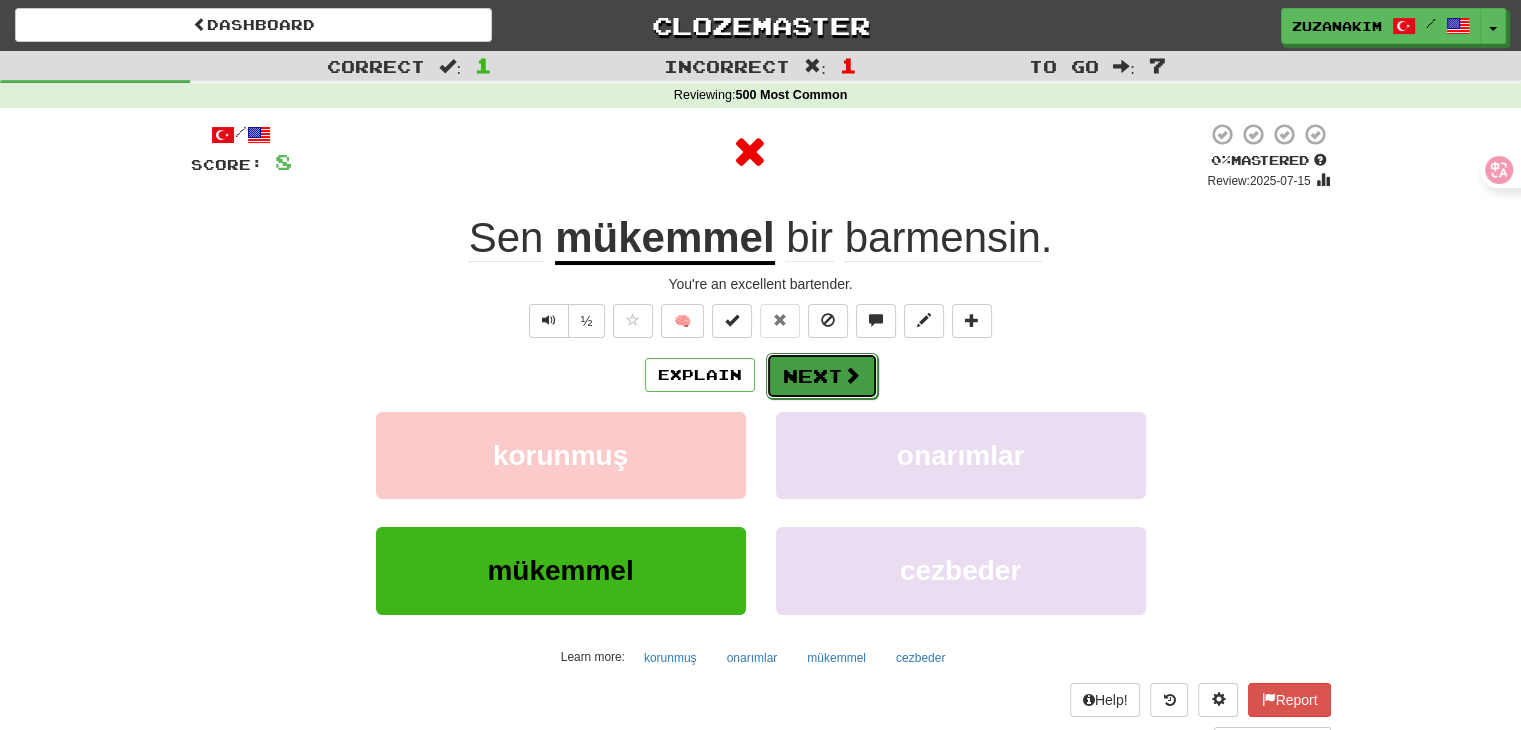 click on "Next" at bounding box center [822, 376] 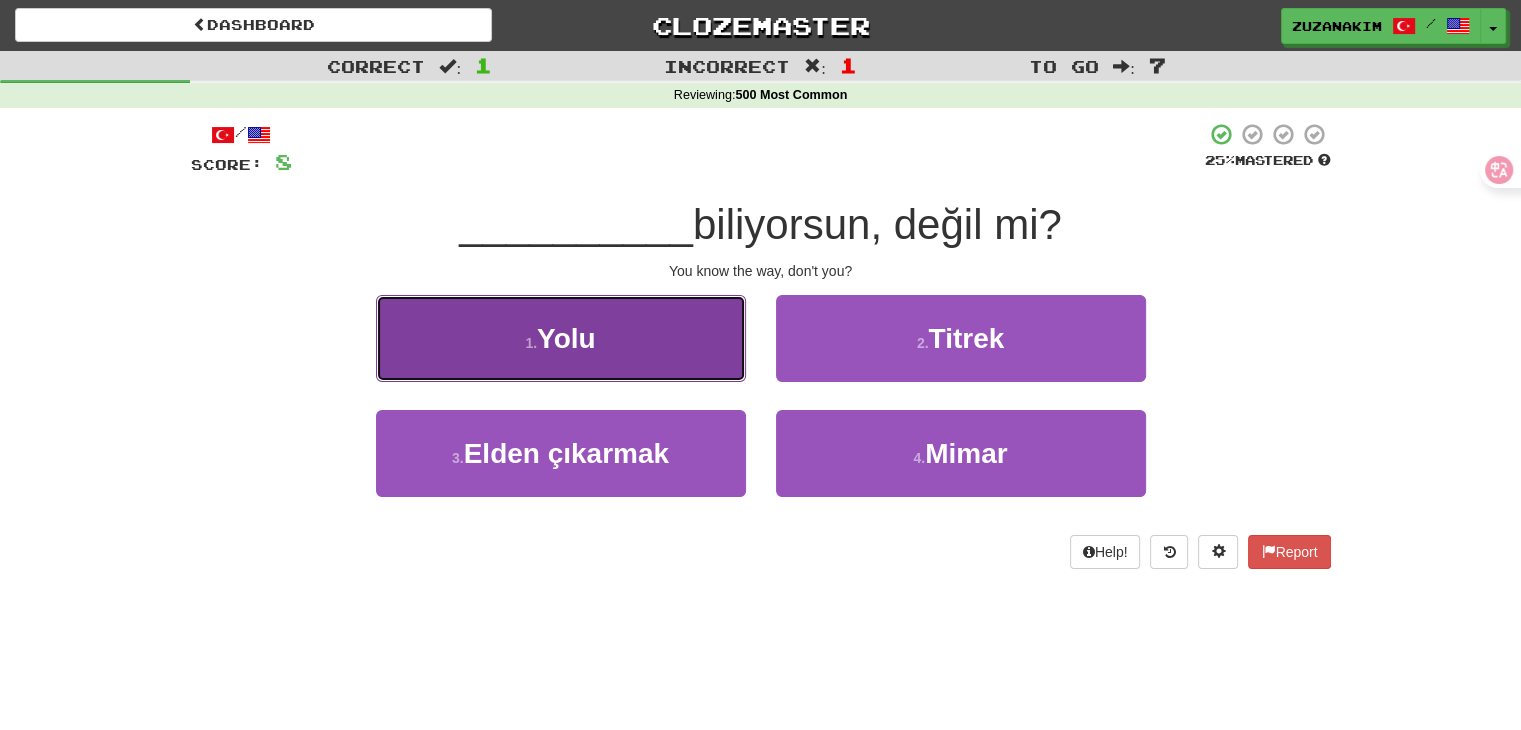 click on "1 .  Yolu" at bounding box center (561, 338) 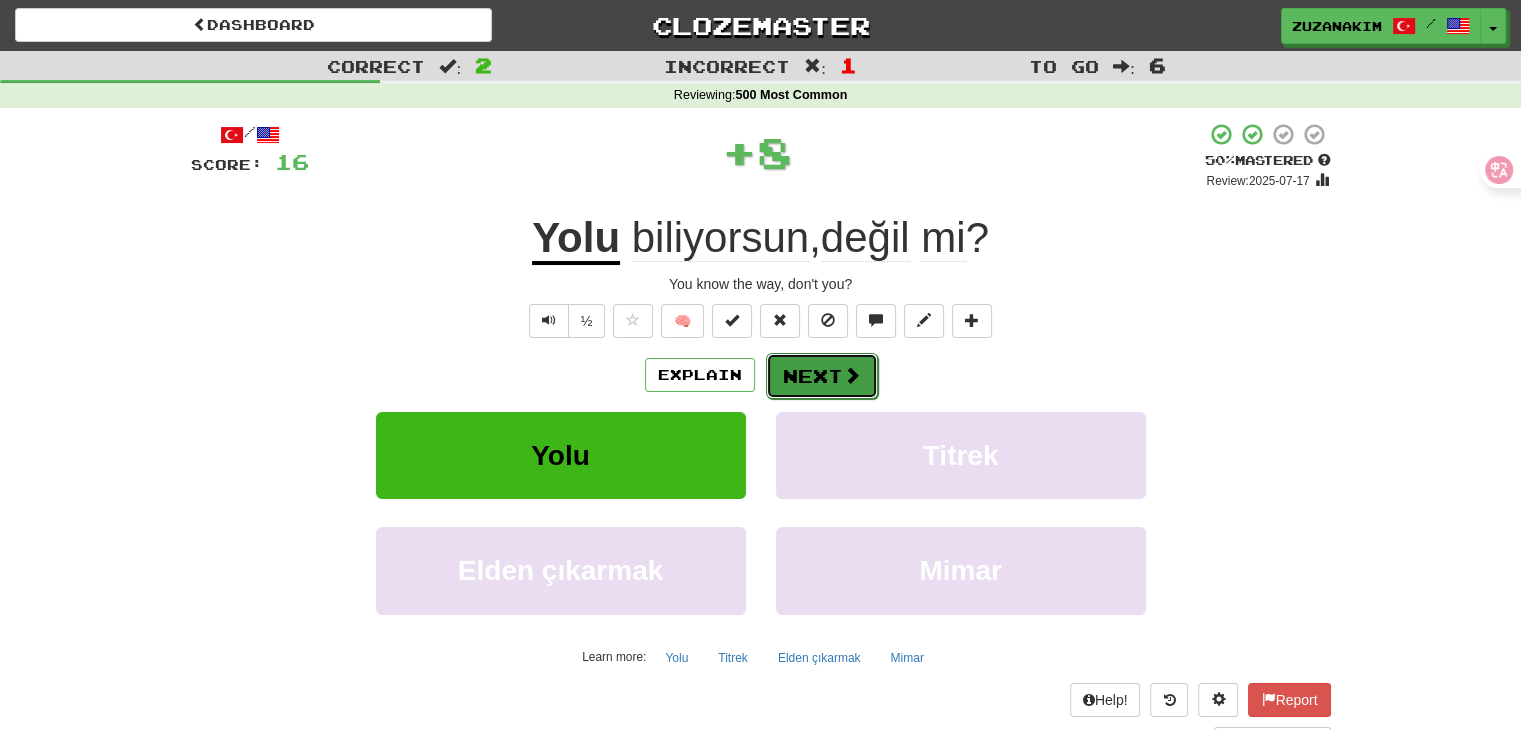 click at bounding box center (852, 375) 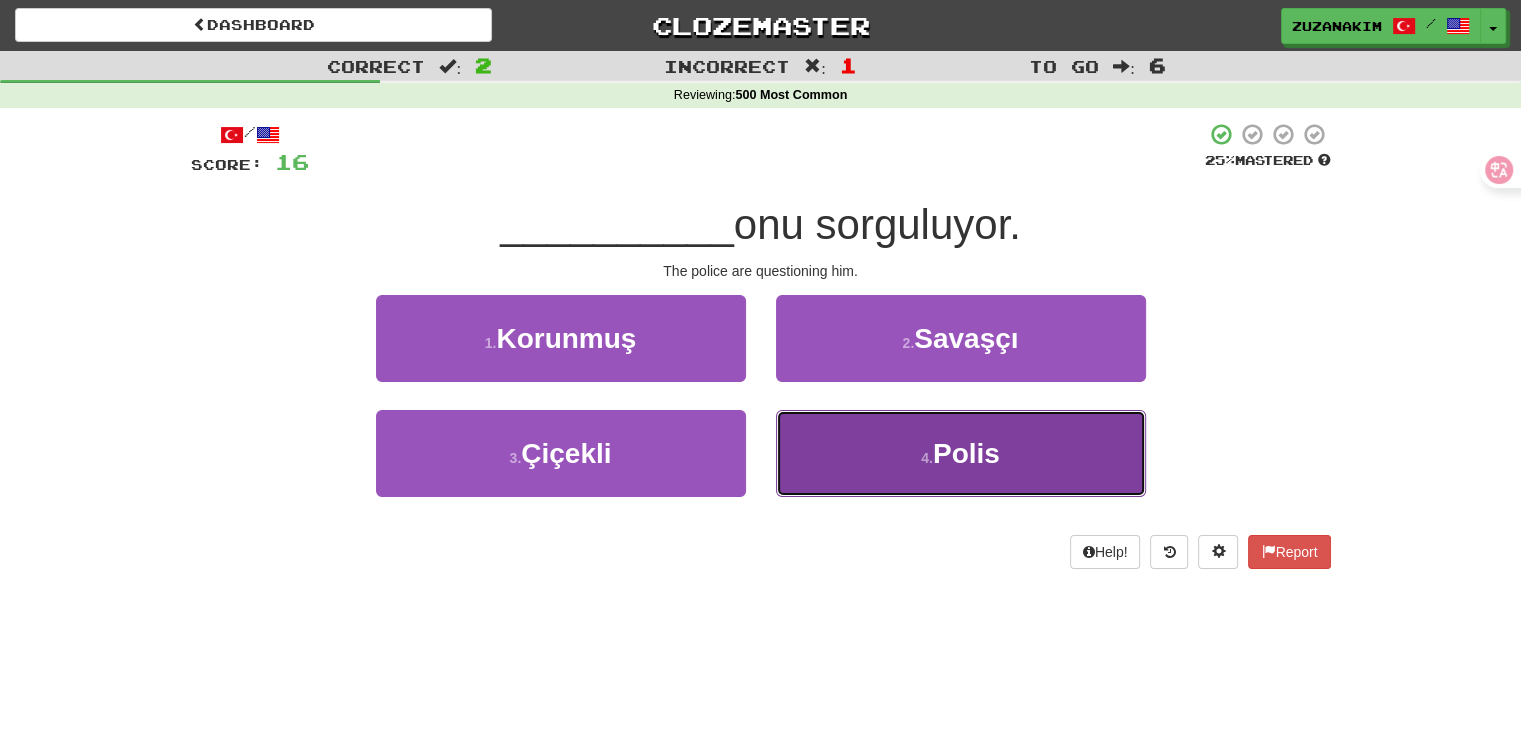 click on "4 ." at bounding box center [927, 458] 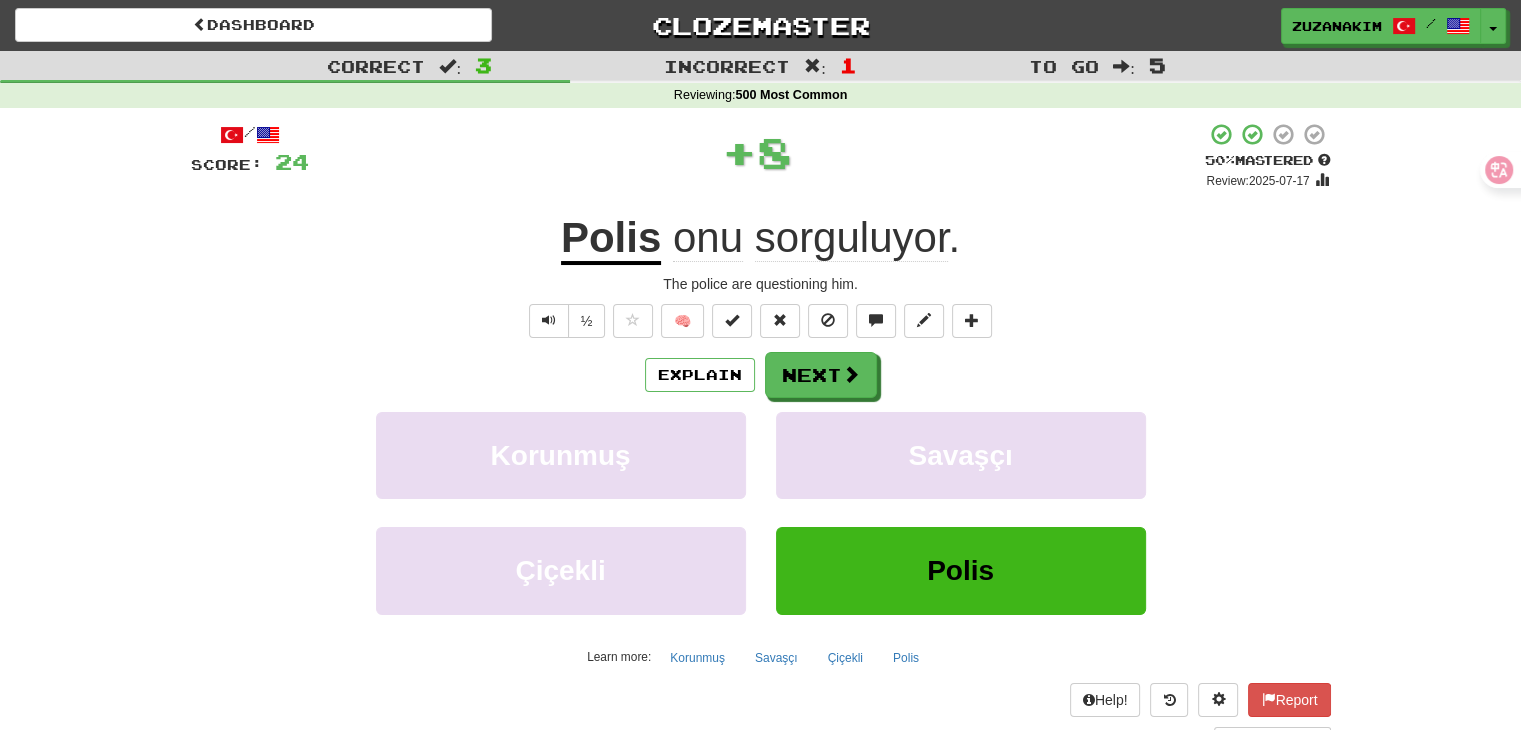 click on "Next" at bounding box center [821, 375] 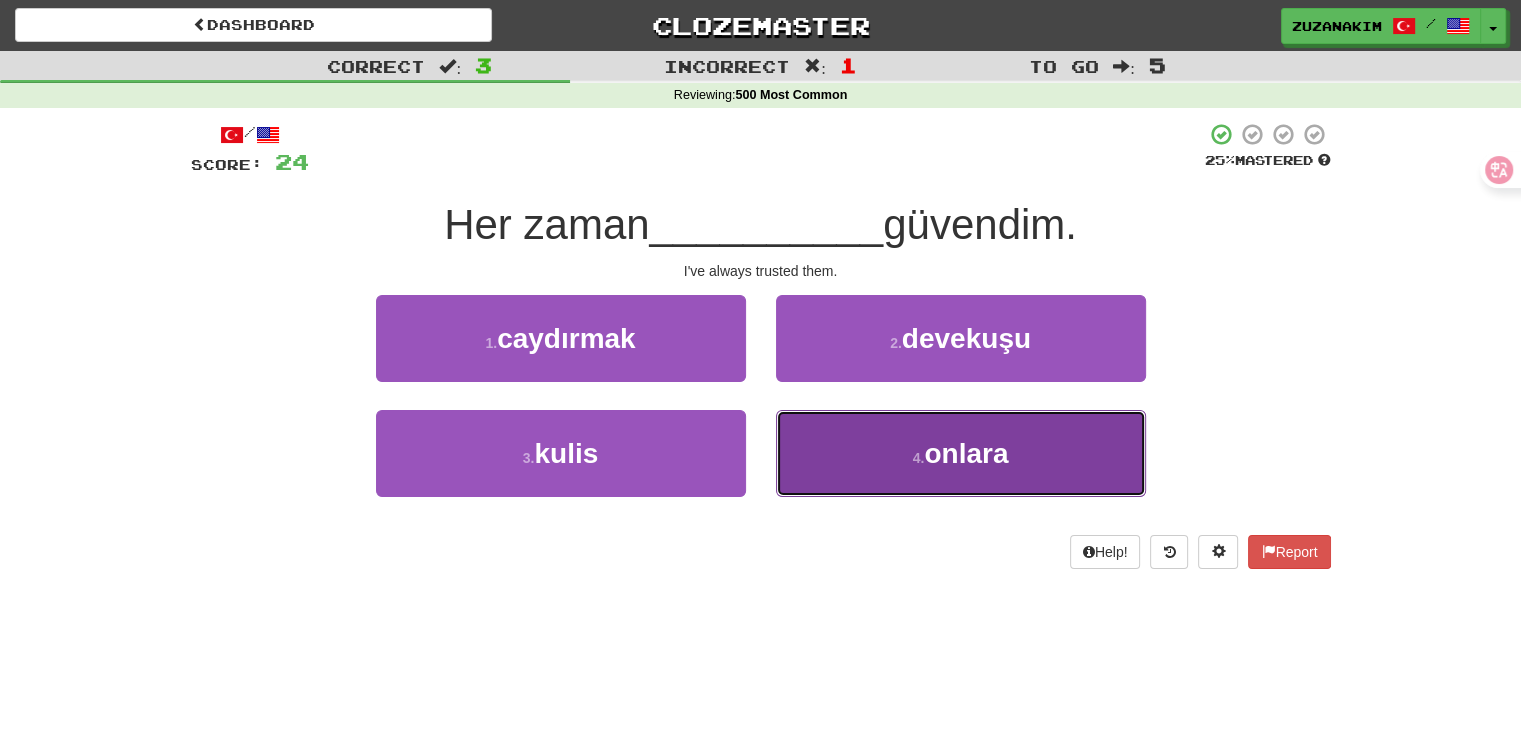 click on "4 .  onlara" at bounding box center (961, 453) 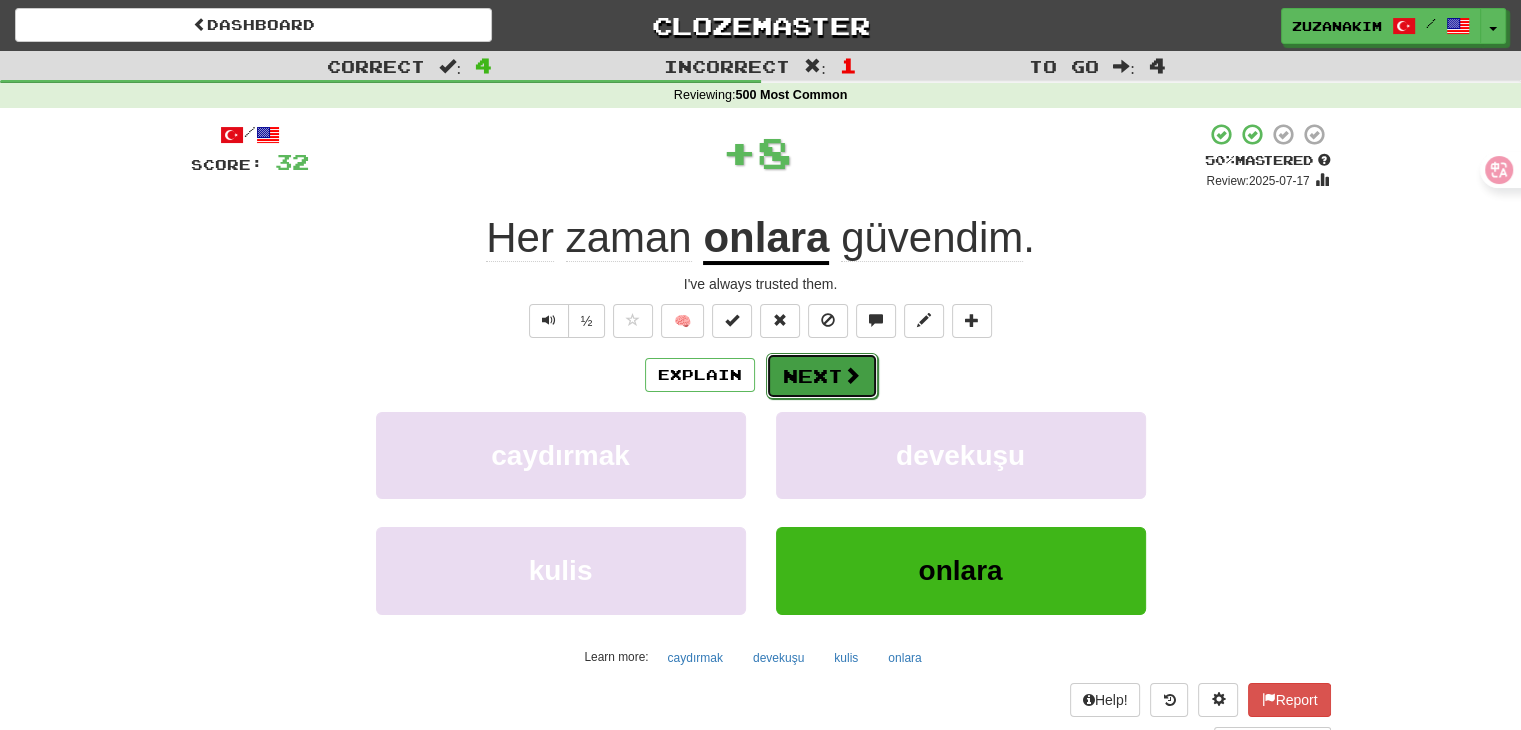 click on "Next" at bounding box center [822, 376] 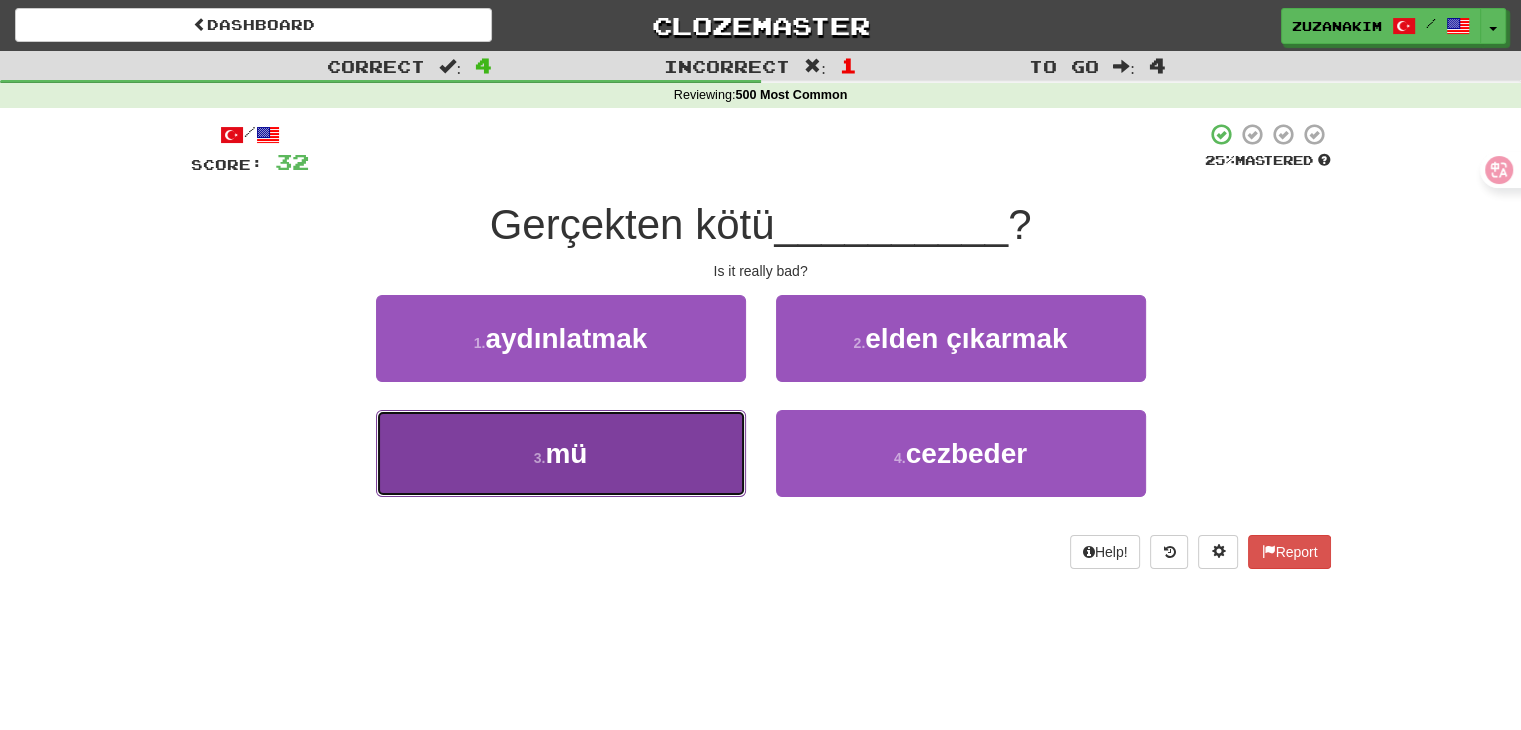 click on "3 .  mü" at bounding box center (561, 453) 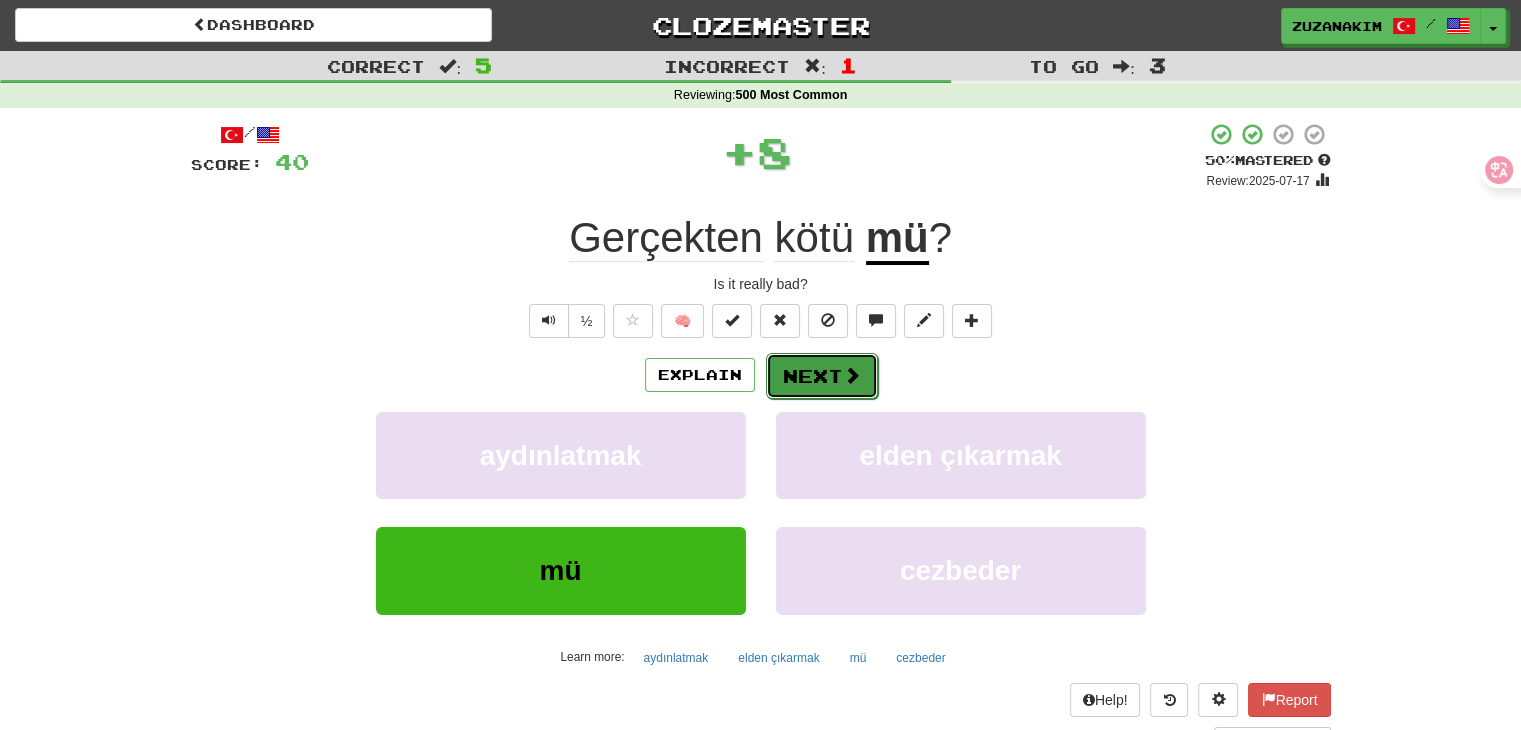 click on "Next" at bounding box center [822, 376] 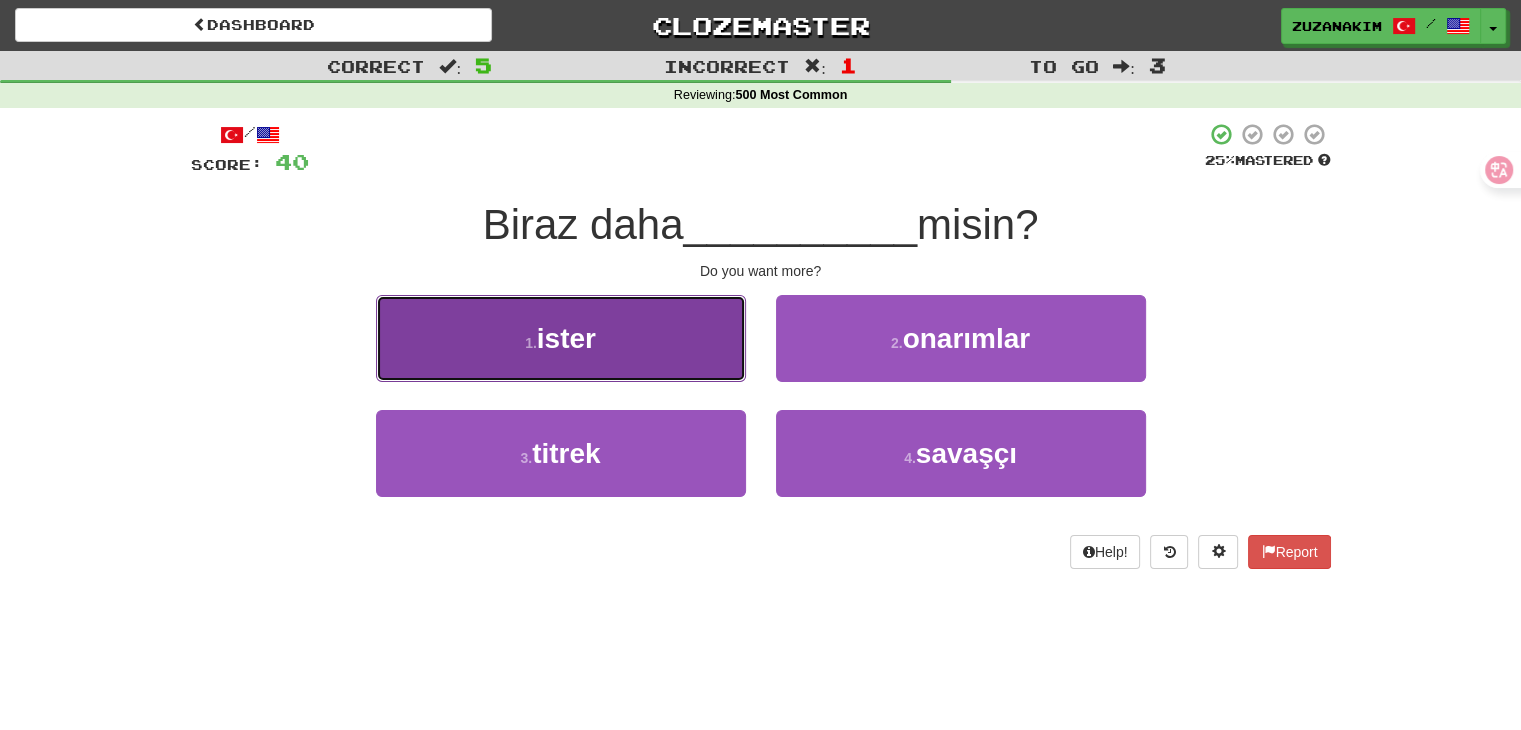 click on "1 .  ister" at bounding box center [561, 338] 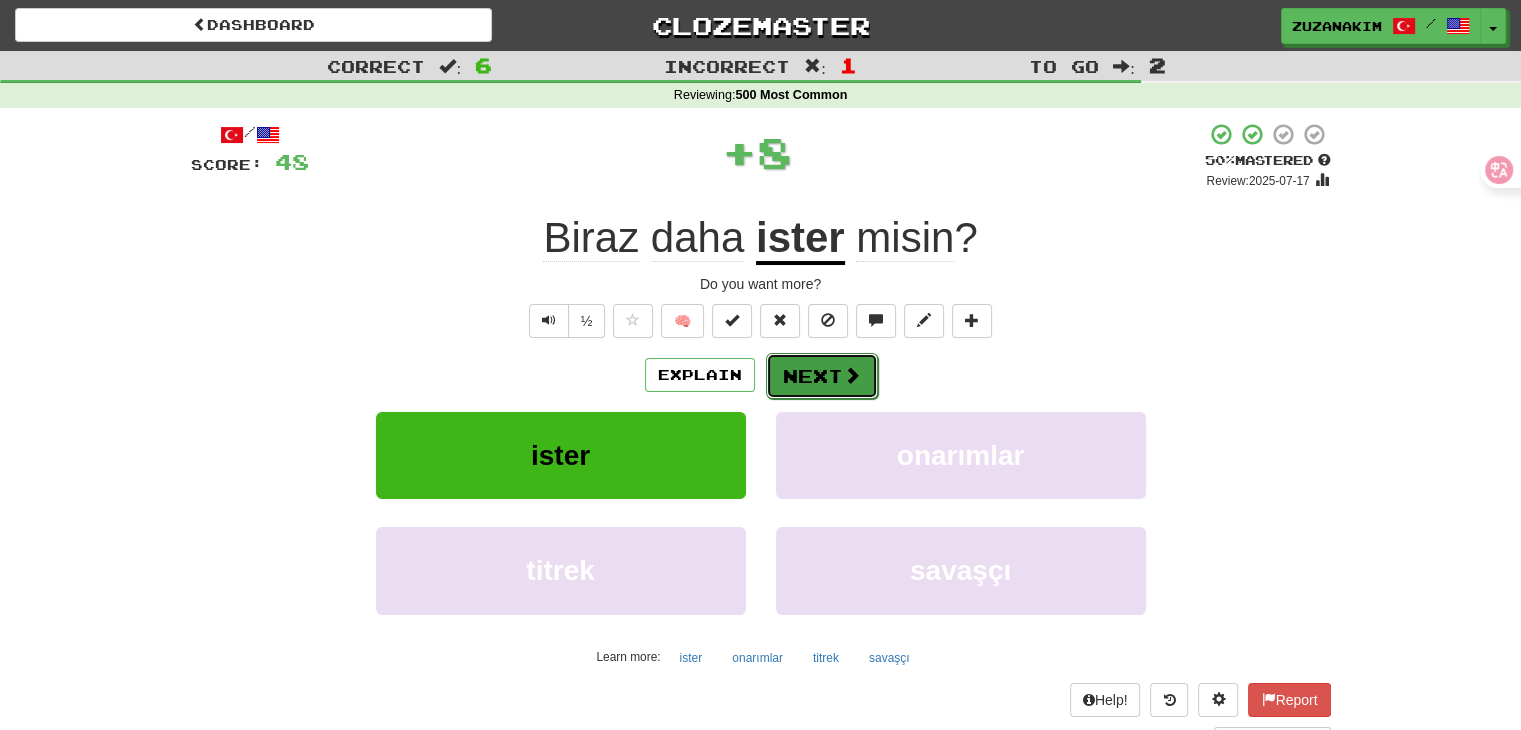 click on "Next" at bounding box center (822, 376) 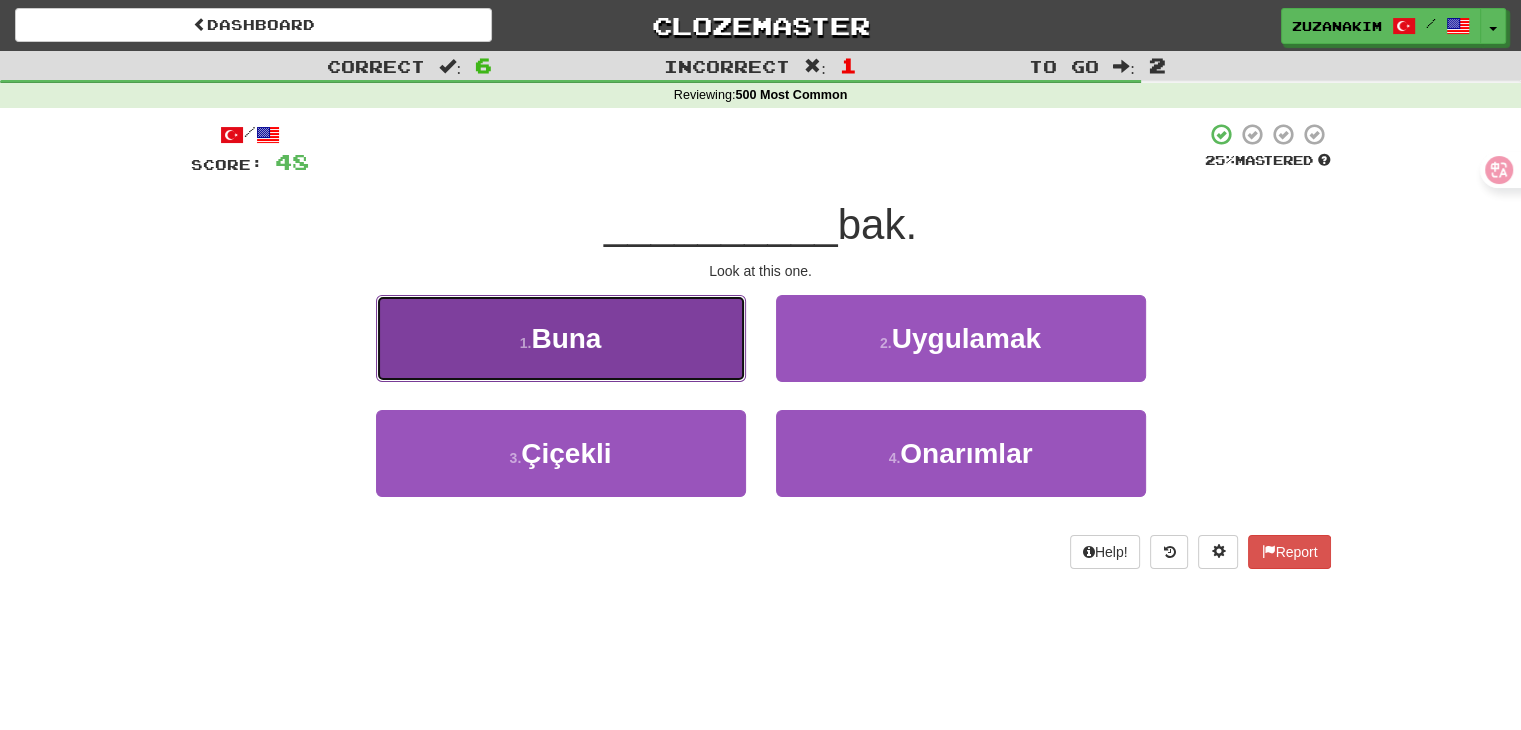 click on "1 .  Buna" at bounding box center (561, 338) 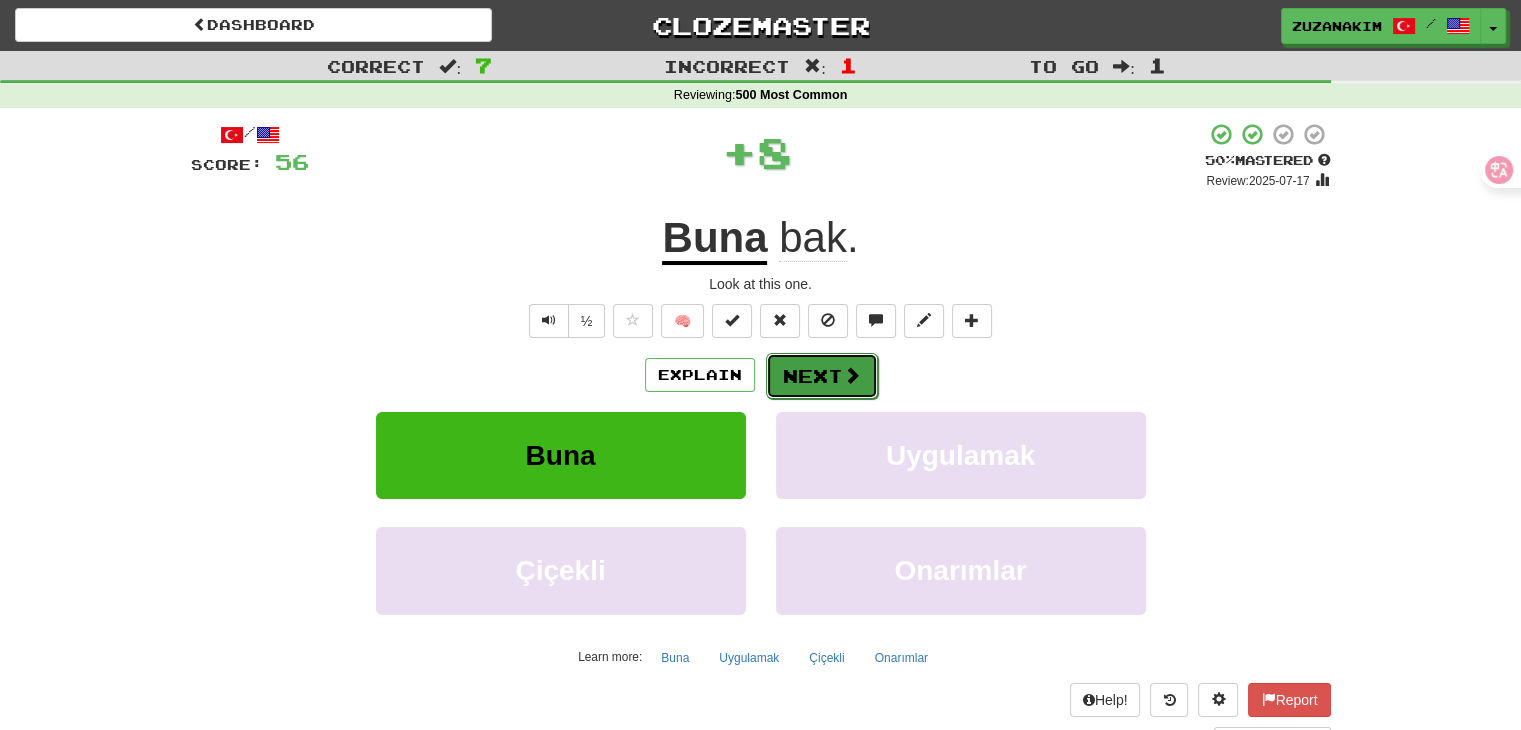 click on "Next" at bounding box center [822, 376] 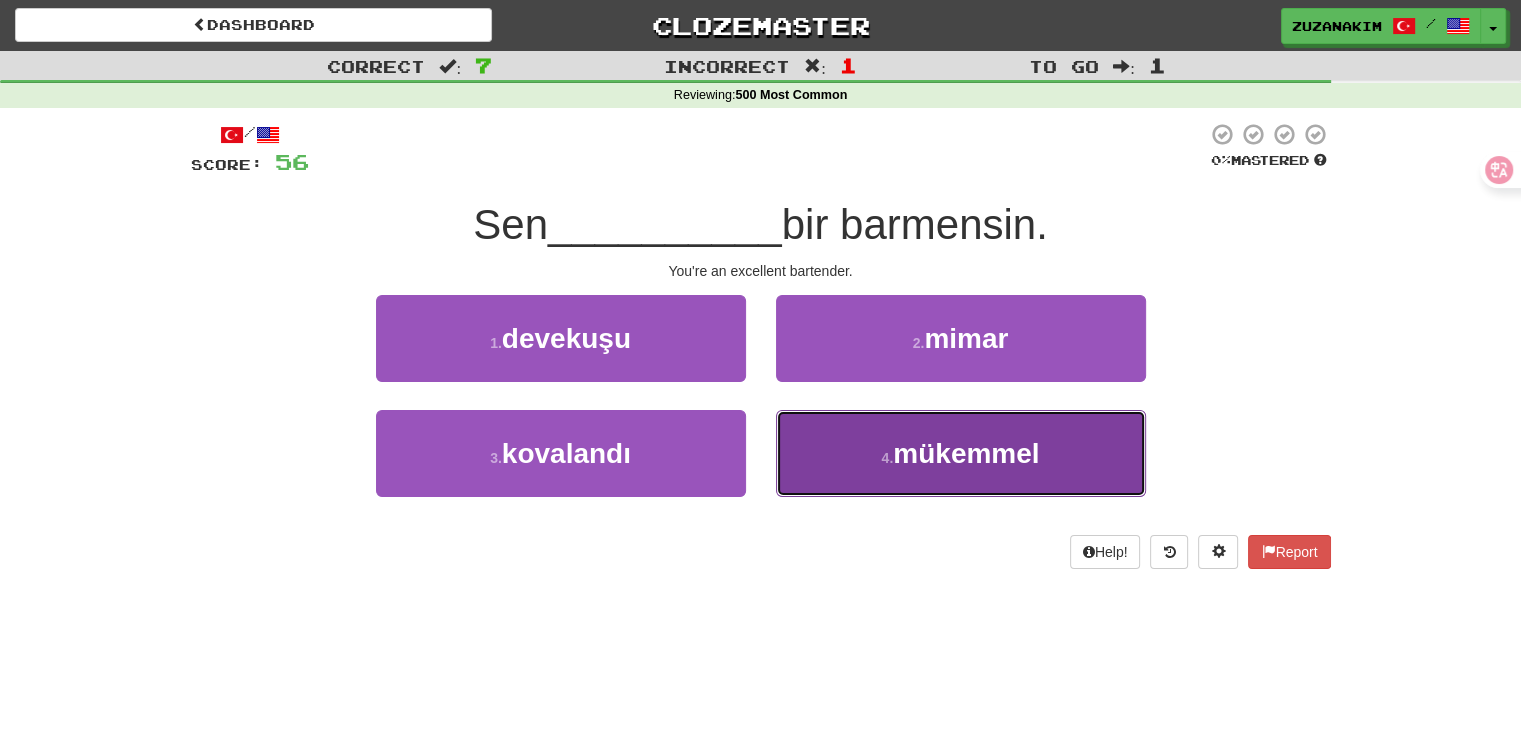 click on "[NUMBER] .  mükemmel" at bounding box center (961, 453) 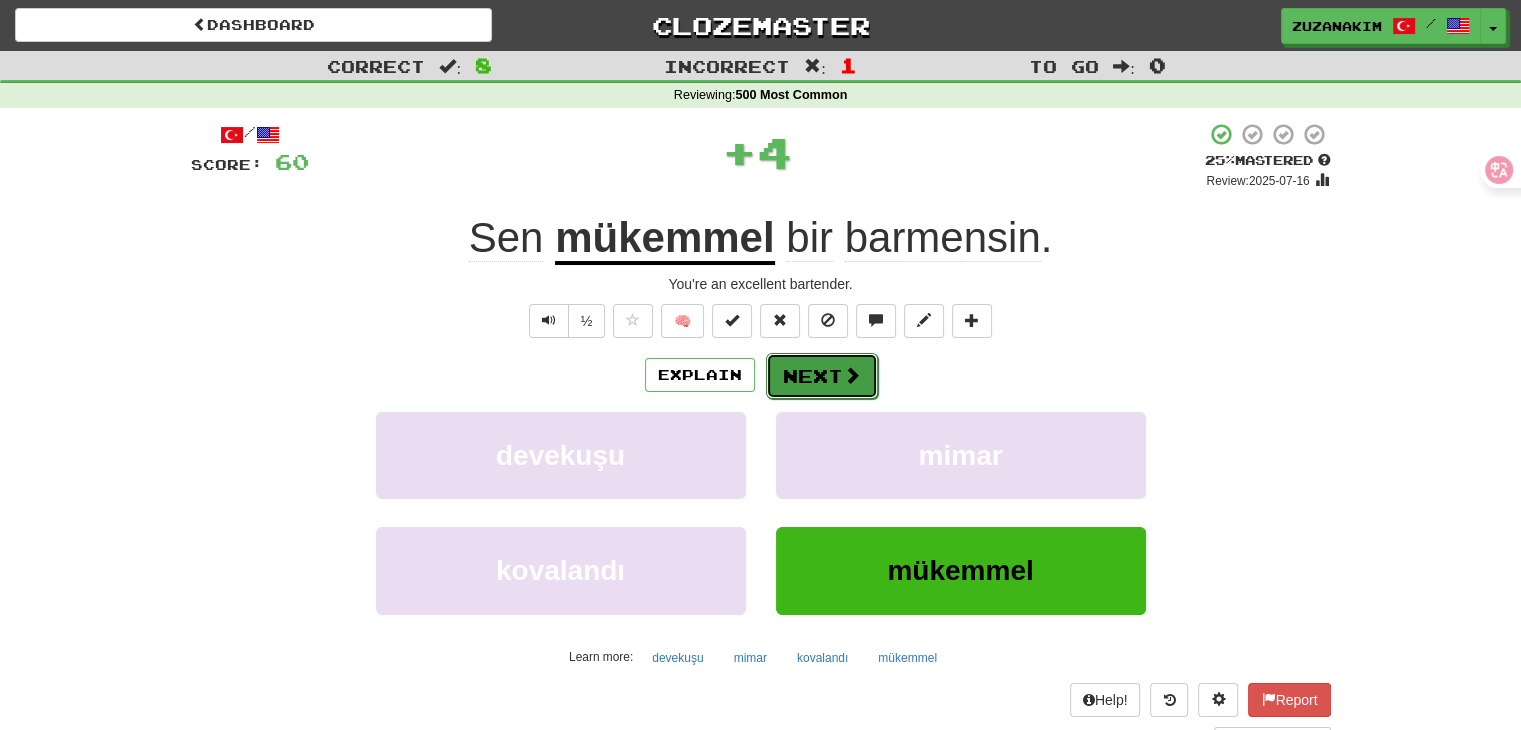 click at bounding box center (852, 375) 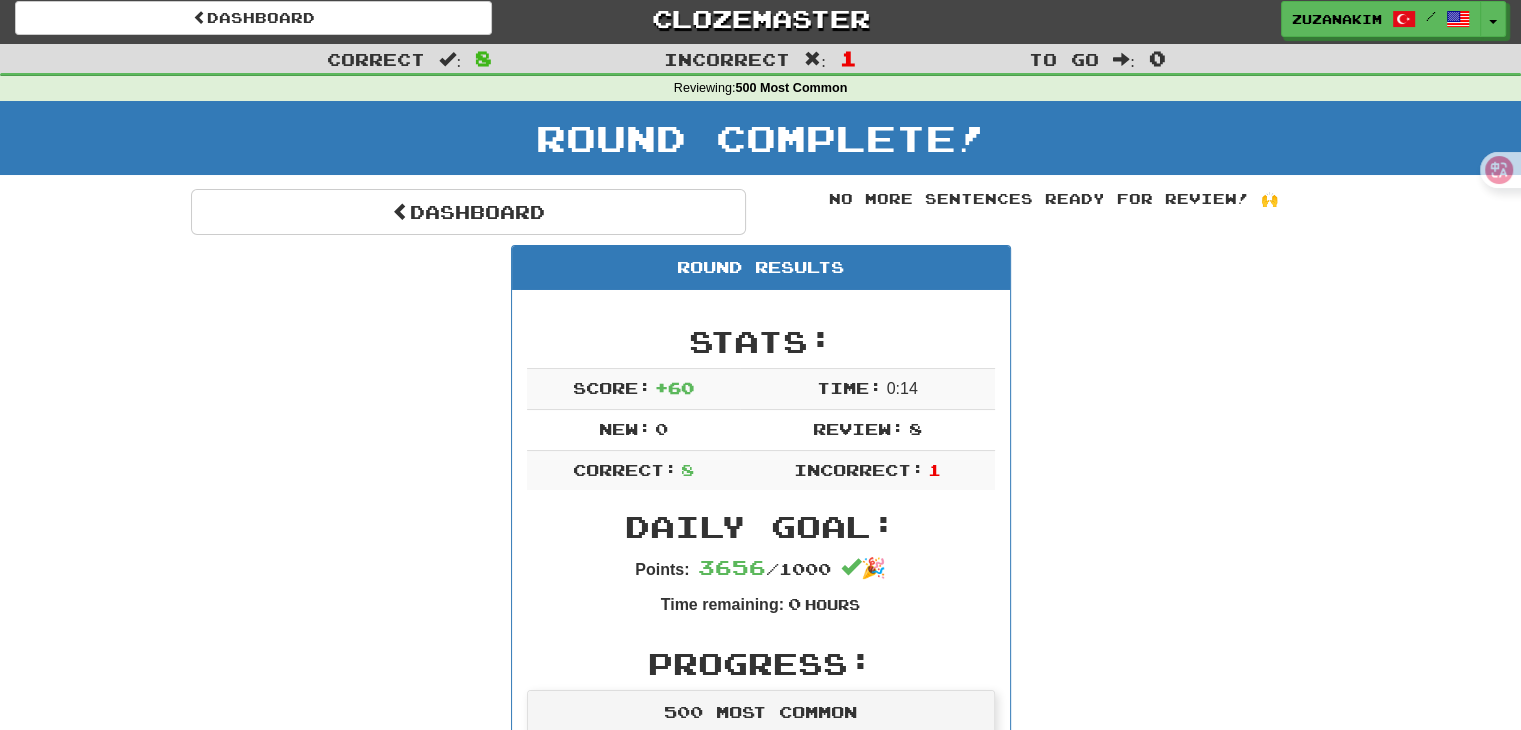 scroll, scrollTop: 0, scrollLeft: 0, axis: both 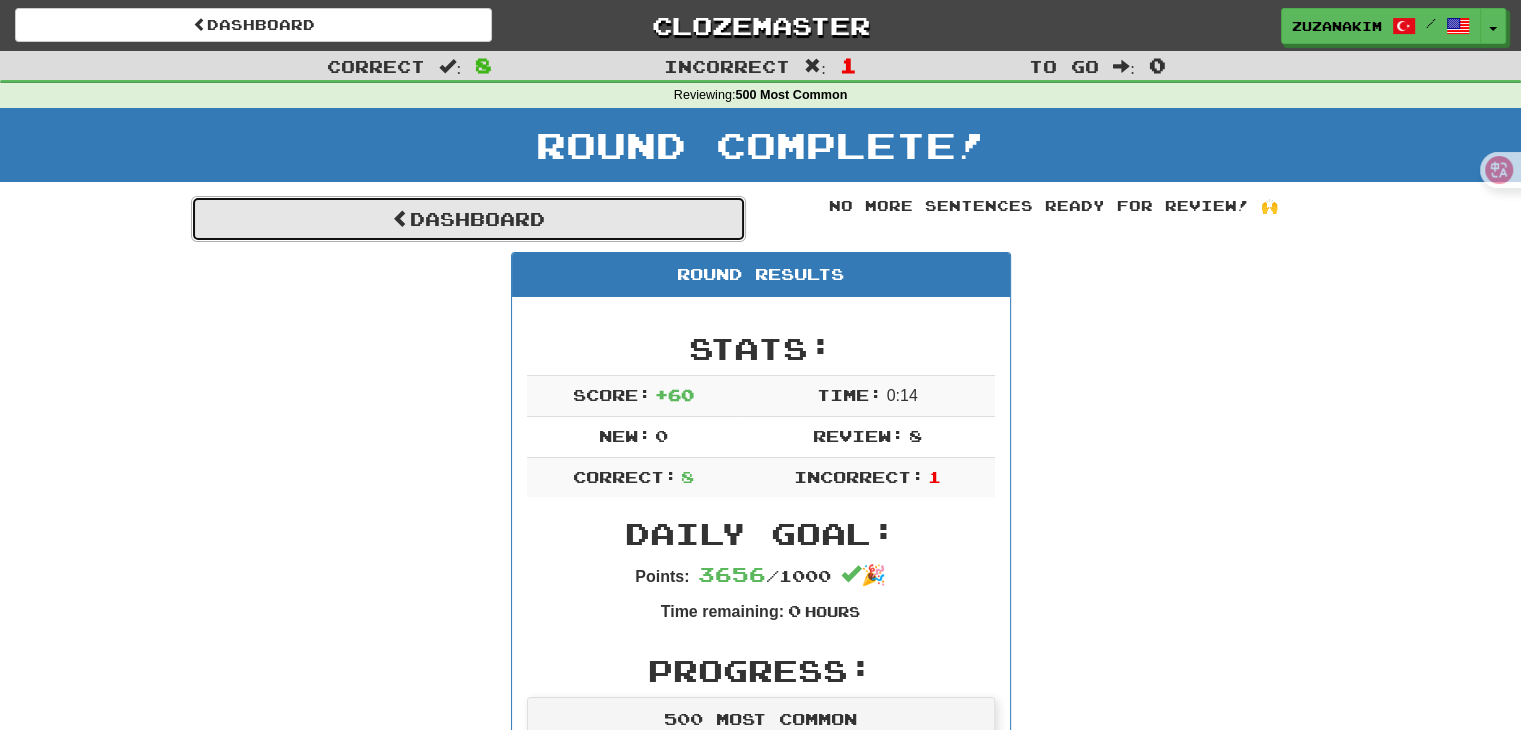 click on "Dashboard" at bounding box center [468, 219] 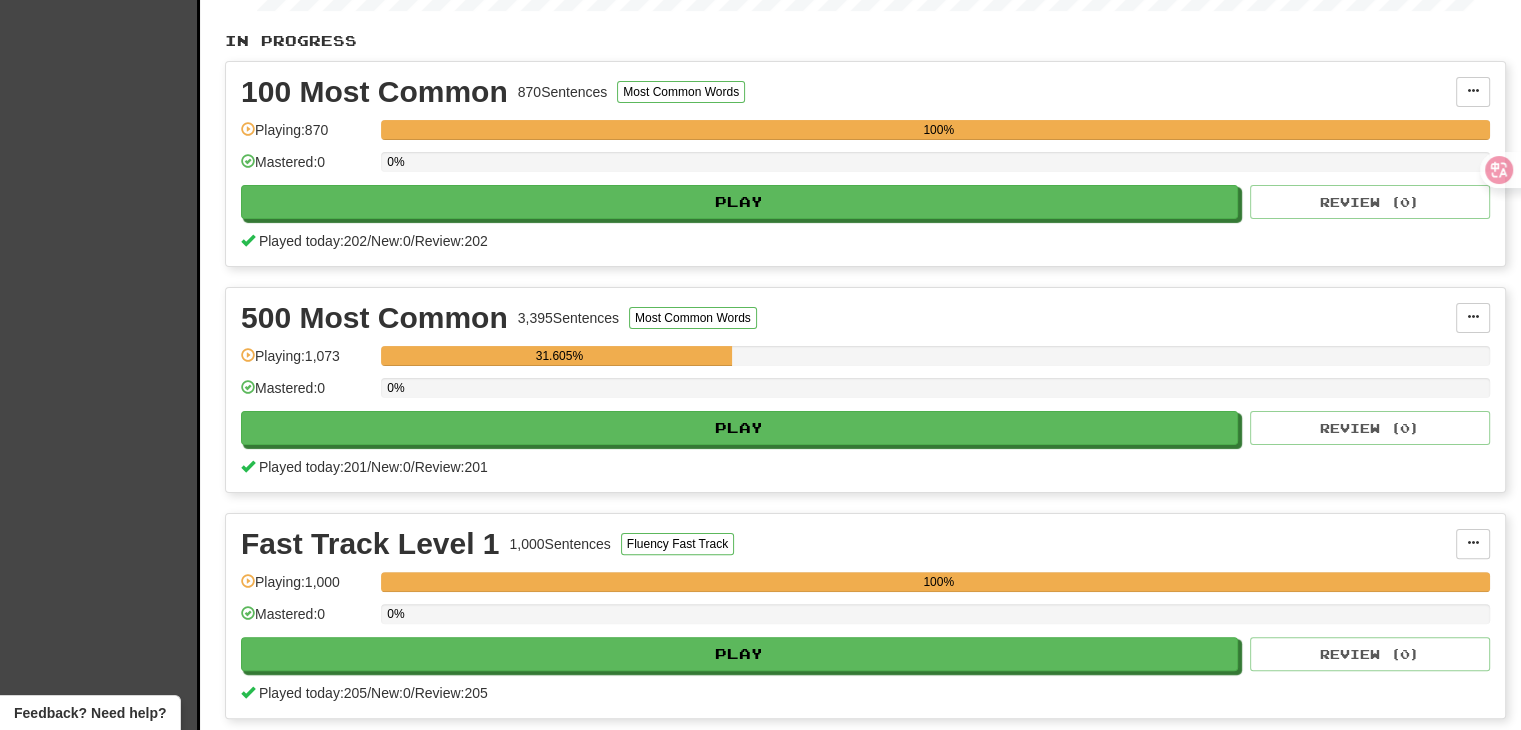 scroll, scrollTop: 0, scrollLeft: 0, axis: both 